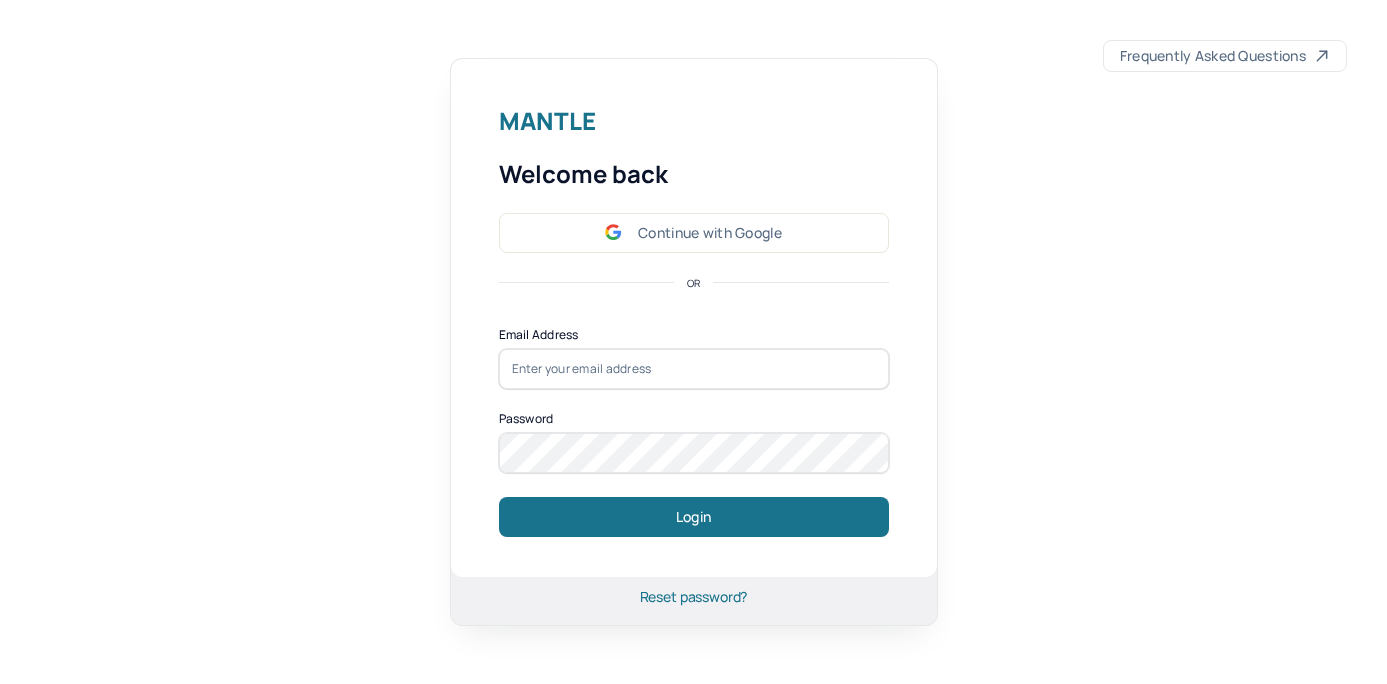 scroll, scrollTop: 0, scrollLeft: 0, axis: both 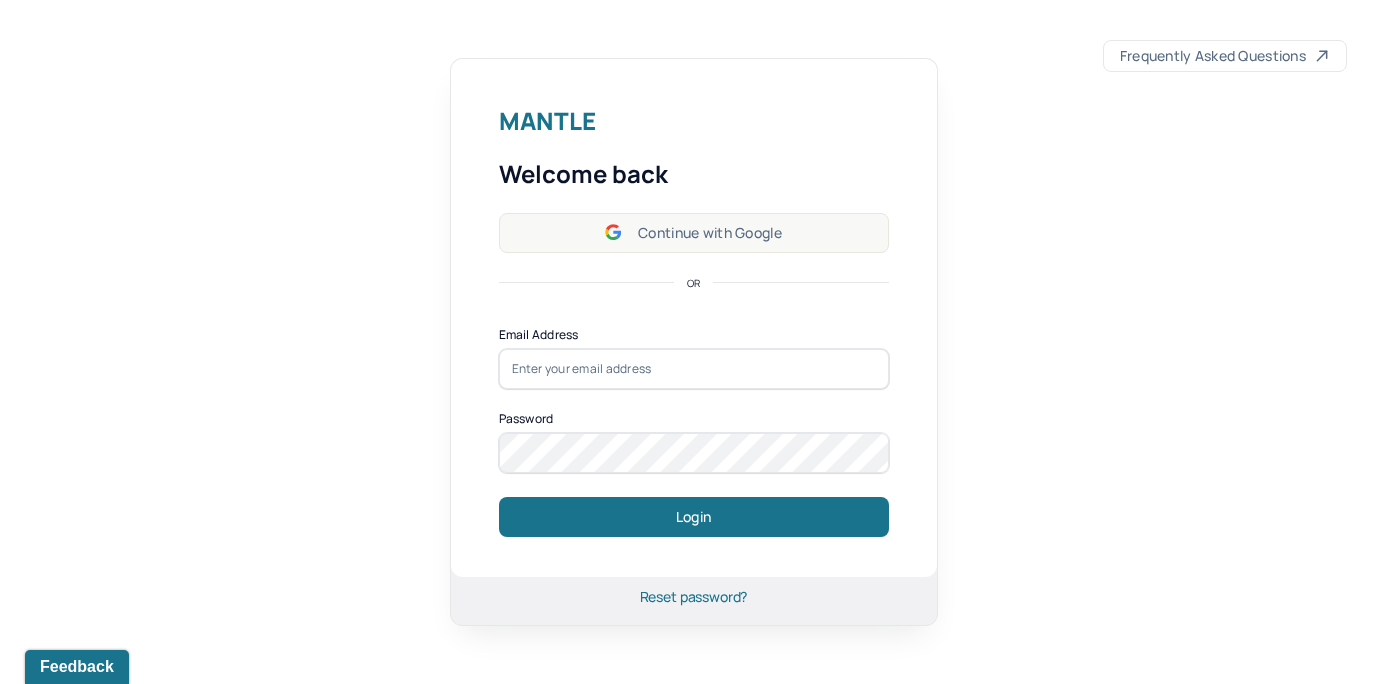 click on "Continue with Google" at bounding box center [694, 233] 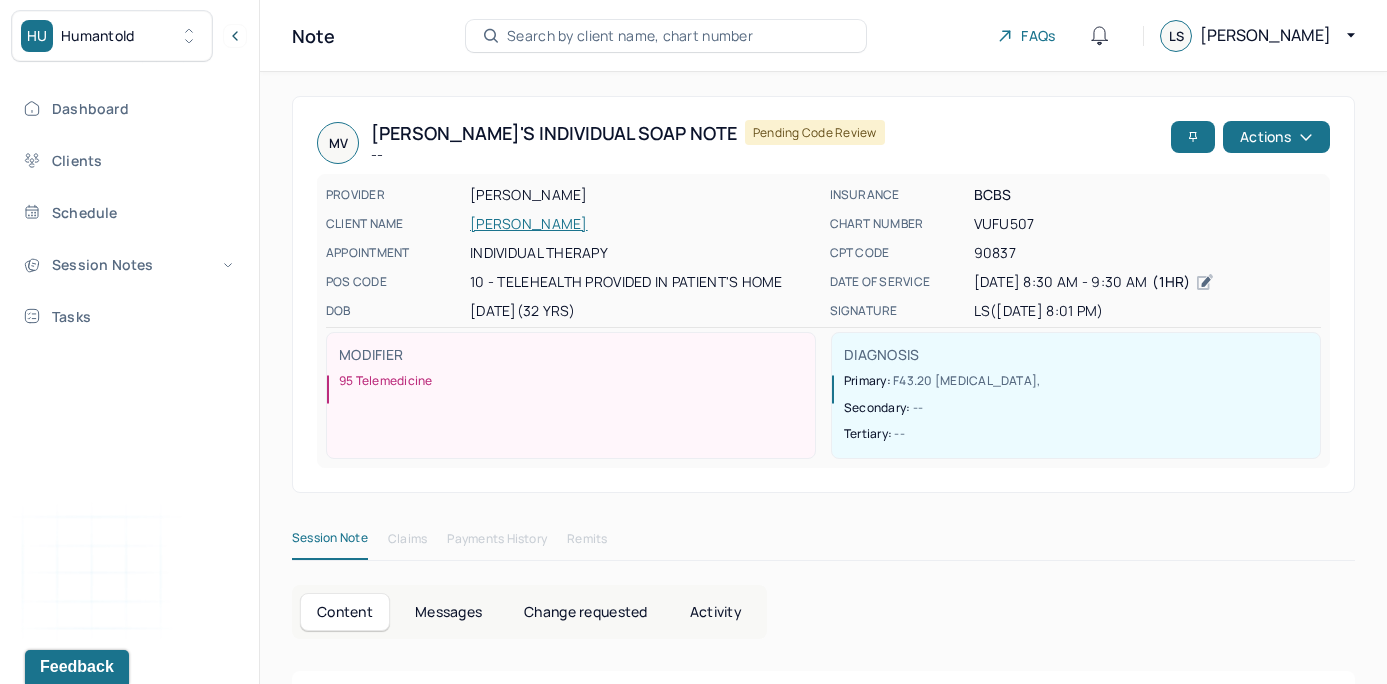 click on "Search by client name, chart number" at bounding box center (630, 36) 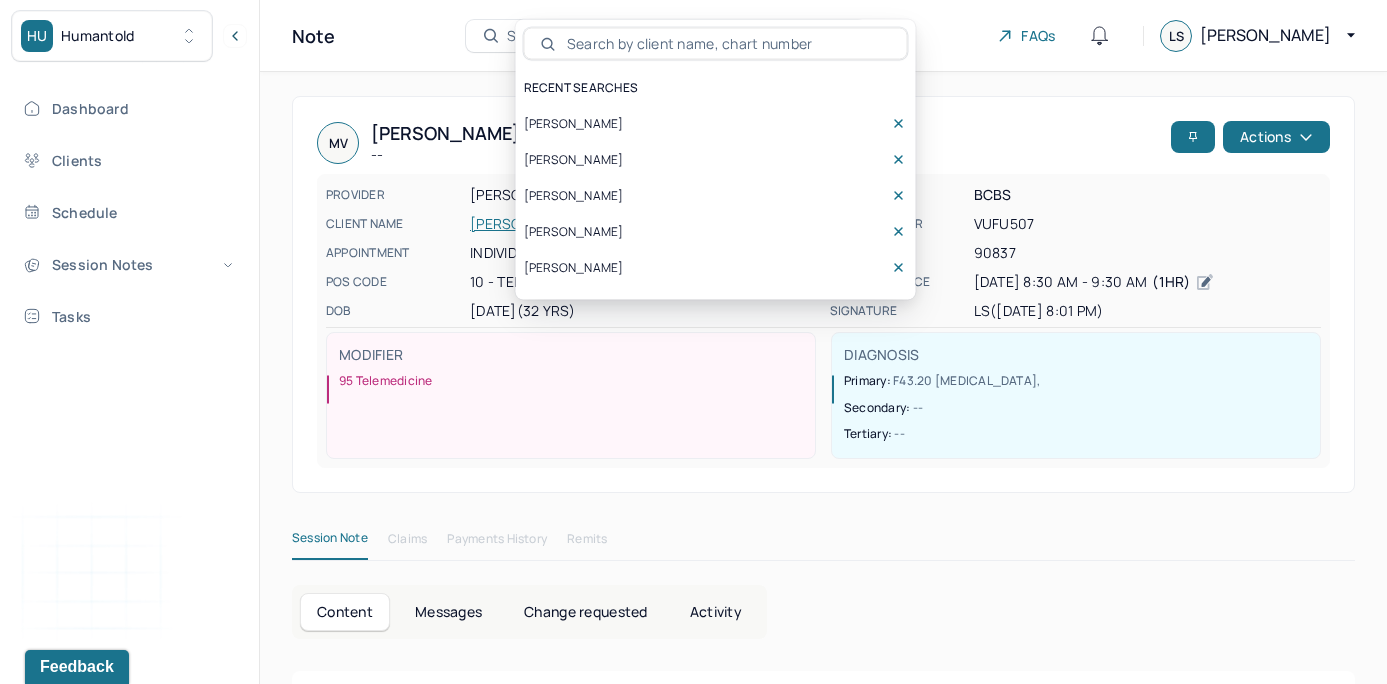 scroll, scrollTop: 0, scrollLeft: 0, axis: both 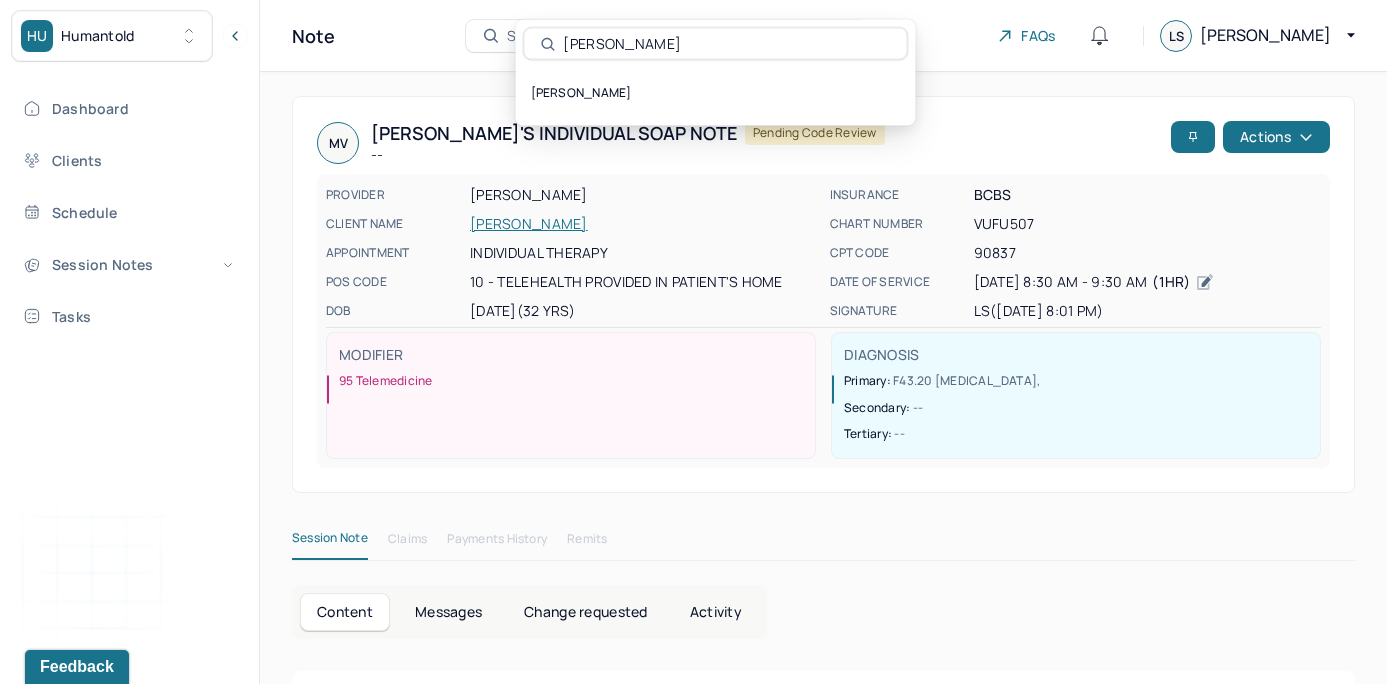 type on "[PERSON_NAME]" 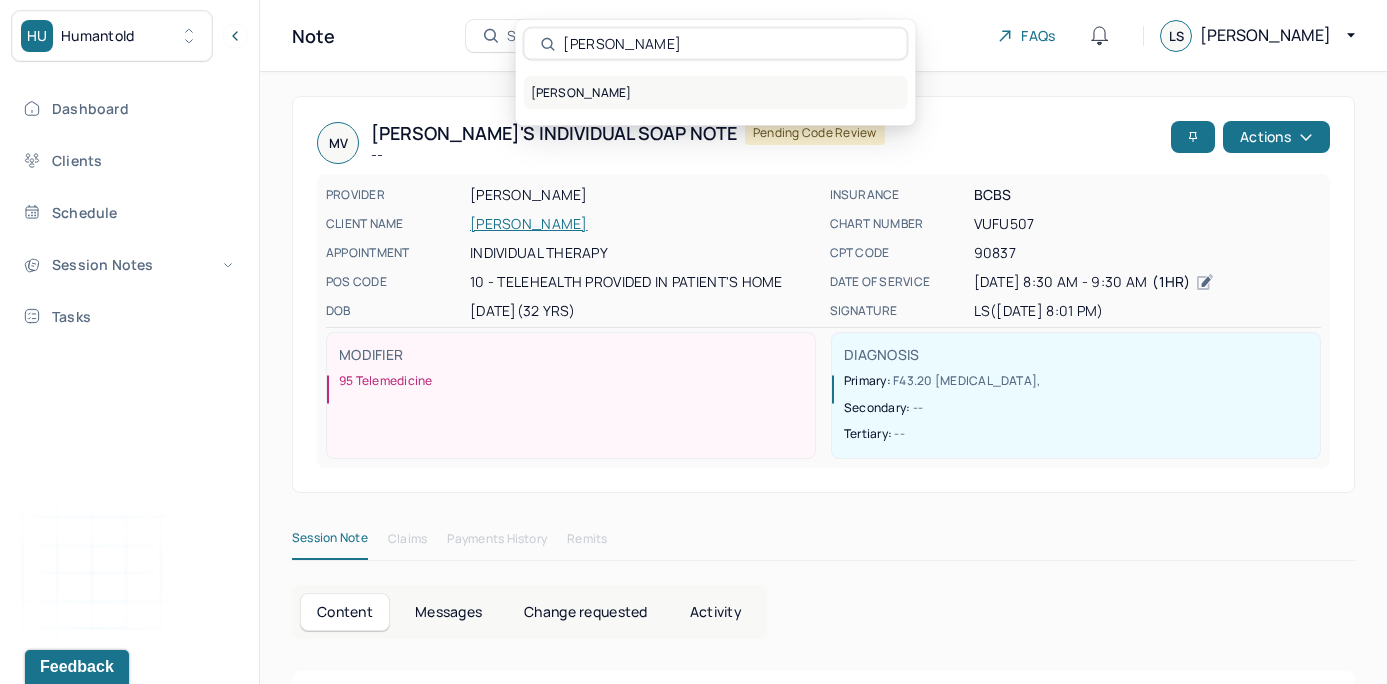 drag, startPoint x: 648, startPoint y: 37, endPoint x: 682, endPoint y: 81, distance: 55.605755 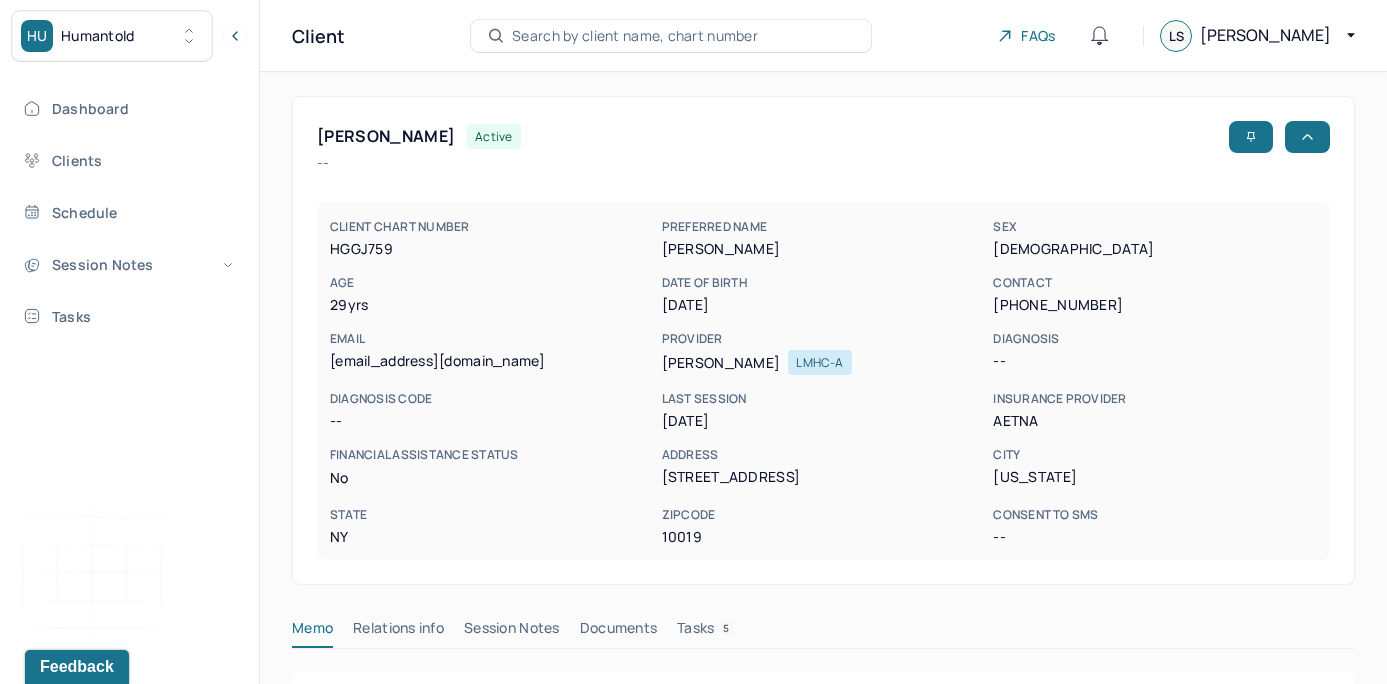 click on "[PERSON_NAME] active         -- CLIENT CHART NUMBER HGGJ759 PREFERRED NAME [PERSON_NAME] SEX [DEMOGRAPHIC_DATA] AGE [DEMOGRAPHIC_DATA]  yrs DATE OF BIRTH [DEMOGRAPHIC_DATA]  CONTACT [PHONE_NUMBER] EMAIL [EMAIL_ADDRESS][DOMAIN_NAME] PROVIDER [PERSON_NAME] LMHC-A DIAGNOSIS -- DIAGNOSIS CODE -- LAST SESSION [DATE] insurance provider AETna FINANCIAL ASSISTANCE STATUS no Address [STREET_ADDRESS][US_STATE][US_STATE] Consent to Sms --   Memo     Relations info     Session Notes     Documents     Tasks 5     Category     active     Date     Add memo   No memo yet Client memos will appear here when added   Add memo" at bounding box center (823, 592) 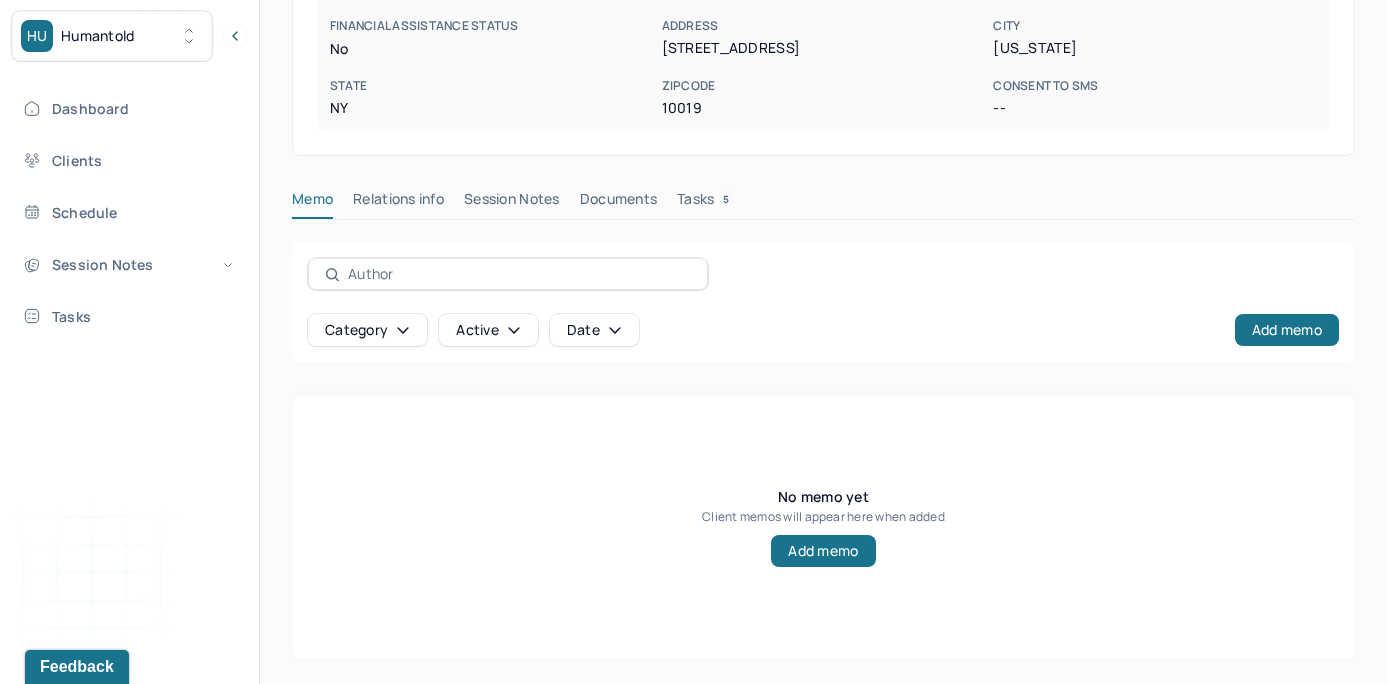 scroll, scrollTop: 430, scrollLeft: 0, axis: vertical 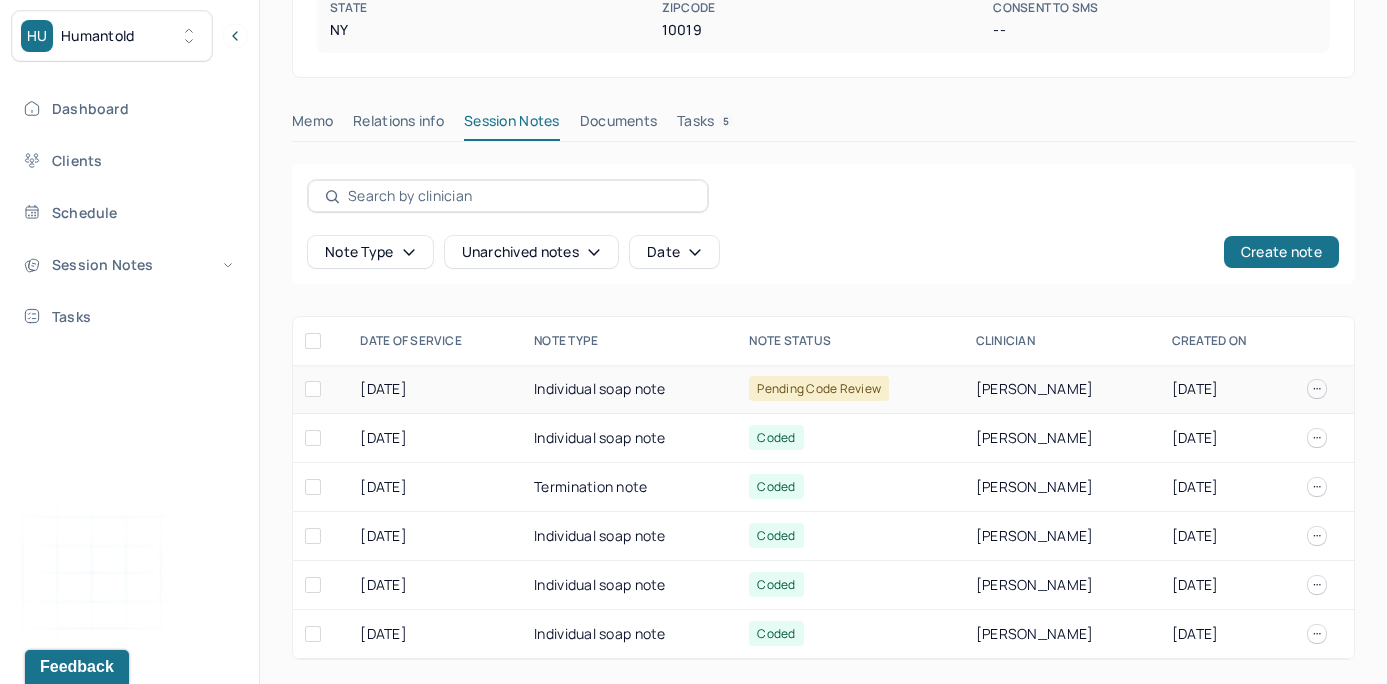 click on "Pending code review" at bounding box center [850, 389] 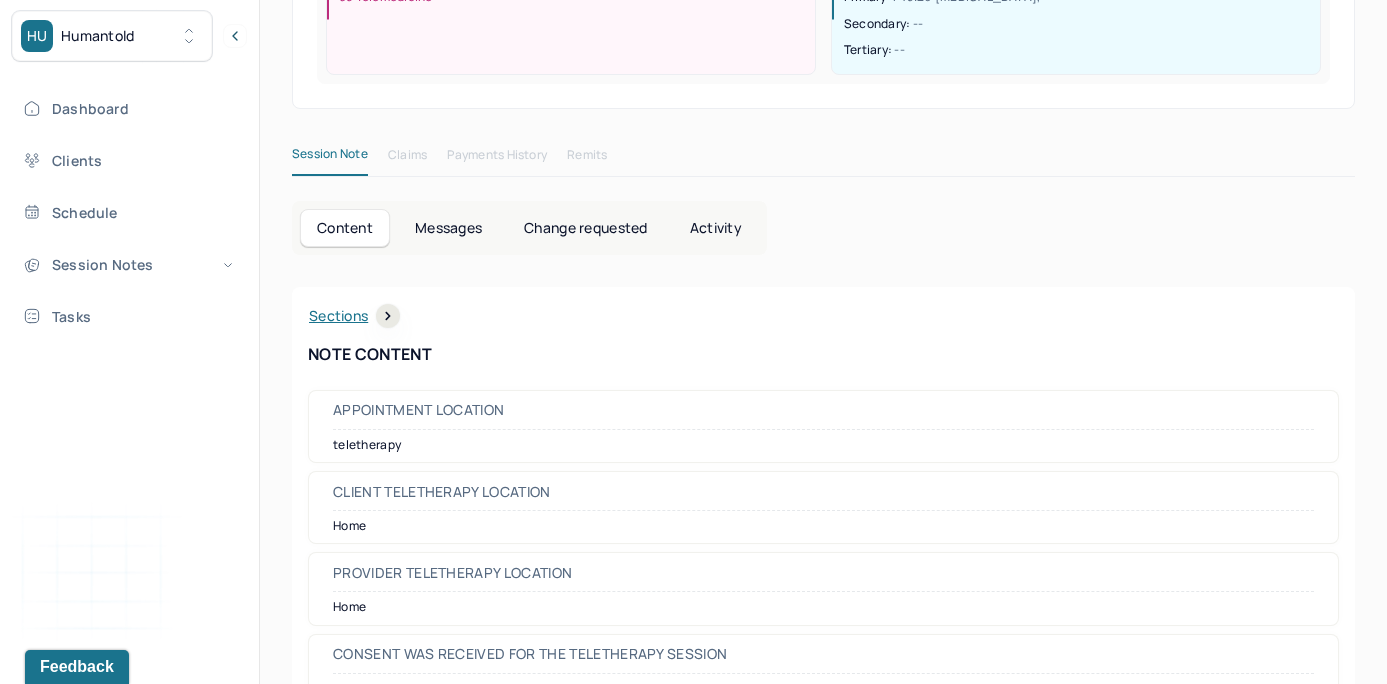 click on "Session Note     Claims     Payments History     Remits" at bounding box center [823, 159] 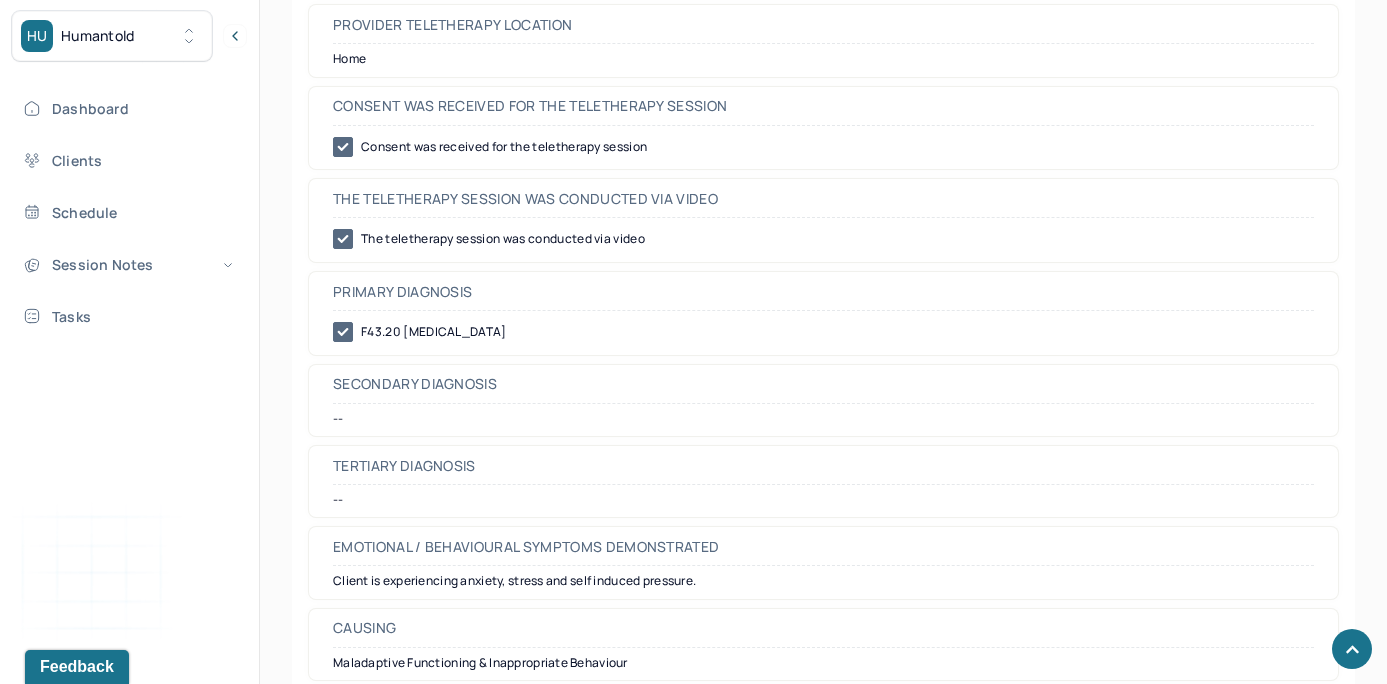 scroll, scrollTop: 1041, scrollLeft: 0, axis: vertical 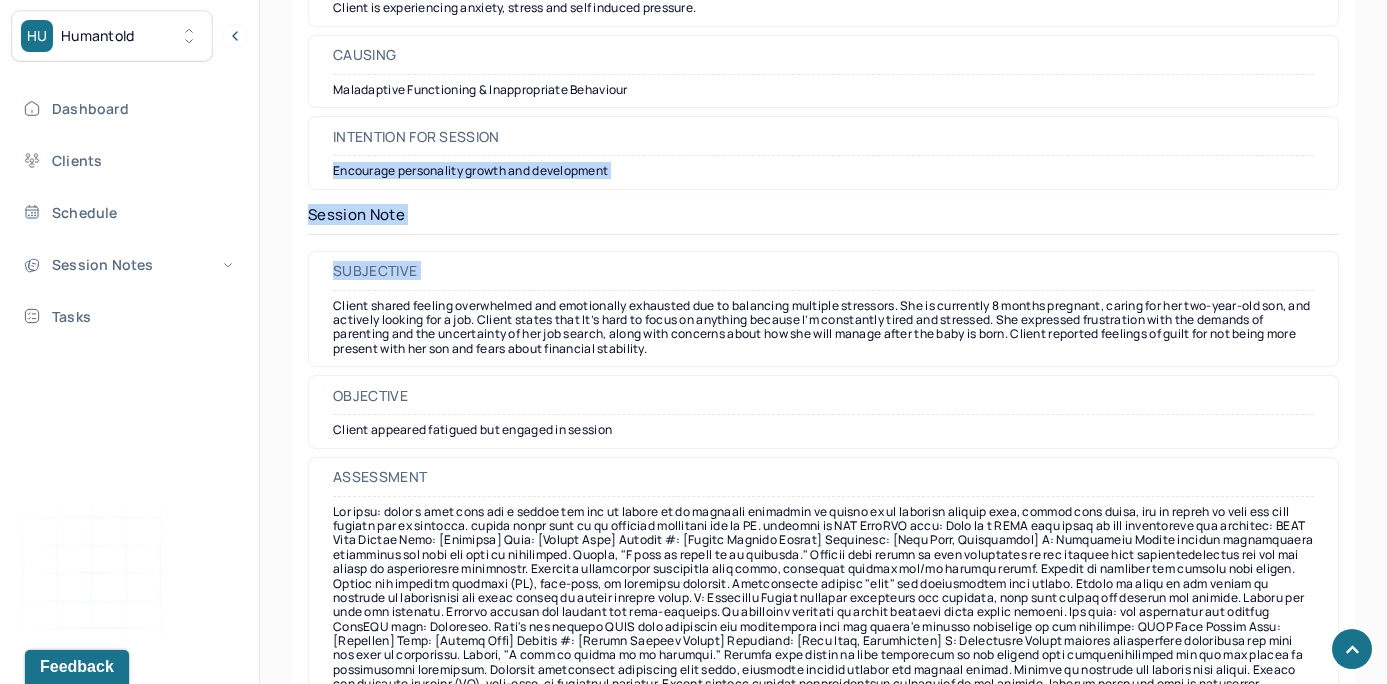 drag, startPoint x: 1378, startPoint y: 291, endPoint x: 1379, endPoint y: 150, distance: 141.00354 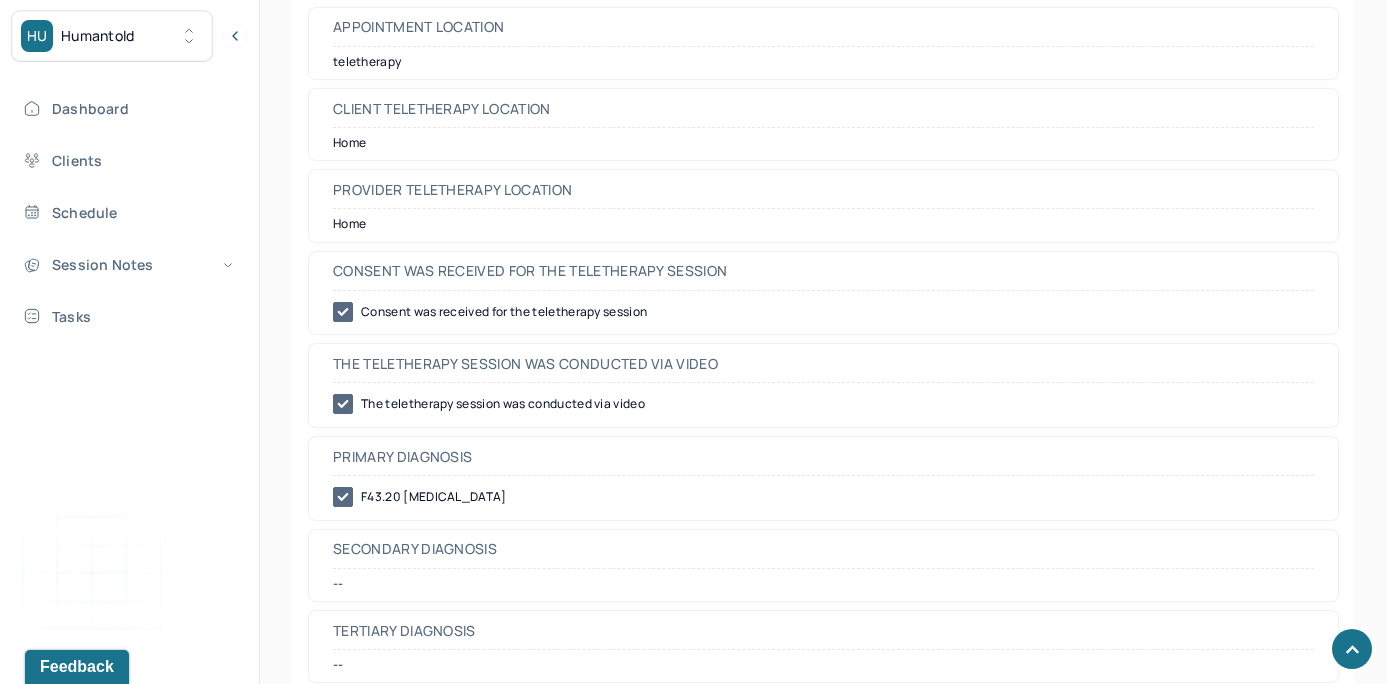 scroll, scrollTop: 851, scrollLeft: 0, axis: vertical 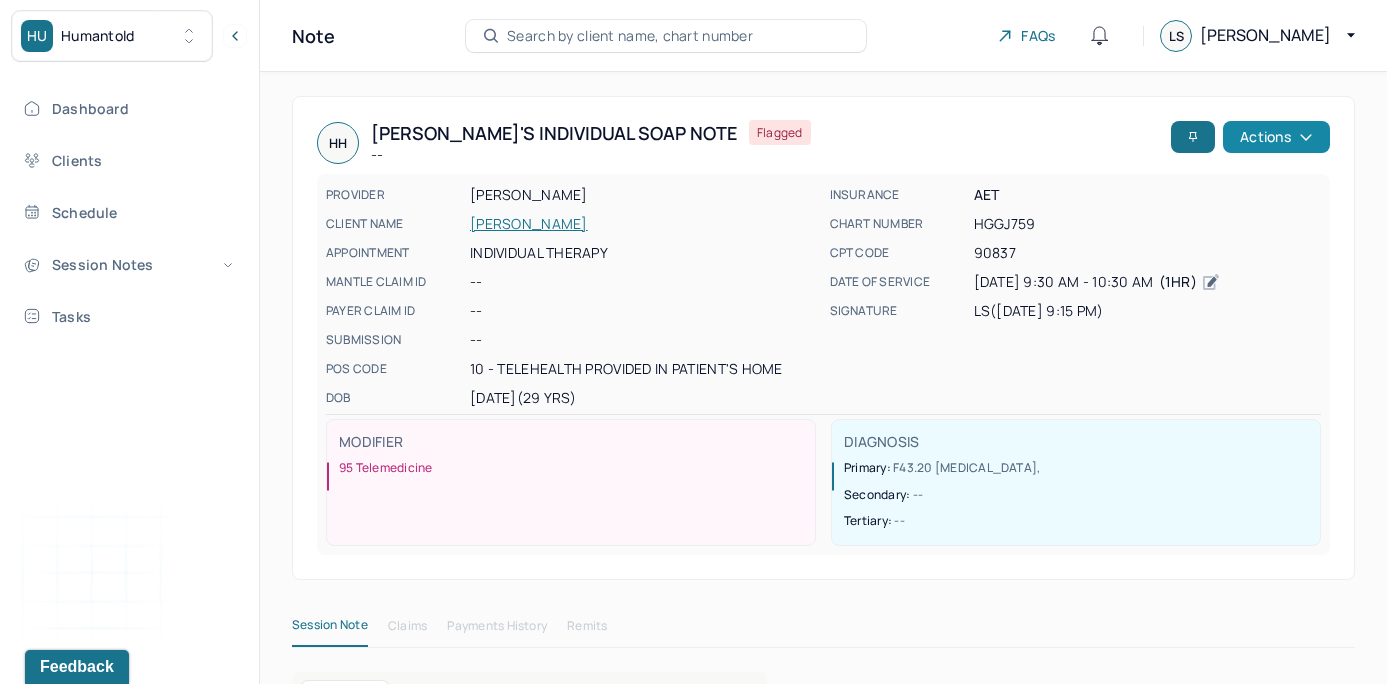 click on "Actions" at bounding box center (1276, 137) 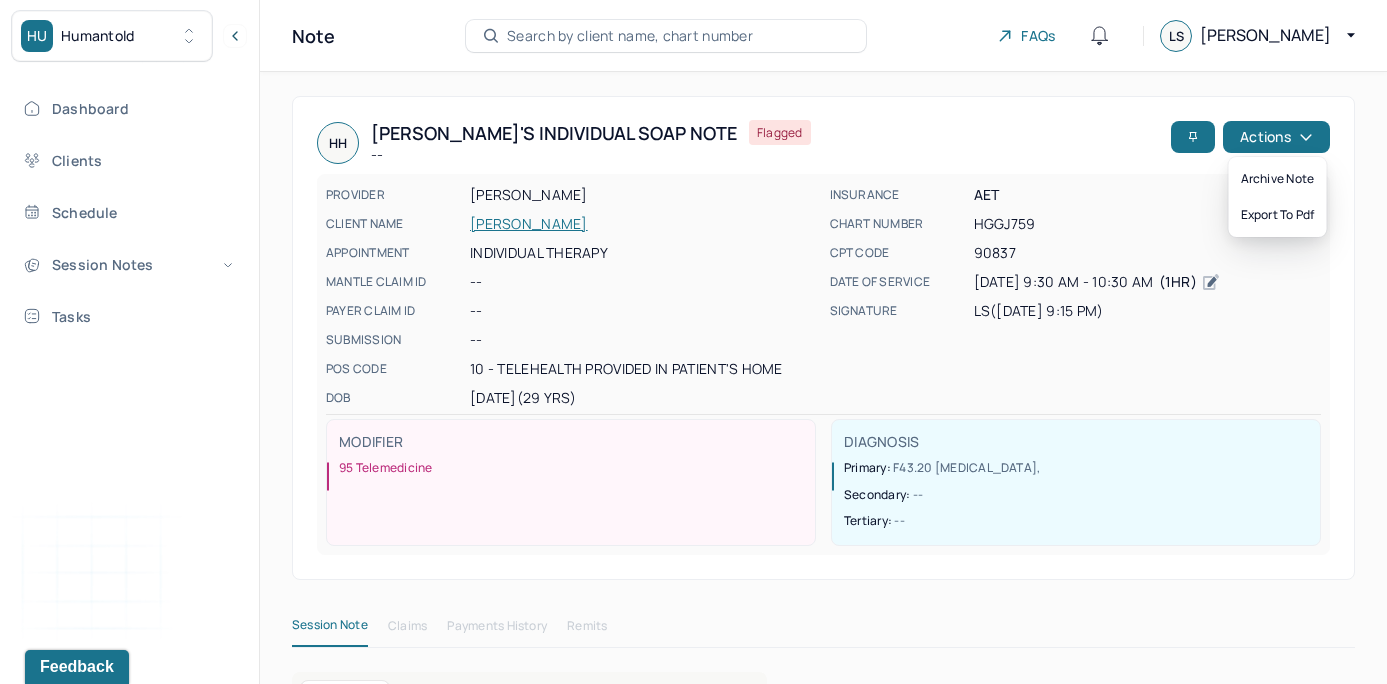 click on "[PERSON_NAME]   Individual soap note -- Flagged       Actions   PROVIDER [PERSON_NAME] CLIENT NAME [PERSON_NAME] APPOINTMENT Individual therapy   MANTLE CLAIM ID -- PAYER CLAIM ID -- SUBMISSION -- POS CODE 10 - Telehealth Provided in Patient's Home DOB [DEMOGRAPHIC_DATA]  (29 Yrs) INSURANCE AET CHART NUMBER HGGJ759 CPT CODE 90837 DATE OF SERVICE [DATE]   9:30 AM   -   10:30 AM ( 1hr )     SIGNATURE ls  ([DATE] 9:15 PM) MODIFIER 95 Telemedicine DIAGNOSIS Primary:   F43.20 [MEDICAL_DATA] ,  Secondary:   -- Tertiary:   --" at bounding box center (823, 338) 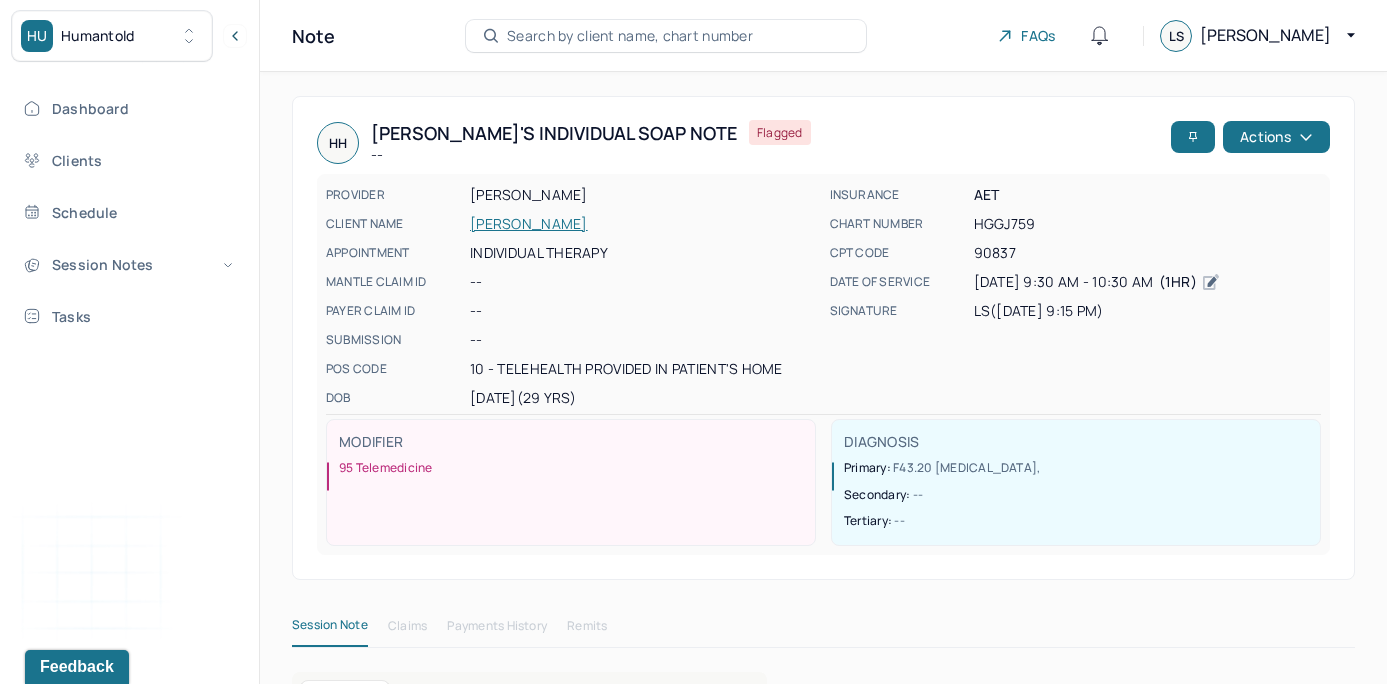 type 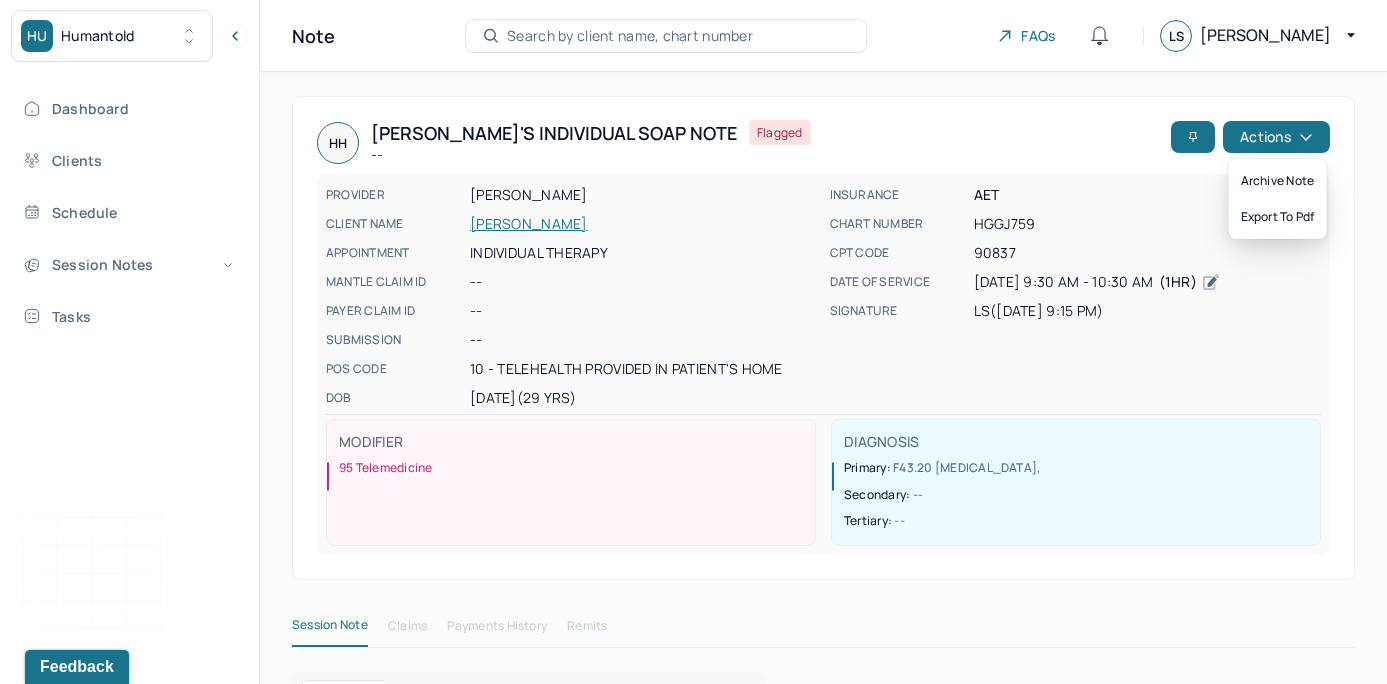 click on "[PERSON_NAME]   Individual soap note -- Flagged       Actions   PROVIDER [PERSON_NAME] CLIENT NAME [PERSON_NAME] APPOINTMENT Individual therapy   MANTLE CLAIM ID -- PAYER CLAIM ID -- SUBMISSION -- POS CODE 10 - Telehealth Provided in Patient's Home DOB [DEMOGRAPHIC_DATA]  (29 Yrs) INSURANCE AET CHART NUMBER HGGJ759 CPT CODE 90837 DATE OF SERVICE [DATE]   9:30 AM   -   10:30 AM ( 1hr )     SIGNATURE ls  ([DATE] 9:15 PM) MODIFIER 95 Telemedicine DIAGNOSIS Primary:   F43.20 [MEDICAL_DATA] ,  Secondary:   -- Tertiary:   --" at bounding box center [823, 338] 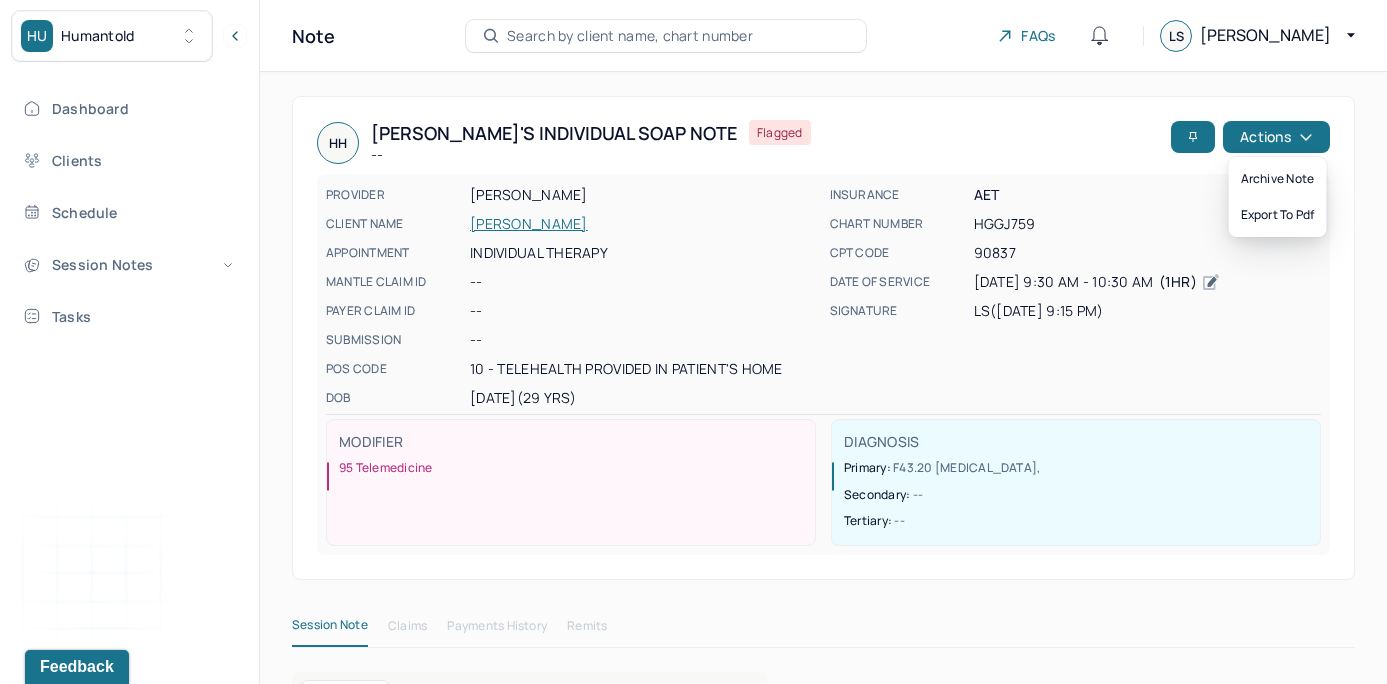 click on "HGGJ759" at bounding box center [1148, 224] 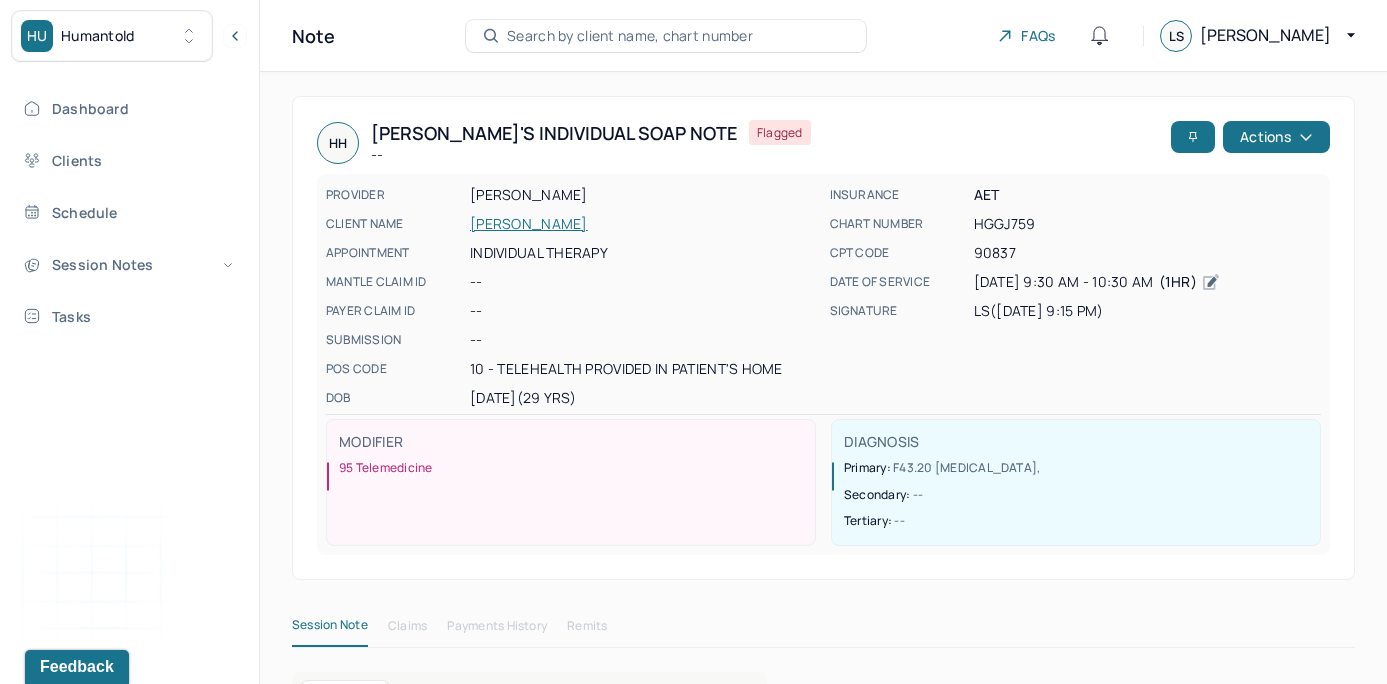 click on "[PERSON_NAME]   Individual soap note -- Flagged       Actions   PROVIDER [PERSON_NAME] CLIENT NAME [PERSON_NAME] APPOINTMENT Individual therapy   MANTLE CLAIM ID -- PAYER CLAIM ID -- SUBMISSION -- POS CODE 10 - Telehealth Provided in Patient's Home DOB [DEMOGRAPHIC_DATA]  (29 Yrs) INSURANCE AET CHART NUMBER HGGJ759 CPT CODE 90837 DATE OF SERVICE [DATE]   9:30 AM   -   10:30 AM ( 1hr )     SIGNATURE ls  ([DATE] 9:15 PM) MODIFIER 95 Telemedicine DIAGNOSIS Primary:   F43.20 [MEDICAL_DATA] ,  Secondary:   -- Tertiary:   --   Session Note     Claims     Payments History     Remits     Content     Messages     Change requested     Activity       Sections Session note Therapy intervention techniques Treatment plan/ progress   Sections   NOTE CONTENT Appointment location teletherapy Client Teletherapy Location Home Provider Teletherapy Location Home Consent was received for the teletherapy session Consent was received for the teletherapy session The teletherapy session was conducted via video -- --" at bounding box center [823, 2573] 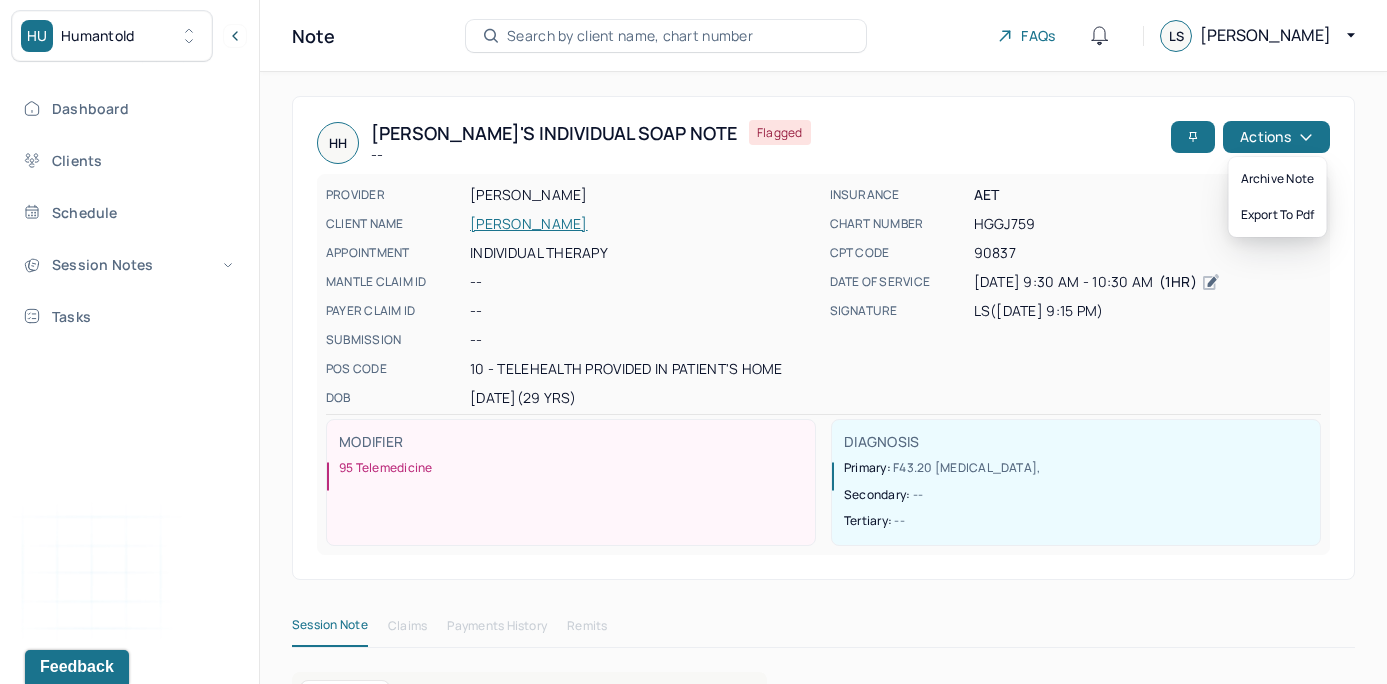 click on "[PERSON_NAME]   Individual soap note -- Flagged       Actions   PROVIDER [PERSON_NAME] CLIENT NAME [PERSON_NAME] APPOINTMENT Individual therapy   MANTLE CLAIM ID -- PAYER CLAIM ID -- SUBMISSION -- POS CODE 10 - Telehealth Provided in Patient's Home DOB [DEMOGRAPHIC_DATA]  (29 Yrs) INSURANCE AET CHART NUMBER HGGJ759 CPT CODE 90837 DATE OF SERVICE [DATE]   9:30 AM   -   10:30 AM ( 1hr )     SIGNATURE ls  ([DATE] 9:15 PM) MODIFIER 95 Telemedicine DIAGNOSIS Primary:   F43.20 [MEDICAL_DATA] ,  Secondary:   -- Tertiary:   --" at bounding box center [823, 338] 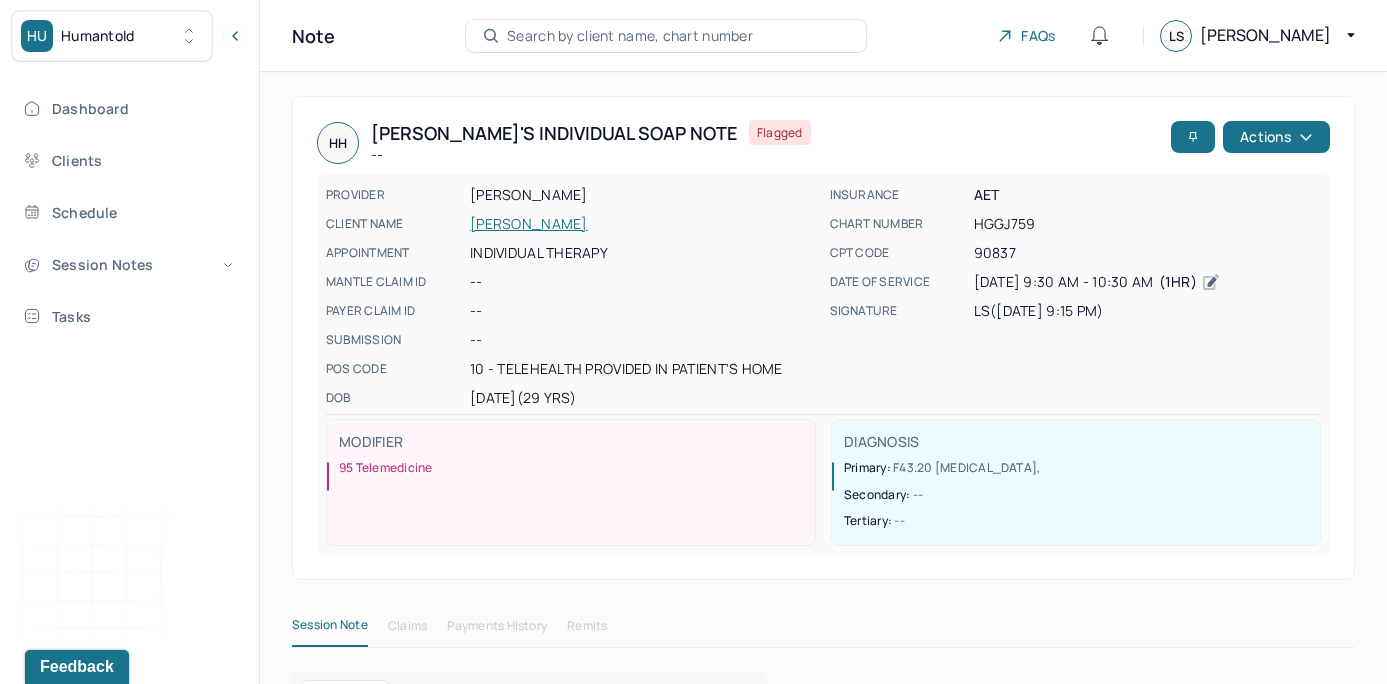 click on "[PERSON_NAME]   Individual soap note -- Flagged" at bounding box center (740, 143) 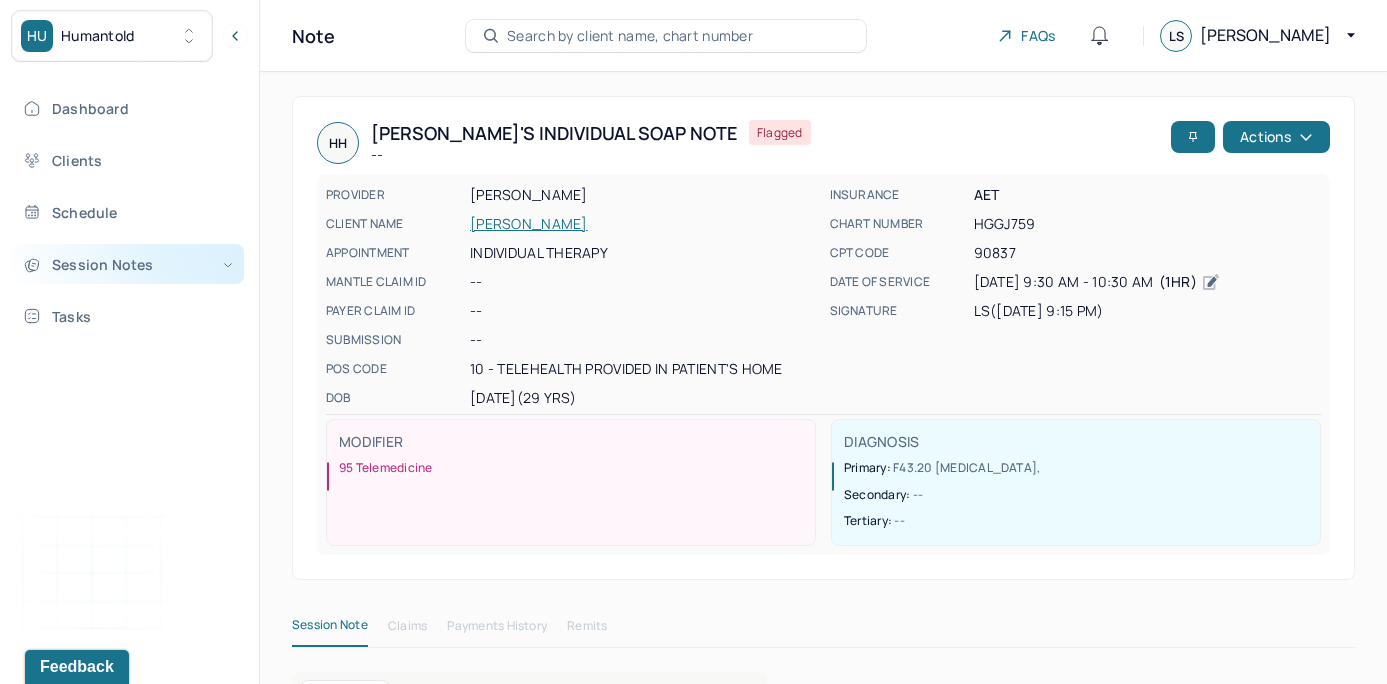 click on "Session Notes" at bounding box center [128, 264] 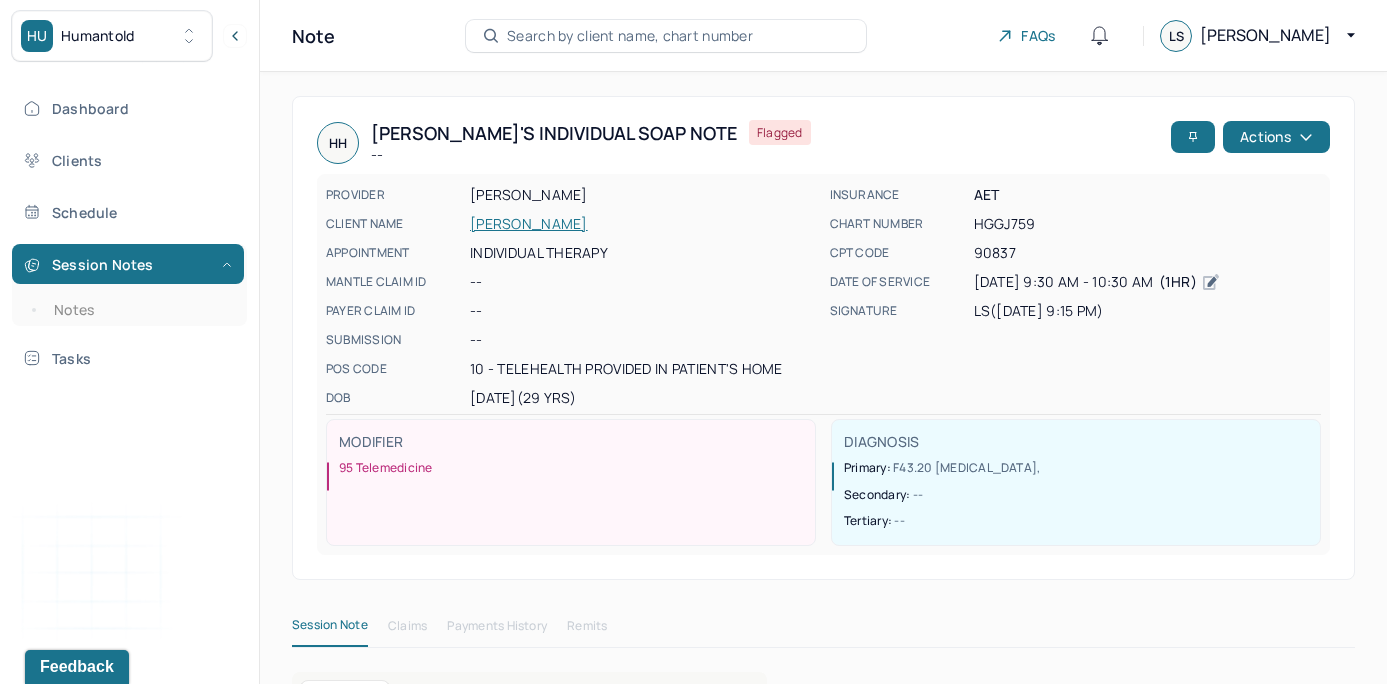 click on "[PERSON_NAME]   Individual soap note -- Flagged       Actions   PROVIDER [PERSON_NAME] CLIENT NAME [PERSON_NAME] APPOINTMENT Individual therapy   MANTLE CLAIM ID -- PAYER CLAIM ID -- SUBMISSION -- POS CODE 10 - Telehealth Provided in Patient's Home DOB [DEMOGRAPHIC_DATA]  (29 Yrs) INSURANCE AET CHART NUMBER HGGJ759 CPT CODE 90837 DATE OF SERVICE [DATE]   9:30 AM   -   10:30 AM ( 1hr )     SIGNATURE ls  ([DATE] 9:15 PM) MODIFIER 95 Telemedicine DIAGNOSIS Primary:   F43.20 [MEDICAL_DATA] ,  Secondary:   -- Tertiary:   --" at bounding box center [823, 338] 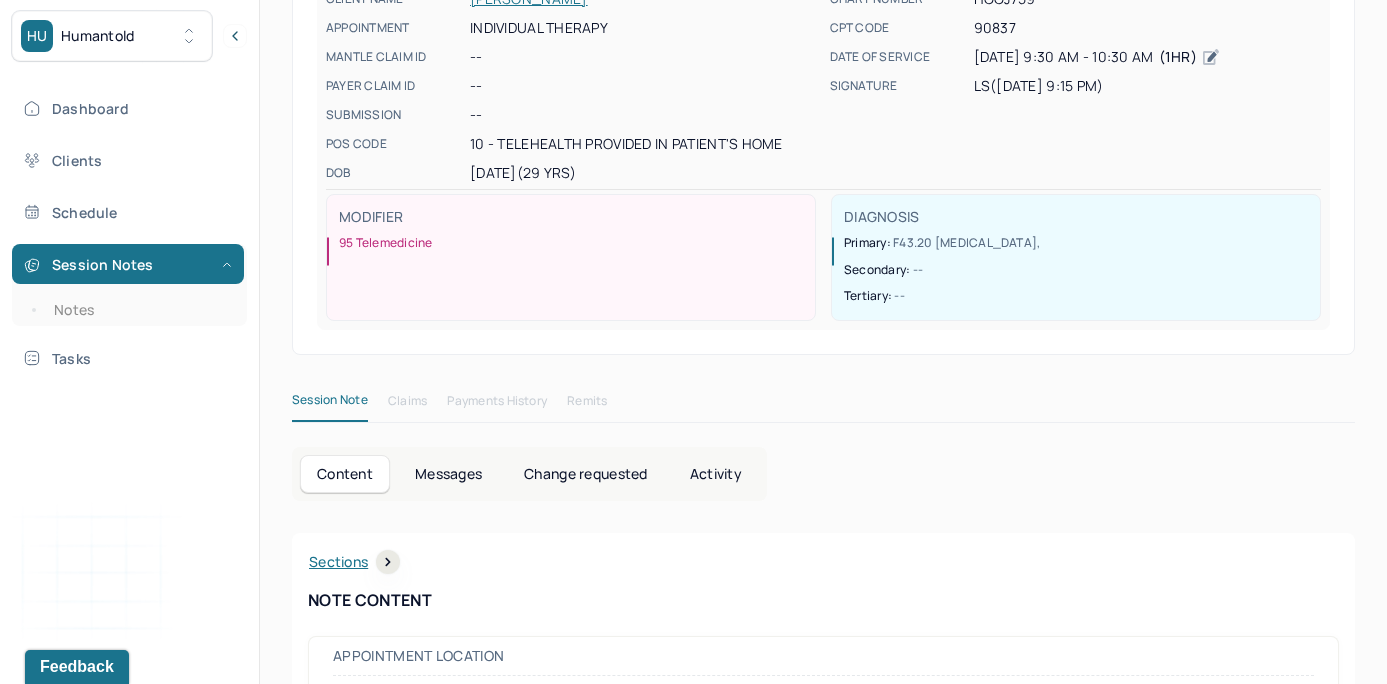 scroll, scrollTop: 244, scrollLeft: 0, axis: vertical 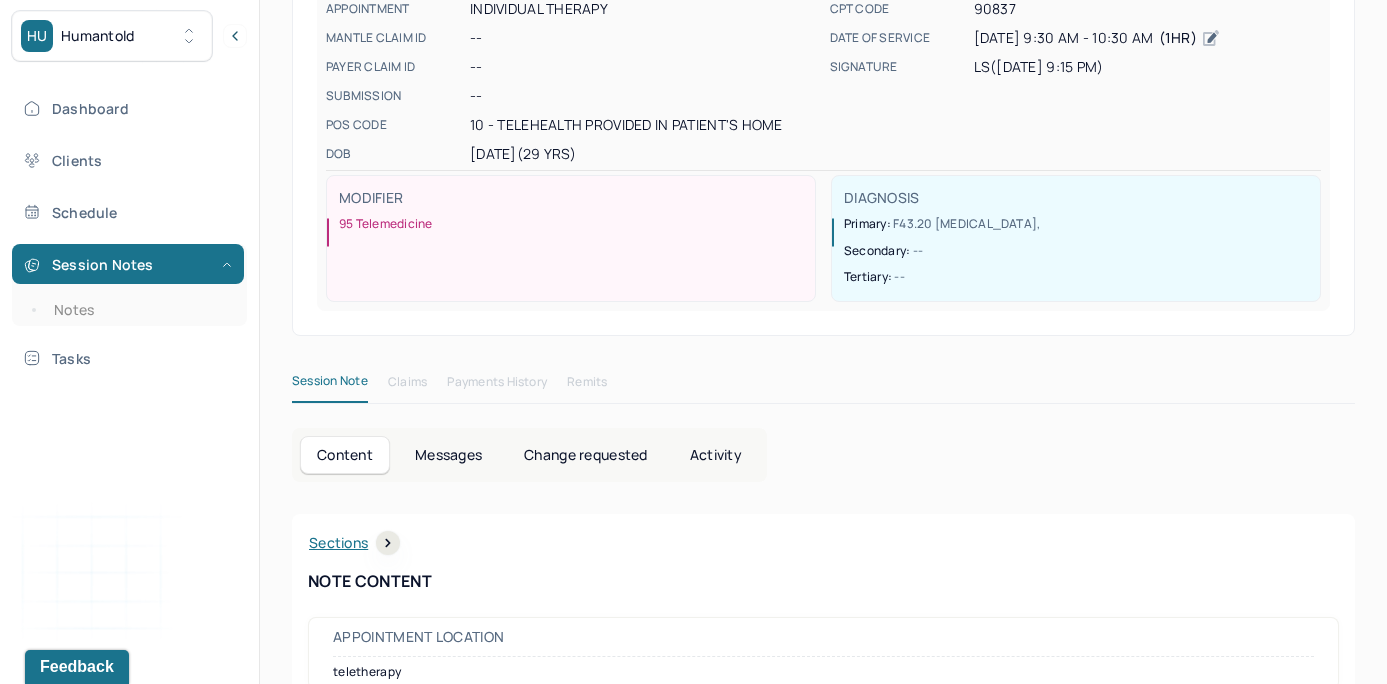 click on "Change requested" at bounding box center (585, 455) 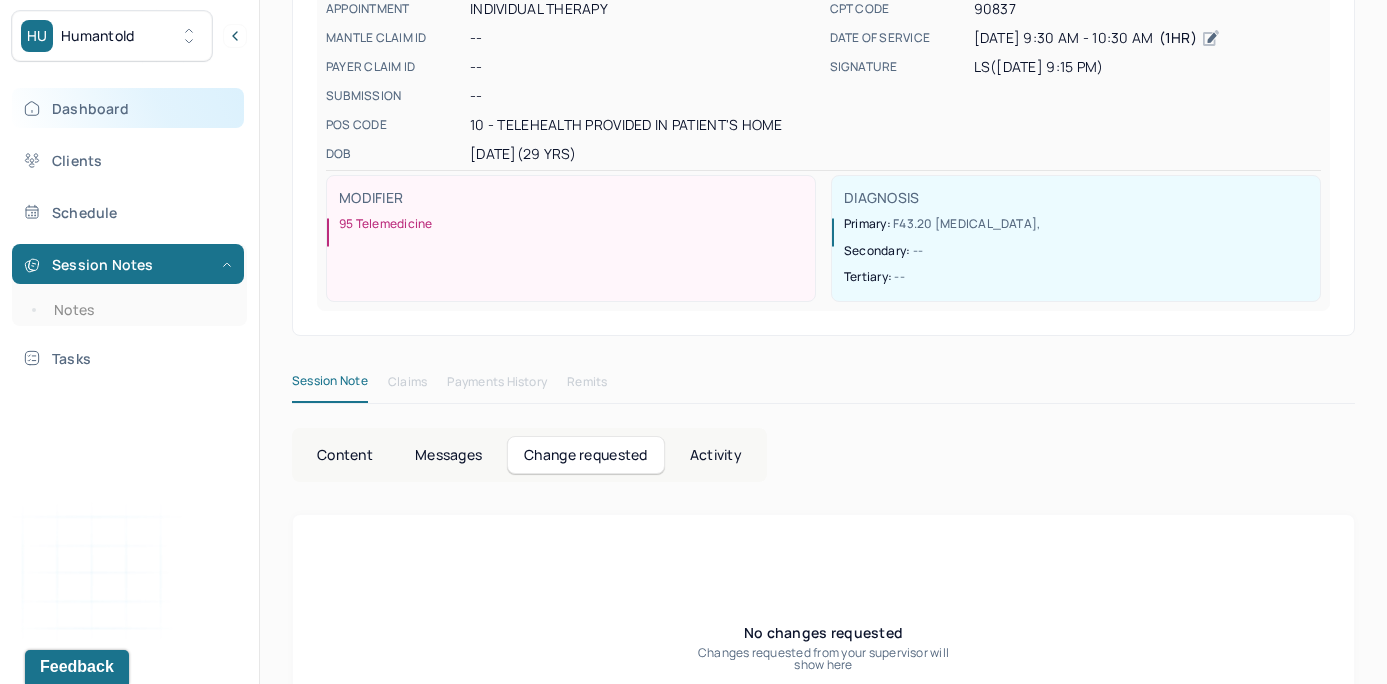 click on "Dashboard" at bounding box center (128, 108) 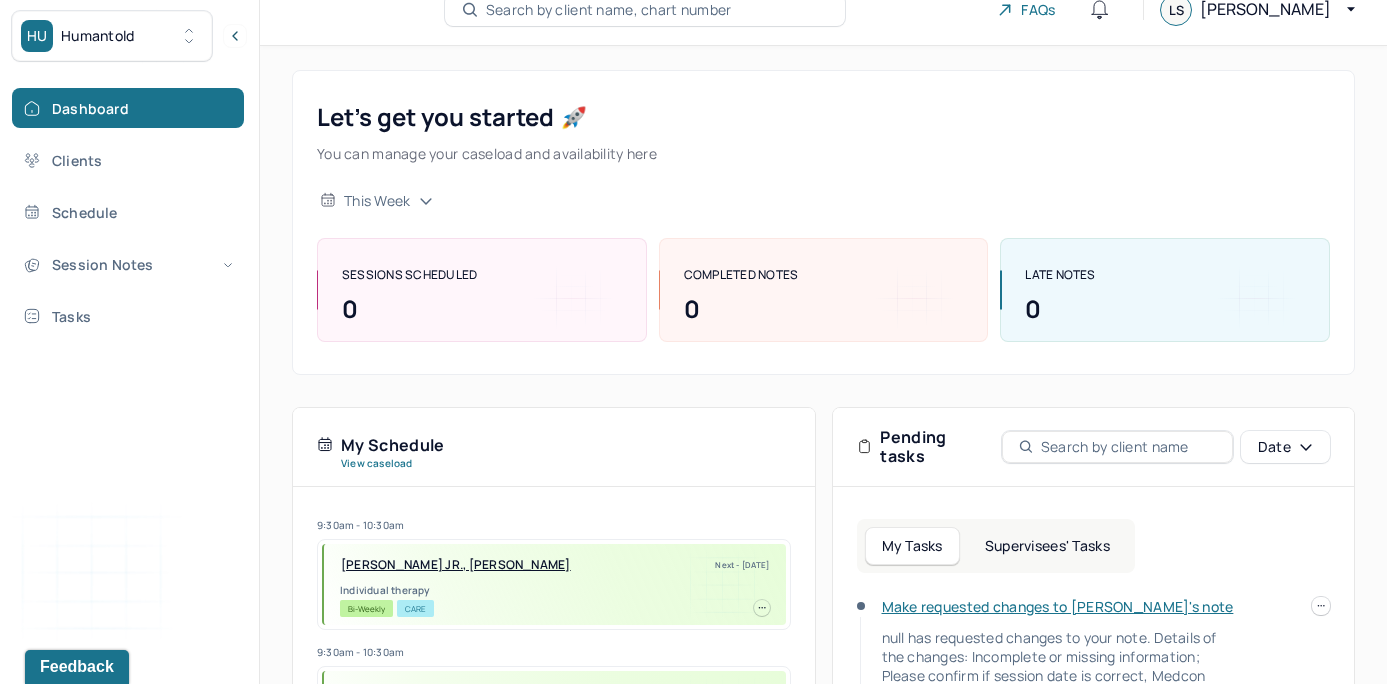 scroll, scrollTop: 0, scrollLeft: 0, axis: both 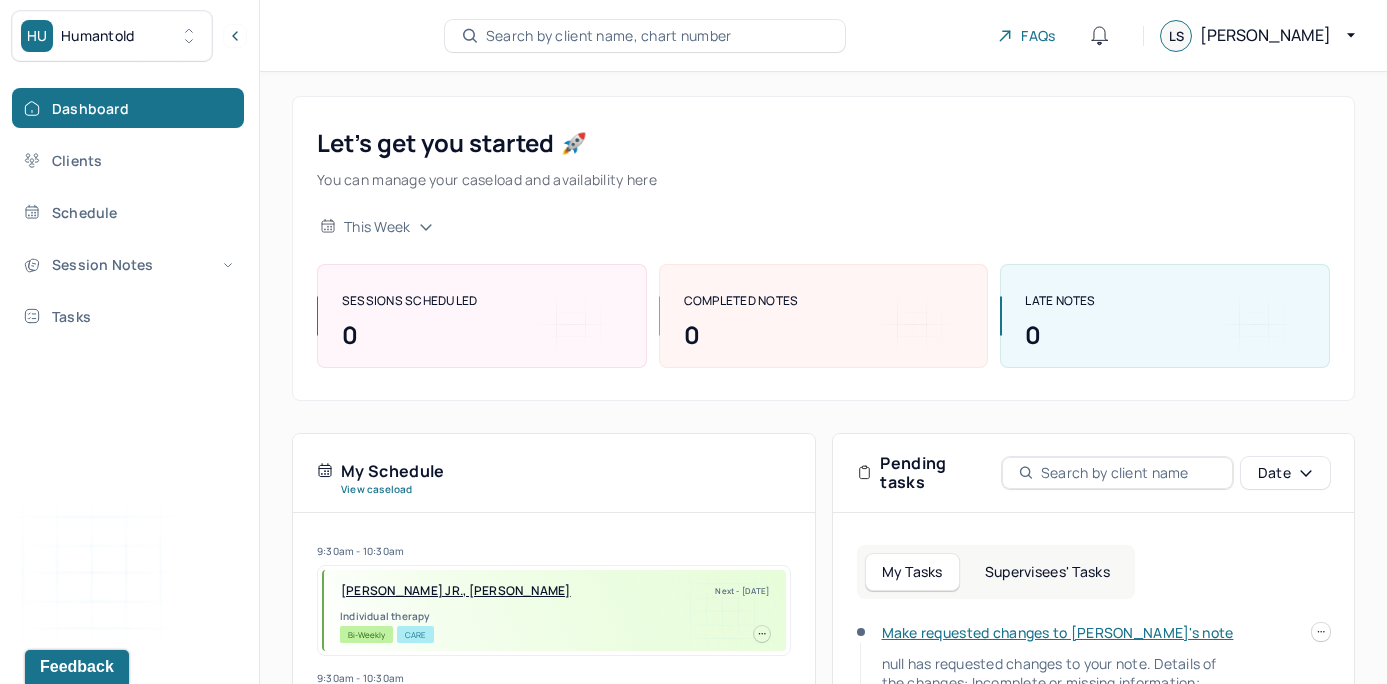 click on "Supervisees' Tasks" at bounding box center [1047, 572] 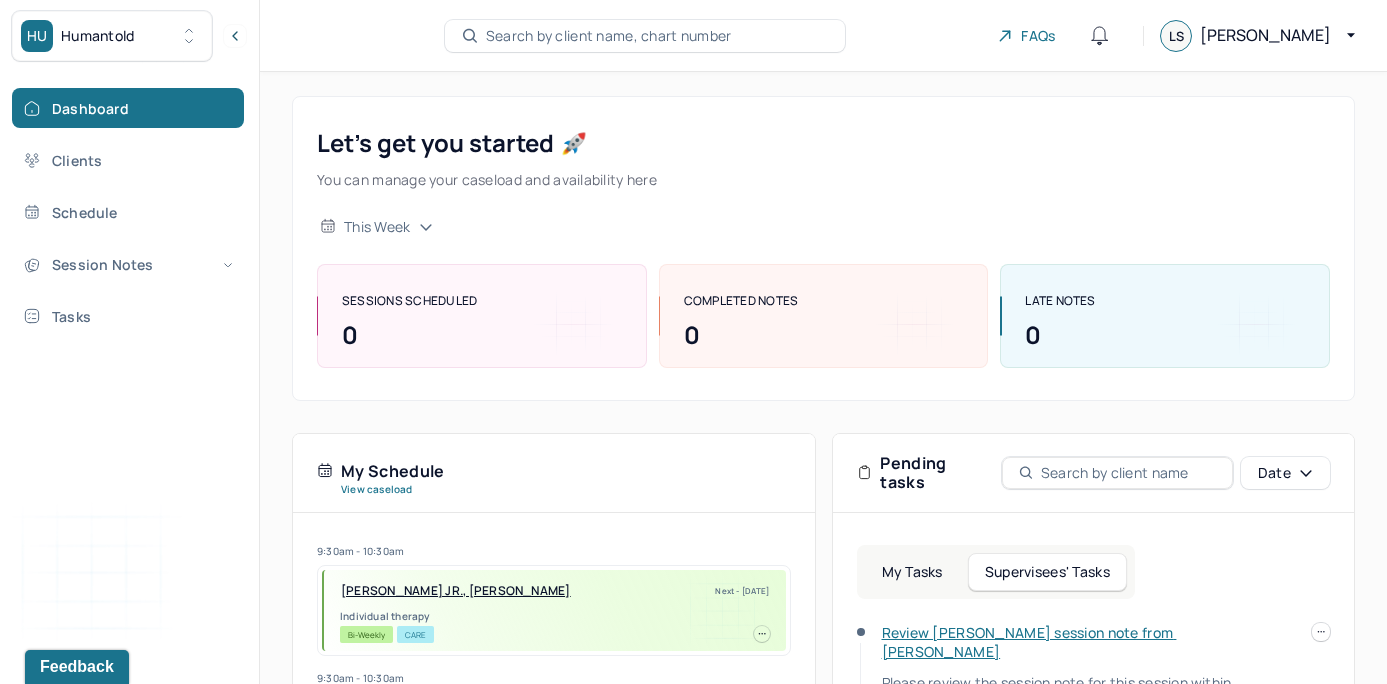 click on "Let’s get you started 🚀 You can manage your caseload and availability here   this week   SESSIONS SCHEDULED 0 COMPLETED NOTES 0 LATE NOTES 0" at bounding box center [823, 248] 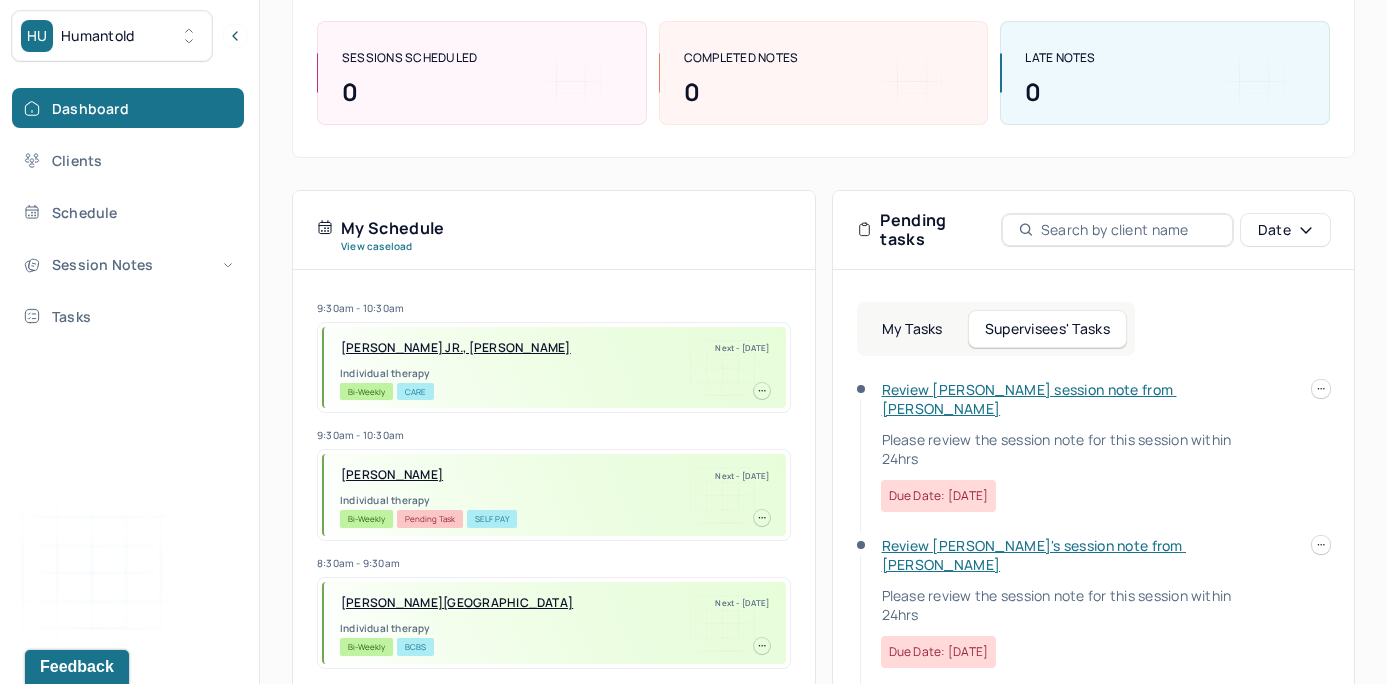 scroll, scrollTop: 253, scrollLeft: 0, axis: vertical 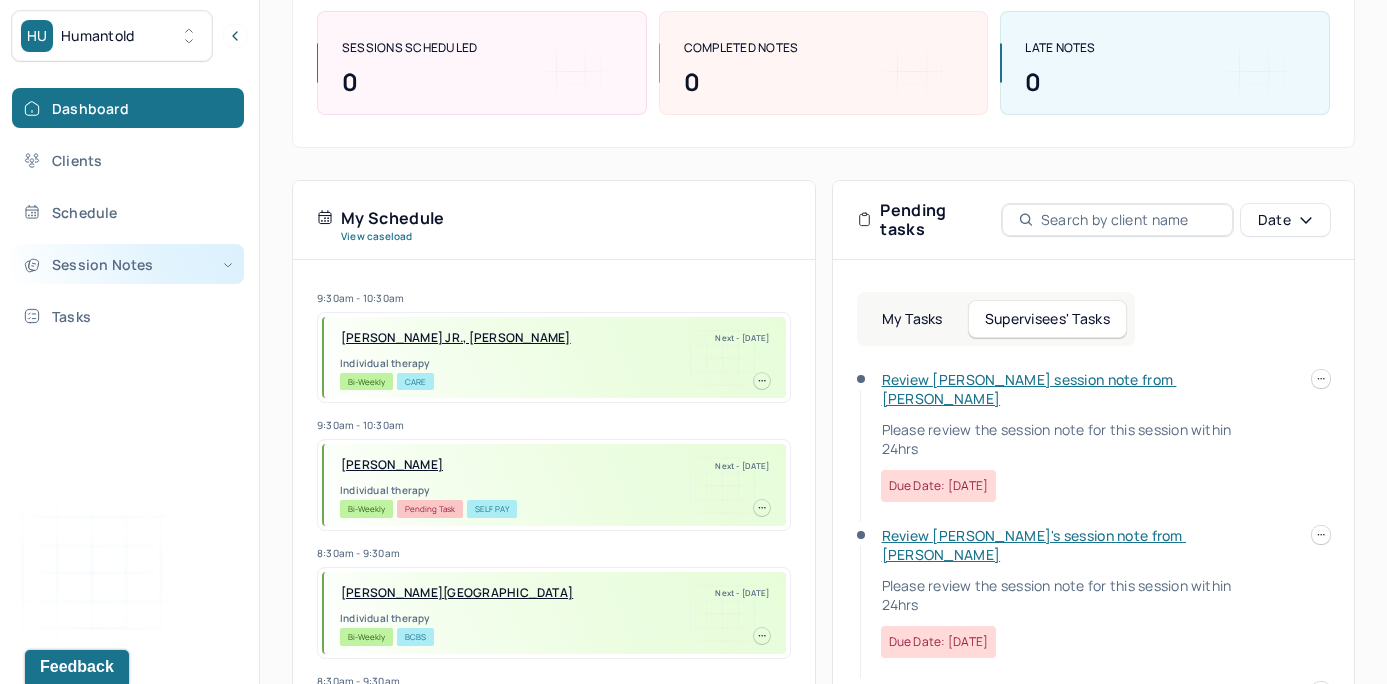 click on "Session Notes" at bounding box center [128, 264] 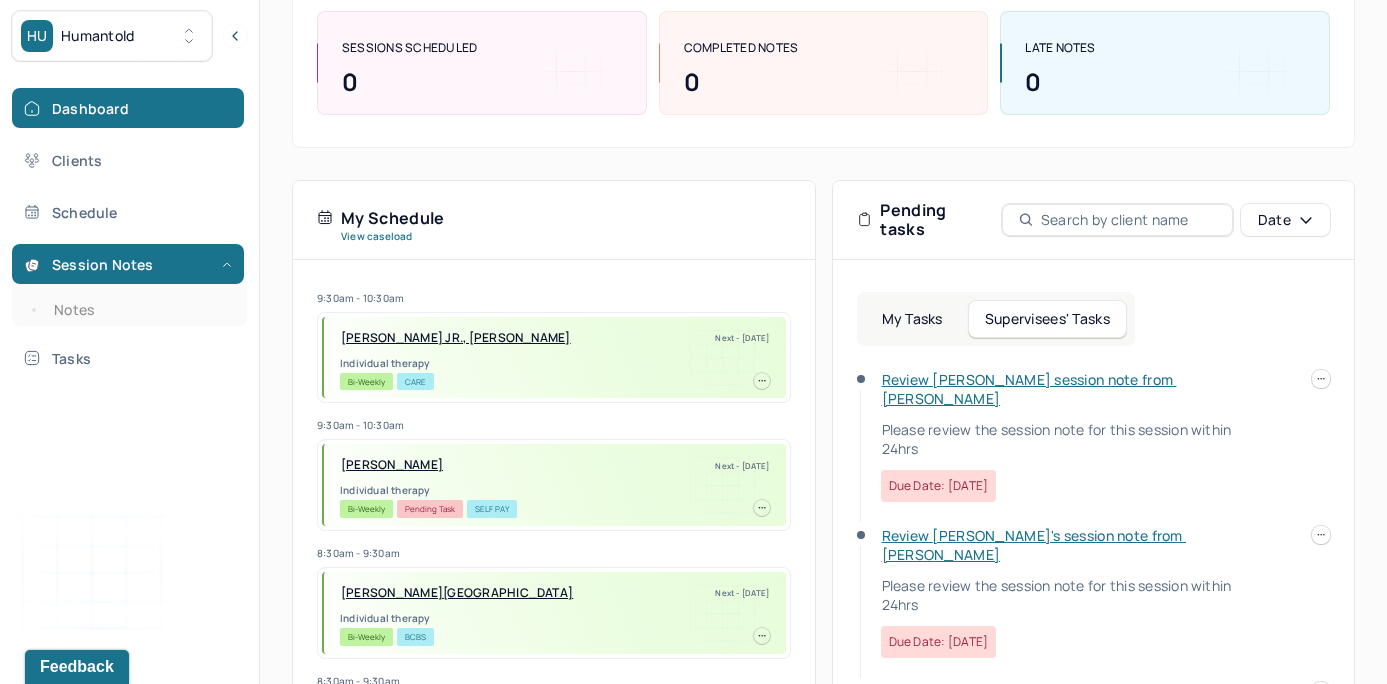 click on "Let’s get you started 🚀 You can manage your caseload and availability here   this week   SESSIONS SCHEDULED 0 COMPLETED NOTES 0 LATE NOTES 0 My Schedule View caseload 9:30am - 10:30am   [PERSON_NAME] JR., [PERSON_NAME]   Next - [DATE] Individual therapy Bi-Weekly CARE     9:30am - 10:30am   [PERSON_NAME]   Next - [DATE] Individual therapy Bi-Weekly Pending Task Self Pay     8:30am - 9:30am   [PERSON_NAME][GEOGRAPHIC_DATA]   Next - [DATE] Individual therapy Bi-Weekly BCBS     8:30am - 9:30am   [PERSON_NAME]   Next - [DATE] Individual therapy Bi-Weekly BCBS     8:30am - 9:30am   [PERSON_NAME]   Next - [DATE] Individual therapy Bi-Weekly CIG     9:00am - 10:00am   [PERSON_NAME]   Next - [DATE] Individual therapy Bi-Weekly Pending Task AET     10:00am - 11:00am   [PERSON_NAME]   Next - [DATE] Individual therapy Bi-Weekly CARE     8:30am - 9:30am   [PERSON_NAME]   Next - [DATE] Individual therapy Bi-Weekly OXF     9:30am - 10:30am   [PERSON_NAME]   Next - [DATE] Individual therapy" at bounding box center [823, 366] 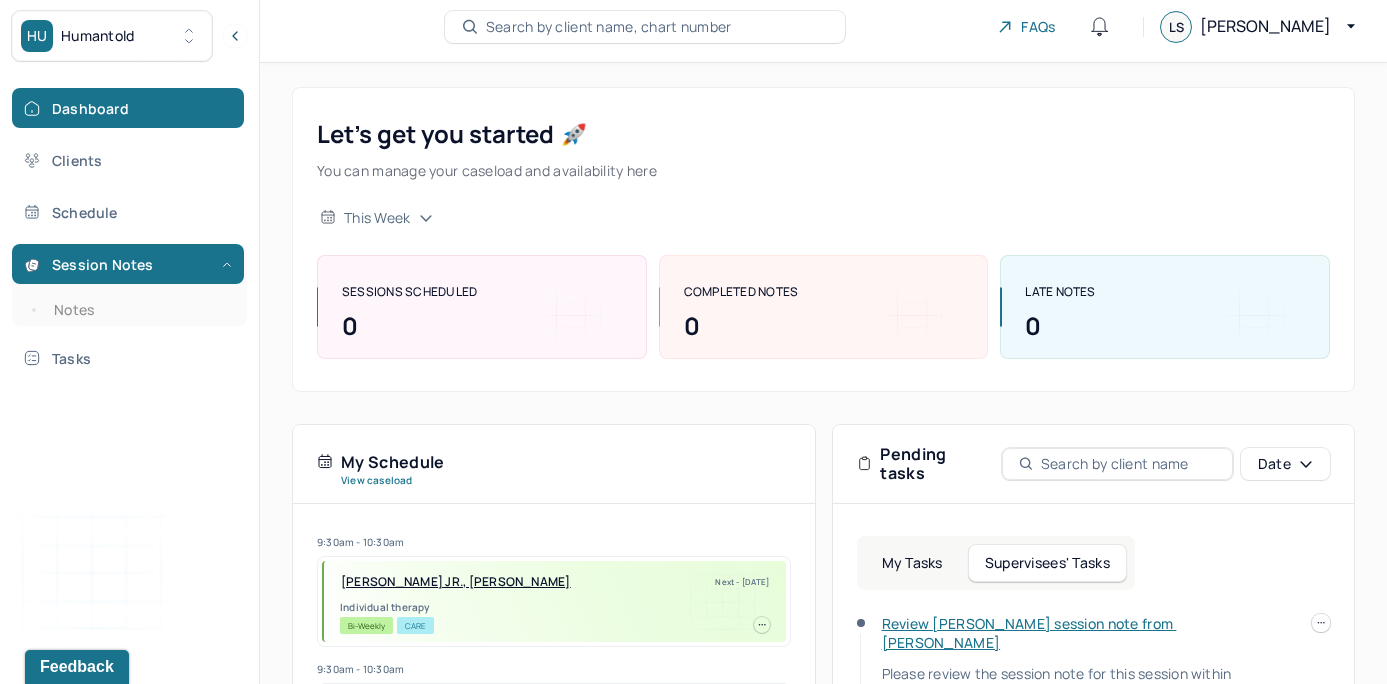 scroll, scrollTop: 0, scrollLeft: 0, axis: both 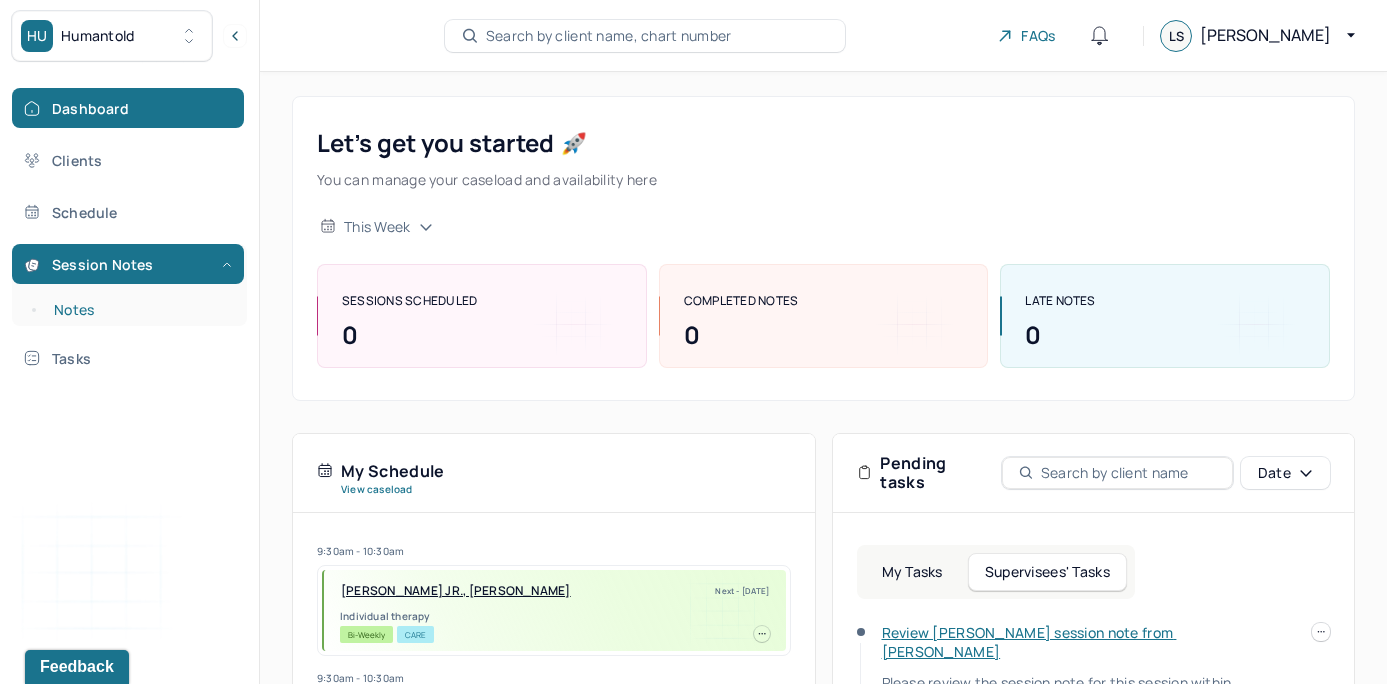 click on "Notes" at bounding box center (139, 310) 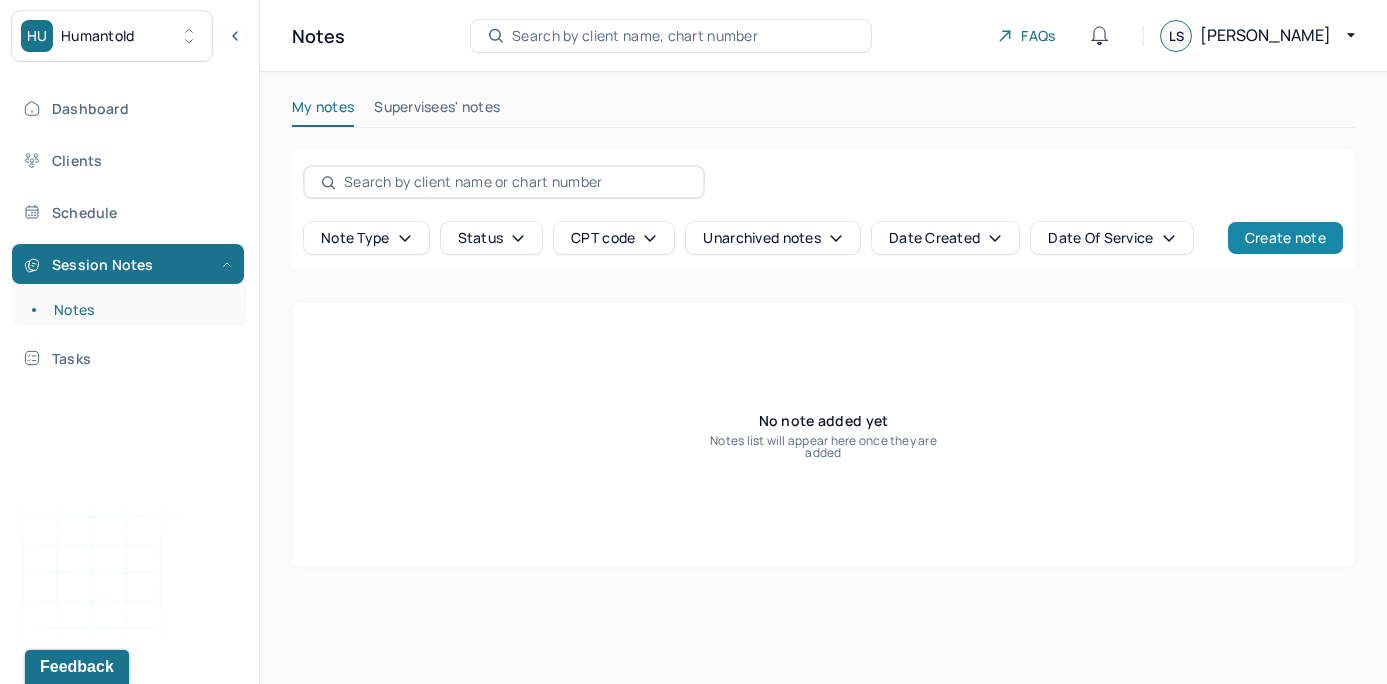 click on "Create note" at bounding box center (1285, 238) 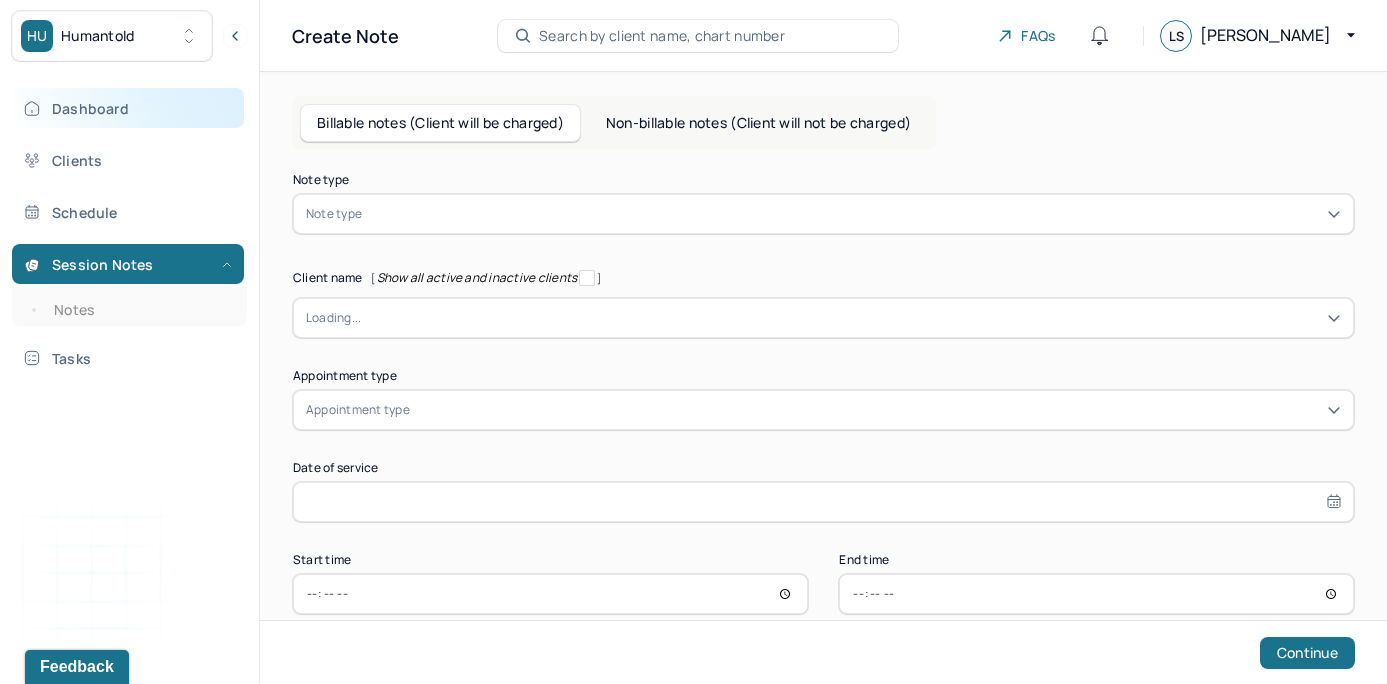 click on "Dashboard" at bounding box center (128, 108) 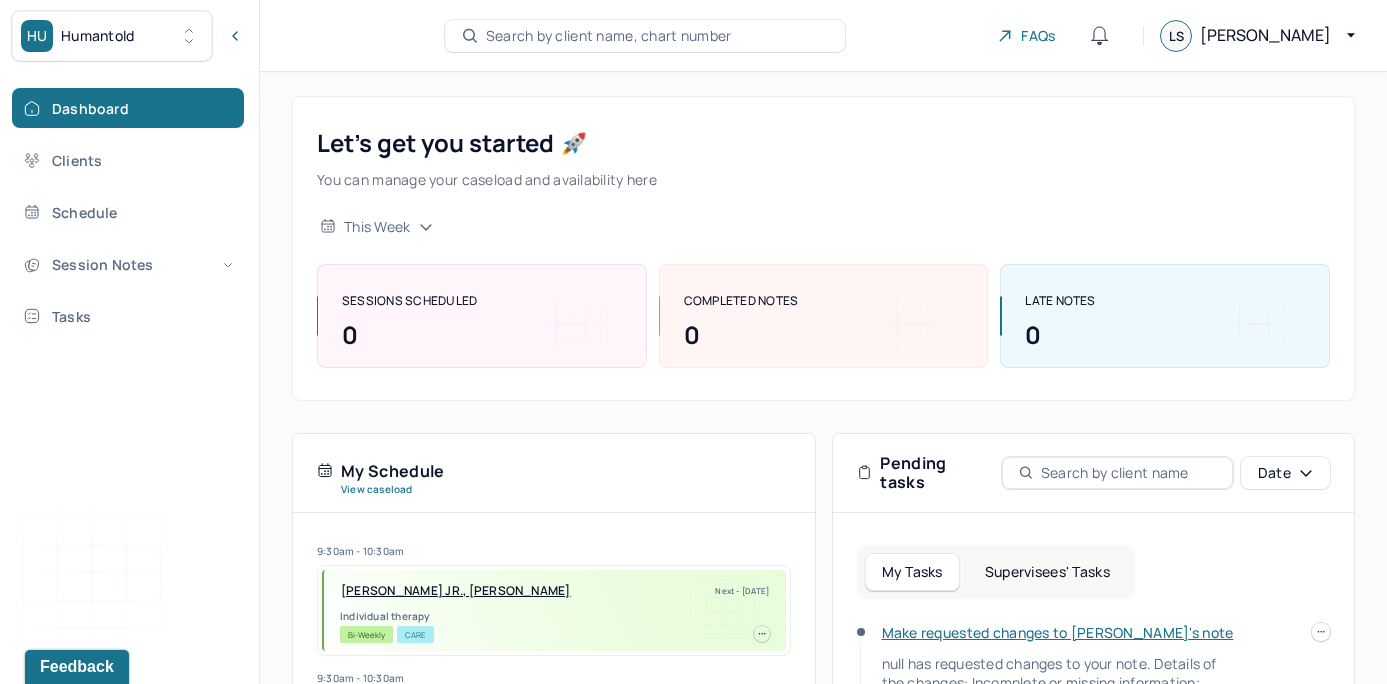 click on "Search by client name, chart number" at bounding box center (609, 36) 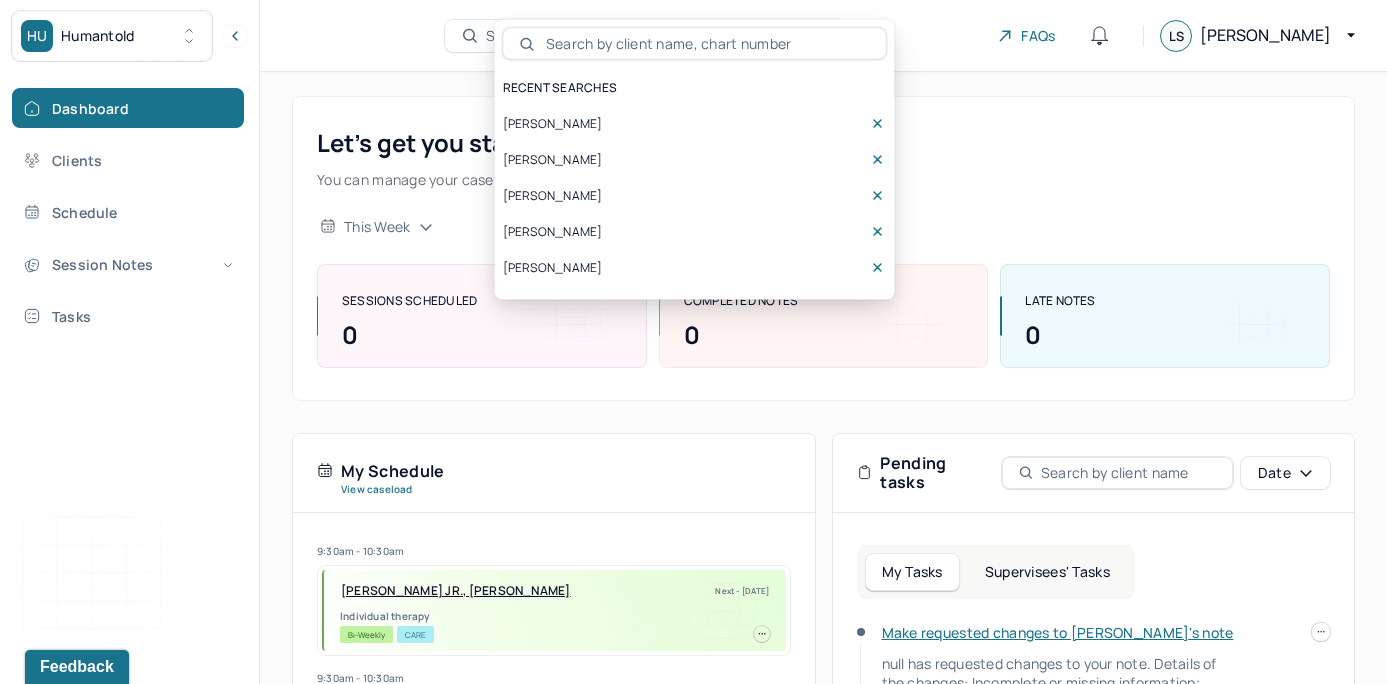 scroll, scrollTop: 0, scrollLeft: 0, axis: both 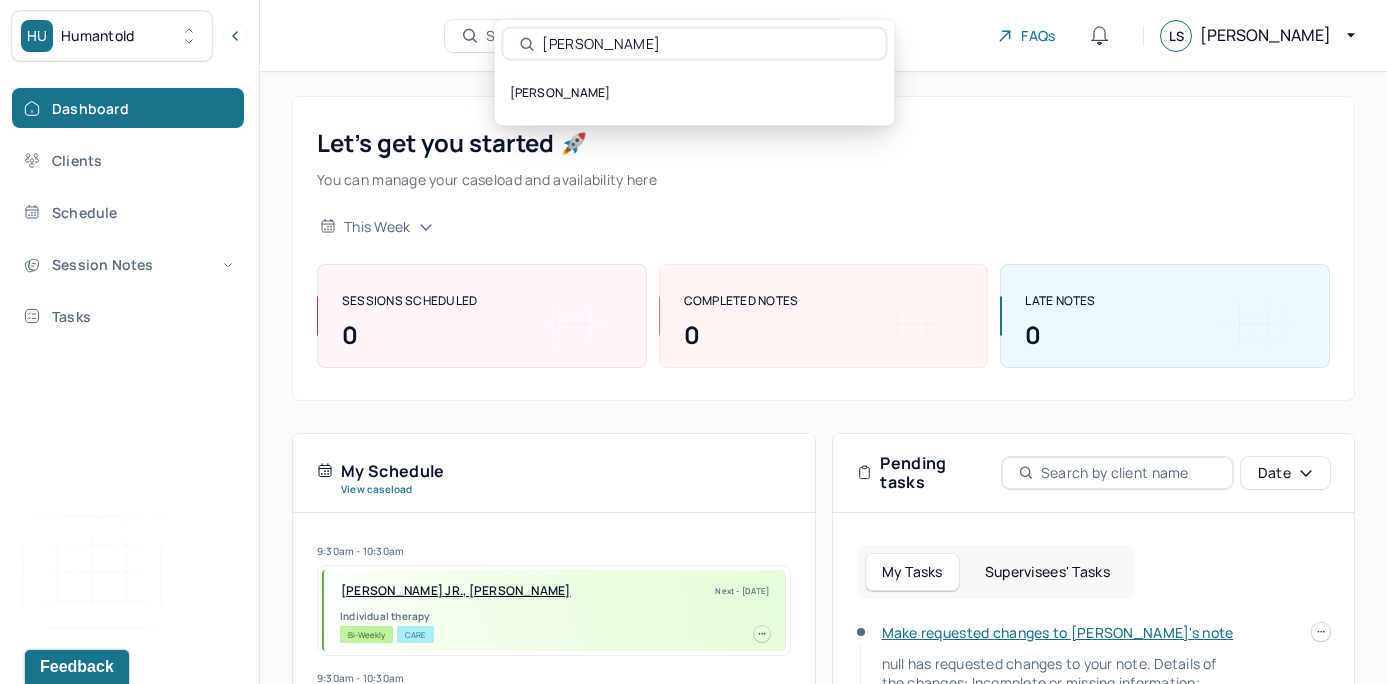 type on "[PERSON_NAME]" 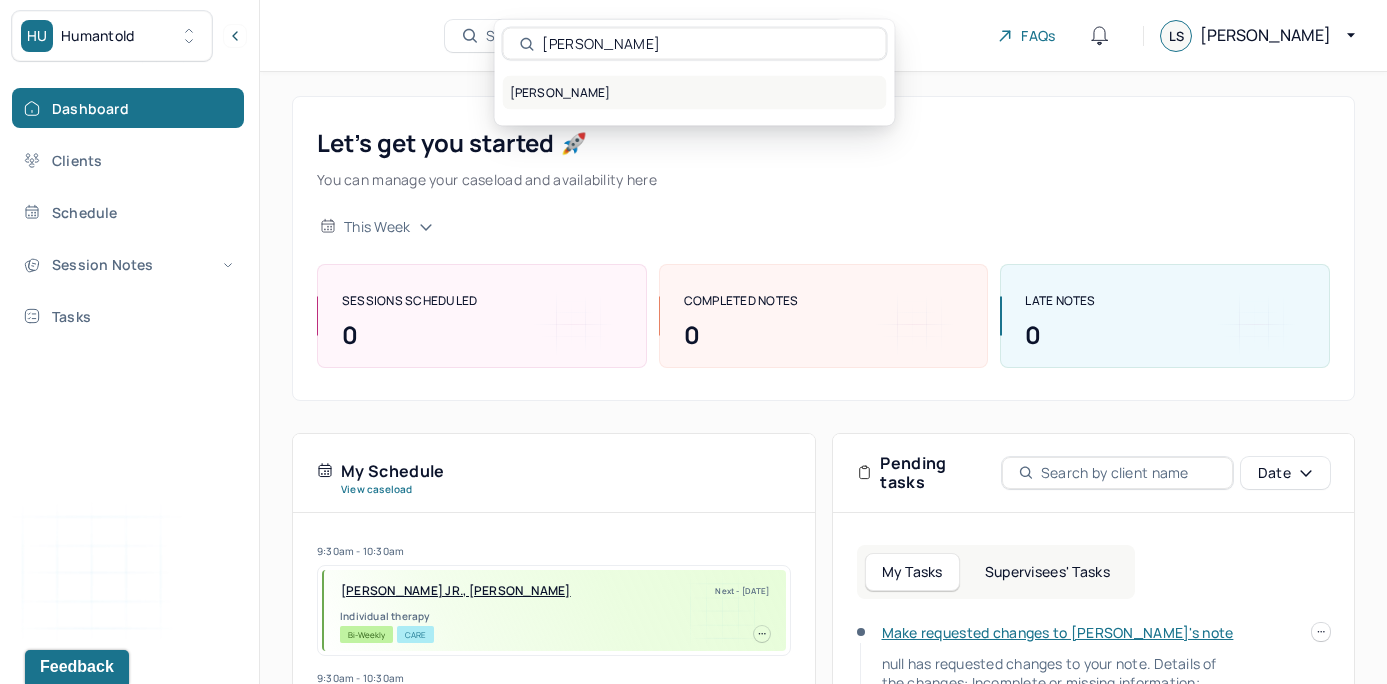 drag, startPoint x: 604, startPoint y: 97, endPoint x: 605, endPoint y: 85, distance: 12.0415945 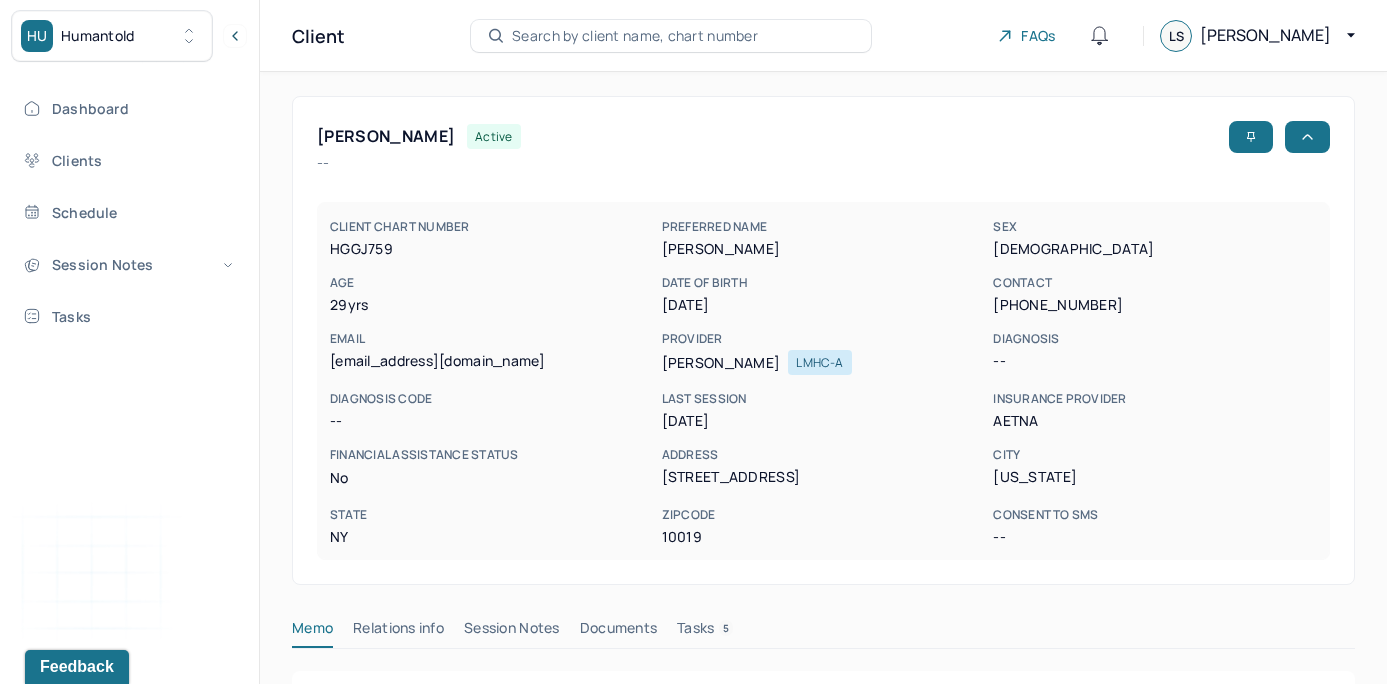 click on "[PERSON_NAME] active         -- CLIENT CHART NUMBER HGGJ759 PREFERRED NAME [PERSON_NAME] SEX [DEMOGRAPHIC_DATA] AGE [DEMOGRAPHIC_DATA]  yrs DATE OF BIRTH [DEMOGRAPHIC_DATA]  CONTACT [PHONE_NUMBER] EMAIL [EMAIL_ADDRESS][DOMAIN_NAME] PROVIDER [PERSON_NAME] LMHC-A DIAGNOSIS -- DIAGNOSIS CODE -- LAST SESSION [DATE] insurance provider AETna FINANCIAL ASSISTANCE STATUS no Address [STREET_ADDRESS][US_STATE][US_STATE] Consent to Sms --   Memo     Relations info     Session Notes     Documents     Tasks 5     Category     active     Date     Add memo   No memo yet Client memos will appear here when added   Add memo" at bounding box center (823, 592) 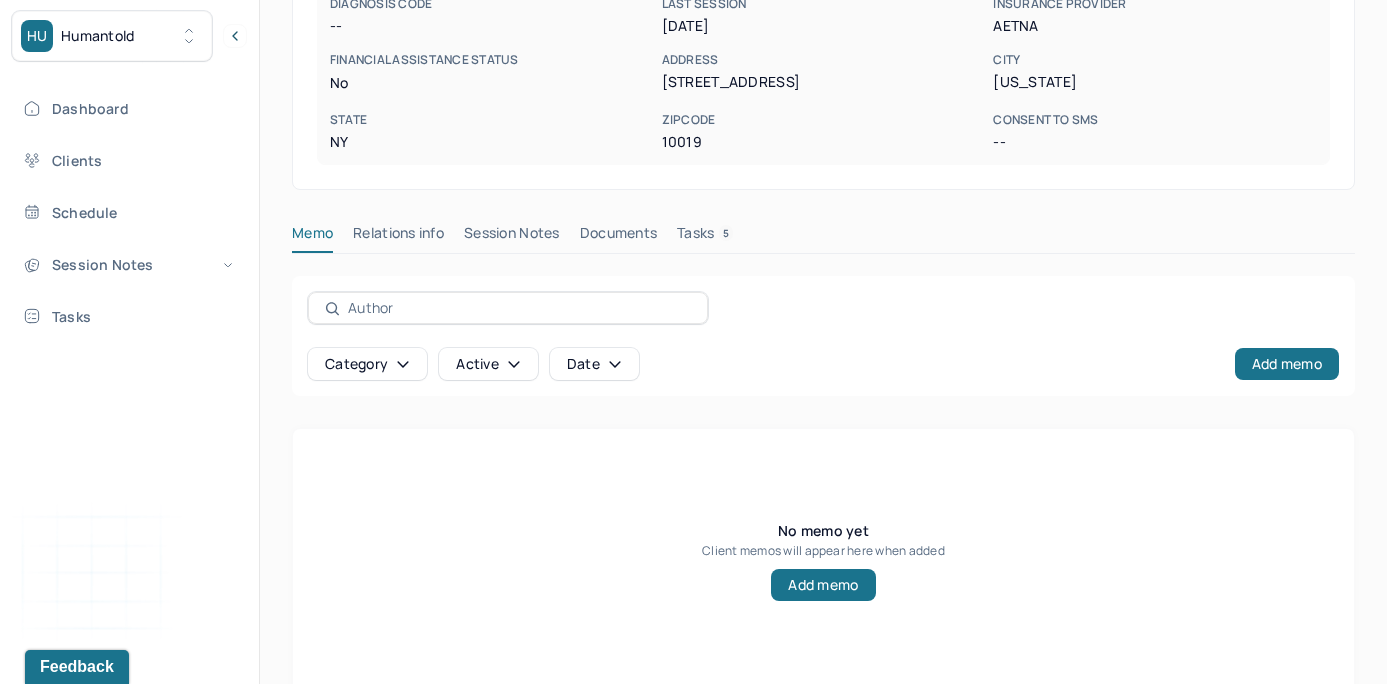scroll, scrollTop: 418, scrollLeft: 0, axis: vertical 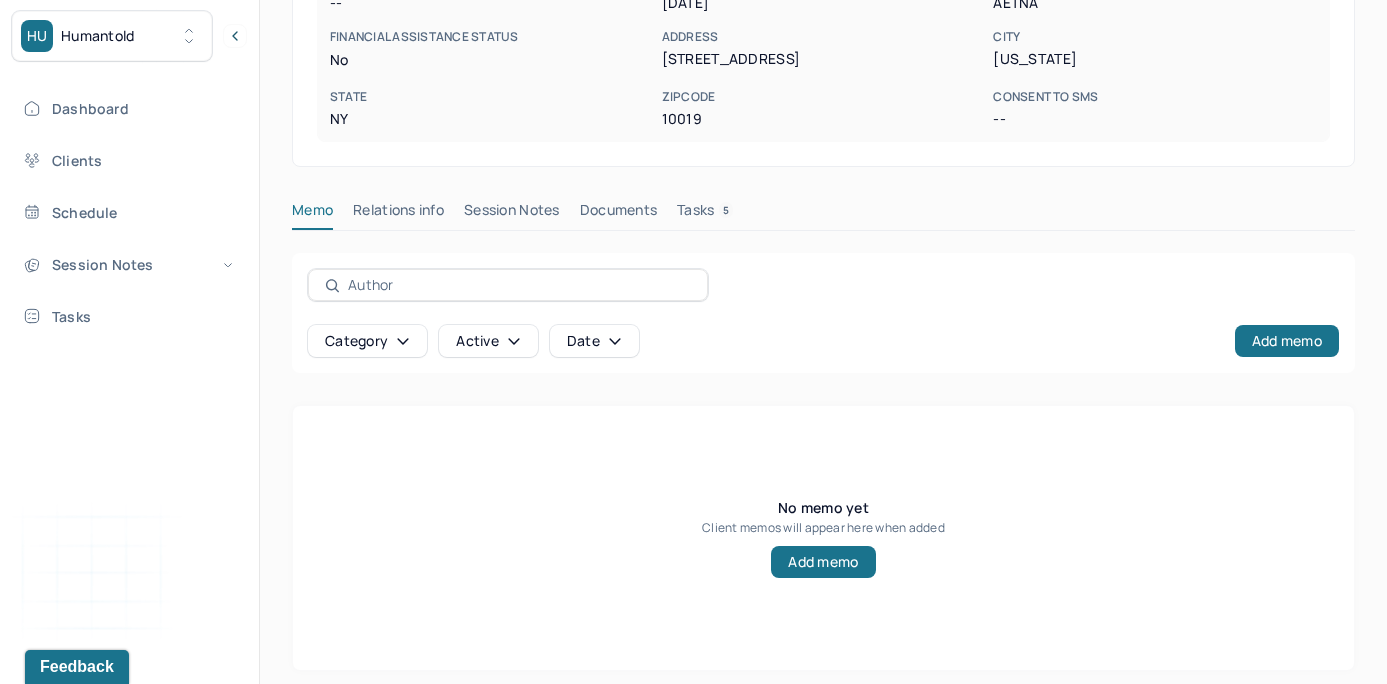 click on "Session Notes" at bounding box center (512, 214) 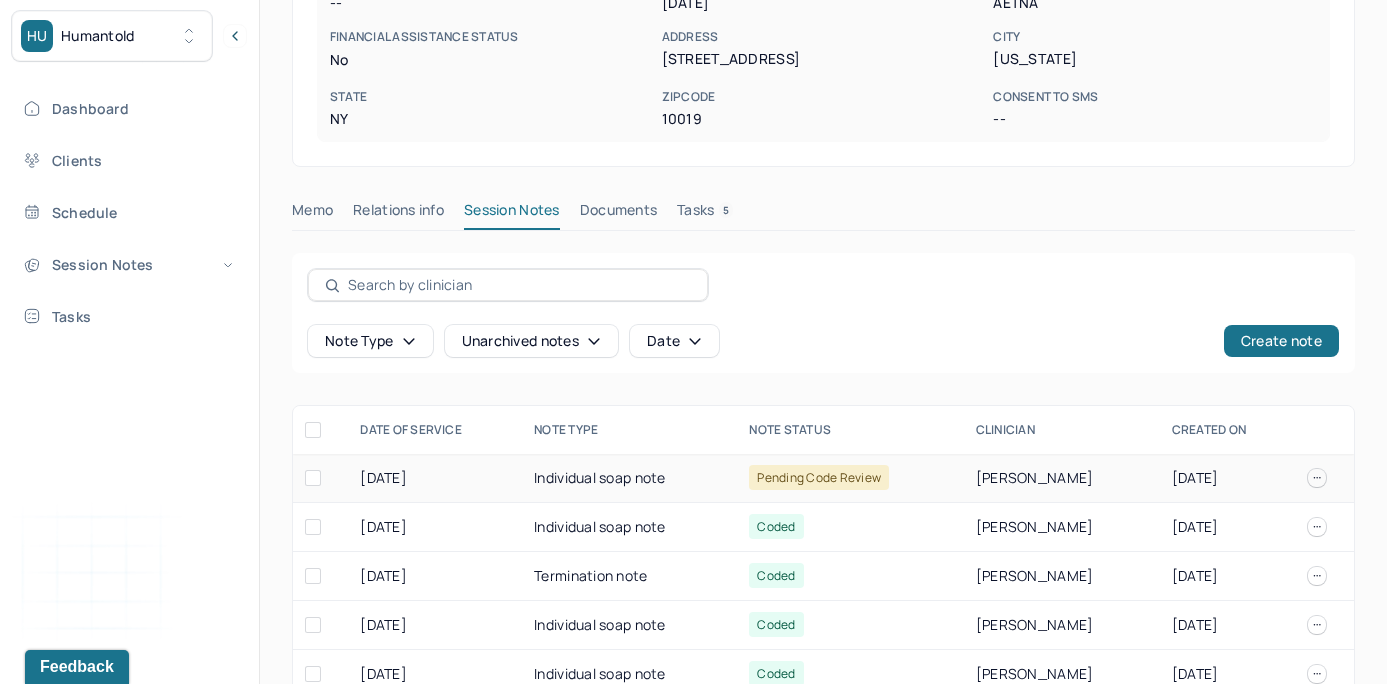 click on "[PERSON_NAME]" at bounding box center (1062, 478) 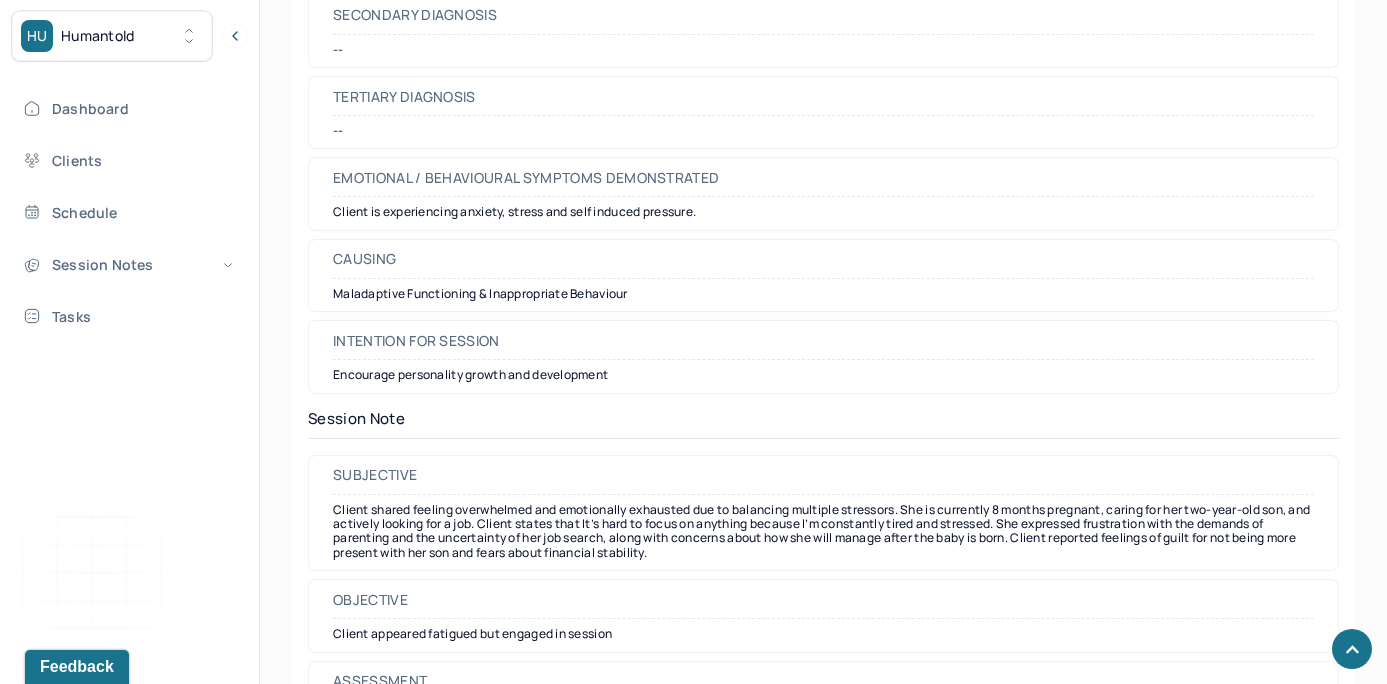 scroll, scrollTop: 1399, scrollLeft: 0, axis: vertical 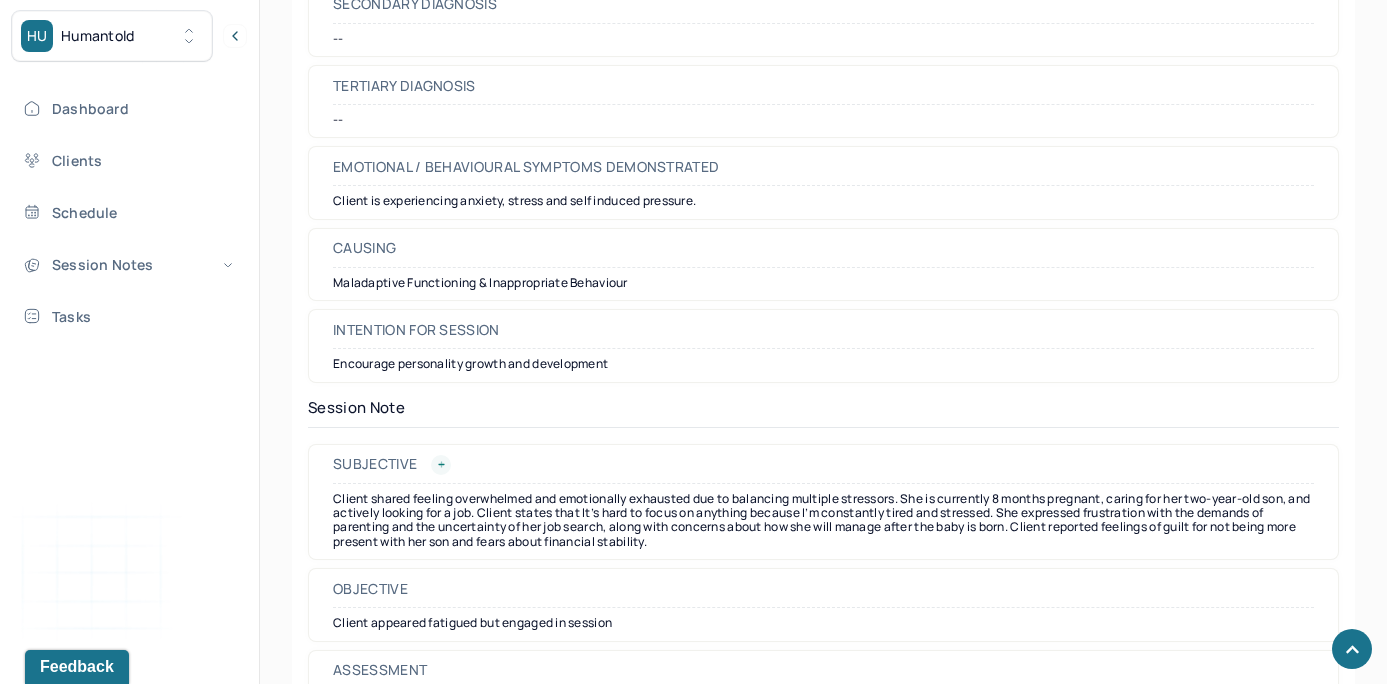drag, startPoint x: 721, startPoint y: 468, endPoint x: 721, endPoint y: 455, distance: 13 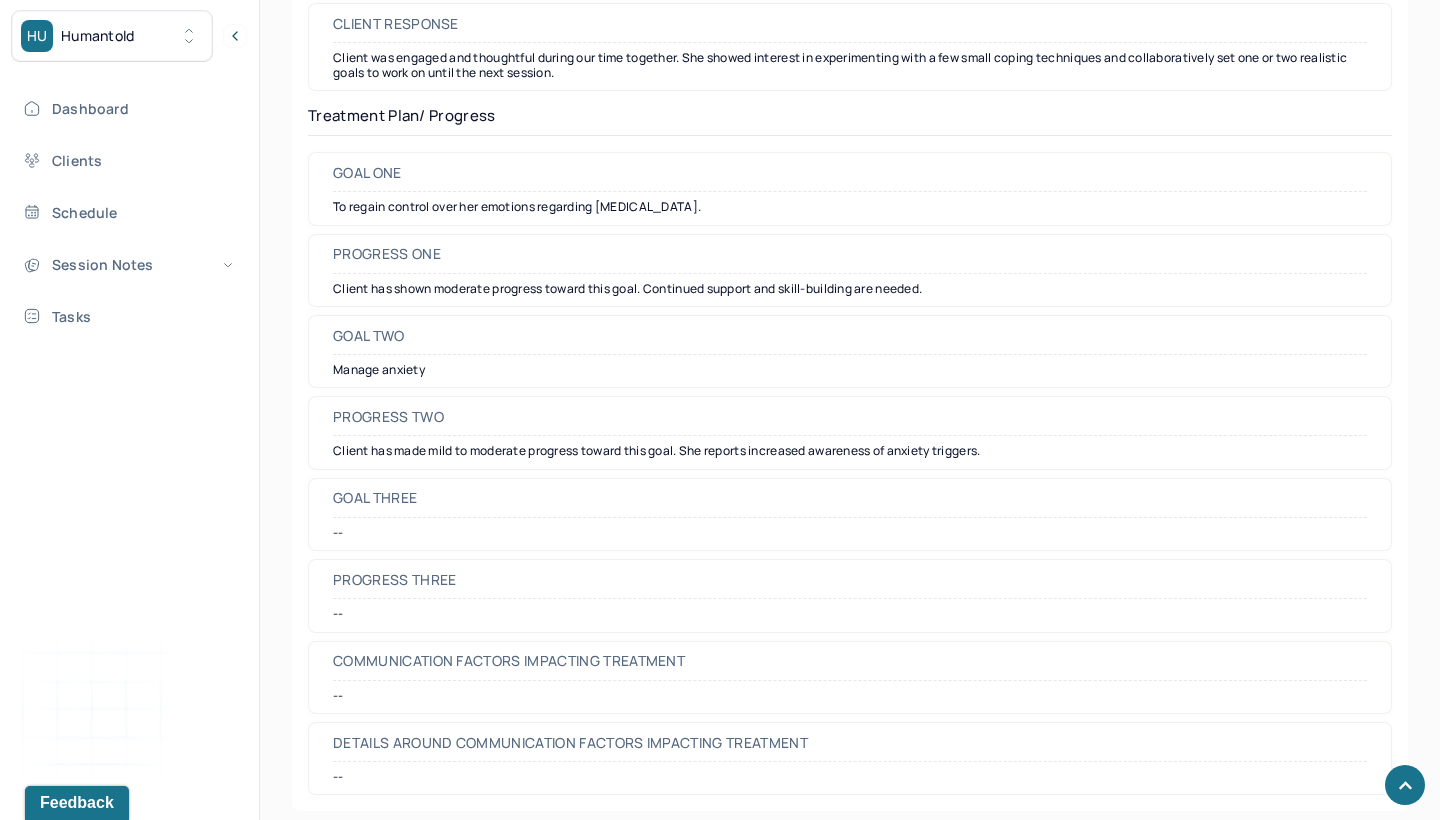 scroll, scrollTop: 4149, scrollLeft: 0, axis: vertical 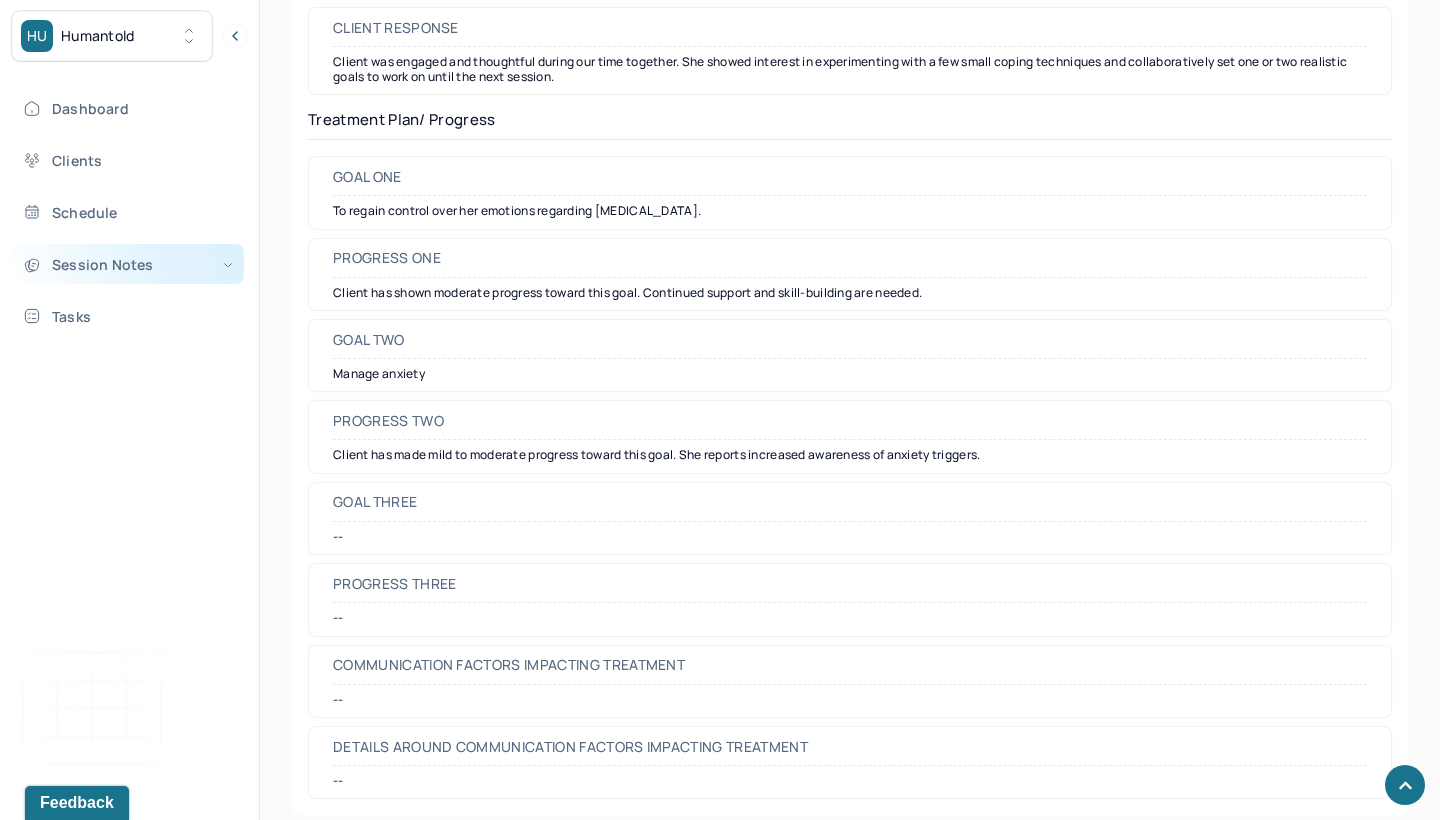 click on "Session Notes" at bounding box center [128, 264] 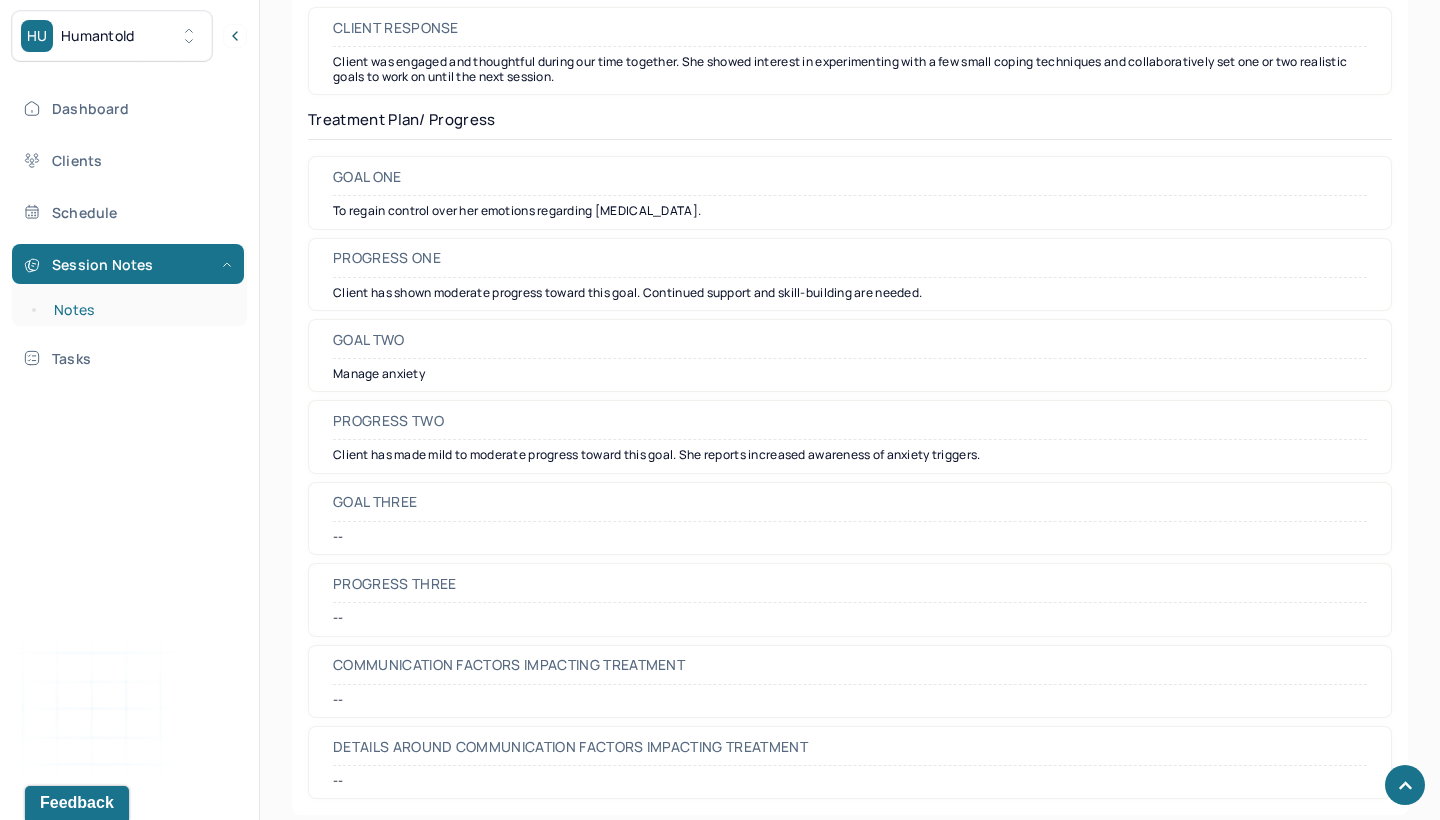 click on "Notes" at bounding box center (139, 310) 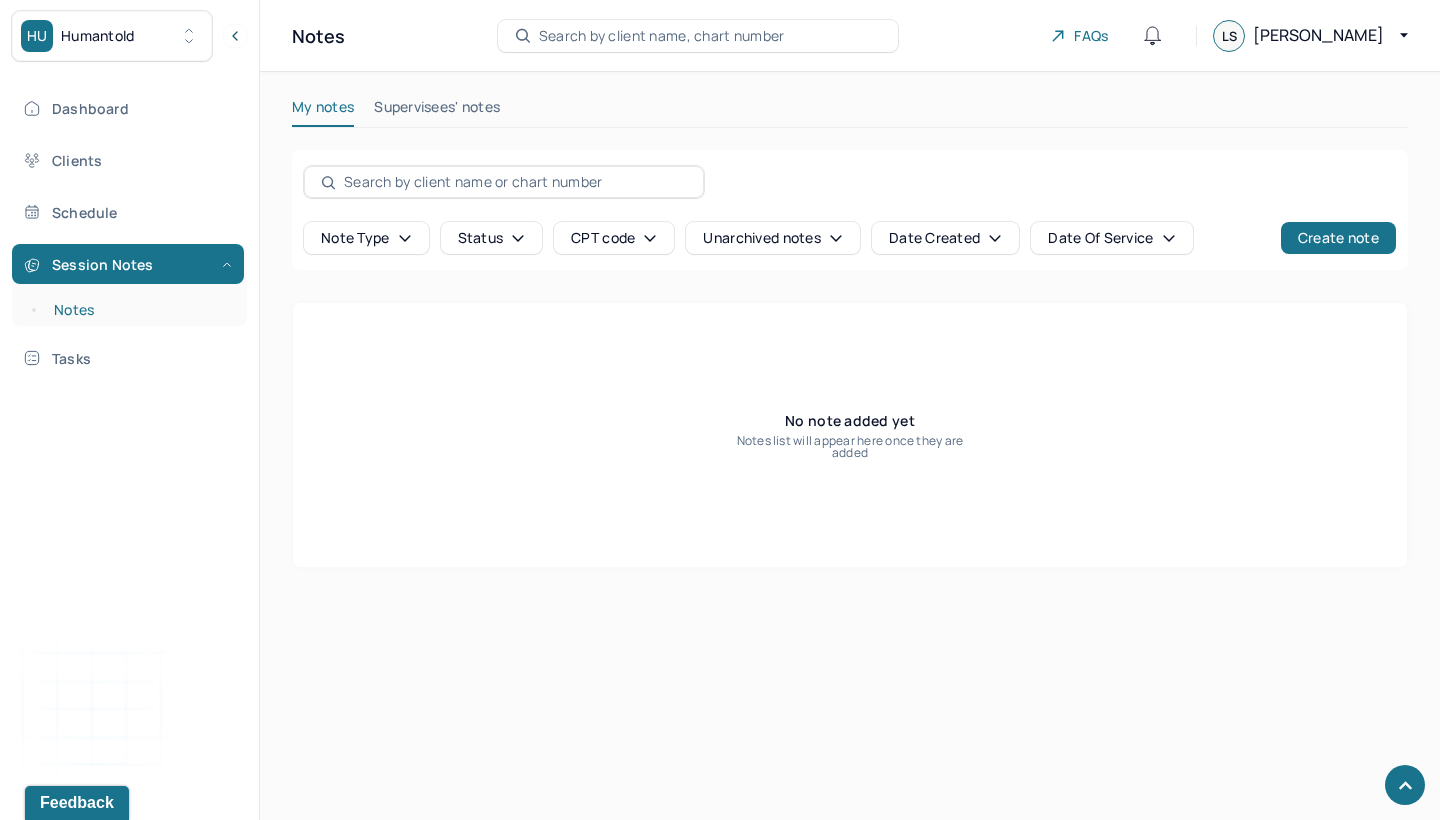scroll, scrollTop: 0, scrollLeft: 0, axis: both 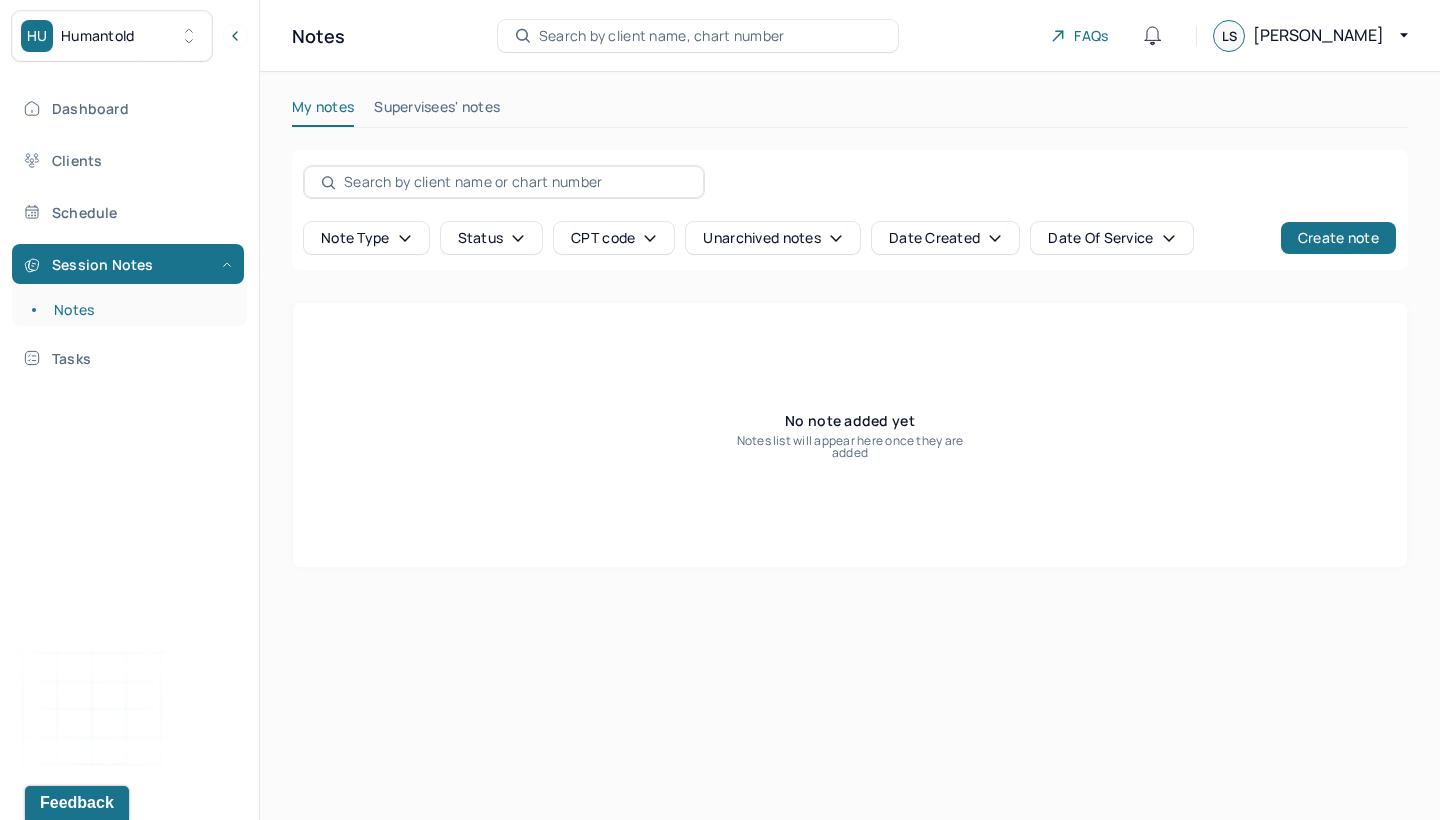 click on "Search by client name, chart number" at bounding box center [662, 36] 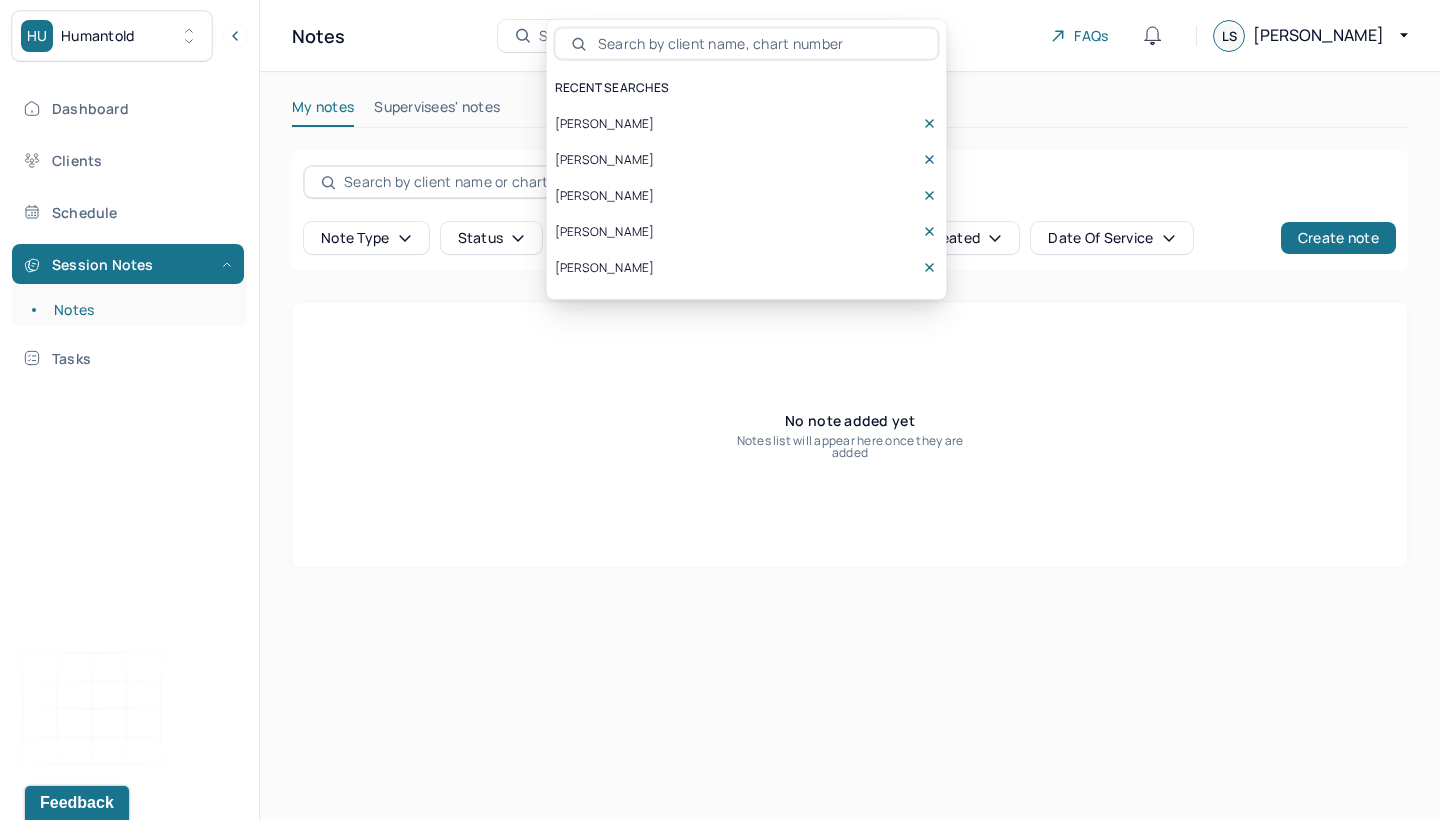 scroll, scrollTop: 0, scrollLeft: 0, axis: both 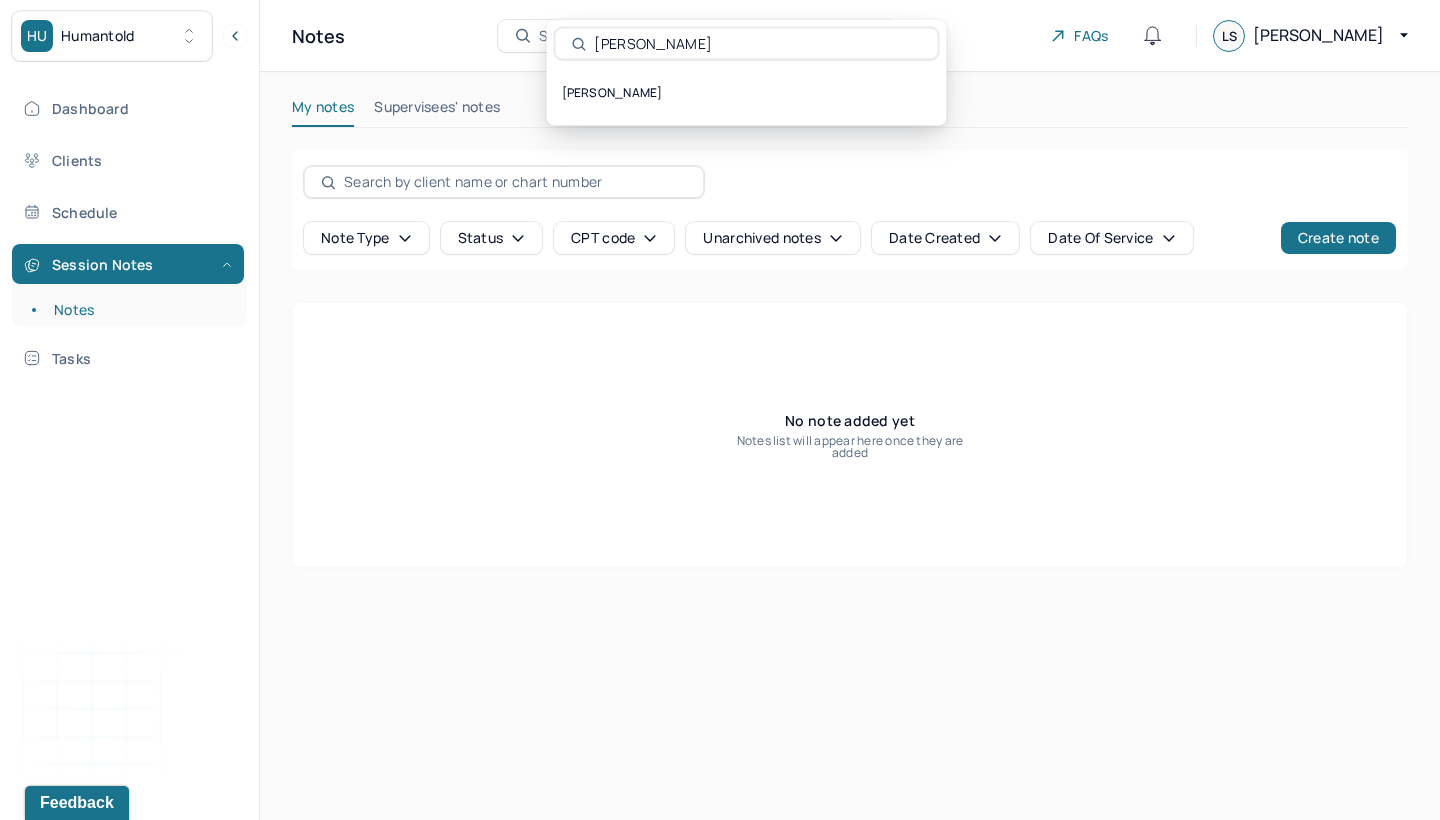 type on "[PERSON_NAME]" 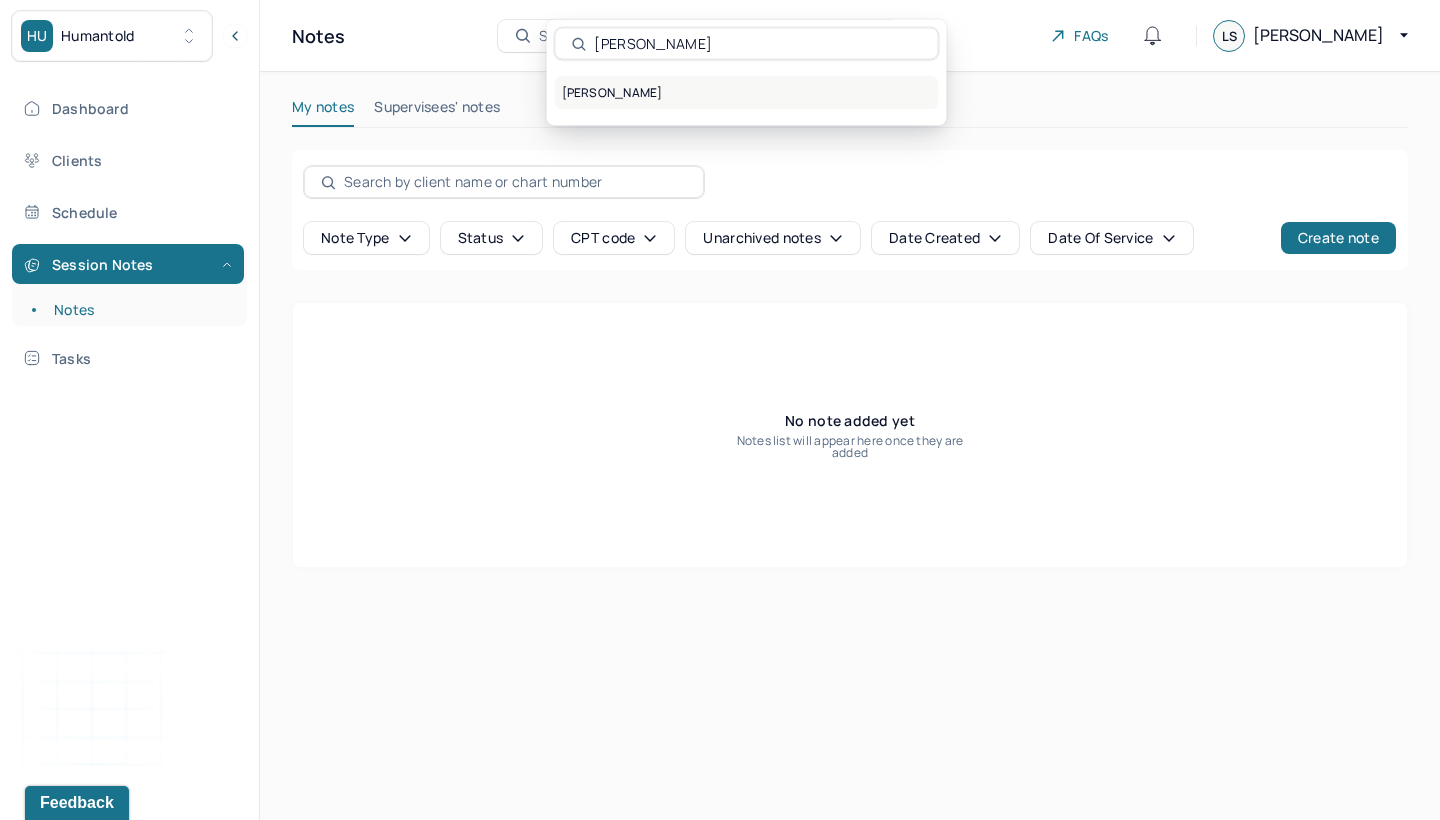drag, startPoint x: 666, startPoint y: 71, endPoint x: 674, endPoint y: 93, distance: 23.409399 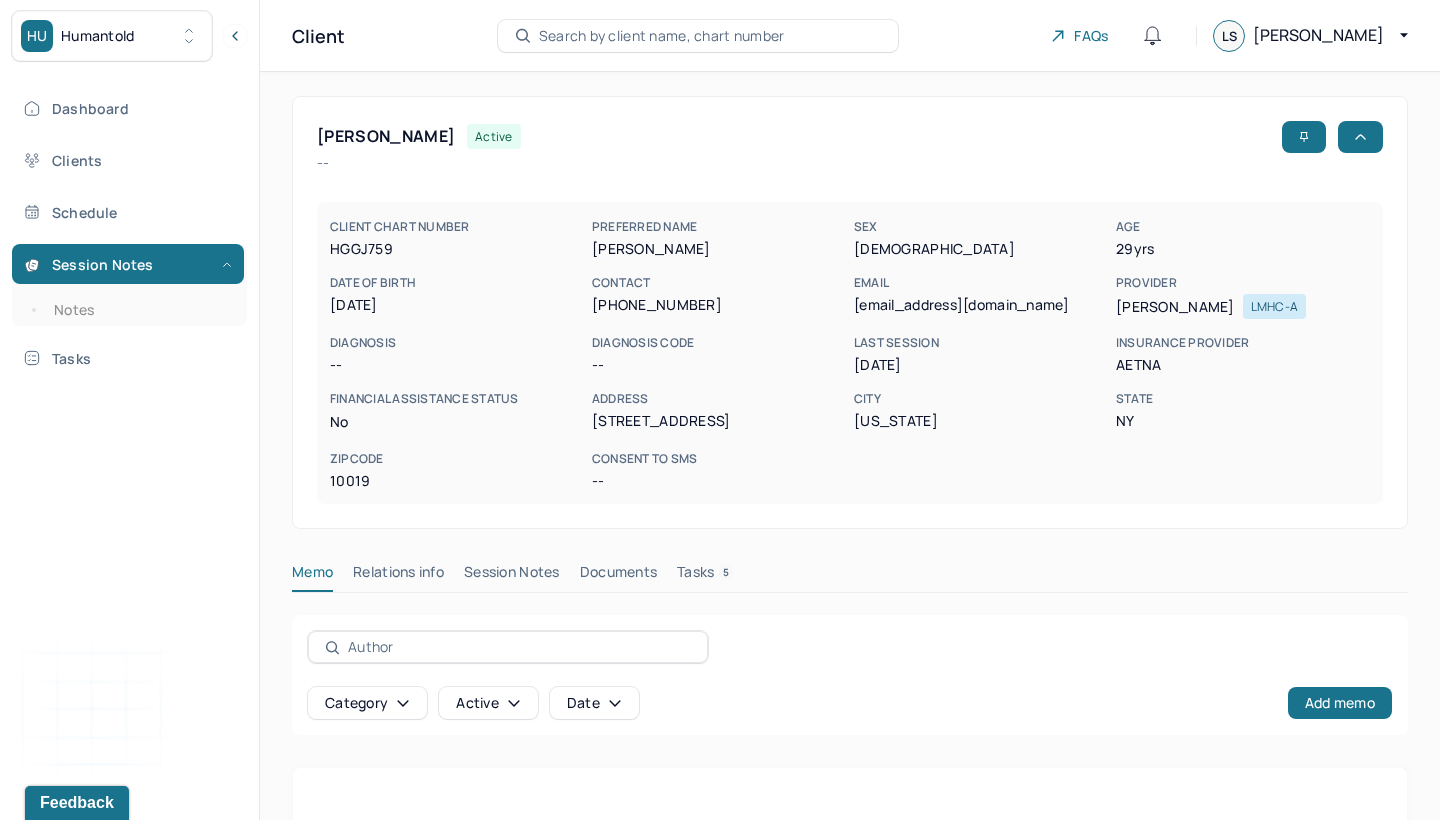 click on "Session Notes" at bounding box center (512, 576) 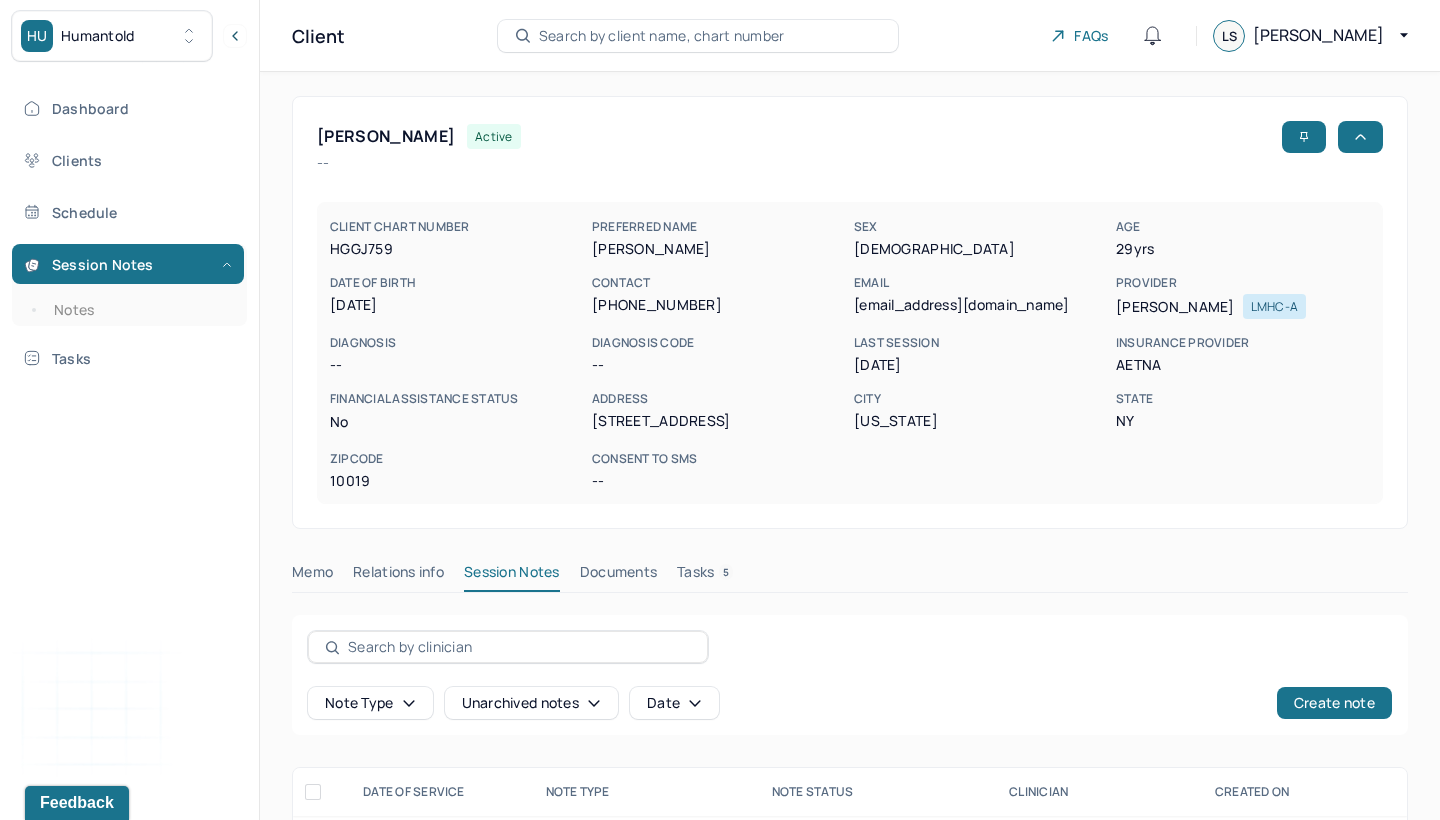 click on "[PERSON_NAME] active         -- CLIENT CHART NUMBER HGGJ759 PREFERRED NAME [PERSON_NAME] SEX [DEMOGRAPHIC_DATA] AGE [DEMOGRAPHIC_DATA]  yrs DATE OF BIRTH [DEMOGRAPHIC_DATA]  CONTACT [PHONE_NUMBER] EMAIL [EMAIL_ADDRESS][DOMAIN_NAME] PROVIDER [PERSON_NAME] LMHC-A DIAGNOSIS -- DIAGNOSIS CODE -- LAST SESSION [DATE] insurance provider AETna FINANCIAL ASSISTANCE STATUS no Address [STREET_ADDRESS][US_STATE][US_STATE] Consent to Sms --   Memo     Relations info     Session Notes     Documents     Tasks 5     Note type     Unarchived notes     Date     Create note   DATE OF SERVICE Note Type Note Status Clinician CREATED ON [DATE] Individual soap note Pending code review [PERSON_NAME] [DATE]     [DATE] Individual soap note Coded [PERSON_NAME] [DATE]     [DATE] Termination note Coded [PERSON_NAME] [DATE]     [DATE] Individual soap note Coded [PERSON_NAME] [DATE]     [DATE] Individual soap note Coded [PERSON_NAME] [DATE]     [DATE] Individual soap note Coded [PERSON_NAME] [DATE]" at bounding box center [850, 603] 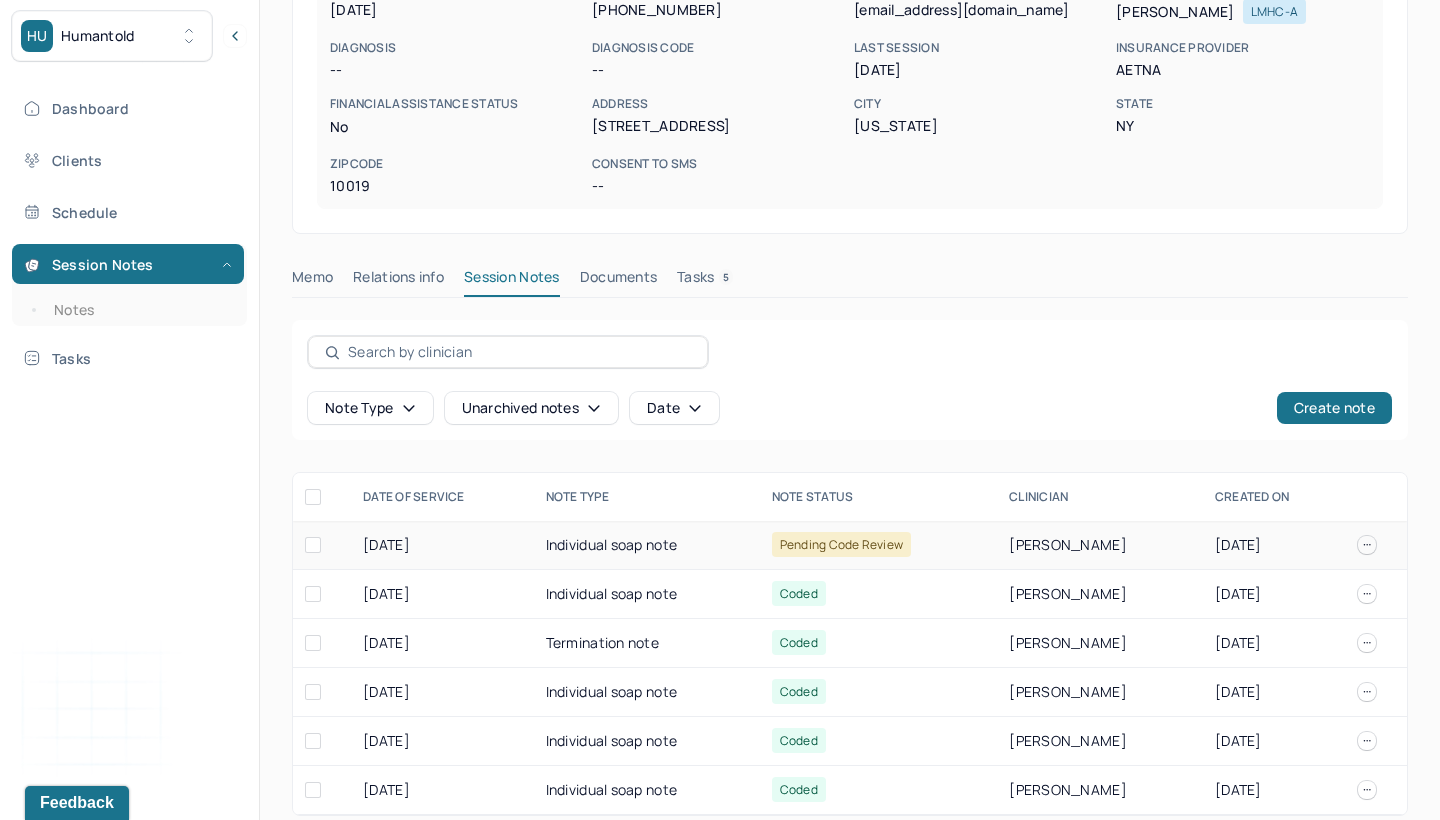 scroll, scrollTop: 296, scrollLeft: 0, axis: vertical 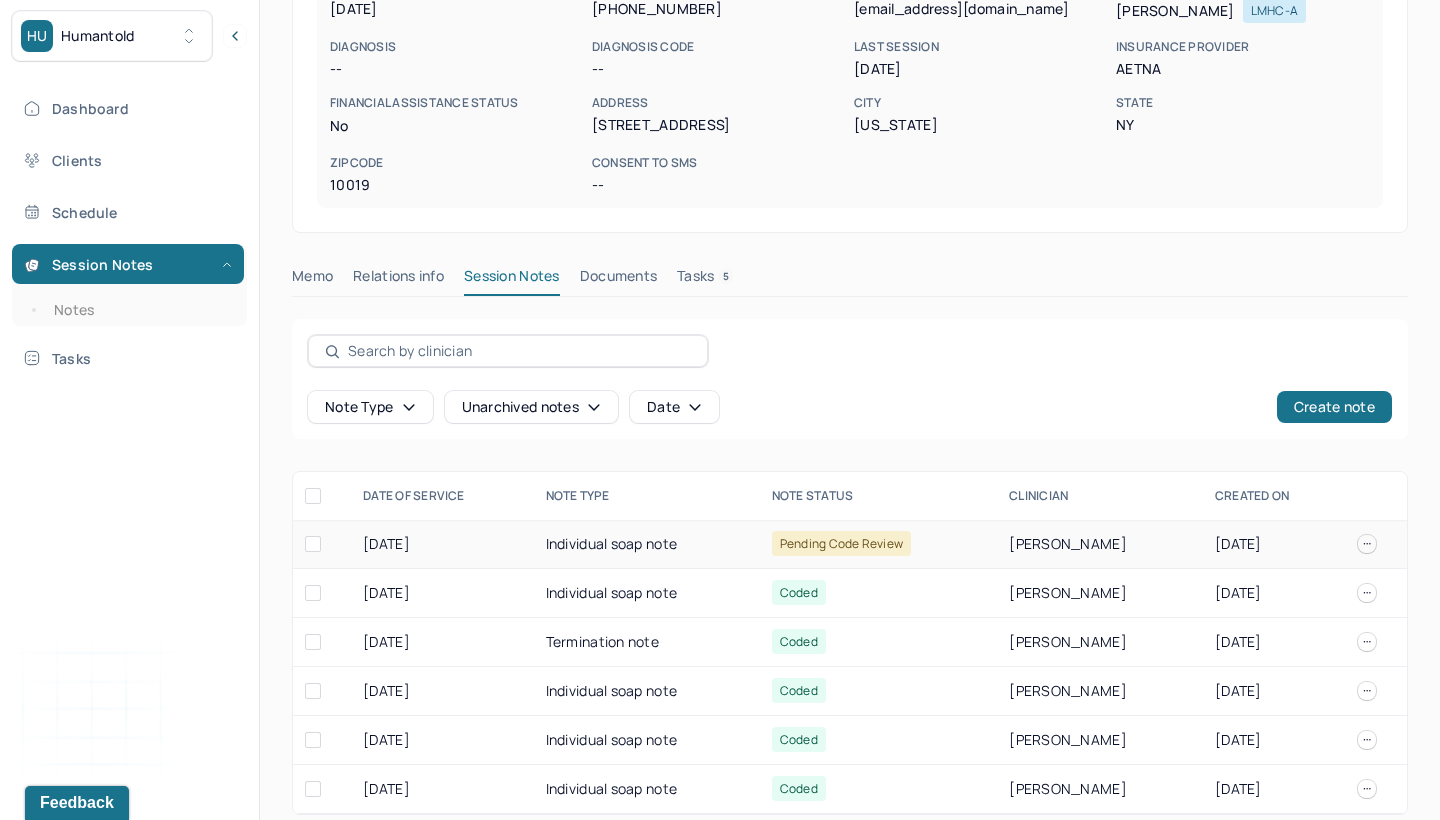 click at bounding box center [1376, 544] 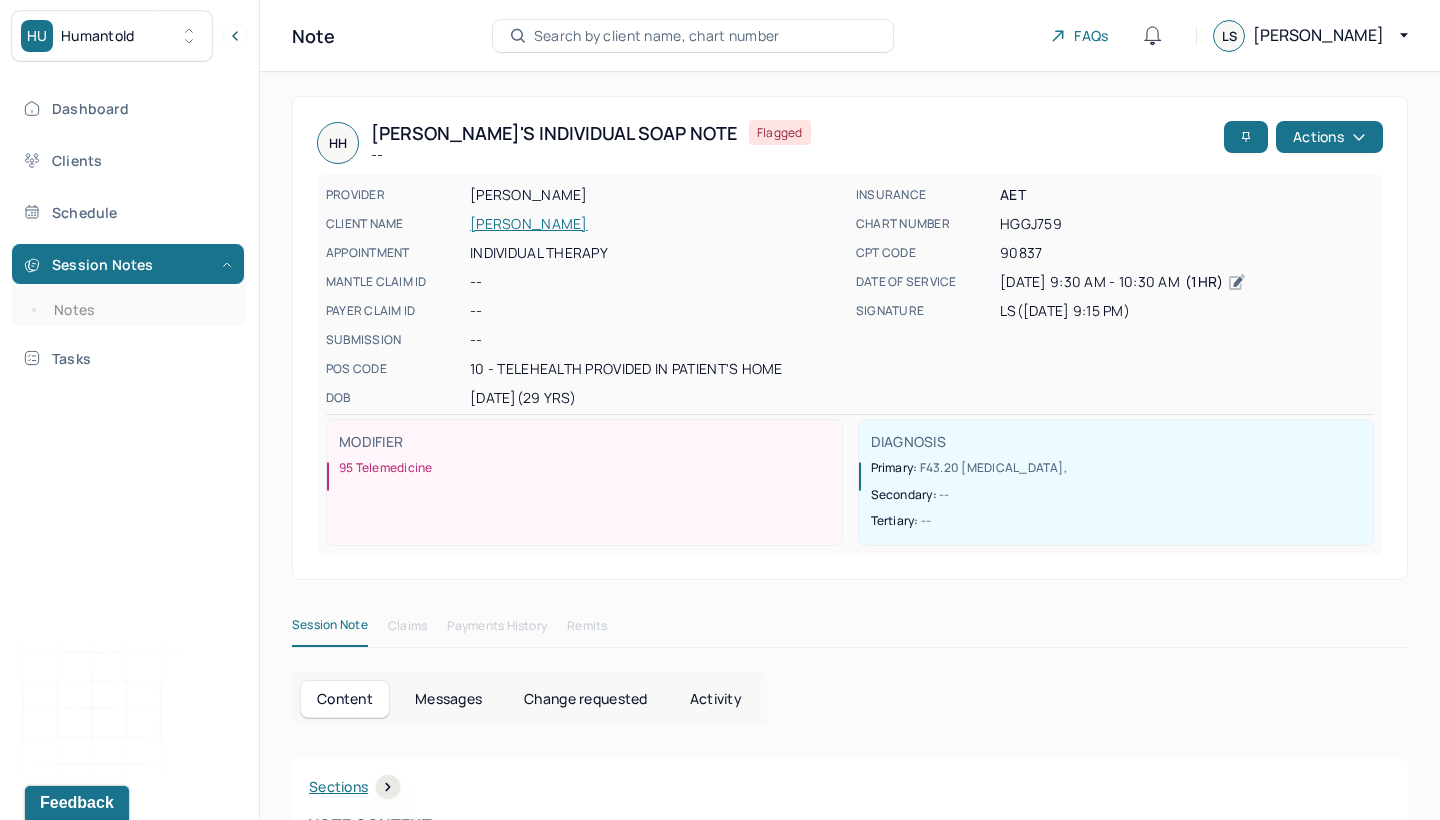 scroll, scrollTop: 0, scrollLeft: 0, axis: both 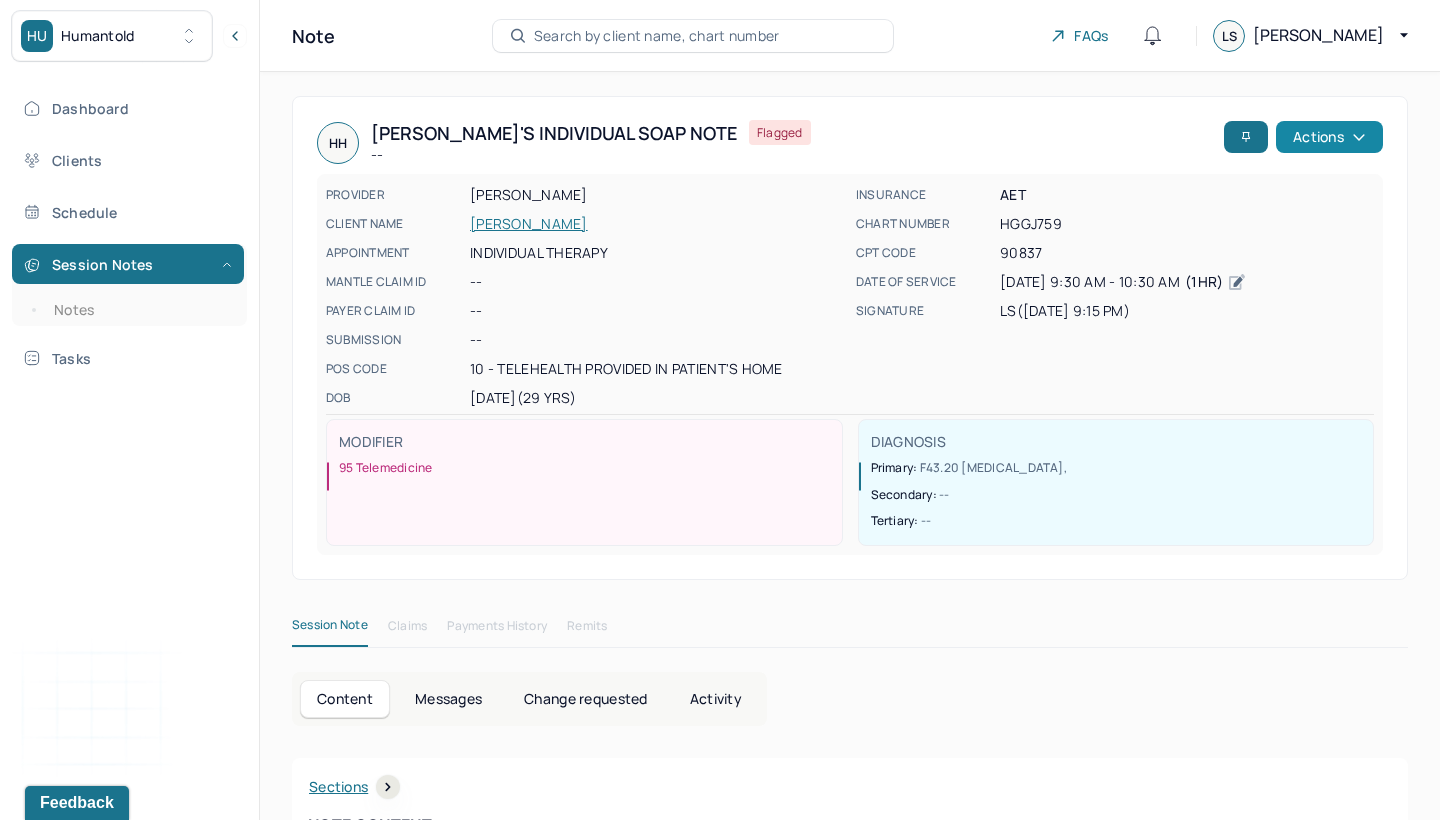 click 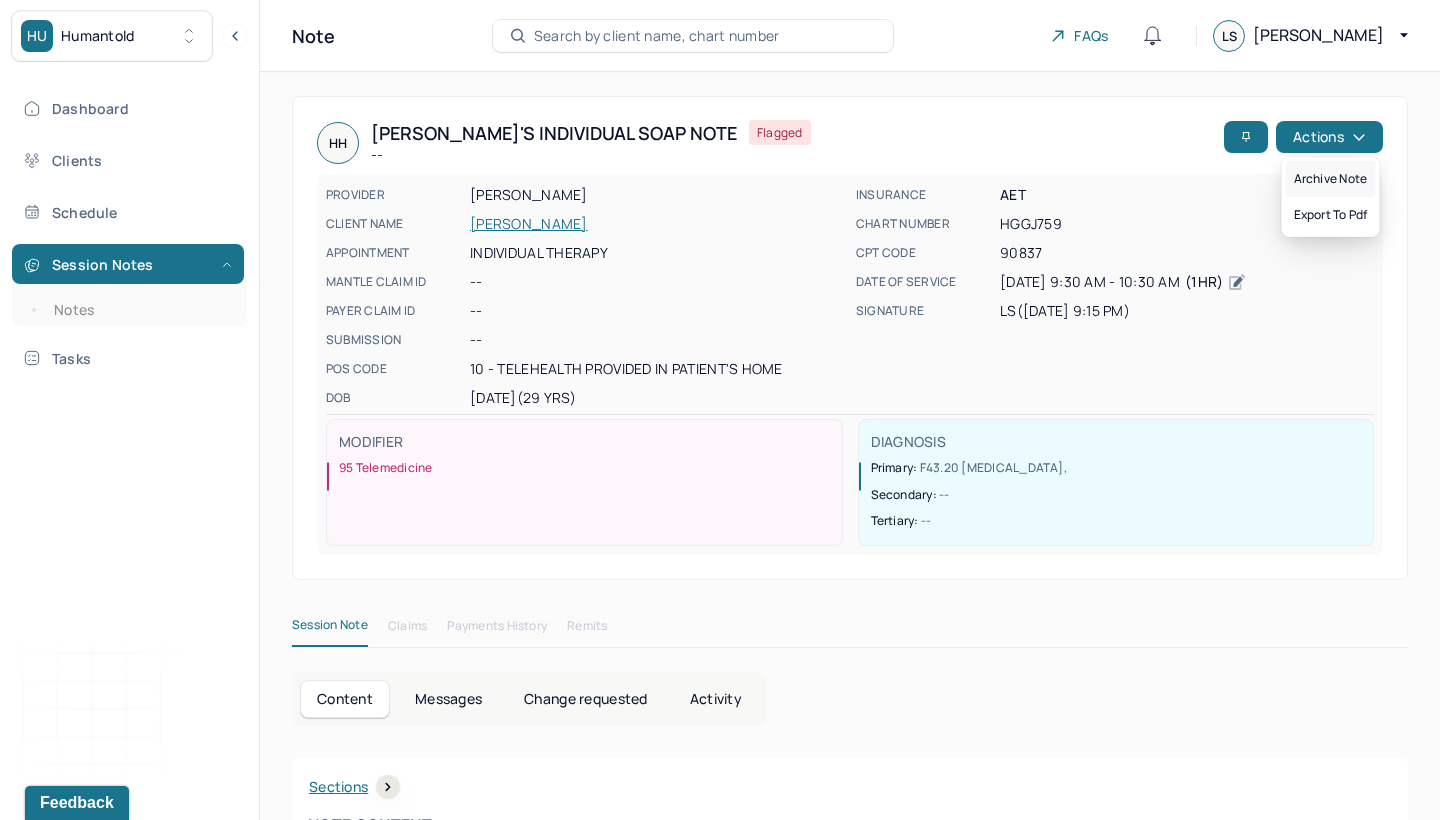 click on "Archive note" at bounding box center [1331, 179] 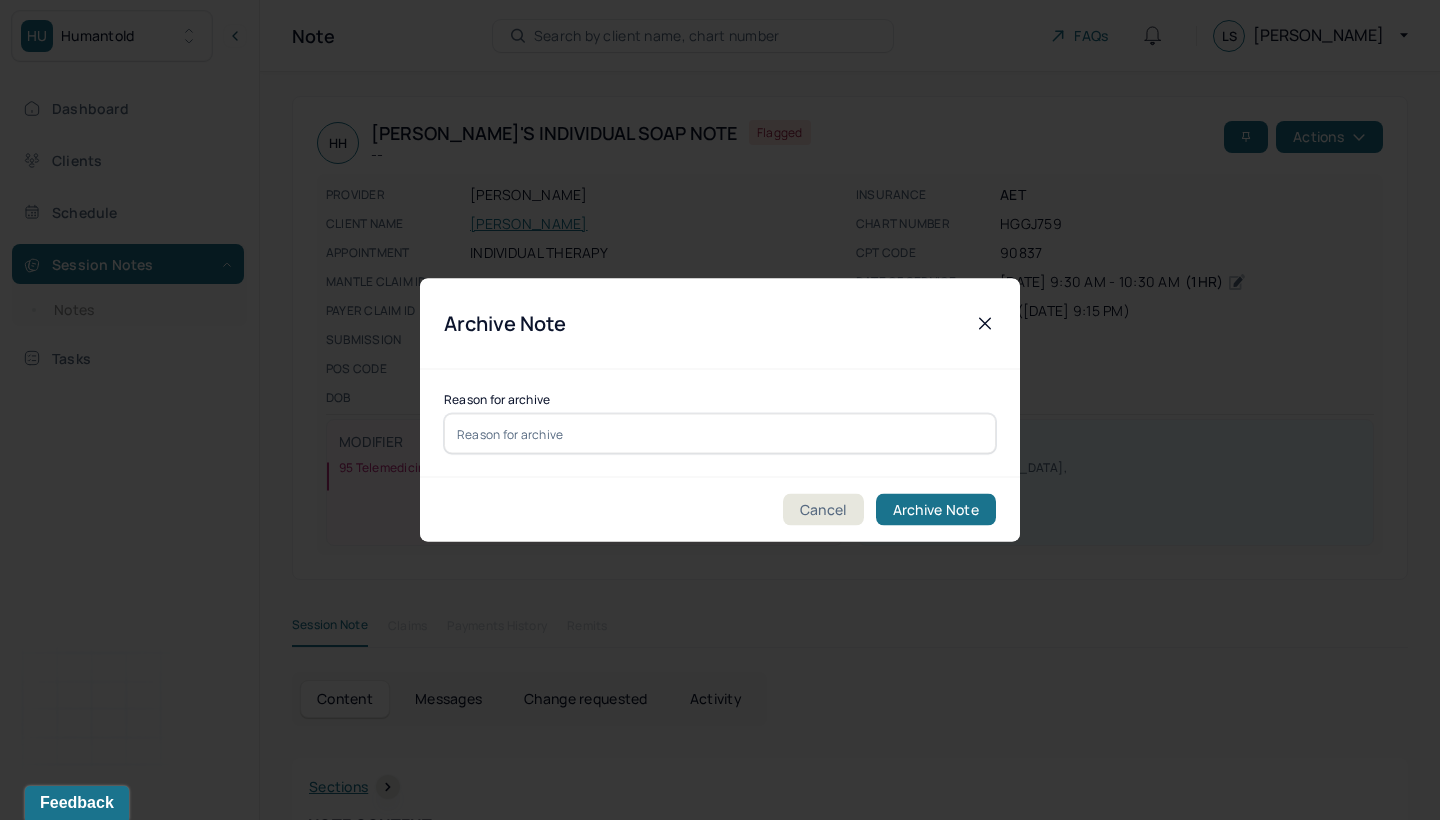 click at bounding box center (720, 434) 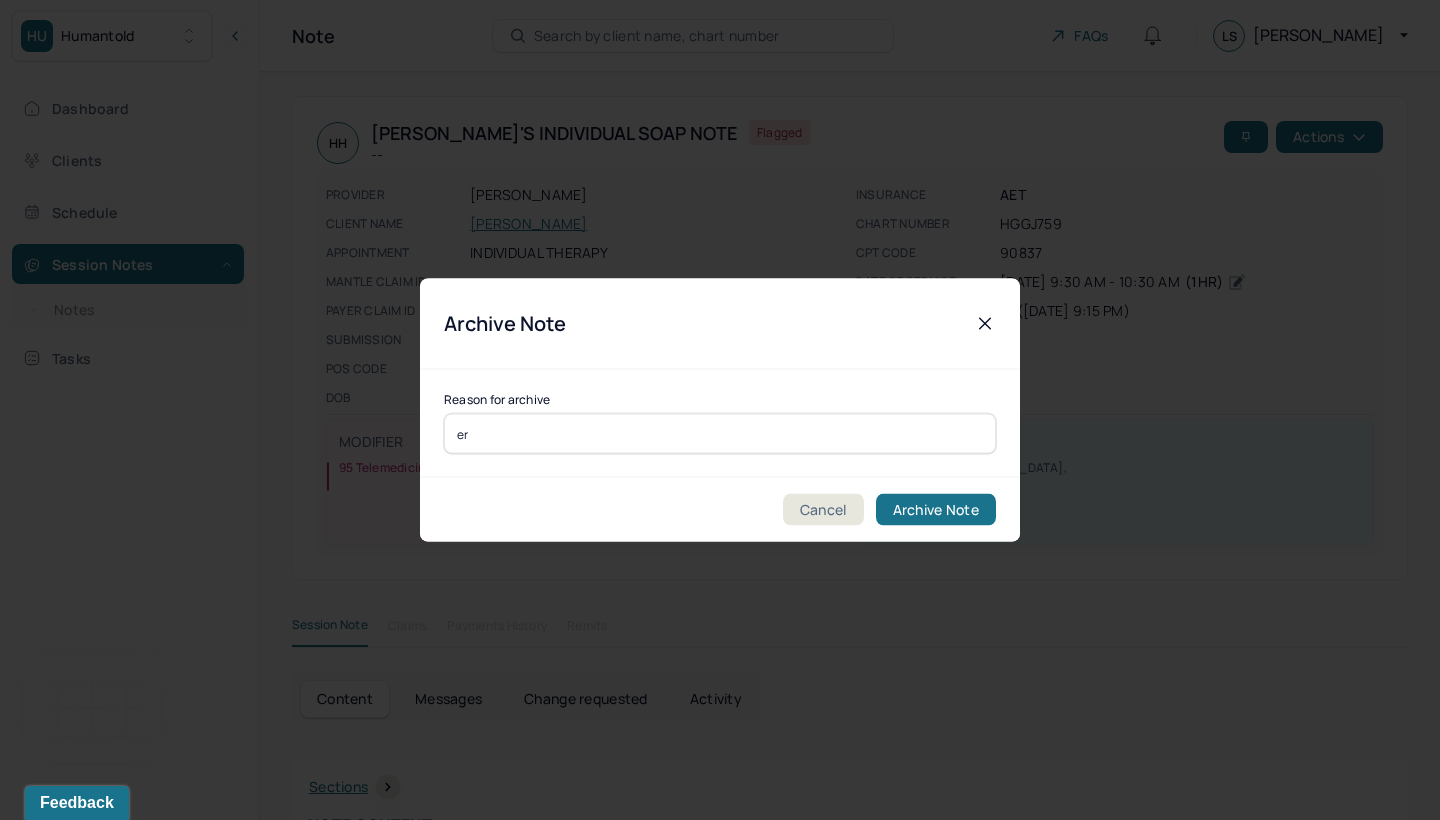 type on "e" 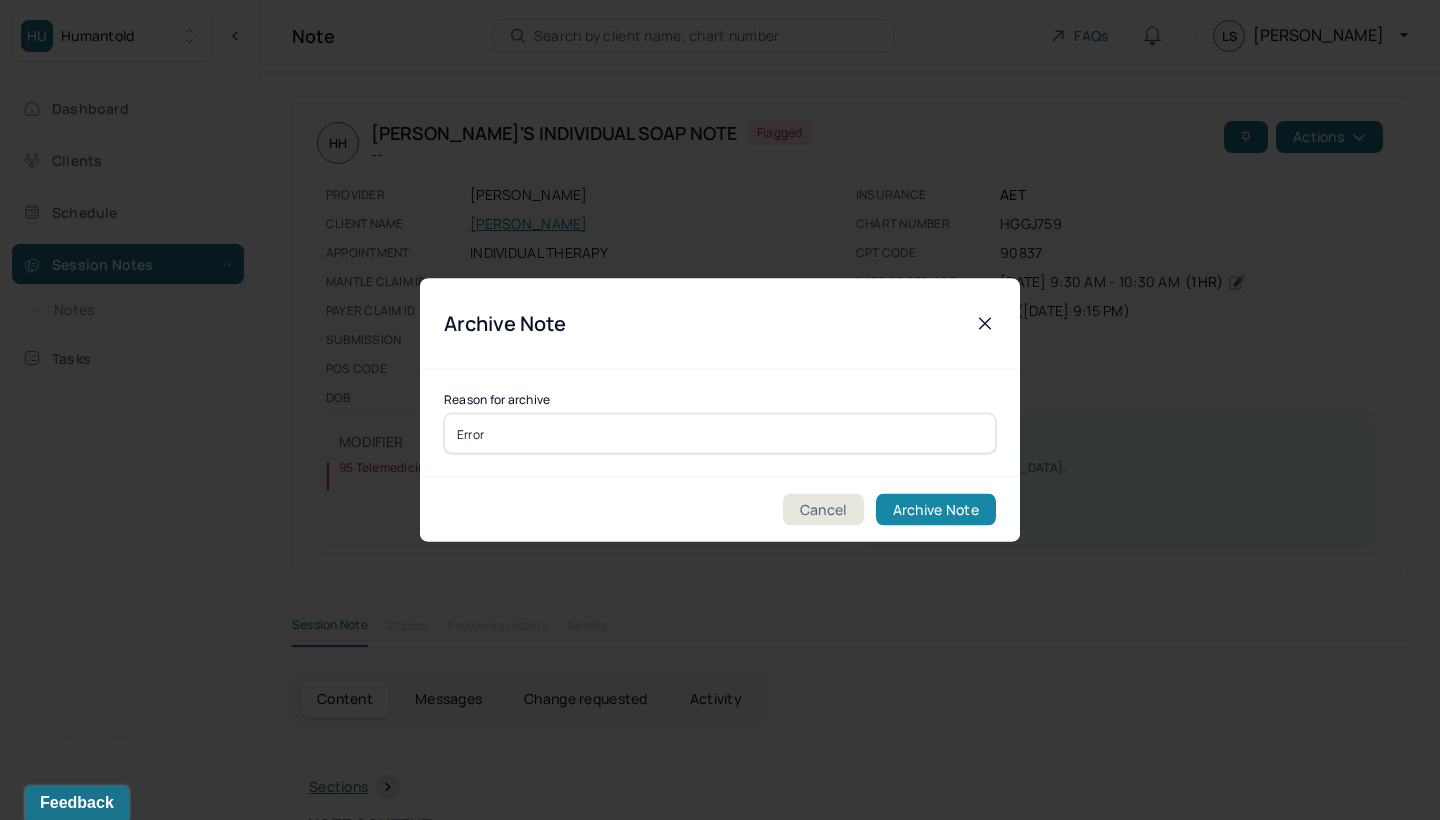 type on "Error" 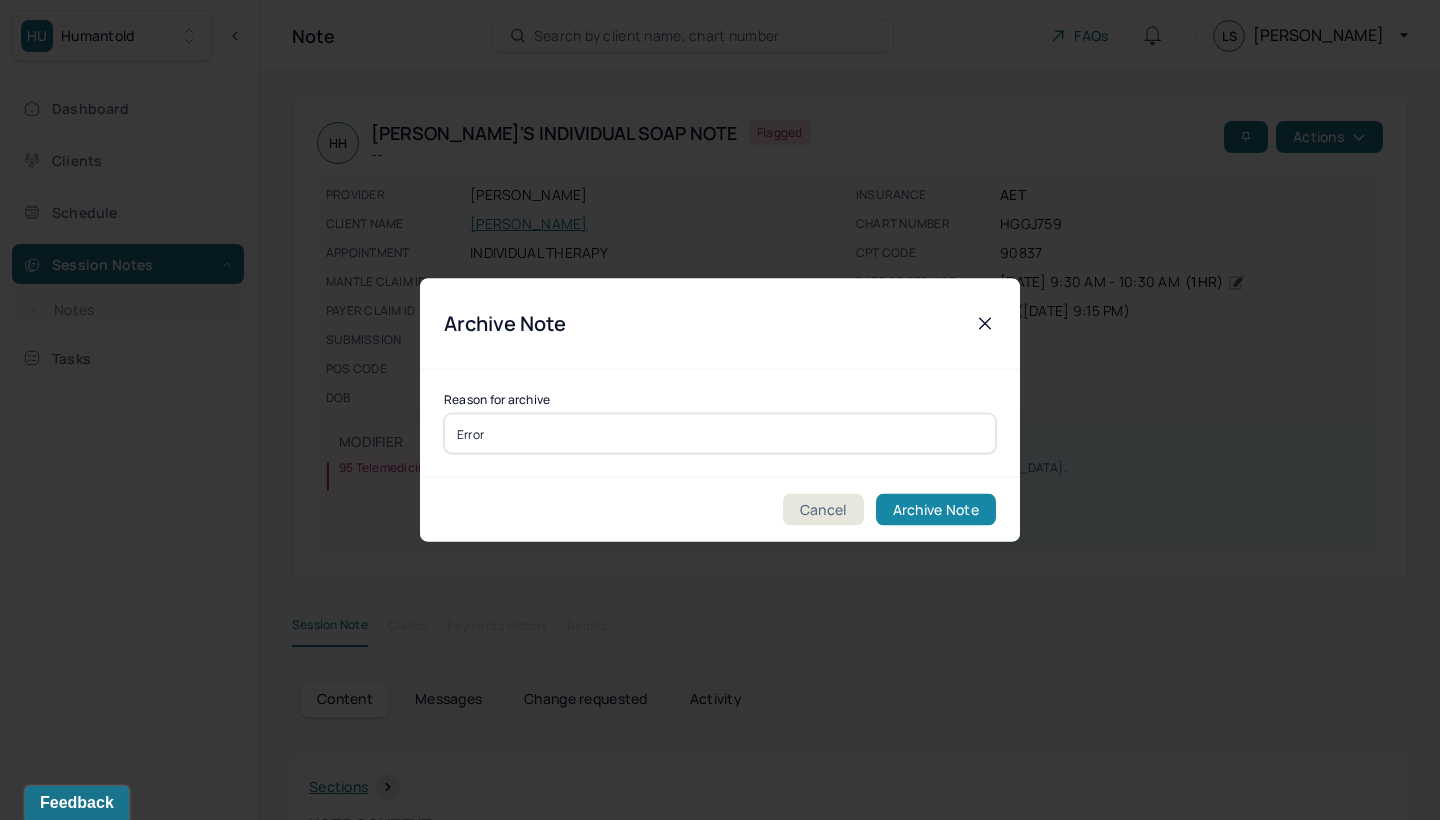 click on "Archive Note" at bounding box center (936, 510) 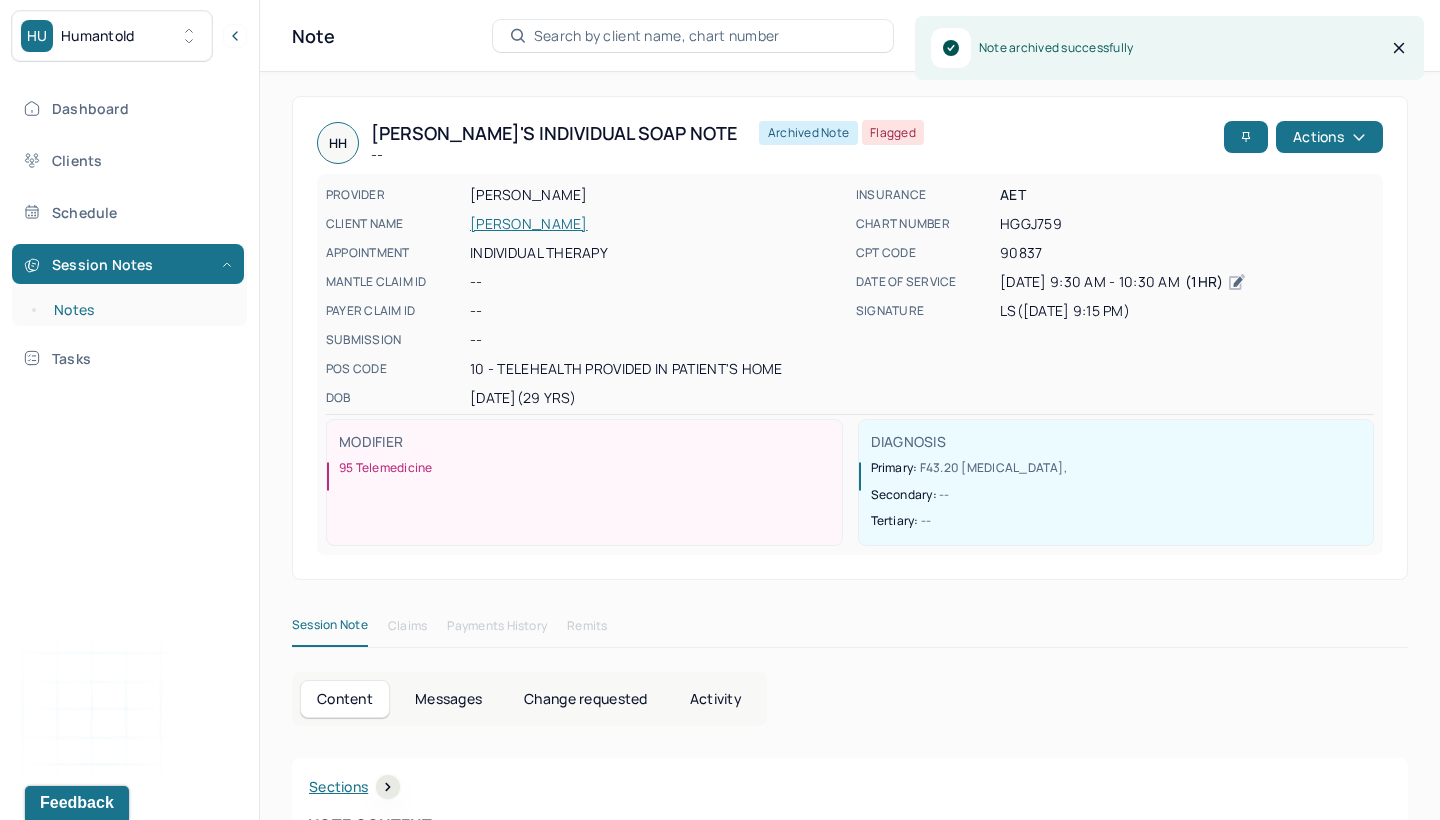 click on "Notes" at bounding box center (139, 310) 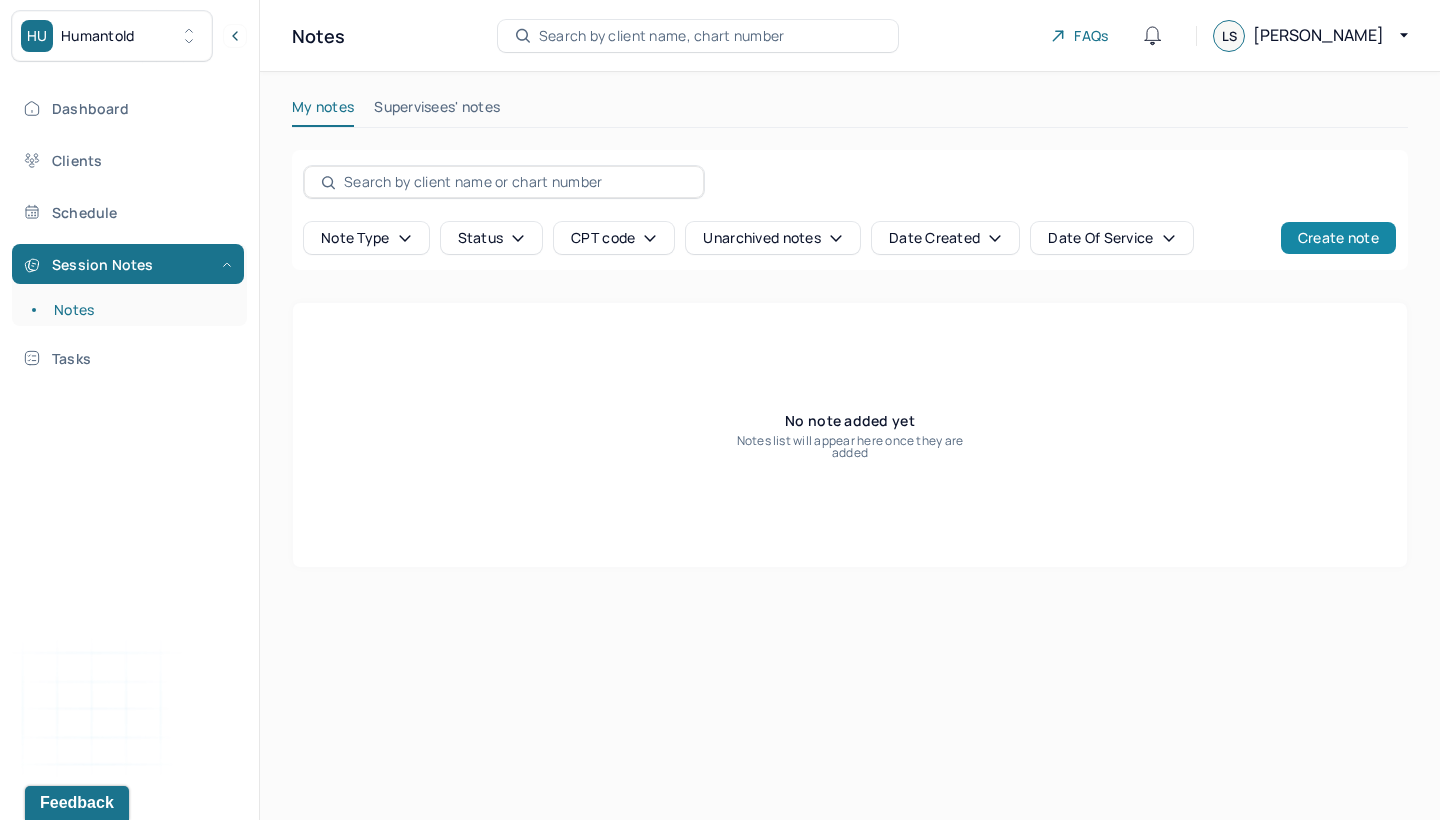 click on "Create note" at bounding box center (1338, 238) 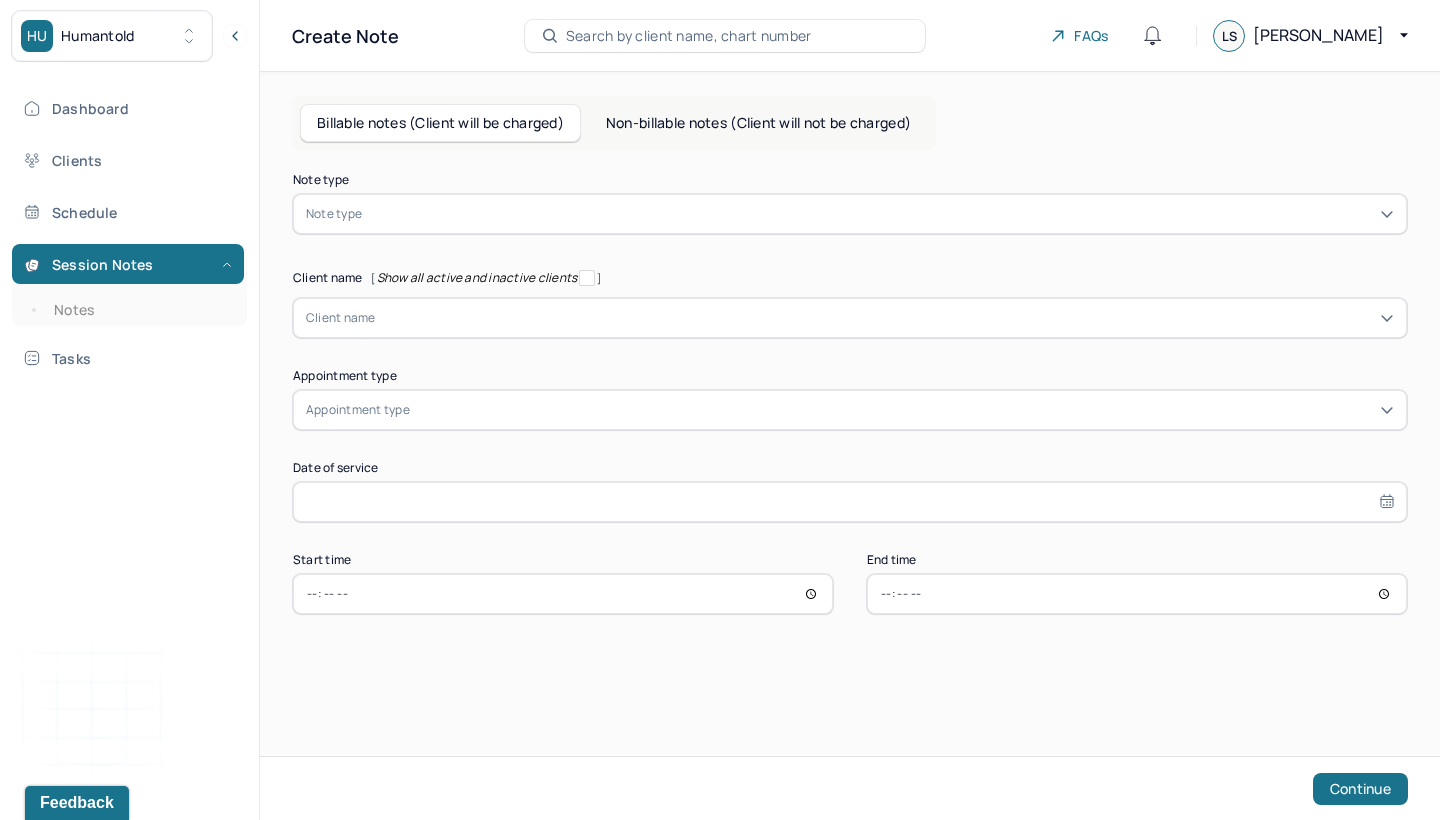 click at bounding box center [880, 214] 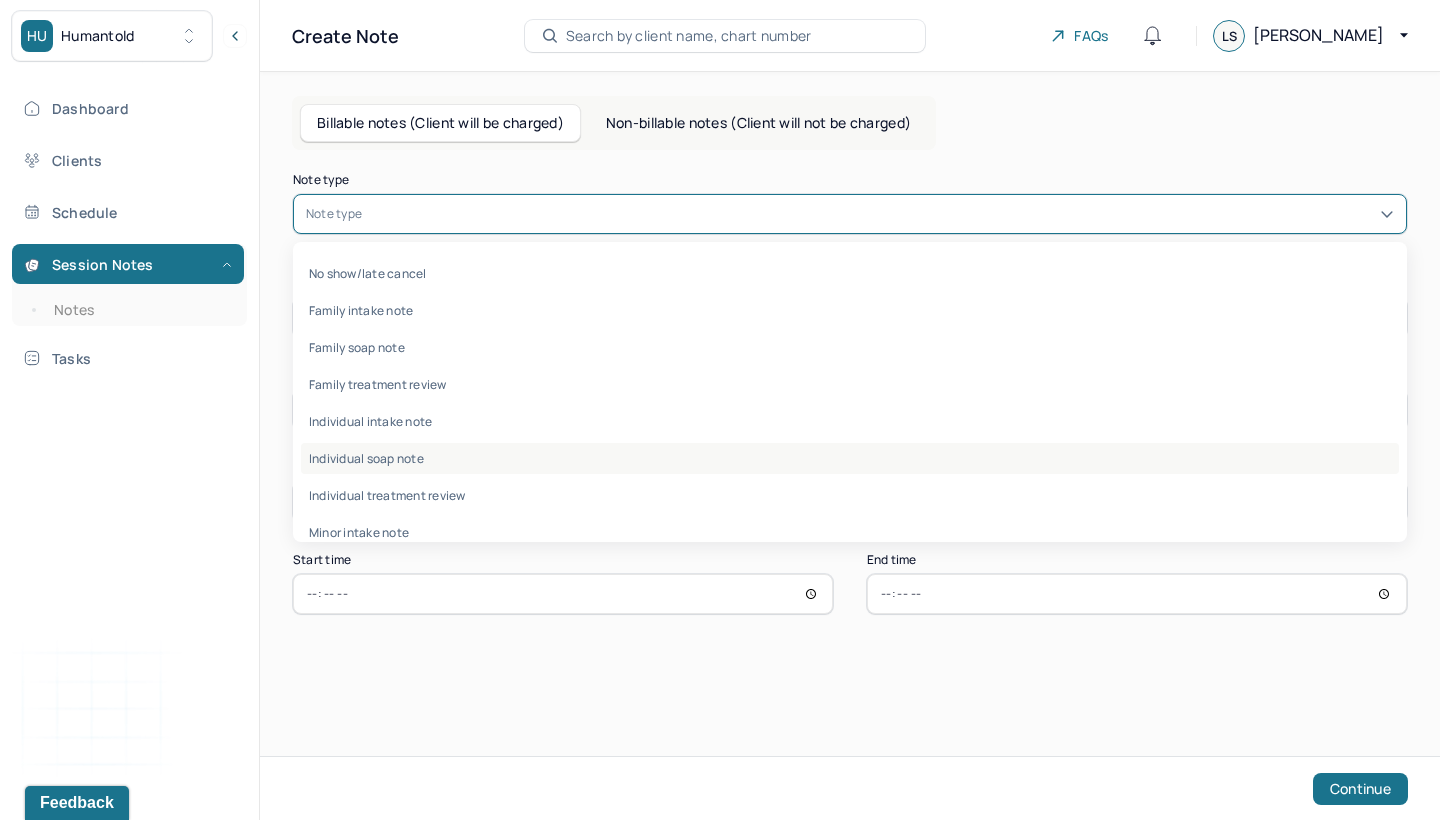 click on "Individual soap note" at bounding box center [850, 458] 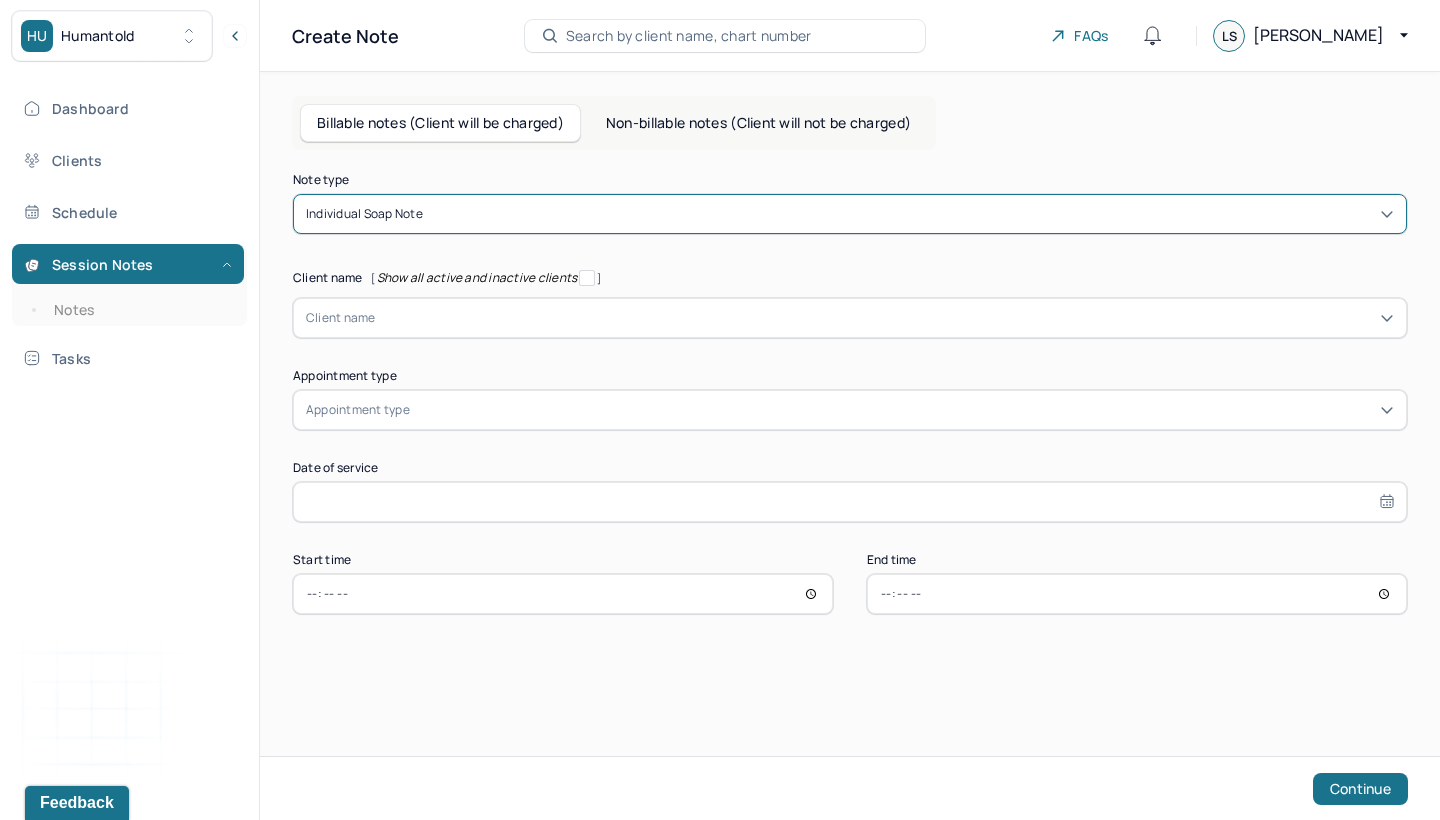 click at bounding box center (885, 318) 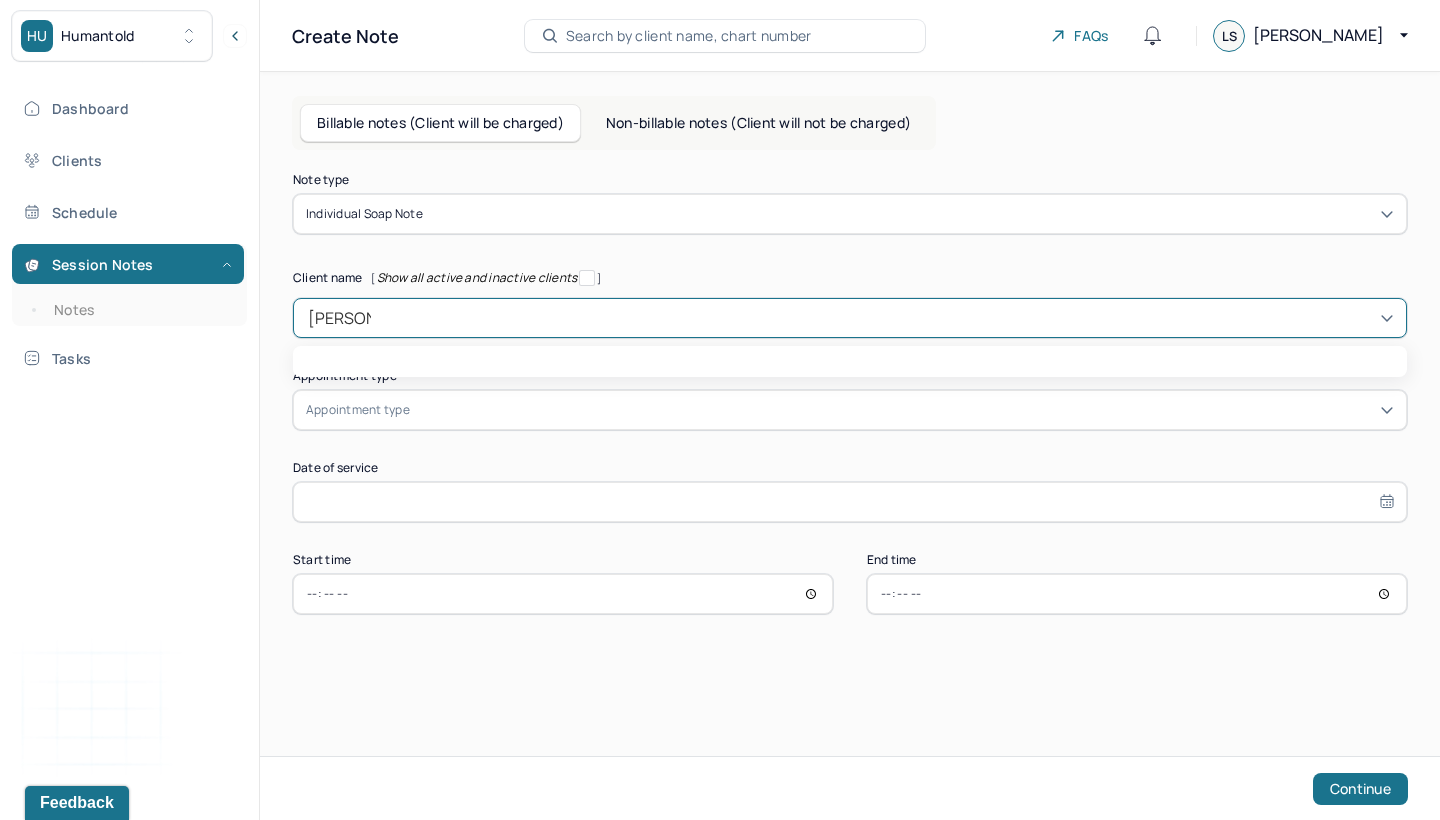 type on "[PERSON_NAME]" 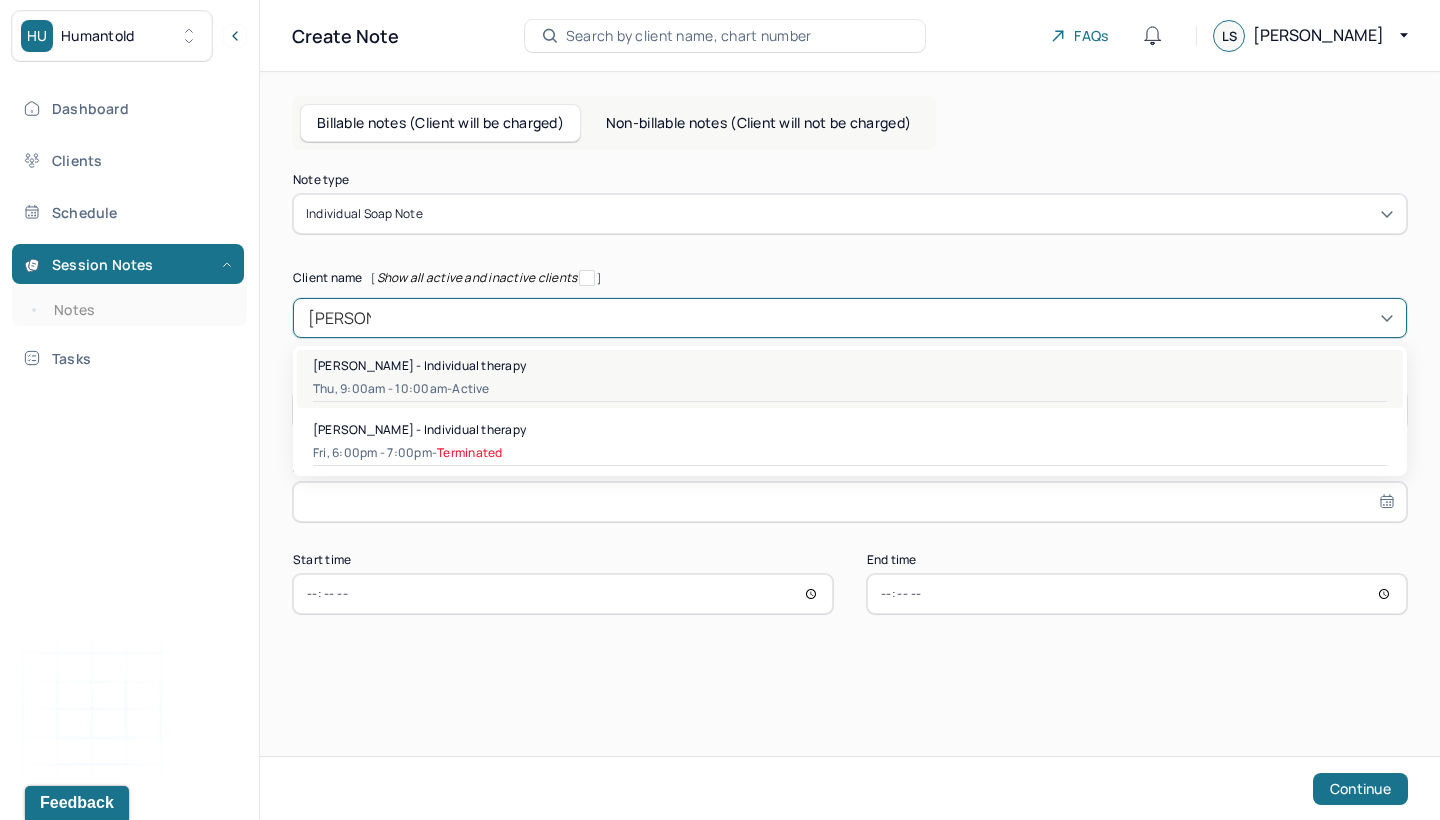 click on "[PERSON_NAME] - Individual therapy" at bounding box center (419, 365) 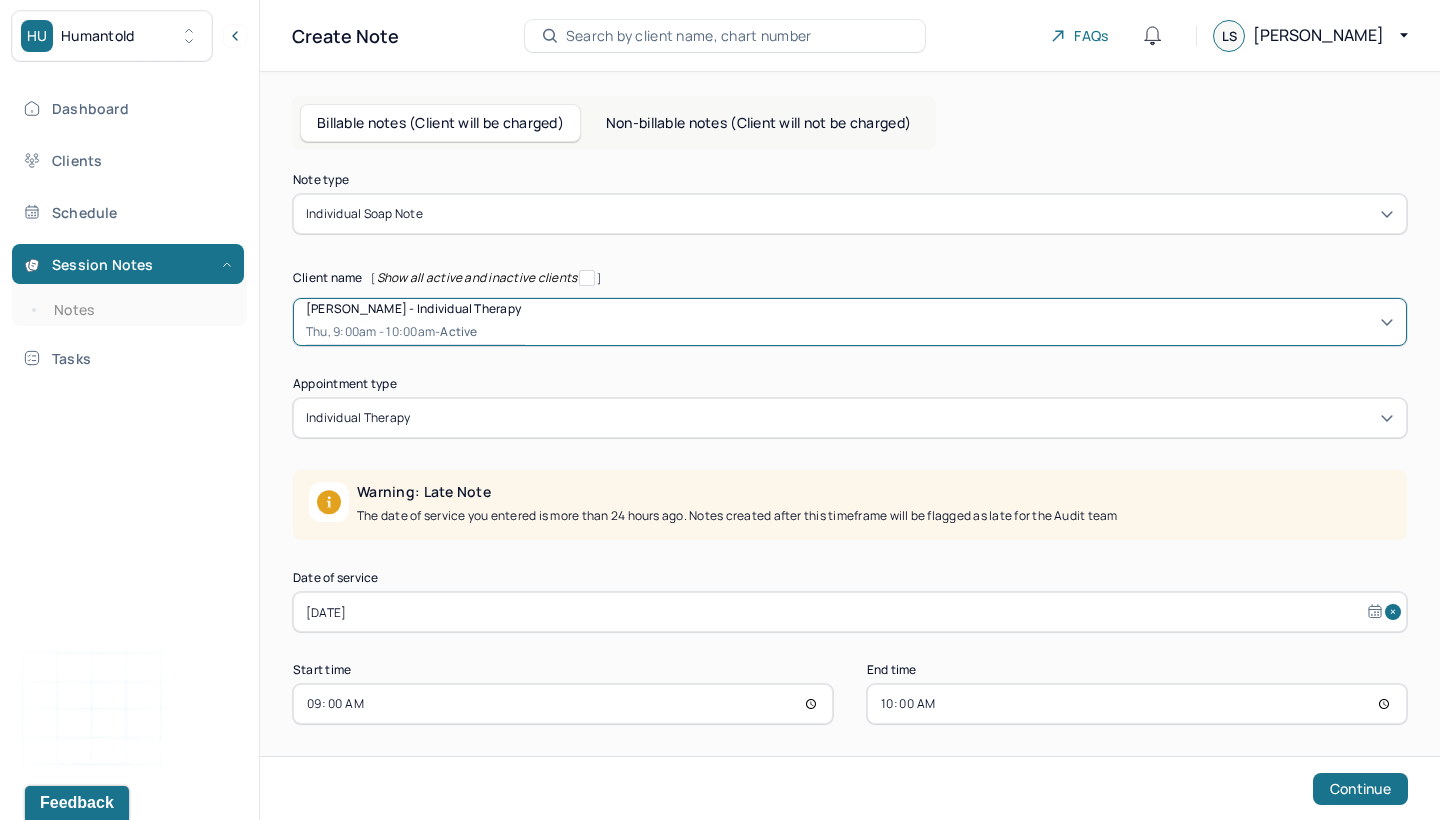 select on "6" 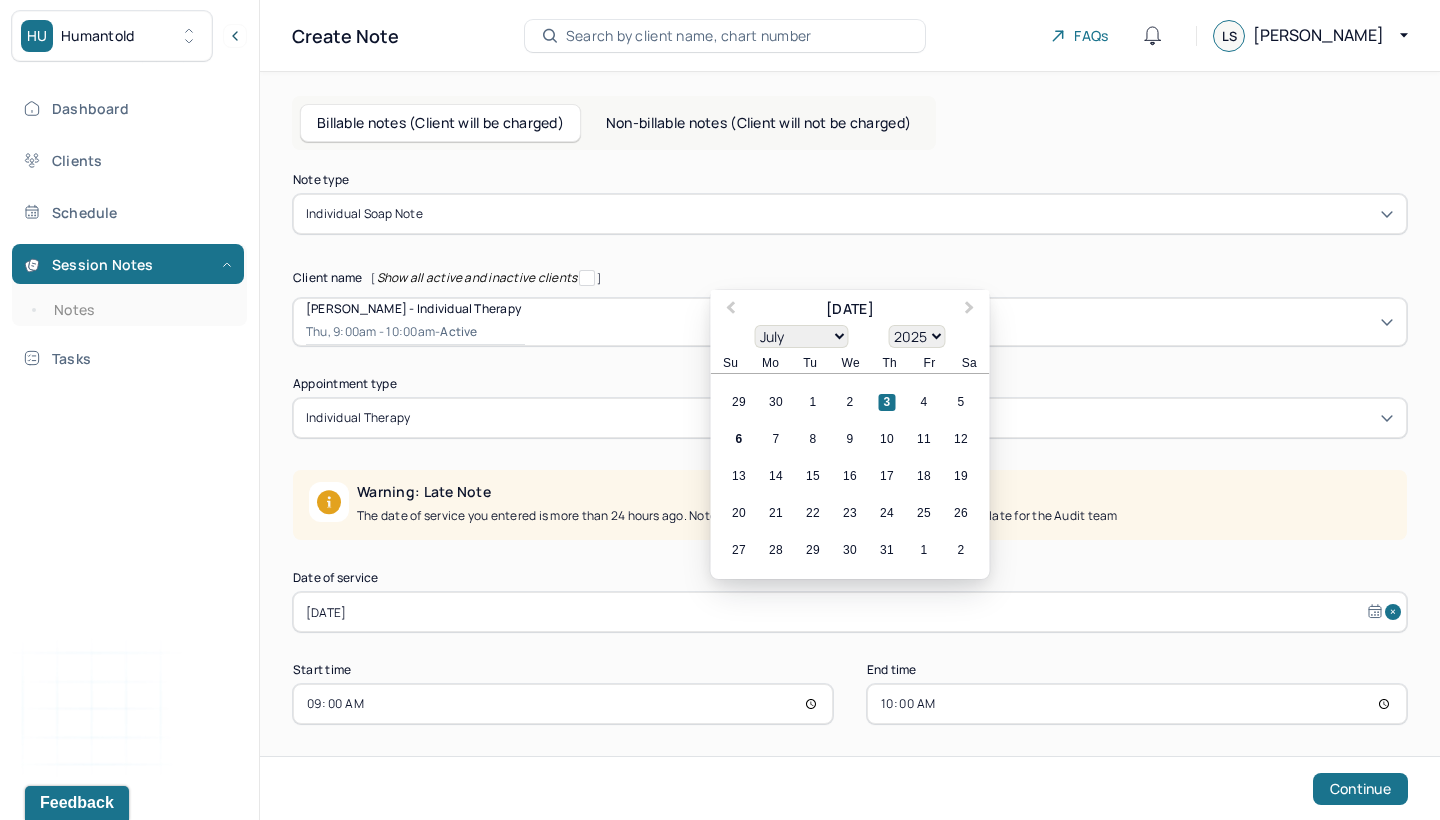click on "[DATE]" at bounding box center [850, 612] 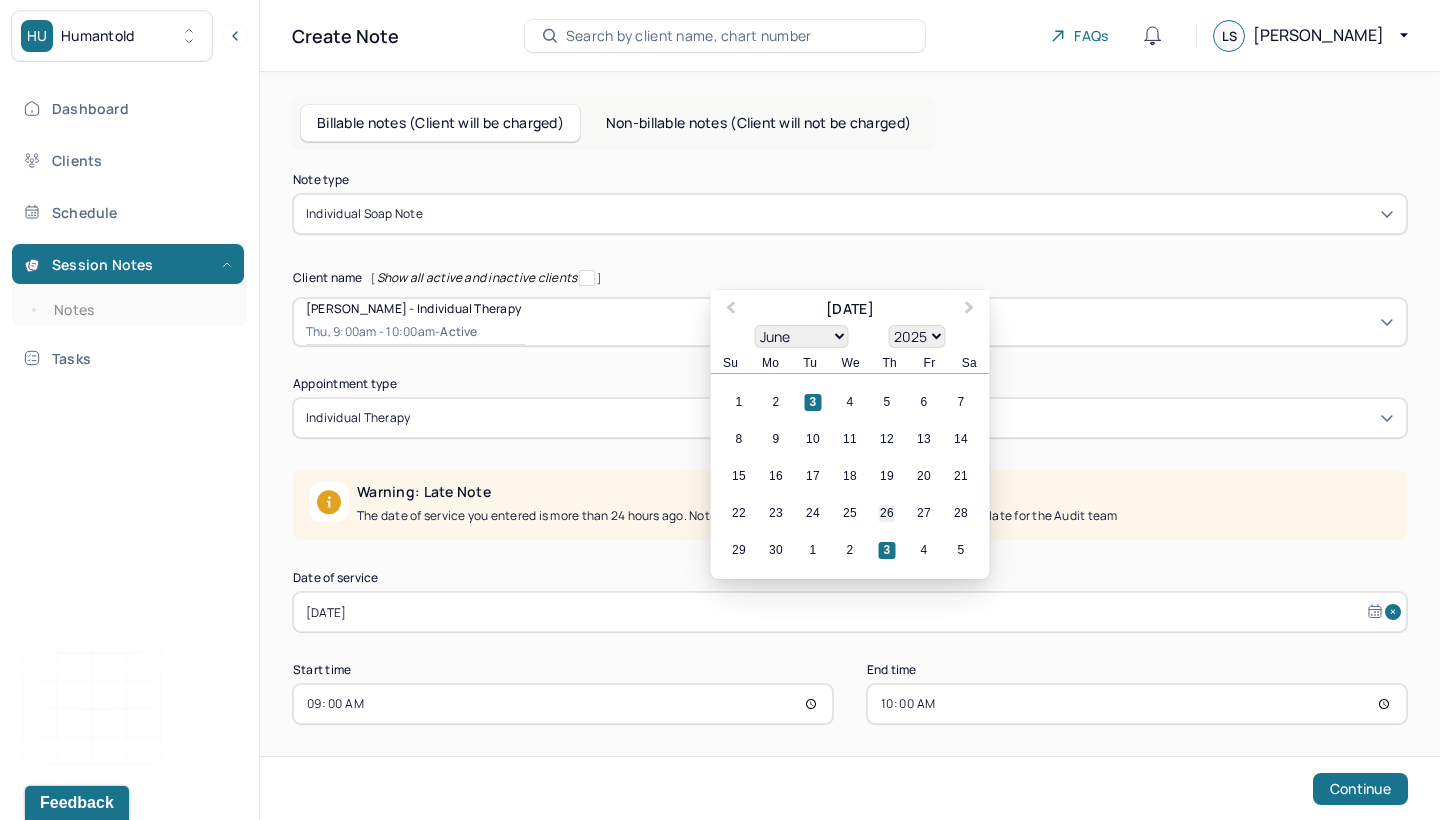 click on "26" at bounding box center [887, 513] 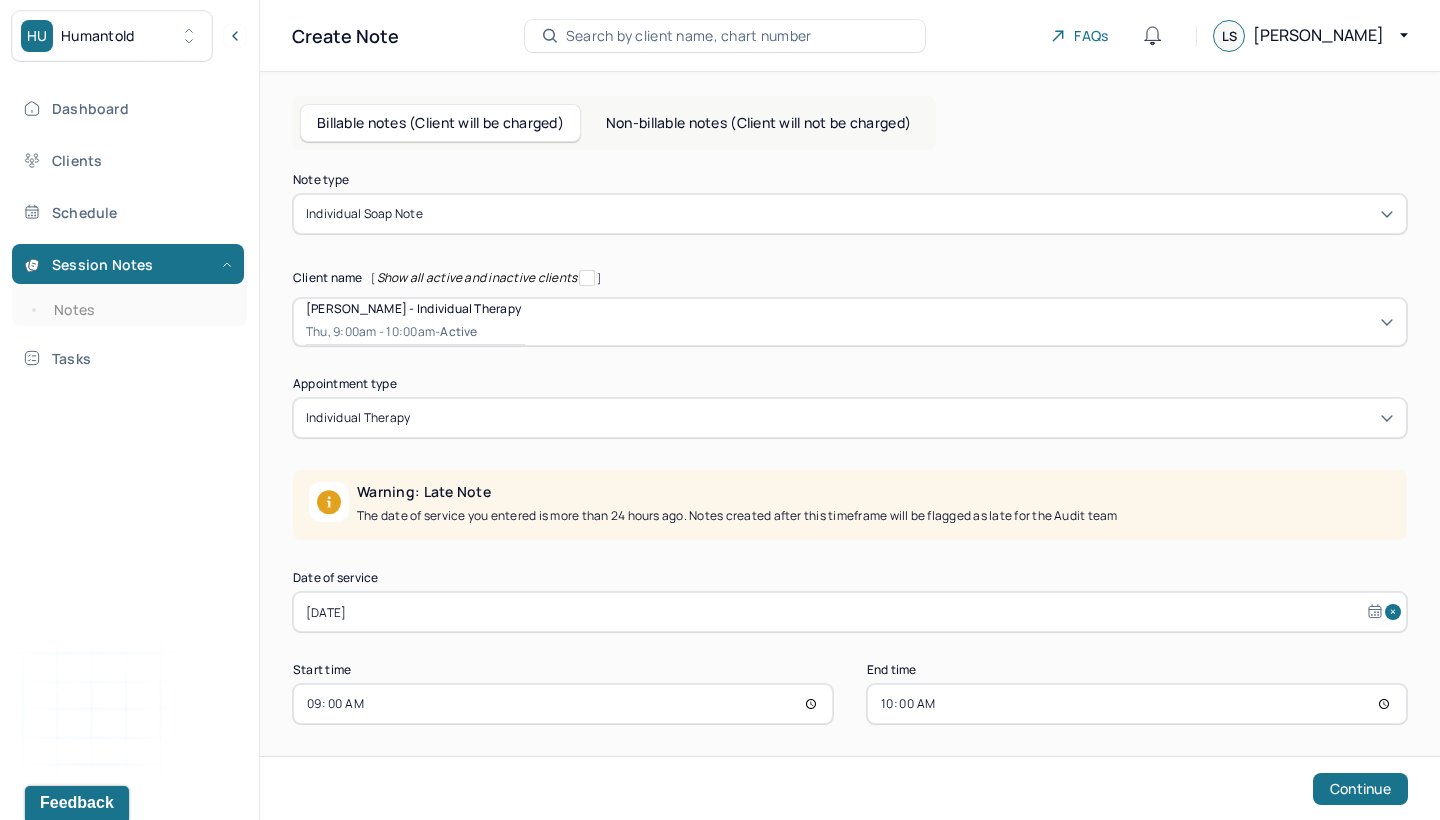 click on "Note type Individual soap note Client name [ Show all active and inactive clients ] [PERSON_NAME] - Individual therapy Thu, 9:00am - 10:00am  -  active Supervisee name [PERSON_NAME] Appointment type individual therapy Warning: Late Note The date of service you entered is more than 24 hours ago. Notes created after this timeframe will be flagged as late for the Audit team Date of service [DATE] Start time 09:00 End time 10:00   Continue" at bounding box center [850, 449] 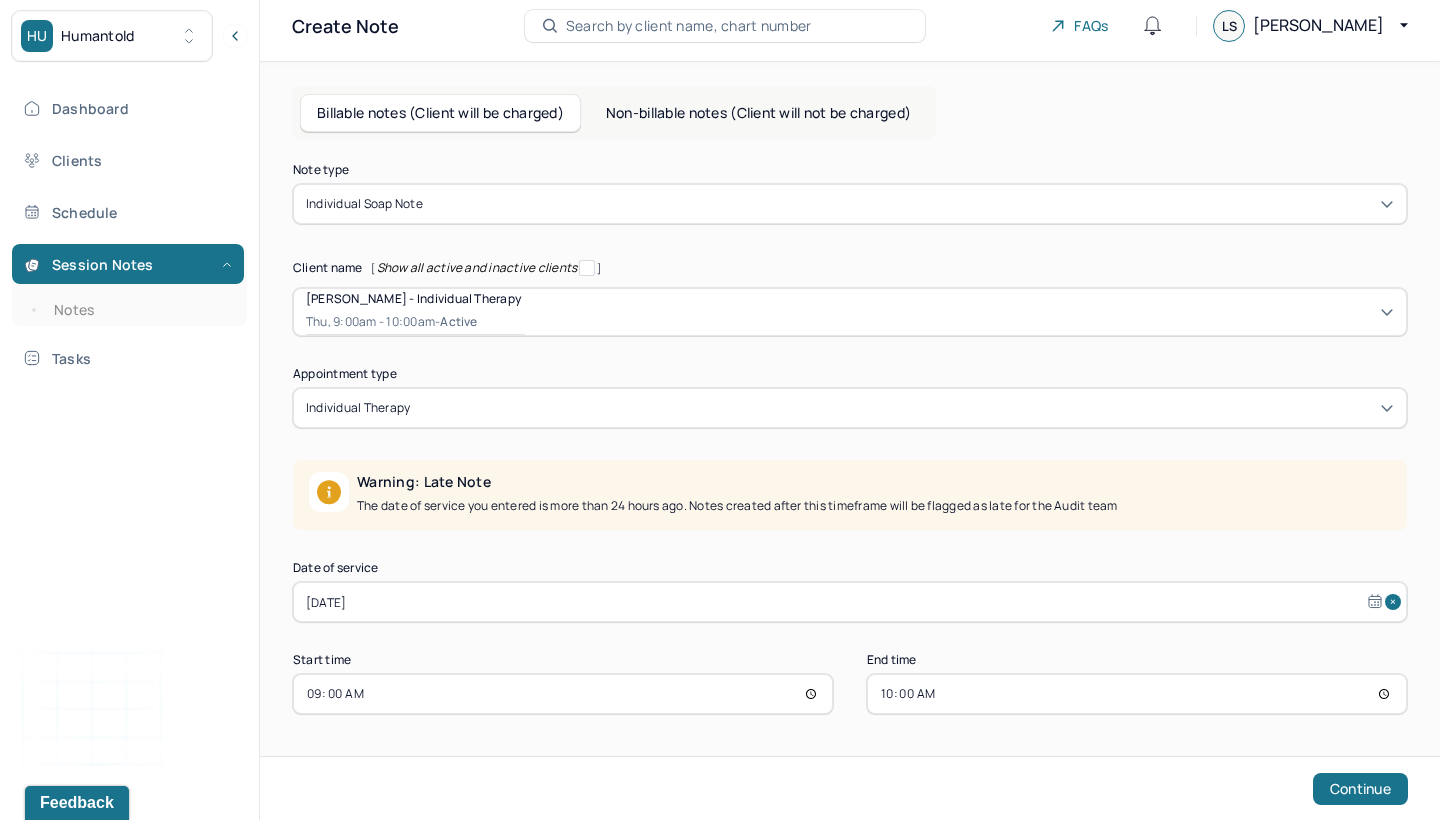scroll, scrollTop: 10, scrollLeft: 0, axis: vertical 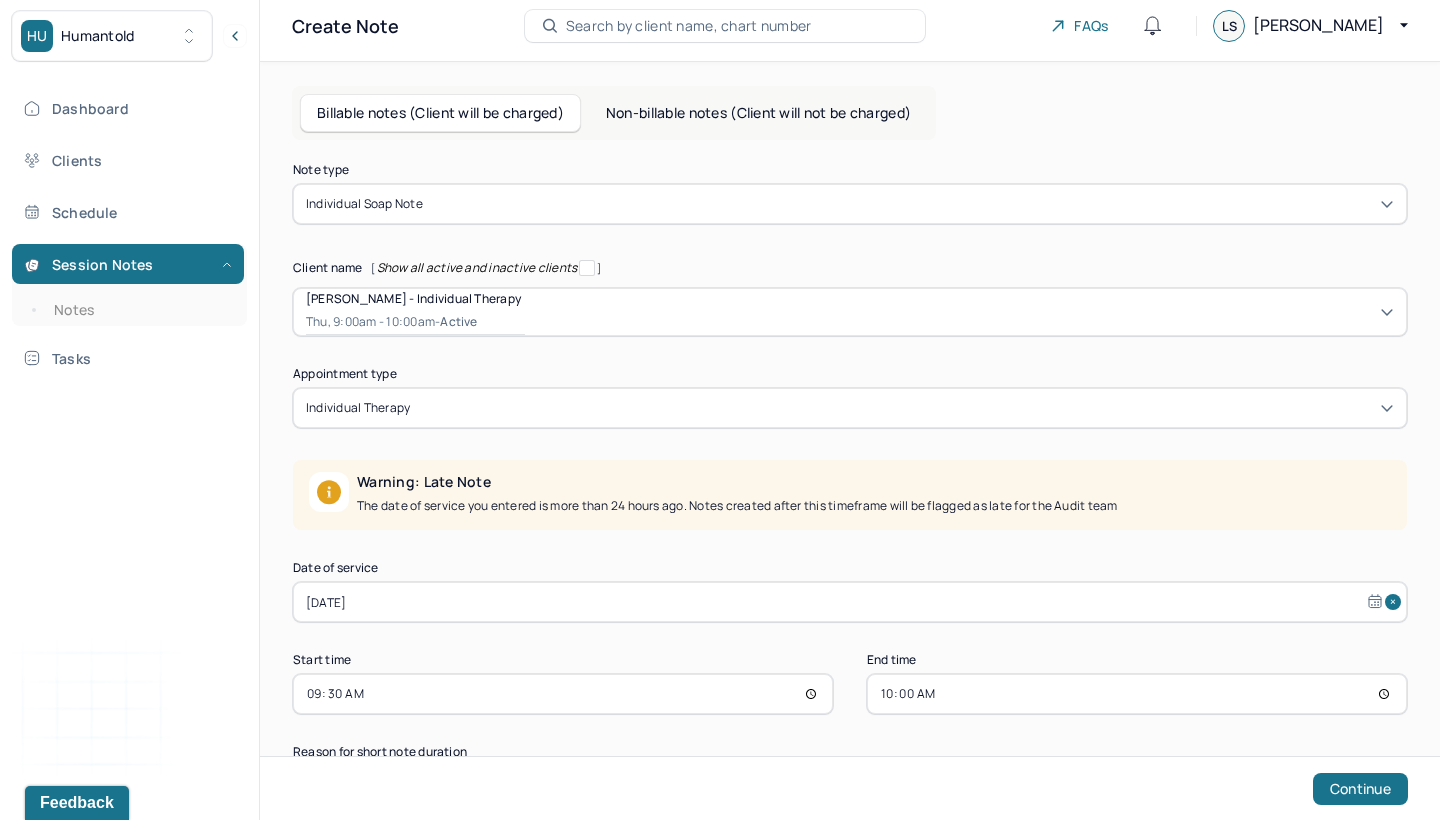 type on "09:30" 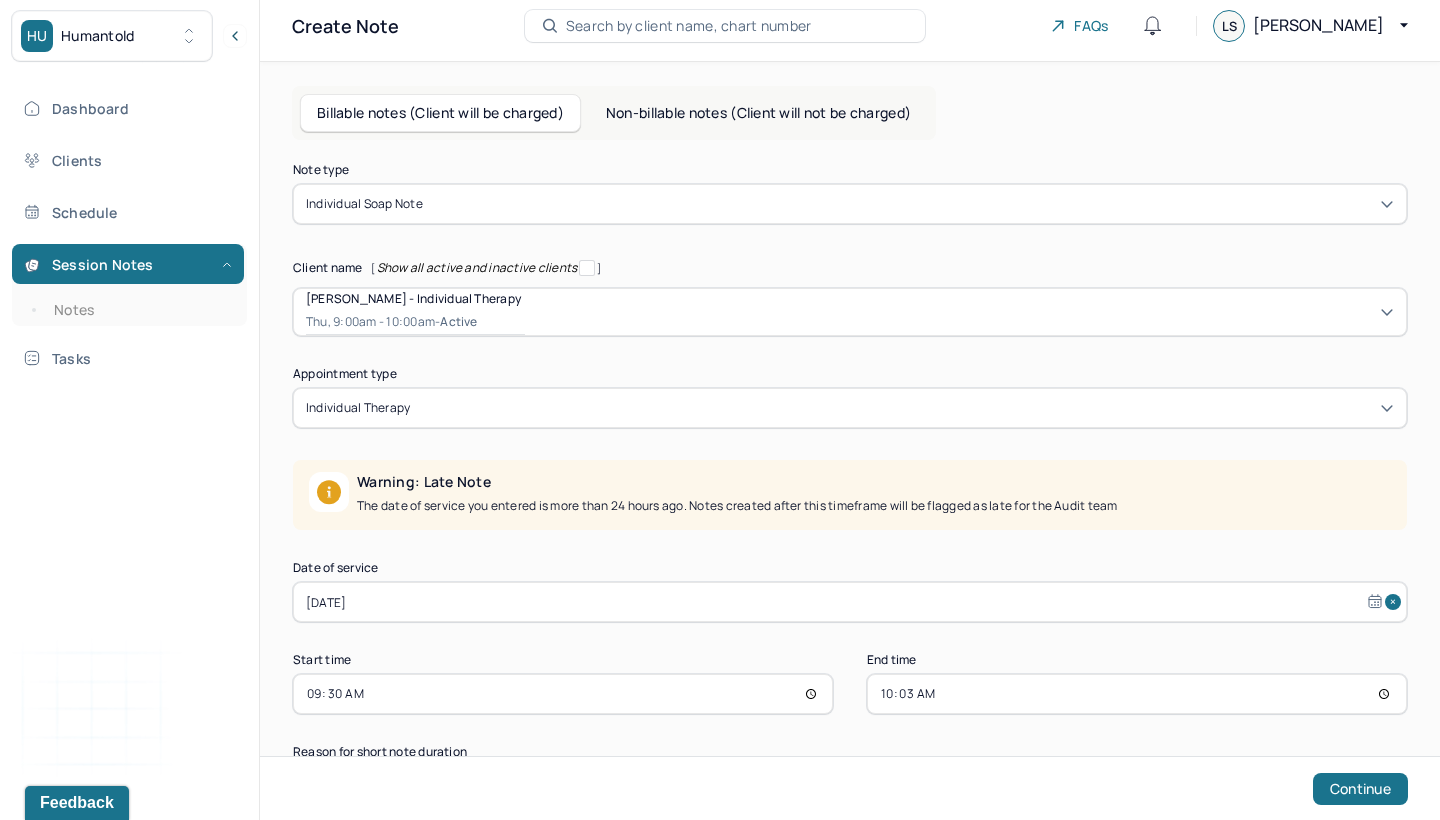 drag, startPoint x: 1080, startPoint y: 736, endPoint x: 1080, endPoint y: 722, distance: 14 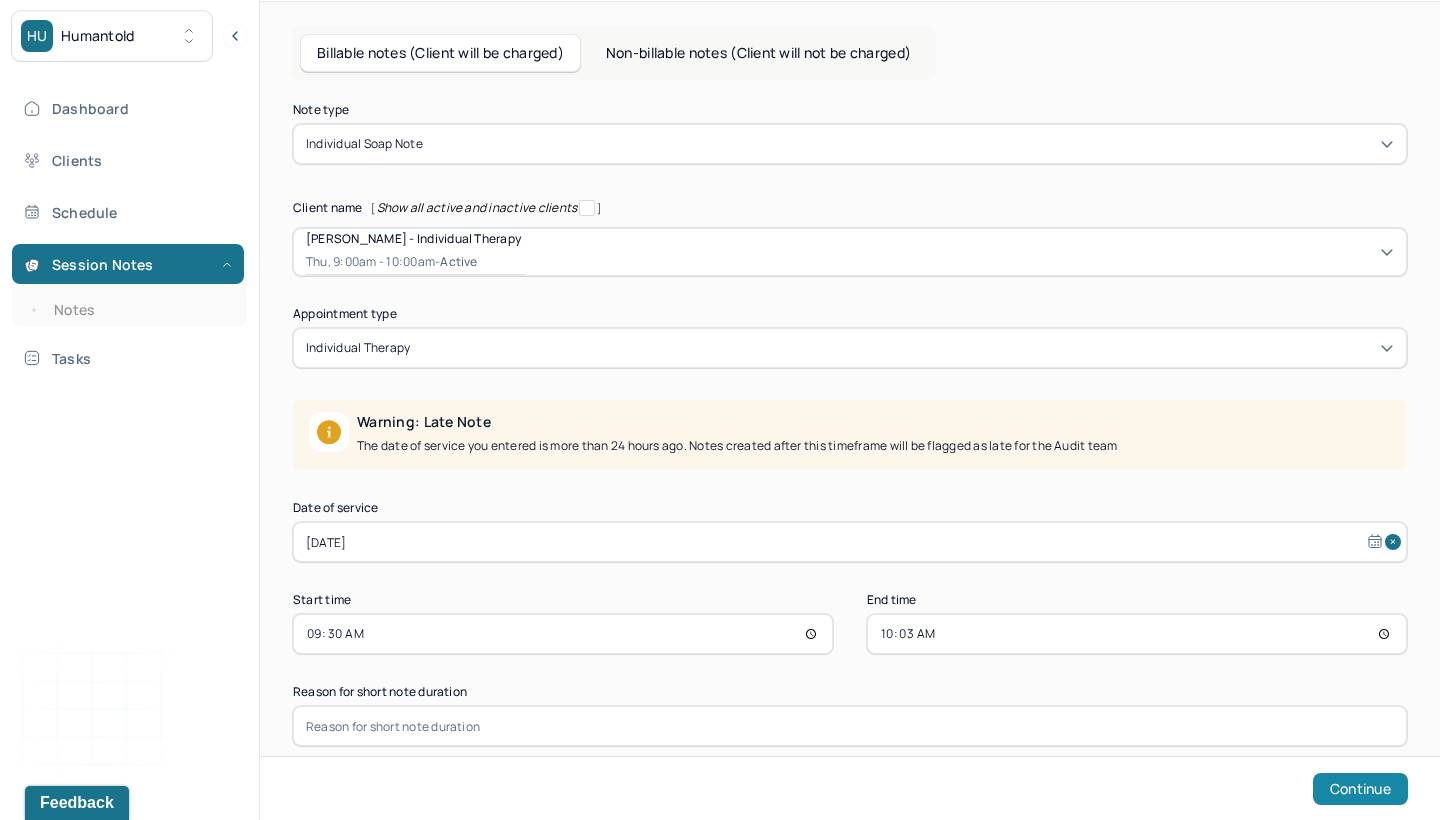scroll, scrollTop: 70, scrollLeft: 0, axis: vertical 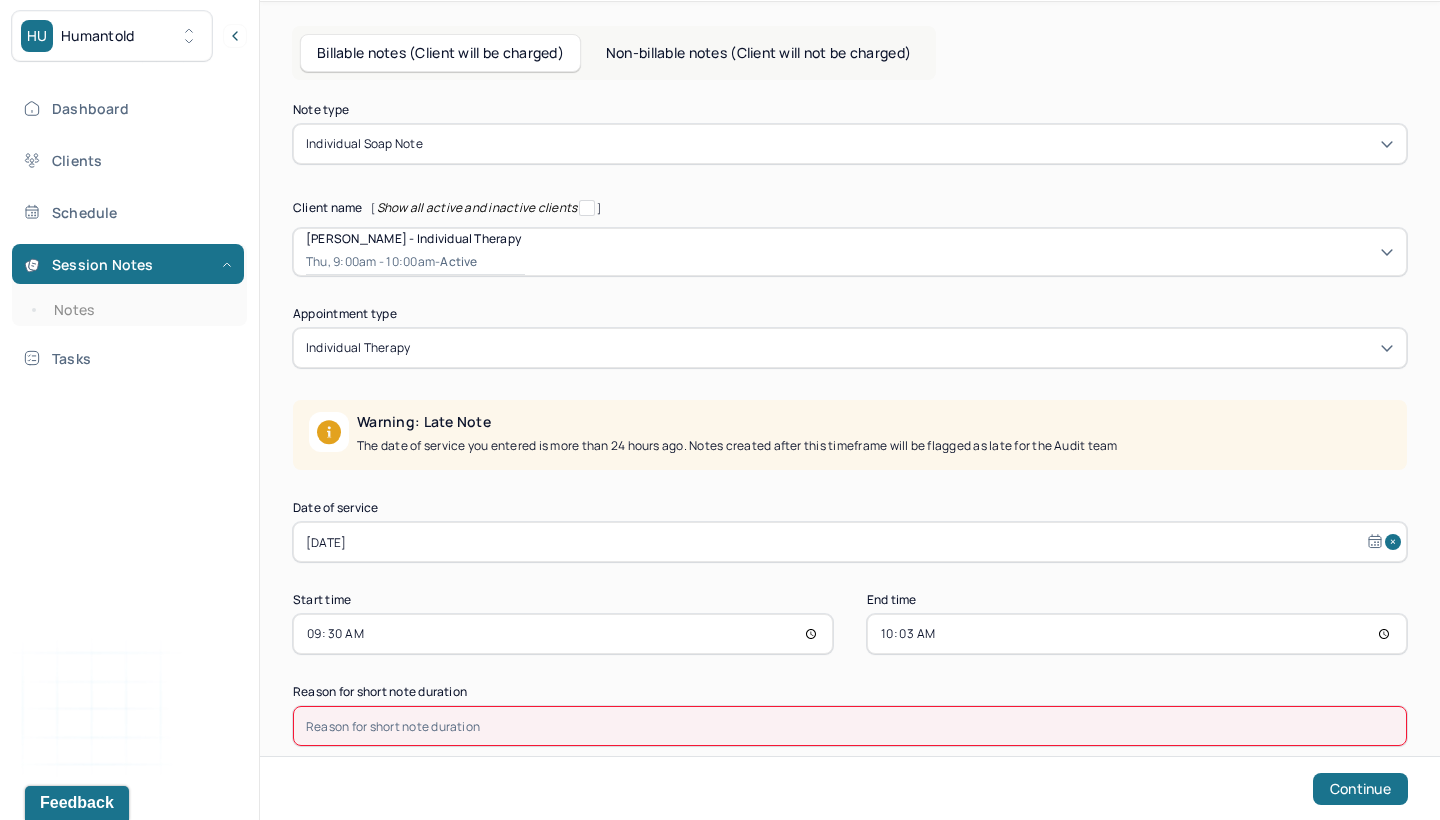 click on "Note type Individual soap note Client name [ Show all active and inactive clients ] [PERSON_NAME] - Individual therapy Thu, 9:00am - 10:00am  -  active Supervisee name [PERSON_NAME] Appointment type individual therapy Warning: Late Note The date of service you entered is more than 24 hours ago. Notes created after this timeframe will be flagged as late for the Audit team Date of service [DATE] Start time 09:30 End time 10:03 Reason for short note duration Reason for short duration is required   Continue" at bounding box center (850, 441) 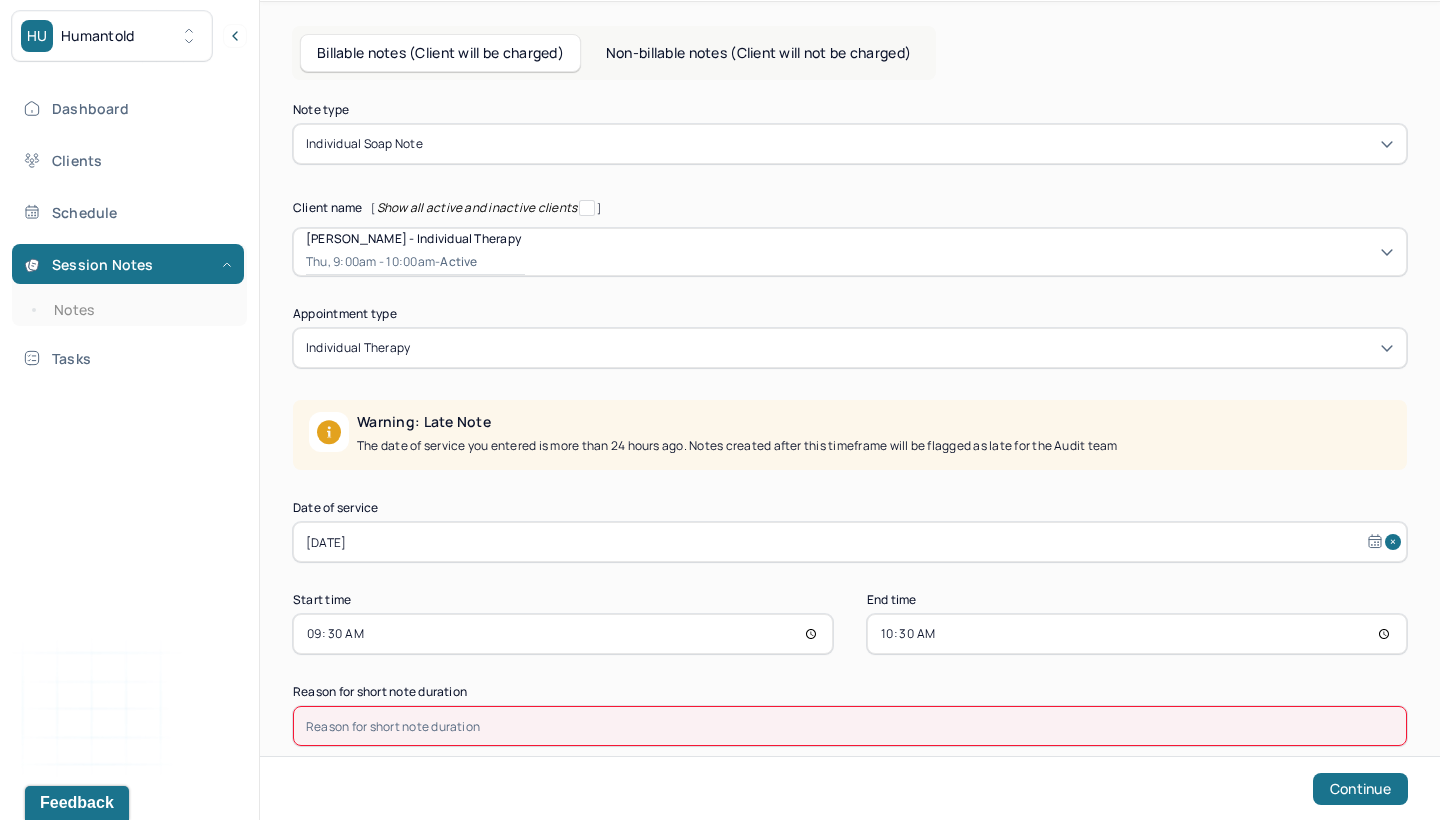 scroll, scrollTop: 10, scrollLeft: 0, axis: vertical 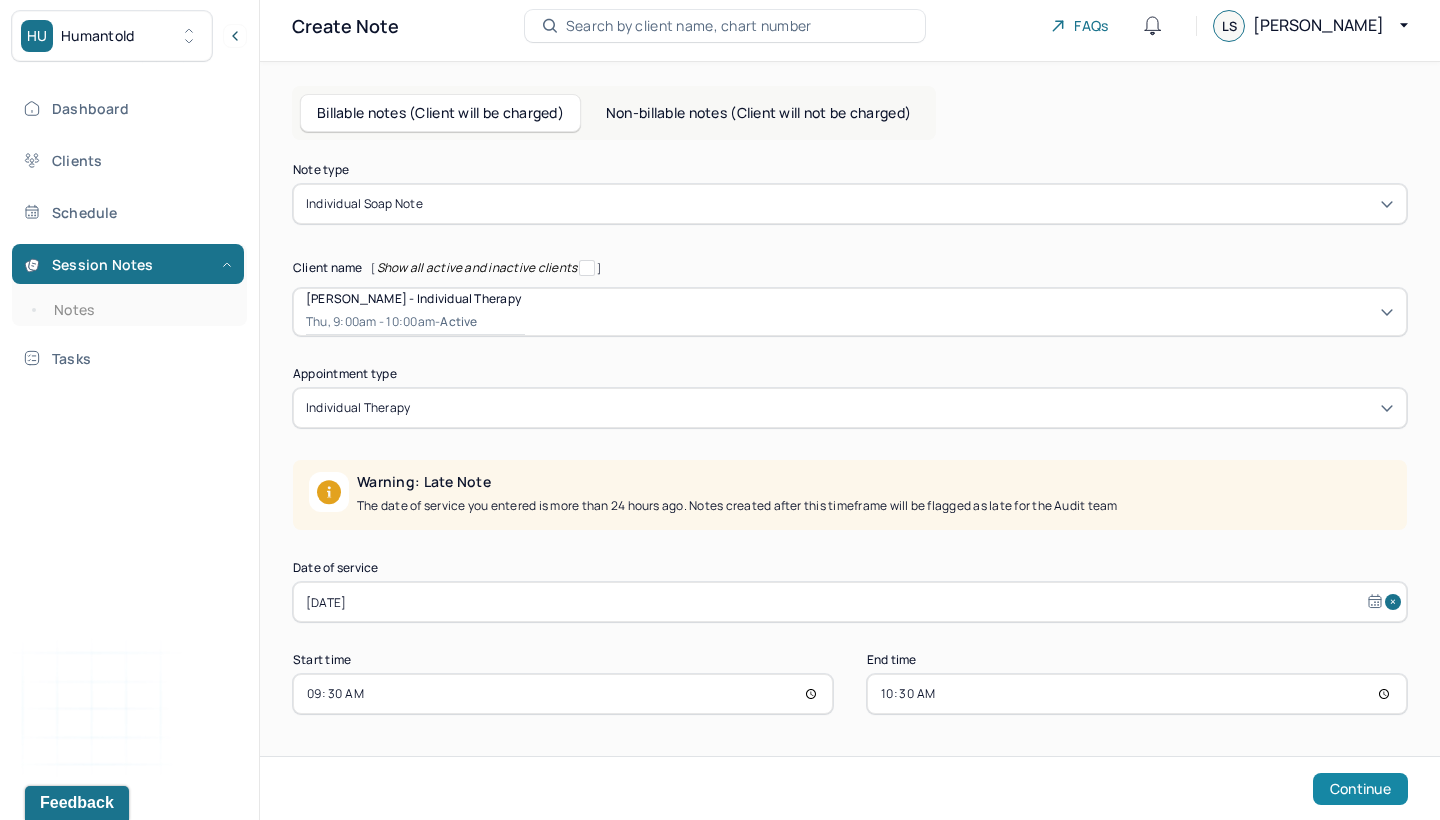 type on "10:30" 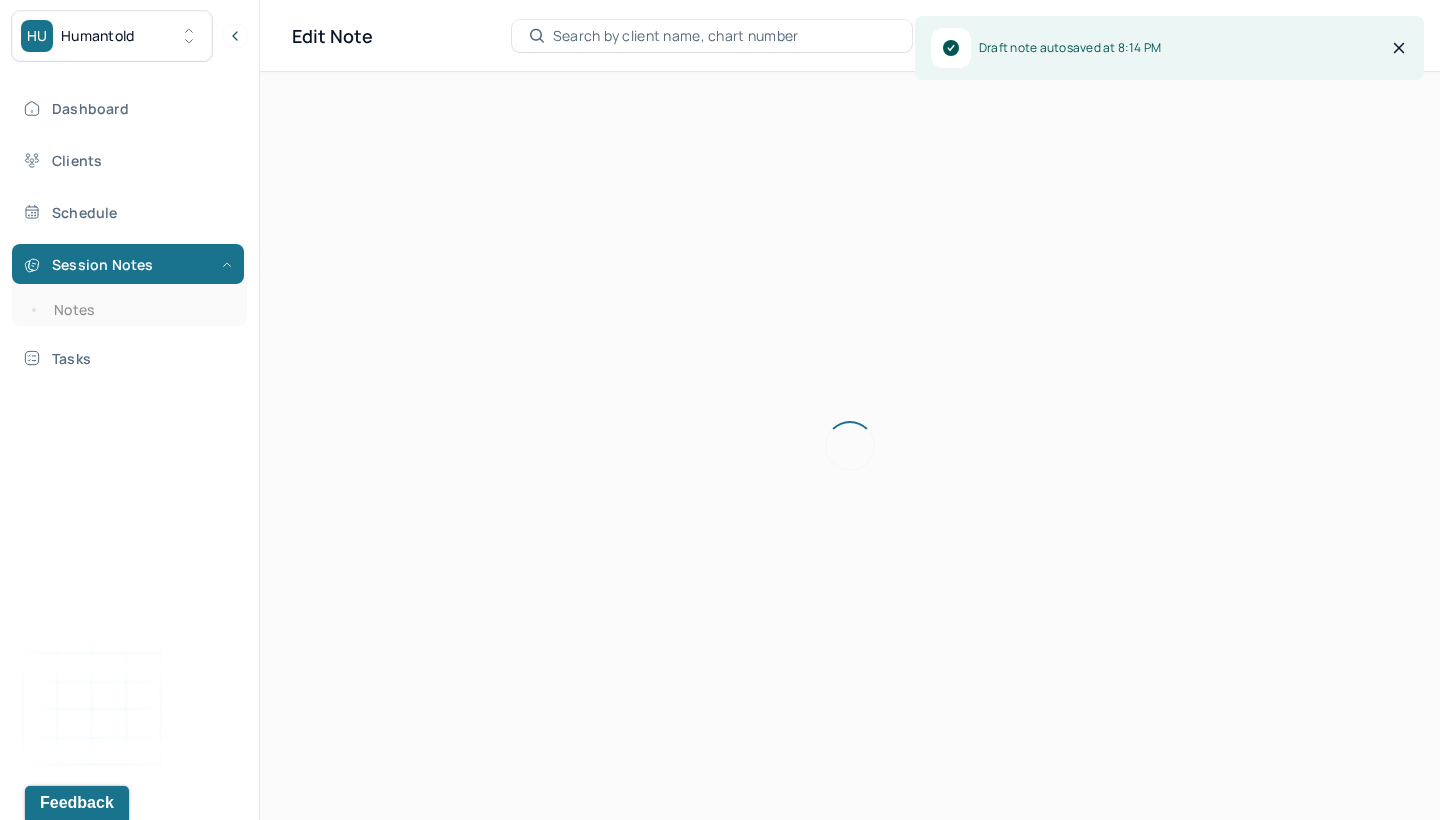 scroll, scrollTop: 0, scrollLeft: 0, axis: both 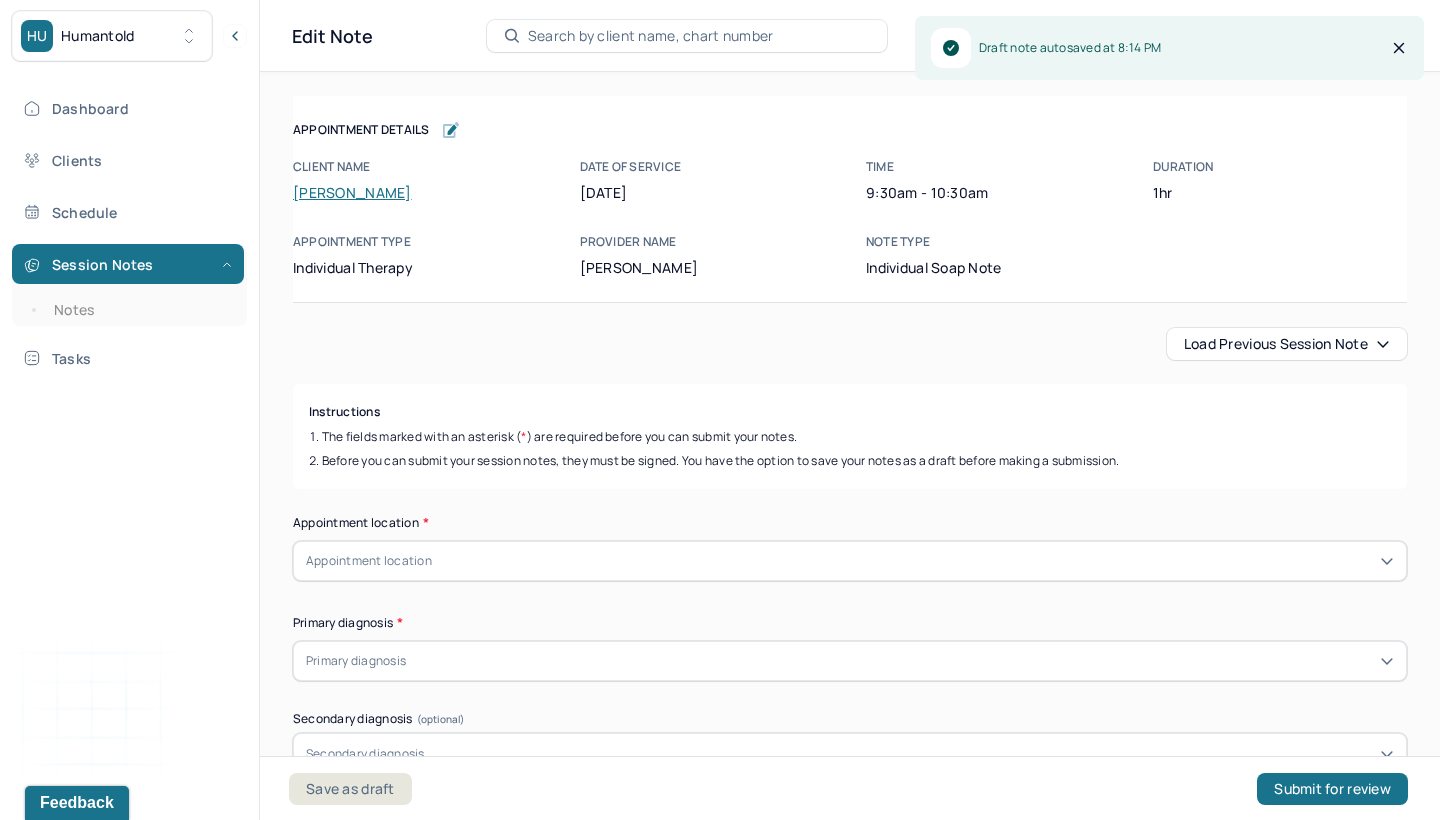 click on "Load previous session note" at bounding box center [1287, 344] 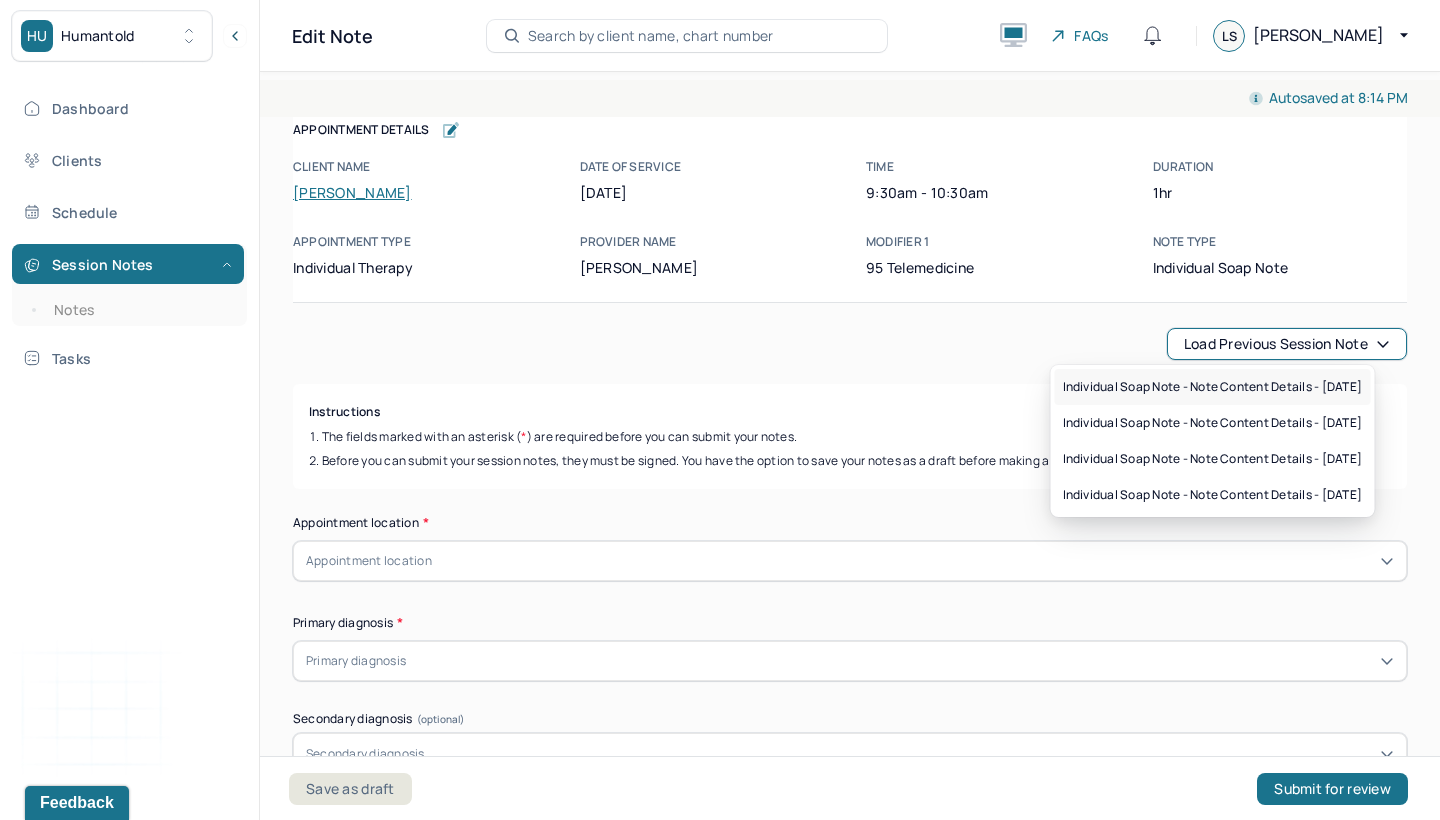 click on "Individual soap note   - Note content Details -   [DATE]" at bounding box center (1213, 387) 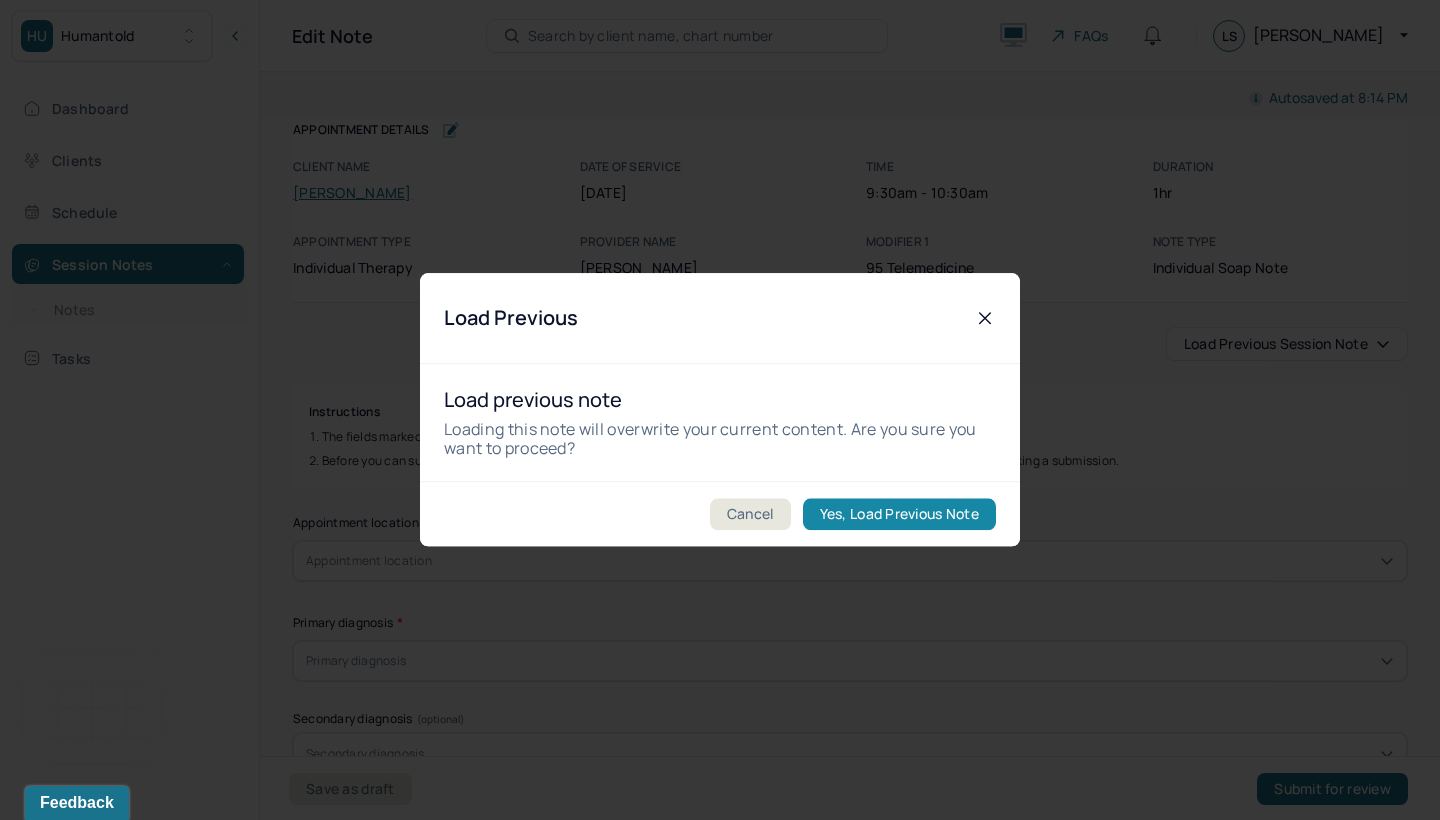 click on "Yes, Load Previous Note" at bounding box center (899, 515) 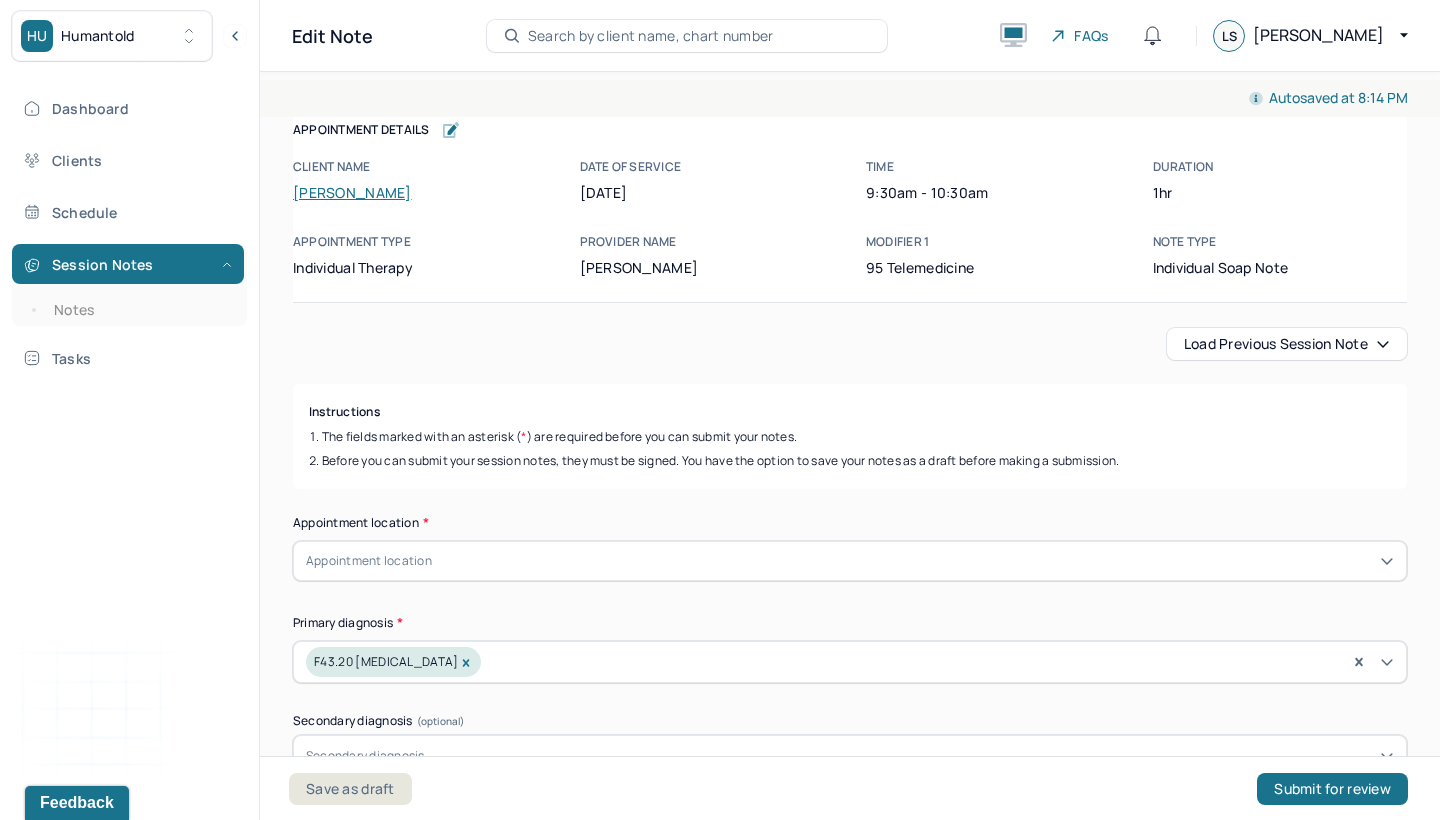 click on "Load previous session note" at bounding box center (850, 344) 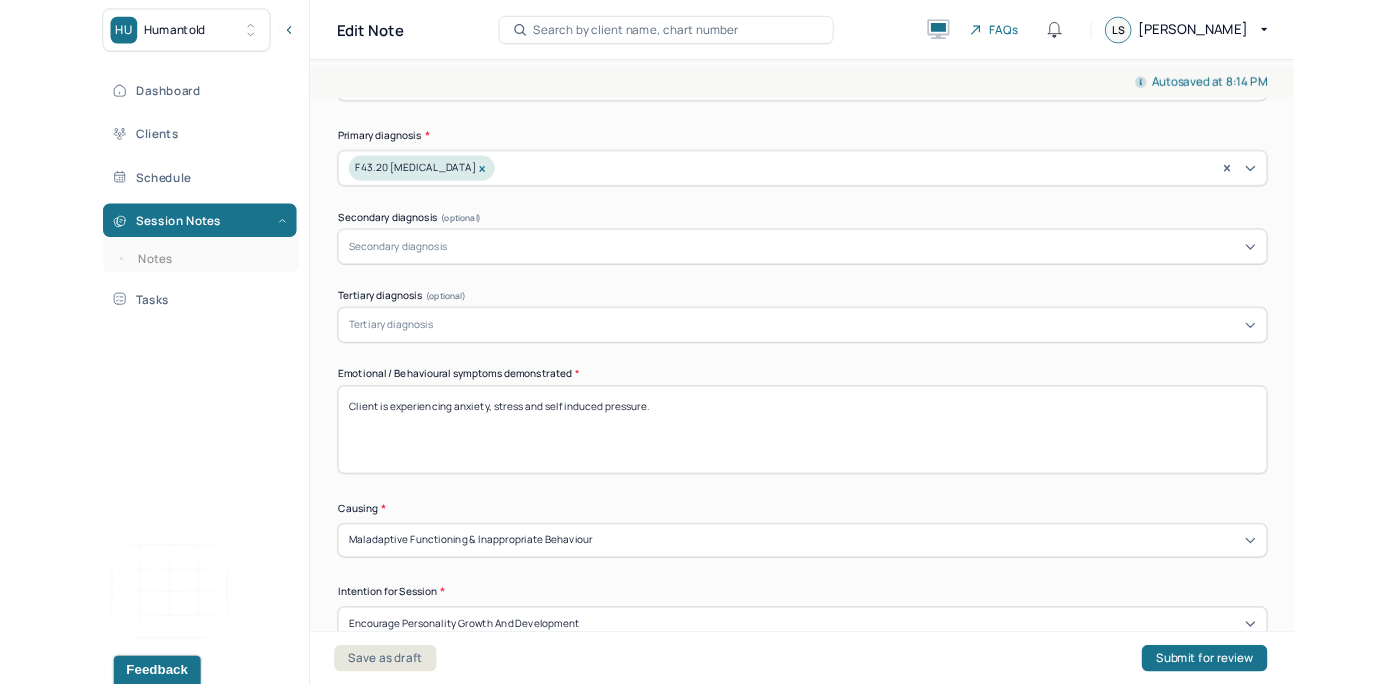 scroll, scrollTop: 483, scrollLeft: 0, axis: vertical 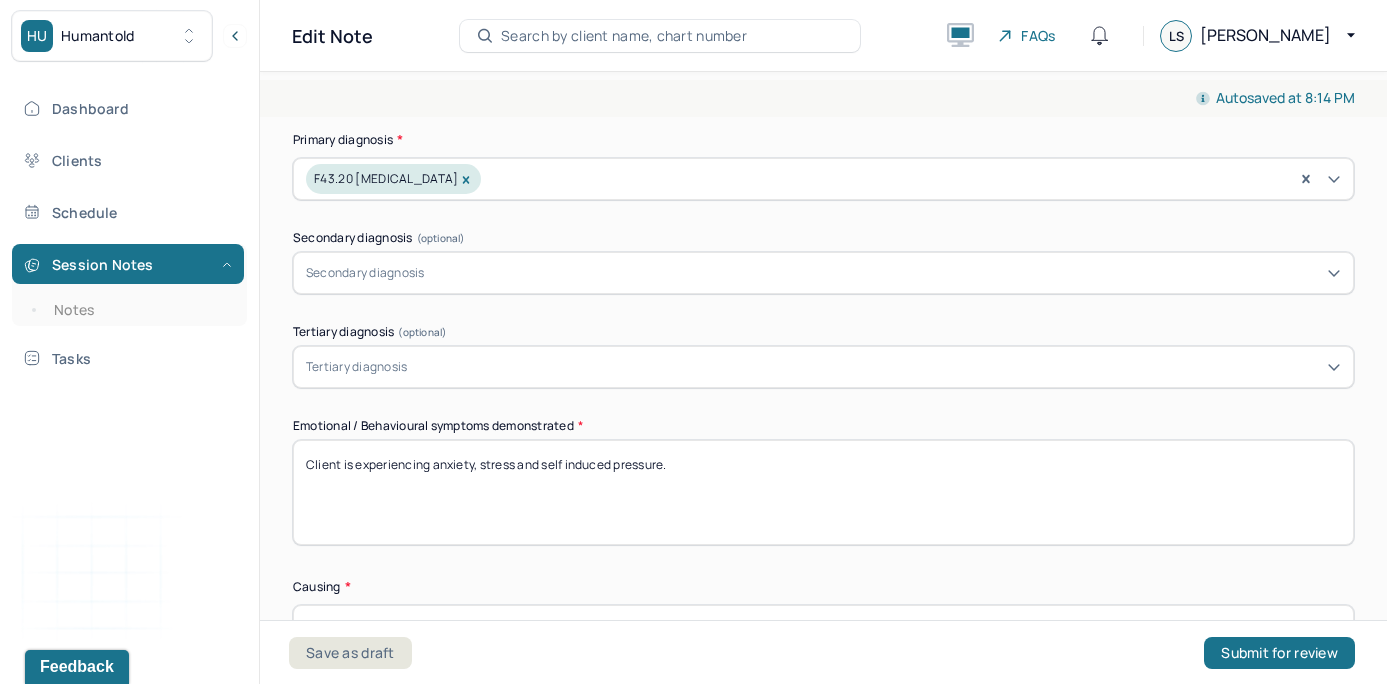 click on "Tertiary diagnosis (optional)" at bounding box center [823, 332] 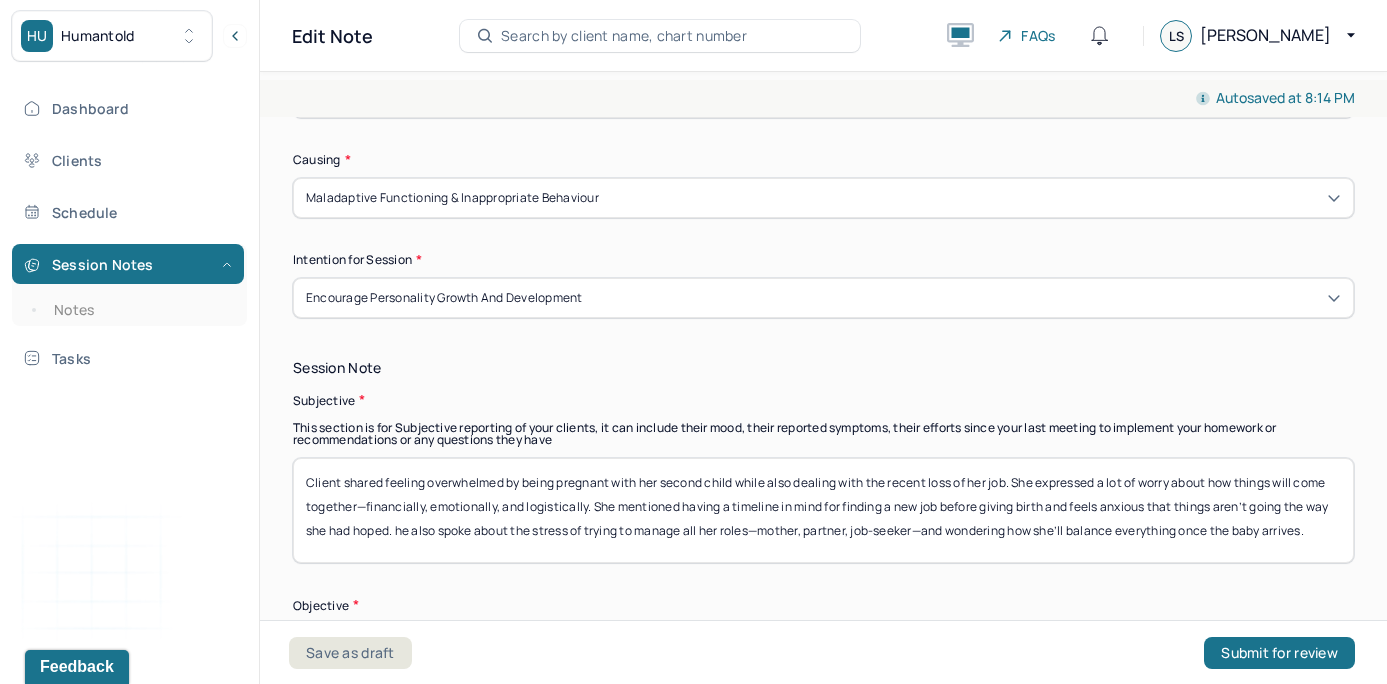 scroll, scrollTop: 989, scrollLeft: 0, axis: vertical 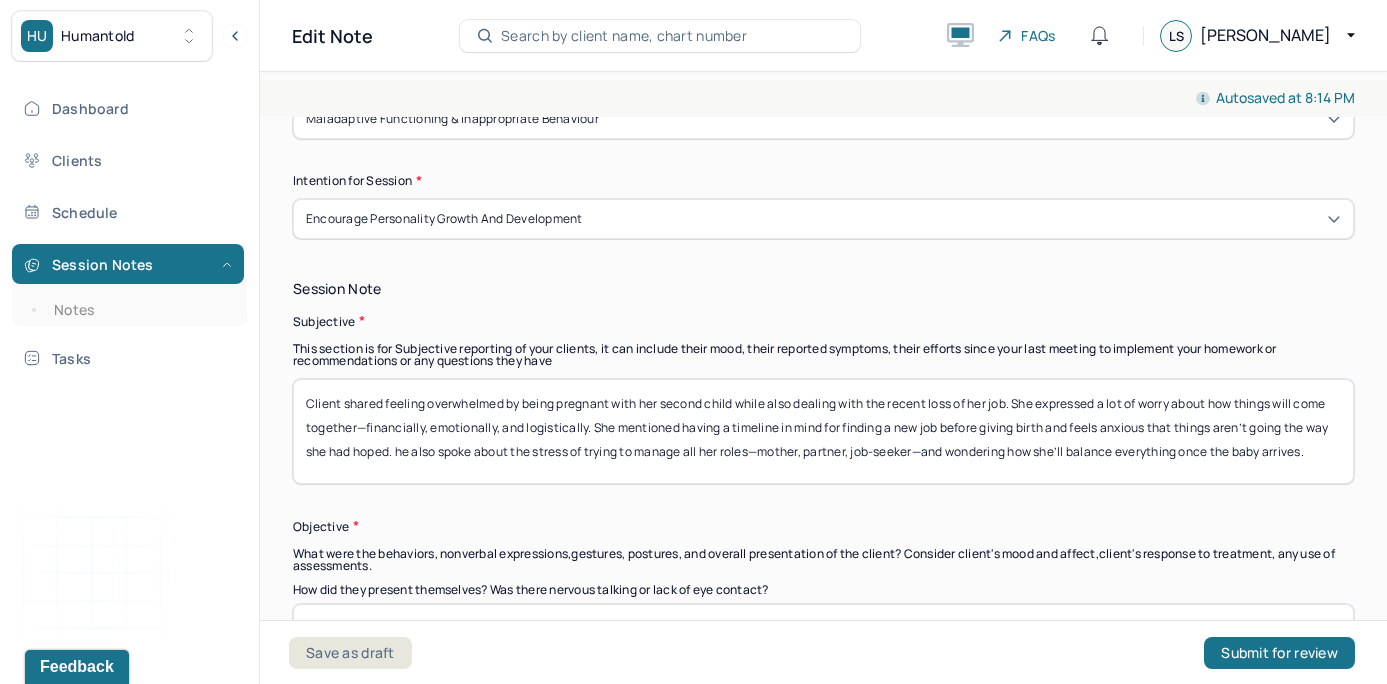 click on "Client shared feeling overwhelmed by being pregnant with her second child while also dealing with the recent loss of her job. She expressed a lot of worry about how things will come together—financially, emotionally, and logistically. She mentioned having a timeline in mind for finding a new job before giving birth and feels anxious that things aren’t going the way she had hoped. he also spoke about the stress of trying to manage all her roles—mother, partner, job-seeker—and wondering how she’ll balance everything once the baby arrives." at bounding box center (823, 431) 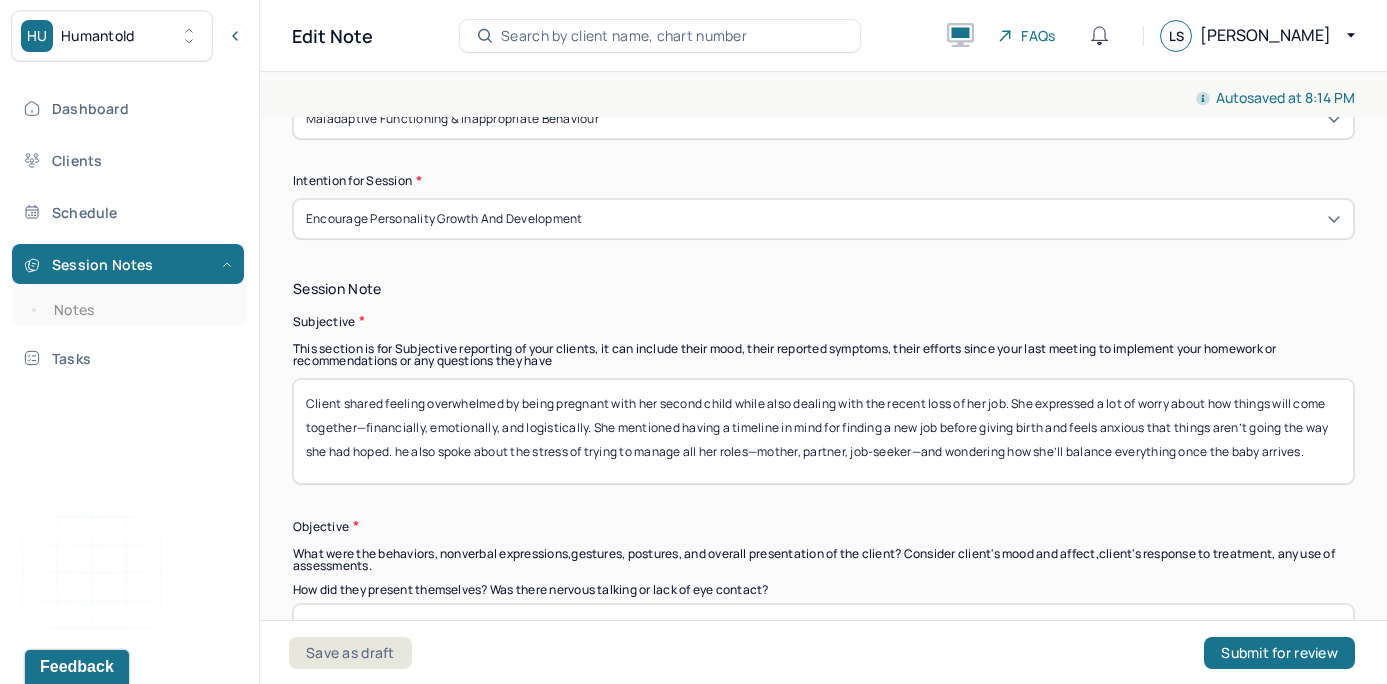 drag, startPoint x: 1327, startPoint y: 453, endPoint x: 295, endPoint y: 325, distance: 1039.9077 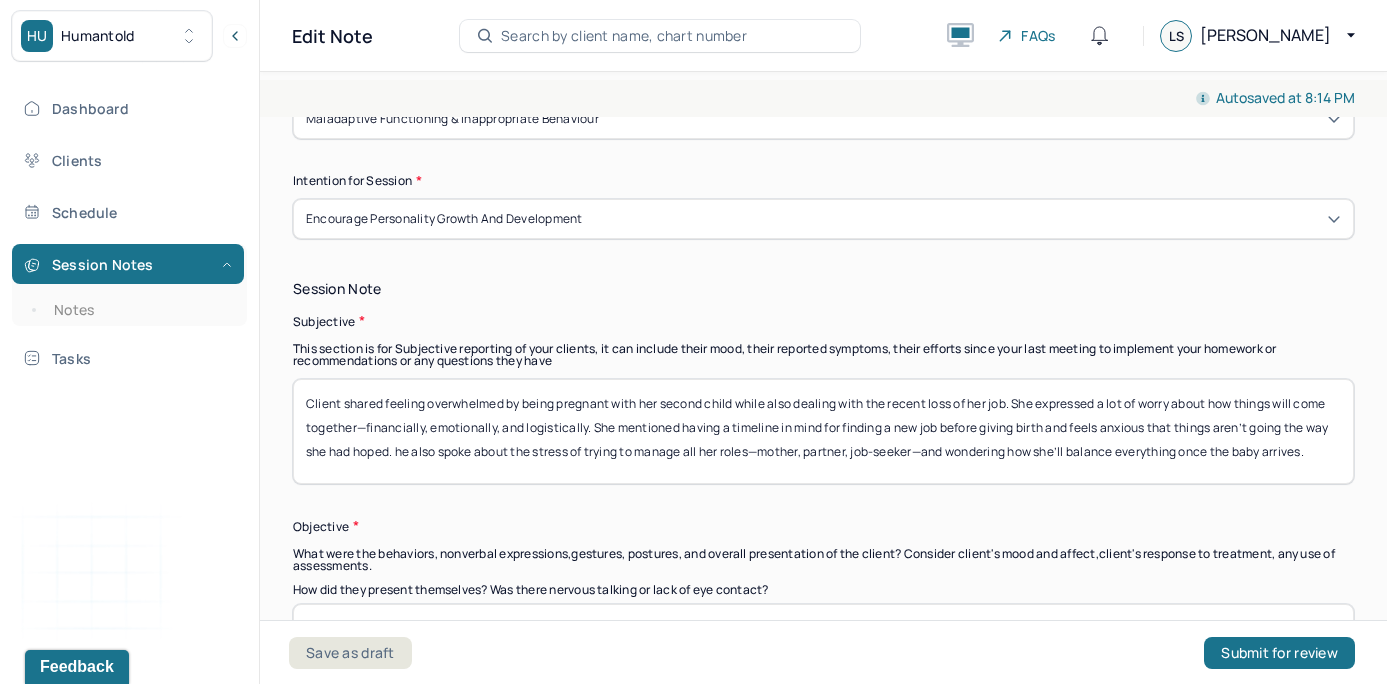 click on "Session Note Subjective This section is for Subjective reporting of your clients, it can include their mood, their reported symptoms, their efforts since your last meeting to implement your homework or recommendations or any questions they have Client shared feeling overwhelmed by being pregnant with her second child while also dealing with the recent loss of her job. She expressed a lot of worry about how things will come together—financially, emotionally, and logistically. She mentioned having a timeline in mind for finding a new job before giving birth and feels anxious that things aren’t going the way she had hoped. he also spoke about the stress of trying to manage all her roles—mother, partner, job-seeker—and wondering how she’ll balance everything once the baby arrives. Objective What were the behaviors, nonverbal expressions,gestures, postures, and overall presentation of the client? Consider client's mood and affect,client's response to treatment, any use of assessments. Assessment" at bounding box center (823, 602) 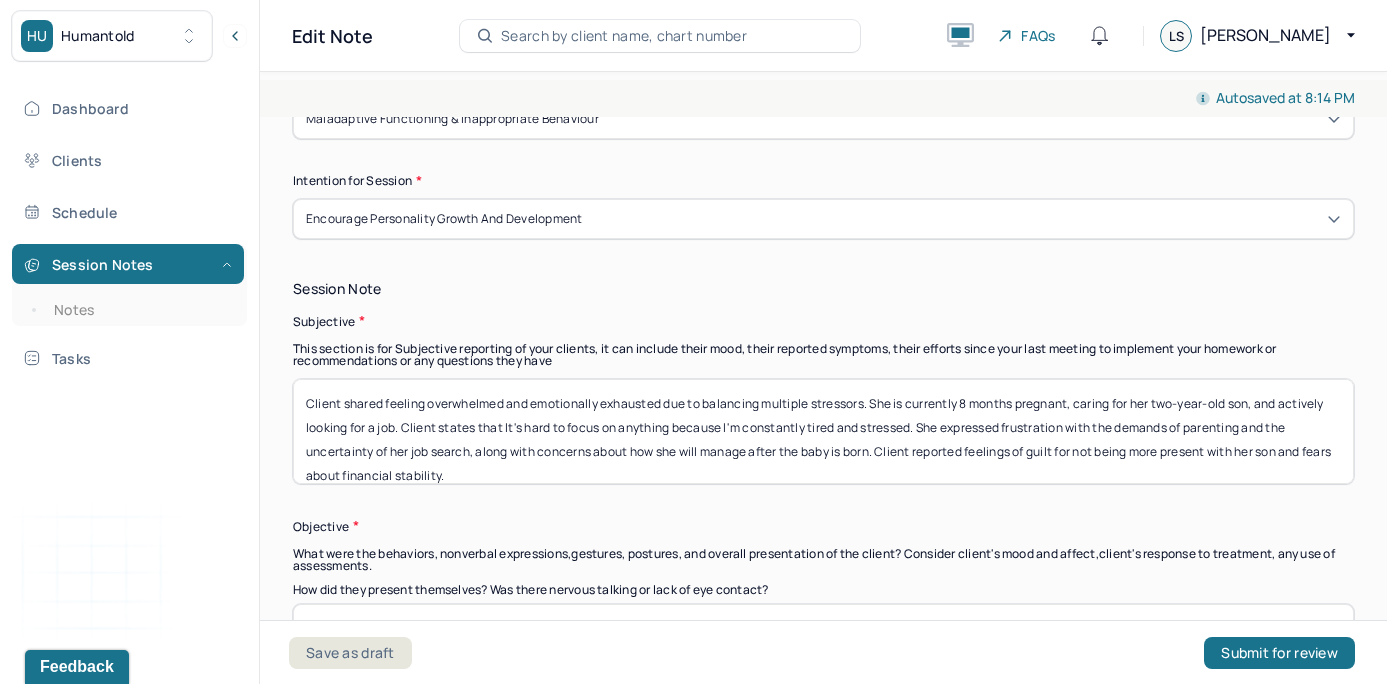 scroll, scrollTop: 1, scrollLeft: 0, axis: vertical 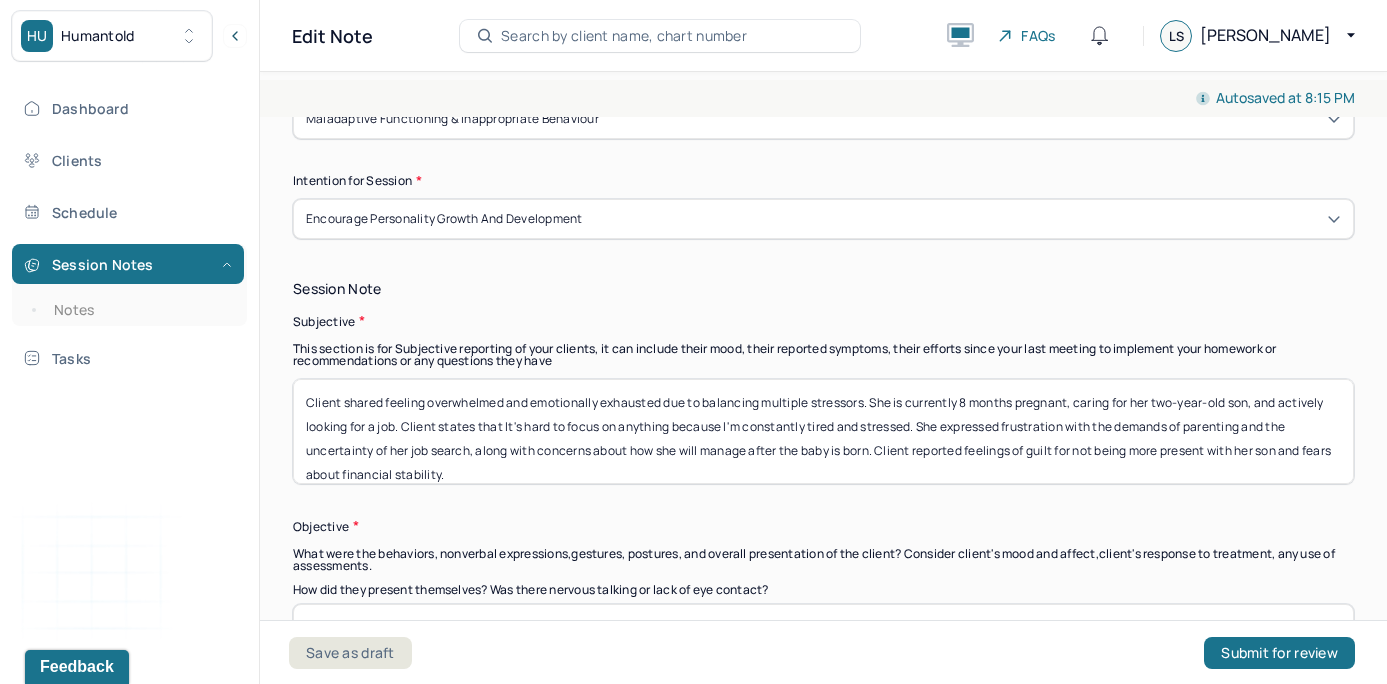 type on "Client shared feeling overwhelmed and emotionally exhausted due to balancing multiple stressors. She is currently 8 months pregnant, caring for her two-year-old son, and actively looking for a job. Client states that It's hard to focus on anything because I'm constantly tired and stressed. She expressed frustration with the demands of parenting and the uncertainty of her job search, along with concerns about how she will manage after the baby is born. Client reported feelings of guilt for not being more present with her son and fears about financial stability." 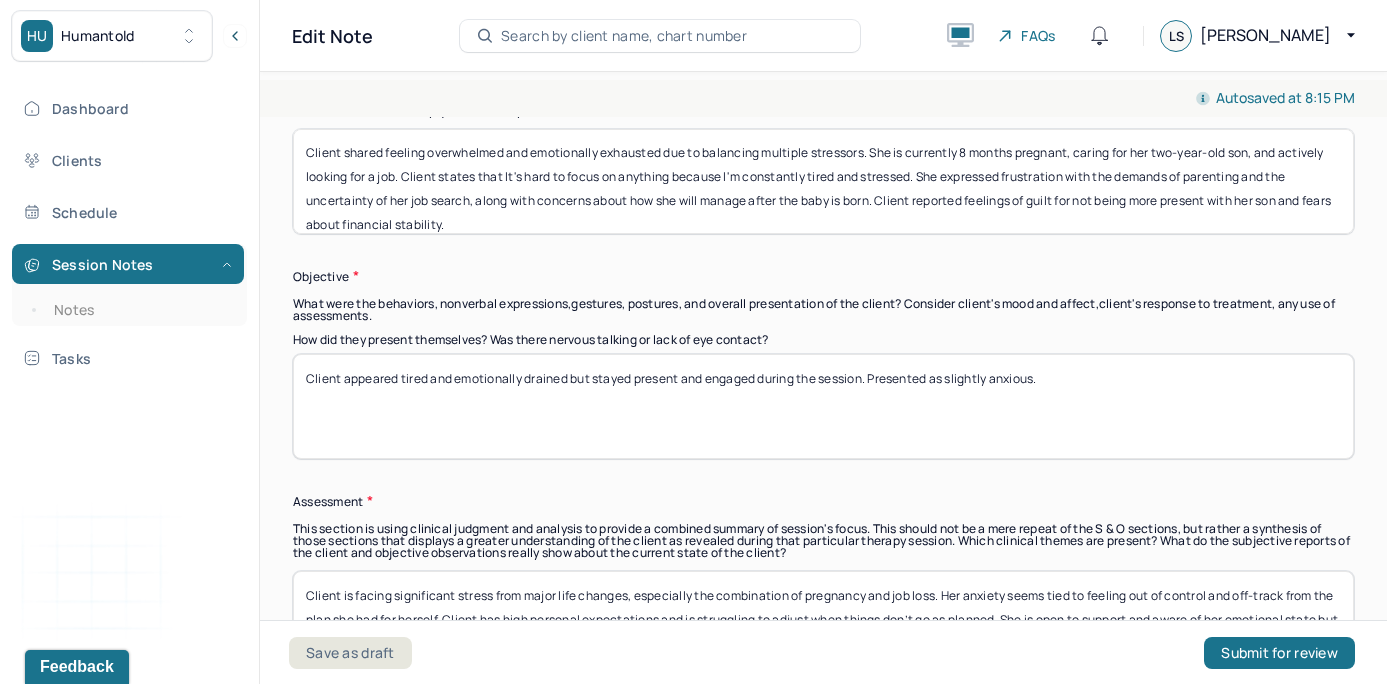 scroll, scrollTop: 1242, scrollLeft: 0, axis: vertical 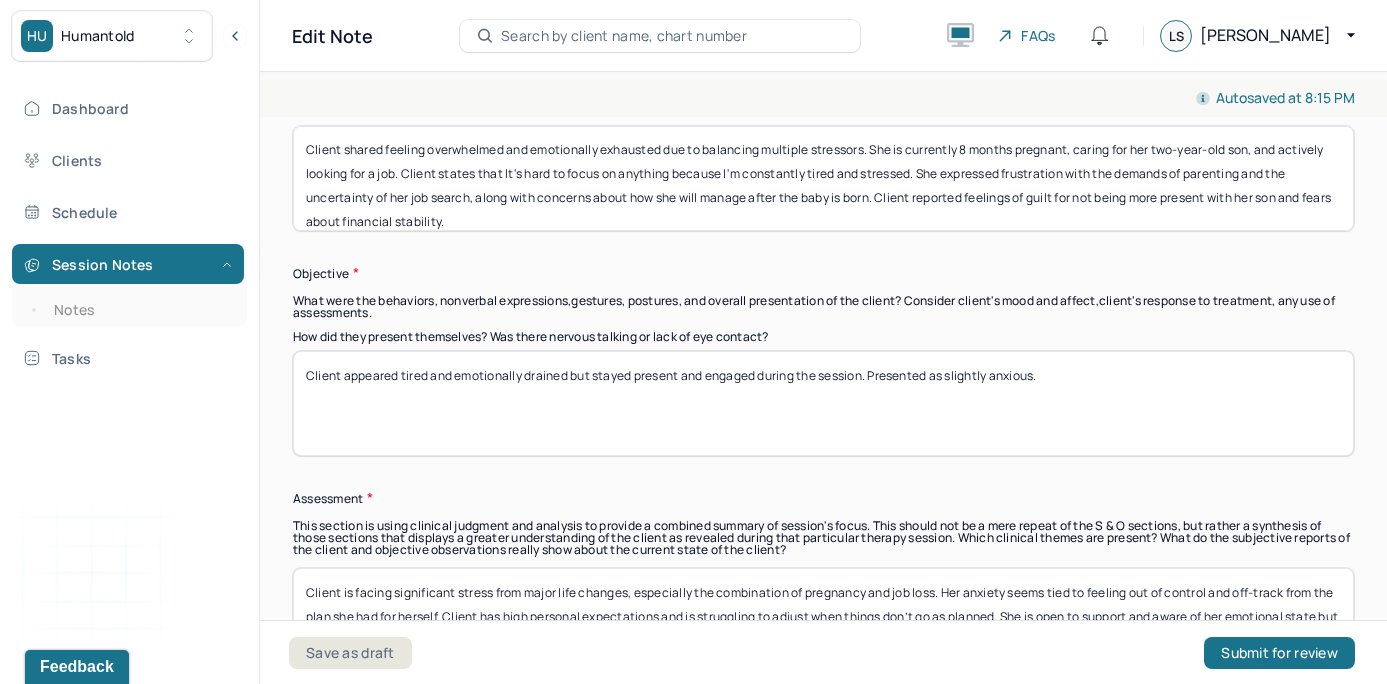 click on "Session Note Subjective This section is for Subjective reporting of your clients, it can include their mood, their reported symptoms, their efforts since your last meeting to implement your homework or recommendations or any questions they have Client shared feeling overwhelmed and emotionally exhausted due to balancing multiple stressors. She is currently 8 months pregnant, caring for her two-year-old son, and actively looking for a job. Client states that It's hard to focus on anything because I'm constantly tired and stressed. She expressed frustration with the demands of parenting and the uncertainty of her job search, along with concerns about how she will manage after the baby is born. Client reported feelings of guilt for not being more present with her son and fears about financial stability. Objective What were the behaviors, nonverbal expressions,gestures, postures, and overall presentation of the client? Consider client's mood and affect,client's response to treatment, any use of assessments." at bounding box center (823, 349) 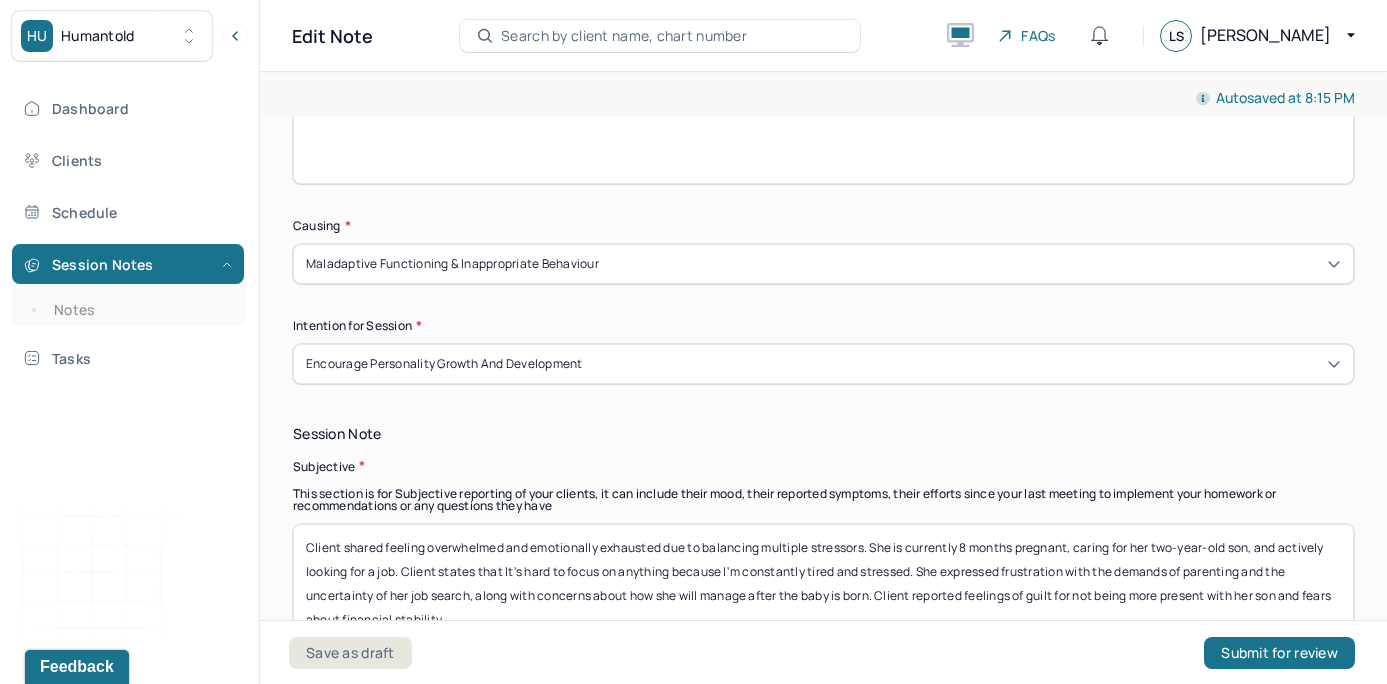 scroll, scrollTop: 820, scrollLeft: 0, axis: vertical 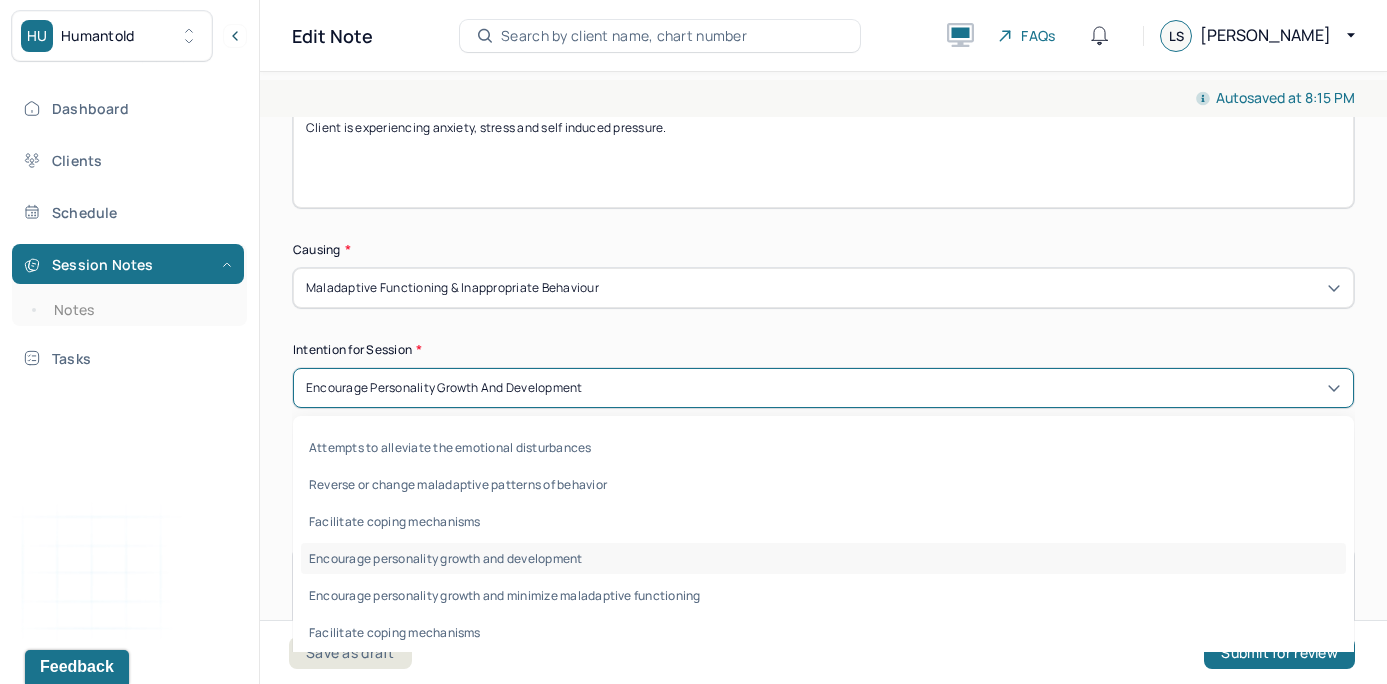 click on "Encourage personality growth and development" at bounding box center (823, 388) 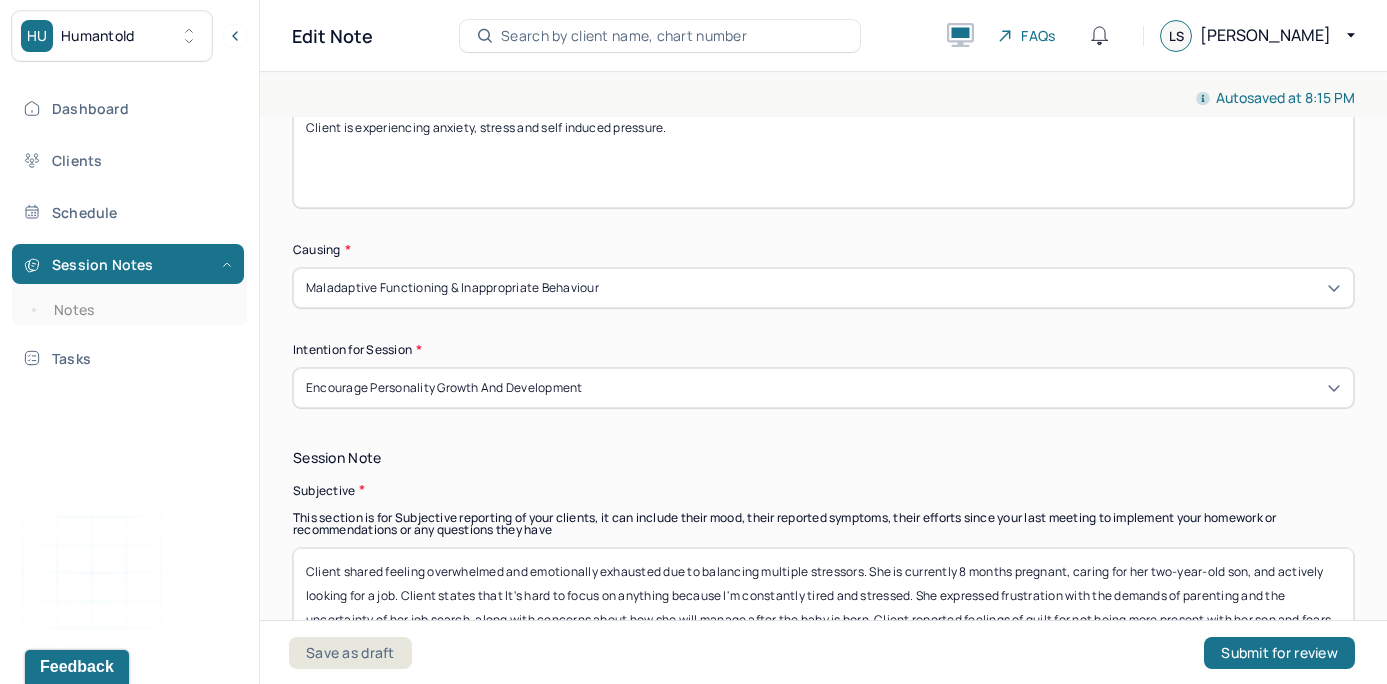 click on "Appointment location * Appointment location Primary diagnosis * F43.20 [MEDICAL_DATA] Secondary diagnosis (optional) Secondary diagnosis Tertiary diagnosis (optional) Tertiary diagnosis Emotional / Behavioural symptoms demonstrated * Client is experiencing anxiety, stress and self induced pressure. Causing * Maladaptive Functioning & Inappropriate Behaviour Intention for Session * Encourage personality growth and development" at bounding box center [823, 50] 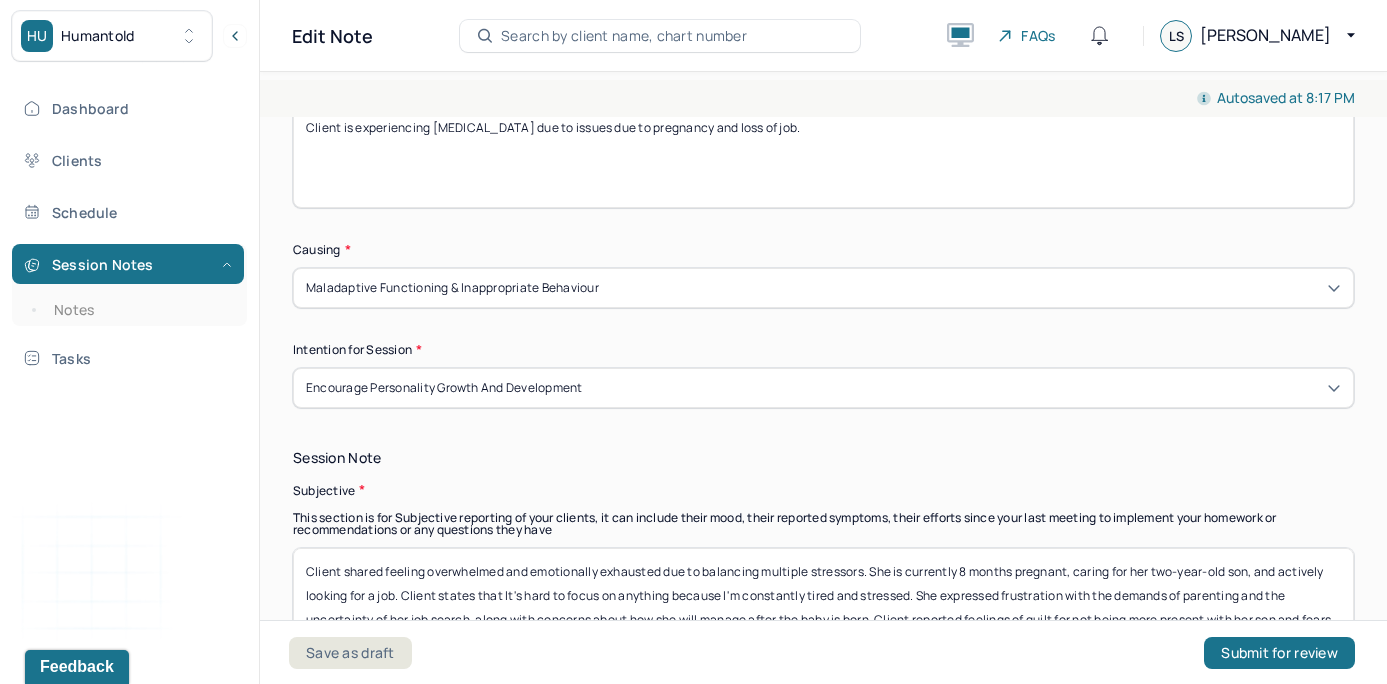 type on "Client is experiencing [MEDICAL_DATA] due to issues due to pregnancy and loss of job." 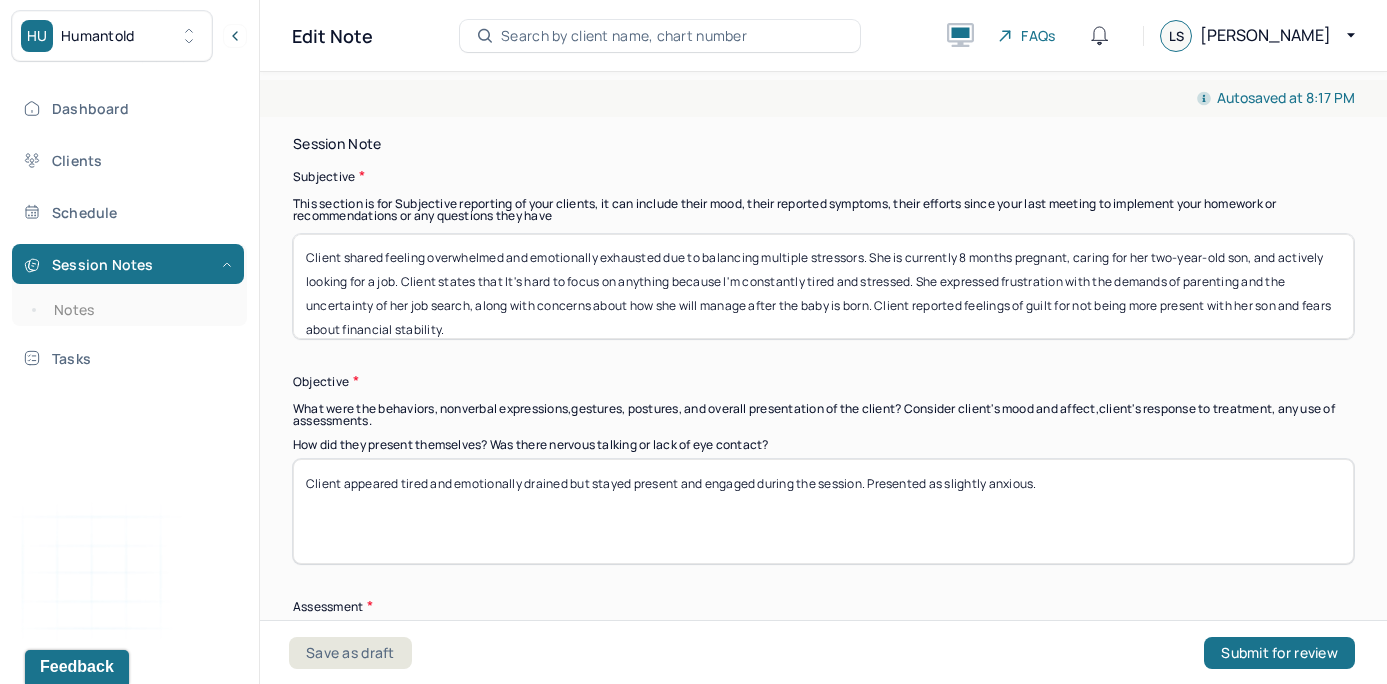 scroll, scrollTop: 1145, scrollLeft: 0, axis: vertical 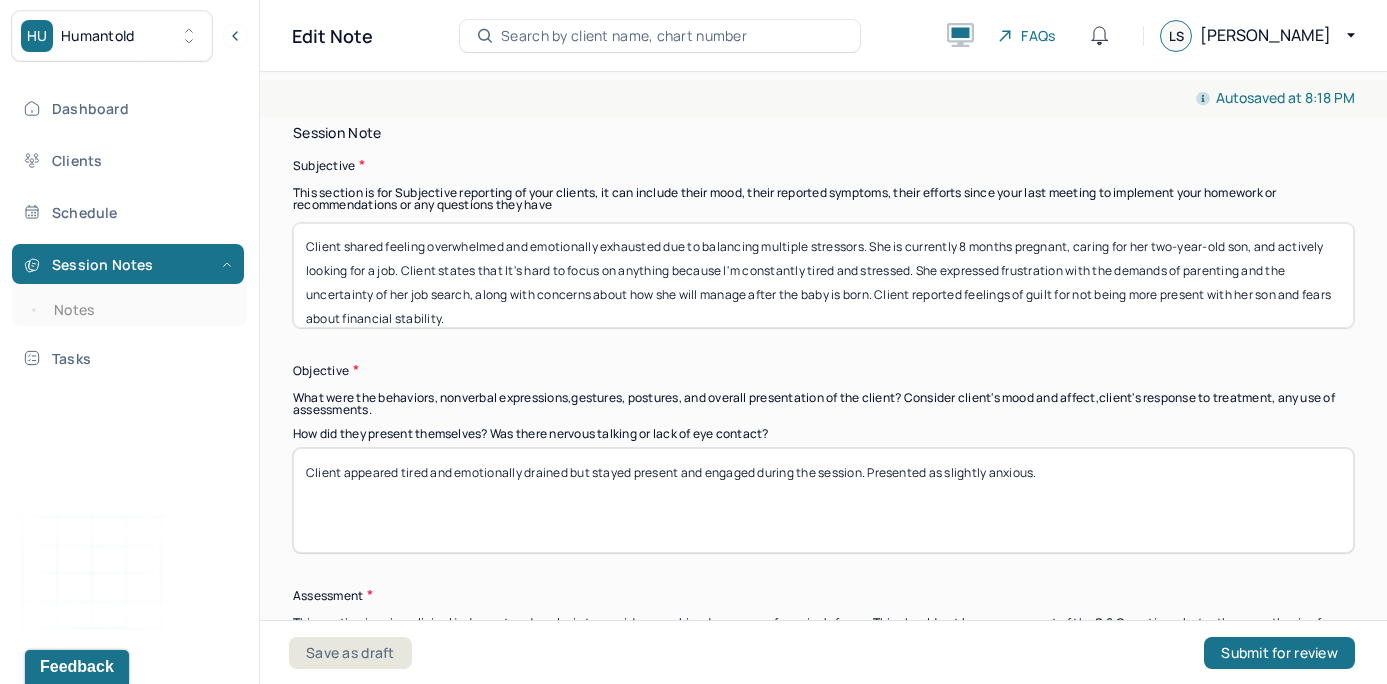 drag, startPoint x: 309, startPoint y: 477, endPoint x: 1323, endPoint y: 471, distance: 1014.01776 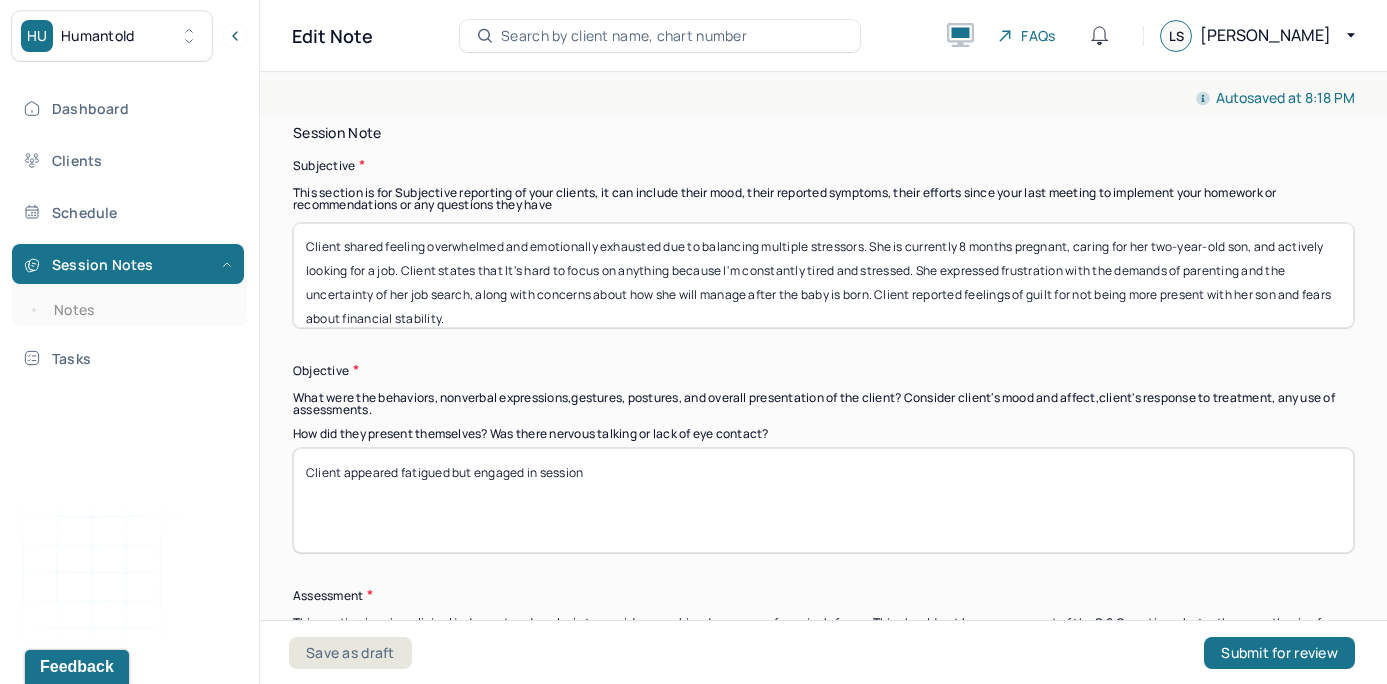 type on "Client appeared fatigued but engaged in session" 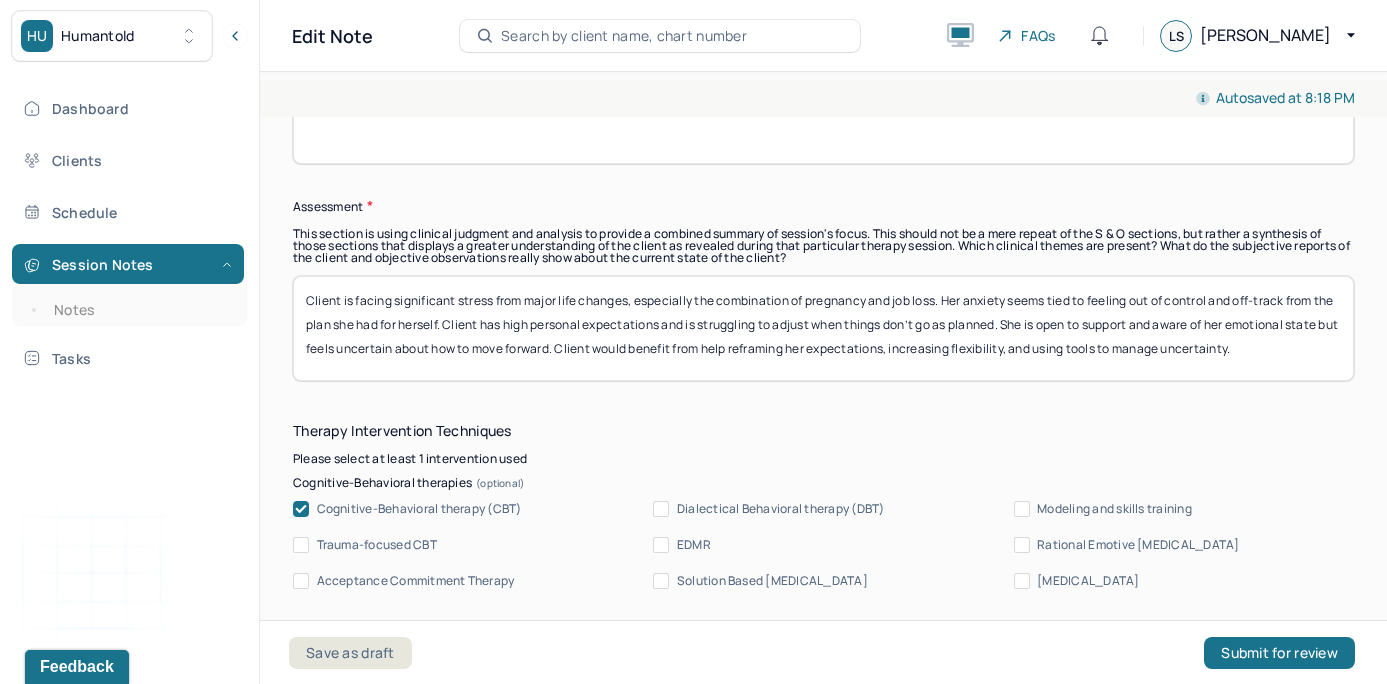 scroll, scrollTop: 1545, scrollLeft: 0, axis: vertical 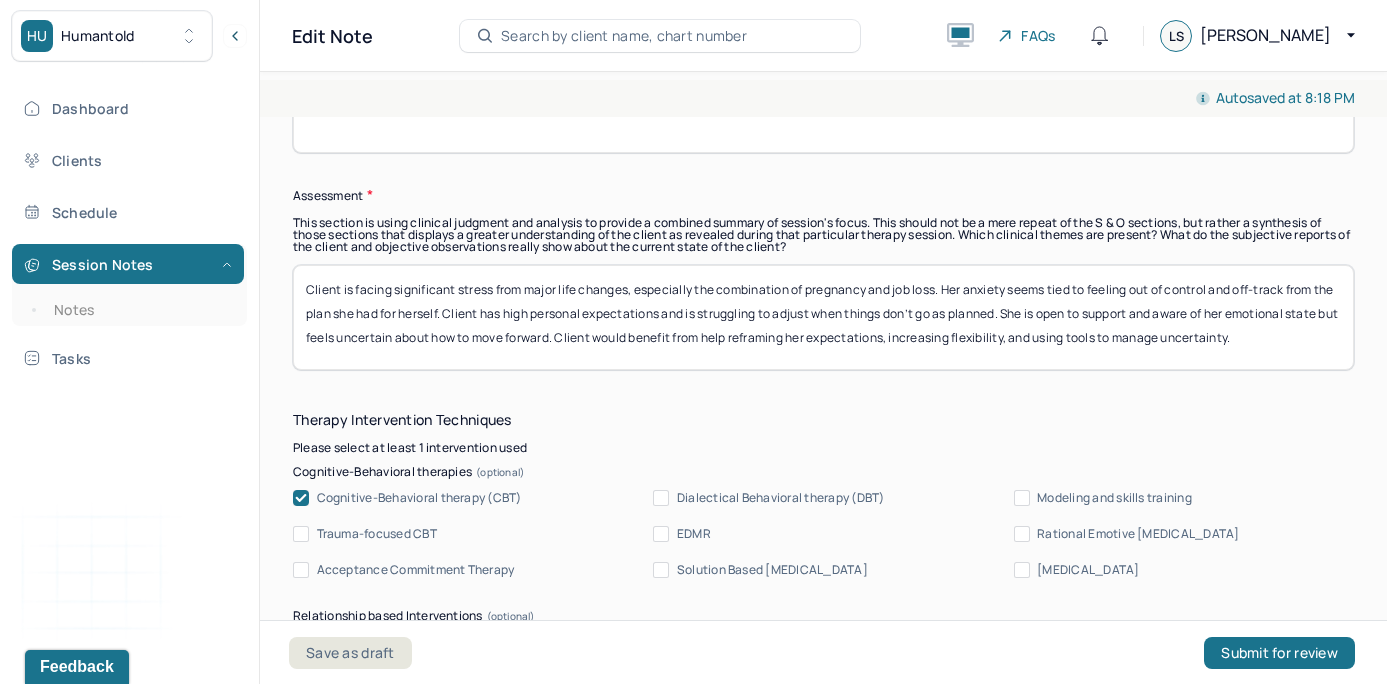 drag, startPoint x: 305, startPoint y: 284, endPoint x: 1511, endPoint y: 403, distance: 1211.8568 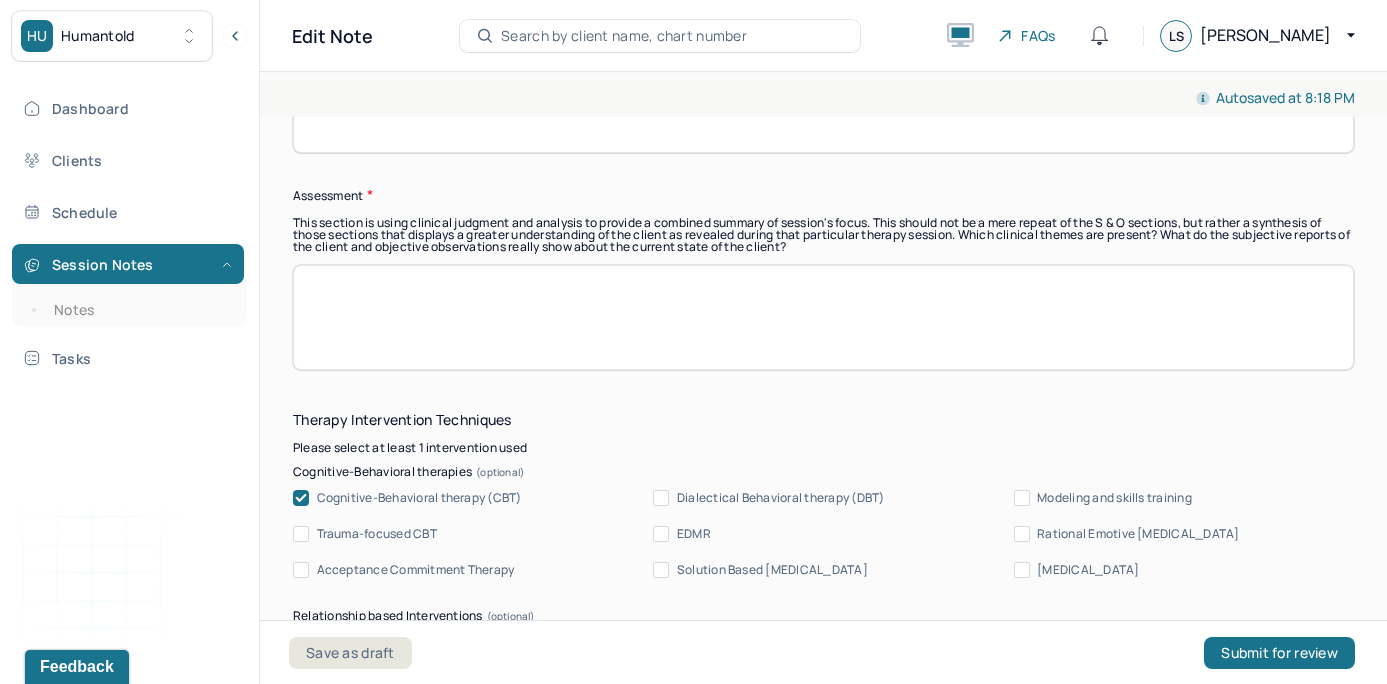 scroll, scrollTop: 0, scrollLeft: 0, axis: both 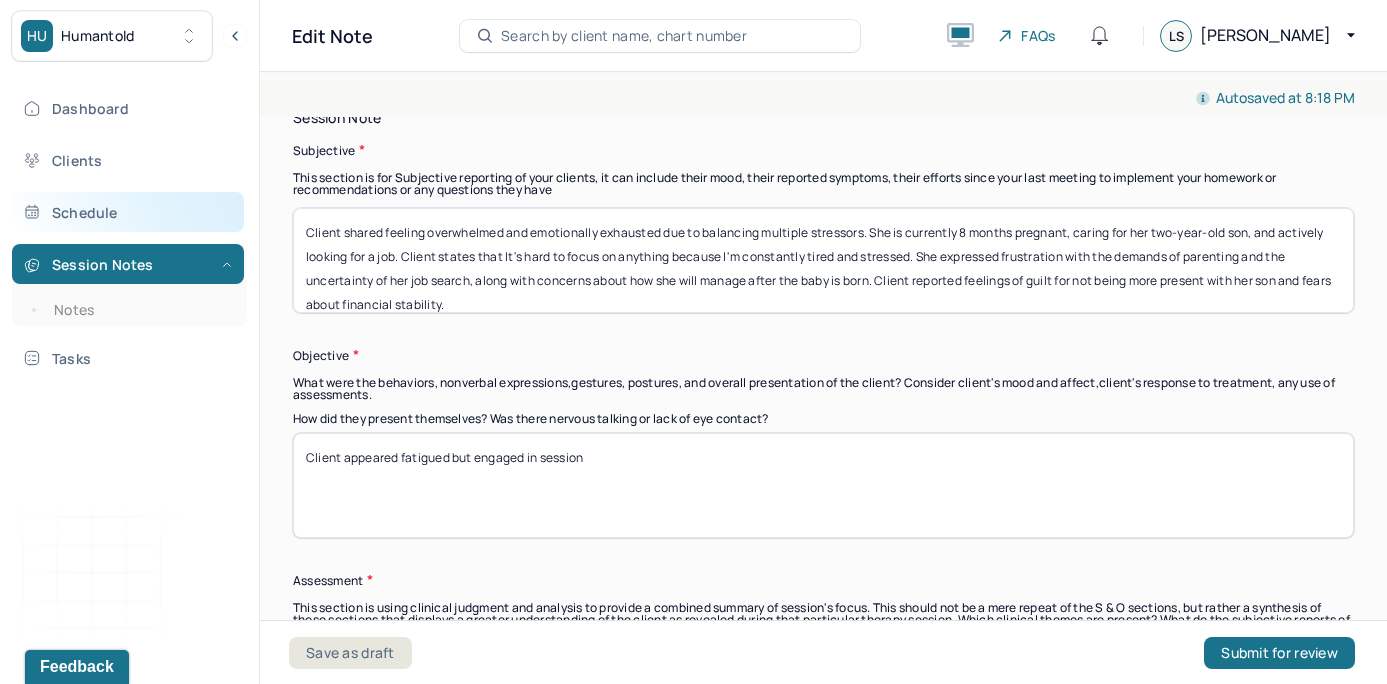 drag, startPoint x: 501, startPoint y: 297, endPoint x: 197, endPoint y: 192, distance: 321.62244 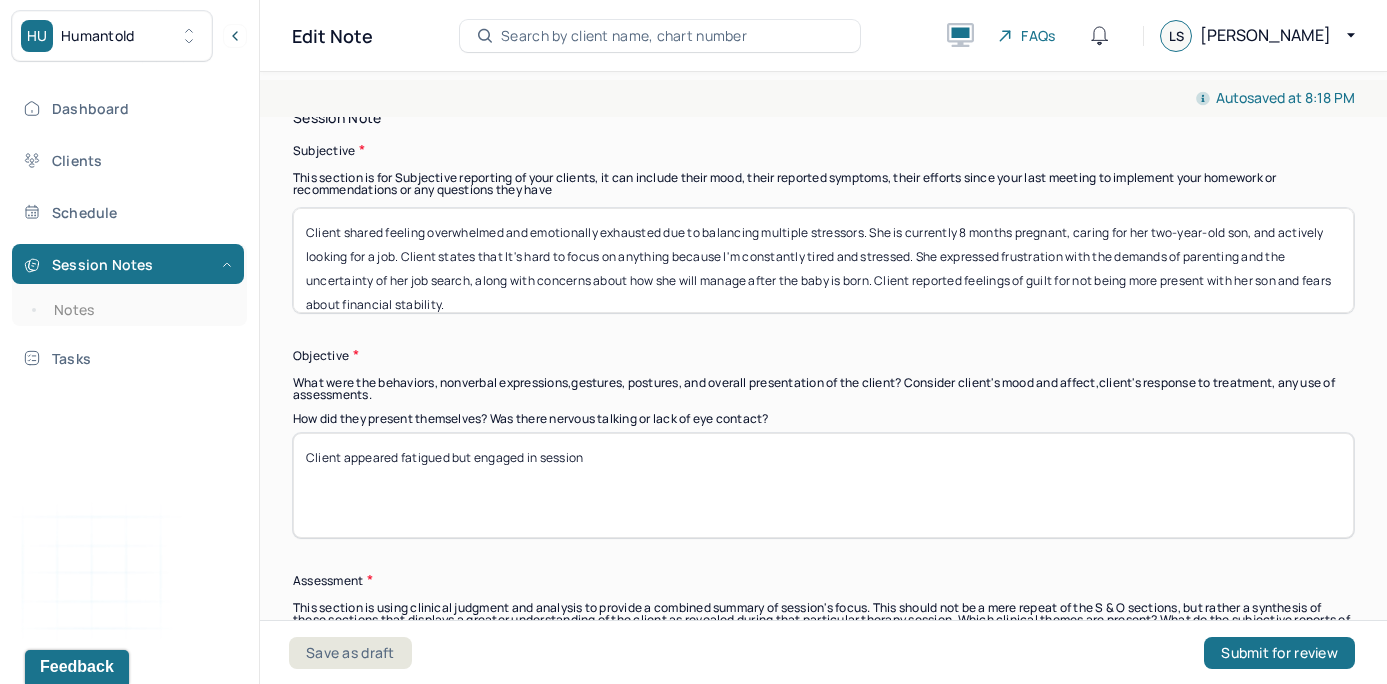 click on "Client appeared fatigued but engaged in session" at bounding box center (823, 485) 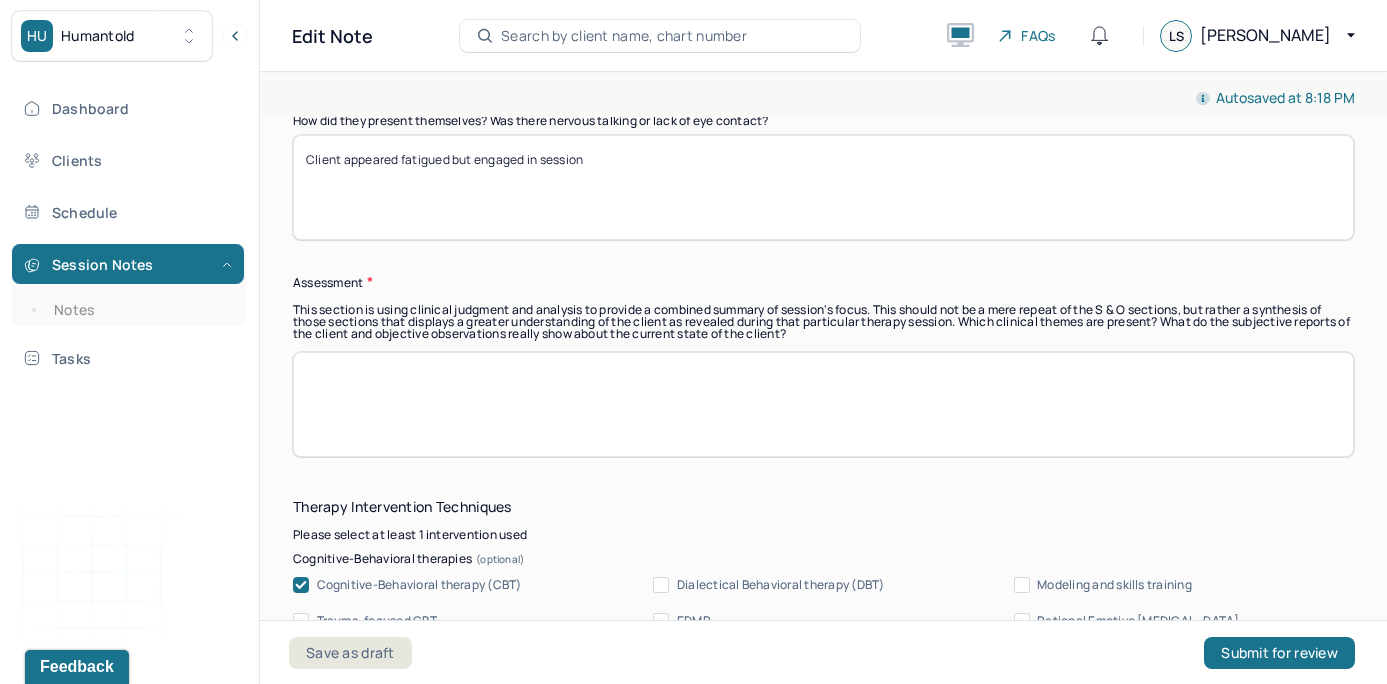 scroll, scrollTop: 1465, scrollLeft: 0, axis: vertical 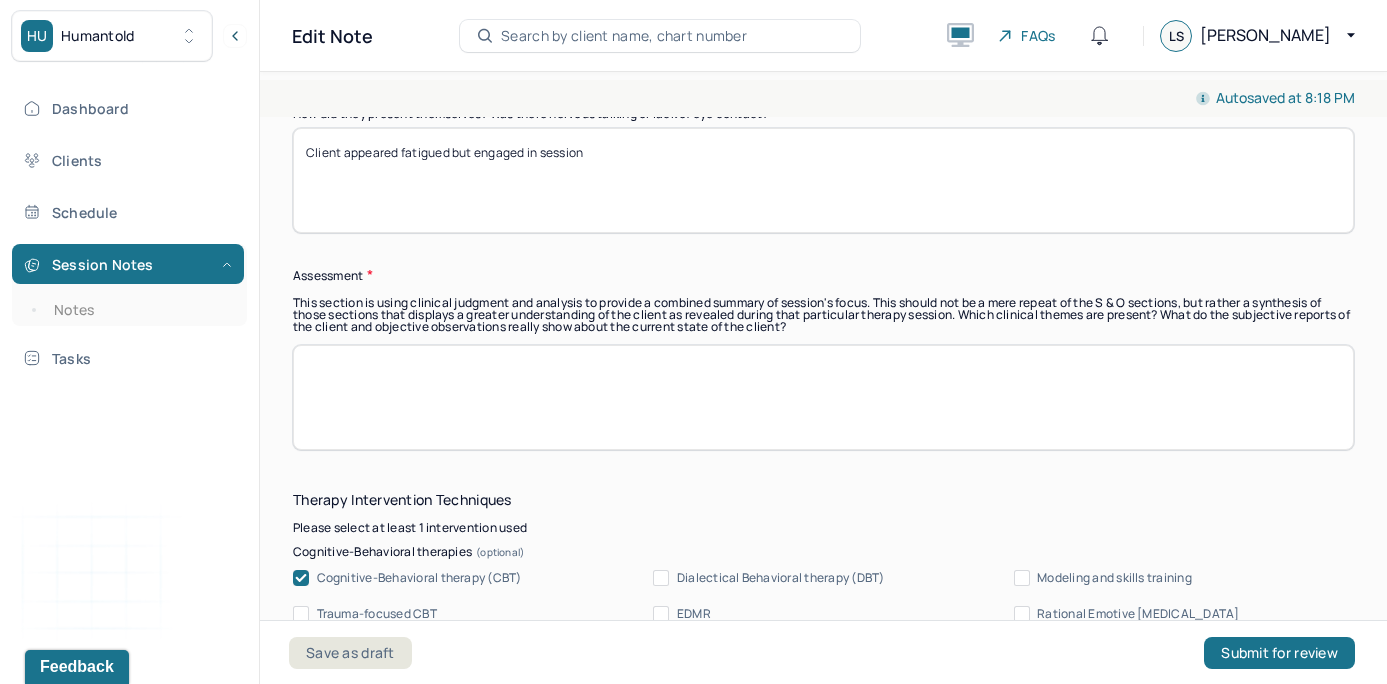 click at bounding box center (823, 397) 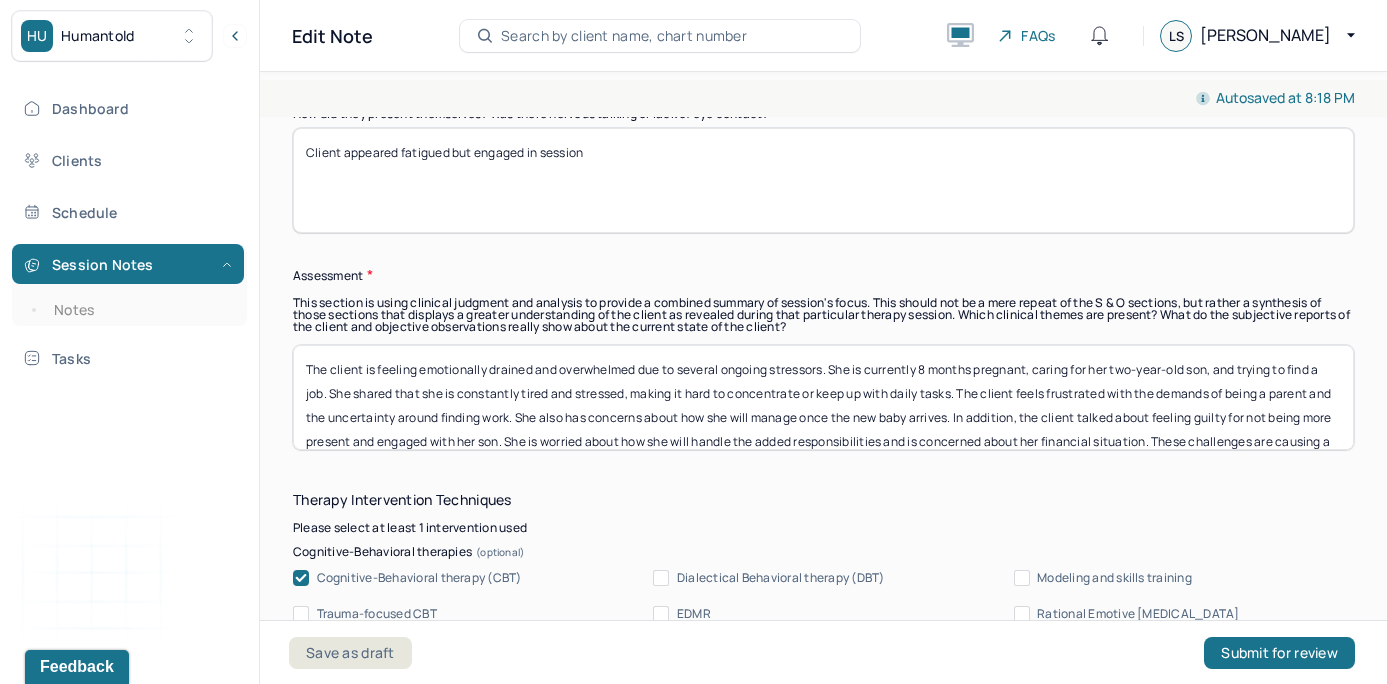 scroll, scrollTop: 25, scrollLeft: 0, axis: vertical 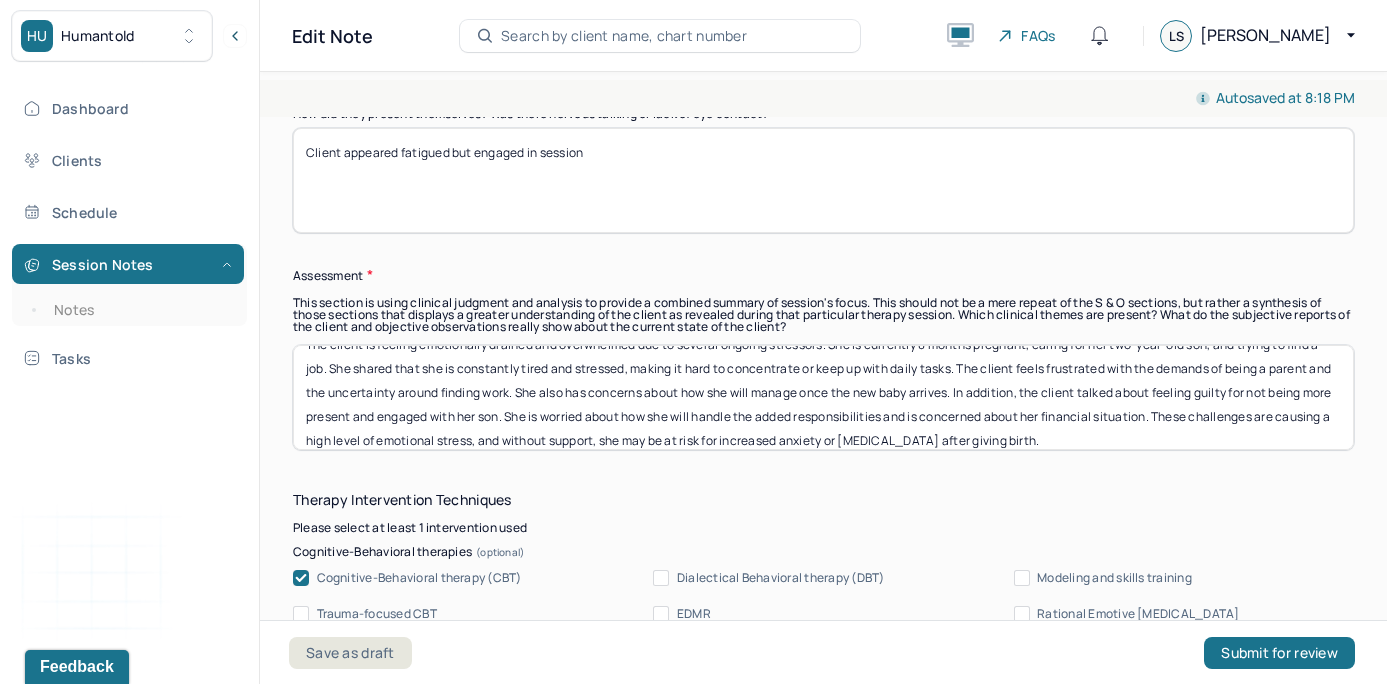 type on "The client is feeling emotionally drained and overwhelmed due to several ongoing stressors. She is currently 8 months pregnant, caring for her two-year-old son, and trying to find a job. She shared that she is constantly tired and stressed, making it hard to concentrate or keep up with daily tasks. The client feels frustrated with the demands of being a parent and the uncertainty around finding work. She also has concerns about how she will manage once the new baby arrives. In addition, the client talked about feeling guilty for not being more present and engaged with her son. She is worried about how she will handle the added responsibilities and is concerned about her financial situation. These challenges are causing a high level of emotional stress, and without support, she may be at risk for increased anxiety or [MEDICAL_DATA] after giving birth." 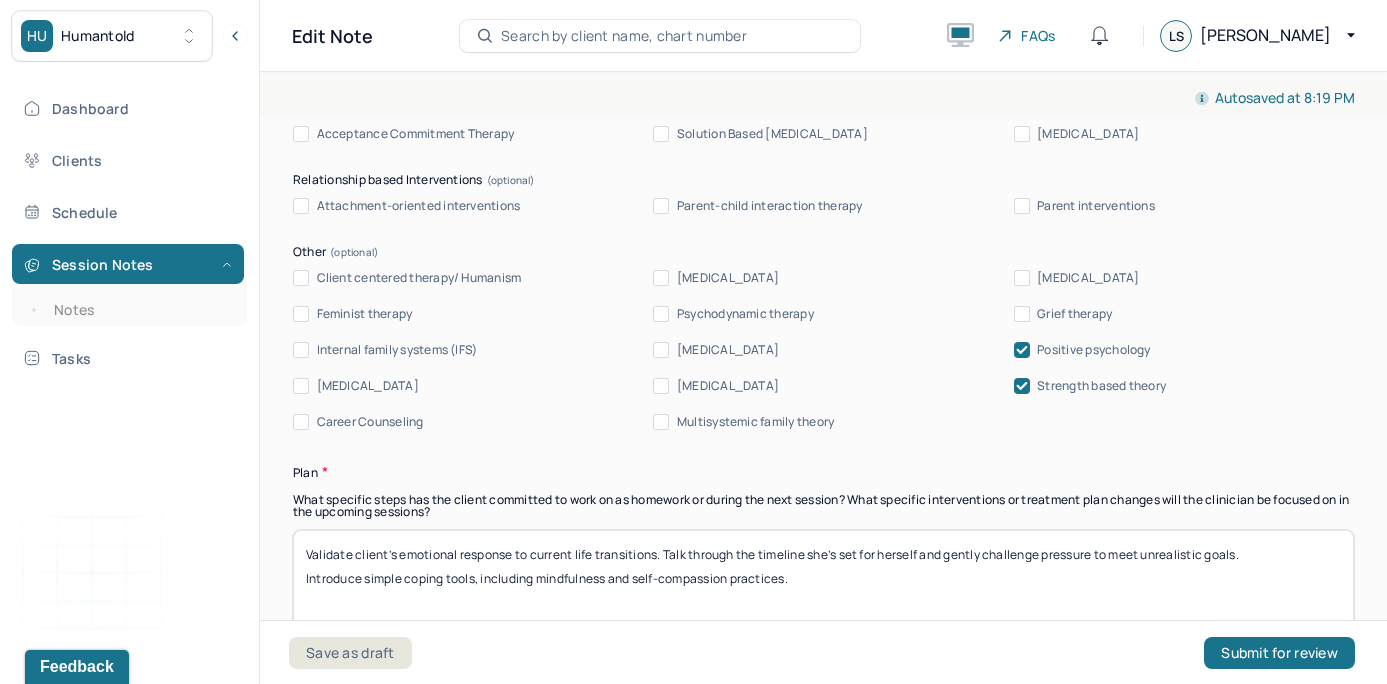 click on "Client centered therapy/ Humanism [MEDICAL_DATA] [MEDICAL_DATA] Feminist therapy Psychodynamic therapy Grief therapy Internal family systems (IFS) [MEDICAL_DATA] Positive psychology [MEDICAL_DATA] [MEDICAL_DATA] Strength based theory Career Counseling Multisystemic family theory" at bounding box center [823, 350] 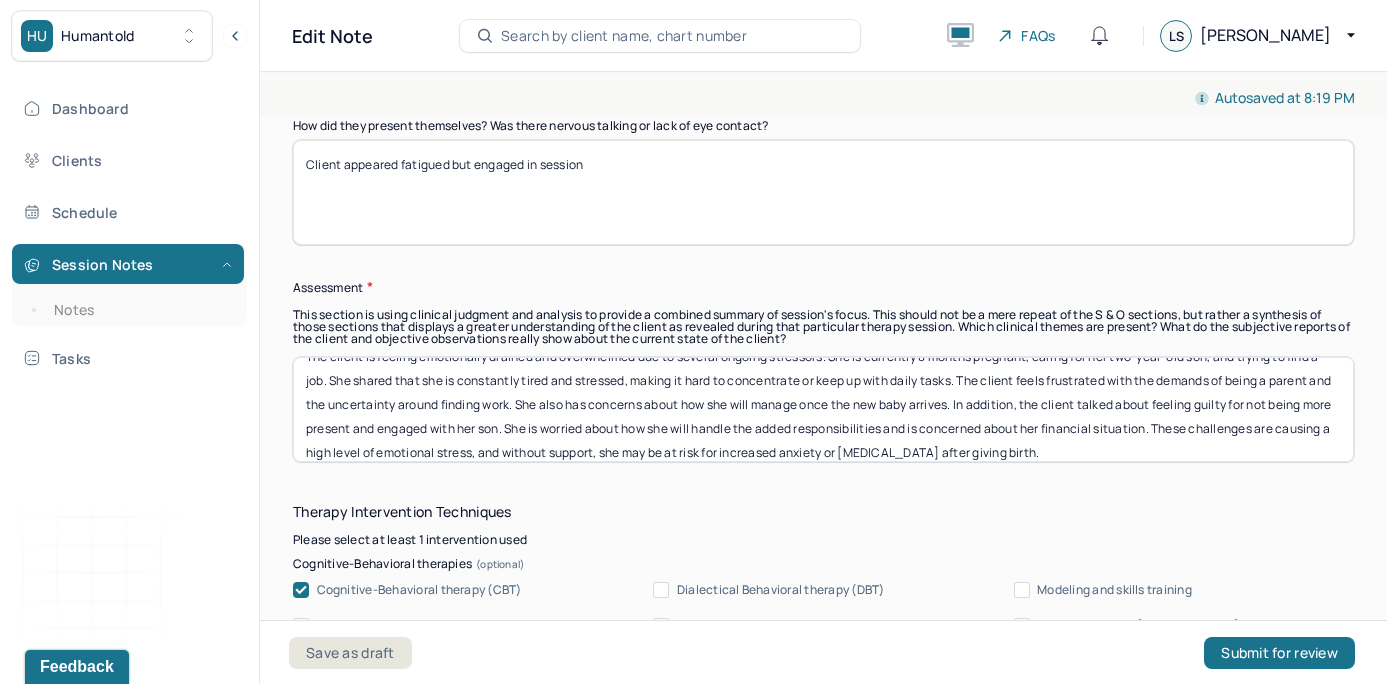 scroll, scrollTop: 1445, scrollLeft: 0, axis: vertical 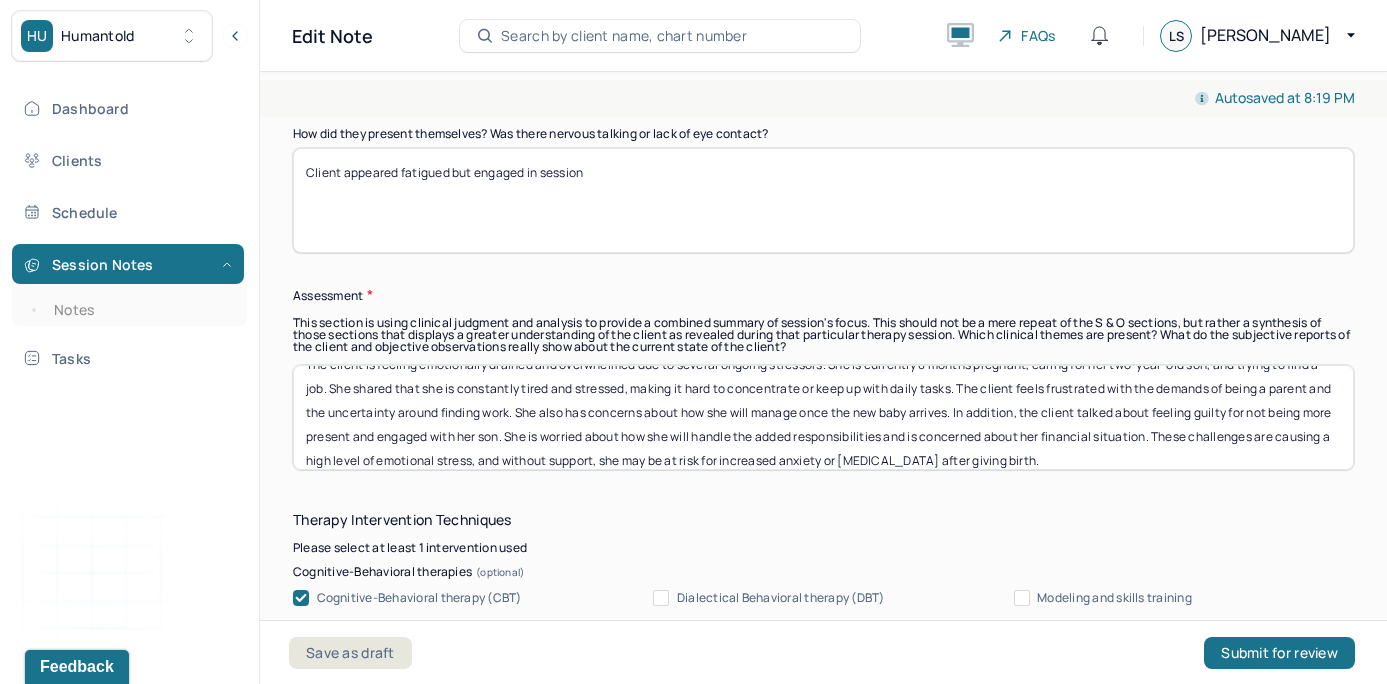 click on "The client is feeling emotionally drained and overwhelmed due to several ongoing stressors. She is currently 8 months pregnant, caring for her two-year-old son, and trying to find a job. She shared that she is constantly tired and stressed, making it hard to concentrate or keep up with daily tasks. The client feels frustrated with the demands of being a parent and the uncertainty around finding work. She also has concerns about how she will manage once the new baby arrives. In addition, the client talked about feeling guilty for not being more present and engaged with her son. She is worried about how she will handle the added responsibilities and is concerned about her financial situation. These challenges are causing a high level of emotional stress, and without support, she may be at risk for increased anxiety or [MEDICAL_DATA] after giving birth." at bounding box center [823, 417] 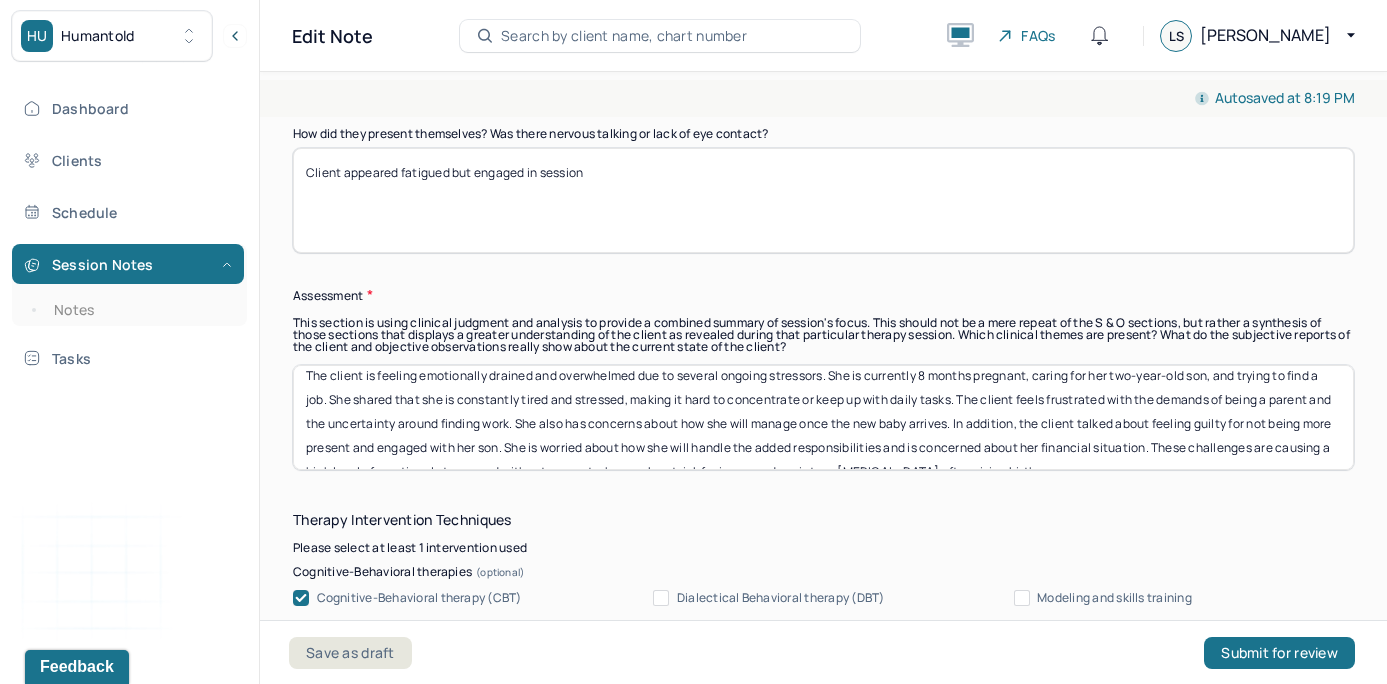 click on "Assessment" at bounding box center (823, 295) 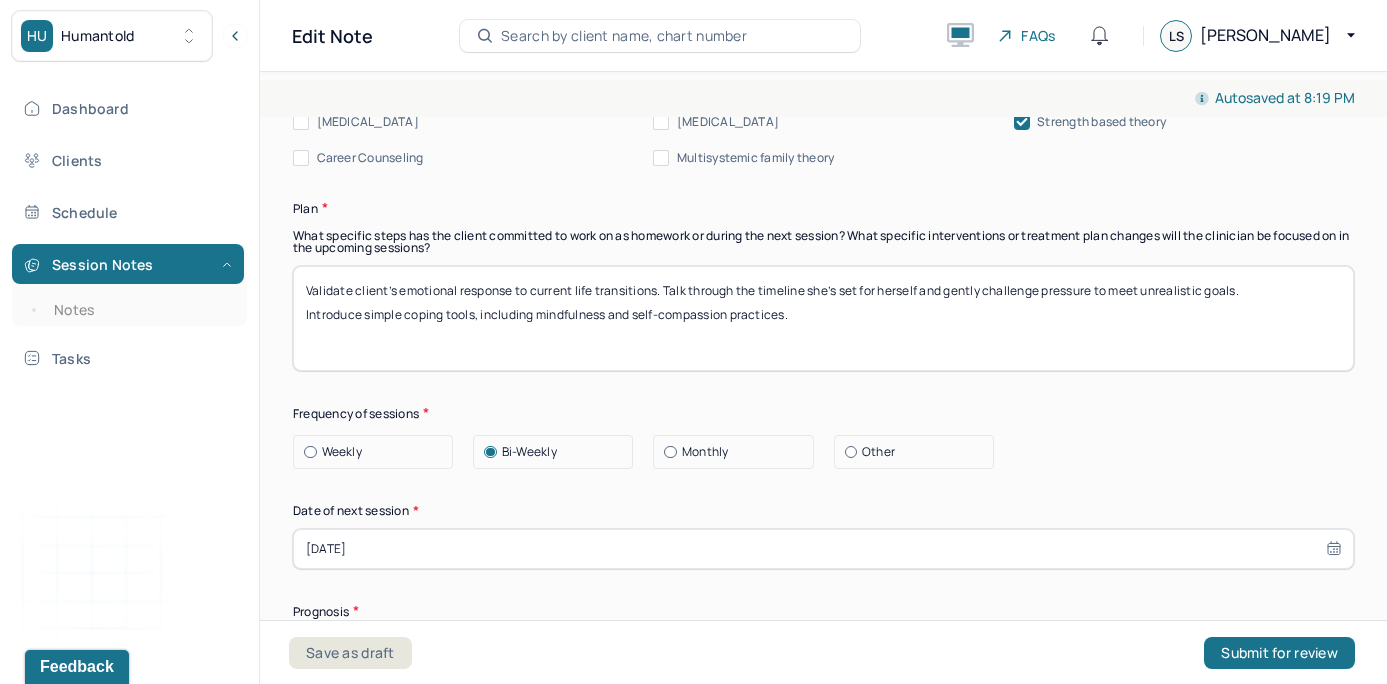 scroll, scrollTop: 2253, scrollLeft: 0, axis: vertical 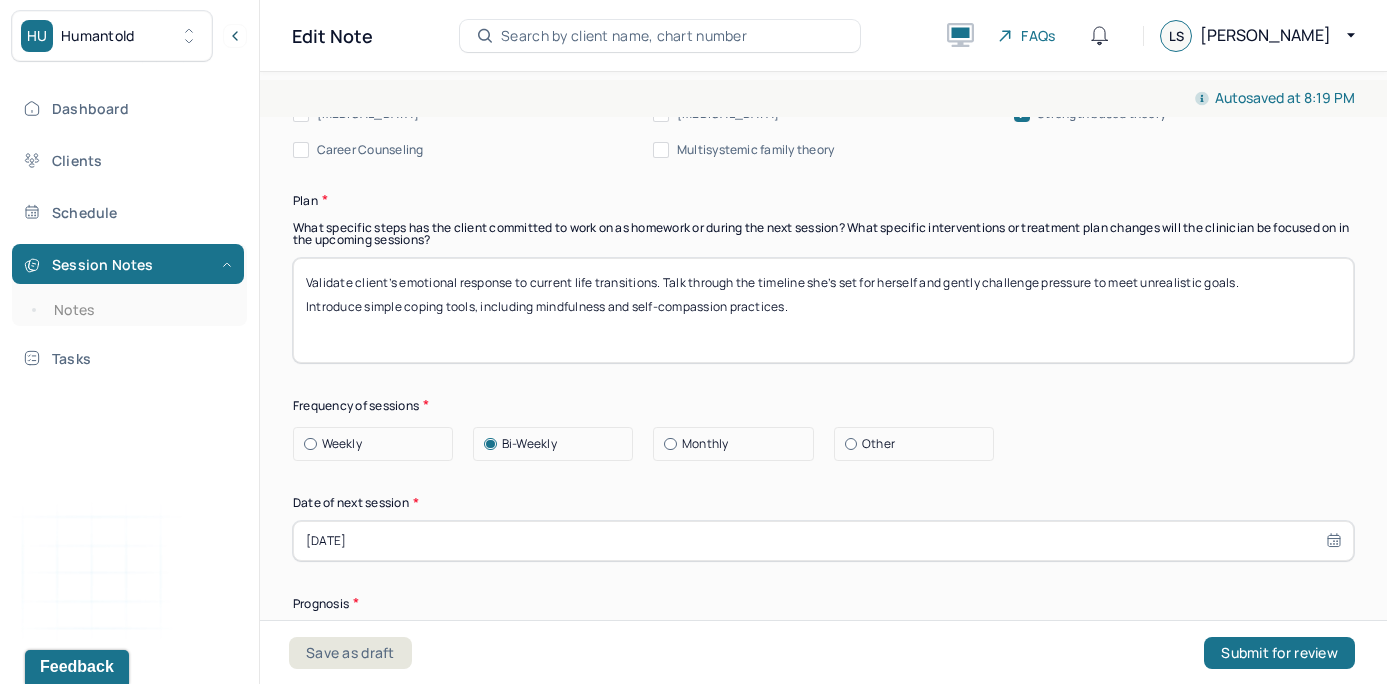 click on "Frequency of sessions" at bounding box center [823, 405] 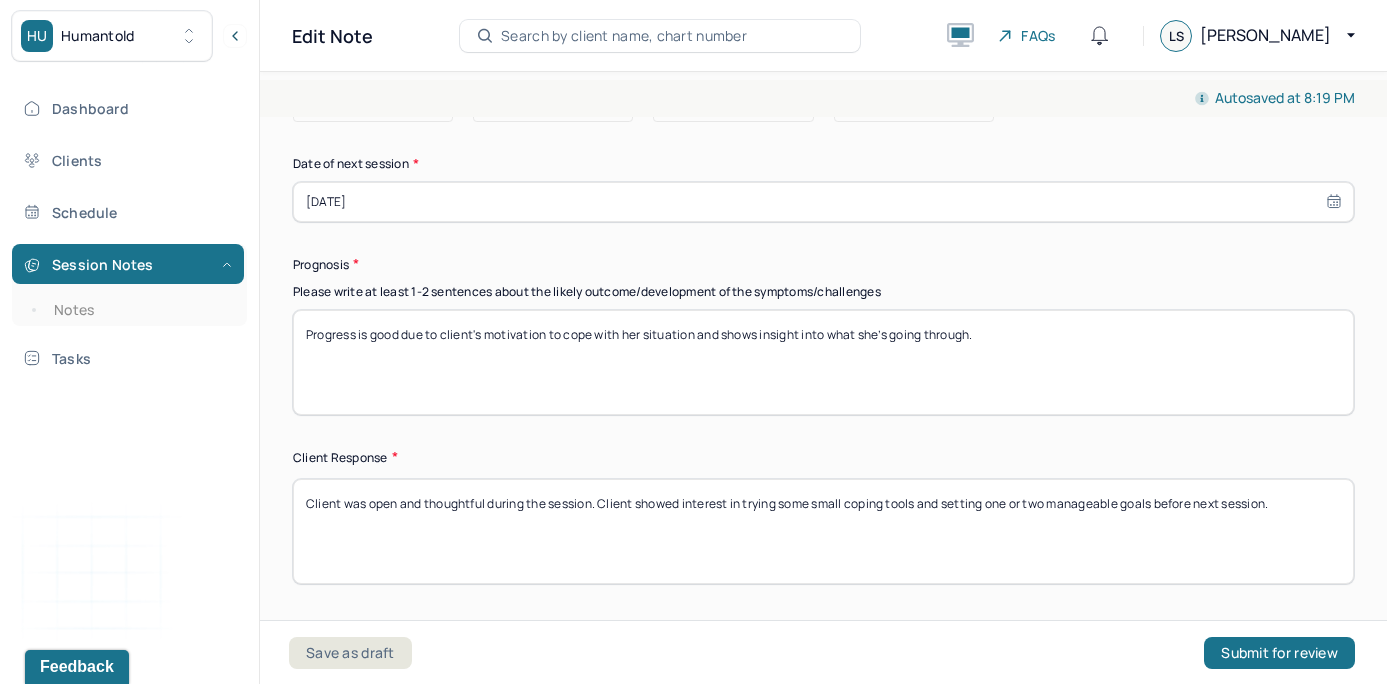 scroll, scrollTop: 2658, scrollLeft: 0, axis: vertical 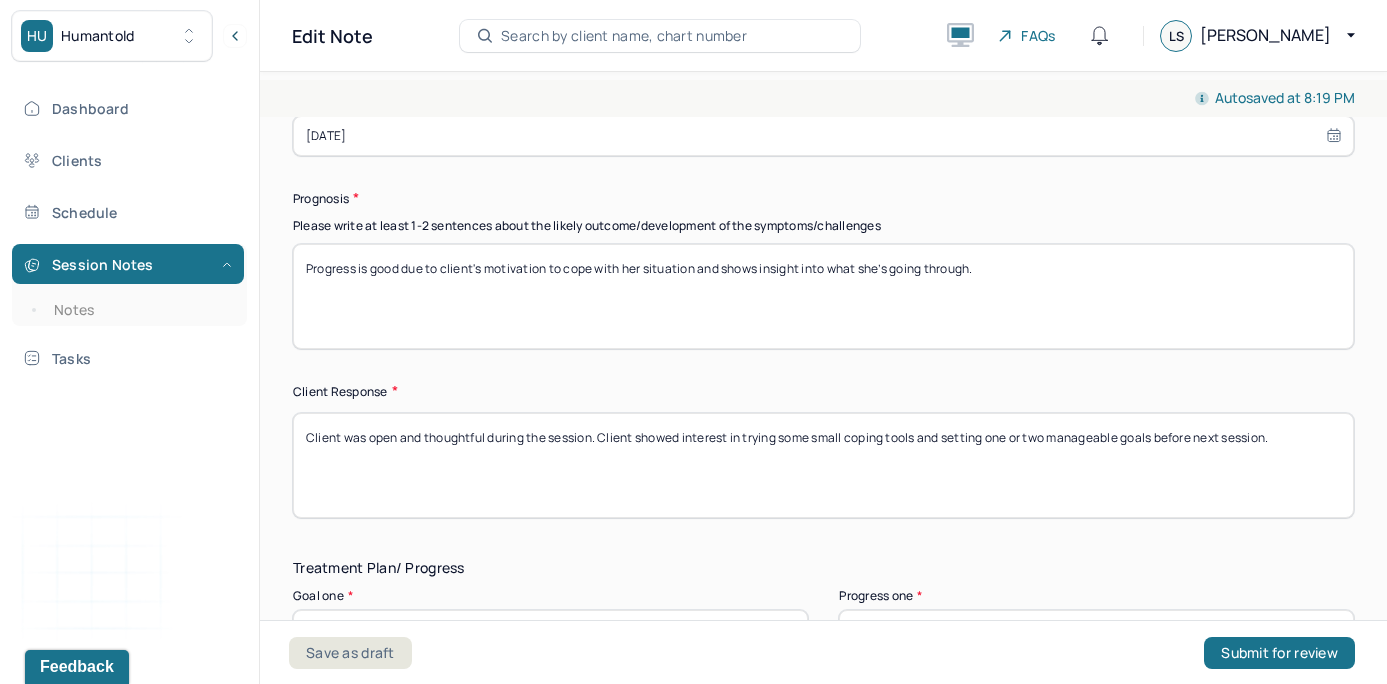 drag, startPoint x: 1307, startPoint y: 434, endPoint x: 176, endPoint y: 384, distance: 1132.1047 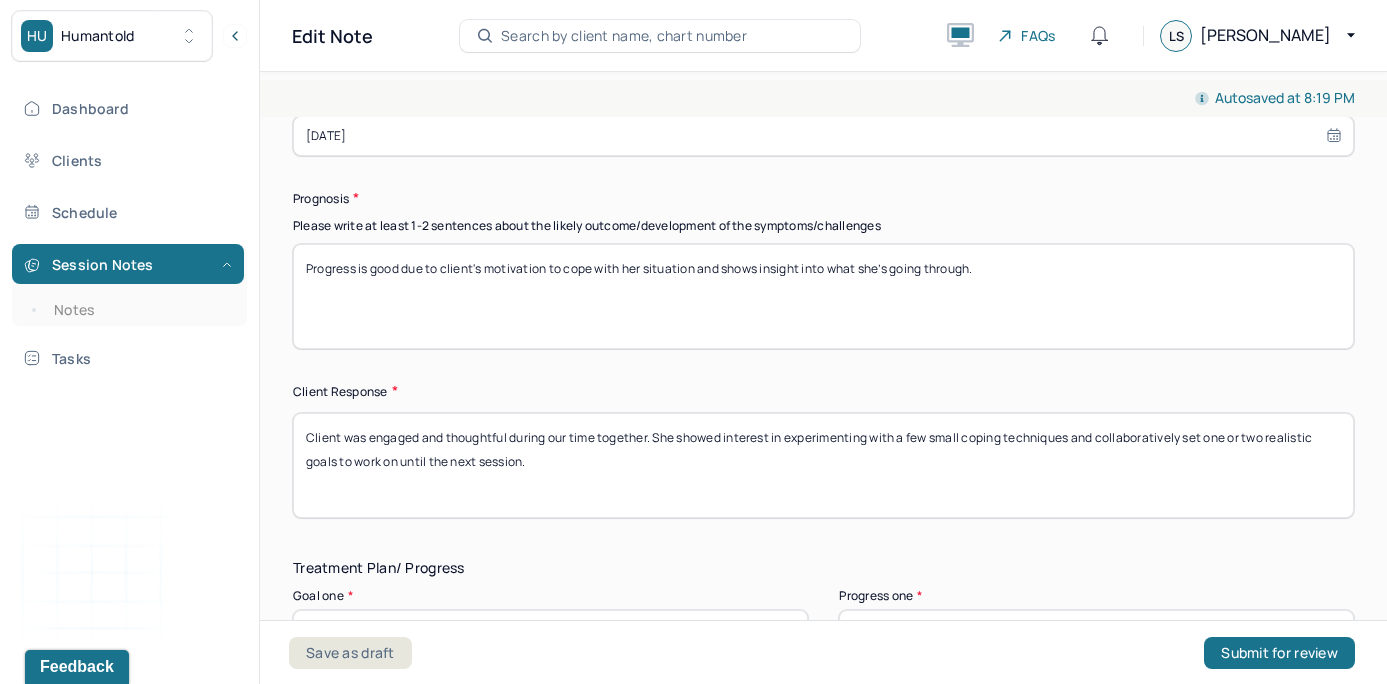 type on "Client was engaged and thoughtful during our time together. She showed interest in experimenting with a few small coping techniques and collaboratively set one or two realistic goals to work on until the next session." 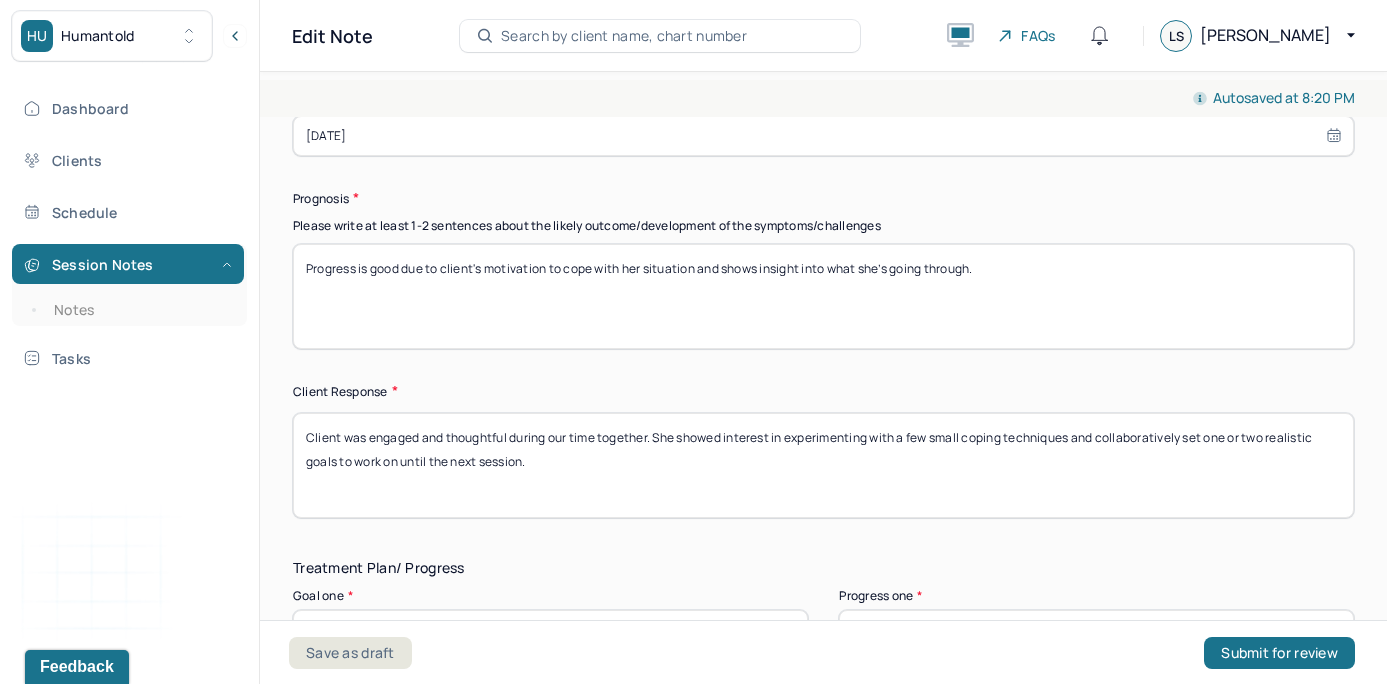 click on "Progress is good due to client's motivation to cope with her situation and shows insight into what she’s going through." at bounding box center (823, 296) 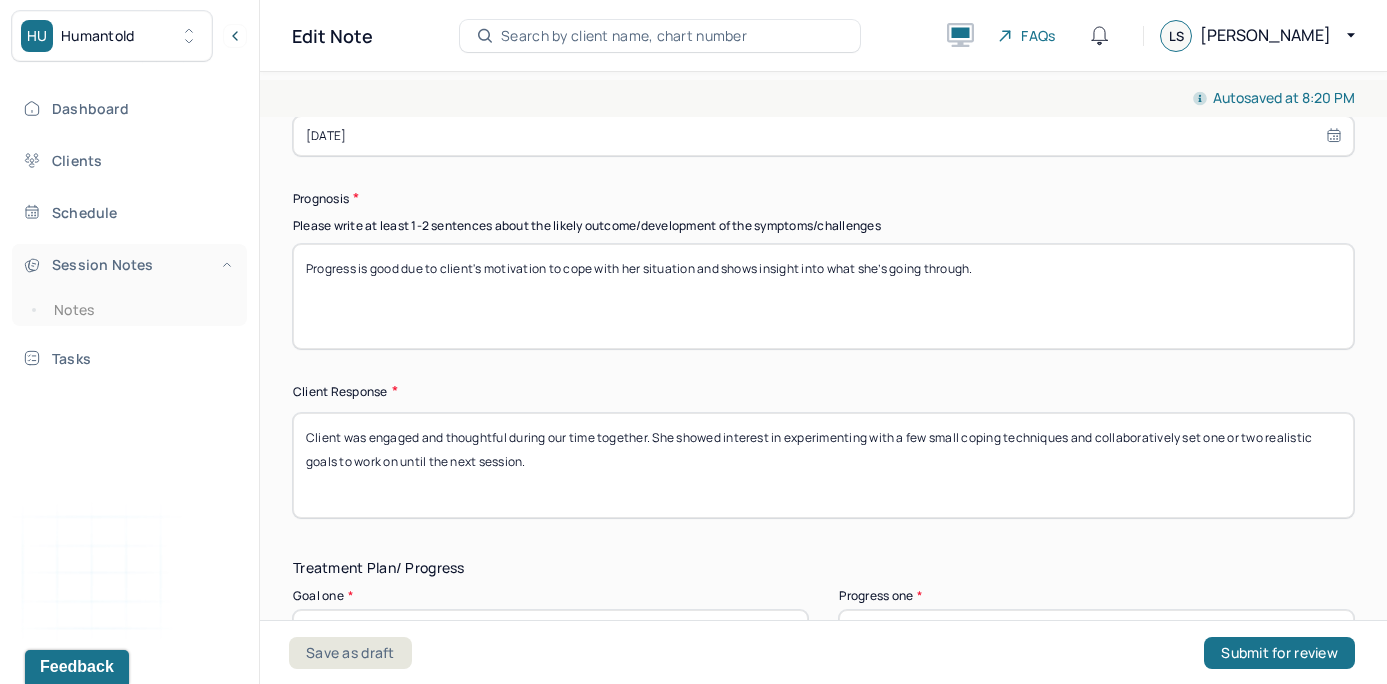 drag, startPoint x: 1003, startPoint y: 277, endPoint x: 225, endPoint y: 273, distance: 778.01025 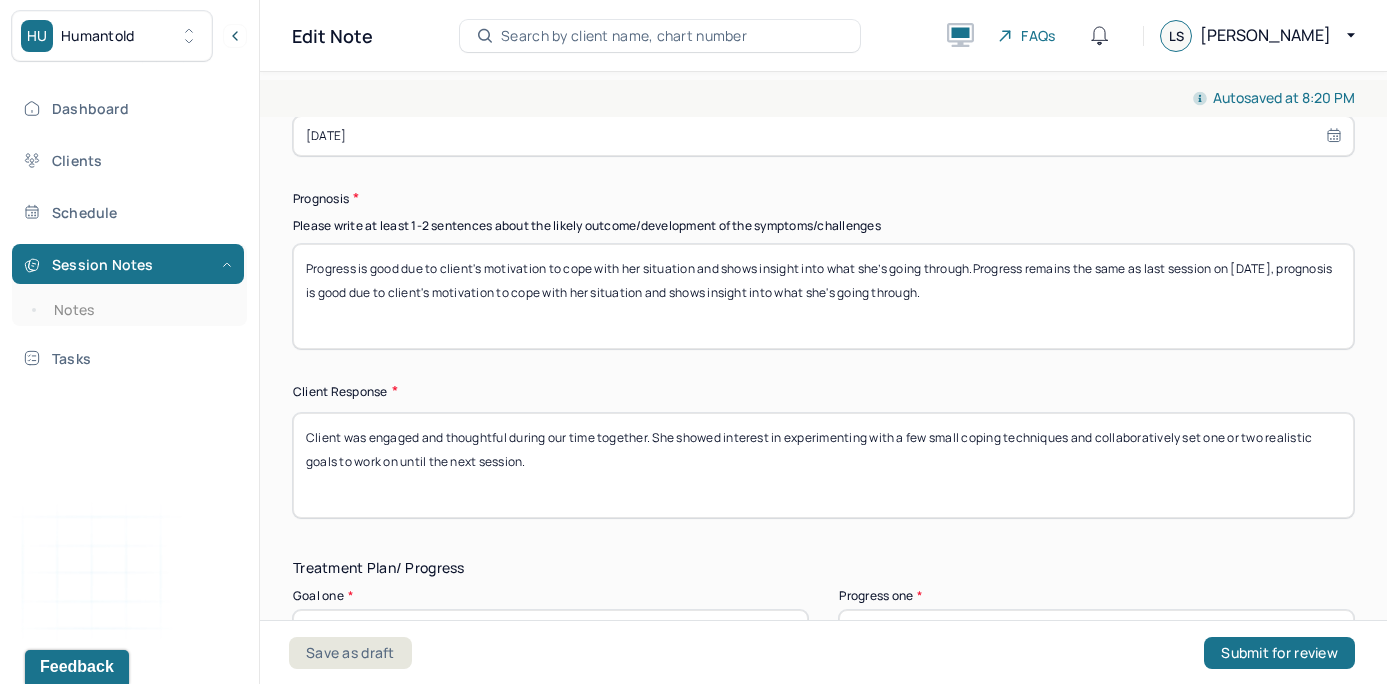 drag, startPoint x: 982, startPoint y: 259, endPoint x: -5, endPoint y: 303, distance: 987.9803 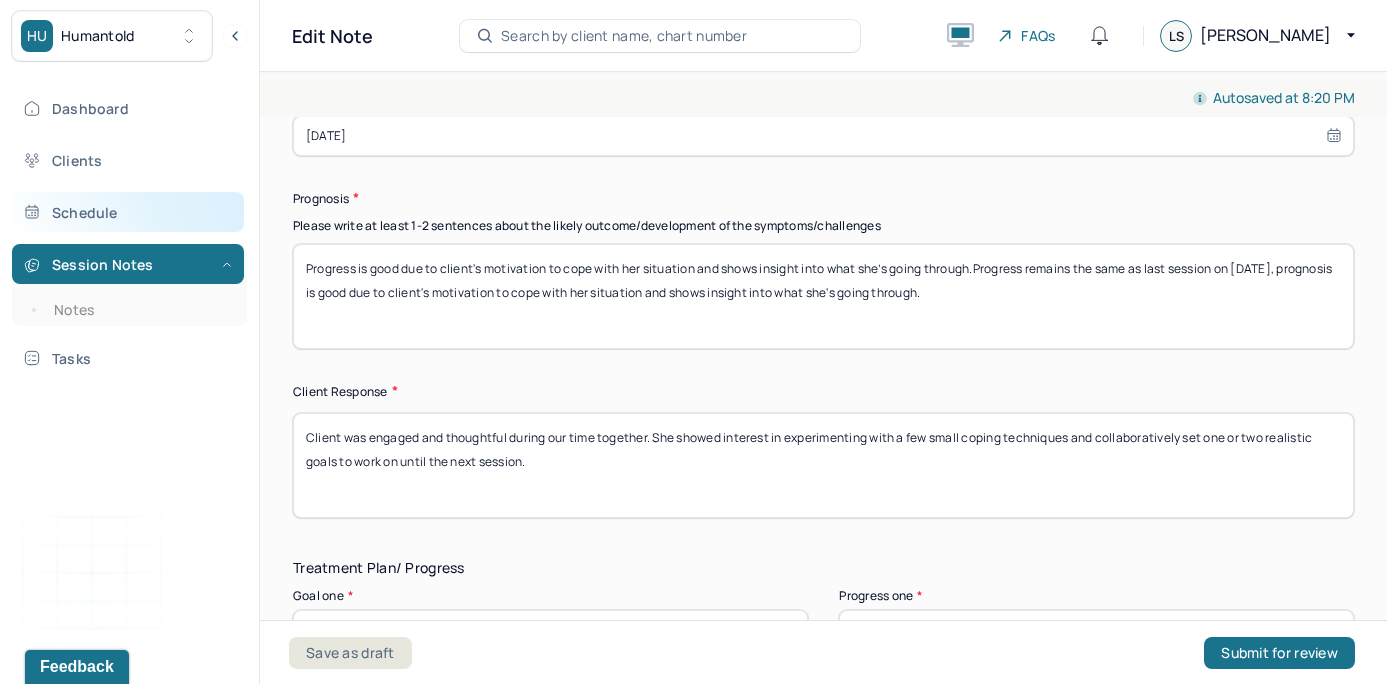 drag, startPoint x: 977, startPoint y: 258, endPoint x: 225, endPoint y: 214, distance: 753.28613 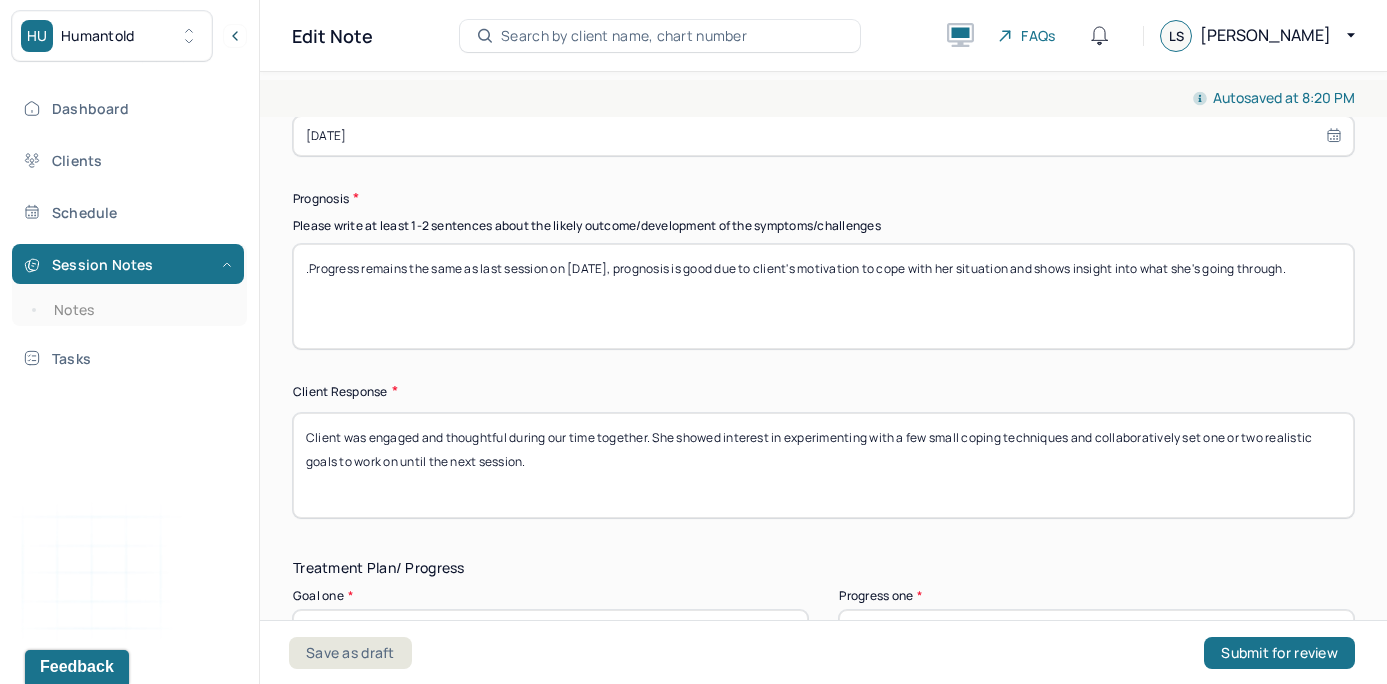 type on ".Progress remains the same as last session on [DATE], prognosis is good due to client's motivation to cope with her situation and shows insight into what she's going through." 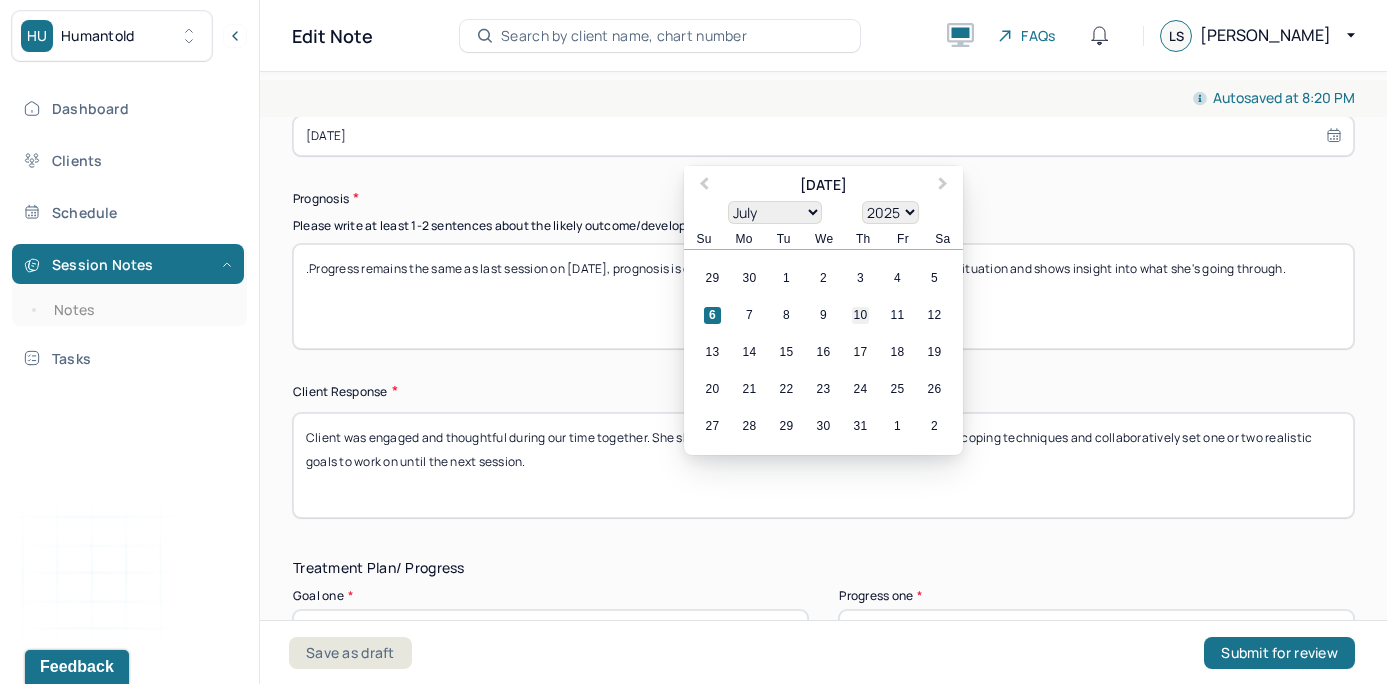 click on "10" at bounding box center [860, 315] 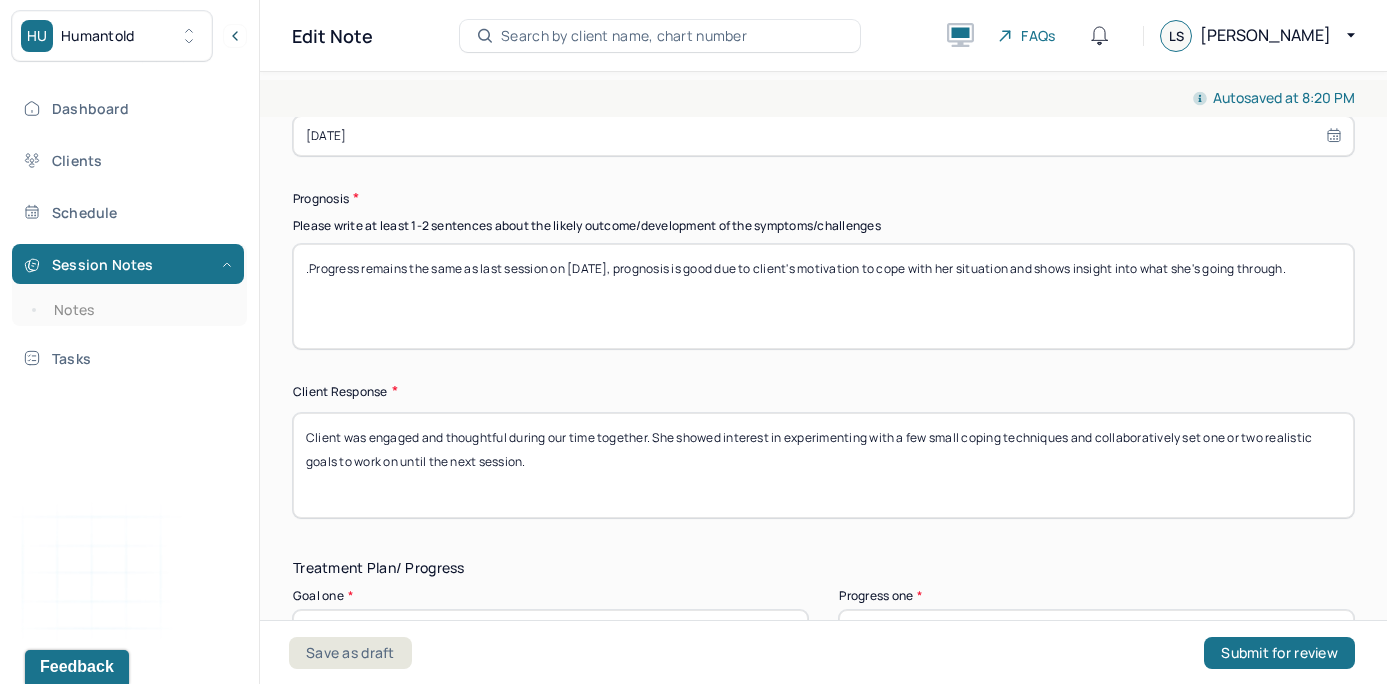 click on "Prognosis" at bounding box center (823, 198) 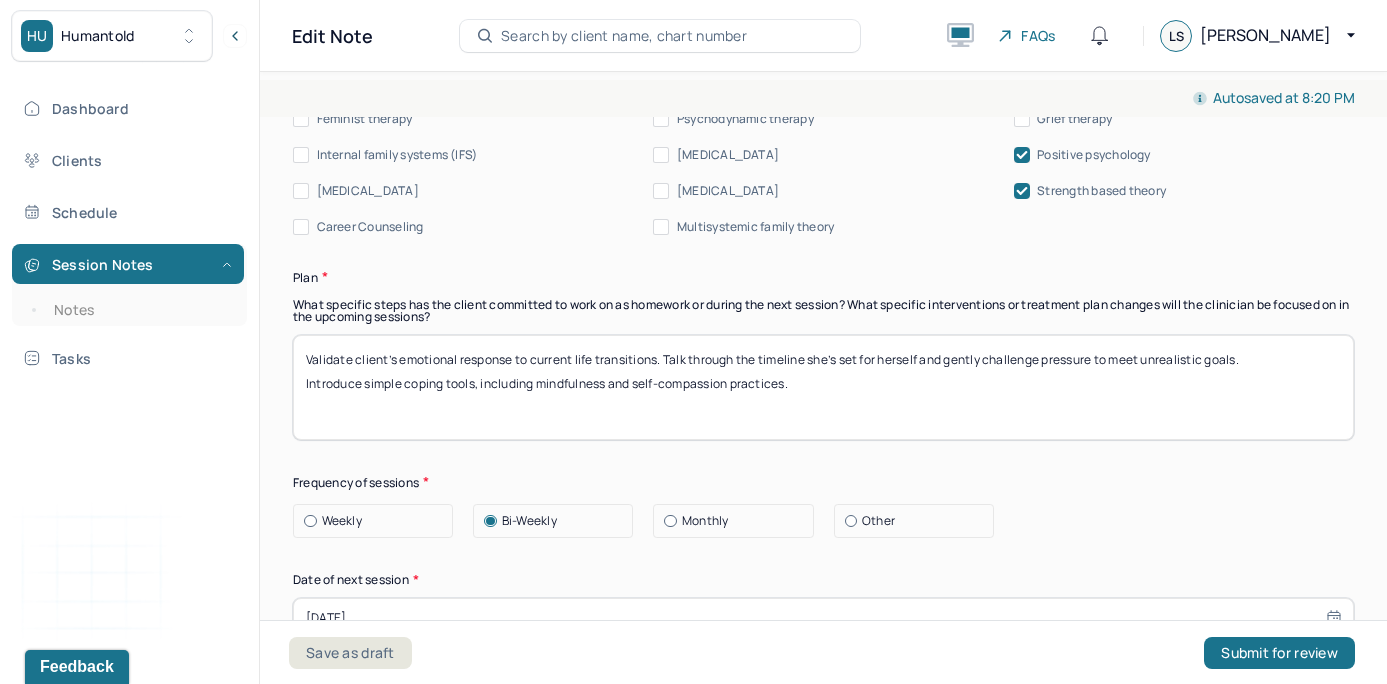 scroll, scrollTop: 2173, scrollLeft: 0, axis: vertical 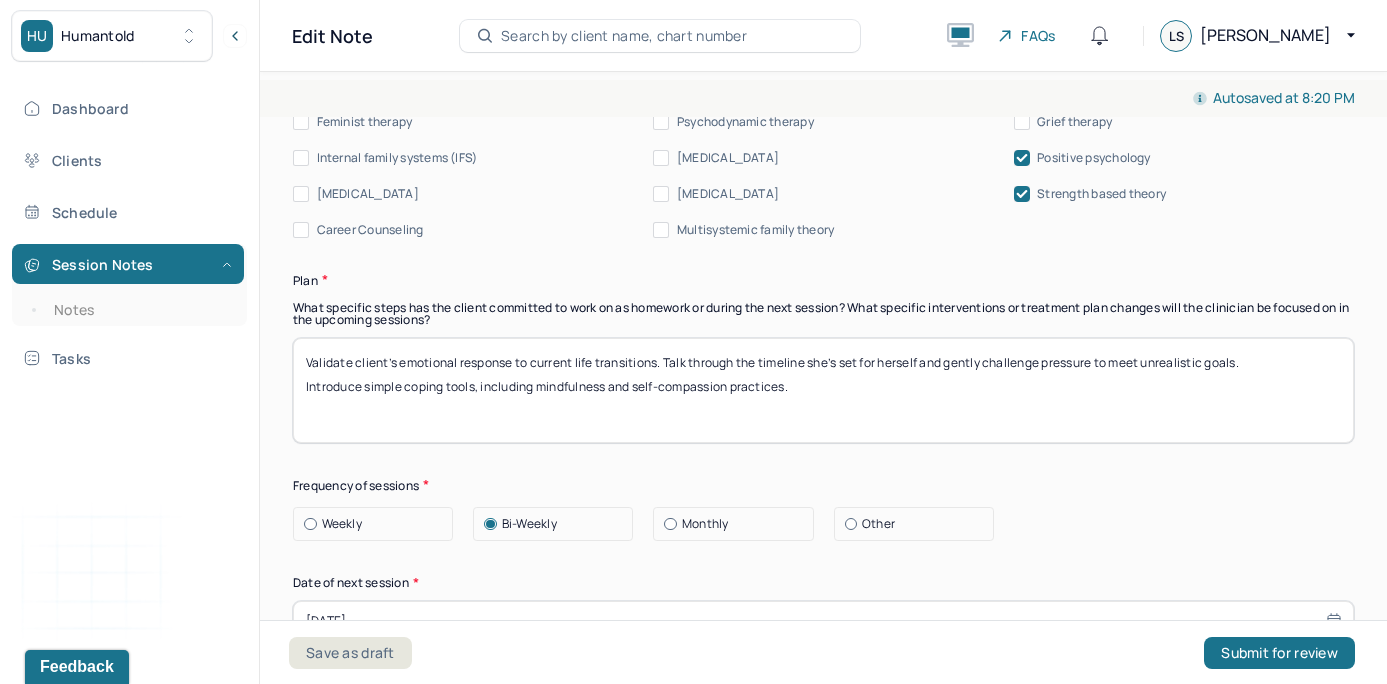 click on "Validate client’s emotional response to current life transitions. Talk through the timeline she’s set for herself and gently challenge pressure to meet unrealistic goals.
Introduce simple coping tools, including mindfulness and self-compassion practices." at bounding box center (823, 390) 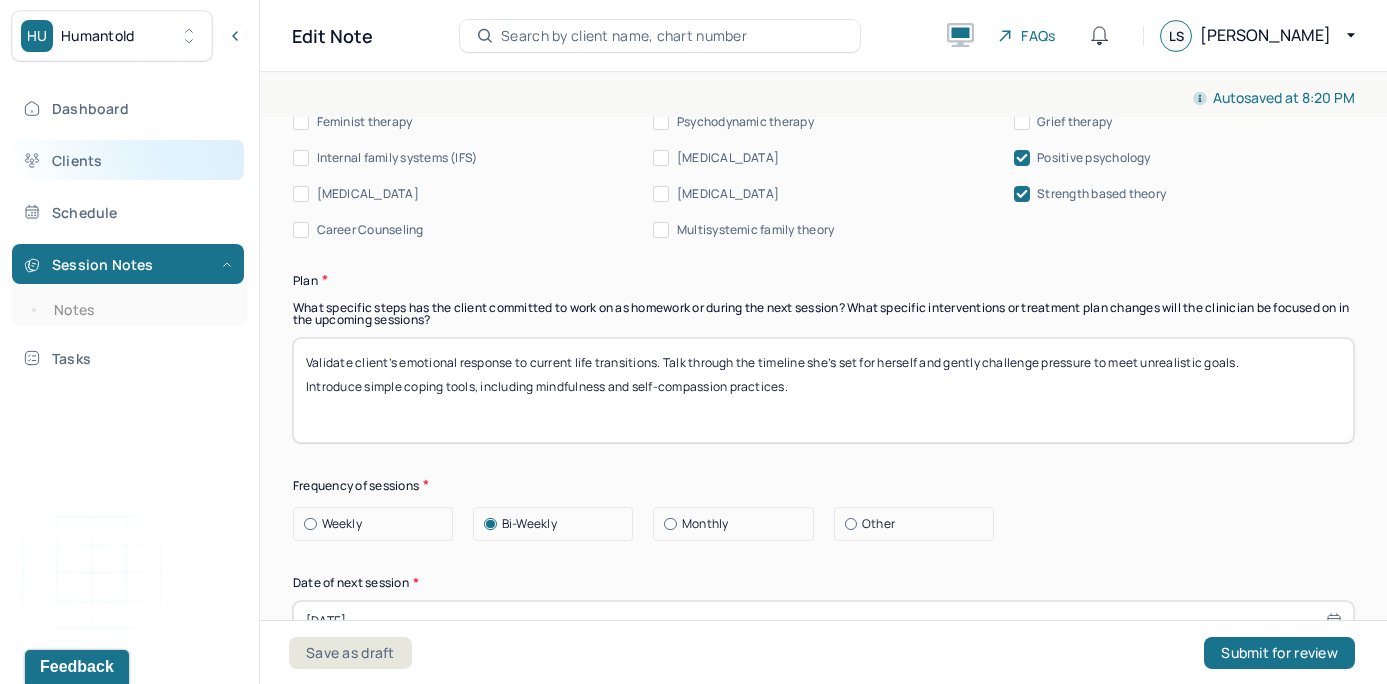 drag, startPoint x: 788, startPoint y: 367, endPoint x: 203, endPoint y: 177, distance: 615.0813 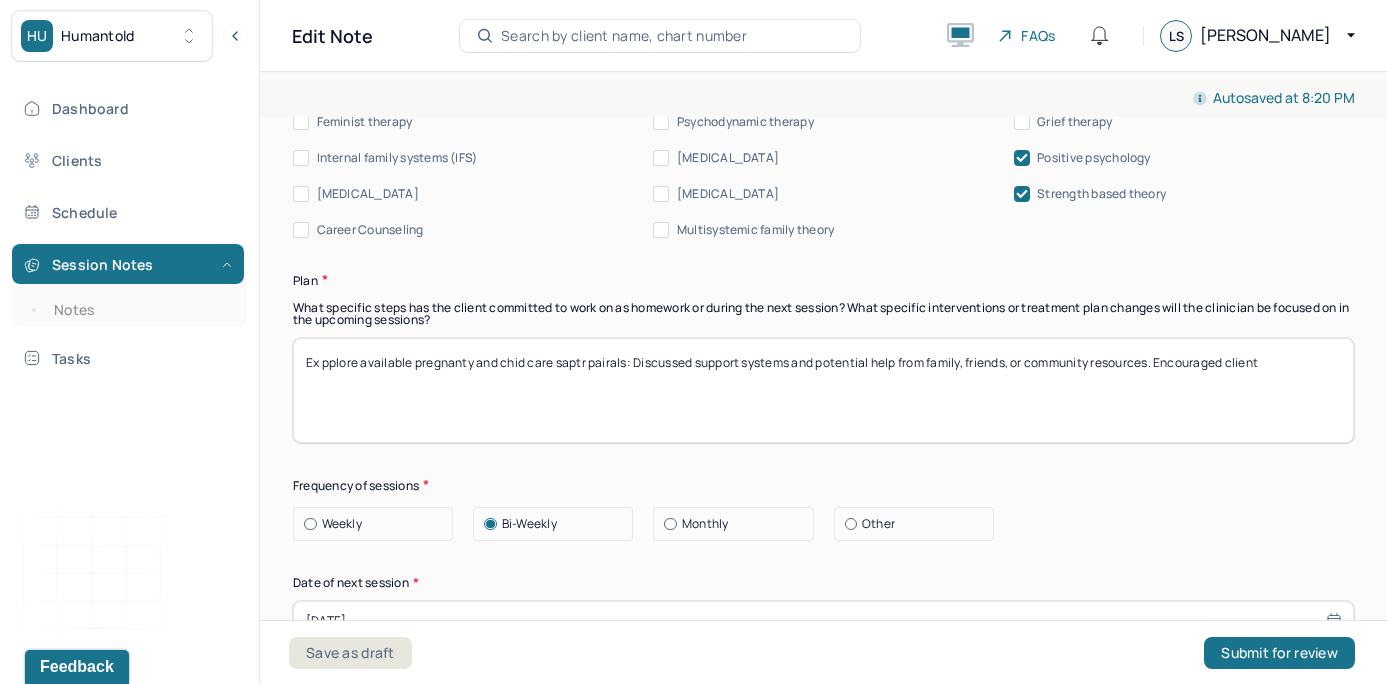 click on "Therapy Intervention Techniques Please select at least 1 intervention used Cognitive-Behavioral therapies Cognitive-Behavioral therapy (CBT) Dialectical Behavioral therapy (DBT) Modeling and skills training Trauma-focused CBT EDMR Rational Emotive [MEDICAL_DATA] Acceptance Commitment Therapy Solution Based [MEDICAL_DATA] [MEDICAL_DATA] Relationship based Interventions Attachment-oriented interventions Parent-child interaction therapy Parent interventions Other Client centered therapy/ Humanism [MEDICAL_DATA] [MEDICAL_DATA] Feminist therapy Psychodynamic therapy Grief therapy Internal family systems (IFS) [MEDICAL_DATA] Positive psychology [MEDICAL_DATA] [MEDICAL_DATA] Strength based theory Career Counseling Multisystemic family theory Plan What specific steps has the client committed to work on as homework or during the next session? What specific interventions or treatment plan changes will the clinician be focused on in the upcoming sessions? Frequency of sessions Weekly Other" at bounding box center [823, 392] 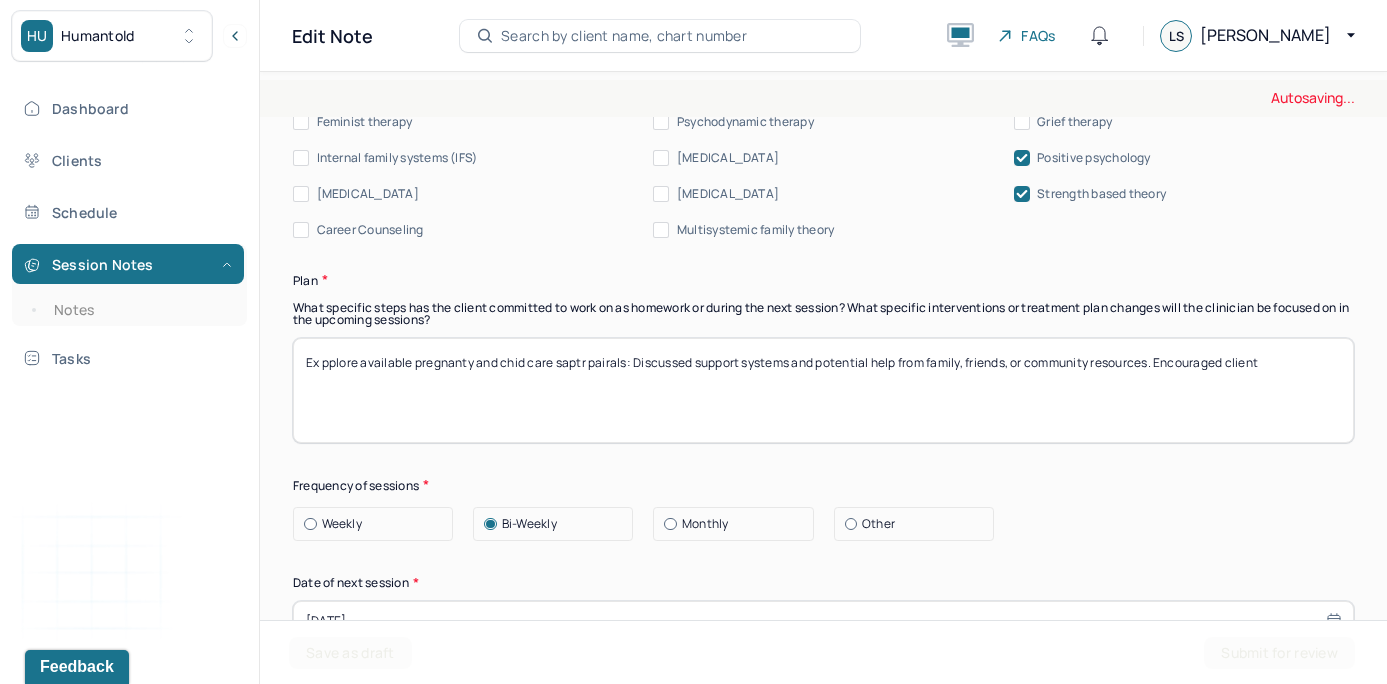click on "Validate client’s emotional response to current life transitions. Talk through the timeline she’s set for herself and gently challenge pressure to meet unrealistic goals.
Introduce simple coping tools, including mindfulness and self-compassion practices." at bounding box center [823, 390] 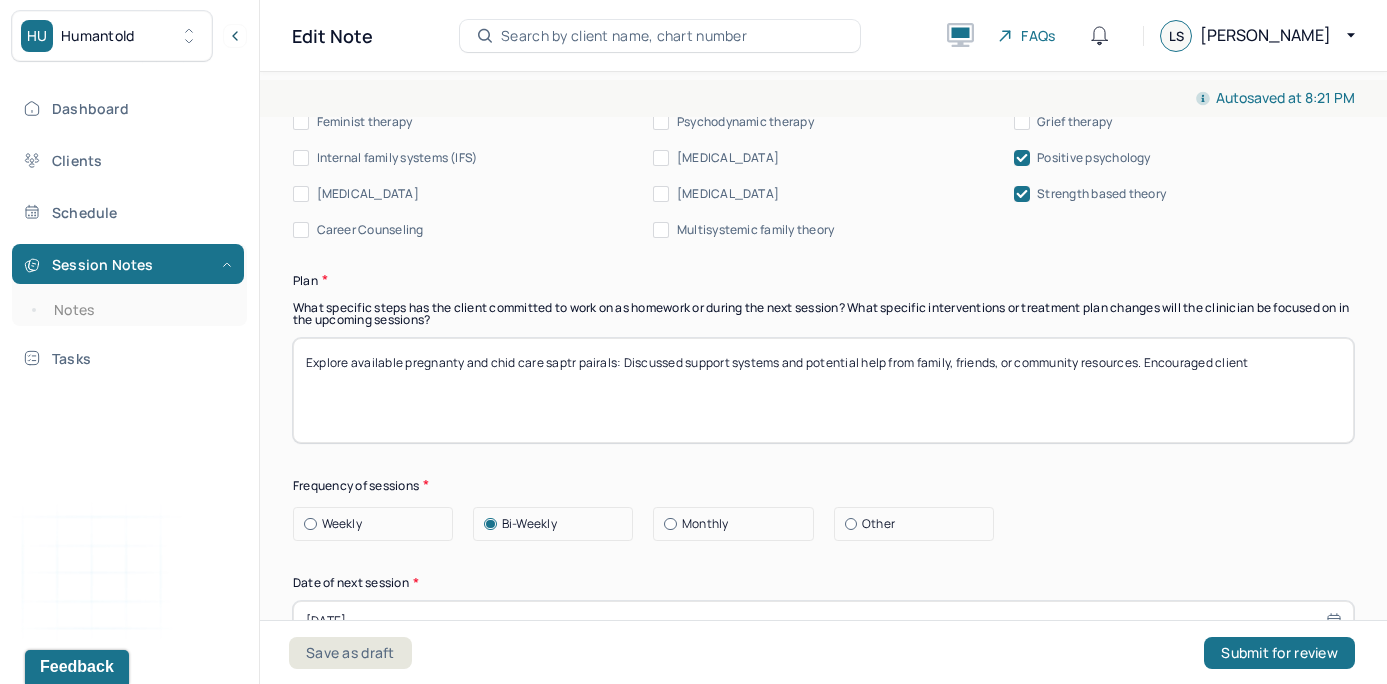 click on "Explore pplore available pregnanty and chid care saptr pairals: Discussed support systems and potential help from family, friends, or community resources. Encouraged client" at bounding box center (823, 390) 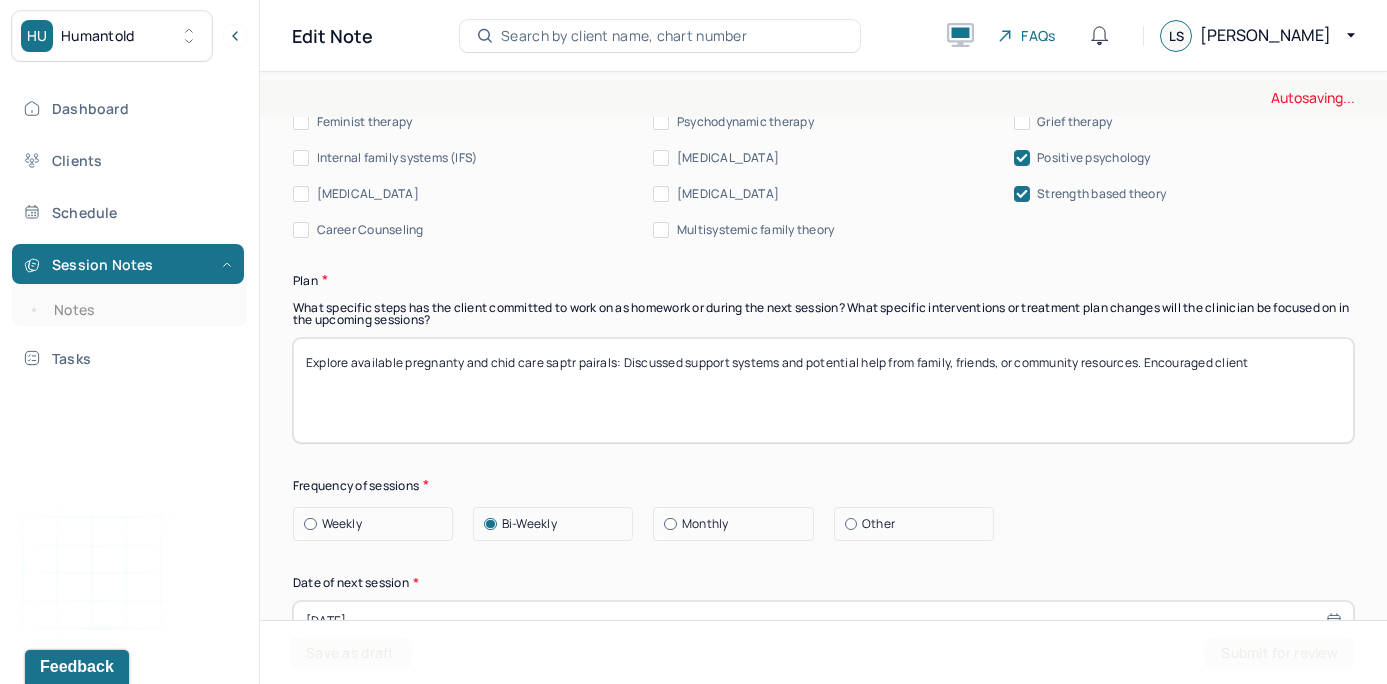 click on "Explore pplore available pregnanty and chid care saptr pairals: Discussed support systems and potential help from family, friends, or community resources. Encouraged client" at bounding box center [823, 390] 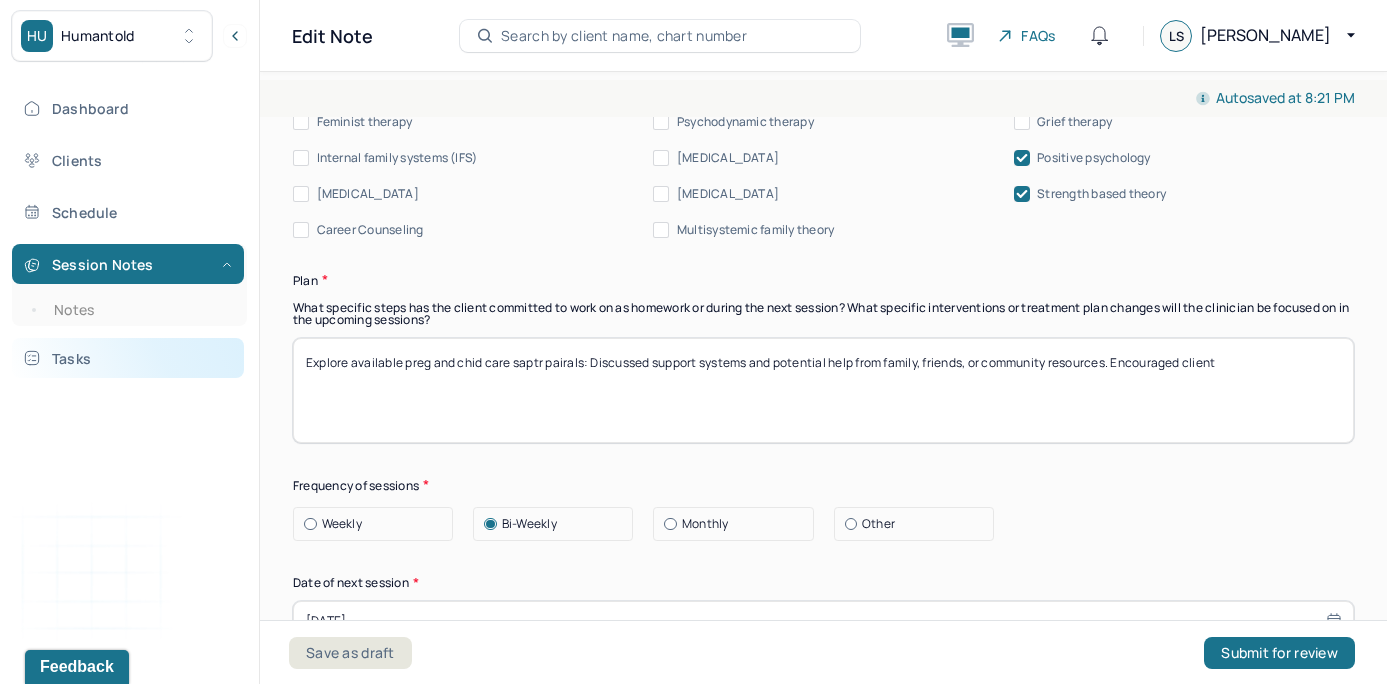 drag, startPoint x: 586, startPoint y: 363, endPoint x: 242, endPoint y: 352, distance: 344.17584 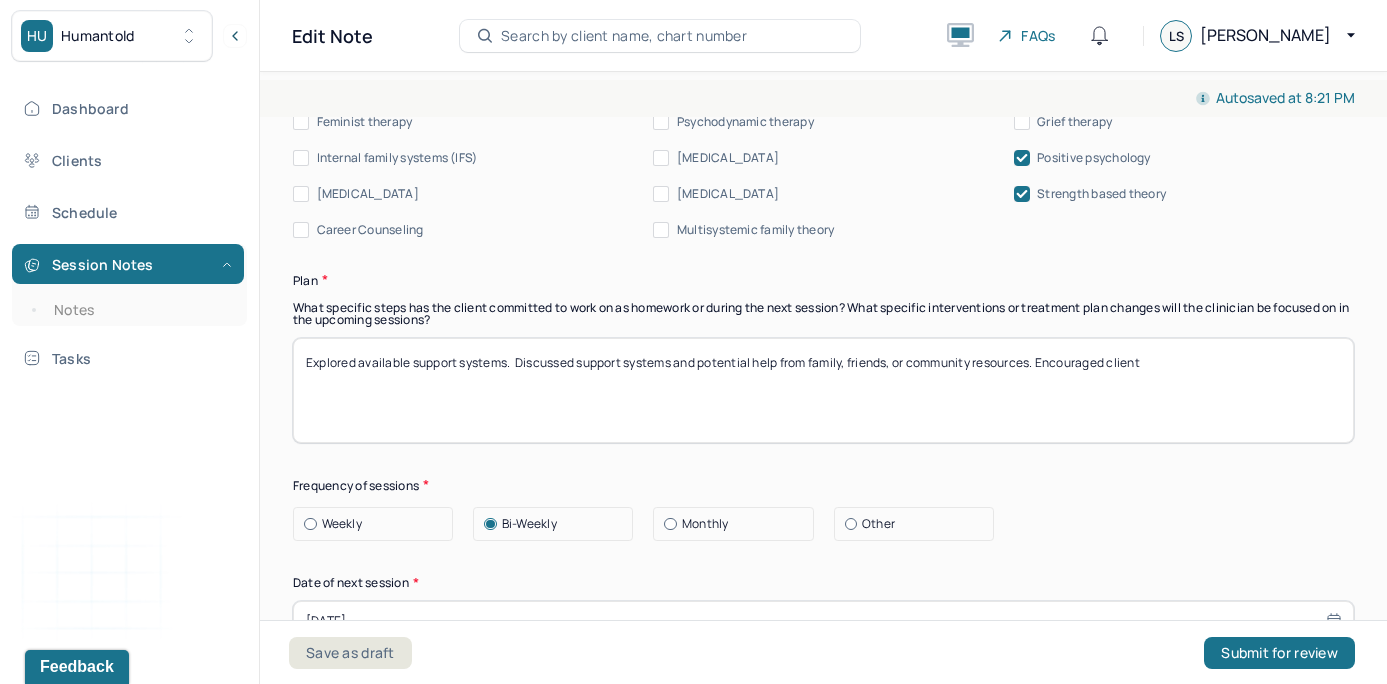drag, startPoint x: 679, startPoint y: 362, endPoint x: 579, endPoint y: 352, distance: 100.49876 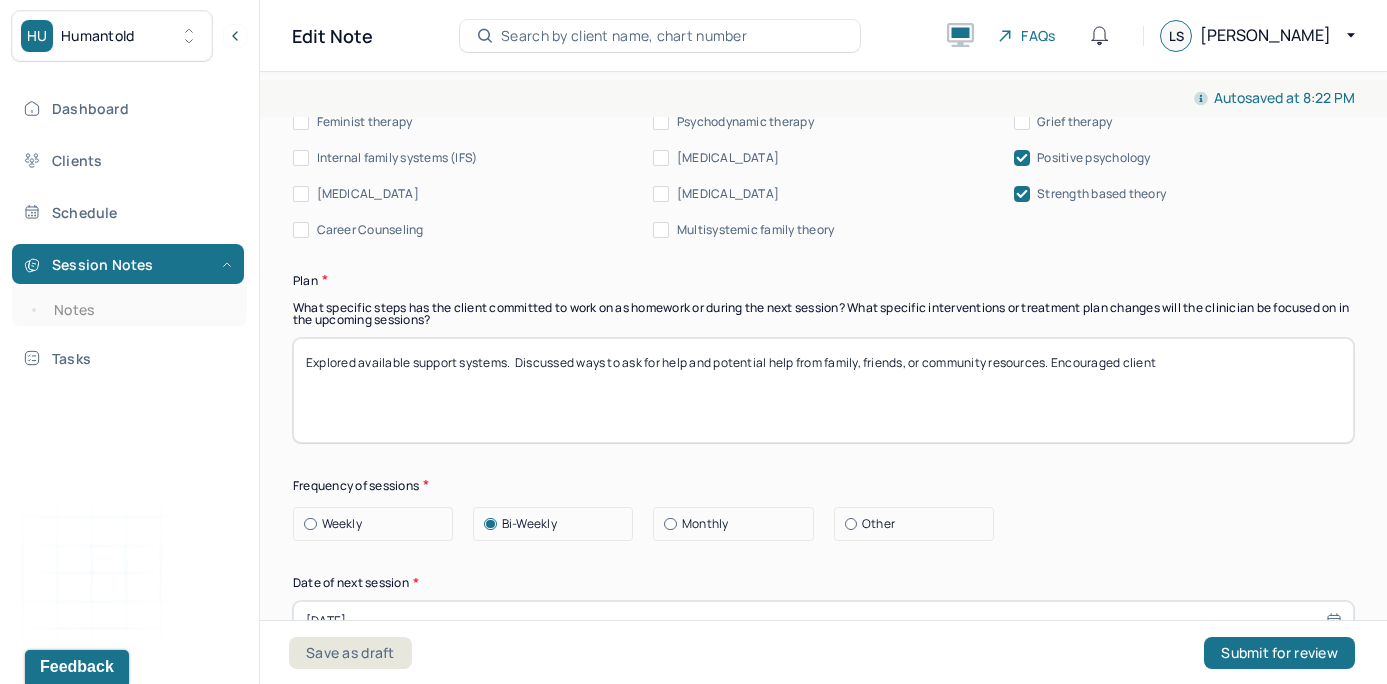drag, startPoint x: 1211, startPoint y: 364, endPoint x: 1062, endPoint y: 355, distance: 149.27156 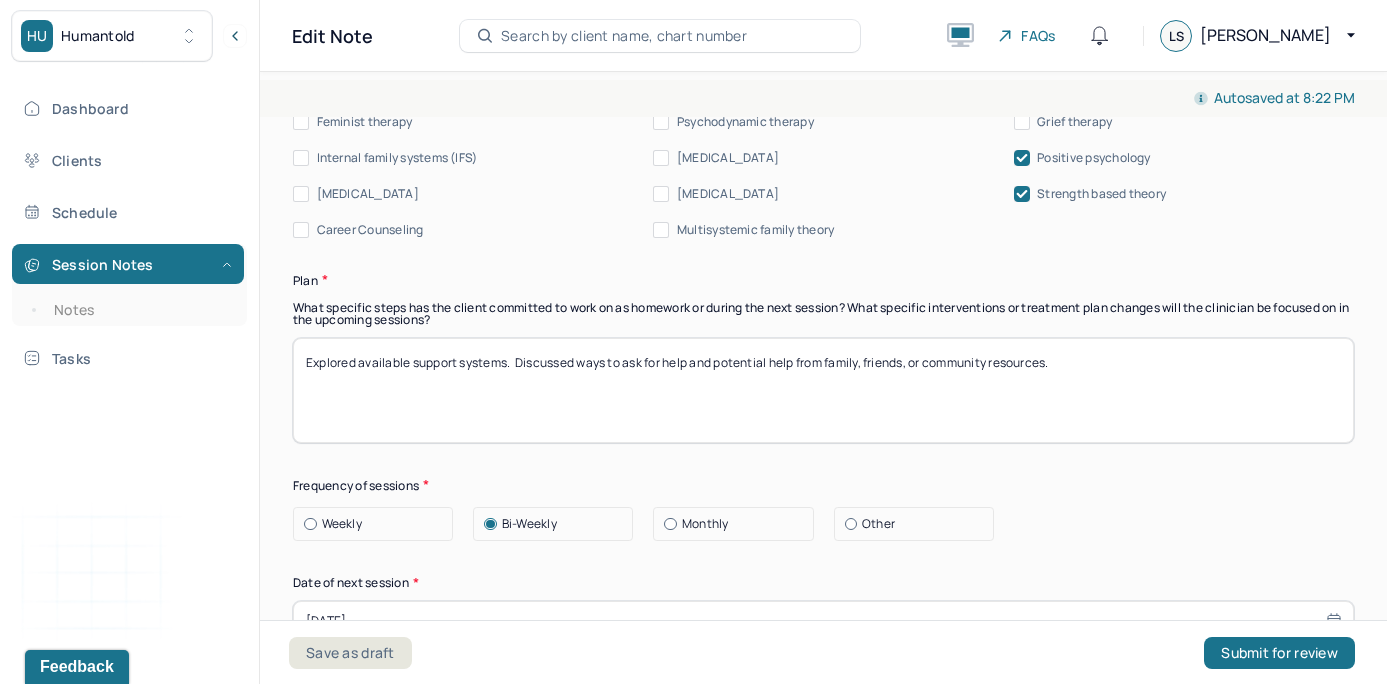 click on "Therapy Intervention Techniques Please select at least 1 intervention used Cognitive-Behavioral therapies Cognitive-Behavioral therapy (CBT) Dialectical Behavioral therapy (DBT) Modeling and skills training Trauma-focused CBT EDMR Rational Emotive [MEDICAL_DATA] Acceptance Commitment Therapy Solution Based [MEDICAL_DATA] [MEDICAL_DATA] Relationship based Interventions Attachment-oriented interventions Parent-child interaction therapy Parent interventions Other Client centered therapy/ Humanism [MEDICAL_DATA] [MEDICAL_DATA] Feminist therapy Psychodynamic therapy Grief therapy Internal family systems (IFS) [MEDICAL_DATA] Positive psychology [MEDICAL_DATA] [MEDICAL_DATA] Strength based theory Career Counseling Multisystemic family theory Plan What specific steps has the client committed to work on as homework or during the next session? What specific interventions or treatment plan changes will the clinician be focused on in the upcoming sessions? Frequency of sessions Weekly Other" at bounding box center (823, 392) 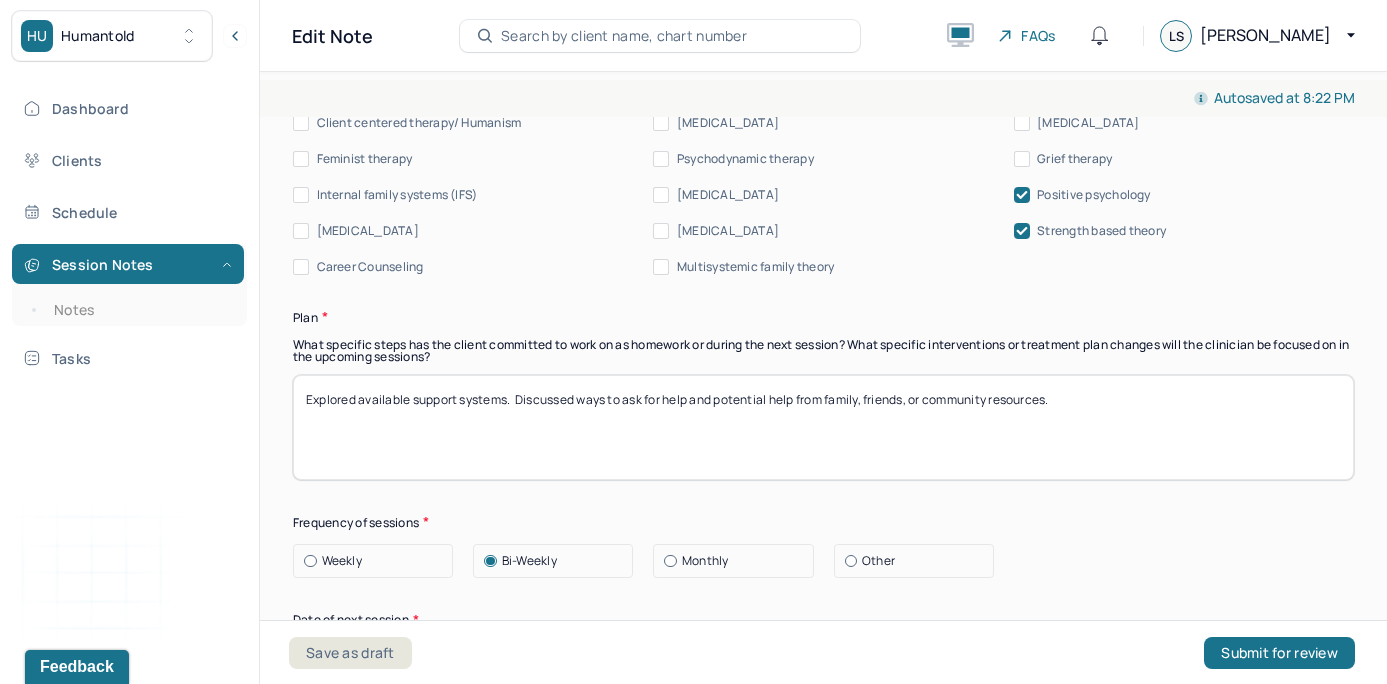scroll, scrollTop: 2133, scrollLeft: 0, axis: vertical 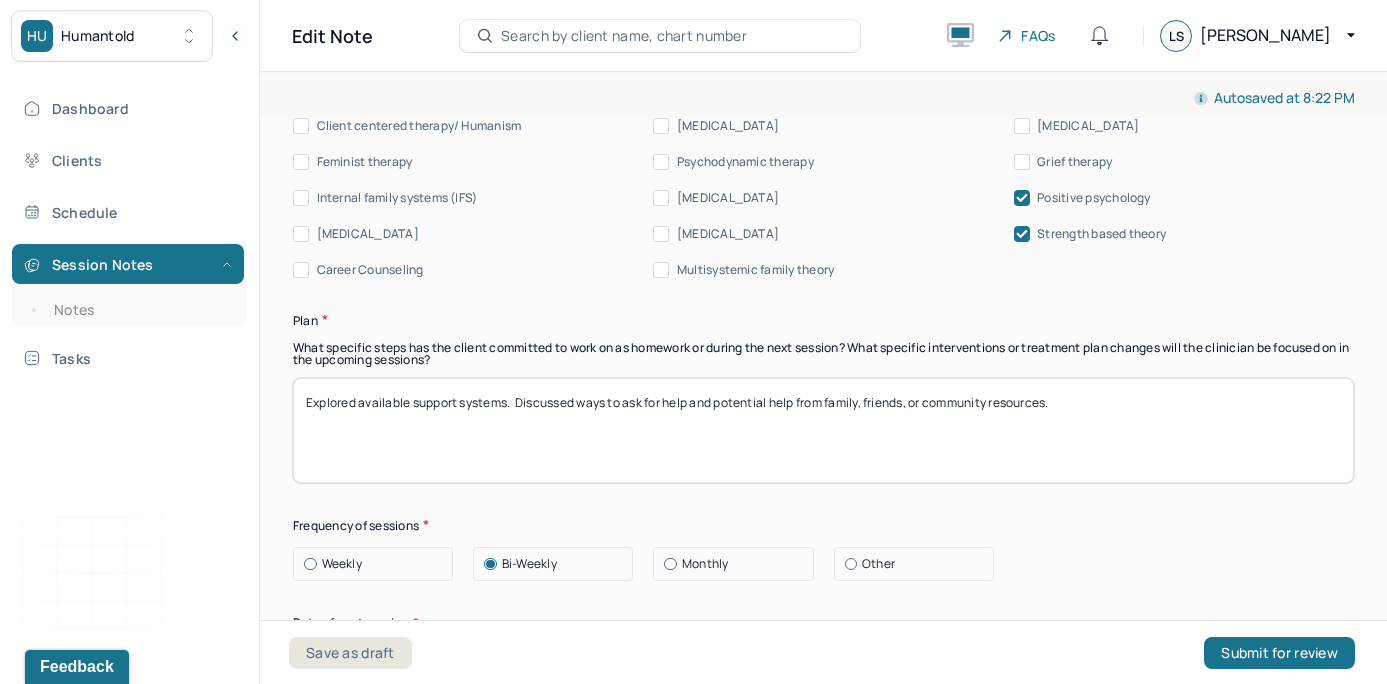 click on "Explored available support systems.  Discussed ways to ask for help and potential help from family, friends, or community resources." at bounding box center [823, 430] 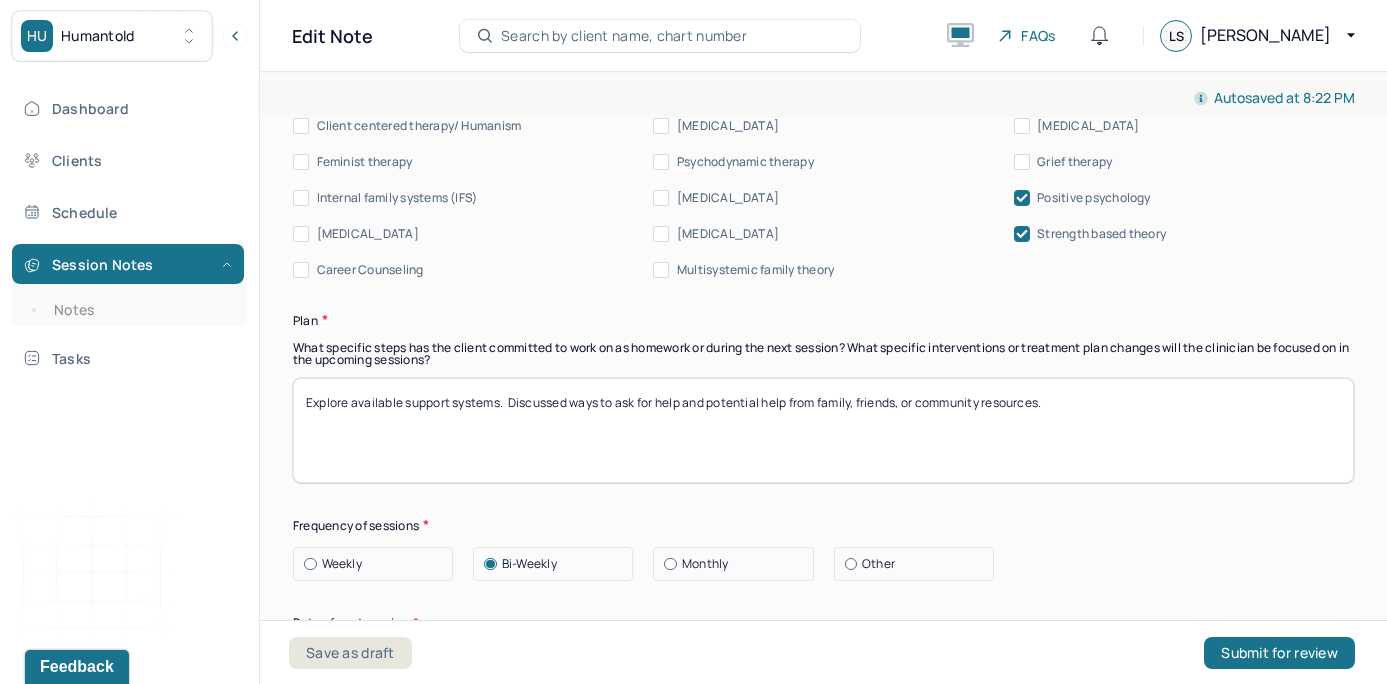 click on "Explored available support systems.  Discussed ways to ask for help and potential help from family, friends, or community resources." at bounding box center [823, 430] 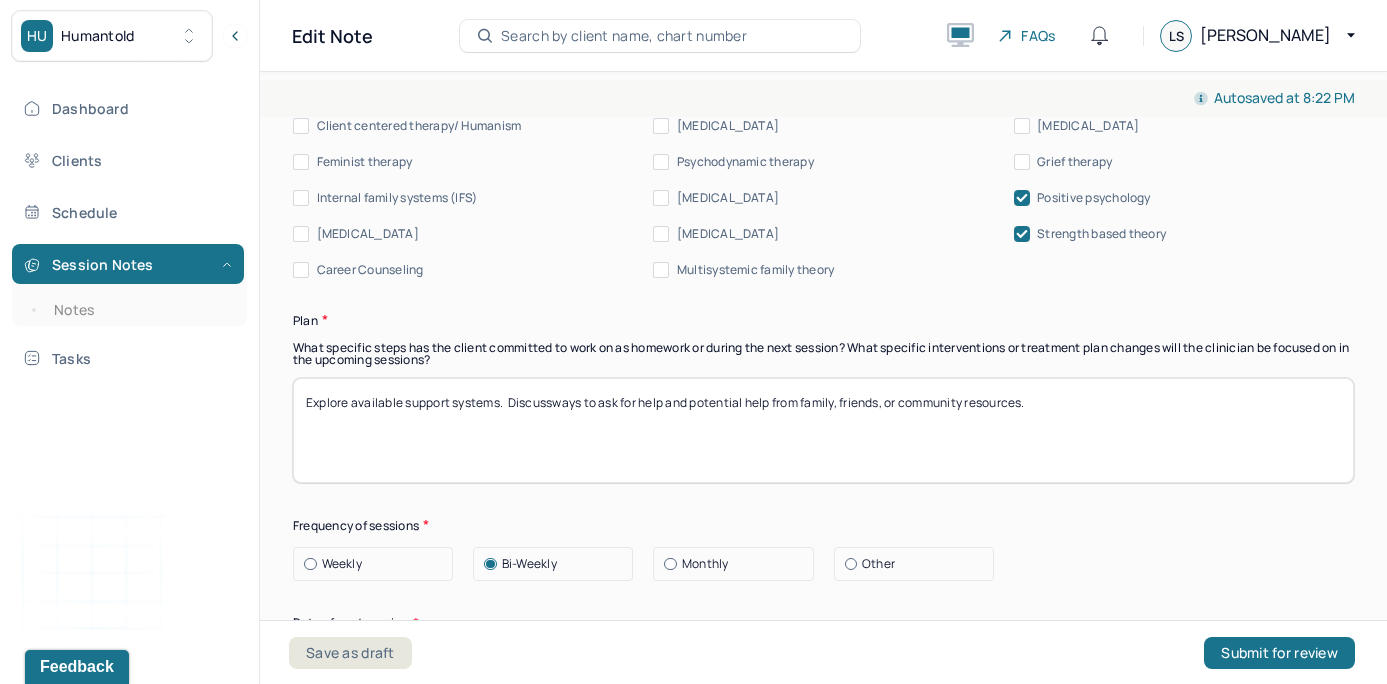 click on "Explore available support systems.  Discussed ways to ask for help and potential help from family, friends, or community resources." at bounding box center [823, 430] 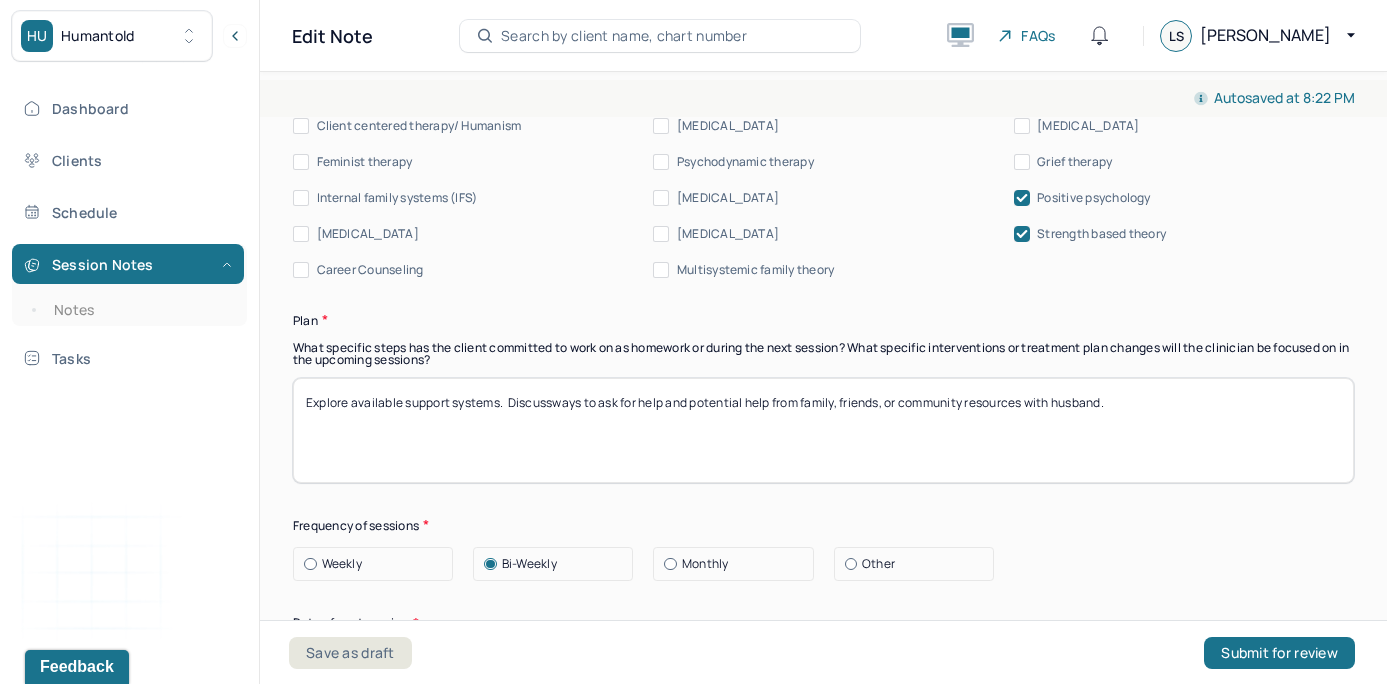 click on "Therapy Intervention Techniques Please select at least 1 intervention used Cognitive-Behavioral therapies Cognitive-Behavioral therapy (CBT) Dialectical Behavioral therapy (DBT) Modeling and skills training Trauma-focused CBT EDMR Rational Emotive [MEDICAL_DATA] Acceptance Commitment Therapy Solution Based [MEDICAL_DATA] [MEDICAL_DATA] Relationship based Interventions Attachment-oriented interventions Parent-child interaction therapy Parent interventions Other Client centered therapy/ Humanism [MEDICAL_DATA] [MEDICAL_DATA] Feminist therapy Psychodynamic therapy Grief therapy Internal family systems (IFS) [MEDICAL_DATA] Positive psychology [MEDICAL_DATA] [MEDICAL_DATA] Strength based theory Career Counseling Multisystemic family theory Plan What specific steps has the client committed to work on as homework or during the next session? What specific interventions or treatment plan changes will the clinician be focused on in the upcoming sessions? Frequency of sessions Weekly Other" at bounding box center (823, 432) 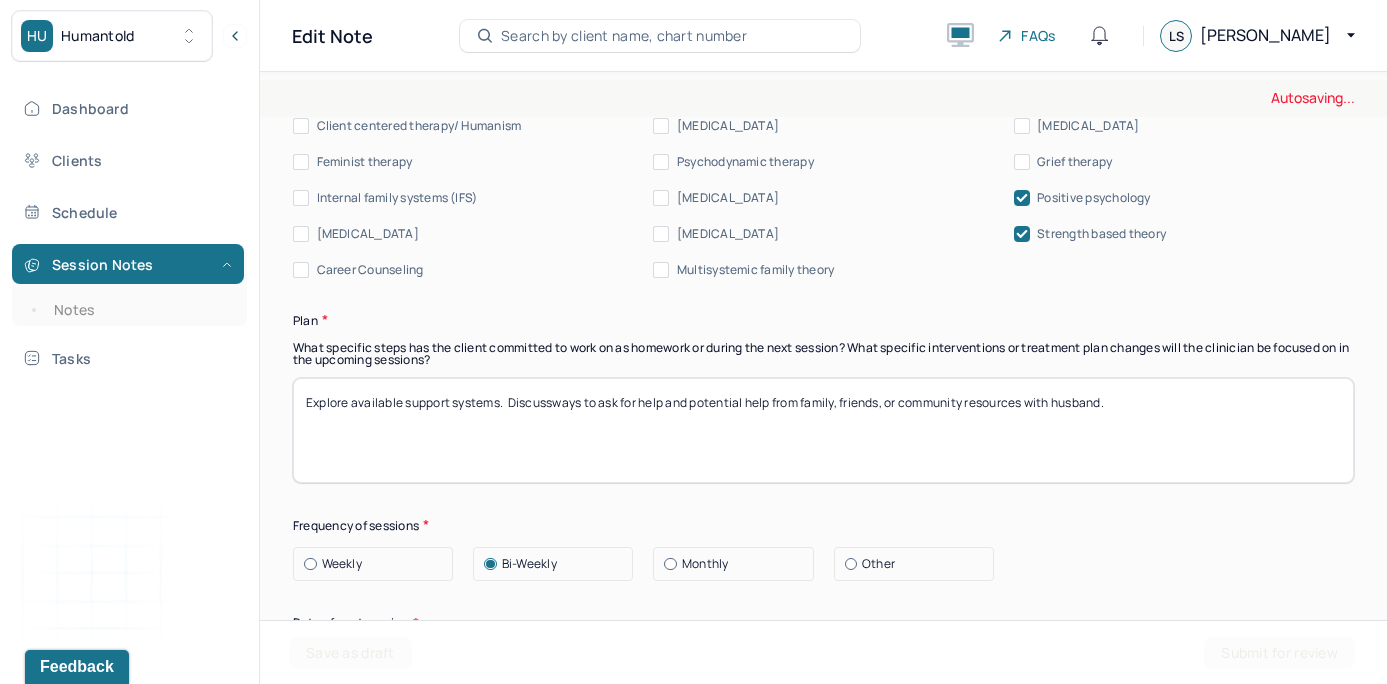 click on "Explore available support systems.  Discussways to ask for help and potential help from family, friends, or community resources." at bounding box center [823, 430] 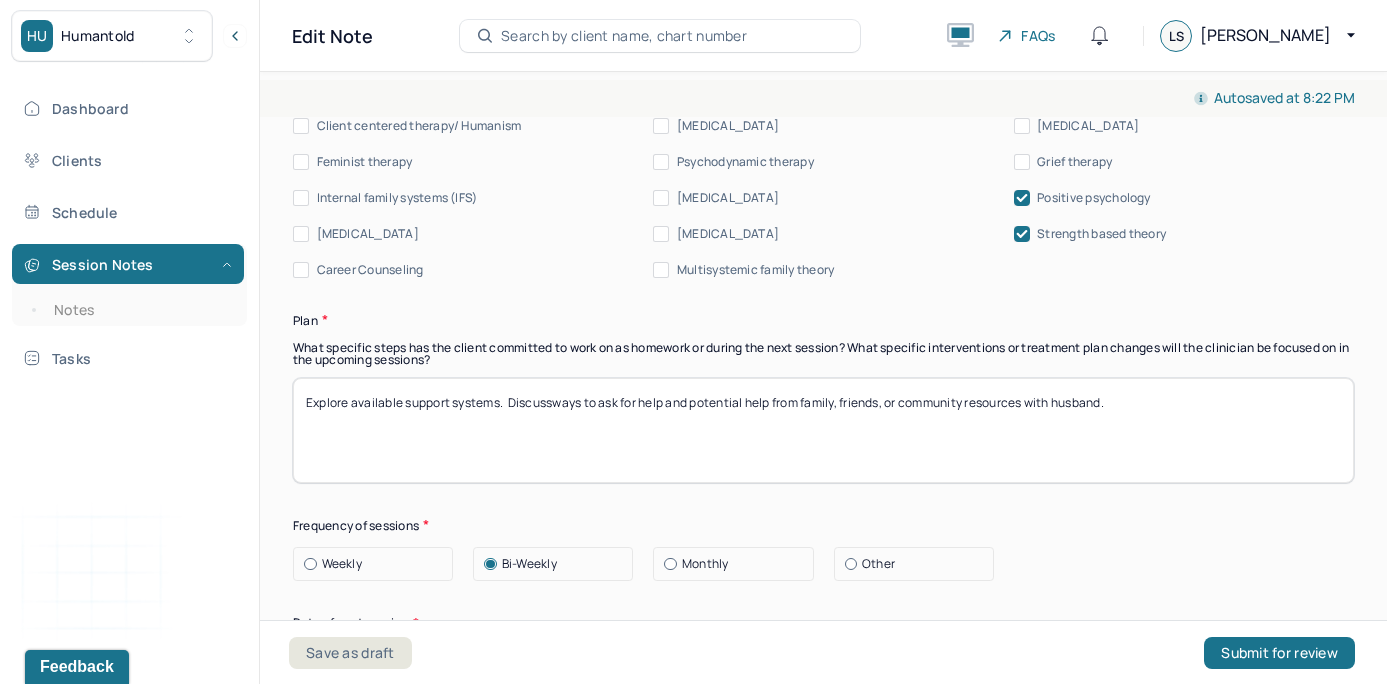 click on "Explore available support systems.  Discussways to ask for help and potential help from family, friends, or community resources with husband." at bounding box center [823, 430] 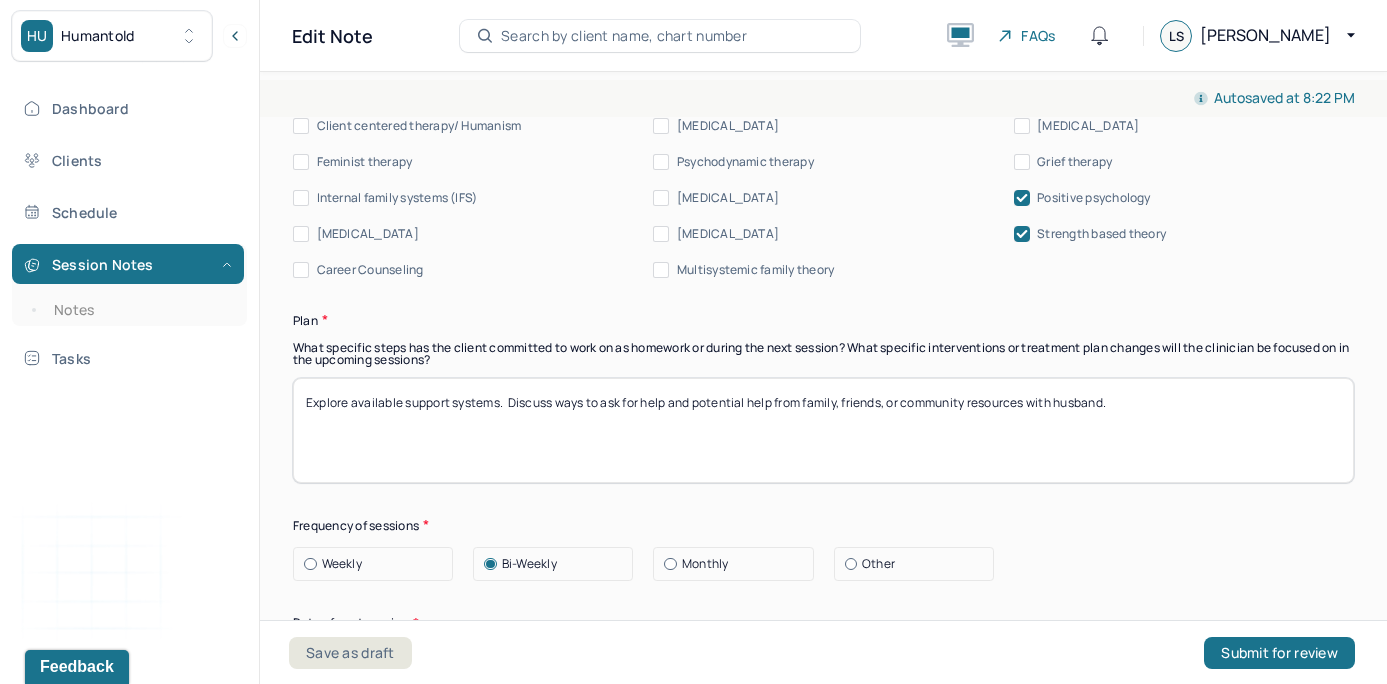 type on "Explore available support systems.  Discuss ways to ask for help and potential help from family, friends, or community resources with husband." 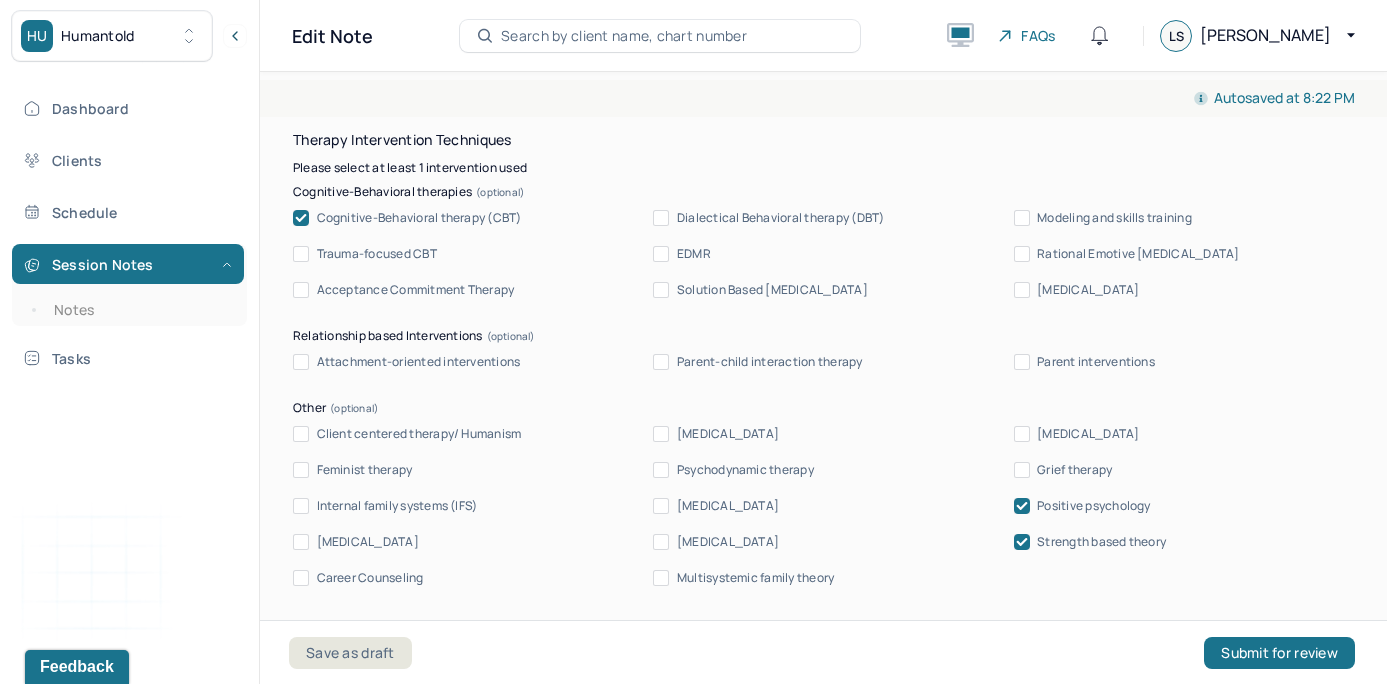 scroll, scrollTop: 1817, scrollLeft: 0, axis: vertical 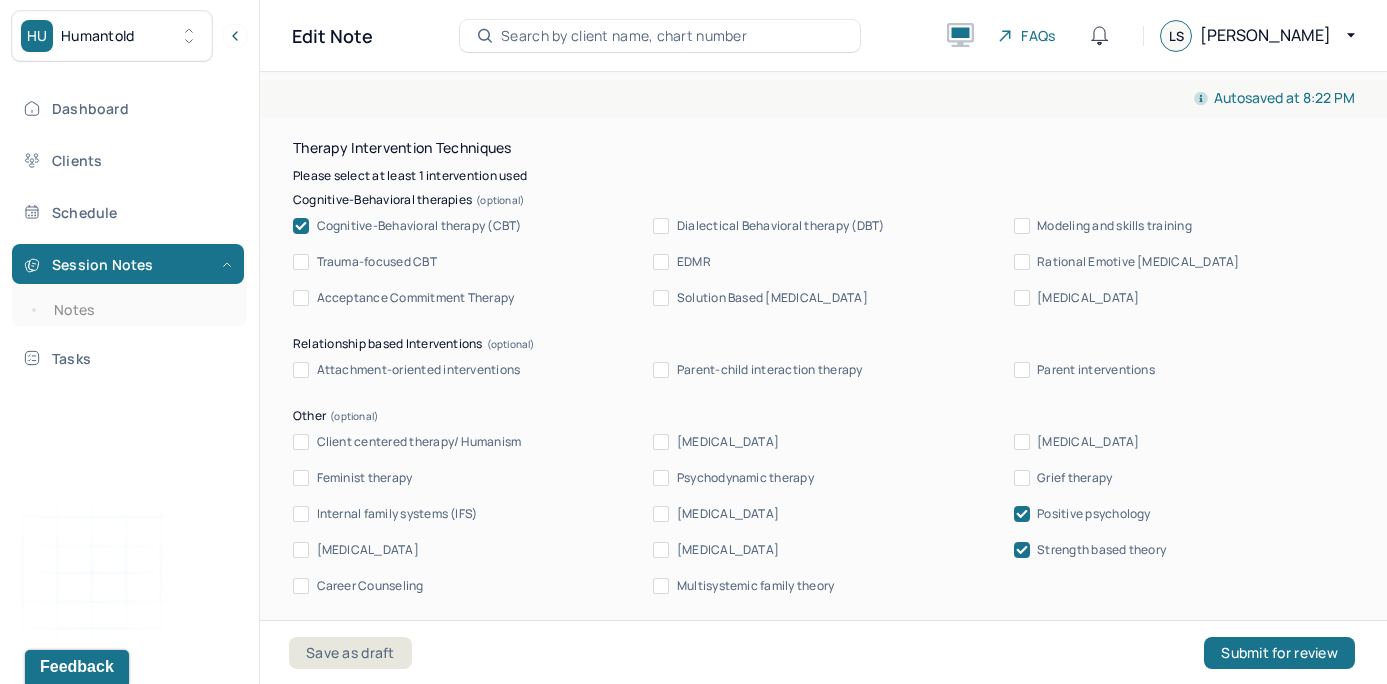 click on "Therapy Intervention Techniques Please select at least 1 intervention used Cognitive-Behavioral therapies Cognitive-Behavioral therapy (CBT) Dialectical Behavioral therapy (DBT) Modeling and skills training Trauma-focused CBT EDMR Rational Emotive [MEDICAL_DATA] Acceptance Commitment Therapy Solution Based [MEDICAL_DATA] [MEDICAL_DATA] Relationship based Interventions Attachment-oriented interventions Parent-child interaction therapy Parent interventions Other Client centered therapy/ Humanism [MEDICAL_DATA] [MEDICAL_DATA] Feminist therapy Psychodynamic therapy Grief therapy Internal family systems (IFS) [MEDICAL_DATA] Positive psychology [MEDICAL_DATA] [MEDICAL_DATA] Strength based theory Career Counseling Multisystemic family theory Plan What specific steps has the client committed to work on as homework or during the next session? What specific interventions or treatment plan changes will the clinician be focused on in the upcoming sessions? Frequency of sessions Weekly Other" at bounding box center (823, 748) 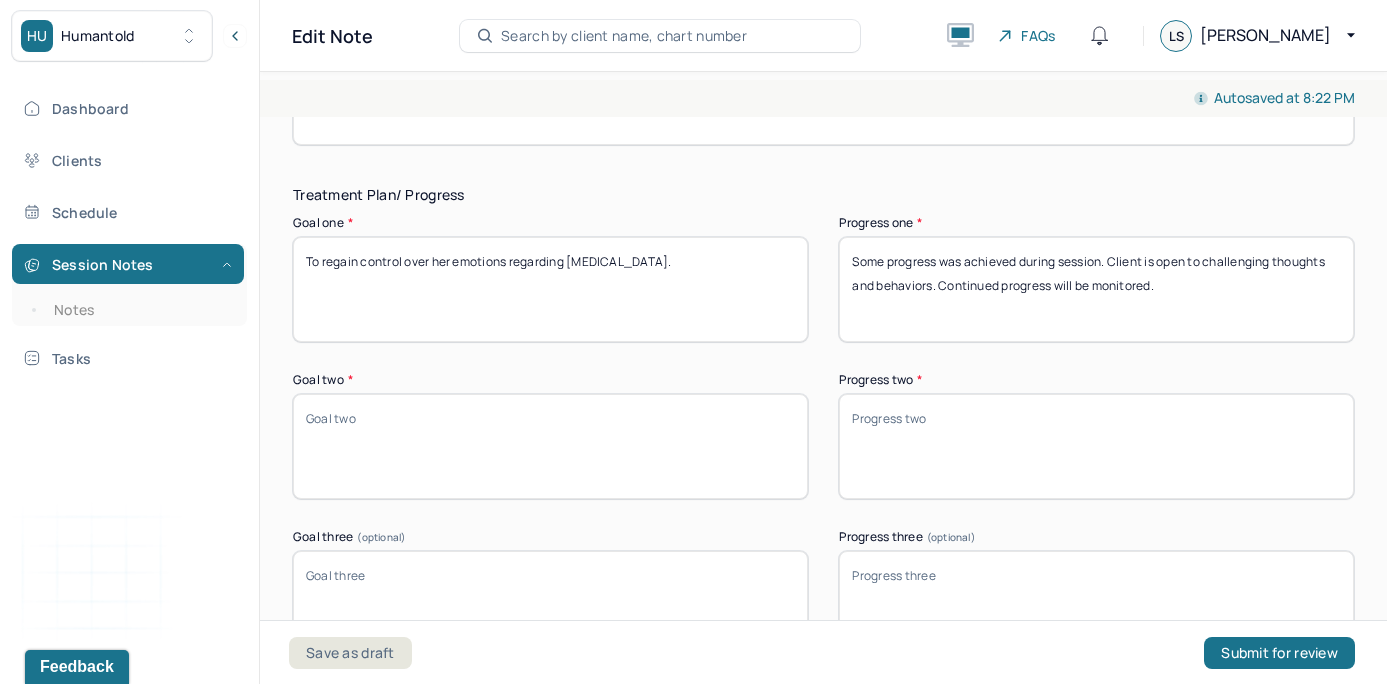scroll, scrollTop: 2968, scrollLeft: 0, axis: vertical 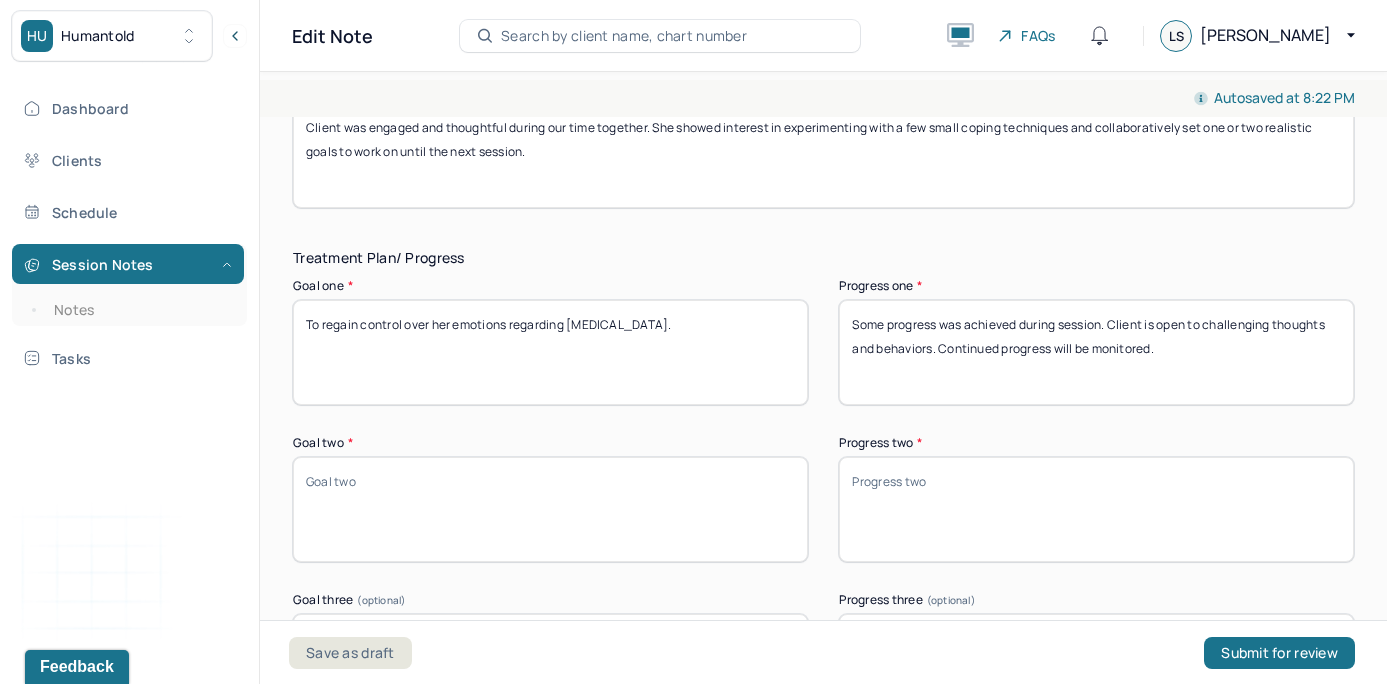 drag, startPoint x: 1171, startPoint y: 347, endPoint x: 818, endPoint y: 303, distance: 355.73163 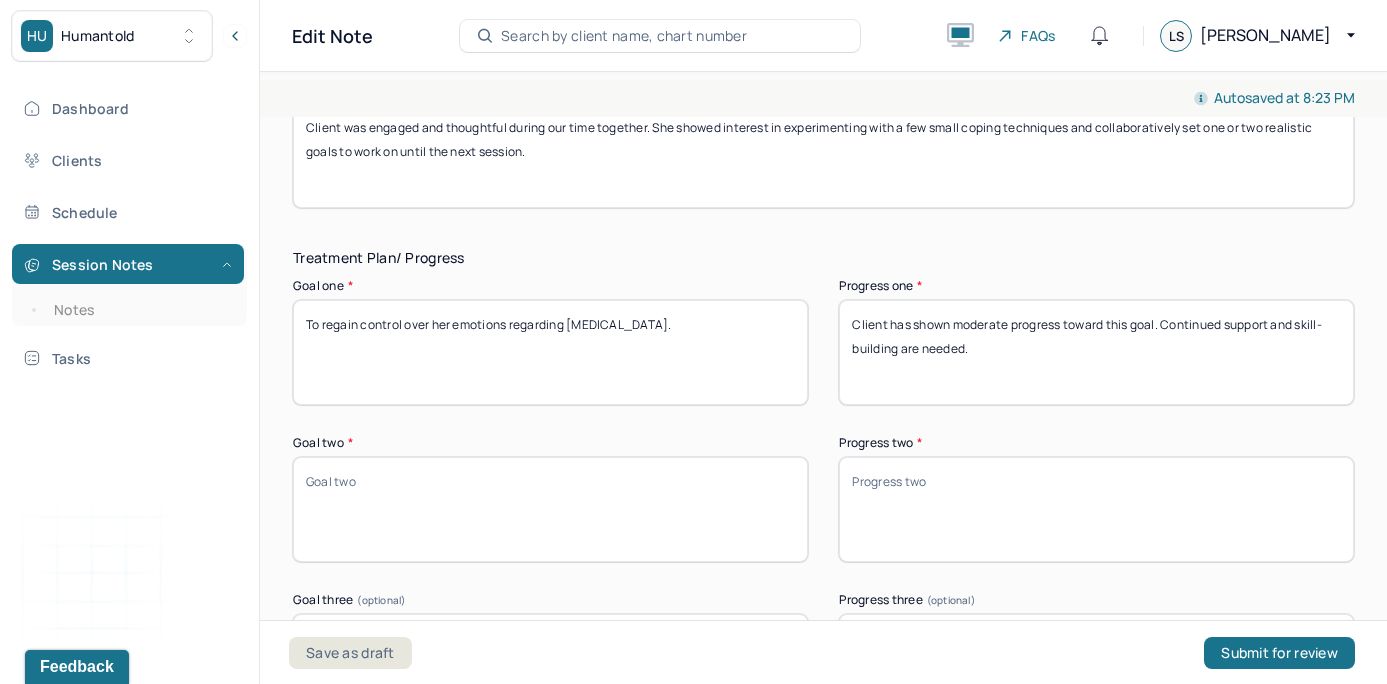 type on "Client has shown moderate progress toward this goal. Continued support and skill-building are needed." 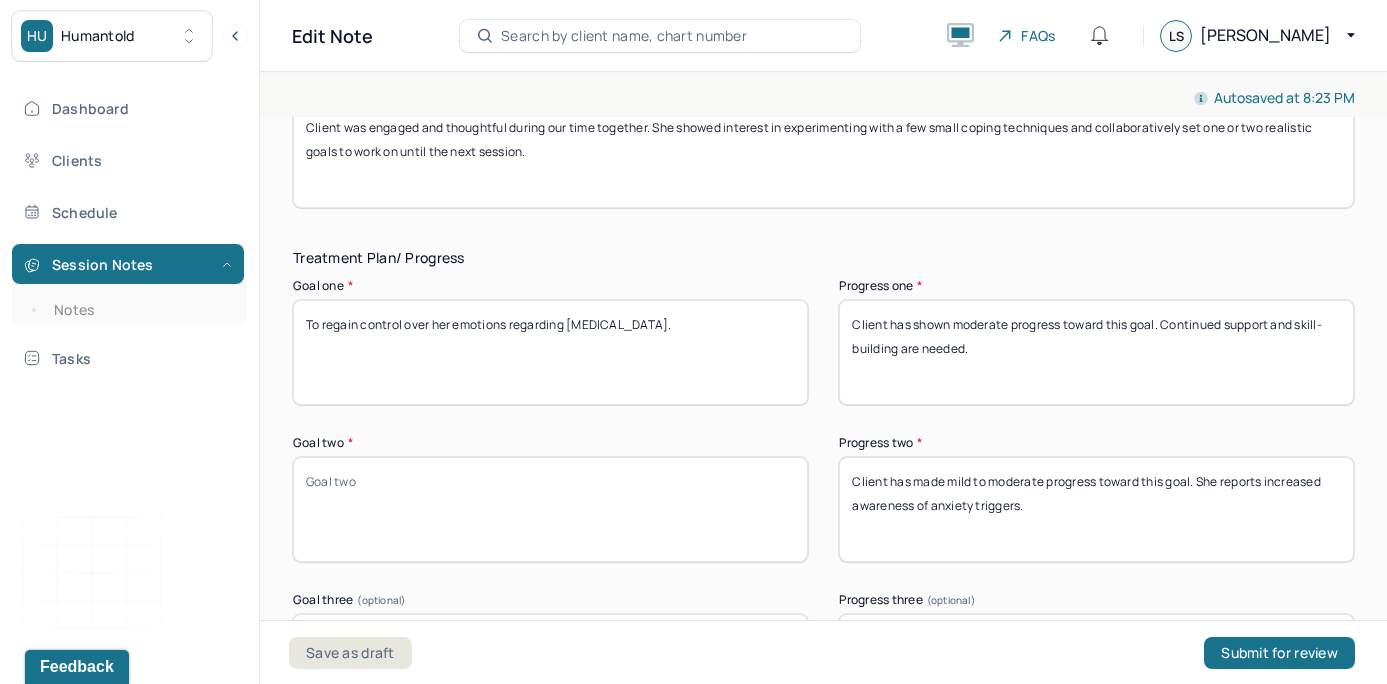 type on "Client has made mild to moderate progress toward this goal. She reports increased awareness of anxiety triggers." 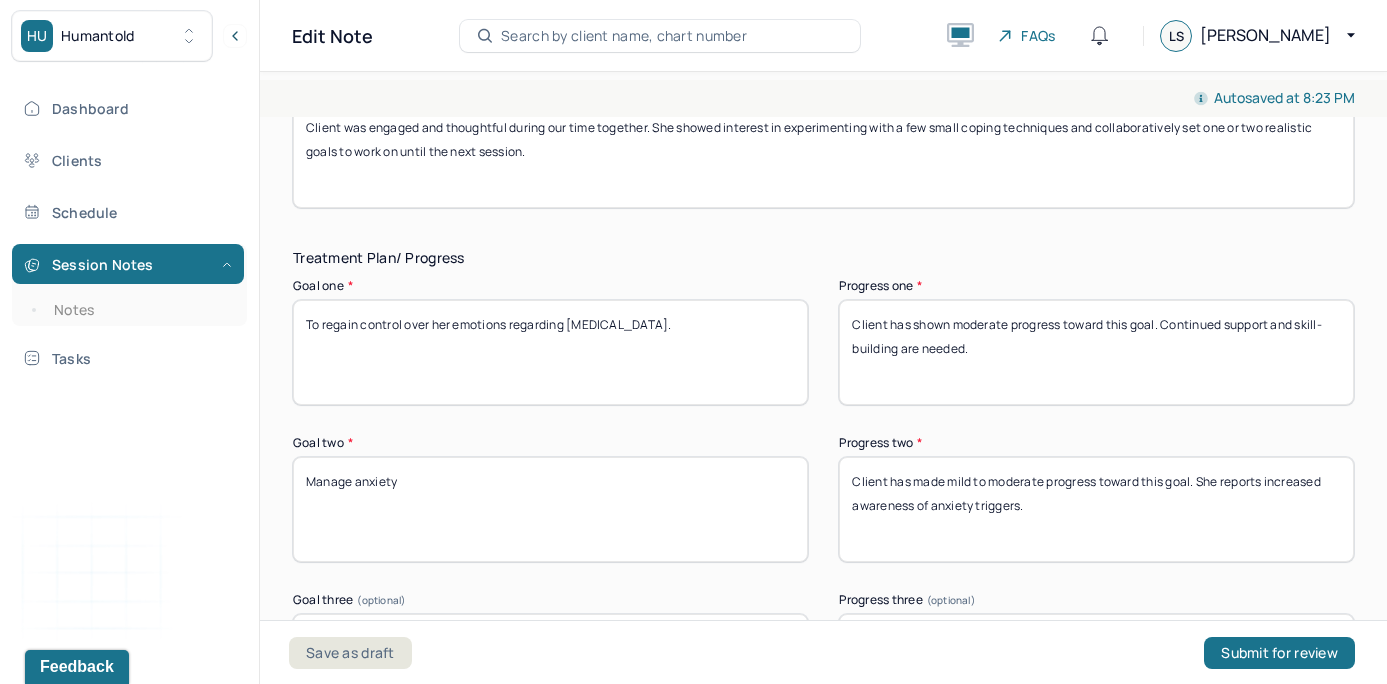 type on "Manage anxiety" 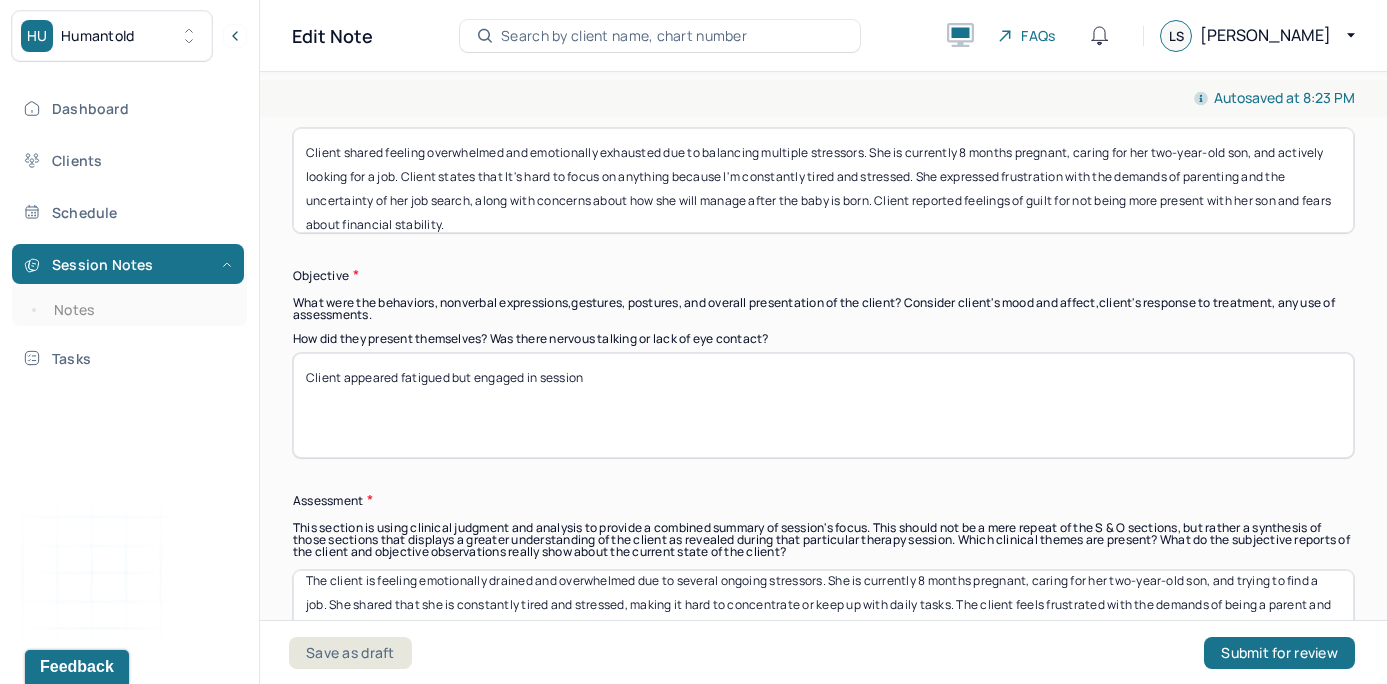 scroll, scrollTop: 1235, scrollLeft: 0, axis: vertical 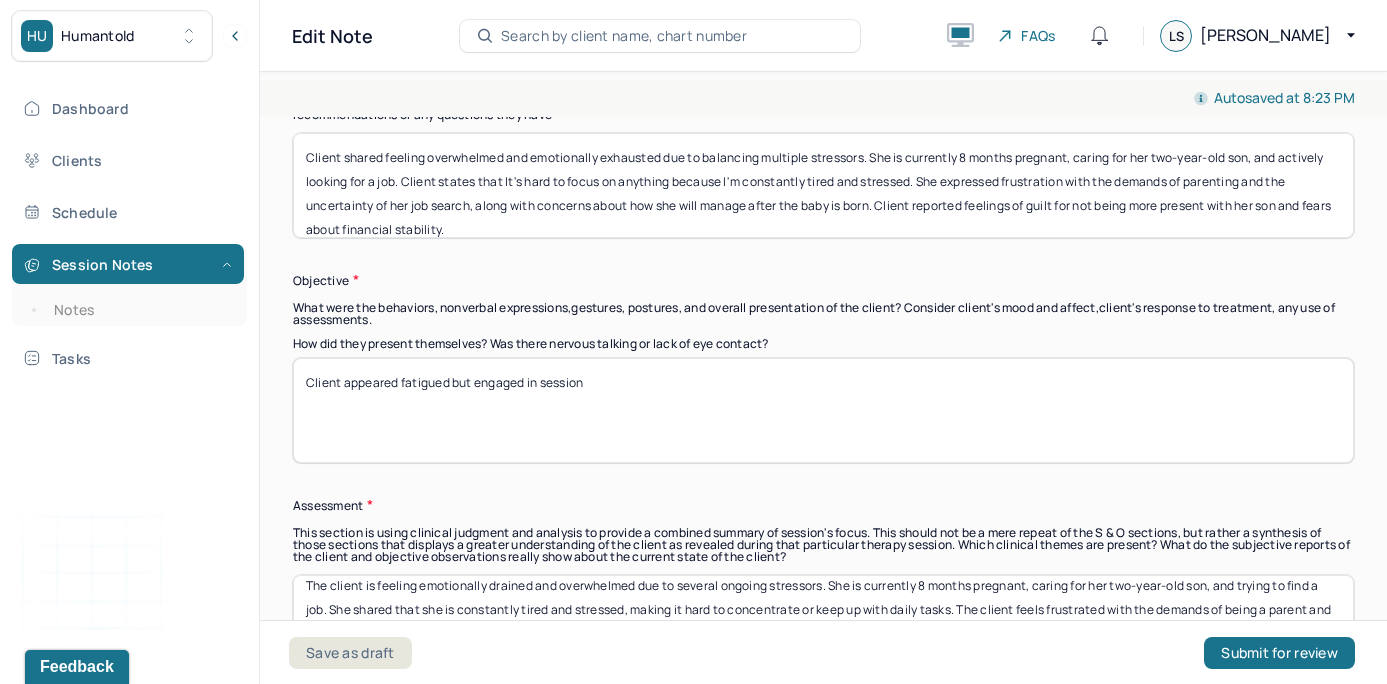 click on "Assessment" at bounding box center (823, 505) 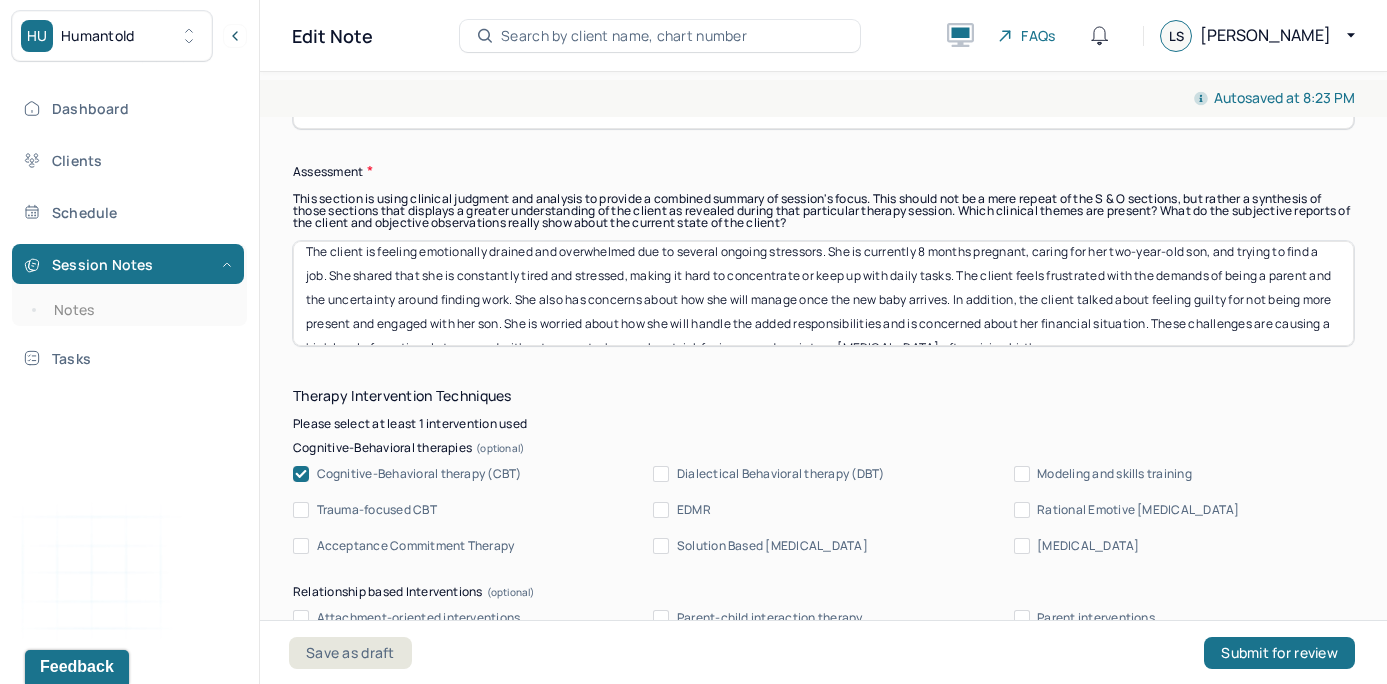 scroll, scrollTop: 1581, scrollLeft: 0, axis: vertical 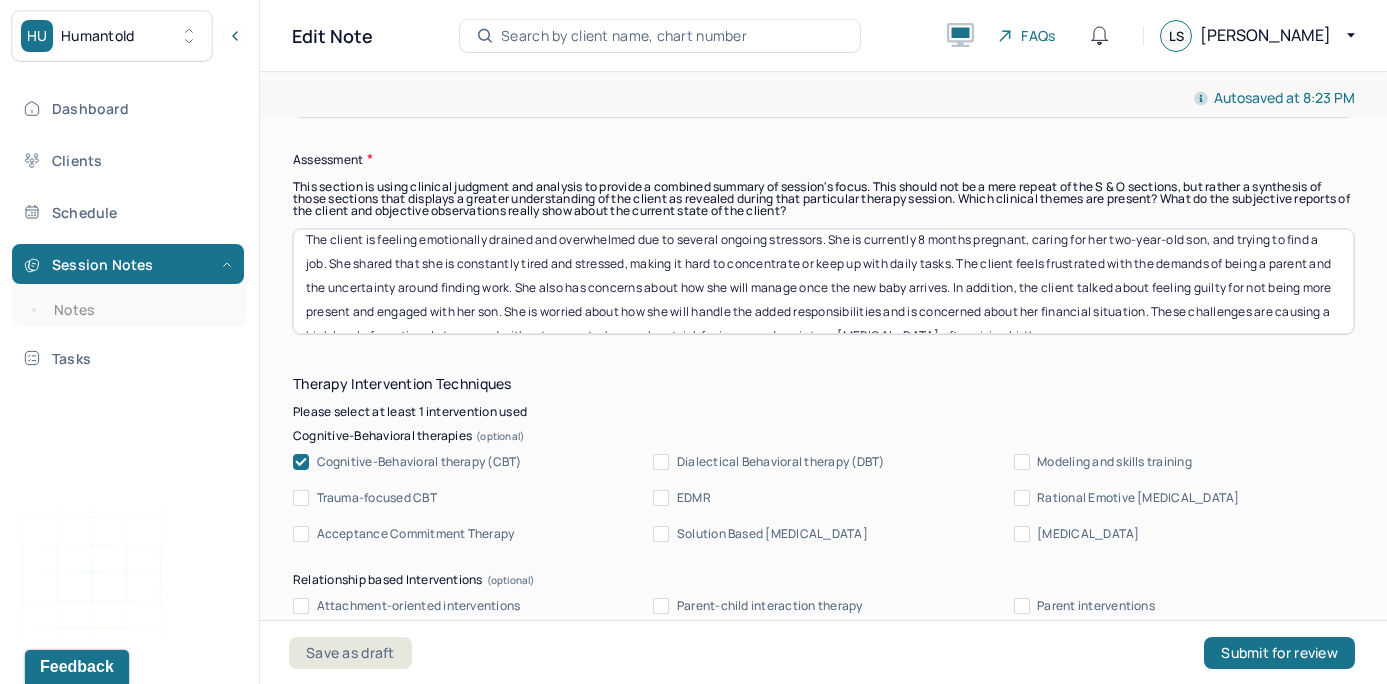 click on "The client is feeling emotionally drained and overwhelmed due to several ongoing stressors. She is currently 8 months pregnant, caring for her two-year-old son, and trying to find a job. She shared that she is constantly tired and stressed, making it hard to concentrate or keep up with daily tasks. The client feels frustrated with the demands of being a parent and the uncertainty around finding work. She also has concerns about how she will manage once the new baby arrives. In addition, the client talked about feeling guilty for not being more present and engaged with her son. She is worried about how she will handle the added responsibilities and is concerned about her financial situation. These challenges are causing a high level of emotional stress, and without support, she may be at risk for increased anxiety or [MEDICAL_DATA] after giving birth." at bounding box center (823, 281) 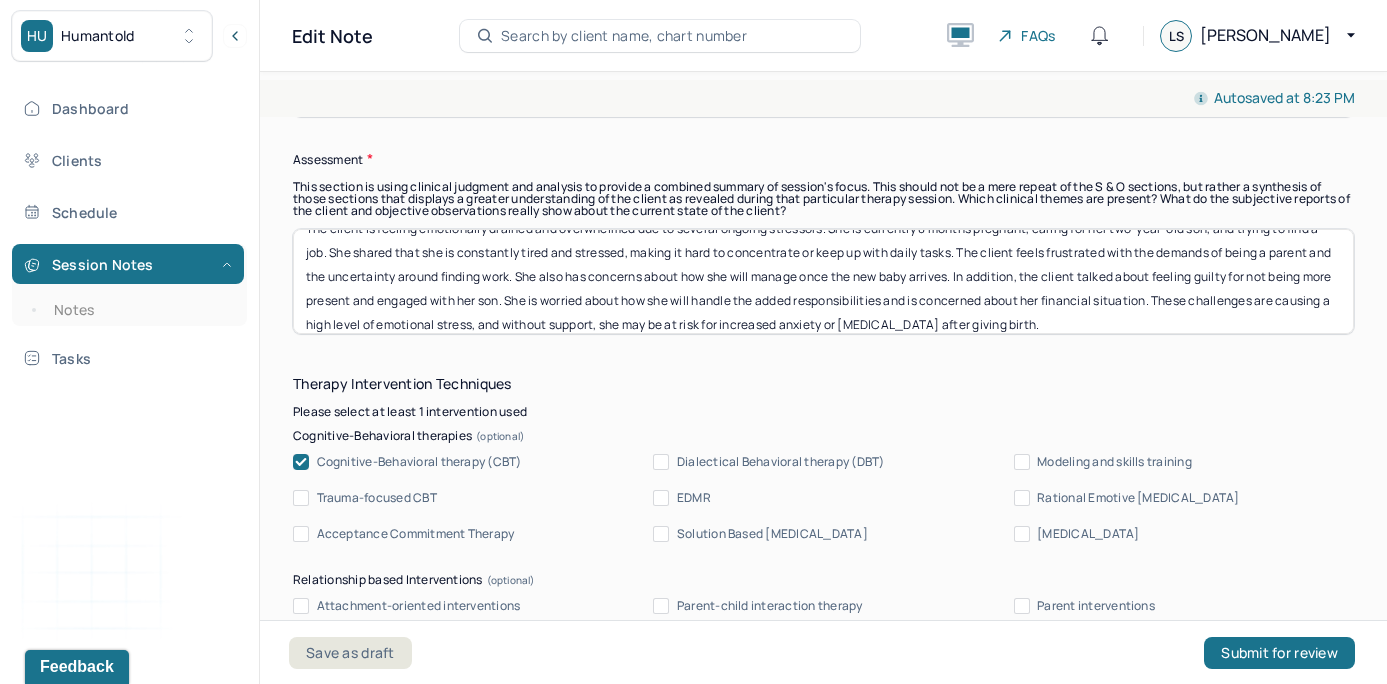 scroll, scrollTop: 14, scrollLeft: 0, axis: vertical 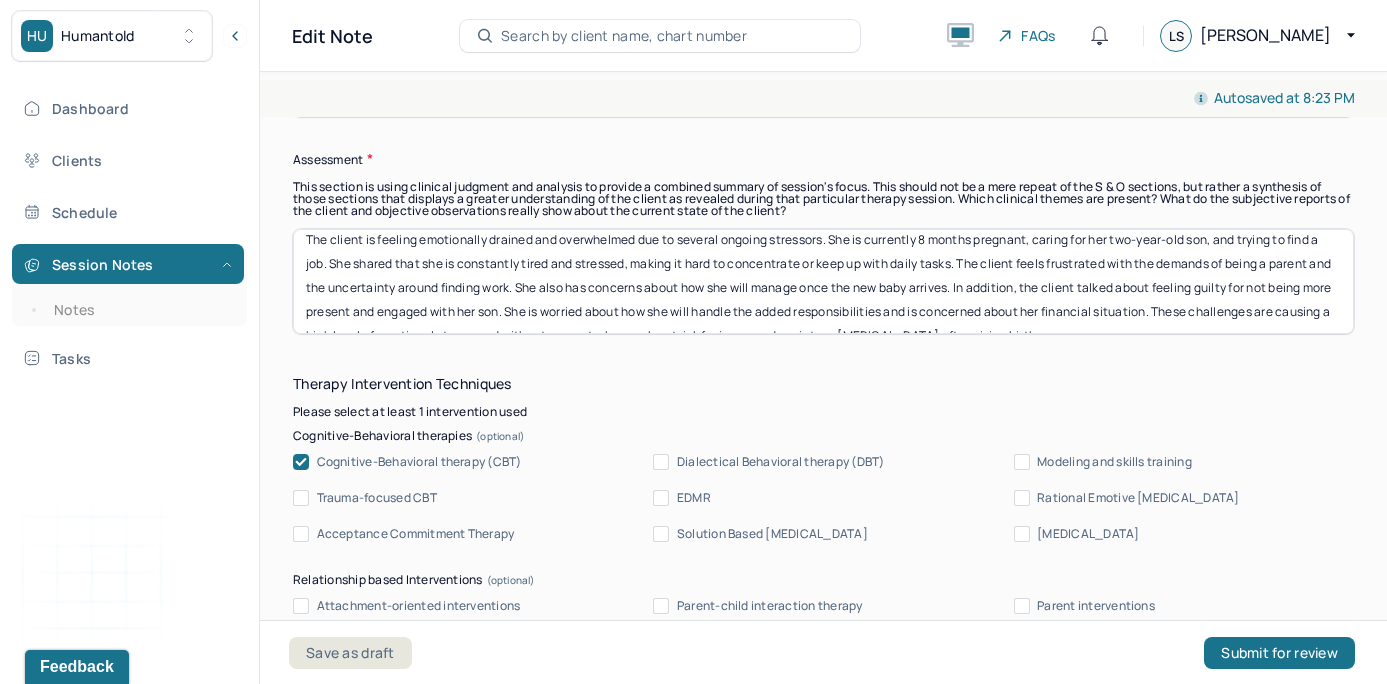 click on "Autosaved at 8:23 PM" at bounding box center [823, 98] 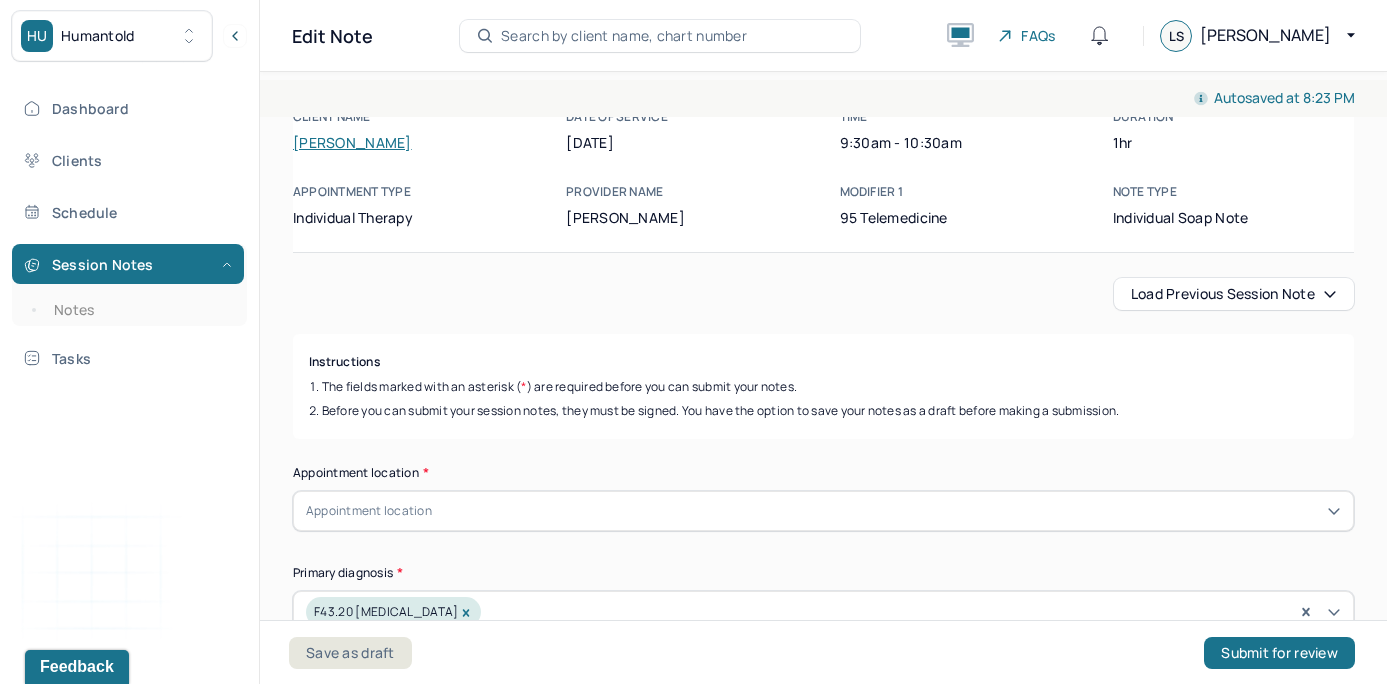 scroll, scrollTop: -1, scrollLeft: 0, axis: vertical 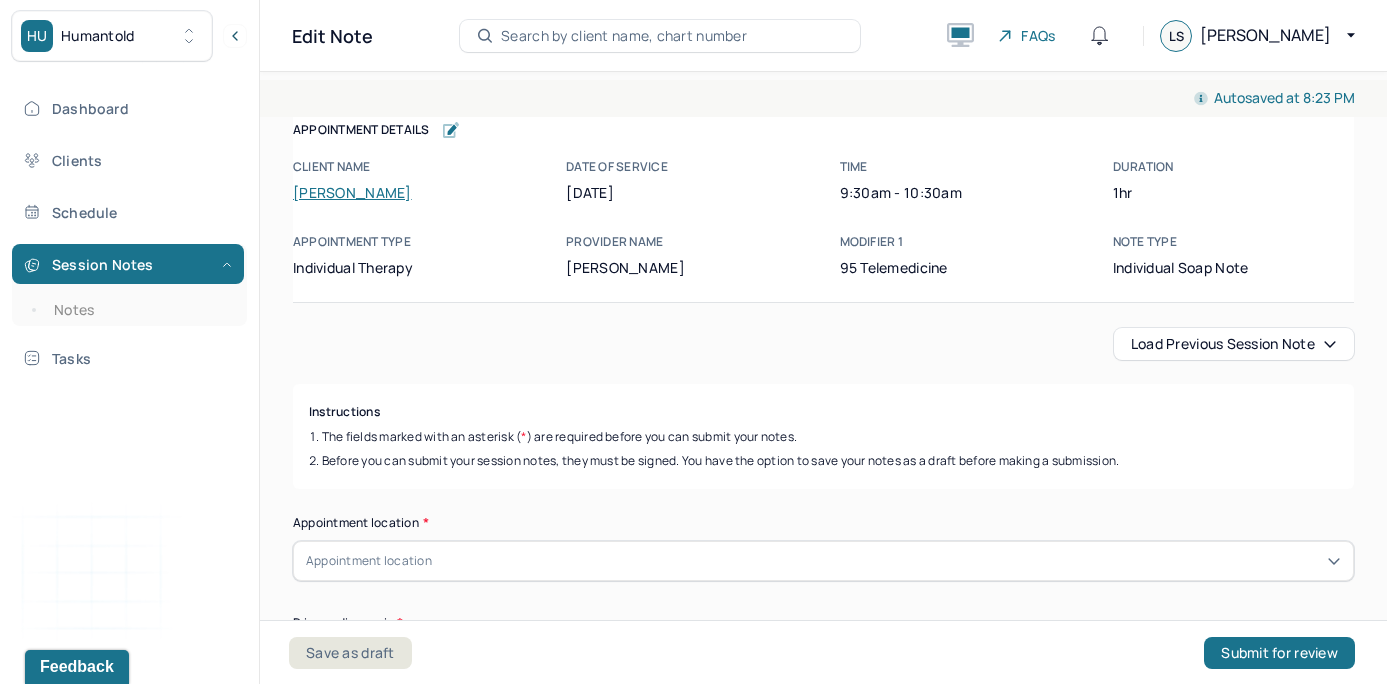 click on "Appointment location" at bounding box center (823, 561) 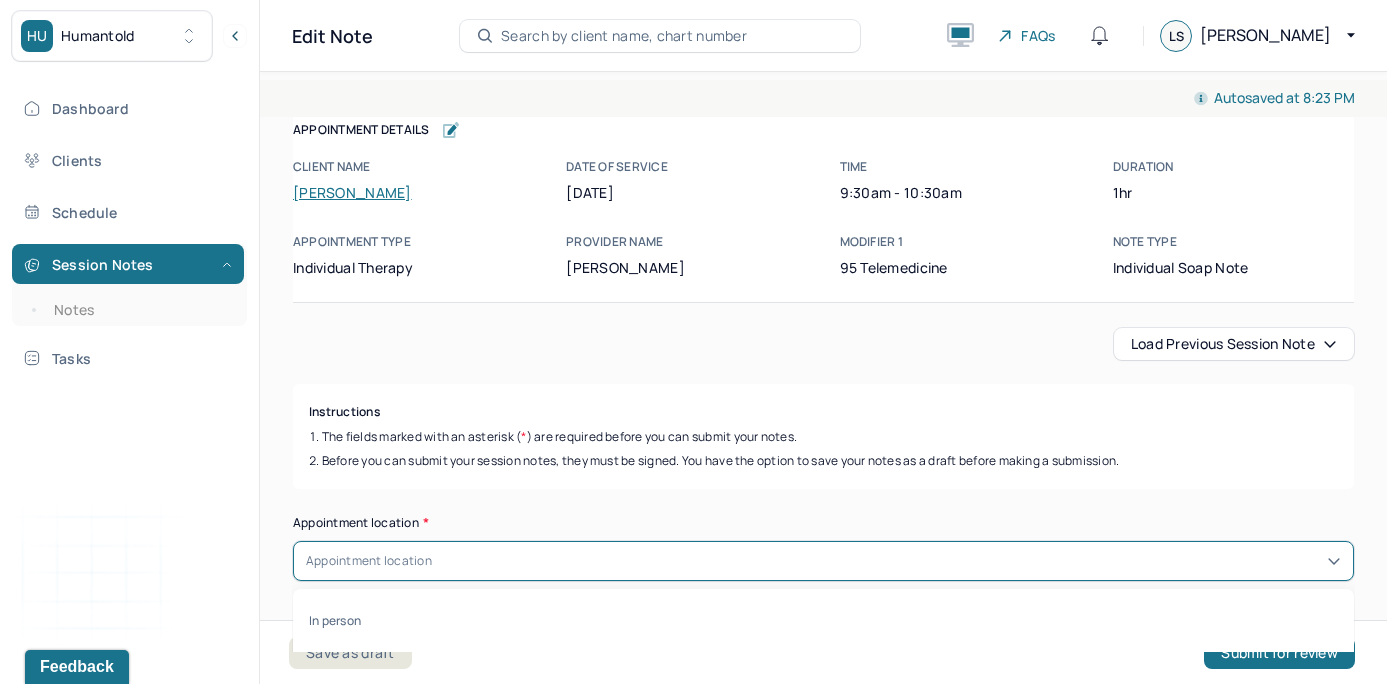 click on "Instructions The fields marked with an asterisk ( * ) are required before you can submit your notes. Before you can submit your session notes, they must be signed. You have the option to save your notes as a draft before making a submission. Appointment location * In person, 1 of 2. 2 results available. Use Up and Down to choose options, press Enter to select the currently focused option, press Escape to exit the menu, press Tab to select the option and exit the menu. Appointment location In person Teletherapy Primary diagnosis * F43.20 [MEDICAL_DATA] Secondary diagnosis (optional) Secondary diagnosis Tertiary diagnosis (optional) Tertiary diagnosis Emotional / Behavioural symptoms demonstrated * Client is experiencing [MEDICAL_DATA] due to issues due to pregnancy and loss of job.  Causing * Maladaptive Functioning & Inappropriate Behaviour Intention for Session * Encourage personality growth and development Session Note Subjective Objective Assessment Therapy Intervention Techniques * *" at bounding box center [823, 2380] 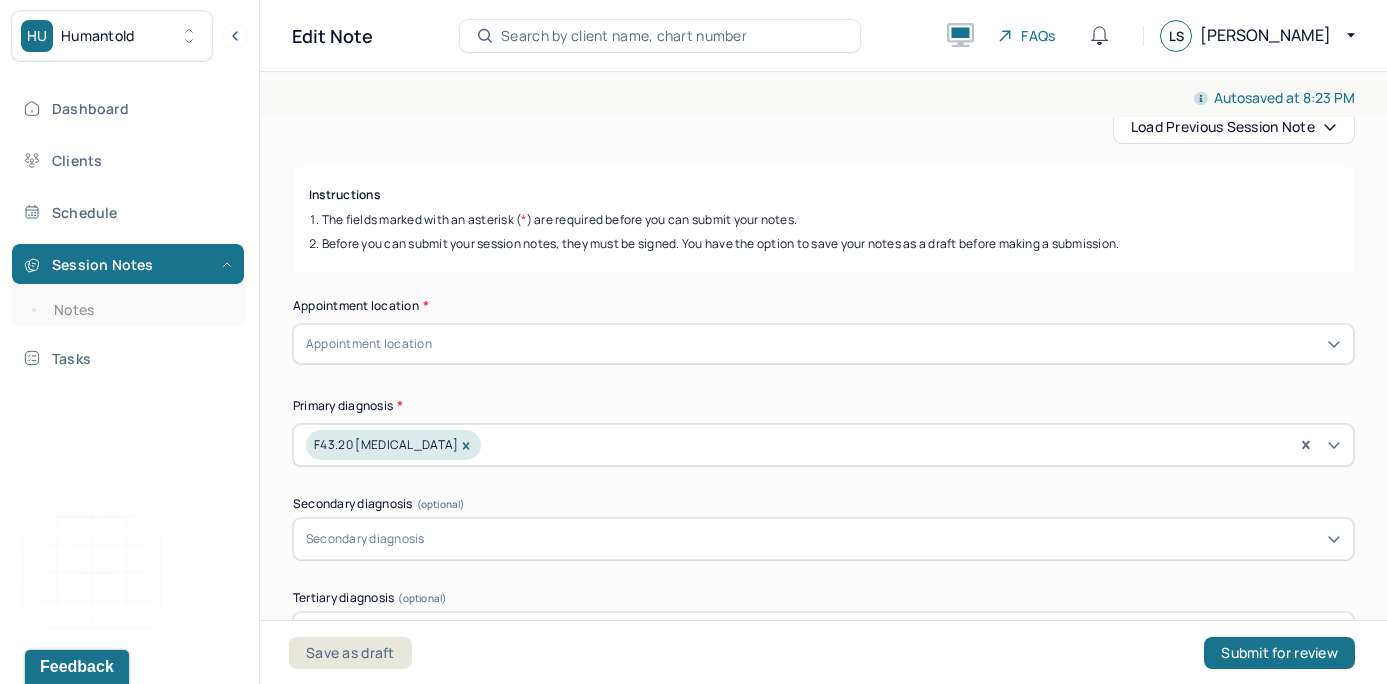 scroll, scrollTop: 220, scrollLeft: 0, axis: vertical 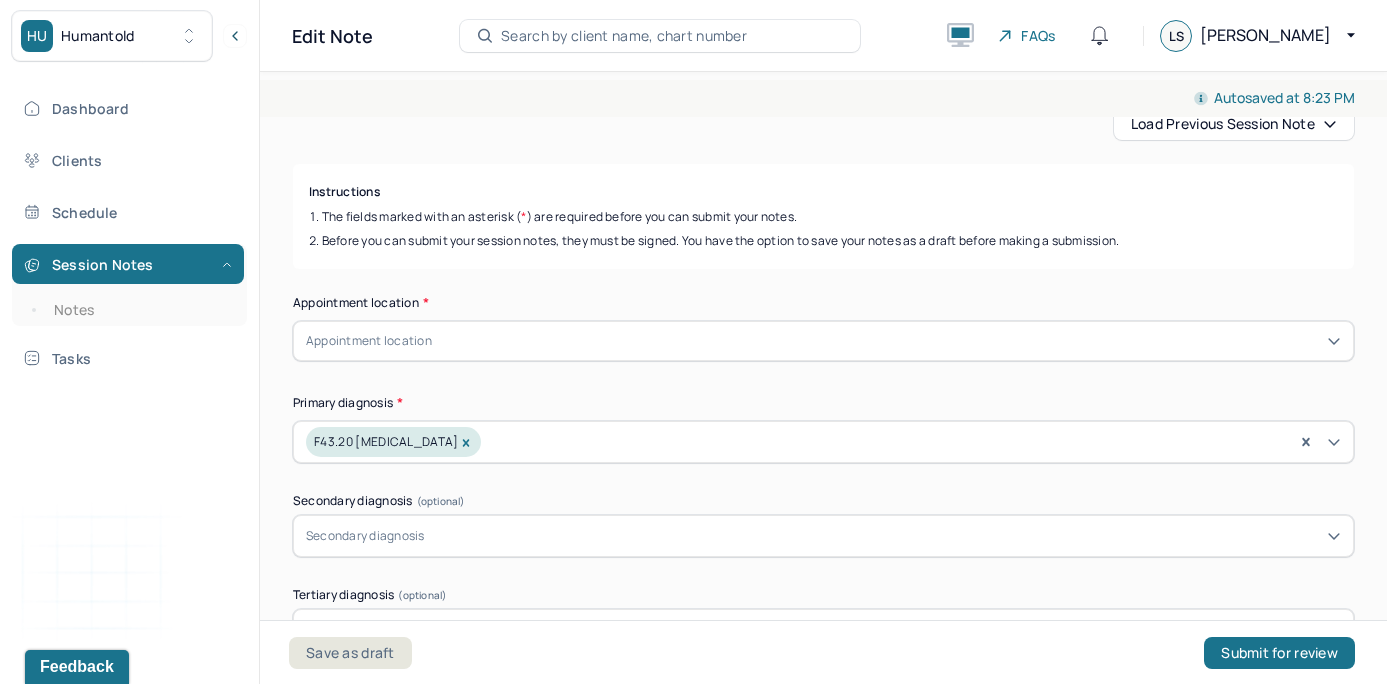 click on "Appointment location" at bounding box center (823, 341) 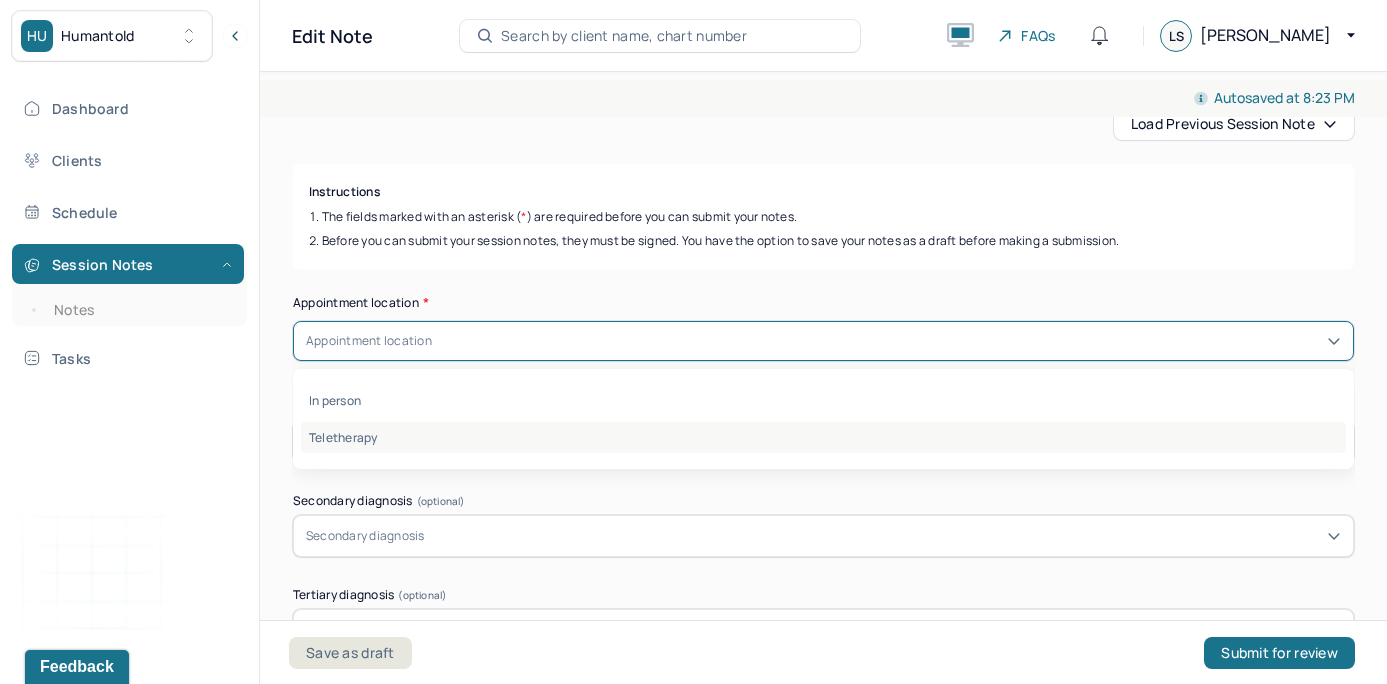 click on "Teletherapy" at bounding box center (823, 437) 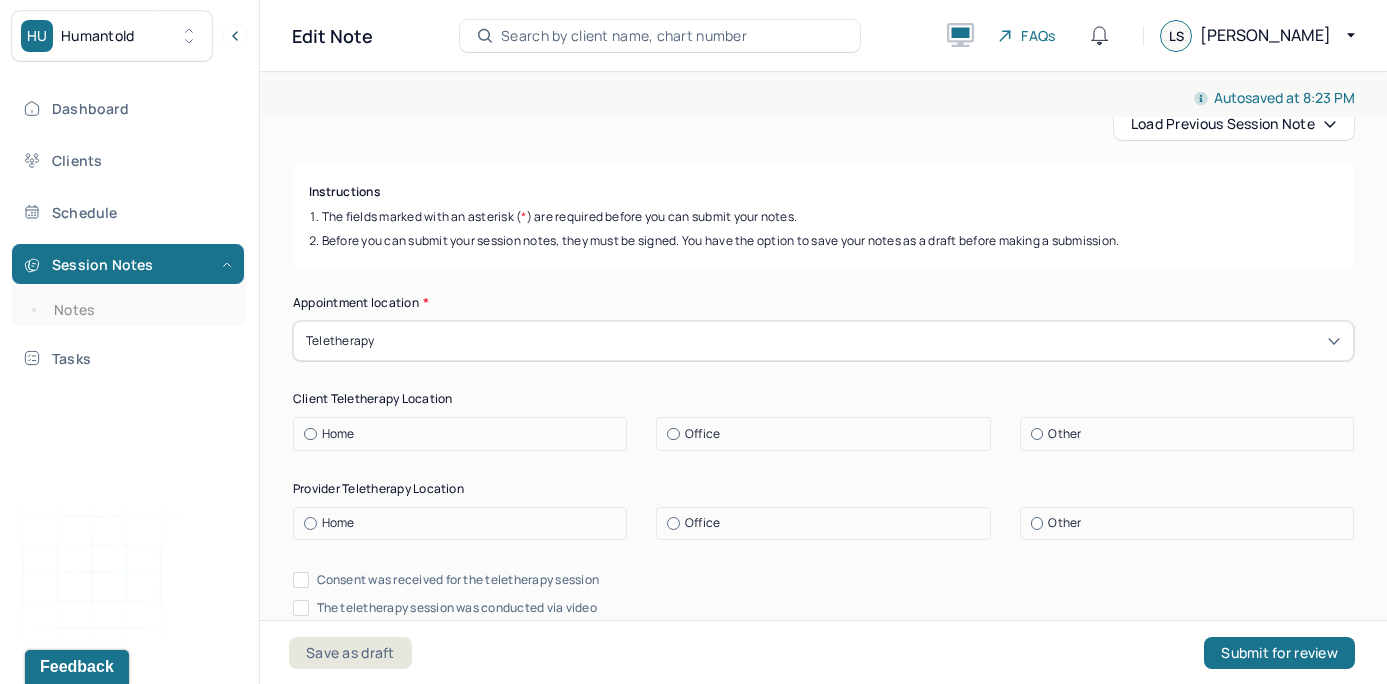 click on "Instructions The fields marked with an asterisk ( * ) are required before you can submit your notes. Before you can submit your session notes, they must be signed. You have the option to save your notes as a draft before making a submission." at bounding box center [823, 216] 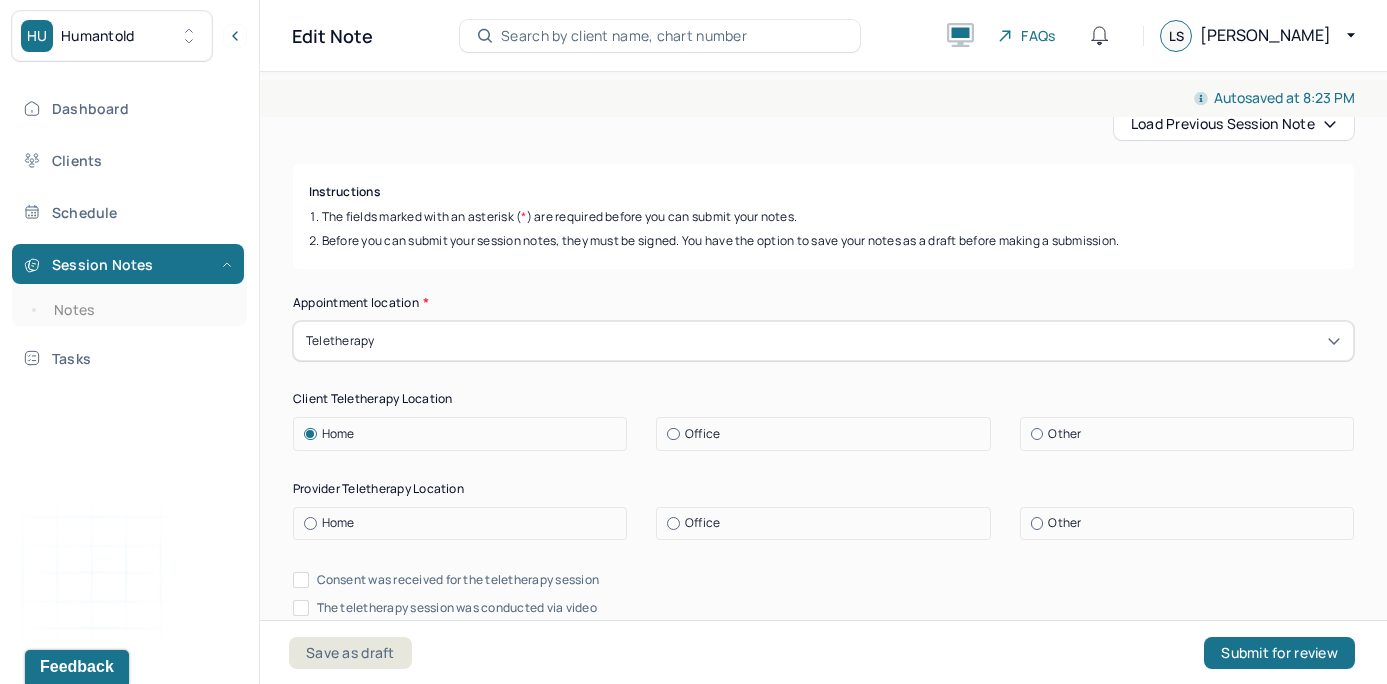 click at bounding box center (310, 523) 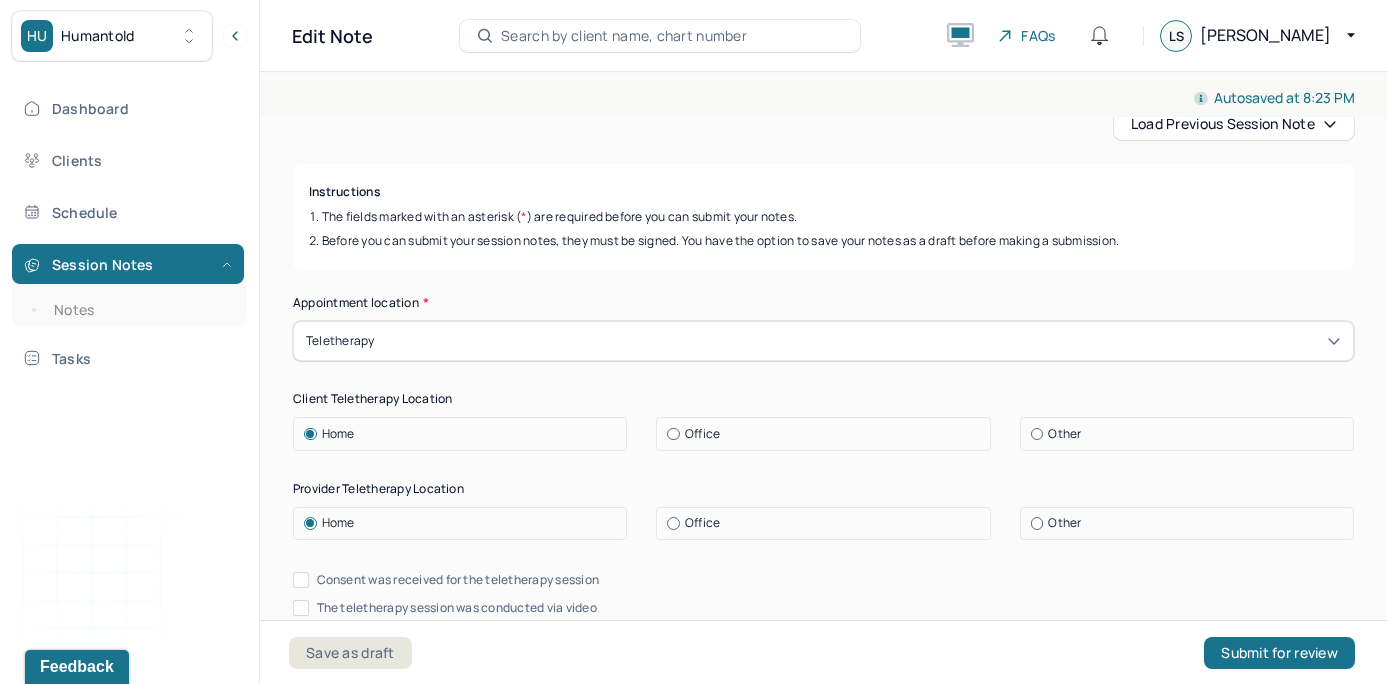 click on "Dashboard Clients Schedule Session Notes Notes Tasks LS [PERSON_NAME] provider   Logout" at bounding box center [129, 363] 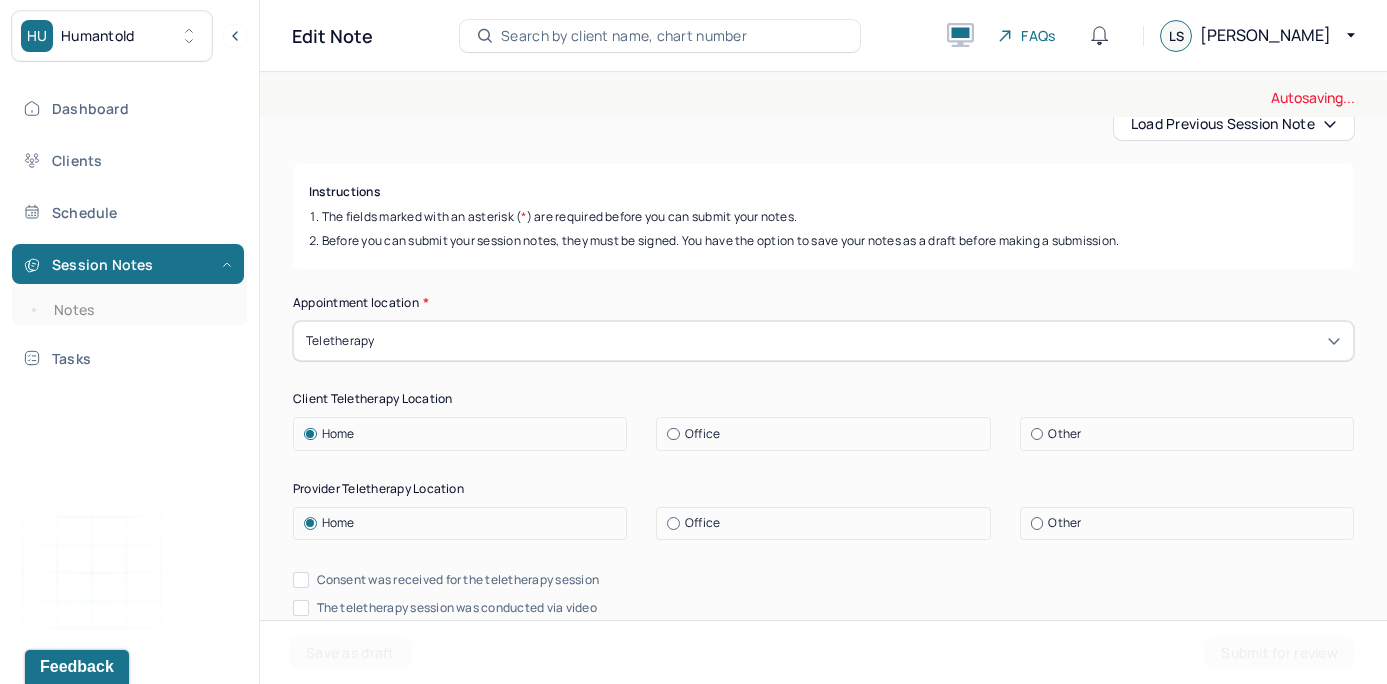 click on "Instructions The fields marked with an asterisk ( * ) are required before you can submit your notes. Before you can submit your session notes, they must be signed. You have the option to save your notes as a draft before making a submission. Appointment location * Teletherapy Client Teletherapy Location Home Office Other Provider Teletherapy Location Home Office Other Consent was received for the teletherapy session The teletherapy session was conducted via video Primary diagnosis * F43.20 [MEDICAL_DATA] Secondary diagnosis (optional) Secondary diagnosis Tertiary diagnosis (optional) Tertiary diagnosis Emotional / Behavioural symptoms demonstrated * Client is experiencing [MEDICAL_DATA] due to issues due to pregnancy and loss of job.  Causing * Maladaptive Functioning & Inappropriate Behaviour Intention for Session * Encourage personality growth and development Session Note Subjective Objective How did they present themselves? Was there nervous talking or lack of eye contact? Assessment" at bounding box center [823, 2288] 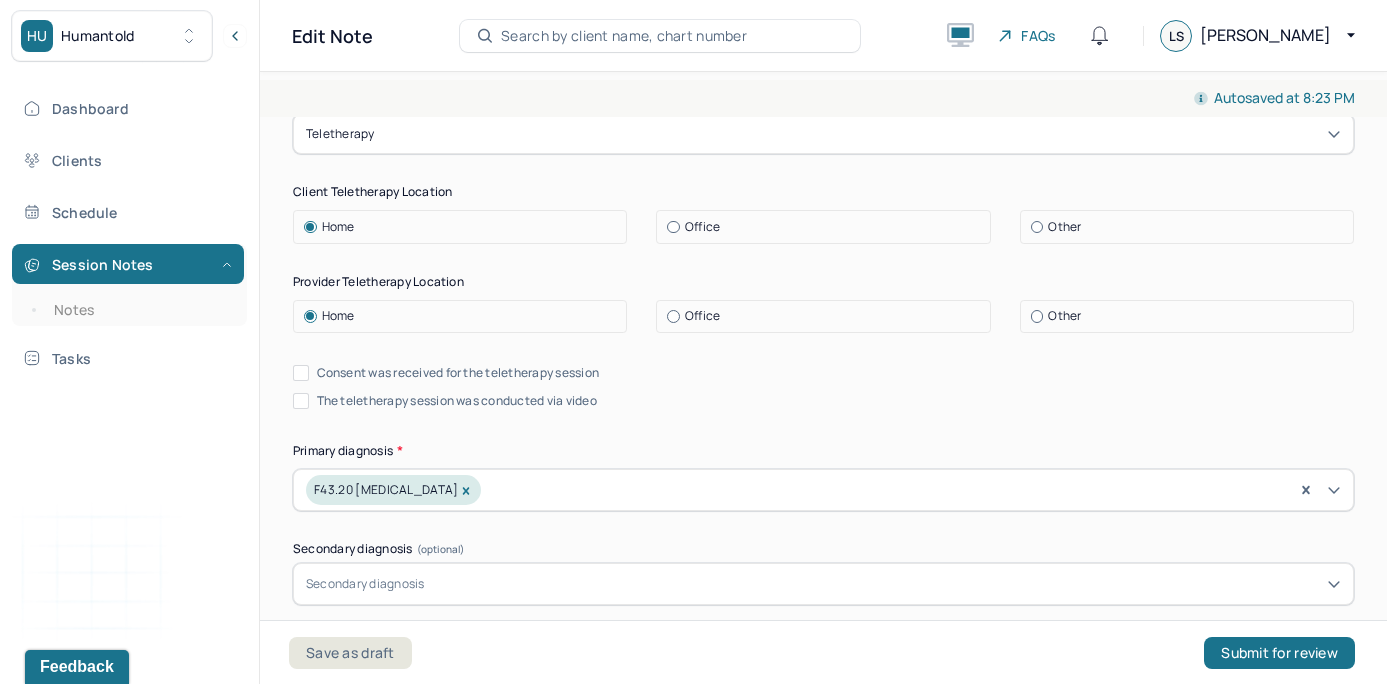 scroll, scrollTop: 428, scrollLeft: 0, axis: vertical 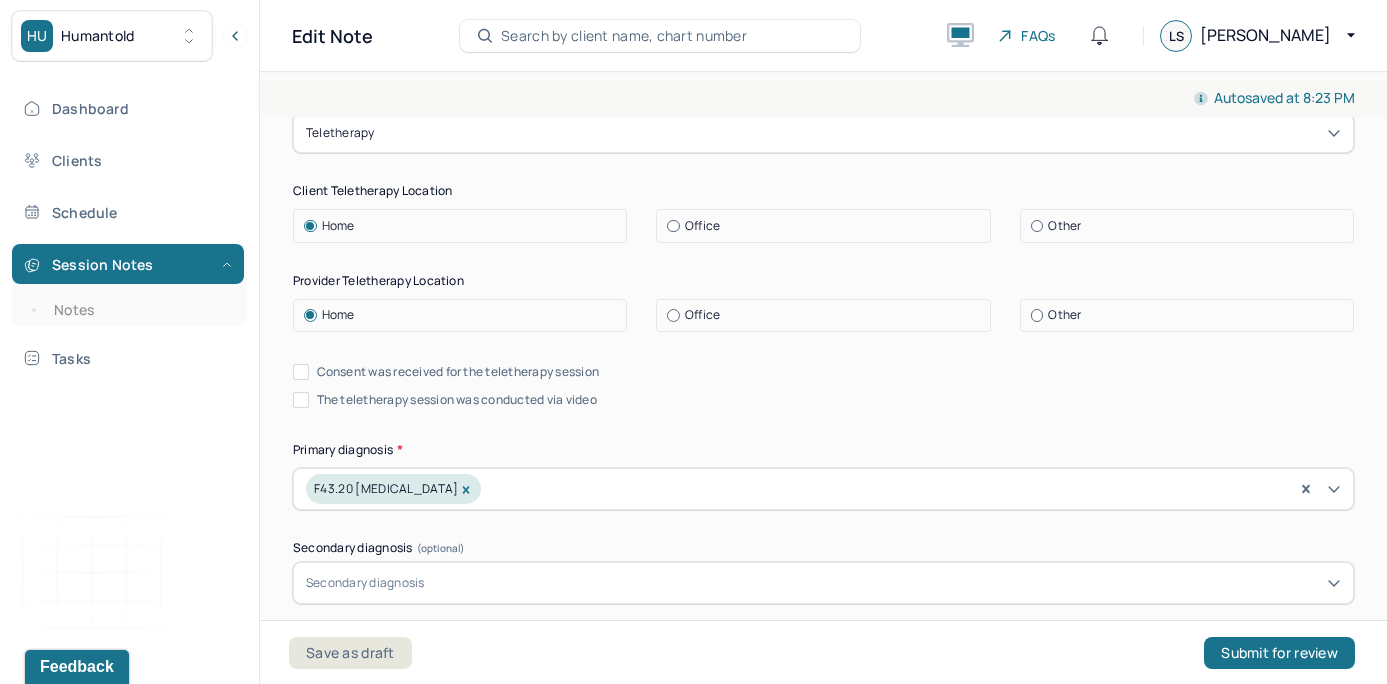 click on "Consent was received for the teletherapy session" at bounding box center [301, 372] 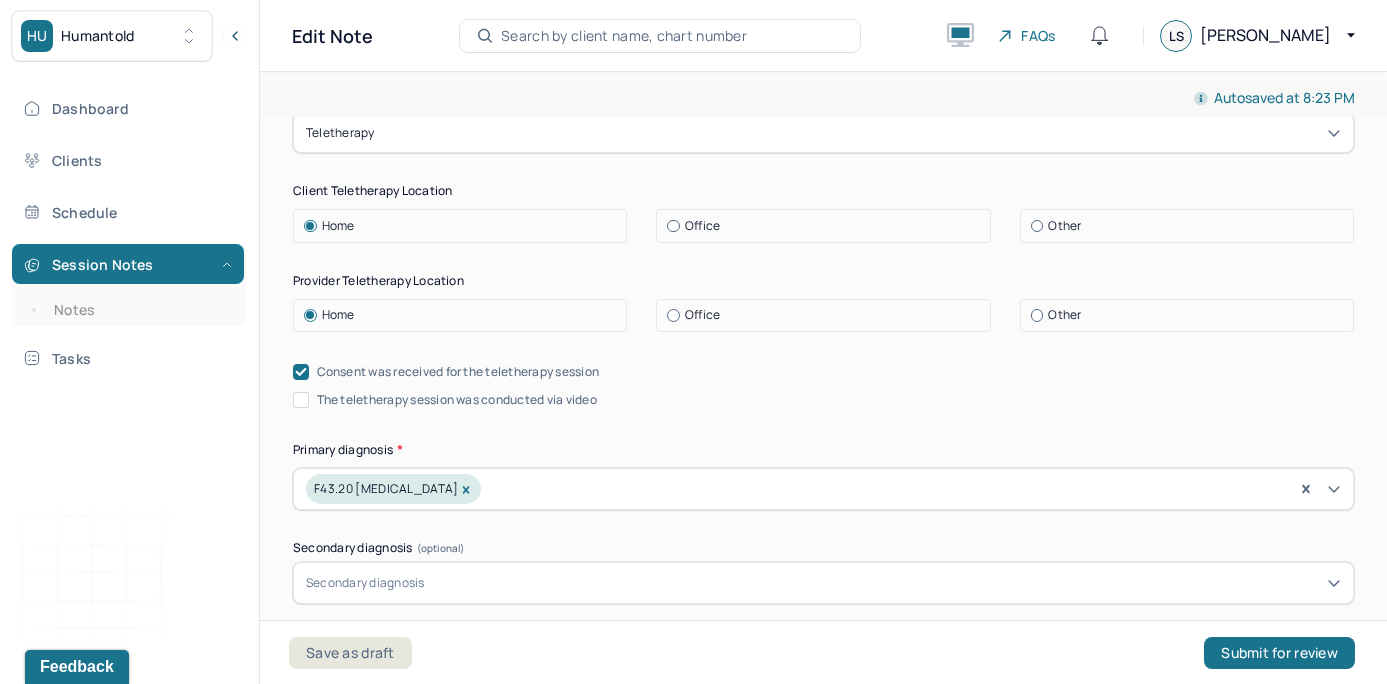 click on "Appointment location * Teletherapy Client Teletherapy Location Home Office Other Provider Teletherapy Location Home Office Other Consent was received for the teletherapy session The teletherapy session was conducted via video Primary diagnosis * F43.20 [MEDICAL_DATA] Secondary diagnosis (optional) Secondary diagnosis Tertiary diagnosis (optional) Tertiary diagnosis Emotional / Behavioural symptoms demonstrated * Client is experiencing [MEDICAL_DATA] due to issues due to pregnancy and loss of job.  Causing * Maladaptive Functioning & Inappropriate Behaviour Intention for Session * Encourage personality growth and development" at bounding box center (823, 570) 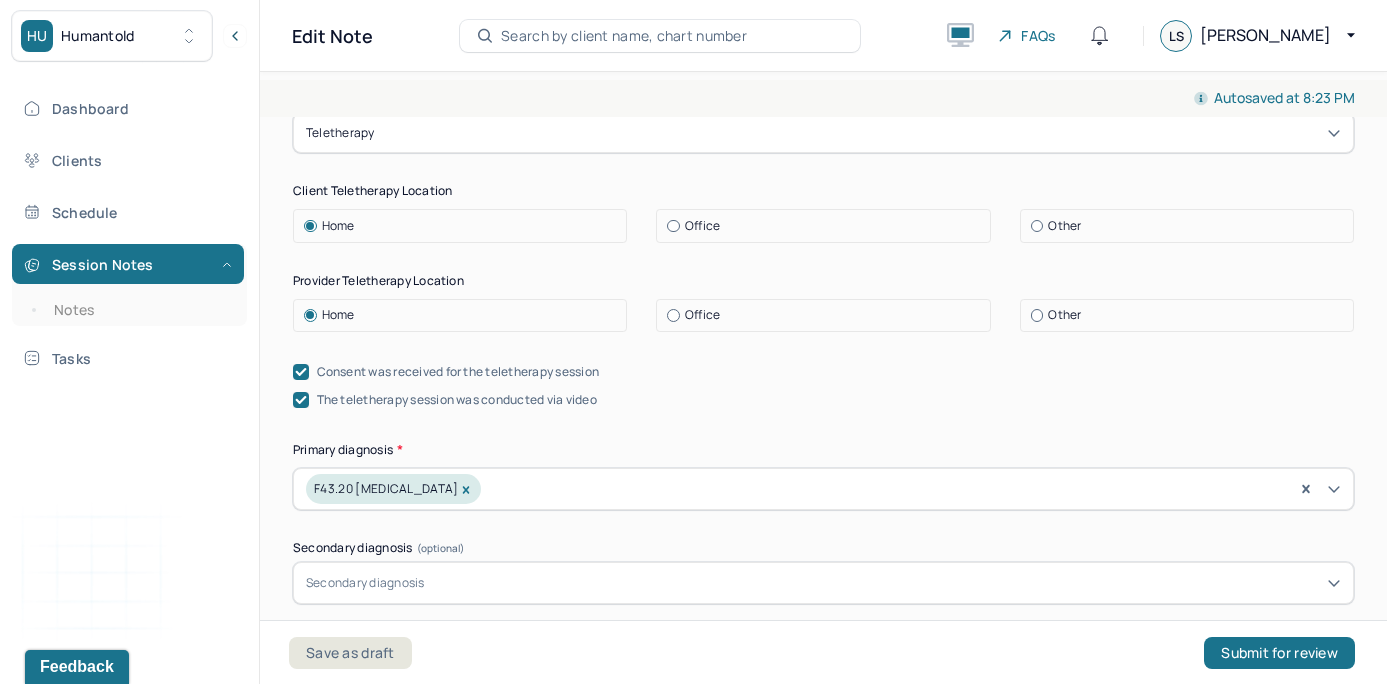 drag, startPoint x: 793, startPoint y: 402, endPoint x: 793, endPoint y: 387, distance: 15 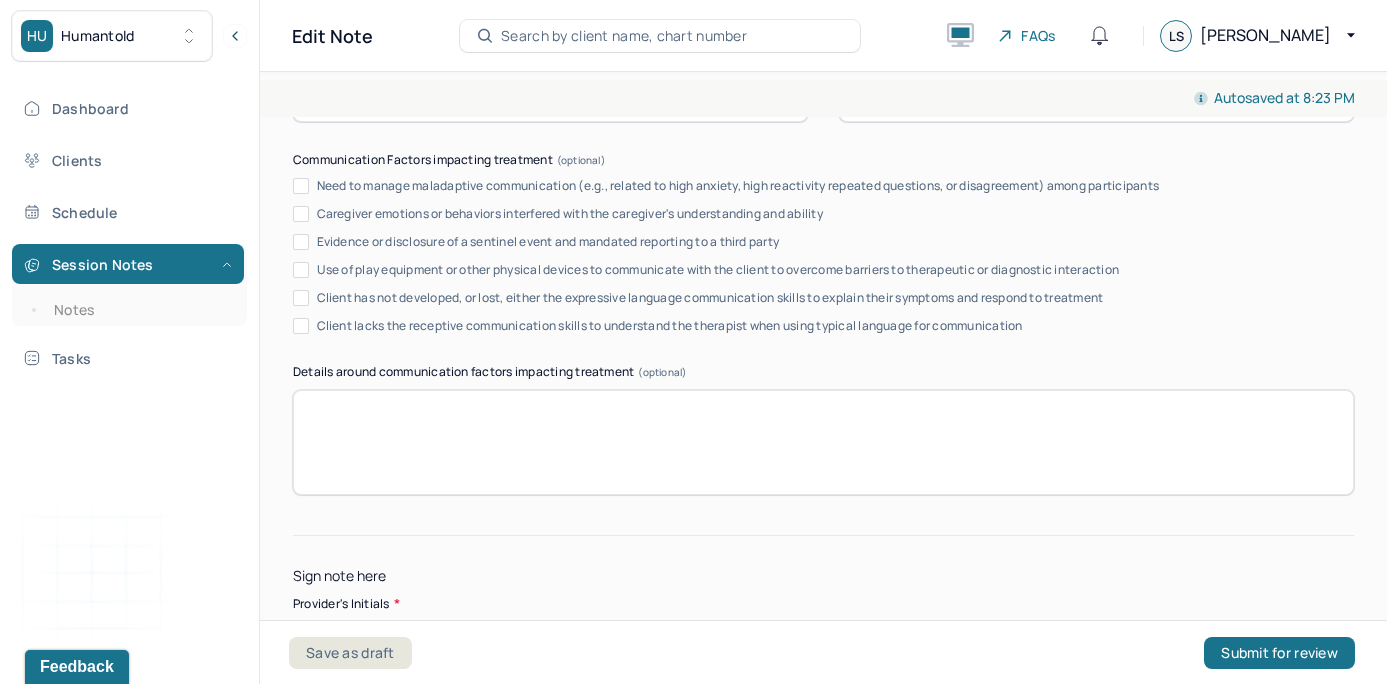 scroll, scrollTop: 3975, scrollLeft: 0, axis: vertical 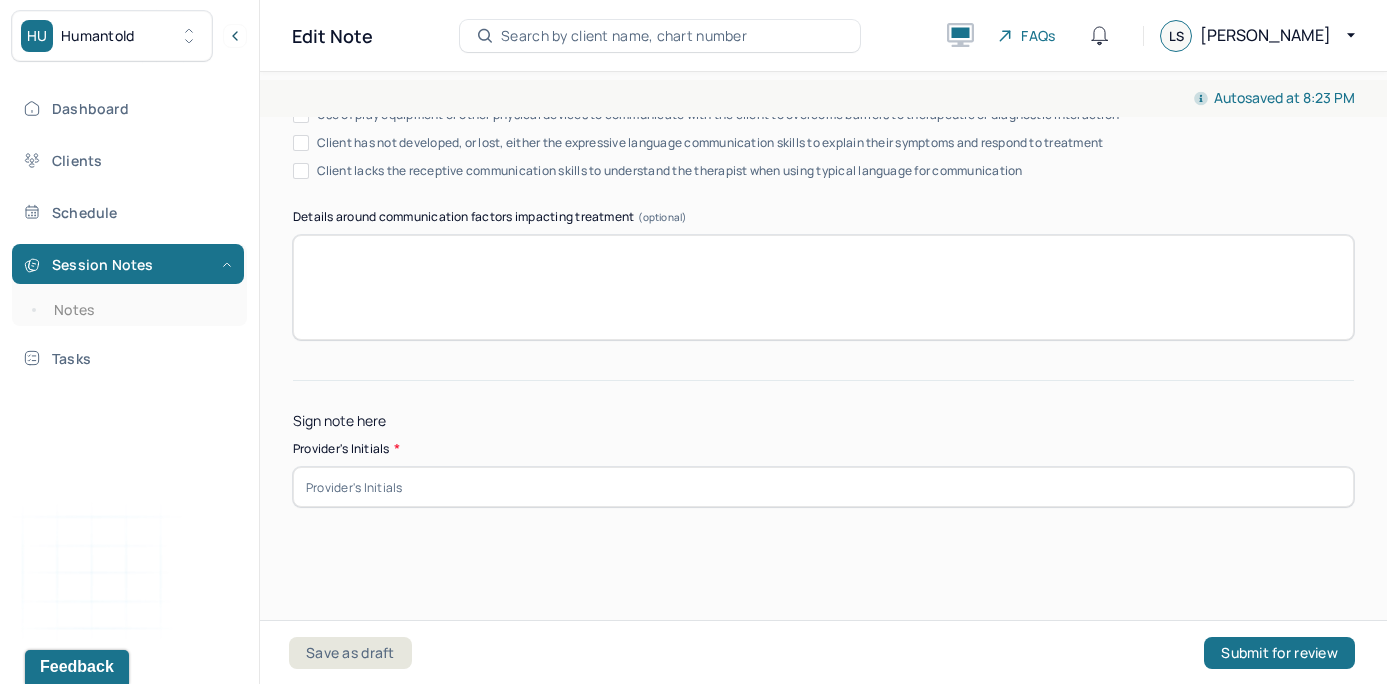 click at bounding box center [823, 487] 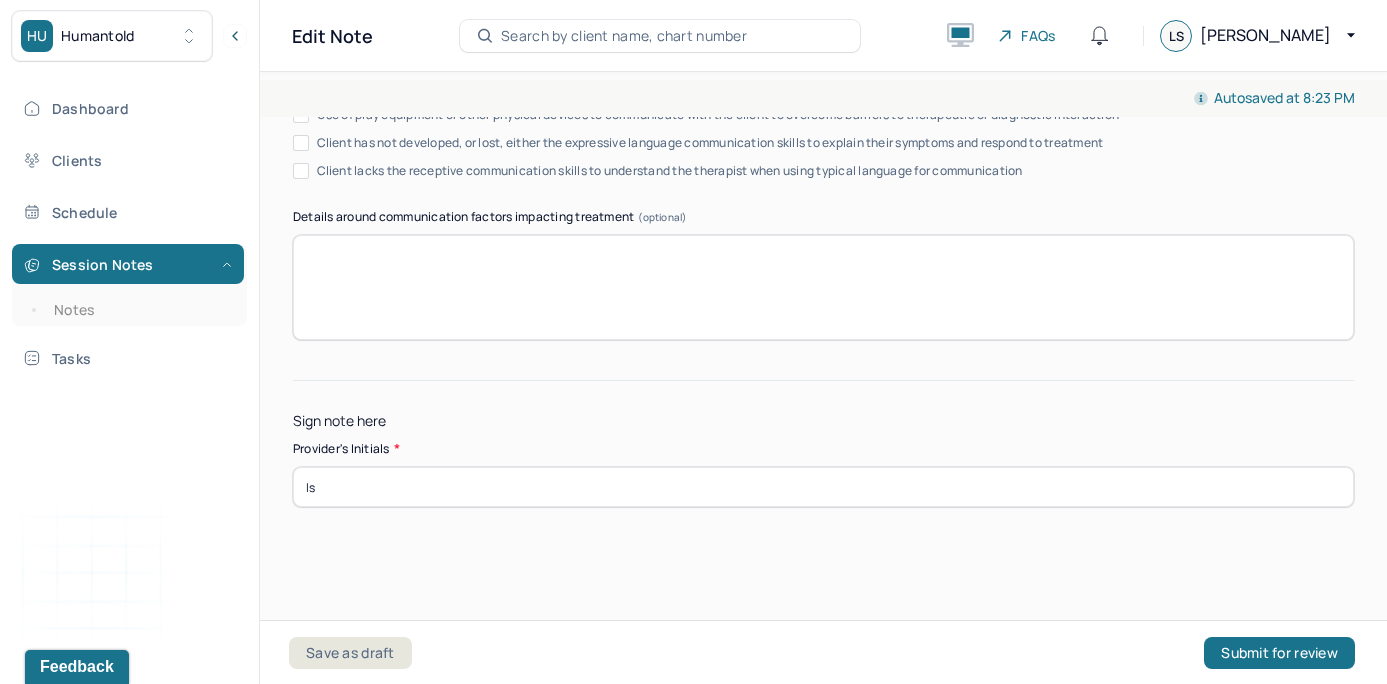 type on "ls" 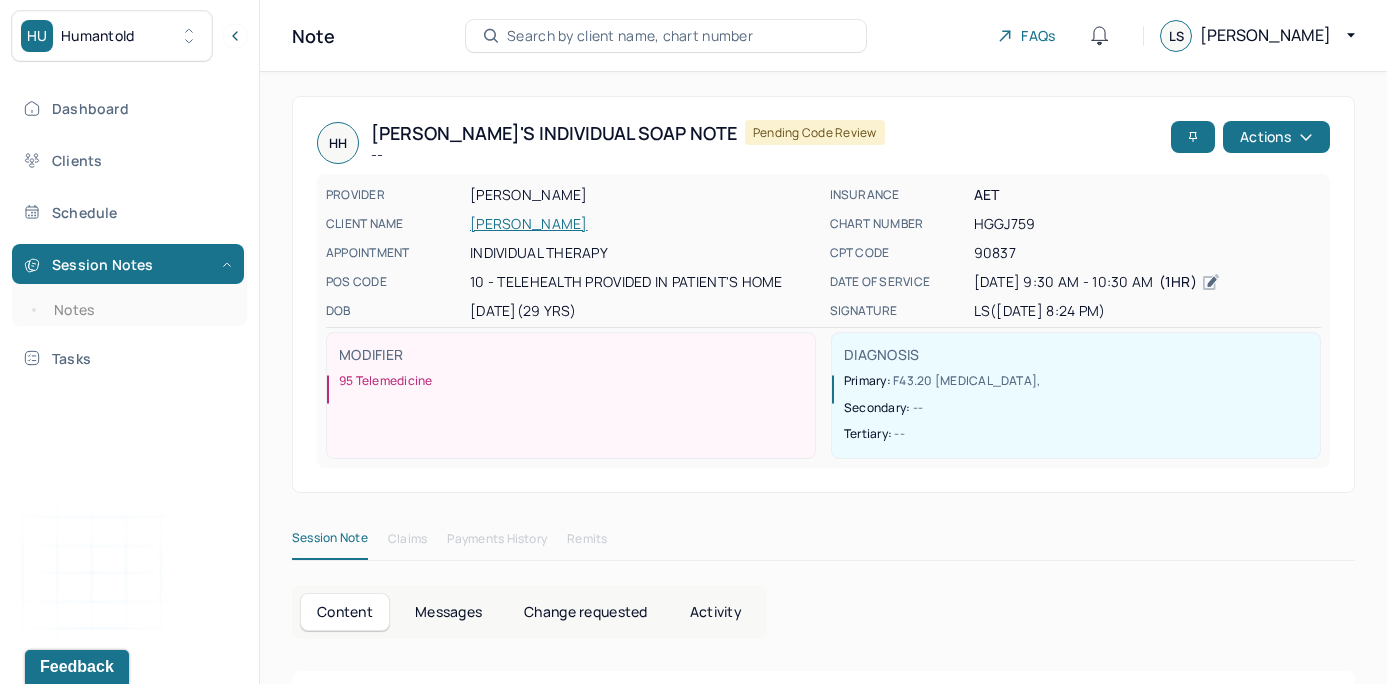 click on "Note   Search by client name, chart number     FAQs     LS [PERSON_NAME]" at bounding box center [823, 36] 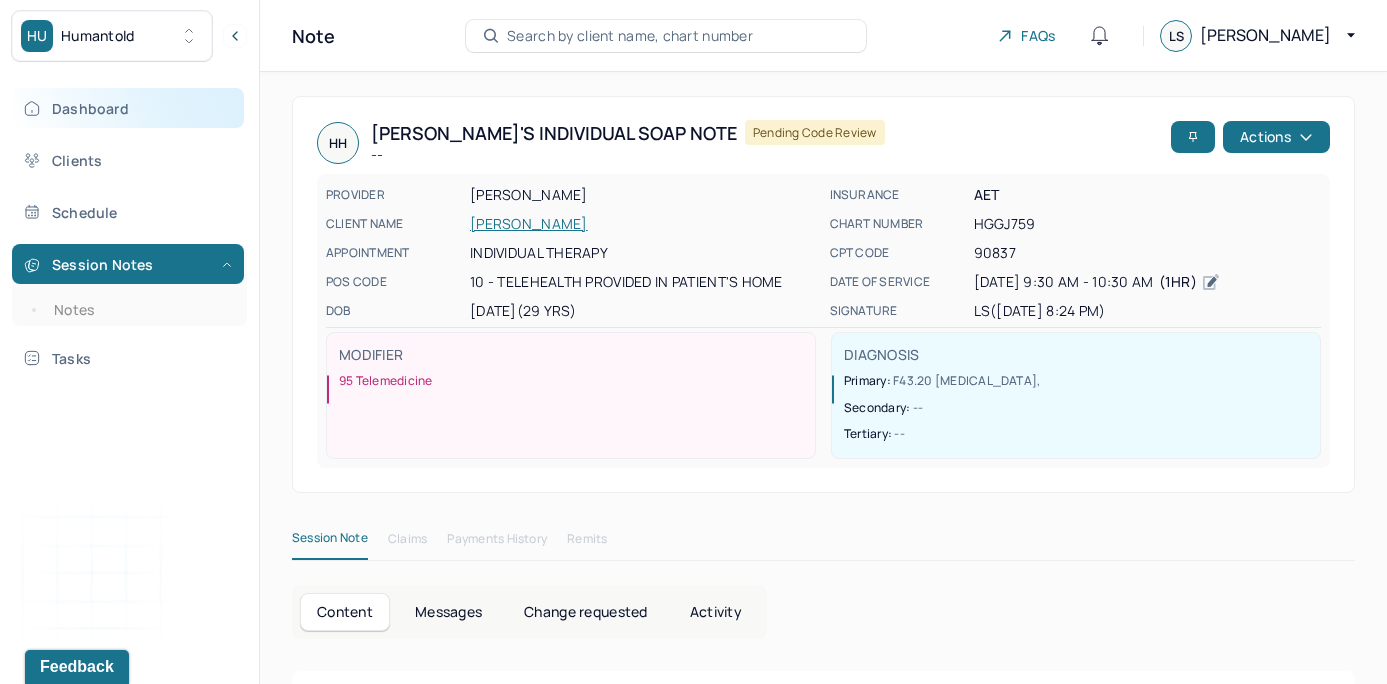 click on "Dashboard" at bounding box center (128, 108) 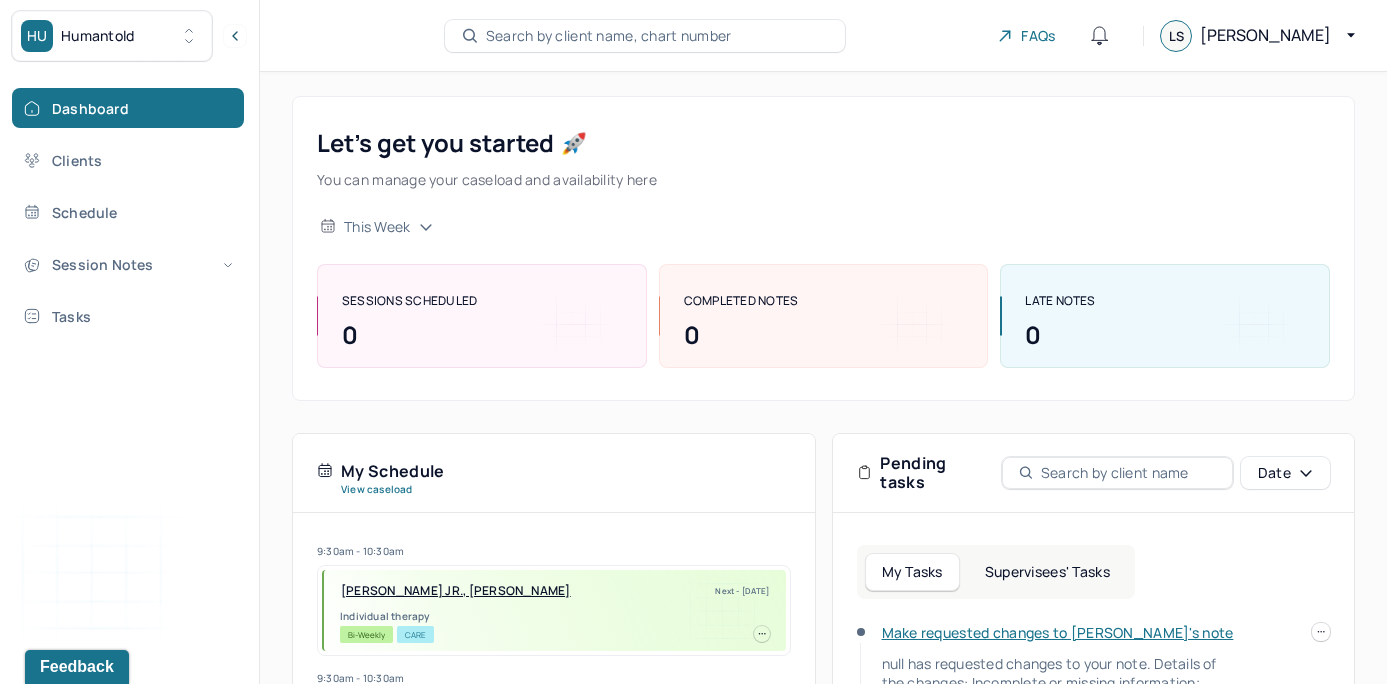 scroll, scrollTop: 4, scrollLeft: 0, axis: vertical 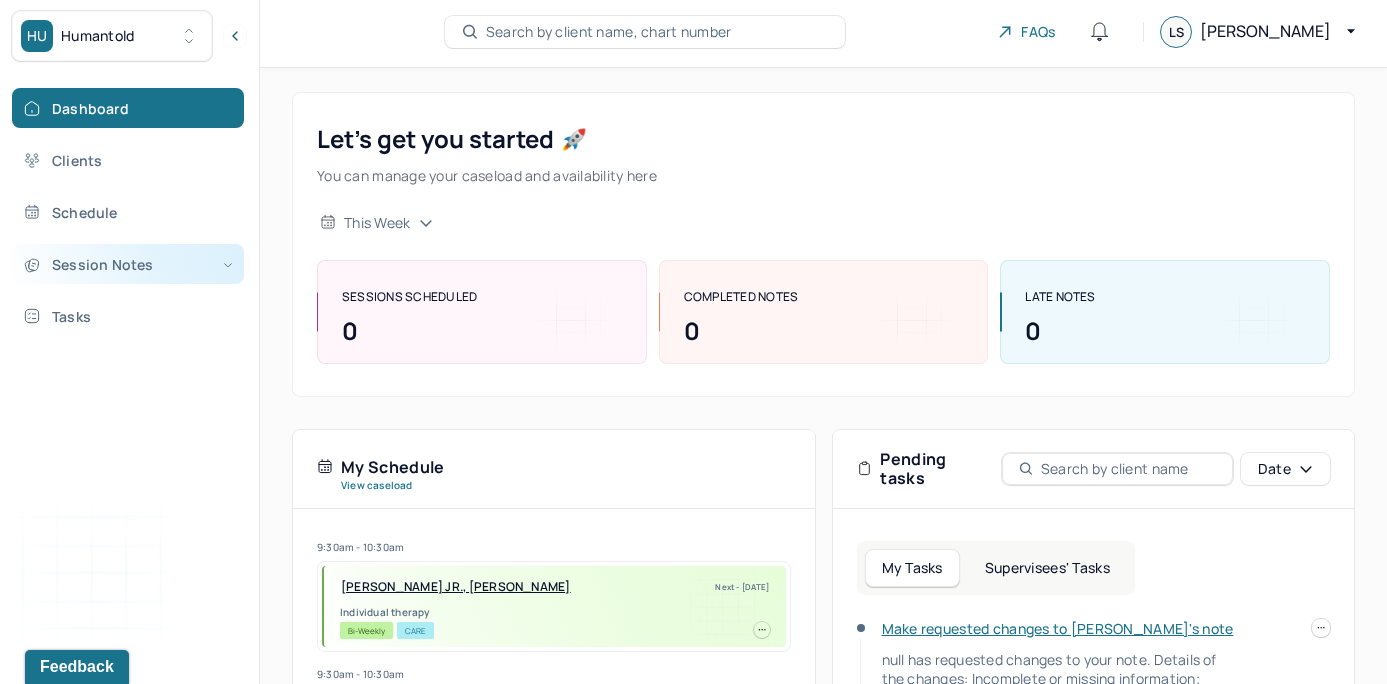 click on "Session Notes" at bounding box center [128, 264] 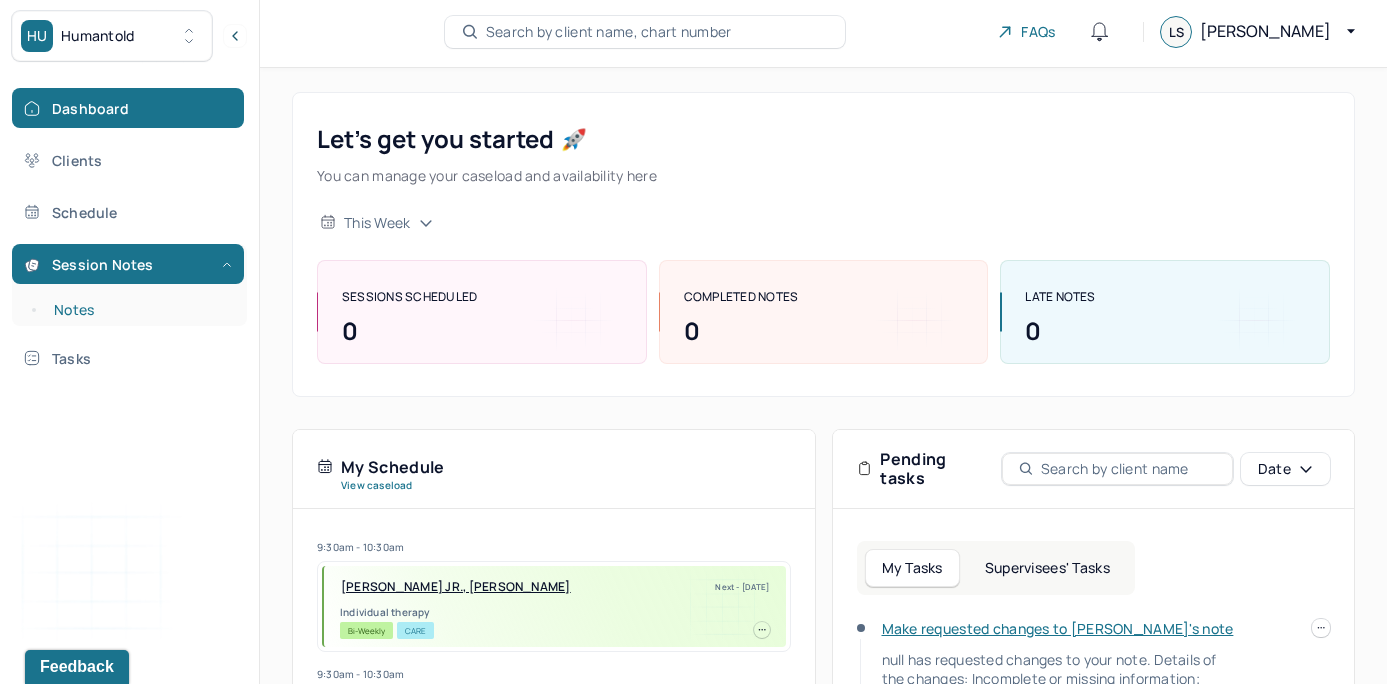 click on "Notes" at bounding box center [139, 310] 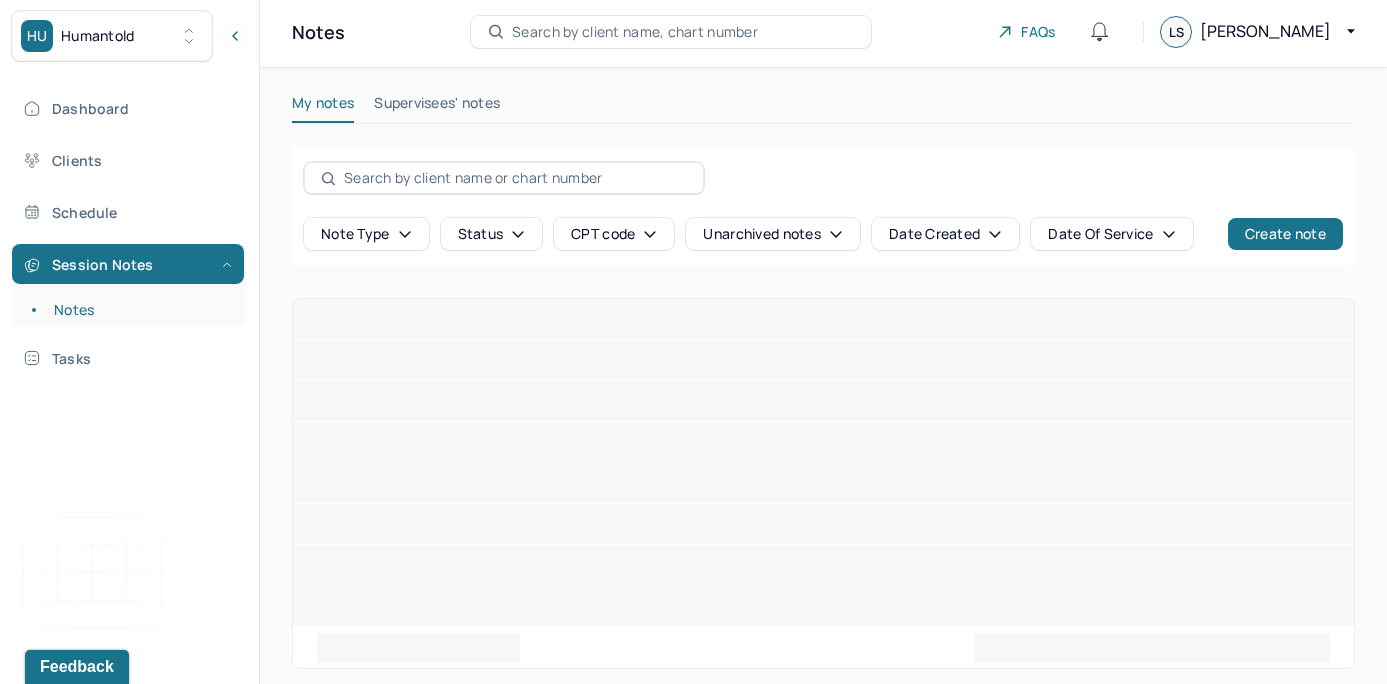 scroll, scrollTop: 0, scrollLeft: 0, axis: both 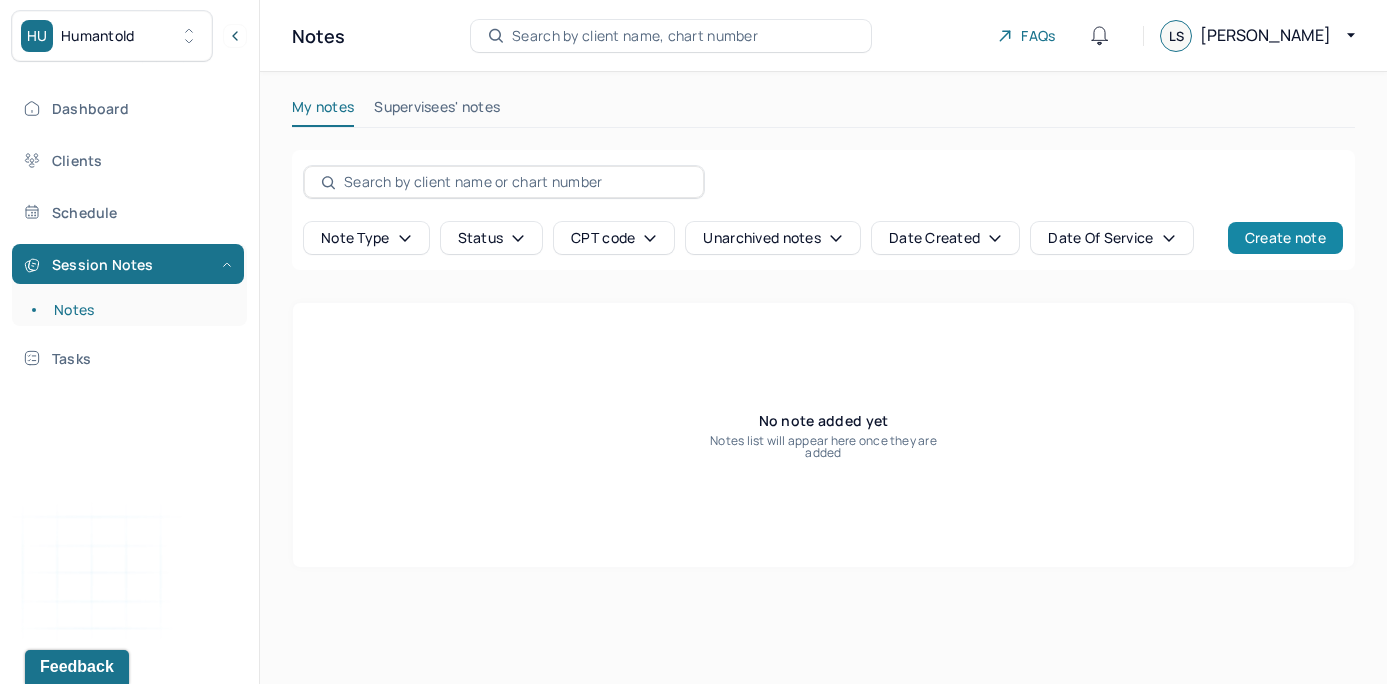 click on "Create note" at bounding box center (1285, 238) 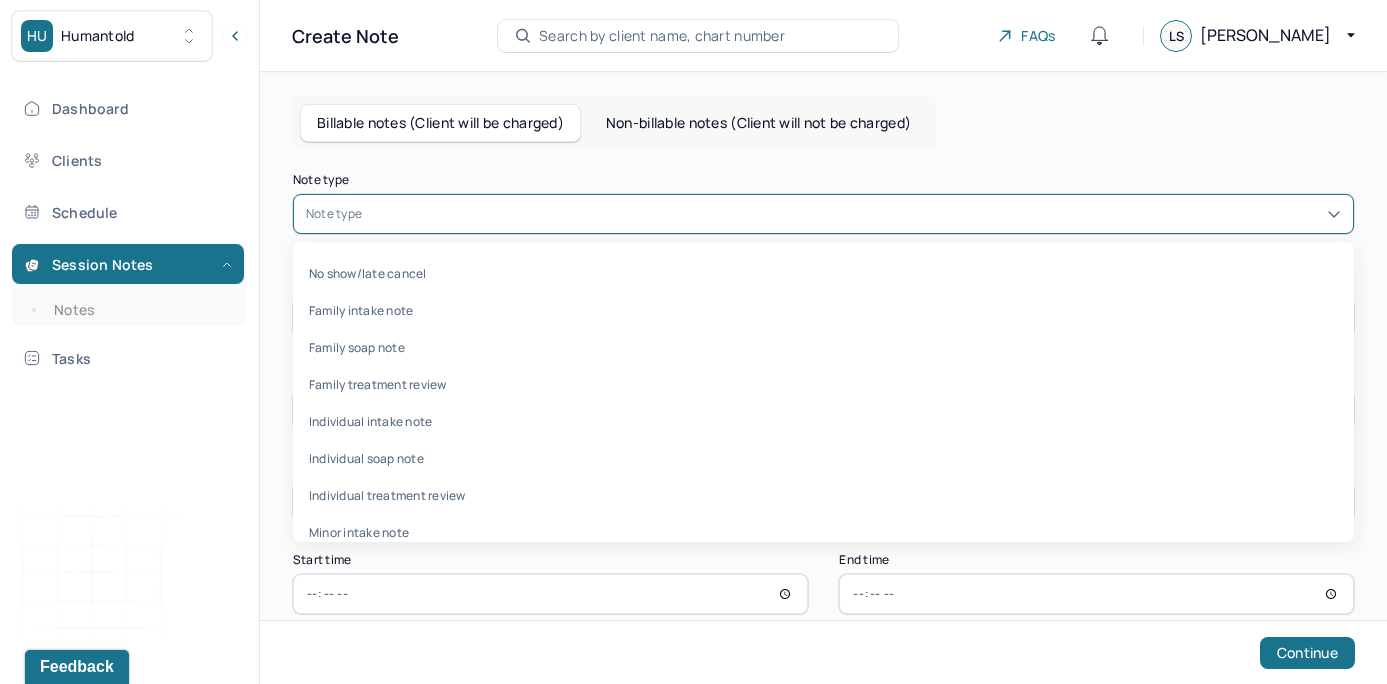 click at bounding box center (853, 214) 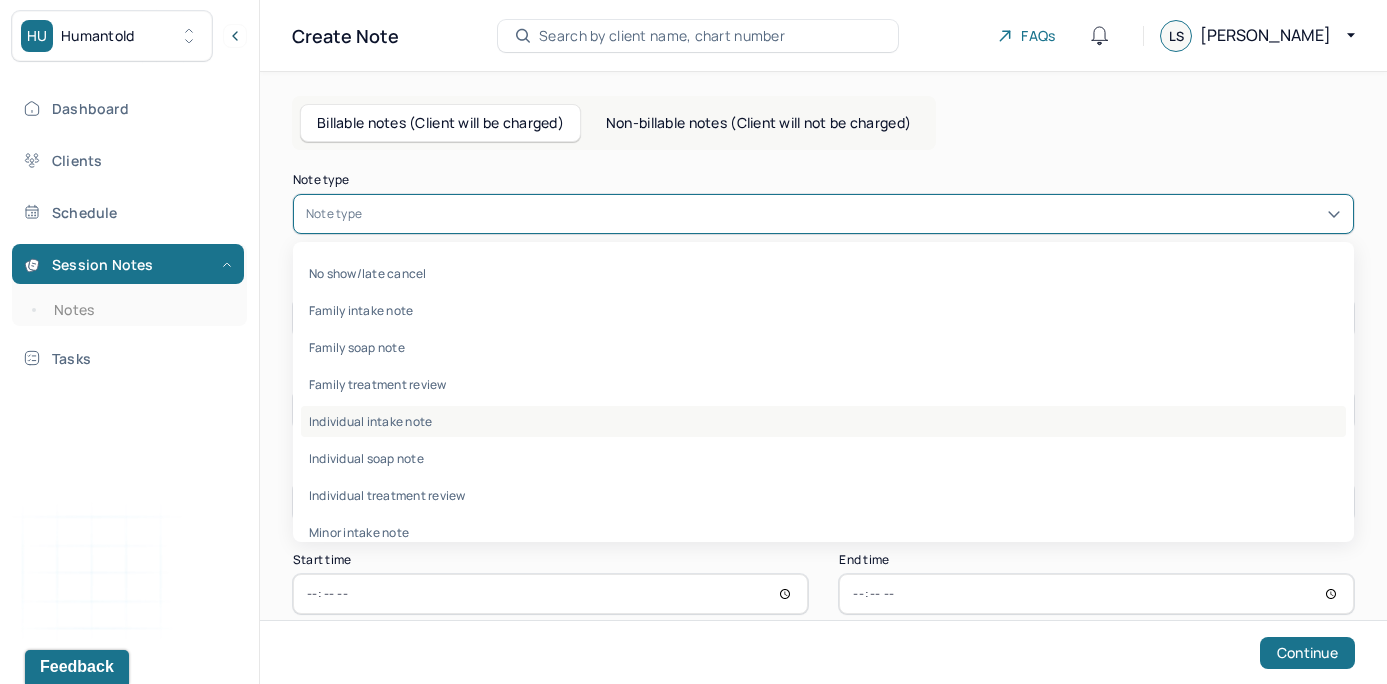 click on "Individual intake note" at bounding box center (823, 421) 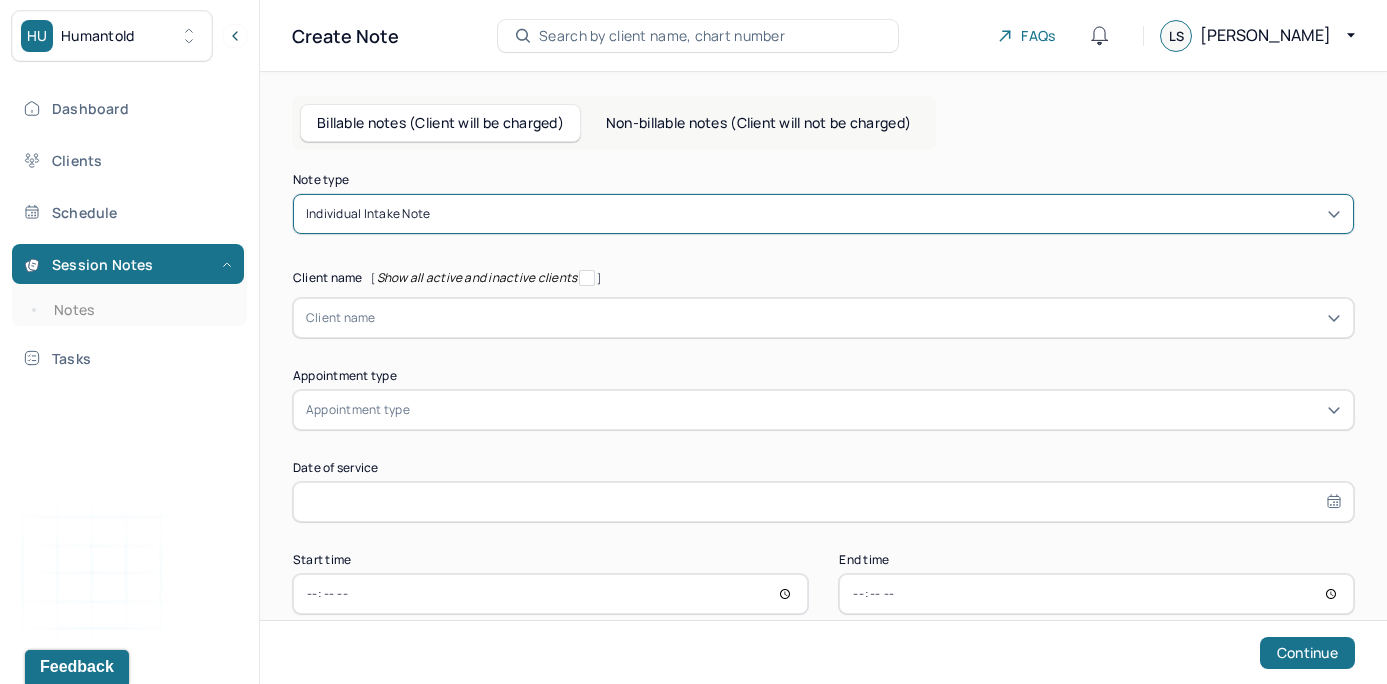 click at bounding box center (858, 318) 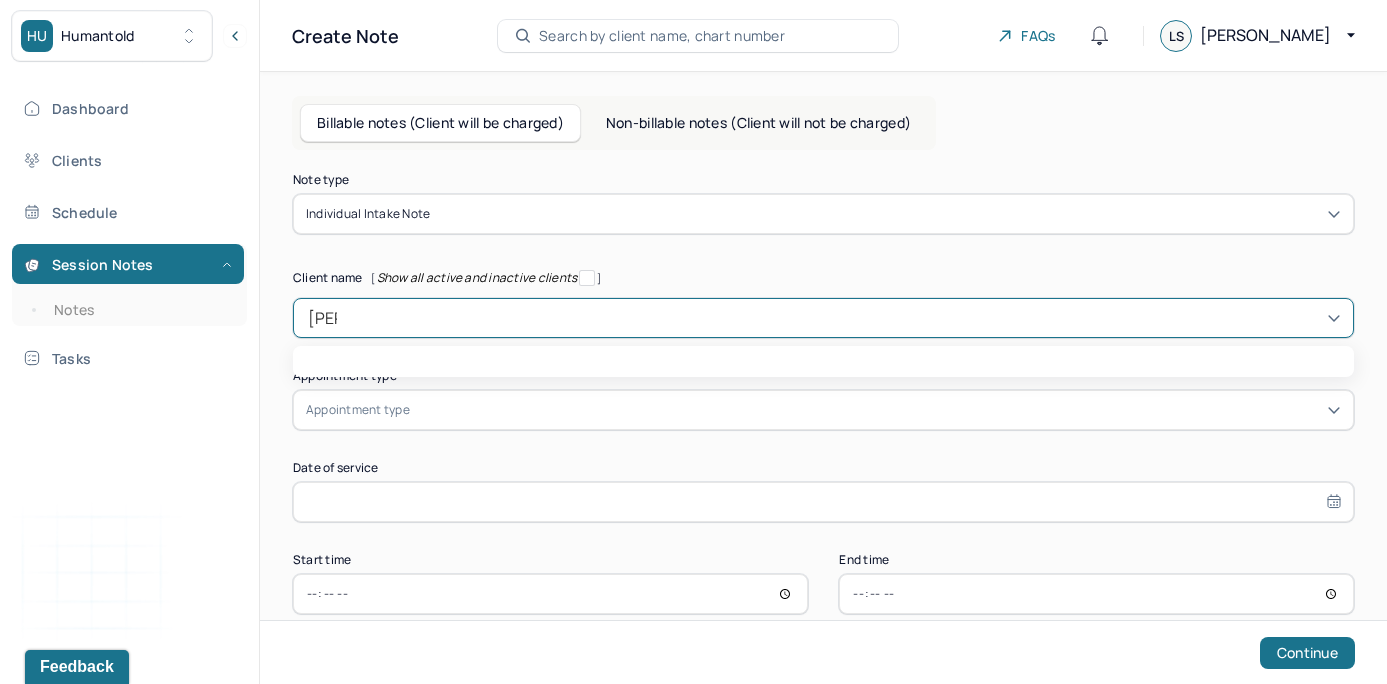 type on "[PERSON_NAME]" 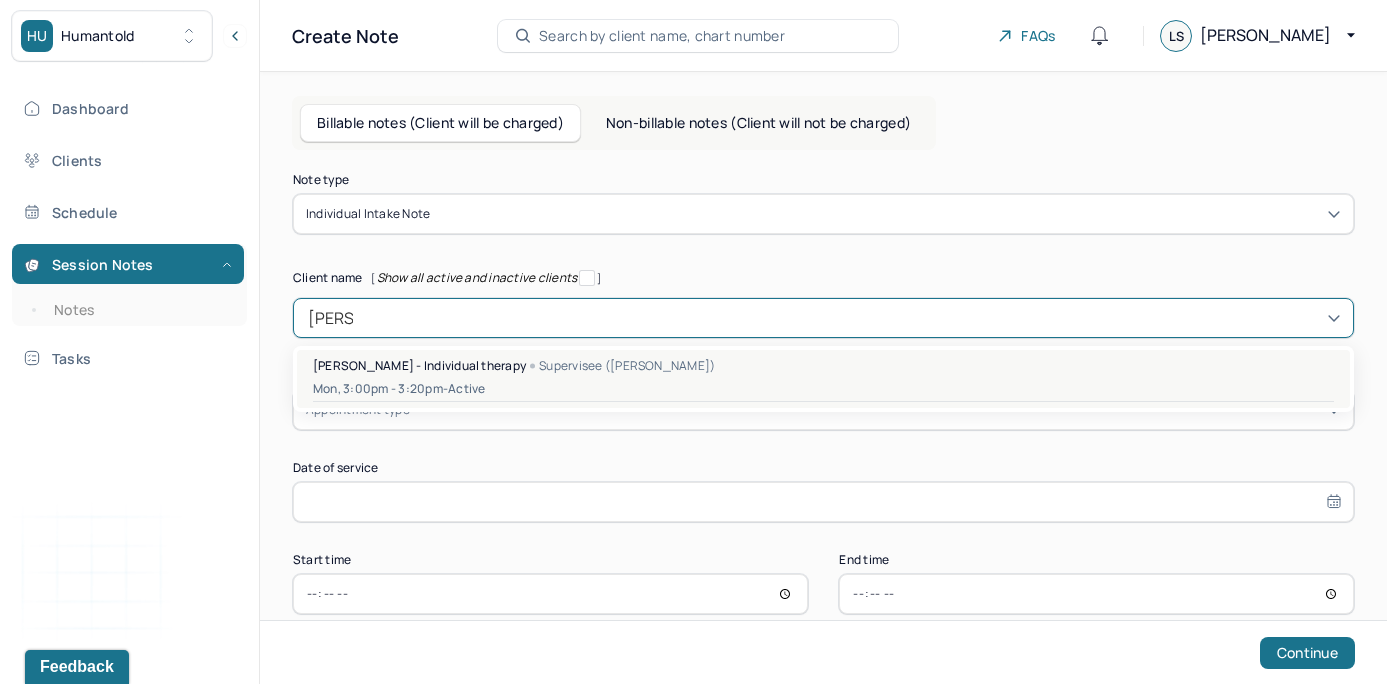 click on "[PERSON_NAME] - Individual therapy" at bounding box center (419, 365) 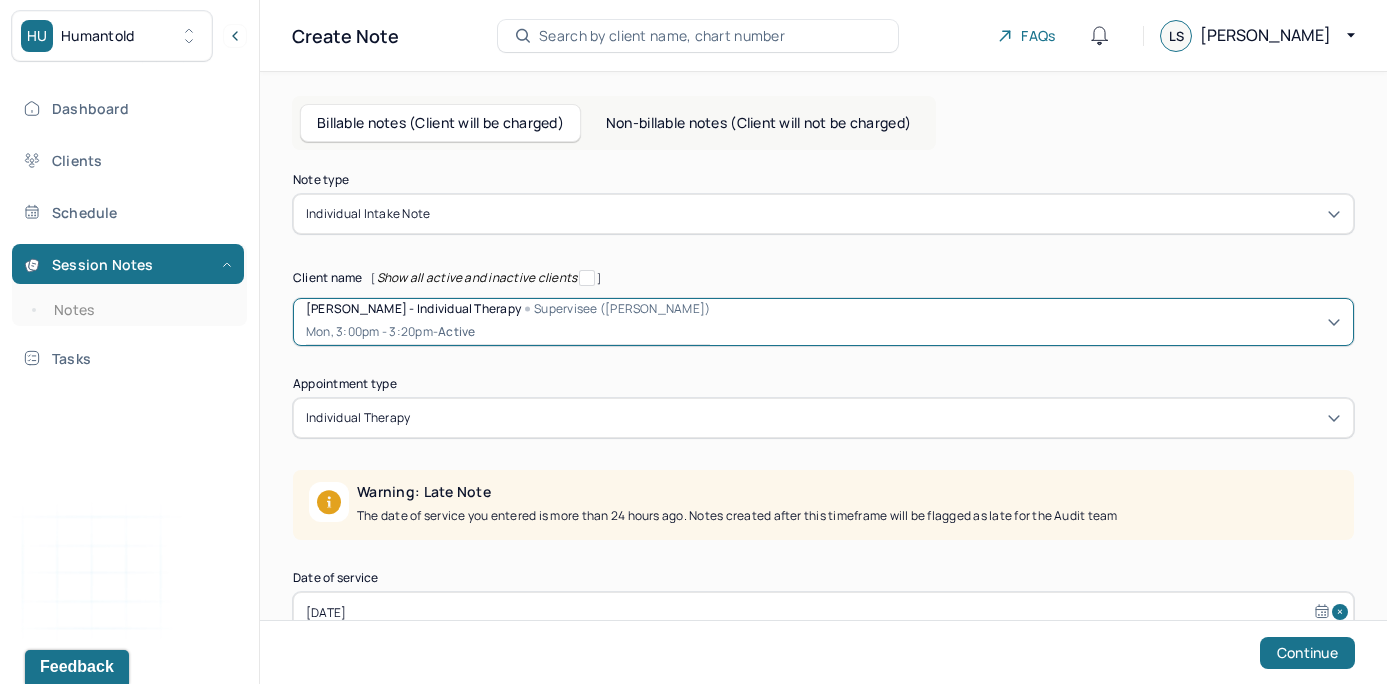 click on "Note type Individual intake note Client name [ Show all active and inactive clients ] option [object Object], selected. [PERSON_NAME] - Individual therapy Supervisee ([PERSON_NAME])
Mon, 3:00pm - 3:20pm  -  active Supervisee name [PERSON_NAME] Appointment type individual therapy Warning: Late Note The date of service you entered is more than 24 hours ago. Notes created after this timeframe will be flagged as late for the Audit team Date of service [DATE] This client already has a billable note for this date of service. Start time 15:00 End time 15:20 Reason for short note duration   Continue" at bounding box center [823, 511] 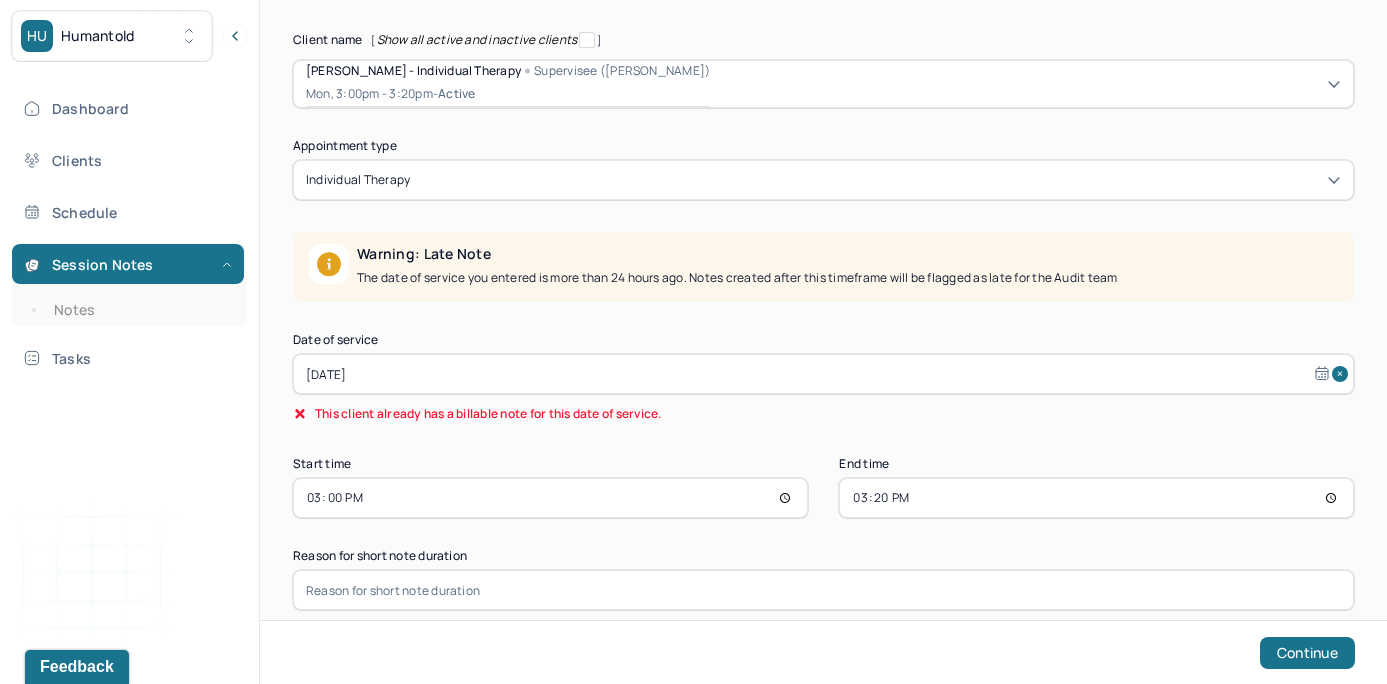 scroll, scrollTop: 238, scrollLeft: 0, axis: vertical 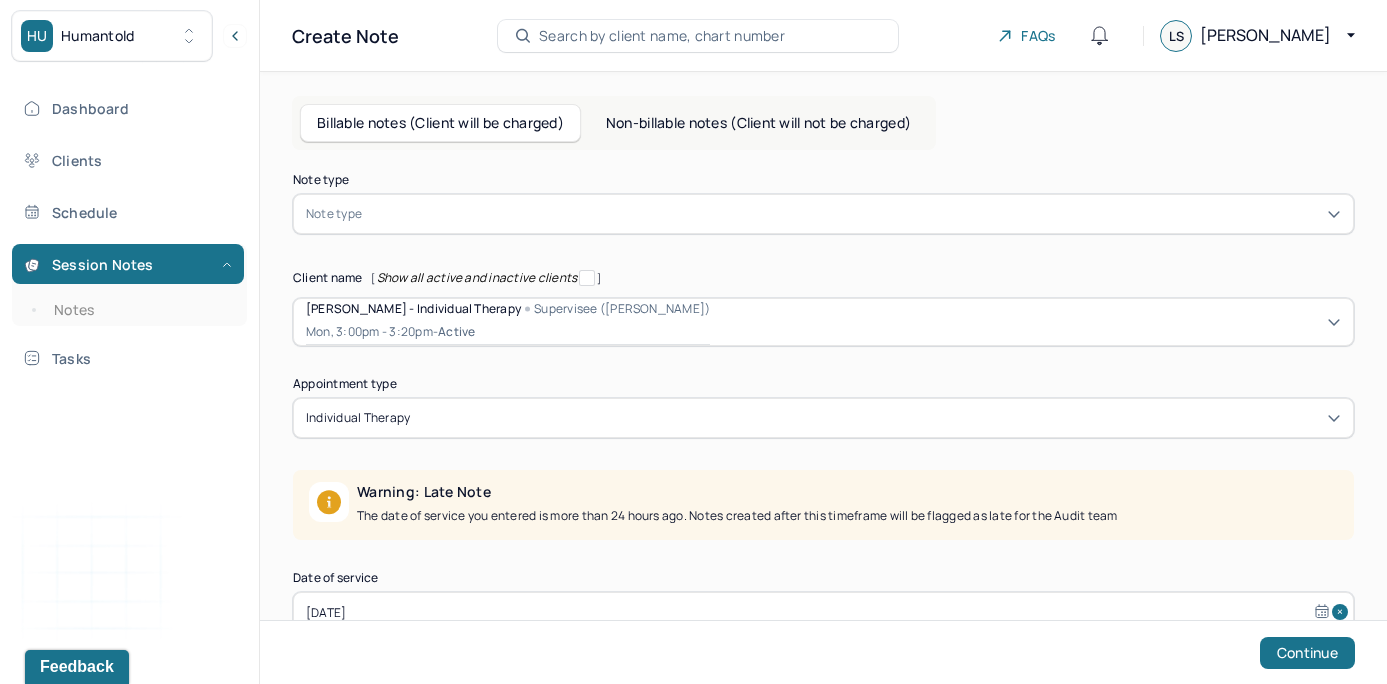 click on "Search by client name, chart number" at bounding box center (662, 36) 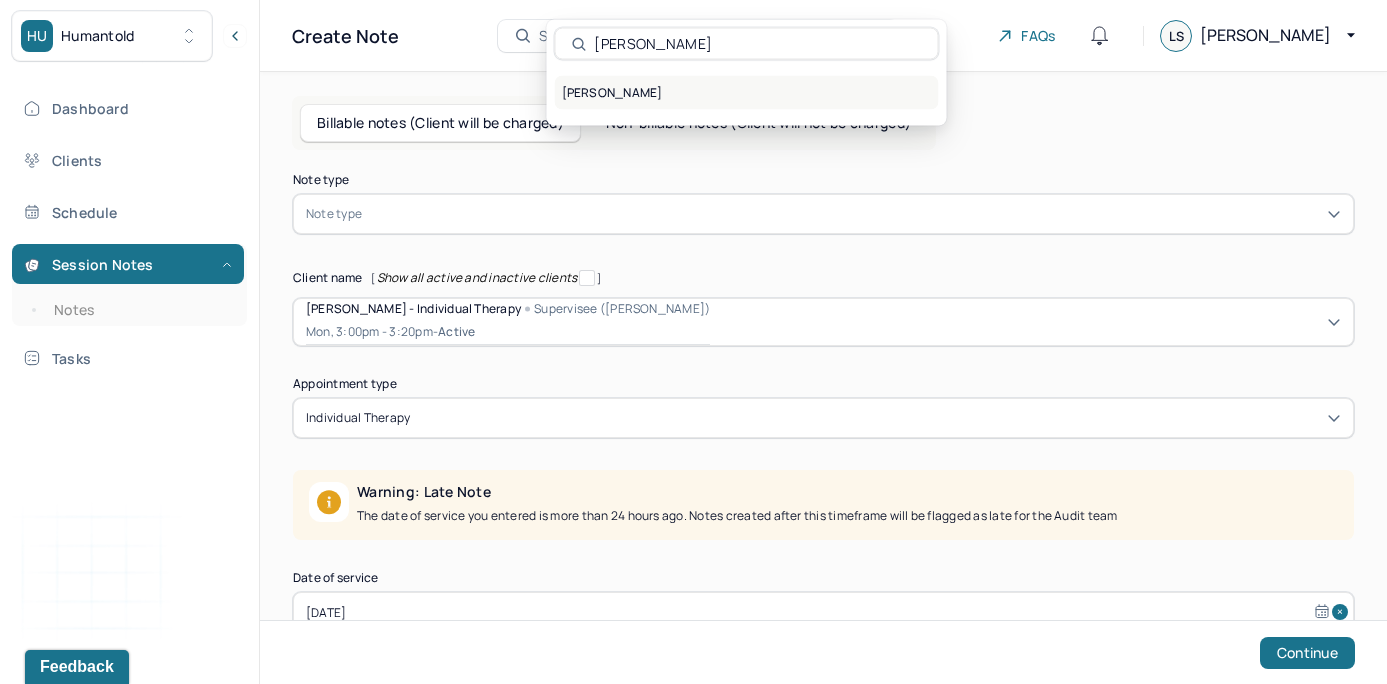 type on "[PERSON_NAME]" 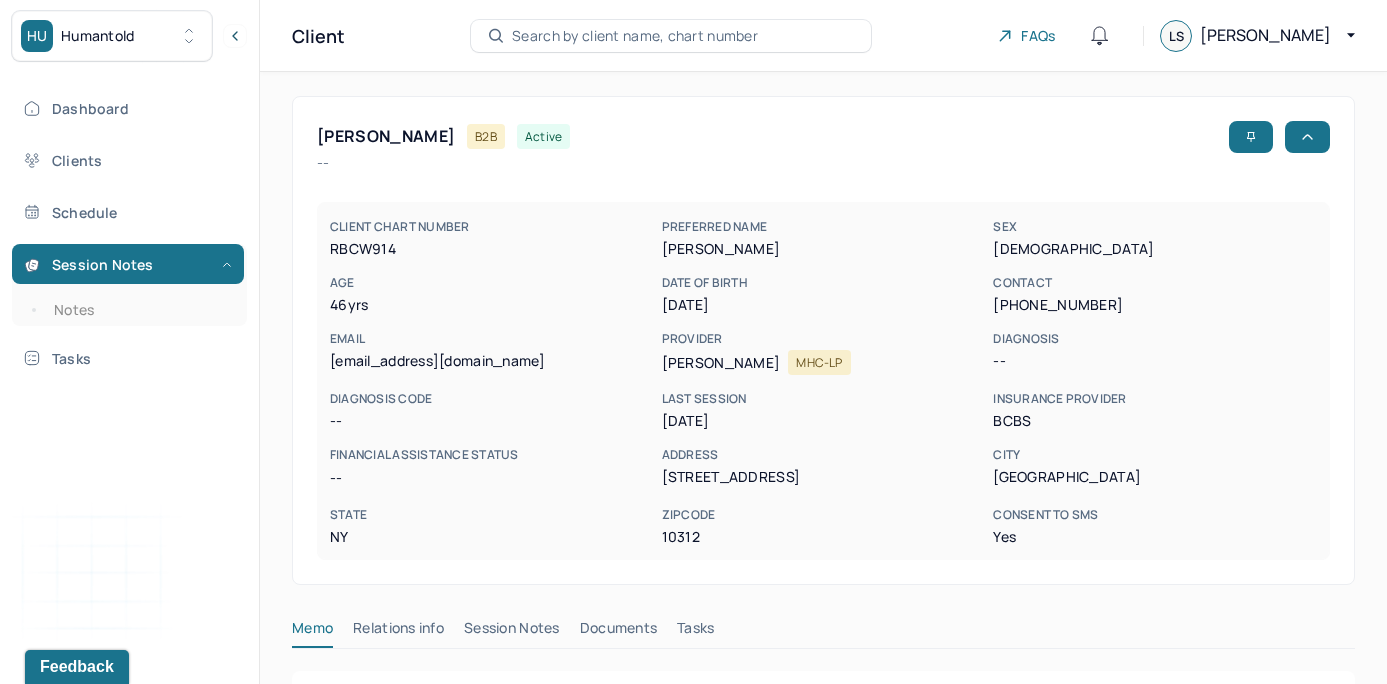 click on "[PERSON_NAME] B2B active         -- CLIENT CHART NUMBER RBCW914 PREFERRED NAME [PERSON_NAME] SEX [DEMOGRAPHIC_DATA] AGE [DEMOGRAPHIC_DATA]  yrs DATE OF BIRTH [DEMOGRAPHIC_DATA]  CONTACT [PHONE_NUMBER] EMAIL [EMAIL_ADDRESS][DOMAIN_NAME] PROVIDER [PERSON_NAME] MHC-LP DIAGNOSIS -- DIAGNOSIS CODE -- LAST SESSION [DATE] insurance provider BCBS FINANCIAL ASSISTANCE STATUS -- Address [STREET_ADDRESS][US_STATE] Consent to Sms Yes" at bounding box center (823, 340) 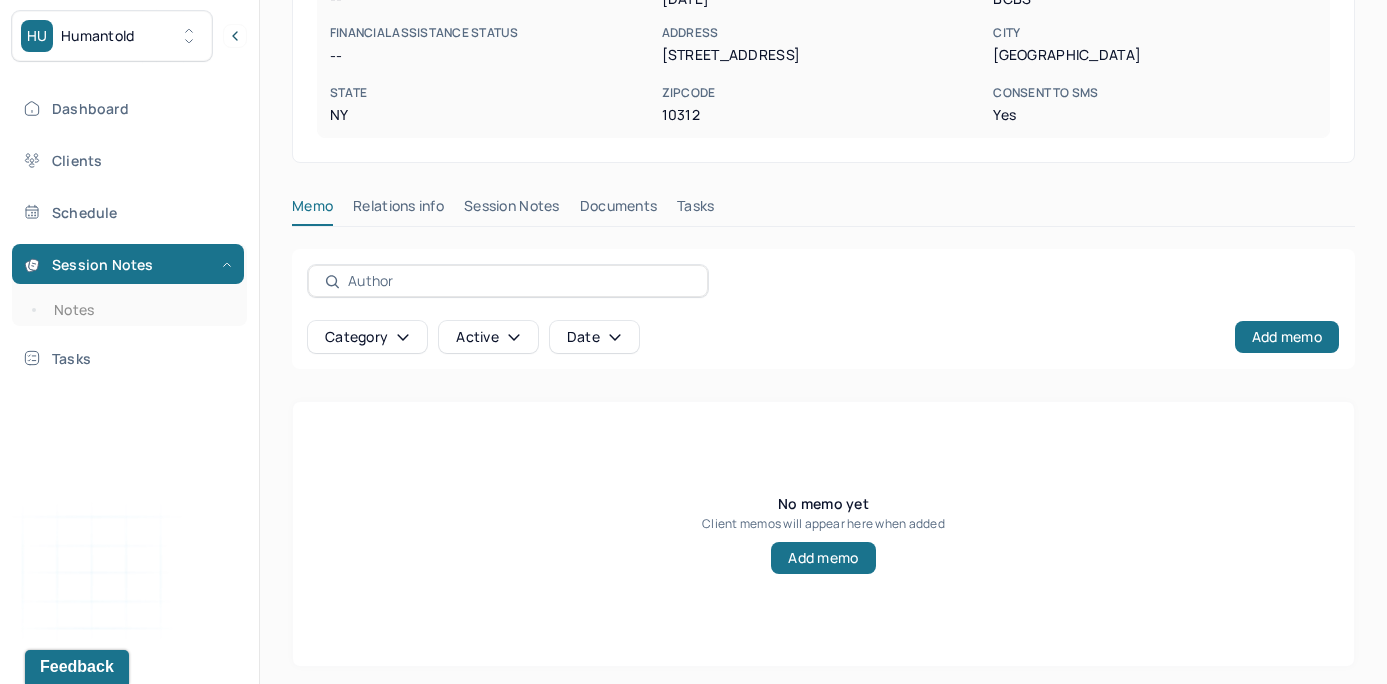 scroll, scrollTop: 431, scrollLeft: 0, axis: vertical 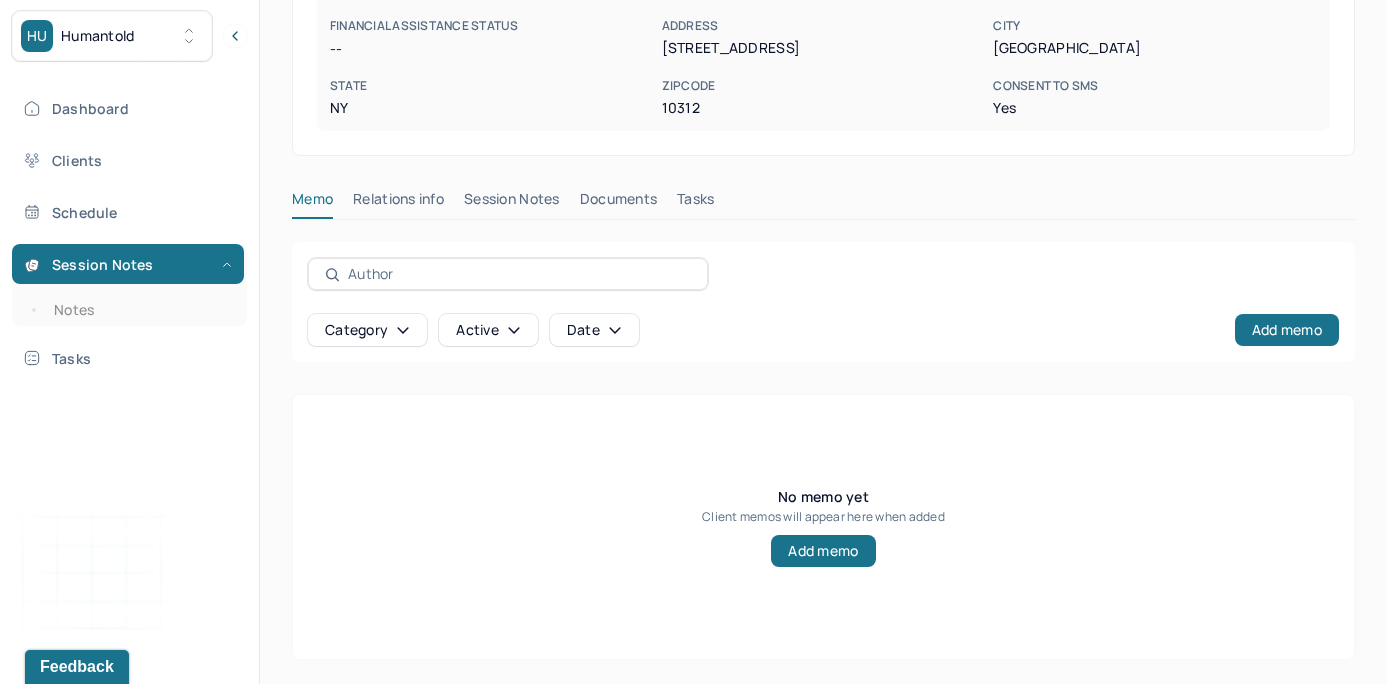 click on "Relations info" at bounding box center (398, 203) 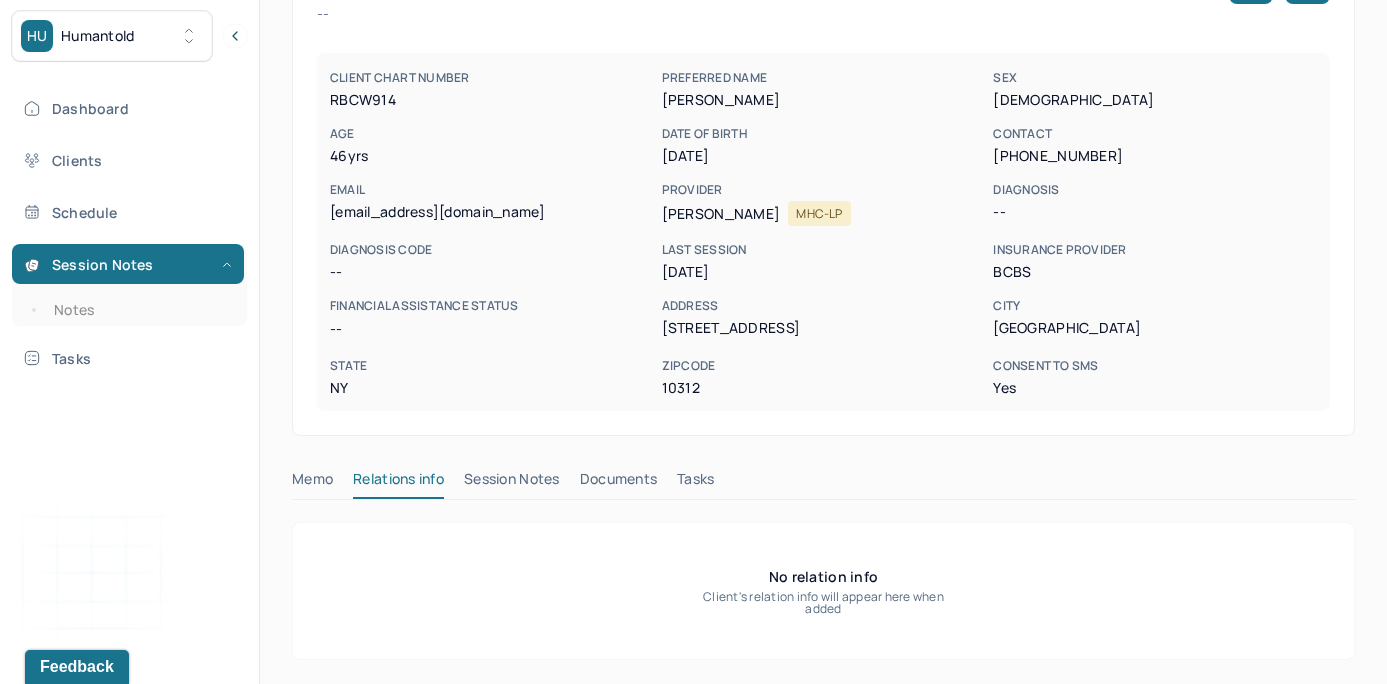scroll, scrollTop: 149, scrollLeft: 0, axis: vertical 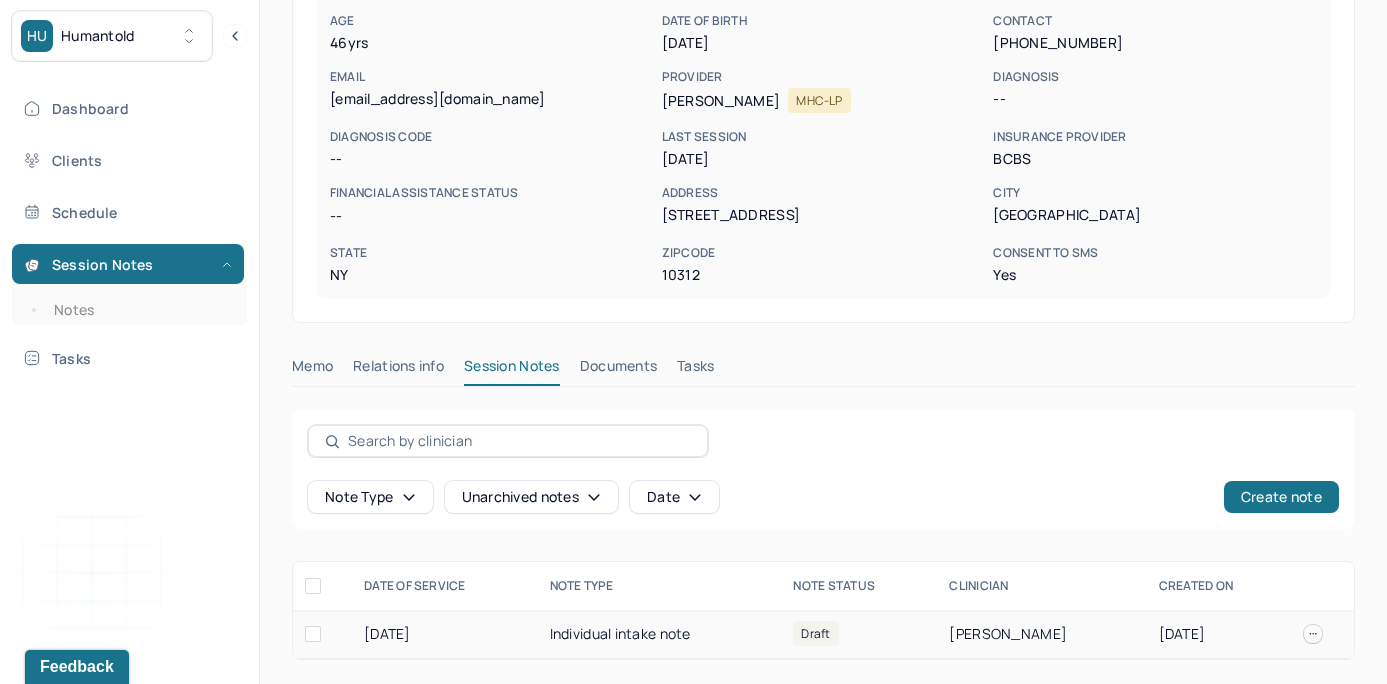 click on "Individual intake note" at bounding box center (660, 634) 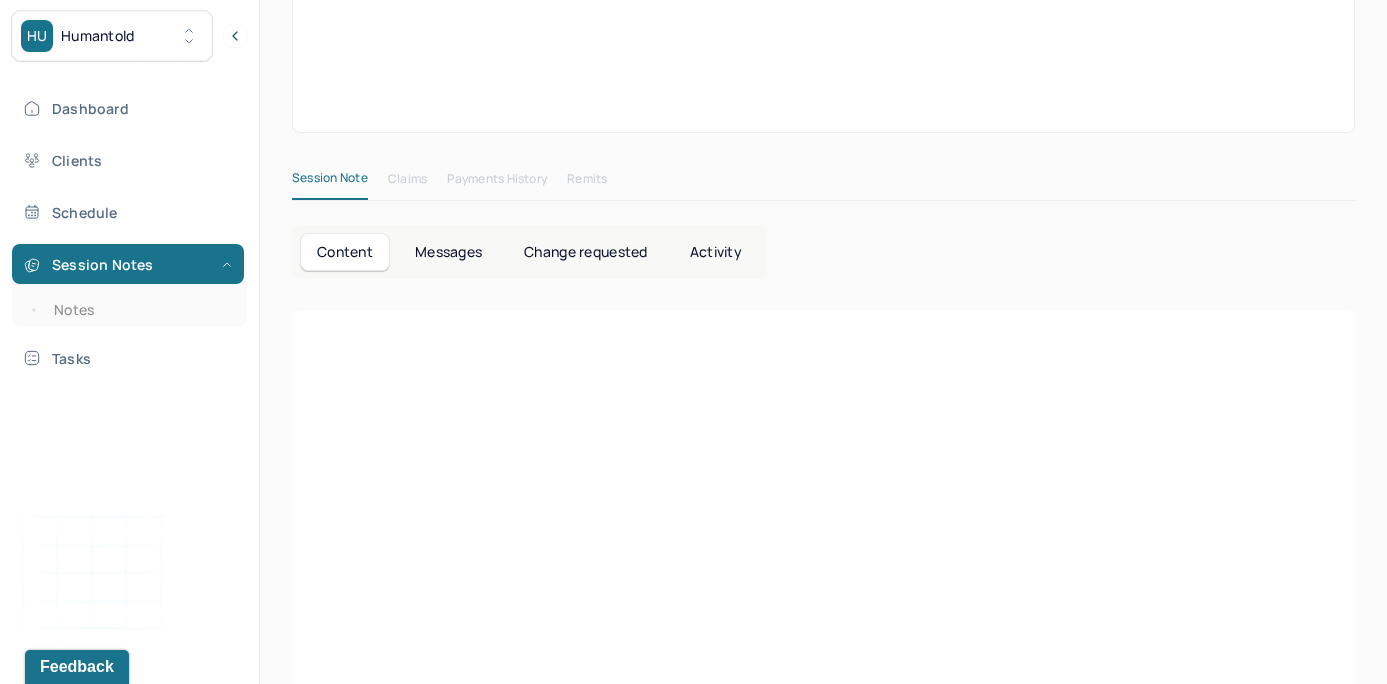 click at bounding box center (823, 635) 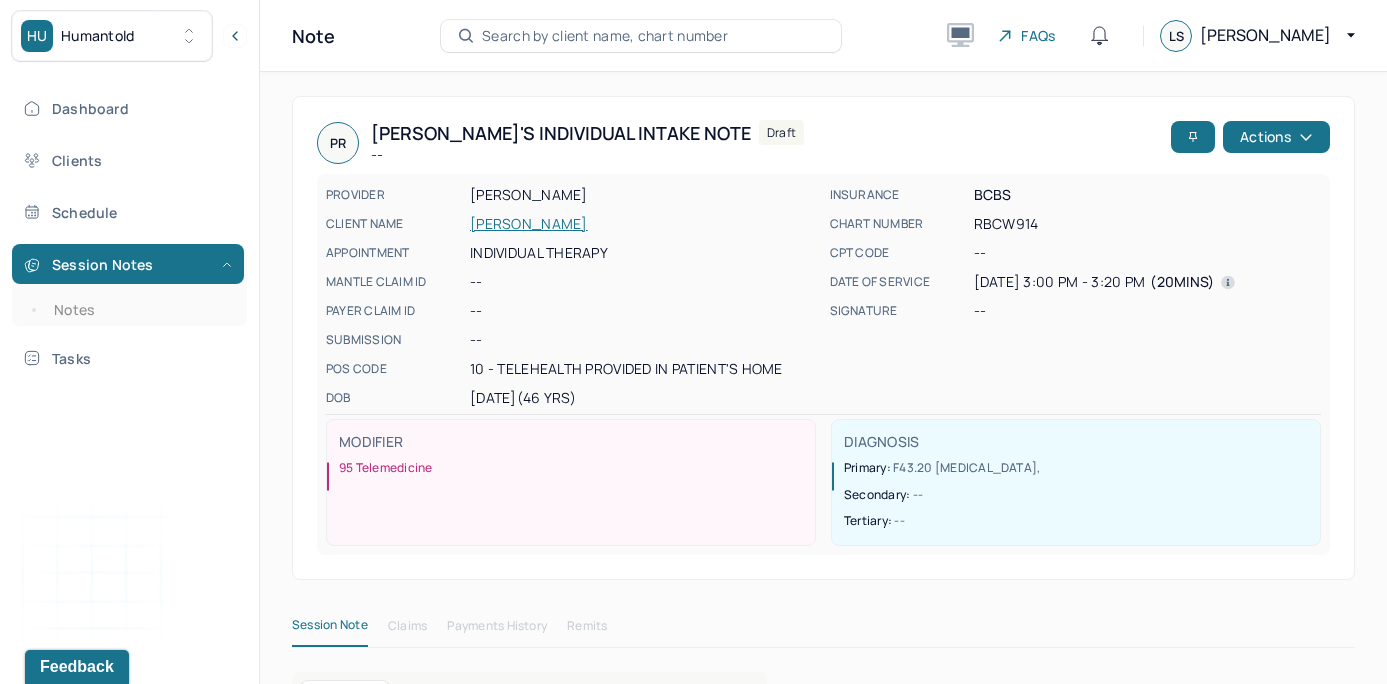 scroll, scrollTop: 0, scrollLeft: 0, axis: both 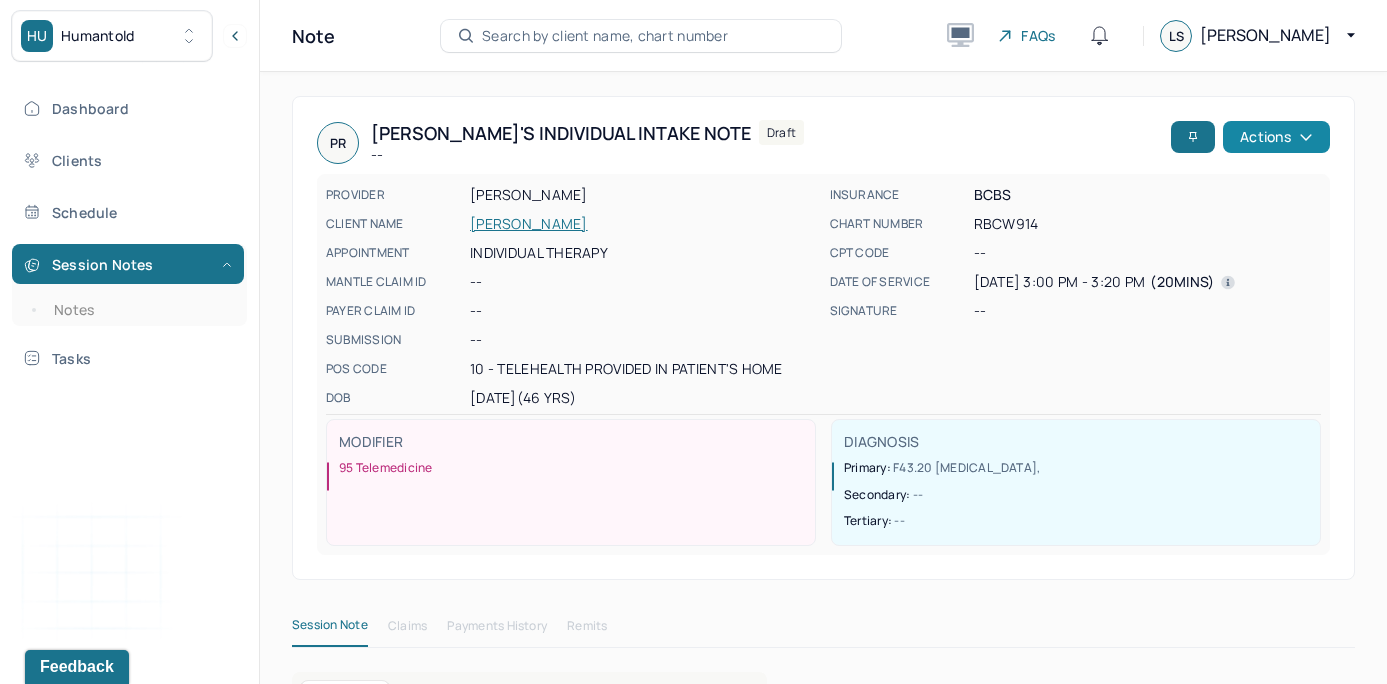 click on "Actions" at bounding box center (1276, 137) 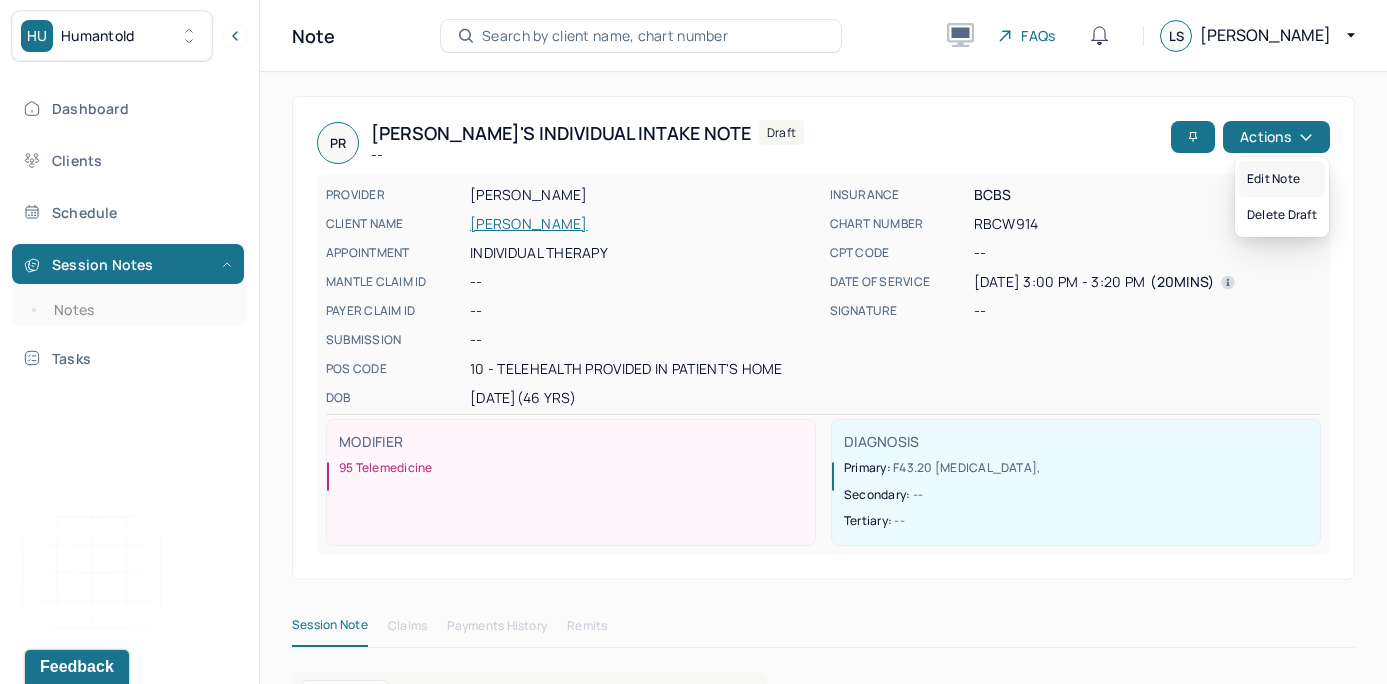 click on "Edit note" at bounding box center (1282, 179) 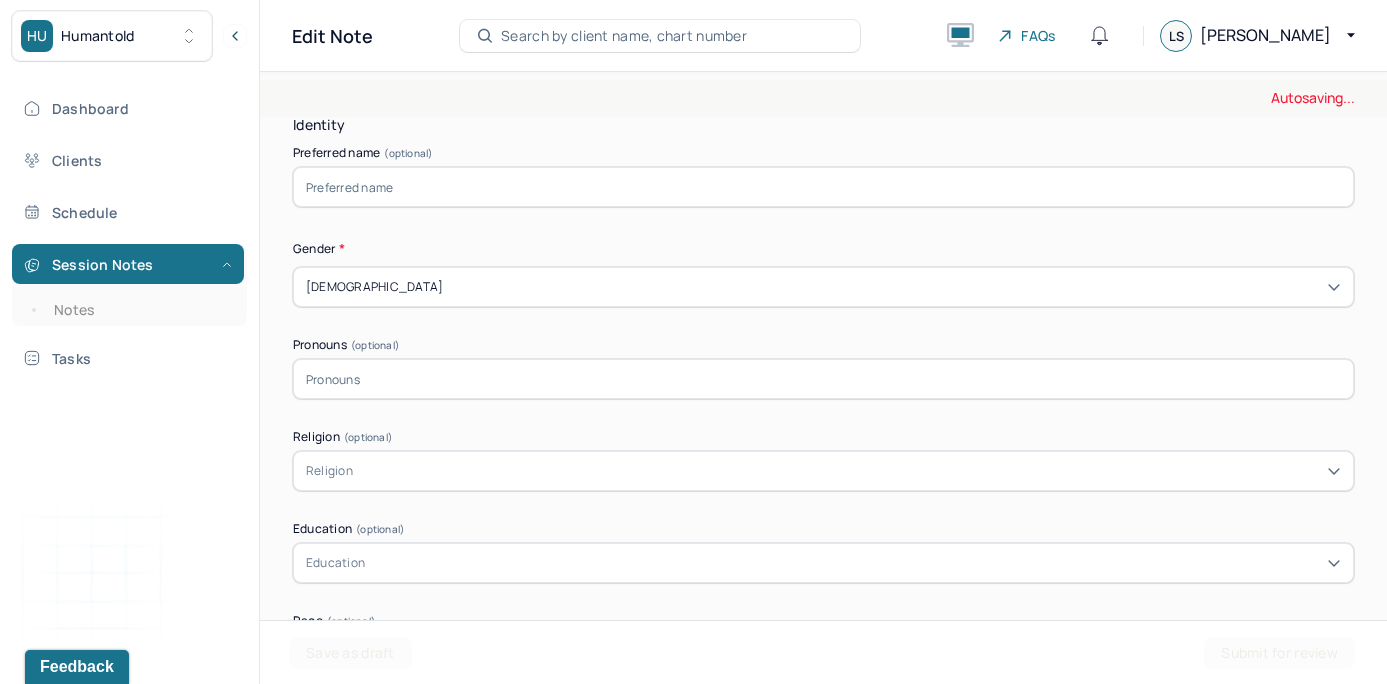 scroll, scrollTop: 986, scrollLeft: 0, axis: vertical 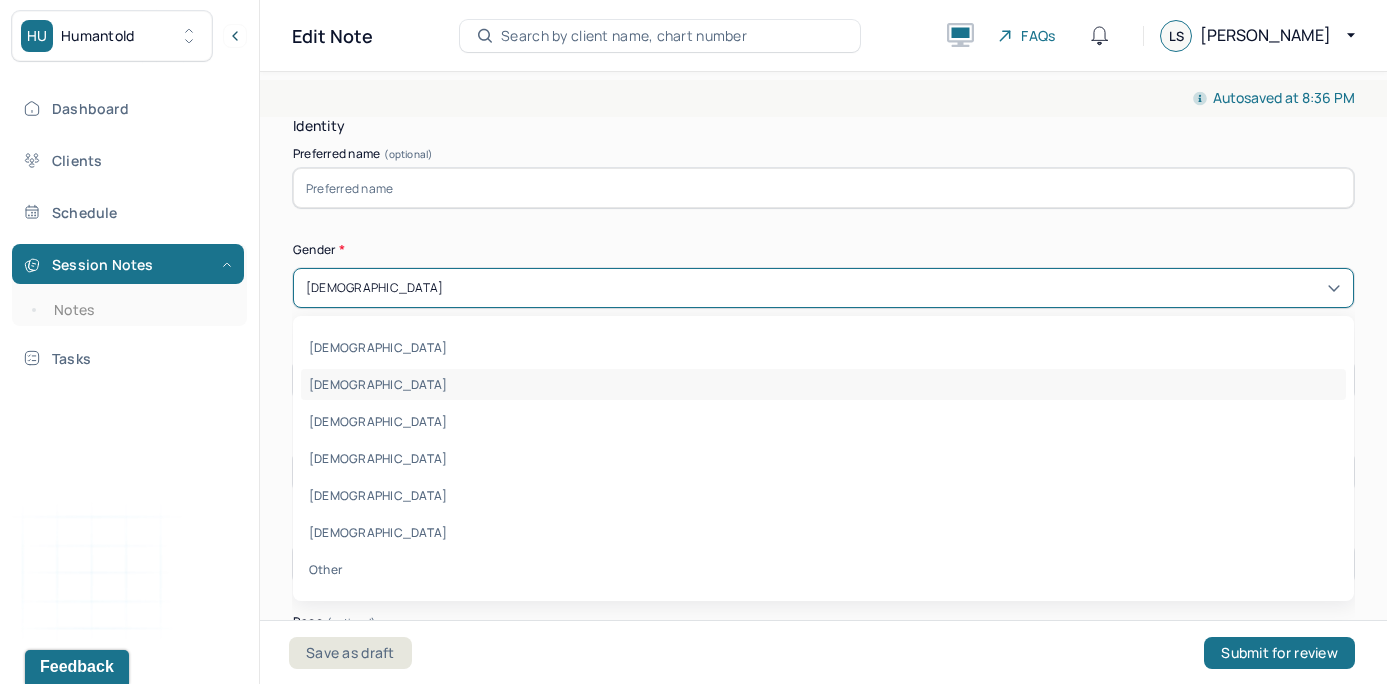 click on "[DEMOGRAPHIC_DATA]" at bounding box center (823, 288) 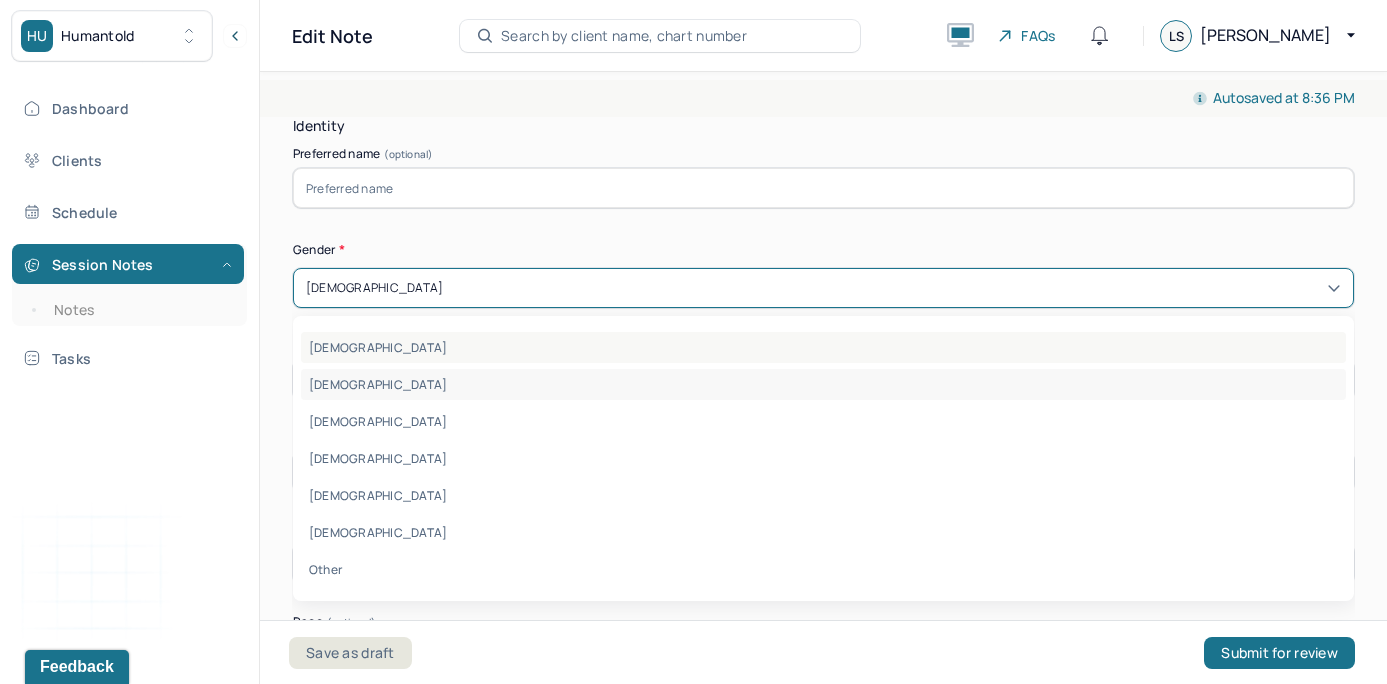 click on "[DEMOGRAPHIC_DATA]" at bounding box center (823, 347) 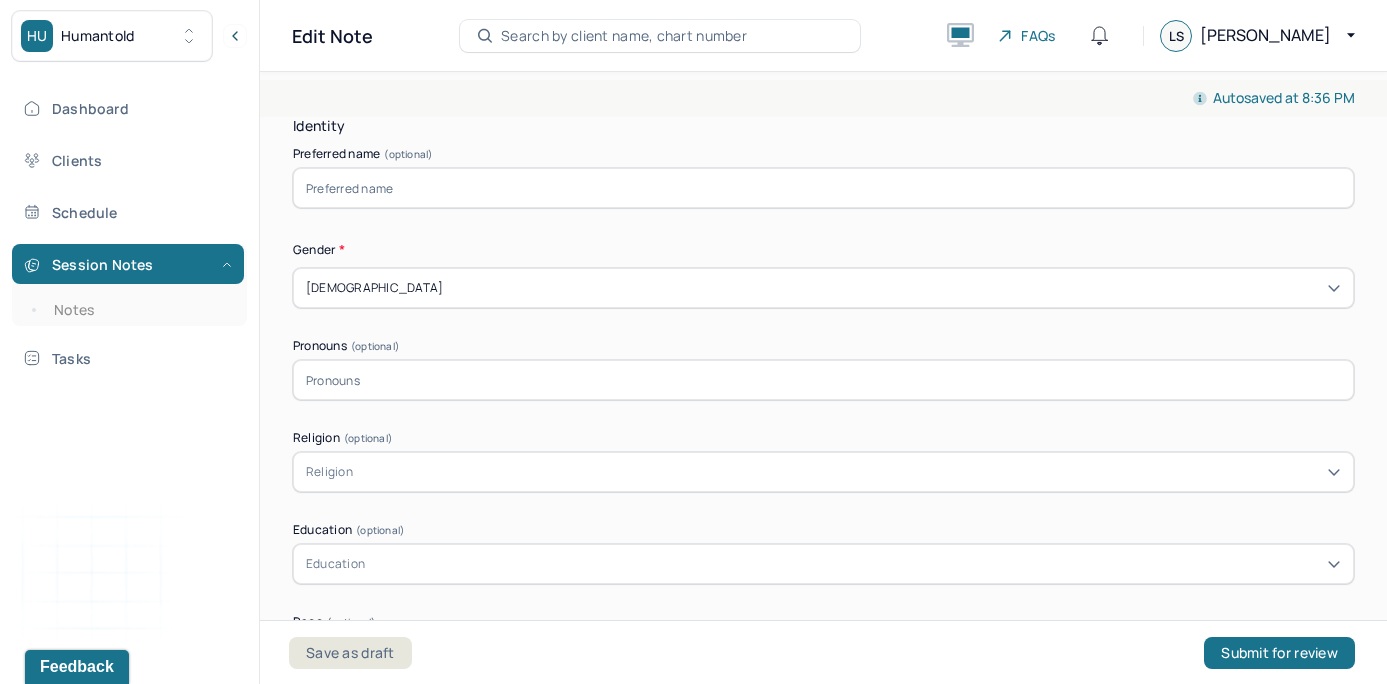 click on "Appointment location * Teletherapy Client Teletherapy Location Home Office Other Provider Teletherapy Location Home Office Other Consent was received for the teletherapy session The teletherapy session was conducted via video Primary diagnosis * F43.20 [MEDICAL_DATA] Secondary diagnosis (optional) Secondary diagnosis Tertiary diagnosis (optional) Tertiary diagnosis Identity Preferred name (optional) Gender * [DEMOGRAPHIC_DATA] Pronouns (optional) Religion (optional) Religion Education (optional) Education Race (optional) Race Ethnicity (optional) Sexual orientation (optional) Sexual orientation Current employment (optional) Current employment details (optional) Relationship status (optional) Relationship status Name of partner (optional) Emergency contact information (optional) Legal problems (optional)" at bounding box center [823, 474] 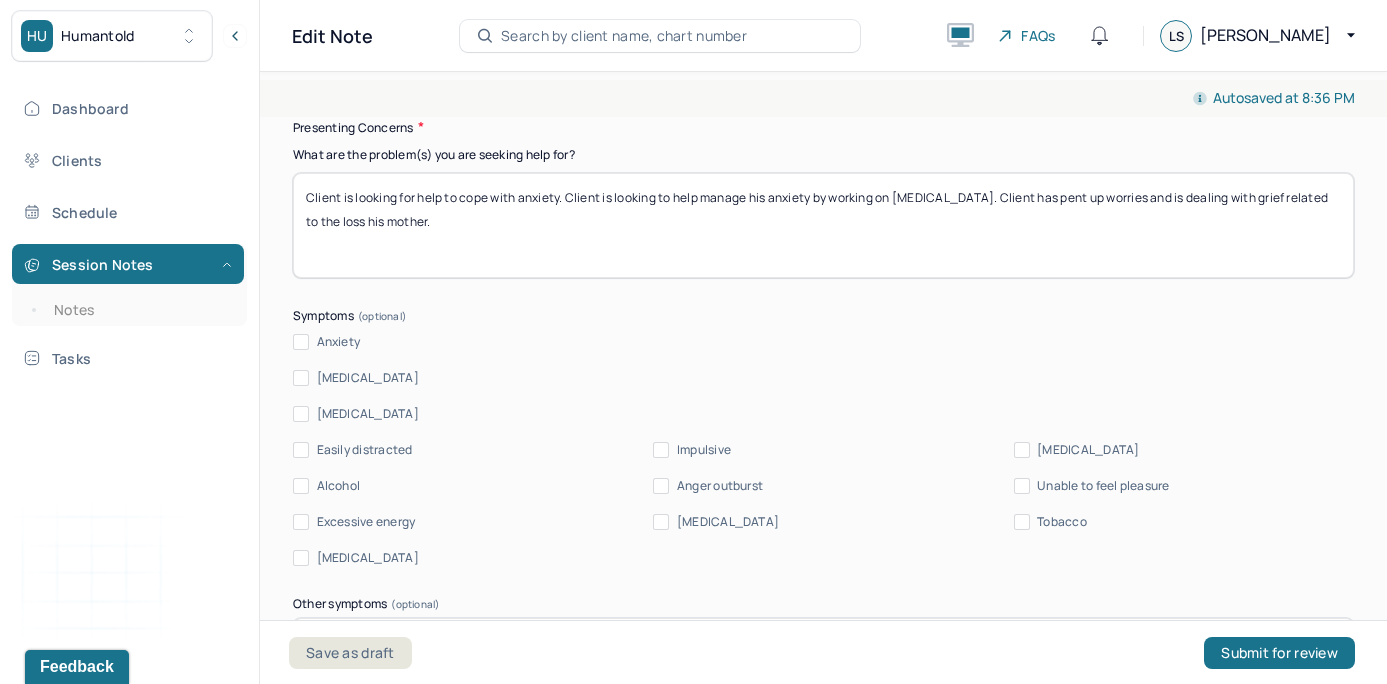 scroll, scrollTop: 2395, scrollLeft: 0, axis: vertical 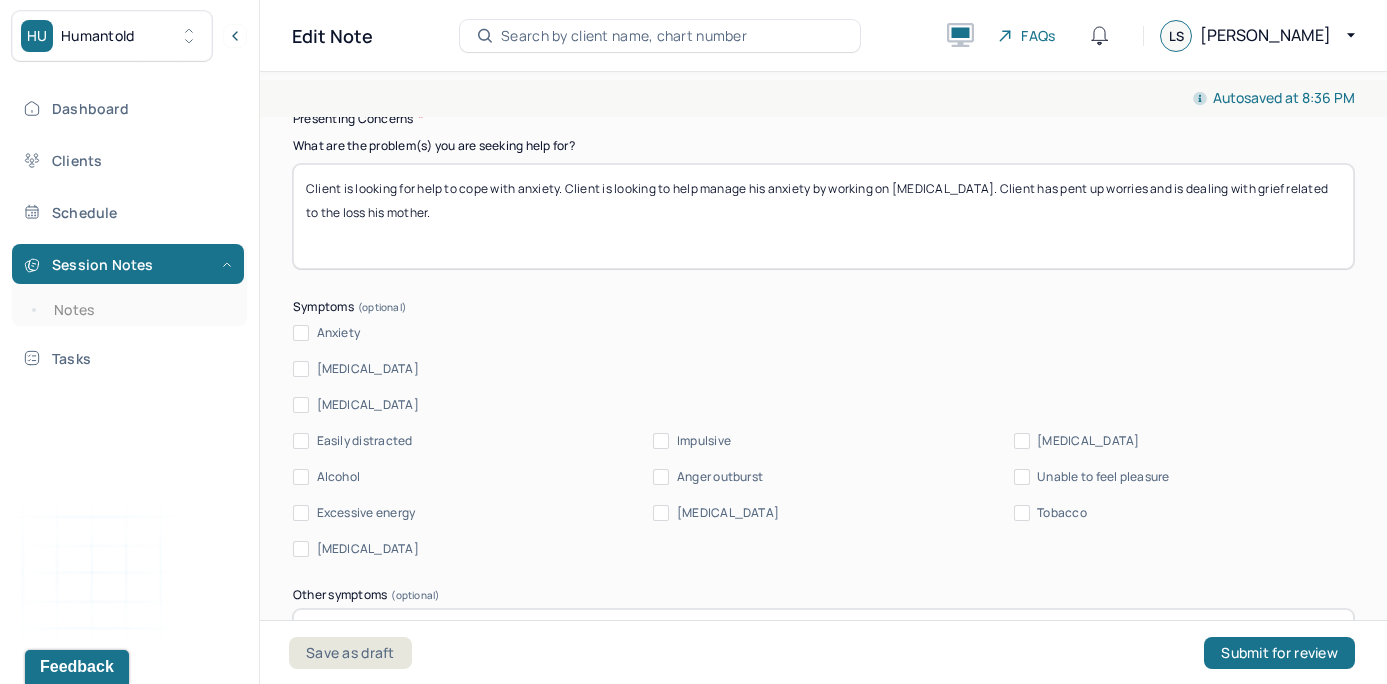 click on "Anxiety" at bounding box center [301, 333] 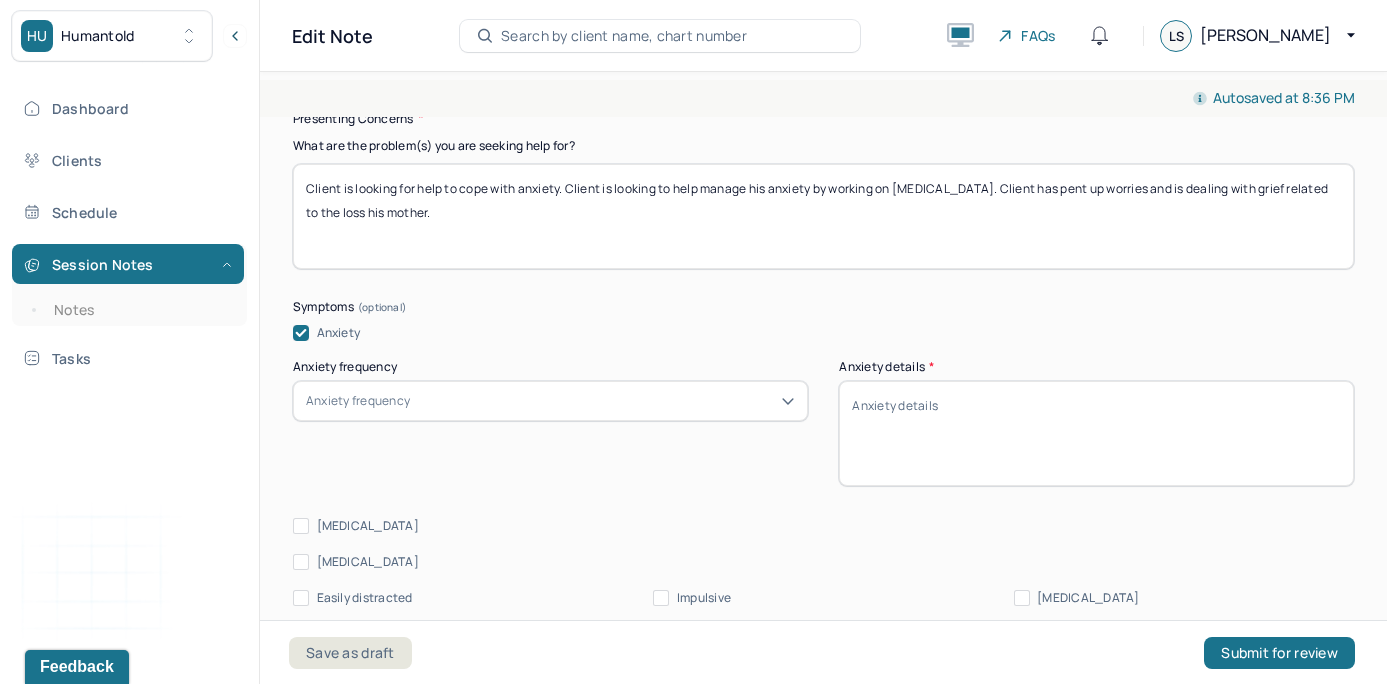click on "Anxiety frequency" at bounding box center [550, 401] 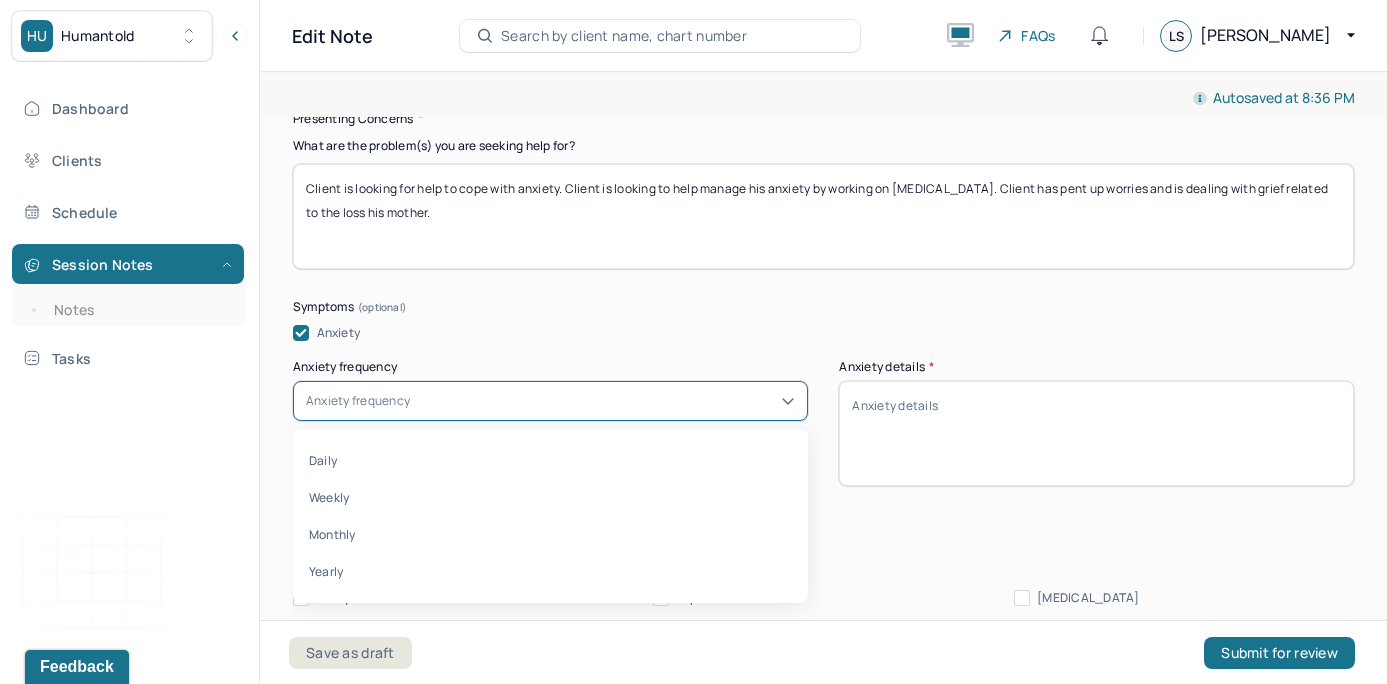 click on "Daily Weekly Monthly Yearly" at bounding box center (550, 516) 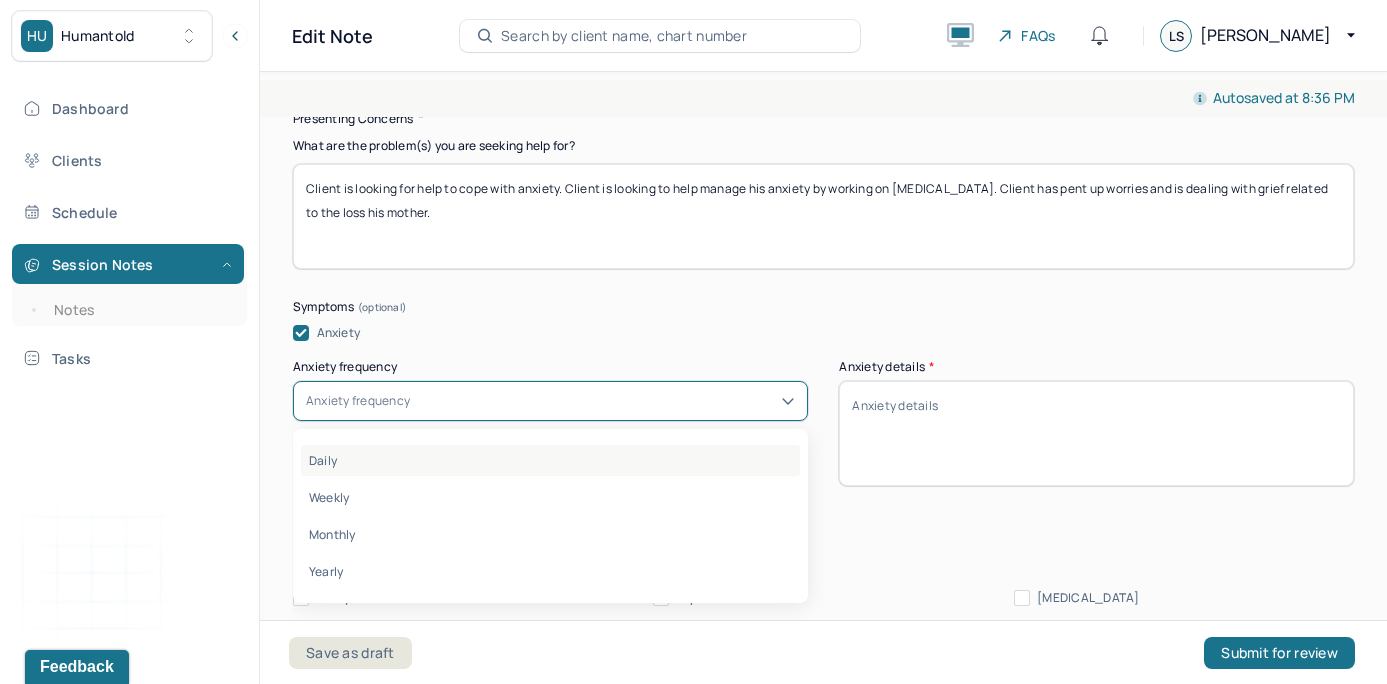 click on "Daily" at bounding box center (550, 460) 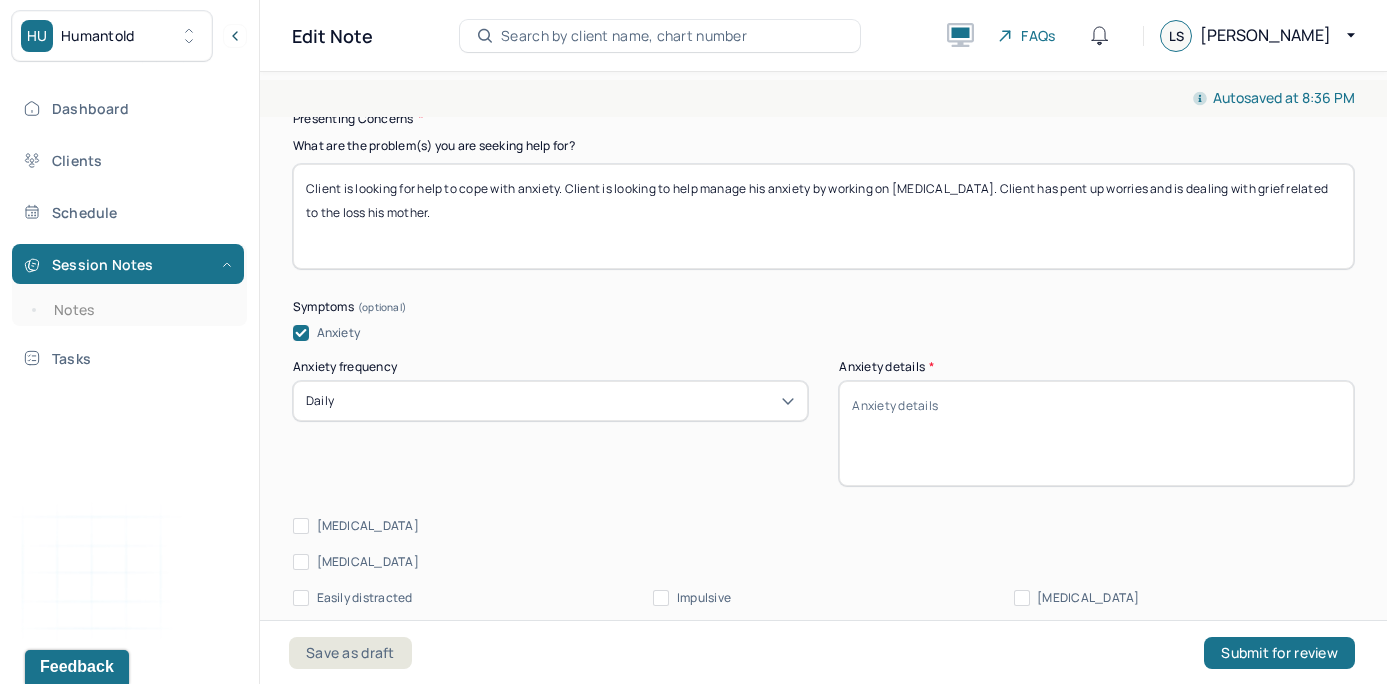 click on "Anxiety details *" at bounding box center (1096, 433) 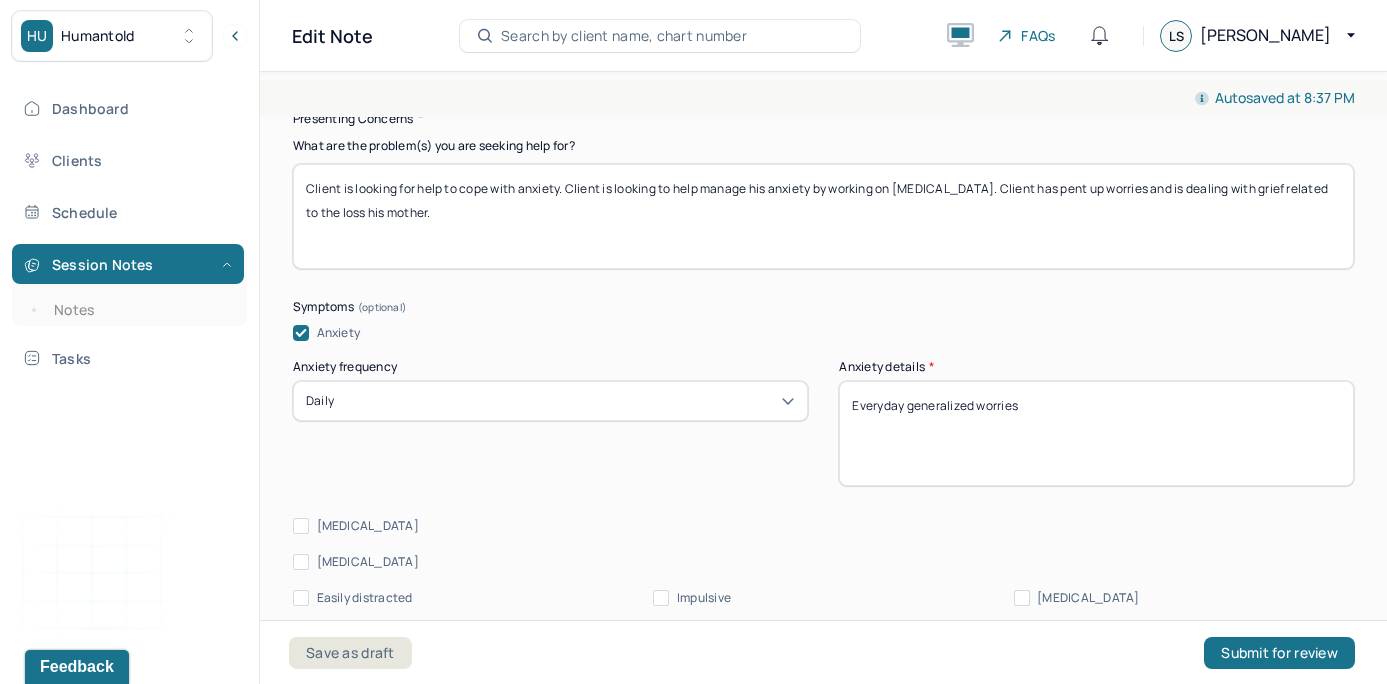 type on "Everyday generalized worries" 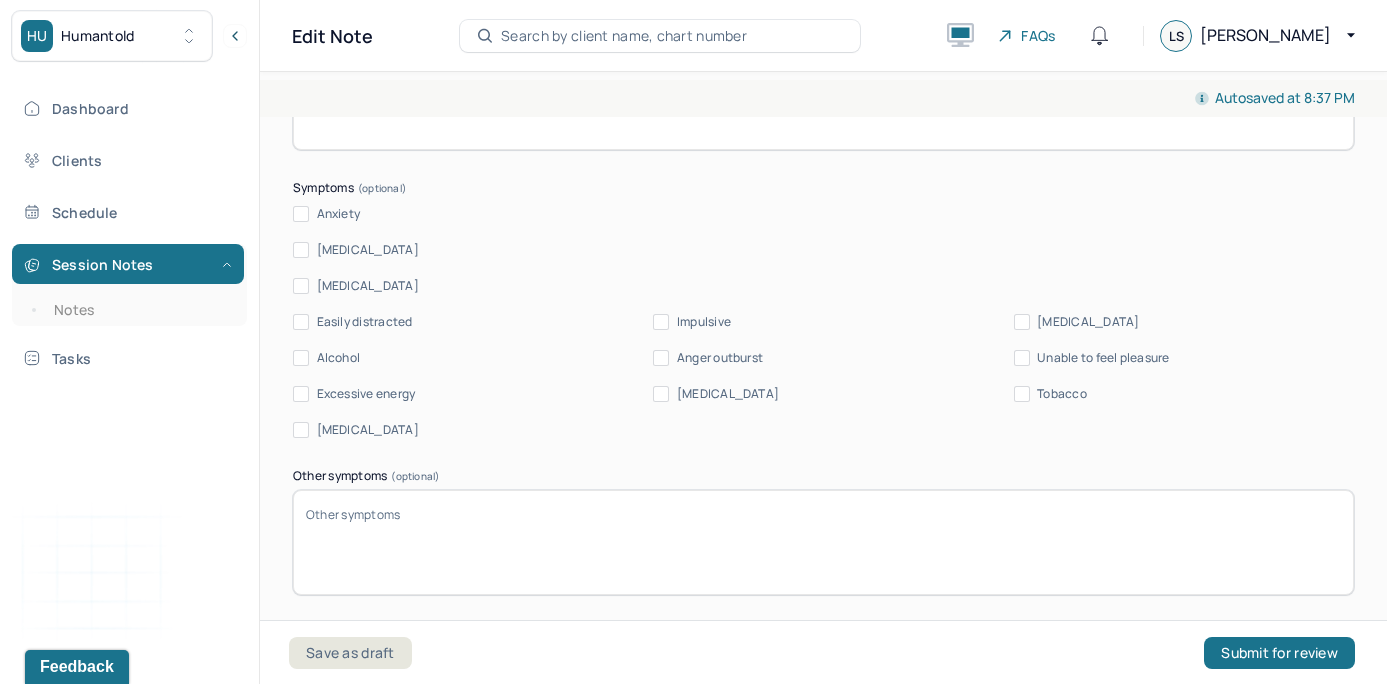 scroll, scrollTop: 2518, scrollLeft: 0, axis: vertical 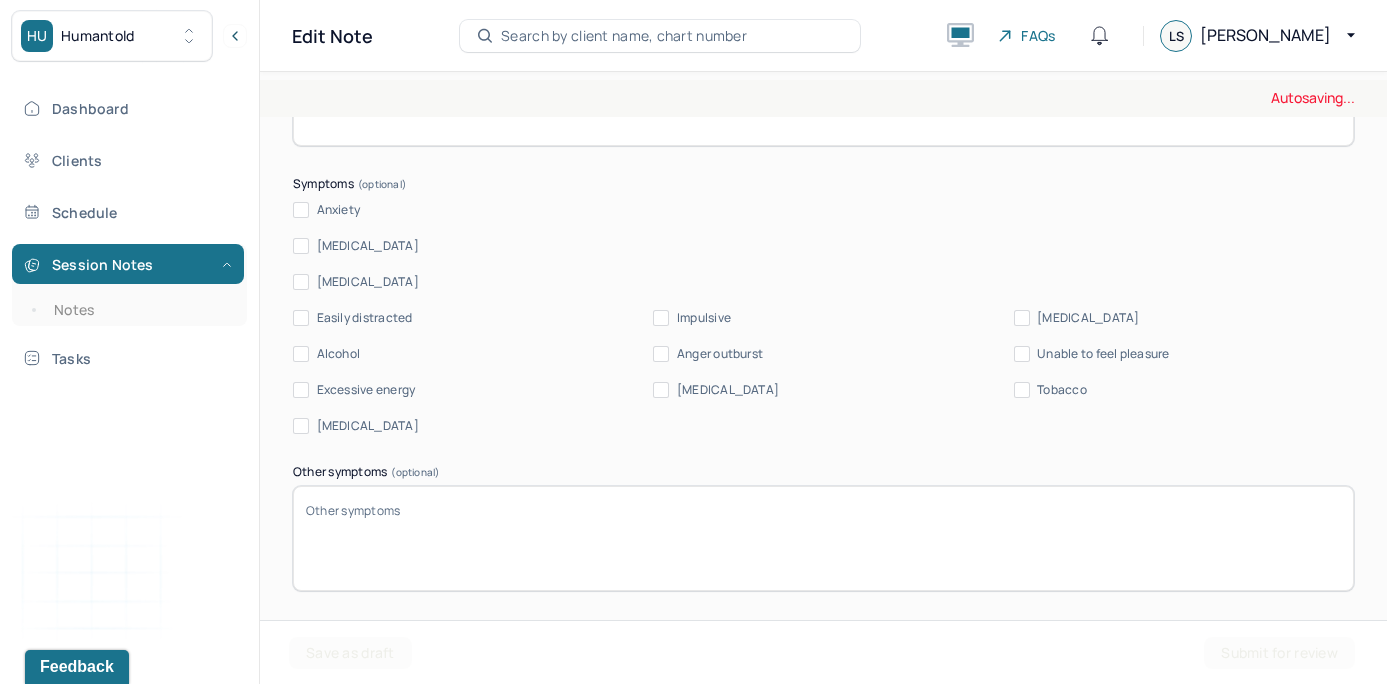 click on "Anxiety" at bounding box center (301, 210) 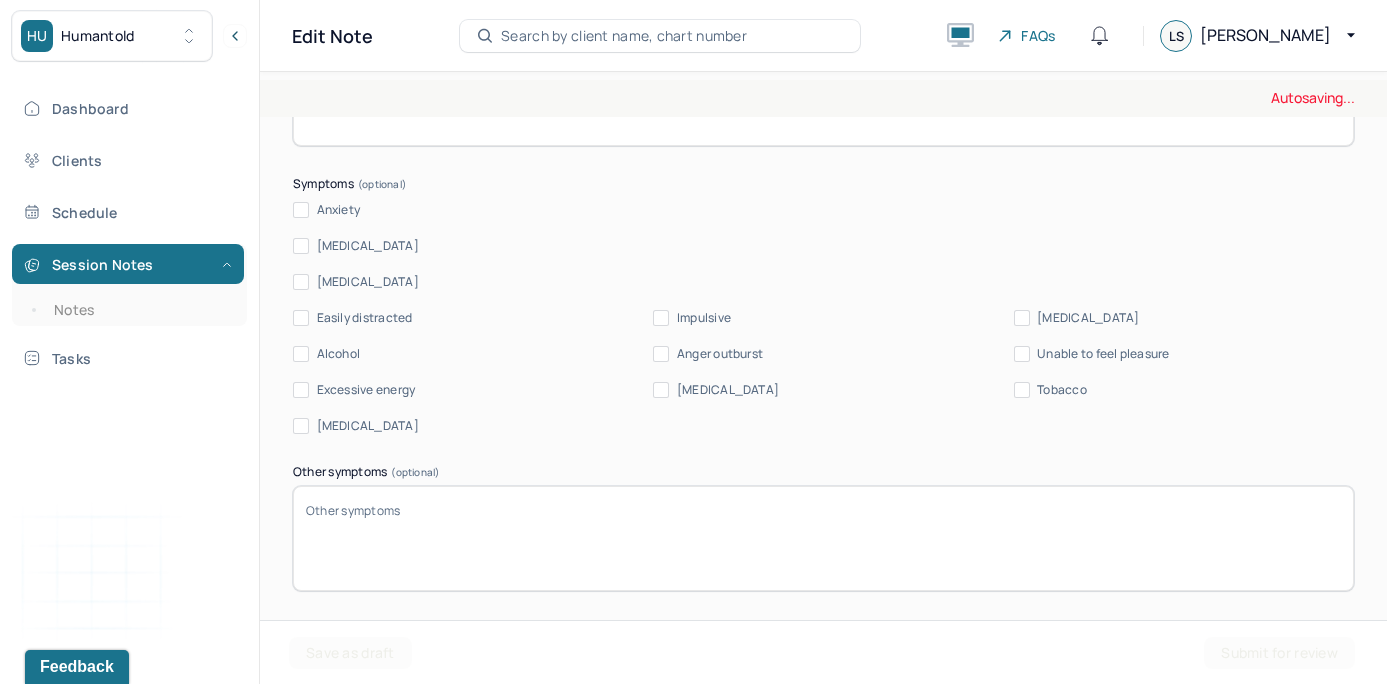 checkbox on "true" 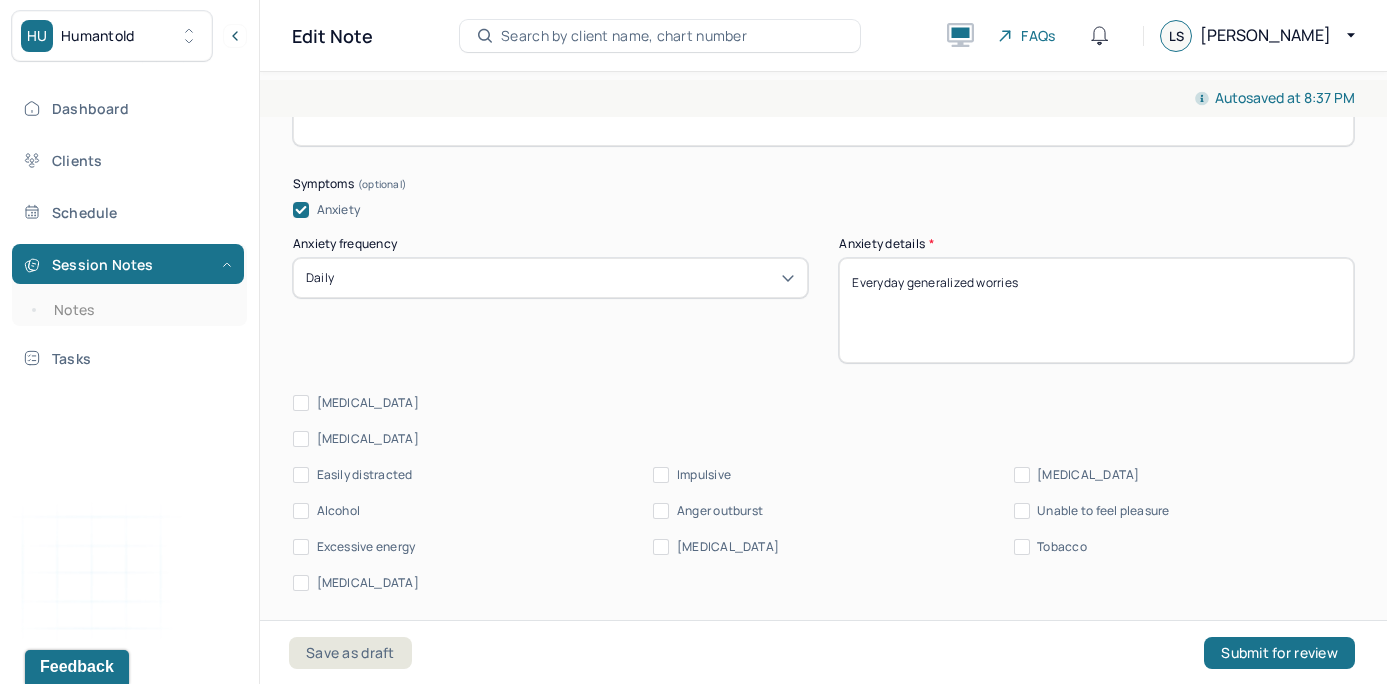 click on "Presenting Concerns What are the problem(s) you are seeking help for? Client is looking for help to cope with anxiety. Client is looking to help manage his anxiety by working on [MEDICAL_DATA]. Client has pent up worries and is dealing with grief related to the loss his mother. Symptoms Anxiety Anxiety frequency Daily Anxiety details * Everyday generalized worries [MEDICAL_DATA] [MEDICAL_DATA] Easily distracted Impulsive [MEDICAL_DATA] Alcohol Anger outburst Unable to feel pleasure Excessive energy [MEDICAL_DATA] Tobacco [MEDICAL_DATA] Other symptoms (optional) Physical symptoms (optional) Medication physical/psychiatric (optional) Sleeping habits and concerns (optional) Difficulties with appetite or eating patterns (optional)" at bounding box center (823, 680) 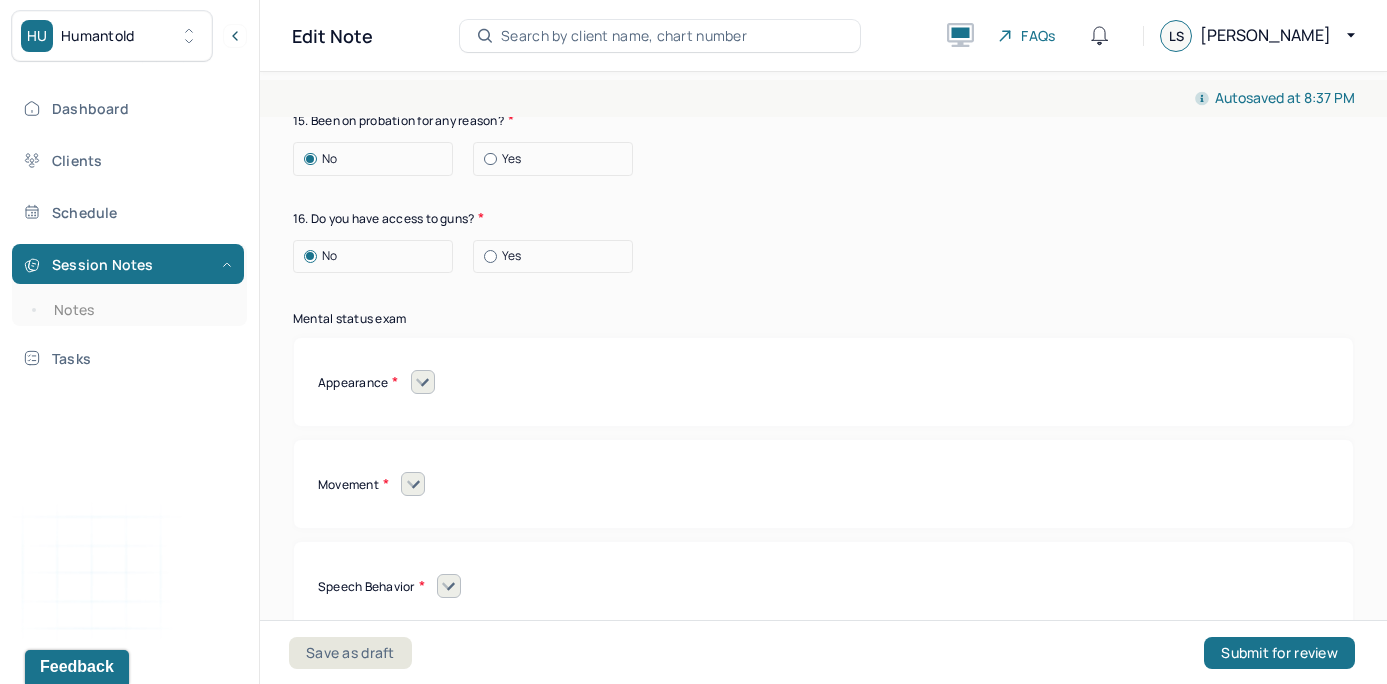 scroll, scrollTop: 8262, scrollLeft: 0, axis: vertical 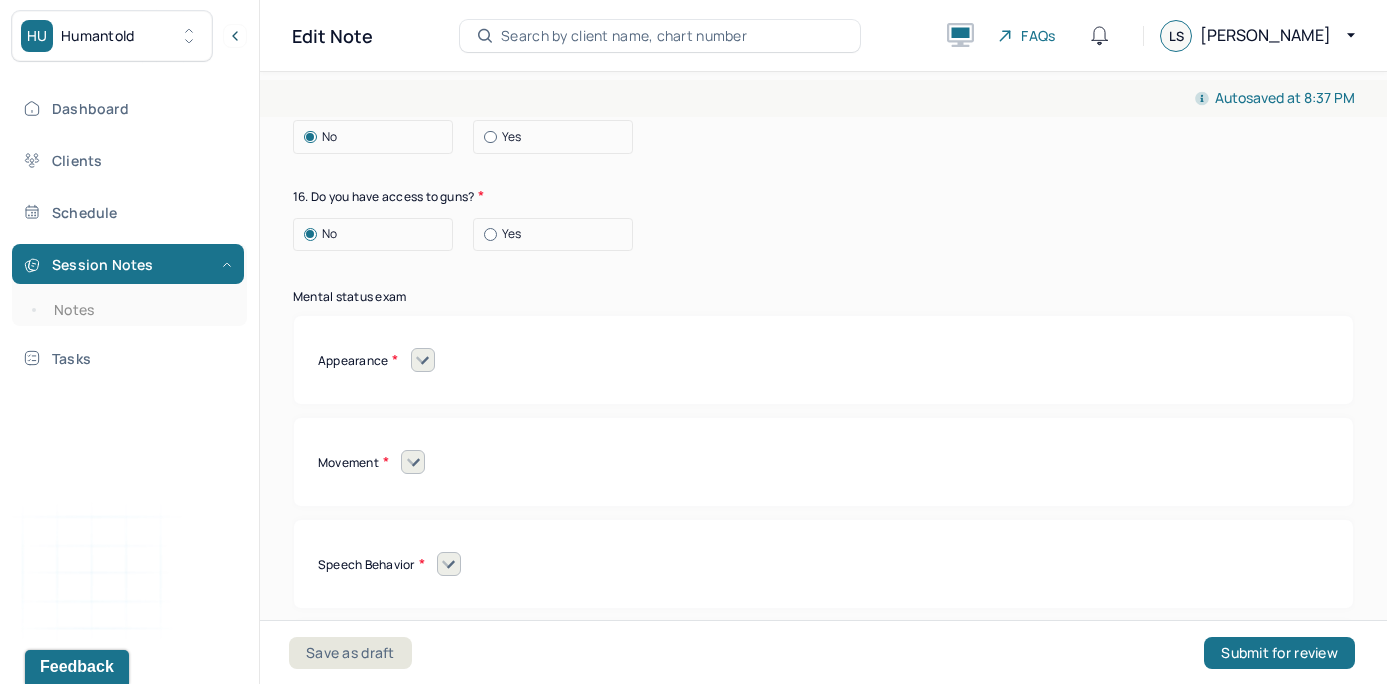 click on "Appearance Neat Unkempt Thin Average Overweight Pale Tanned" at bounding box center (823, 360) 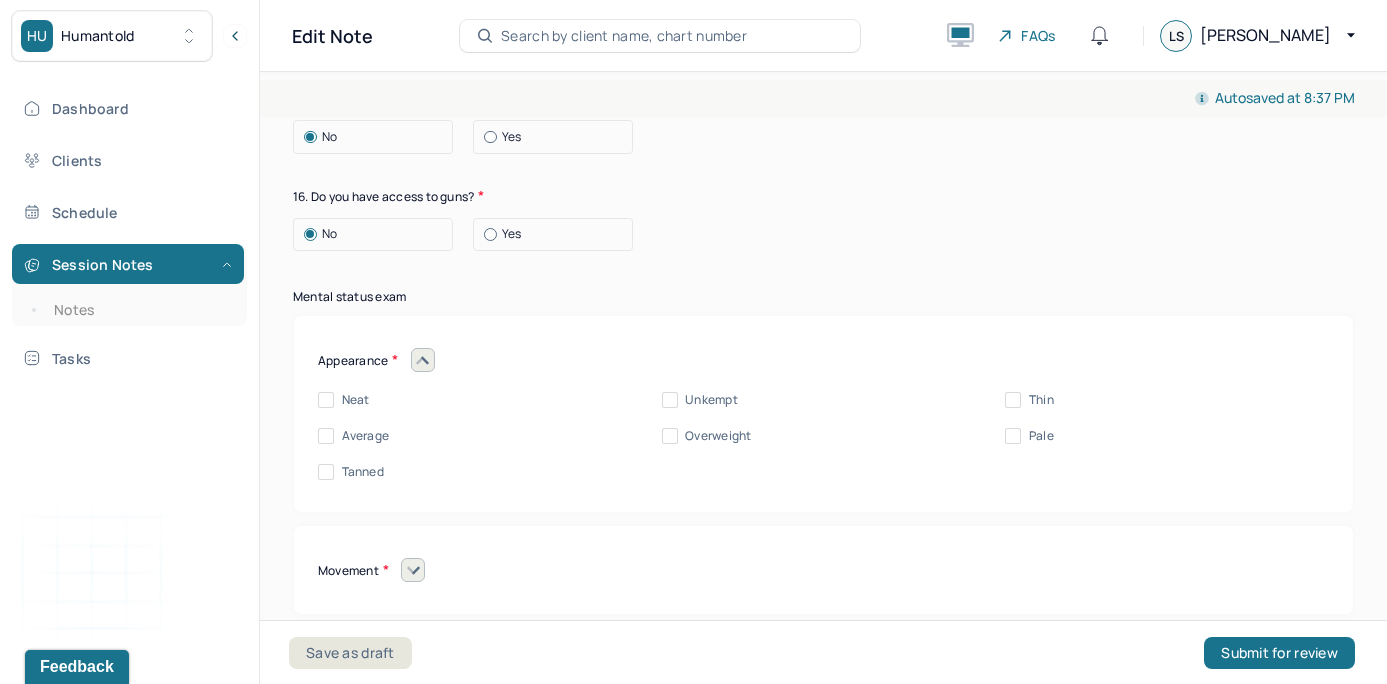 click on "Neat" at bounding box center (343, 400) 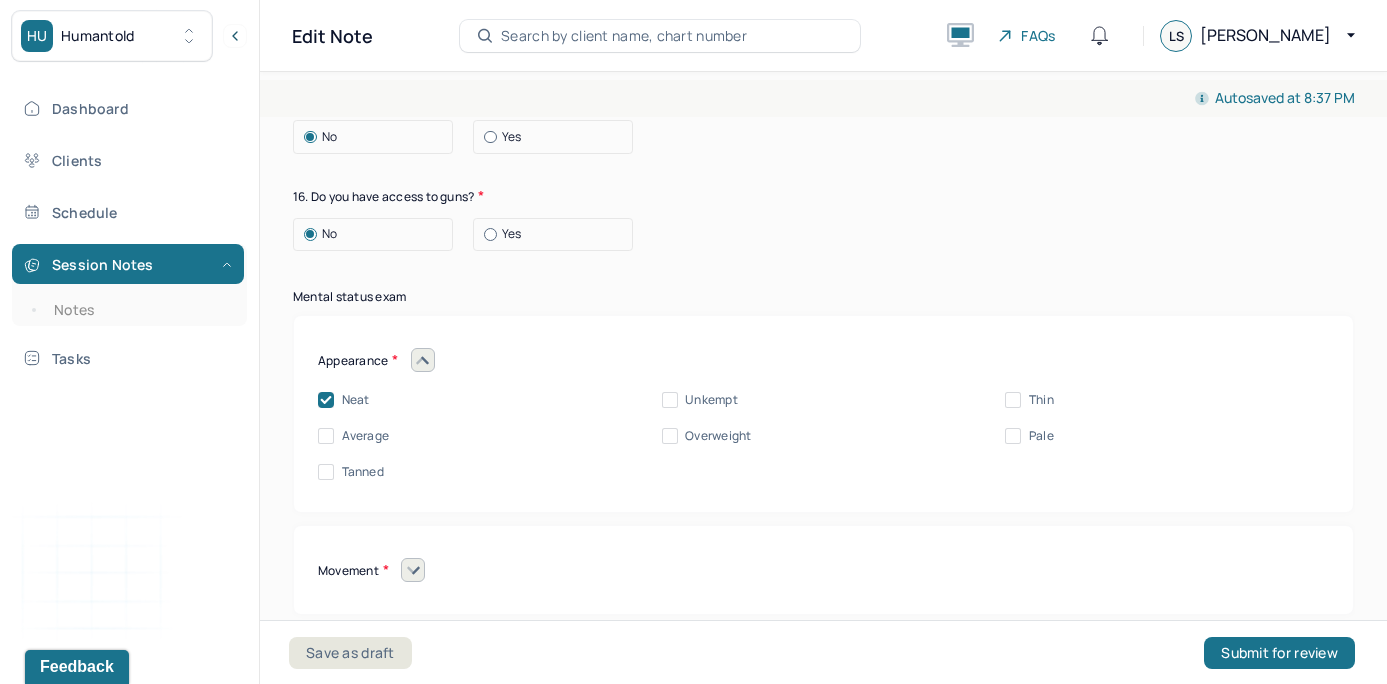 click on "No Yes" at bounding box center [823, 235] 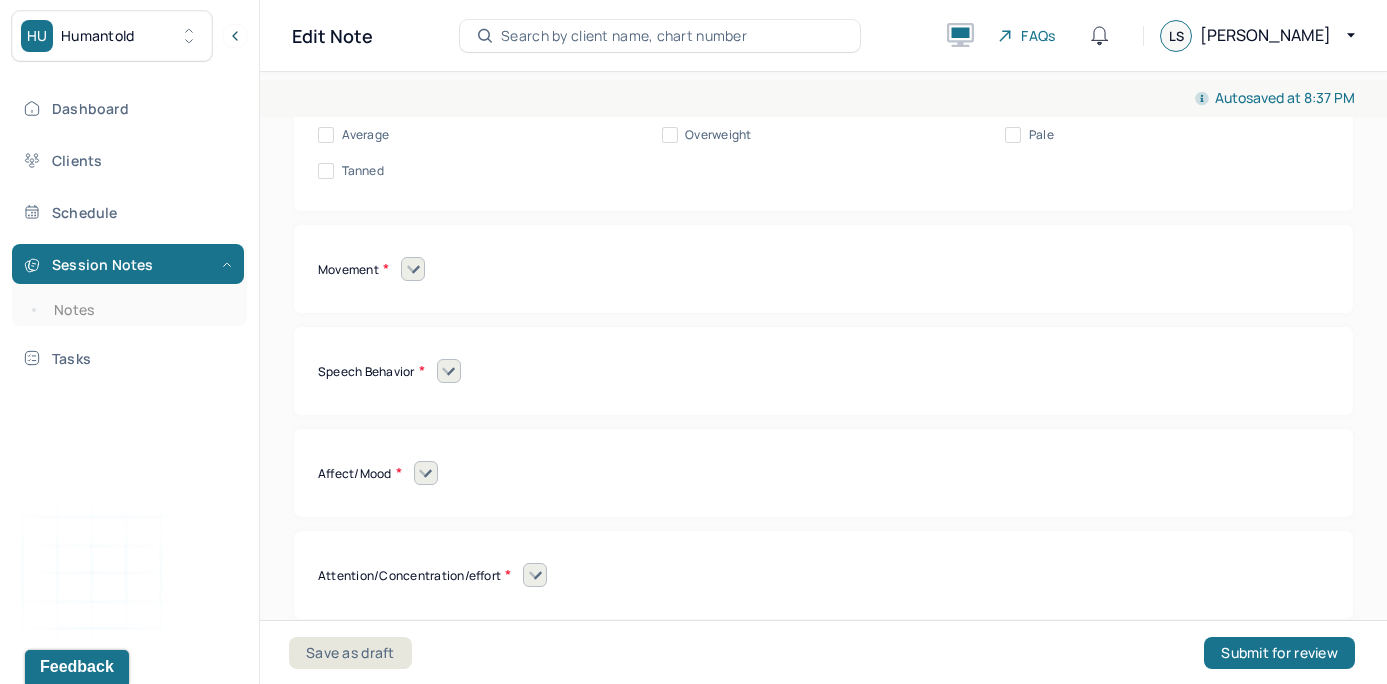 scroll, scrollTop: 8570, scrollLeft: 0, axis: vertical 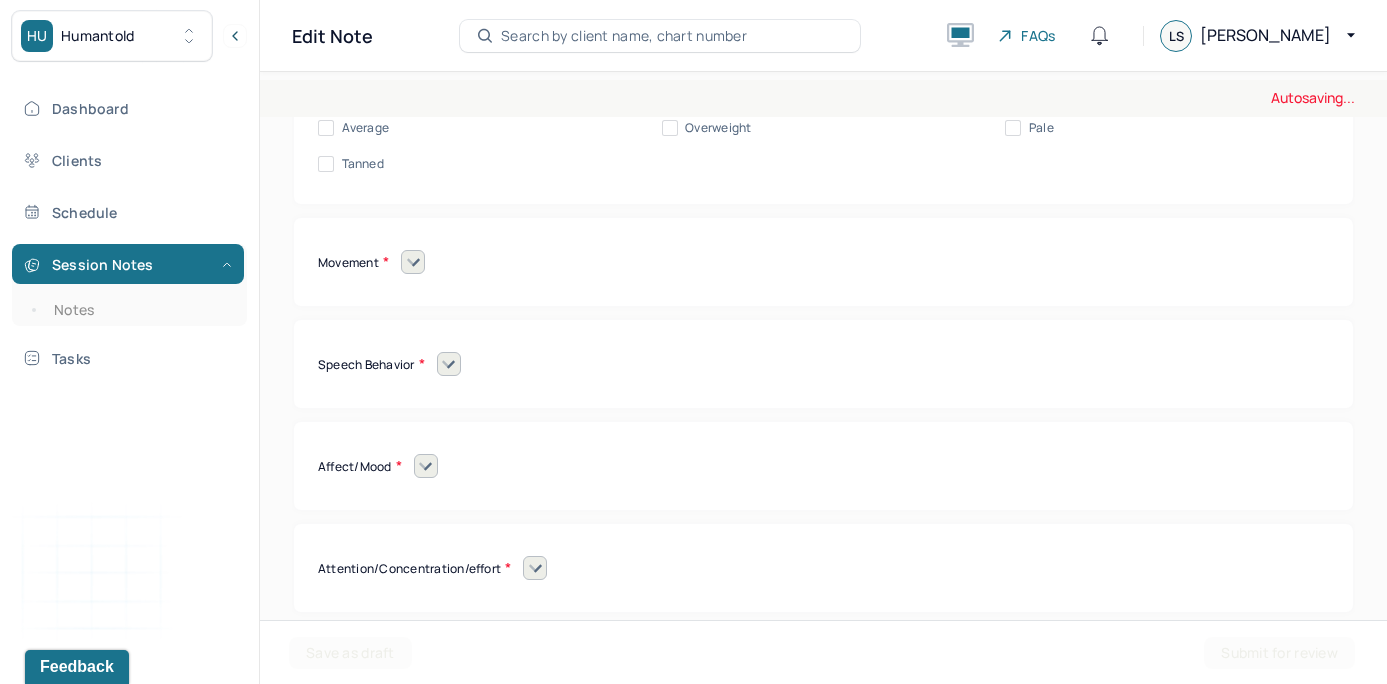 click at bounding box center (413, 262) 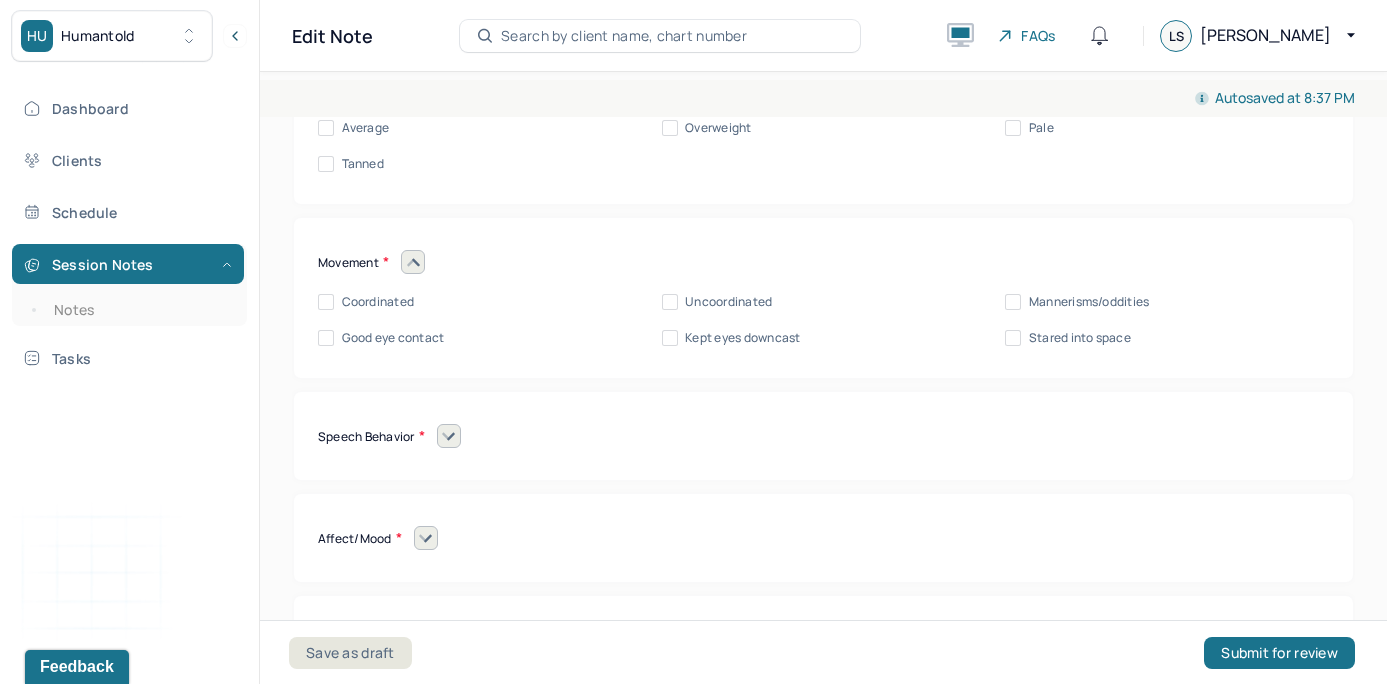 click on "Coordinated" at bounding box center (326, 302) 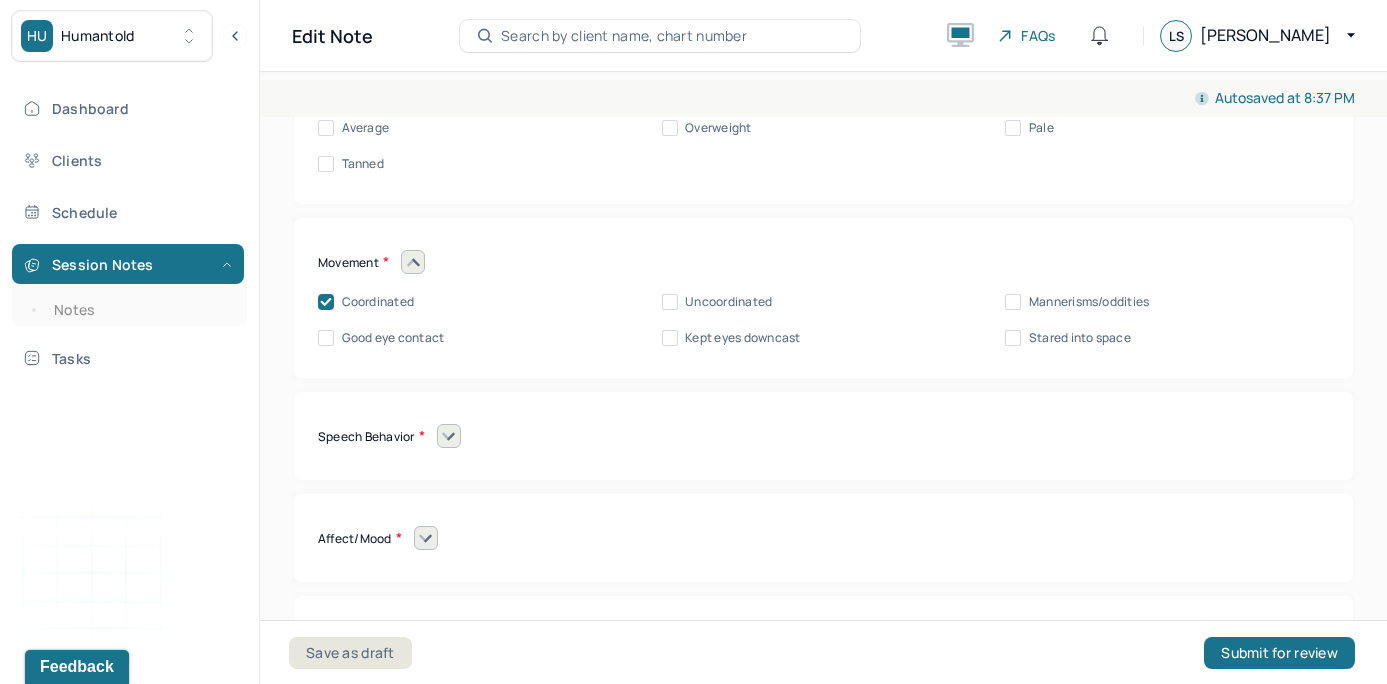 click on "Movement Coordinated Uncoordinated Mannerisms/oddities Good eye contact Kept eyes downcast Stared into space" at bounding box center (823, 298) 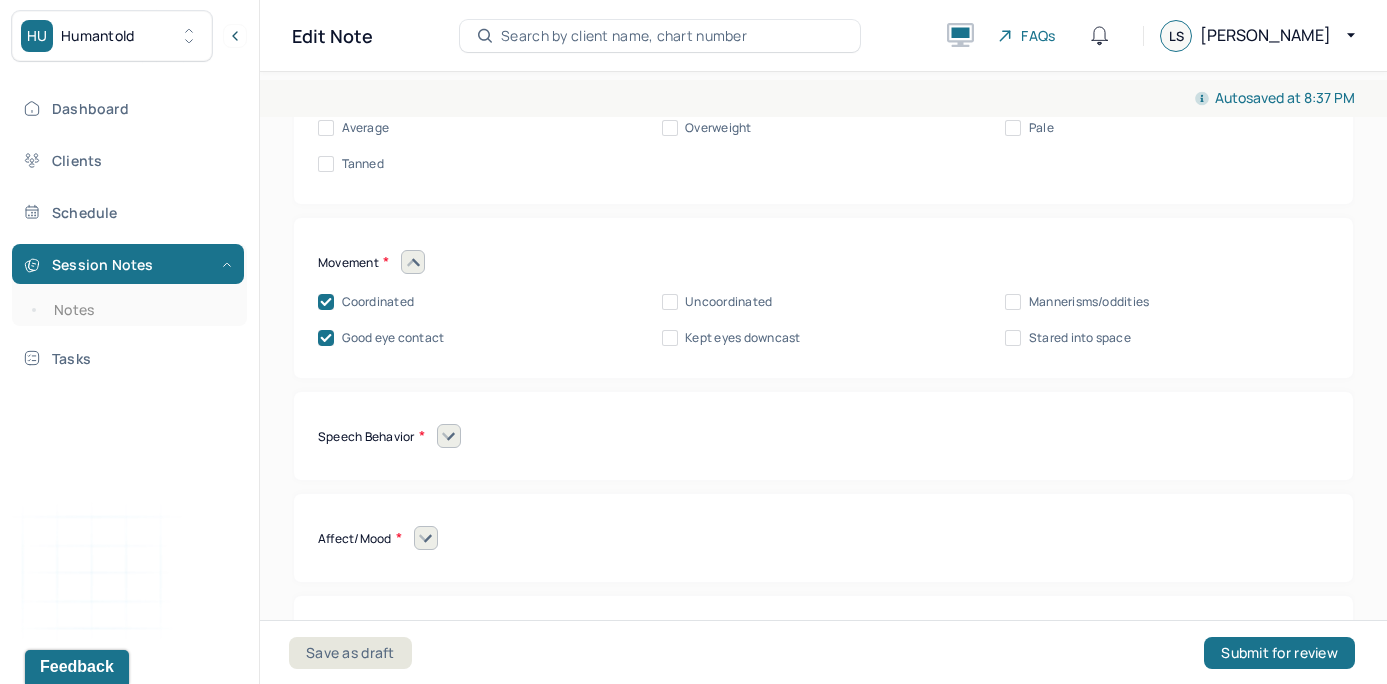 click on "Speech Behavior Unintelligible Stammer/stutter Mumbles Clear Precise Strident Distant Squeaky Squeaky Soft Weak Normal Strident Hurried Loud" at bounding box center [823, 436] 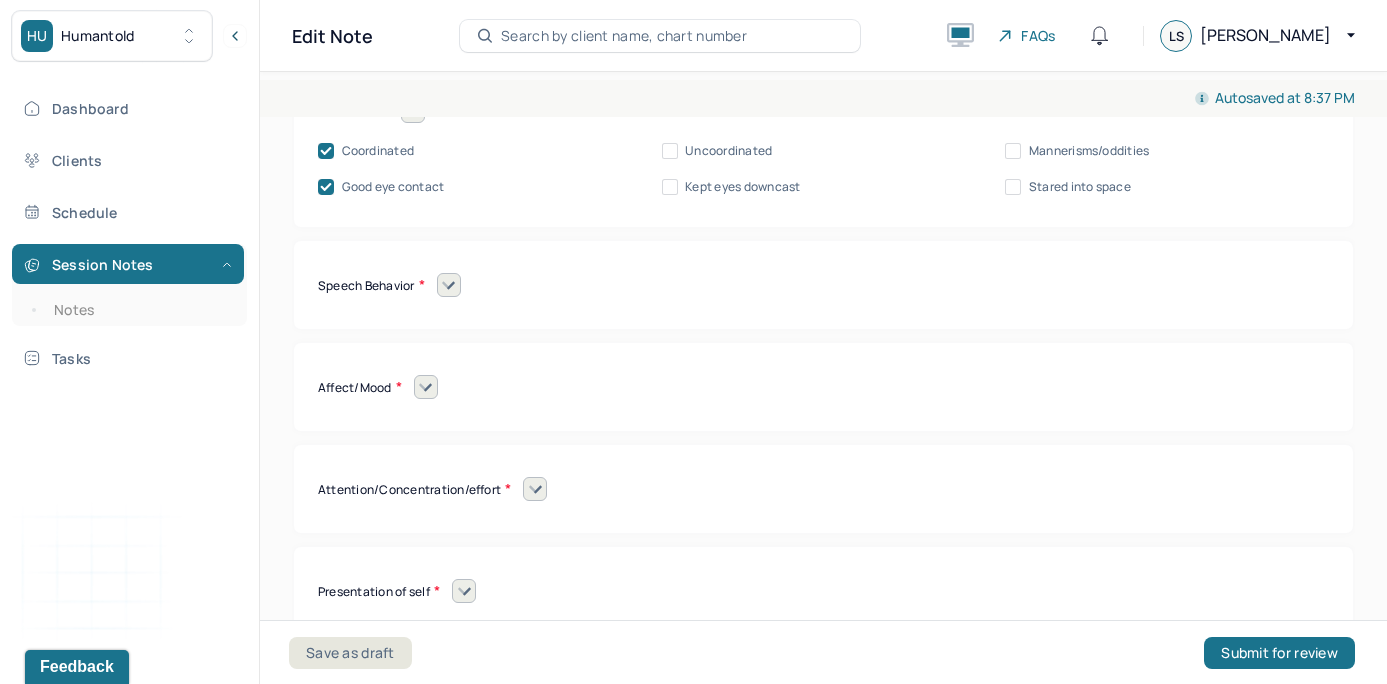 scroll, scrollTop: 8735, scrollLeft: 0, axis: vertical 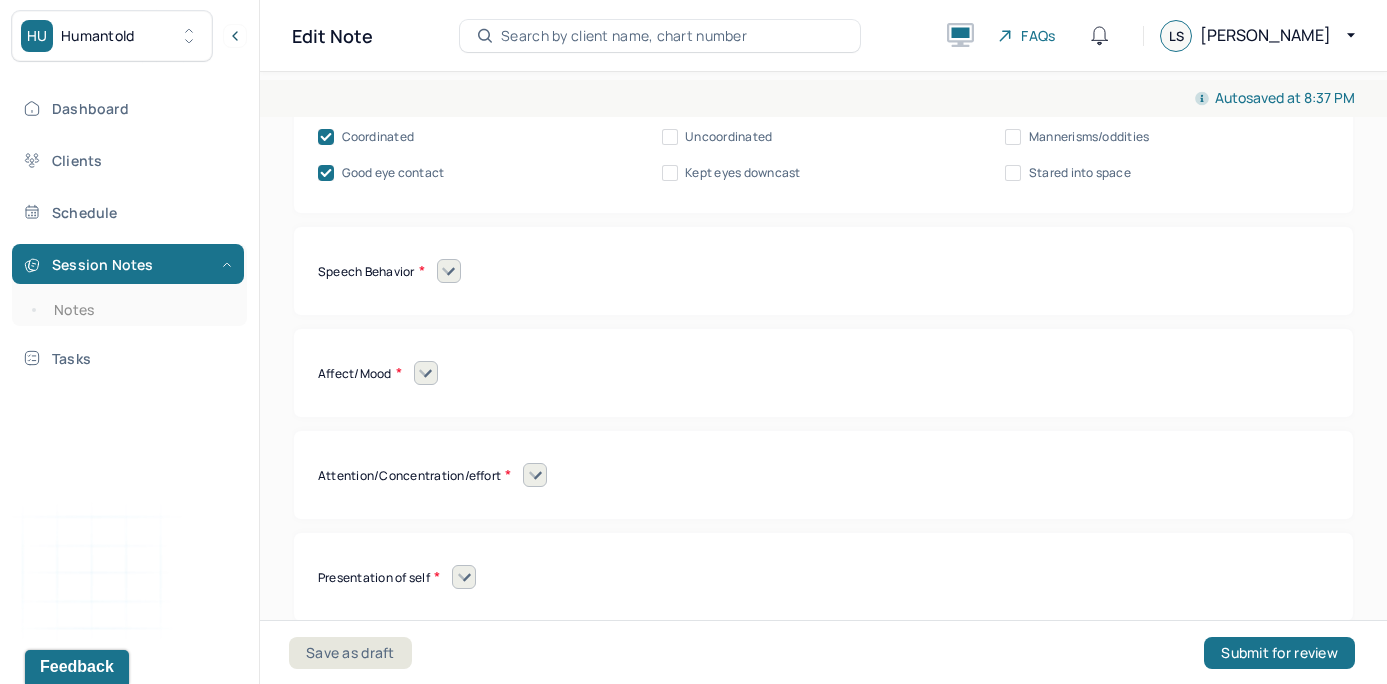 click at bounding box center [449, 271] 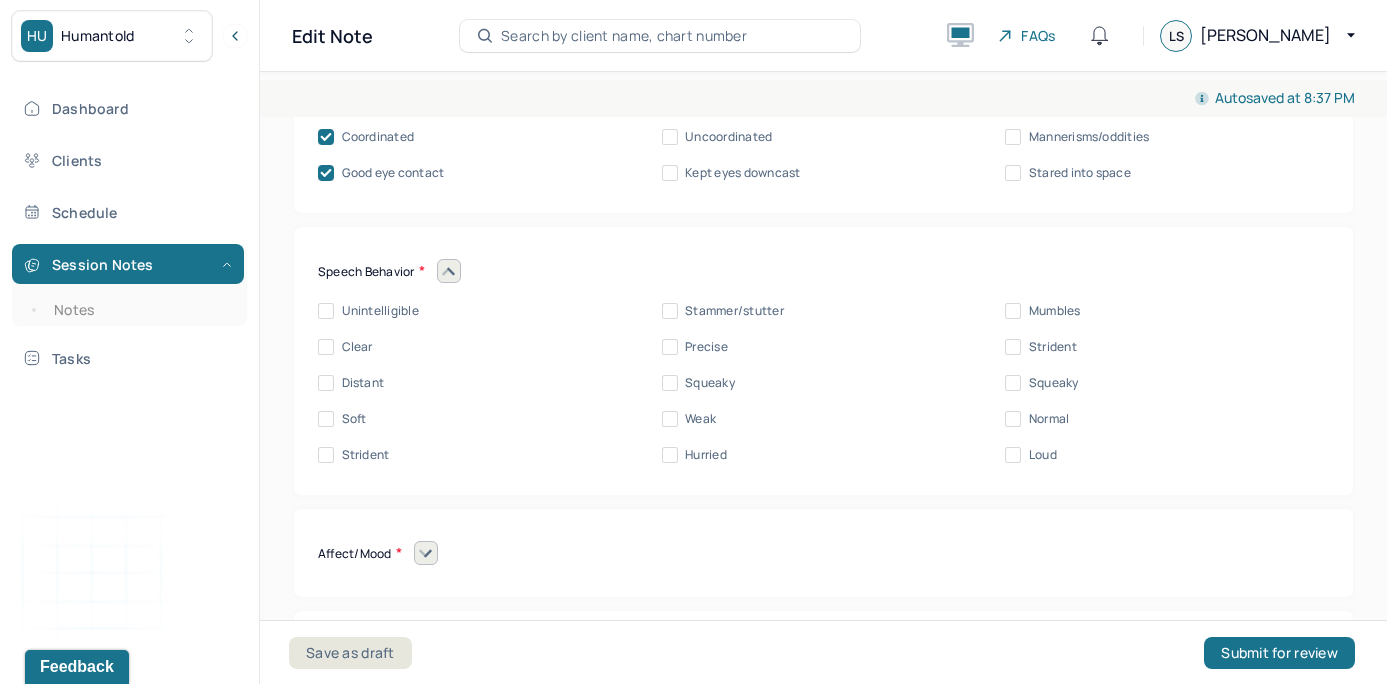 click on "Clear" at bounding box center [326, 347] 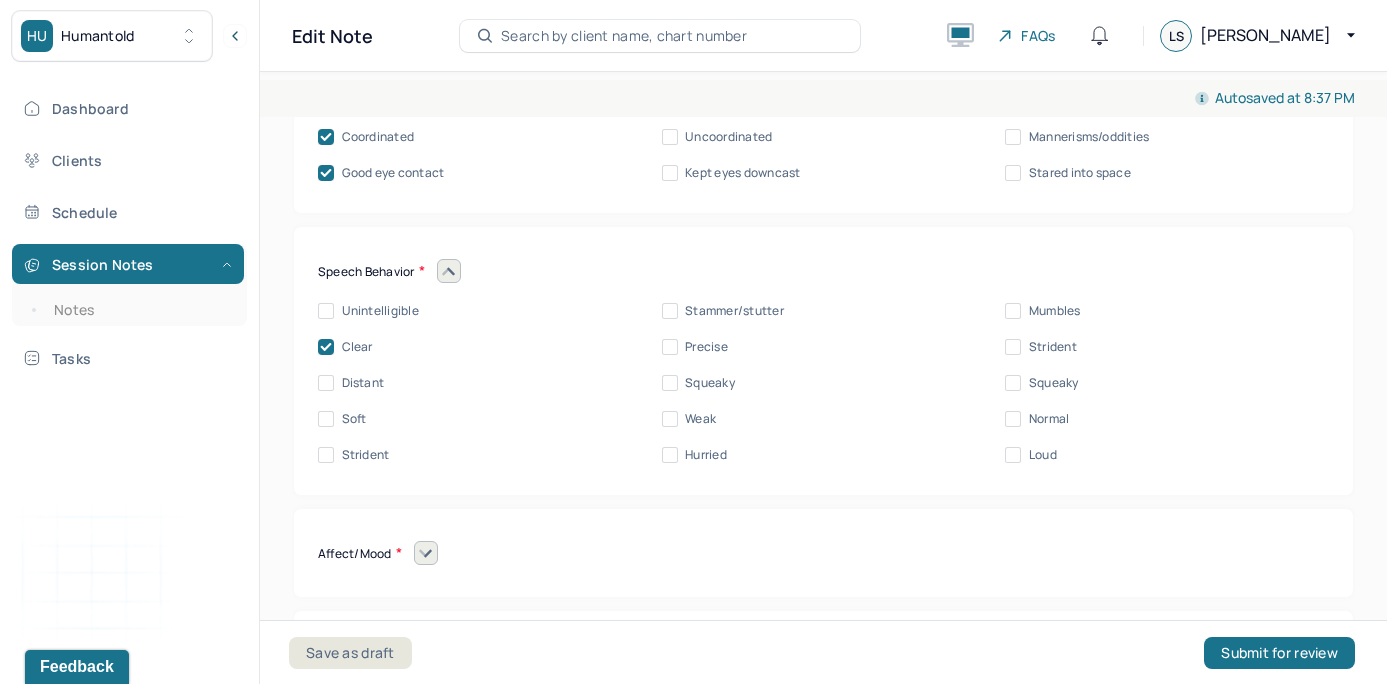 click on "Mental status exam Appearance Neat Unkempt Thin Average Overweight Pale Tanned Movement Coordinated Uncoordinated Mannerisms/oddities Good eye contact Kept eyes downcast Stared into space Speech Behavior Unintelligible Stammer/stutter Mumbles Clear Precise Strident Distant Squeaky Squeaky Soft Weak Normal Strident Hurried Loud Affect/Mood Blunted Constricted Normal Broad Inappropriate Indifferent to problems Congruent Irritated Hostile Flushing Dizziness Can't sit still Panicked Fearful Wretched Melancholy Sad Hopeless Bored Sorrow Grief [MEDICAL_DATA] Manic Hypomanic Ashamed Embarrassed Apologetic Calm Guilty Flat Attention/Concentration/effort Sluggish Flat Distractible Normal energy Eager Indifferent Scattered Baffled Perplexed Hurried Organized Rigid Pleasant Cooperative Dependent Abusive Superior Stubborn Belligerent Argumentative Hostile Demanding Resentful Surly Guarded Indifferent Presentation of self Withdrawn Threatened Vulnerable Shy Friendly Confident Grandiose Humble Self-doubting Hopeful Harsh" at bounding box center [823, 415] 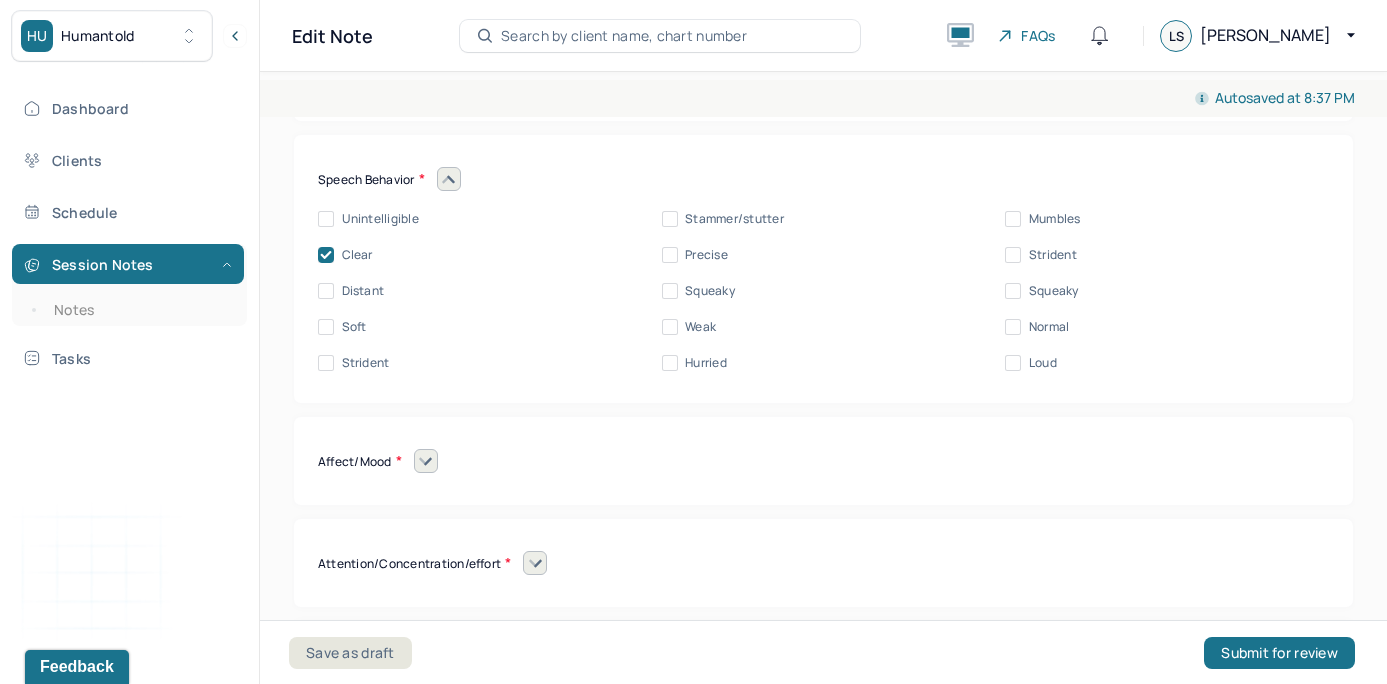 scroll, scrollTop: 8918, scrollLeft: 0, axis: vertical 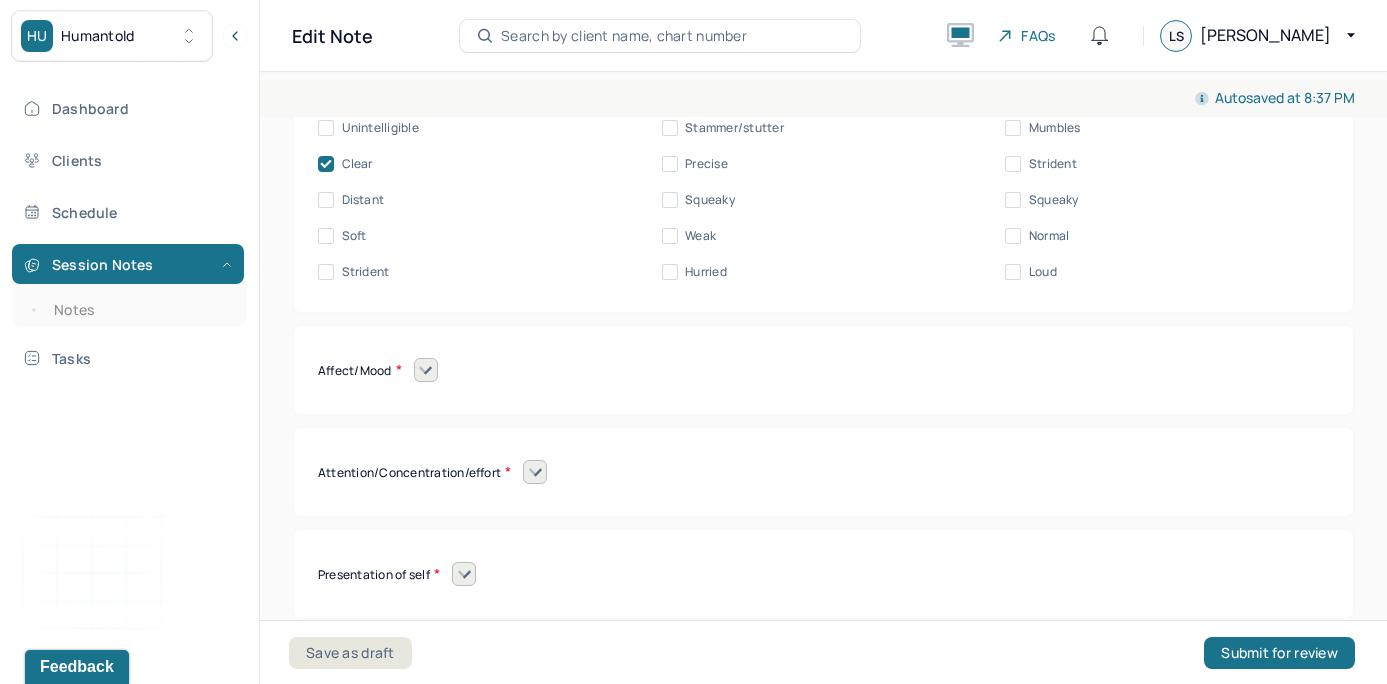 click 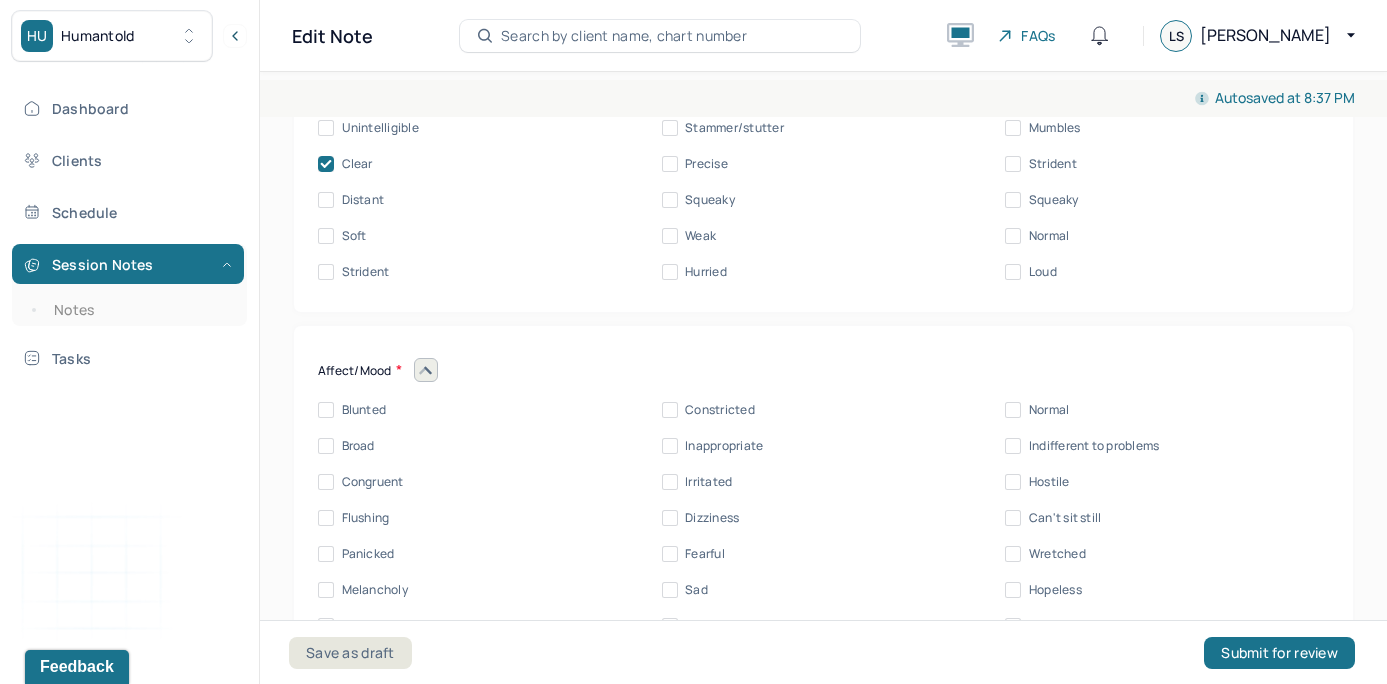 click on "Normal" at bounding box center (1013, 410) 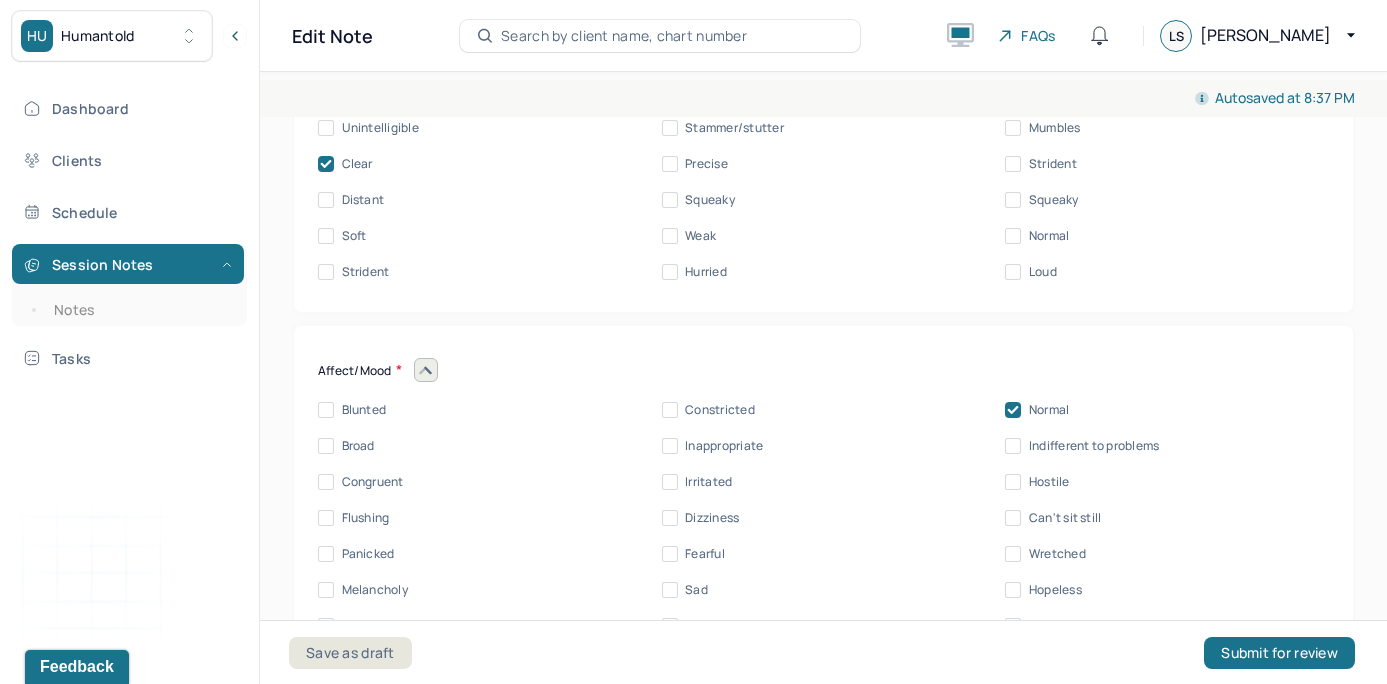 click on "Affect/Mood Blunted Constricted Normal Broad Inappropriate Indifferent to problems Congruent Irritated Hostile Flushing Dizziness Can't sit still Panicked Fearful Wretched Melancholy Sad Hopeless Bored Sorrow Grief [MEDICAL_DATA] Manic Hypomanic Ashamed Embarrassed Apologetic Calm Guilty Flat" at bounding box center (823, 550) 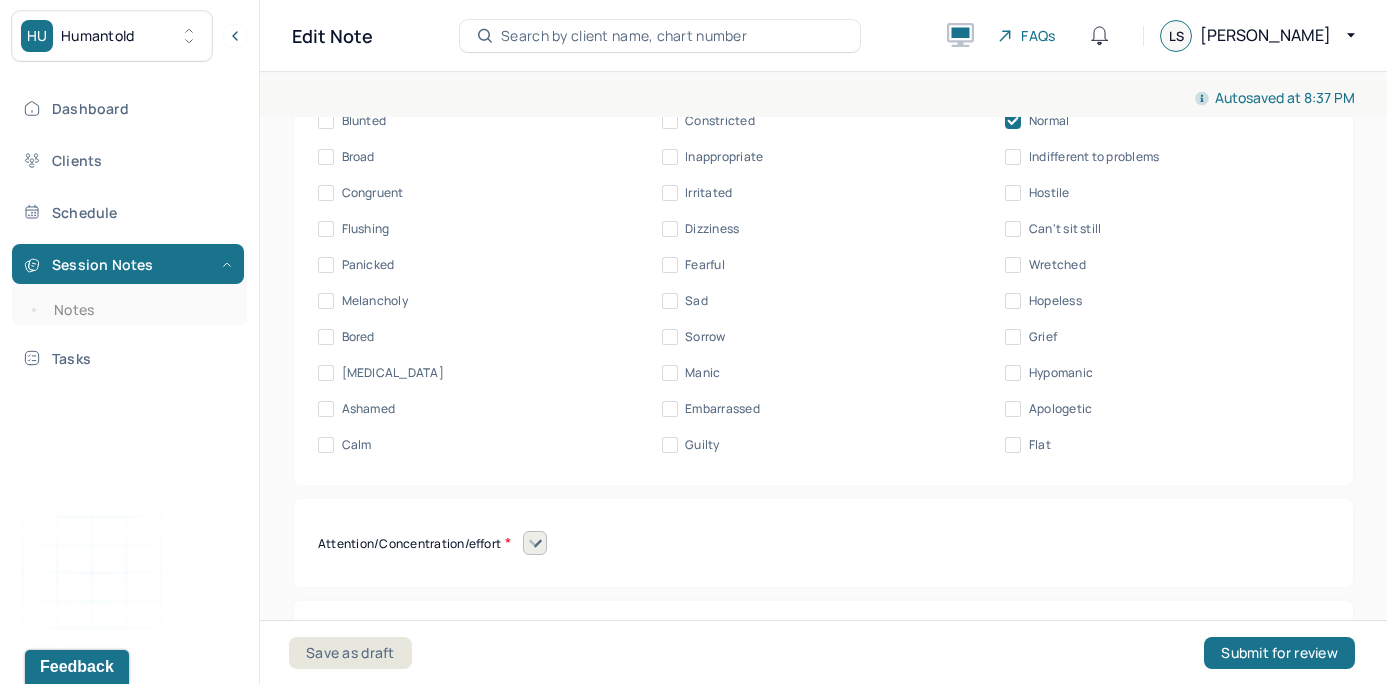 scroll, scrollTop: 9211, scrollLeft: 0, axis: vertical 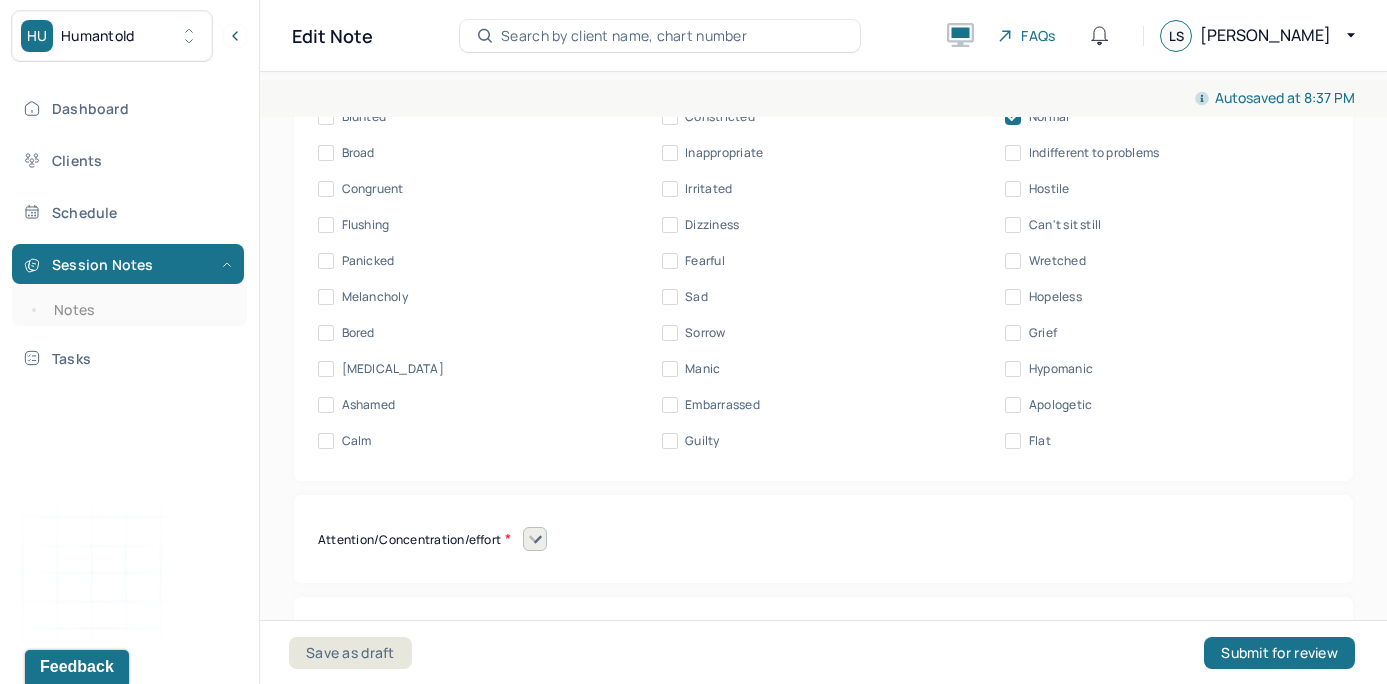 click at bounding box center (535, 539) 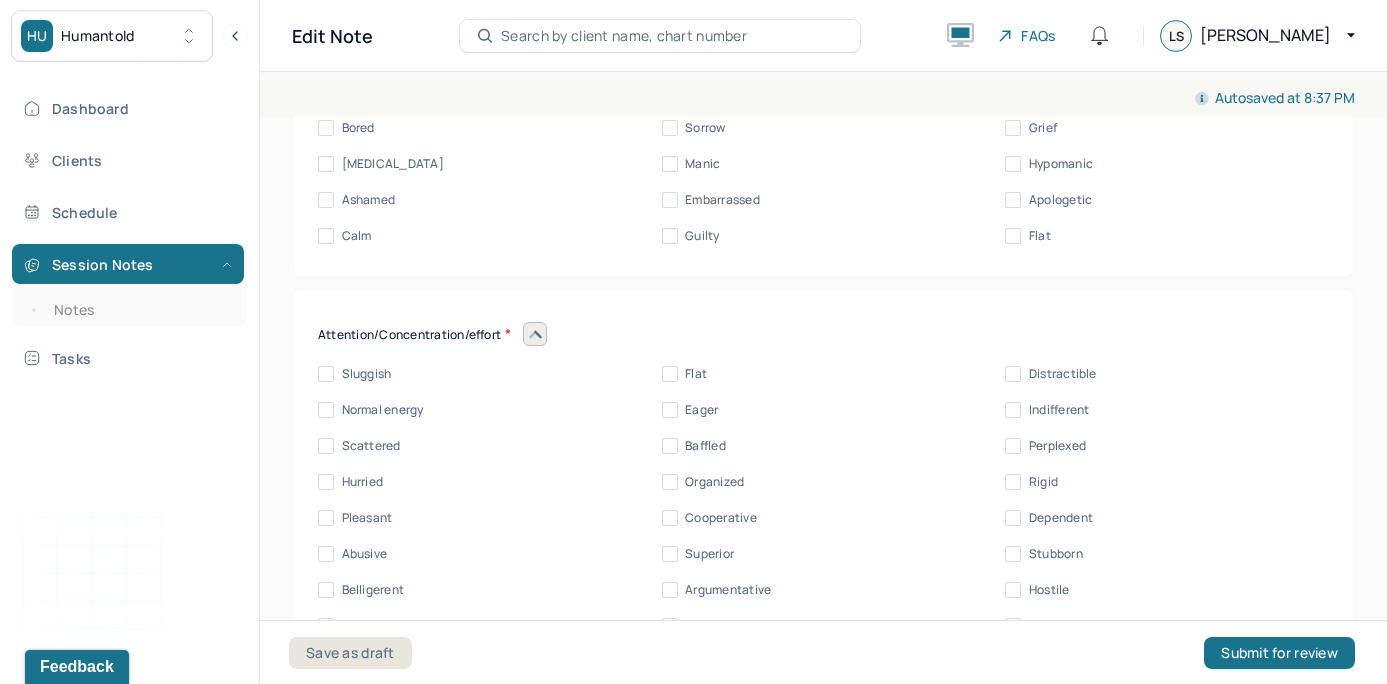 scroll, scrollTop: 9417, scrollLeft: 0, axis: vertical 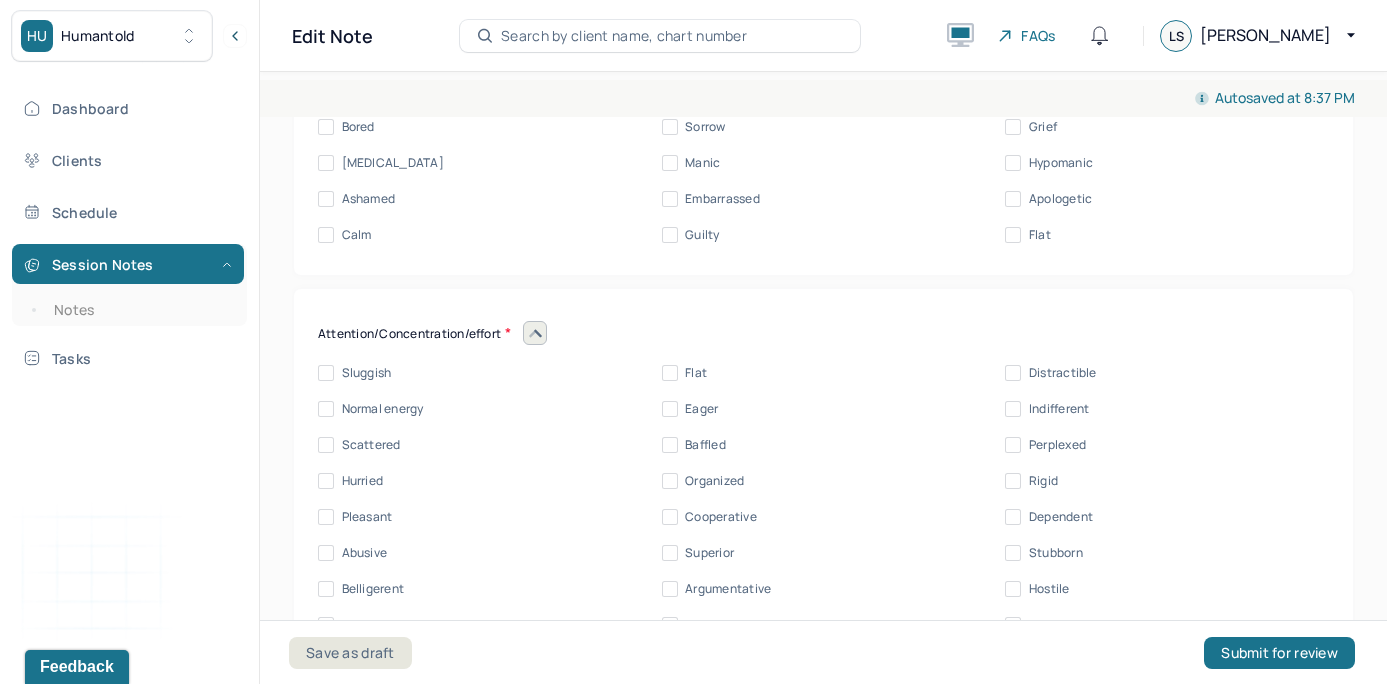 click on "Normal energy" at bounding box center [326, 409] 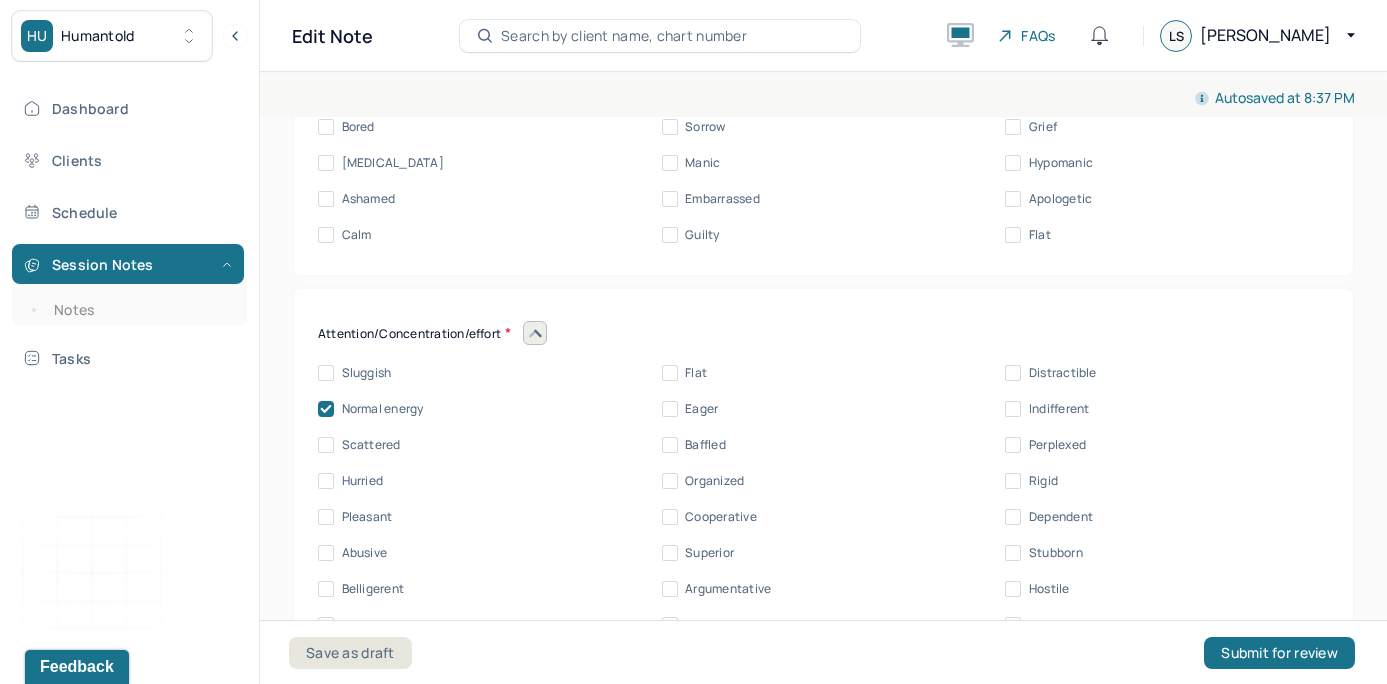 click on "Attention/Concentration/effort Sluggish Flat Distractible Normal energy Eager Indifferent Scattered Baffled Perplexed Hurried Organized Rigid Pleasant Cooperative Dependent Abusive Superior Stubborn Belligerent Argumentative Hostile Demanding Resentful Surly Guarded Indifferent" at bounding box center [823, 495] 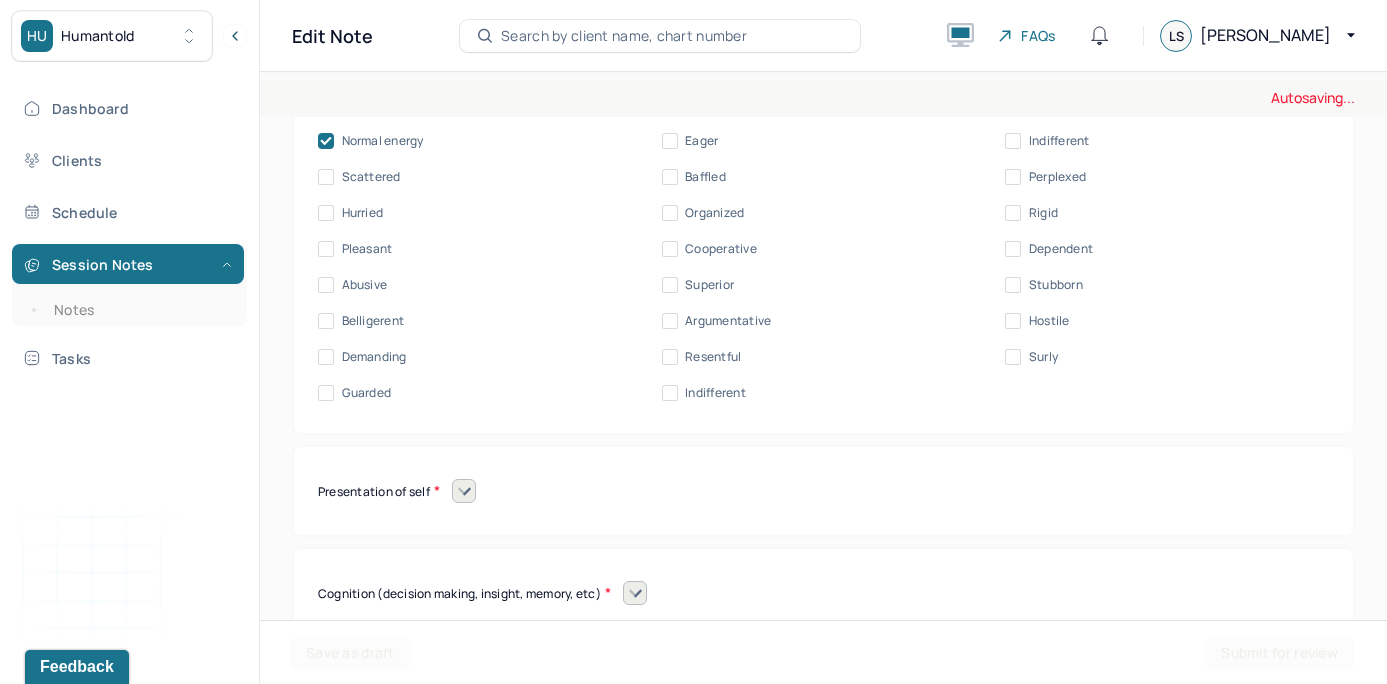 scroll, scrollTop: 9707, scrollLeft: 0, axis: vertical 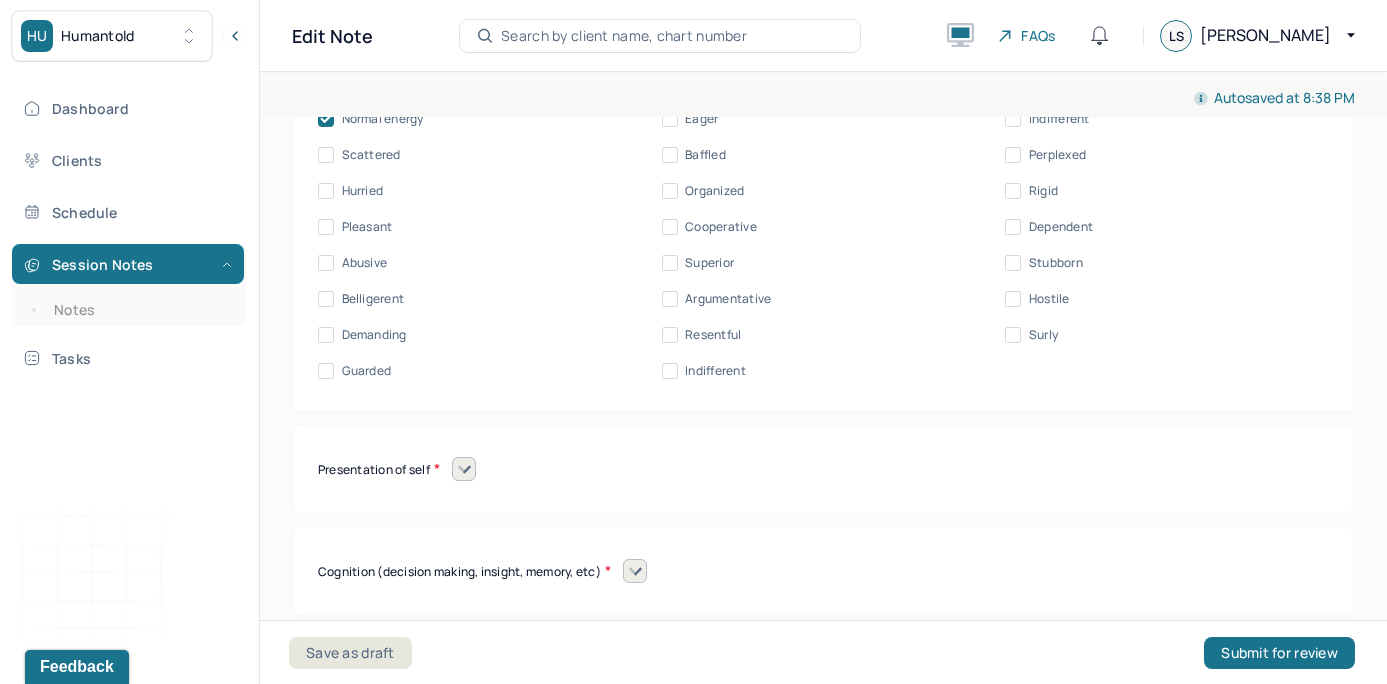 click 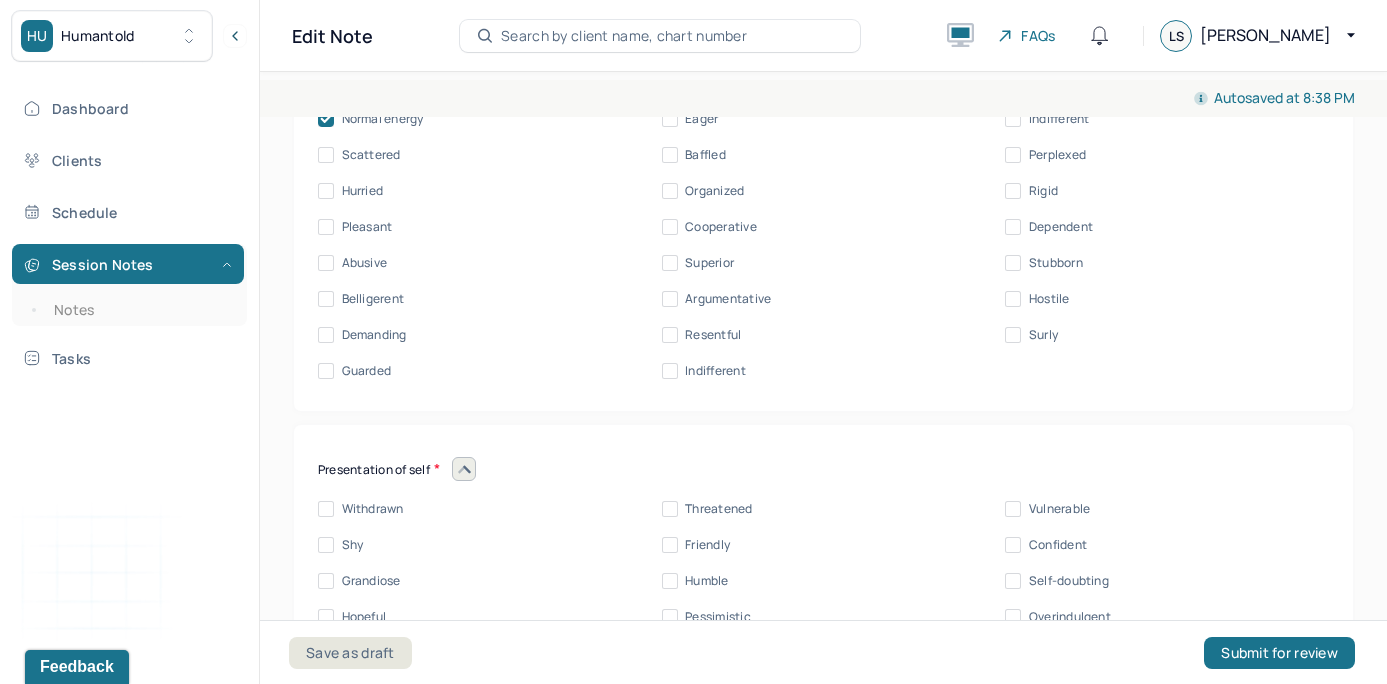 click on "Mental status exam Appearance Neat Unkempt Thin Average Overweight Pale Tanned Movement Coordinated Uncoordinated Mannerisms/oddities Good eye contact Kept eyes downcast Stared into space Speech Behavior Unintelligible Stammer/stutter Mumbles Clear Precise Strident Distant Squeaky Squeaky Soft Weak Normal Strident Hurried Loud Affect/Mood Blunted Constricted Normal Broad Inappropriate Indifferent to problems Congruent Irritated Hostile Flushing Dizziness Can't sit still Panicked Fearful Wretched Melancholy Sad Hopeless Bored Sorrow Grief [MEDICAL_DATA] Manic Hypomanic Ashamed Embarrassed Apologetic Calm Guilty Flat Attention/Concentration/effort Sluggish Flat Distractible Normal energy Eager Indifferent Scattered Baffled Perplexed Hurried Organized Rigid Pleasant Cooperative Dependent Abusive Superior Stubborn Belligerent Argumentative Hostile Demanding Resentful Surly Guarded Indifferent Presentation of self Withdrawn Threatened Vulnerable Shy Friendly Confident Grandiose Humble Self-doubting Hopeful Harsh" at bounding box center [823, -125] 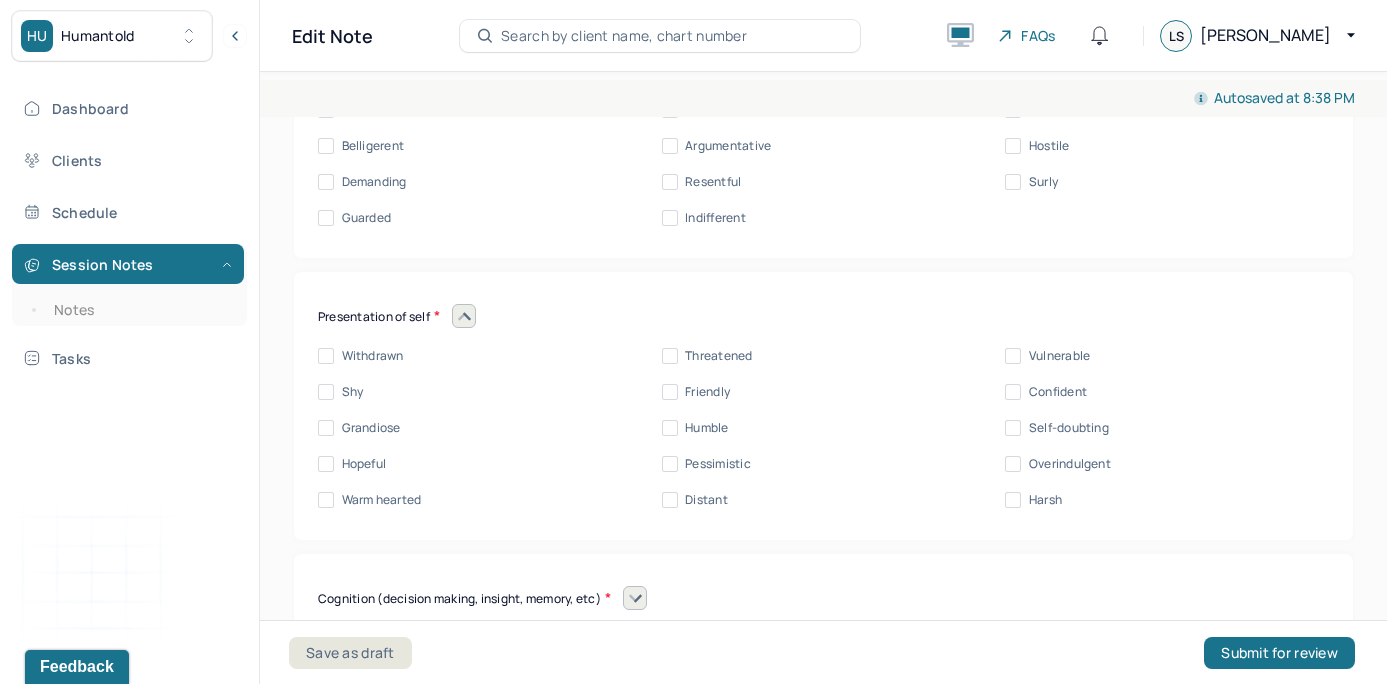 scroll, scrollTop: 9925, scrollLeft: 0, axis: vertical 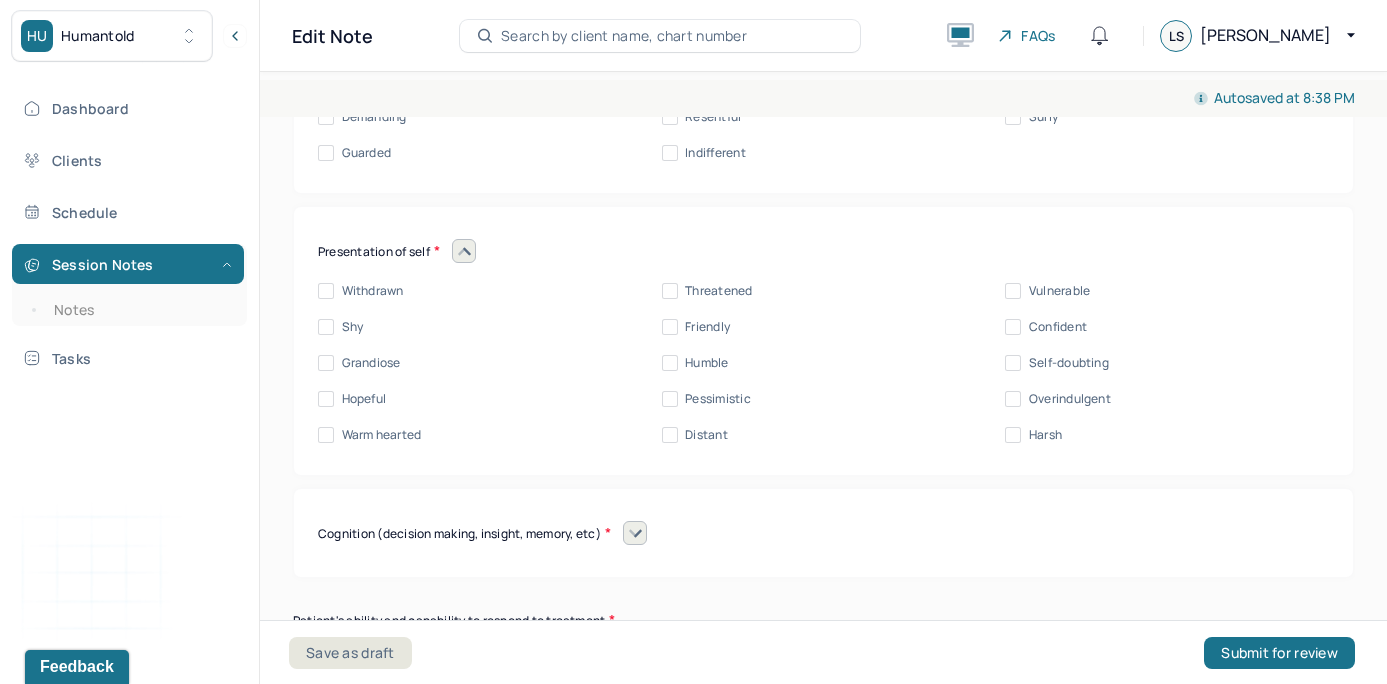 click on "Friendly" at bounding box center (670, 327) 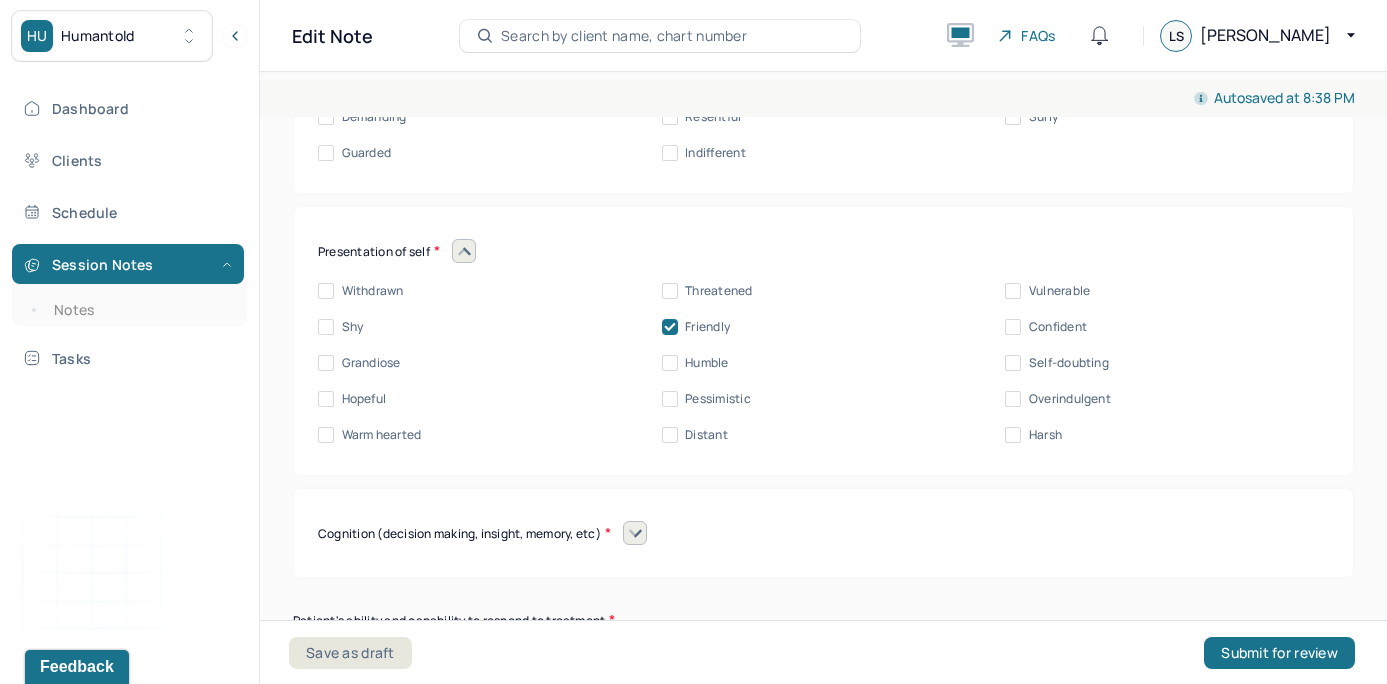 click on "Mental status exam Appearance Neat Unkempt Thin Average Overweight Pale Tanned Movement Coordinated Uncoordinated Mannerisms/oddities Good eye contact Kept eyes downcast Stared into space Speech Behavior Unintelligible Stammer/stutter Mumbles Clear Precise Strident Distant Squeaky Squeaky Soft Weak Normal Strident Hurried Loud Affect/Mood Blunted Constricted Normal Broad Inappropriate Indifferent to problems Congruent Irritated Hostile Flushing Dizziness Can't sit still Panicked Fearful Wretched Melancholy Sad Hopeless Bored Sorrow Grief [MEDICAL_DATA] Manic Hypomanic Ashamed Embarrassed Apologetic Calm Guilty Flat Attention/Concentration/effort Sluggish Flat Distractible Normal energy Eager Indifferent Scattered Baffled Perplexed Hurried Organized Rigid Pleasant Cooperative Dependent Abusive Superior Stubborn Belligerent Argumentative Hostile Demanding Resentful Surly Guarded Indifferent Presentation of self Withdrawn Threatened Vulnerable Shy Friendly Confident Grandiose Humble Self-doubting Hopeful Harsh" at bounding box center (823, -343) 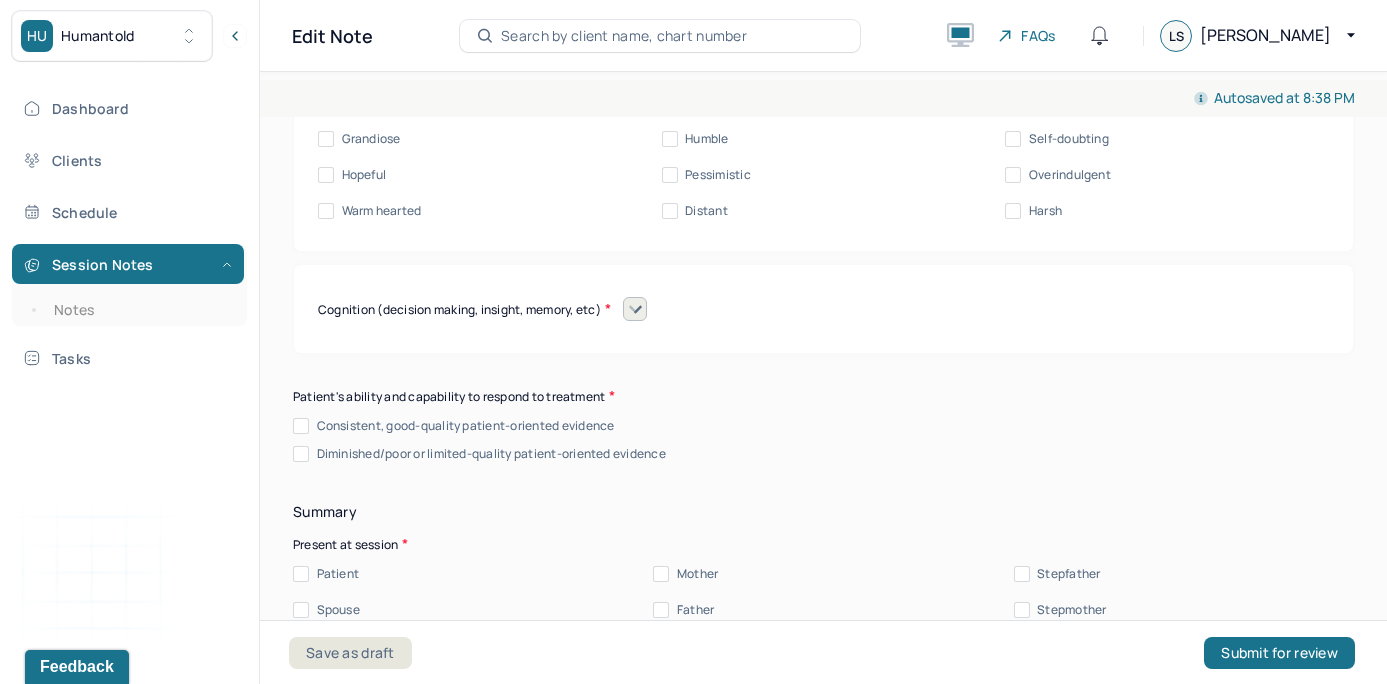 scroll, scrollTop: 10150, scrollLeft: 0, axis: vertical 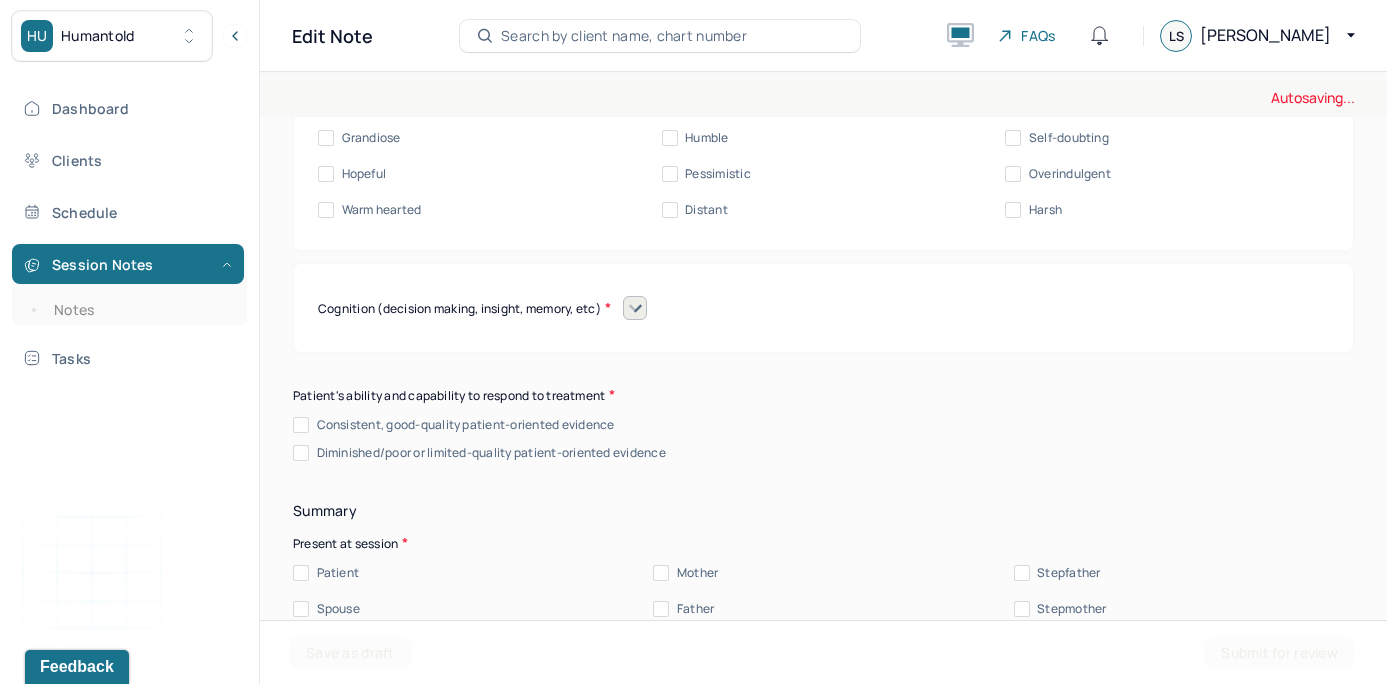click at bounding box center [635, 308] 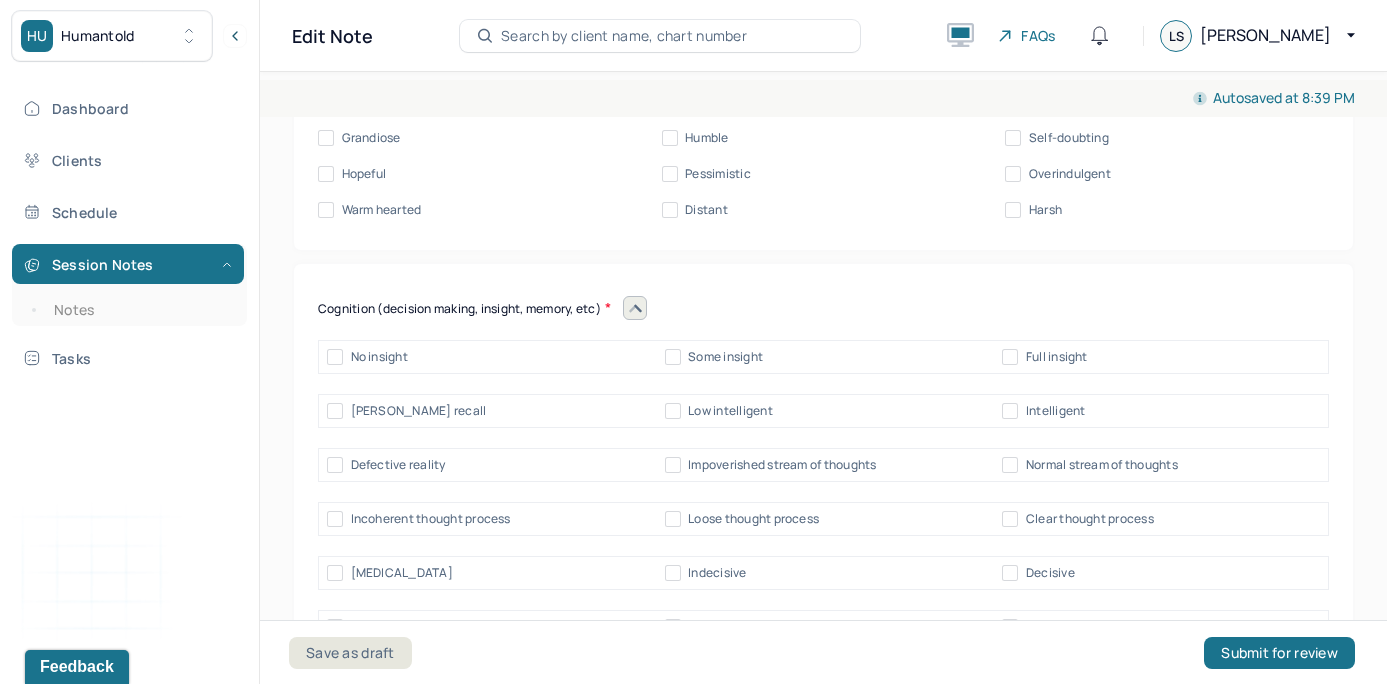 click on "Full insight" at bounding box center (1010, 357) 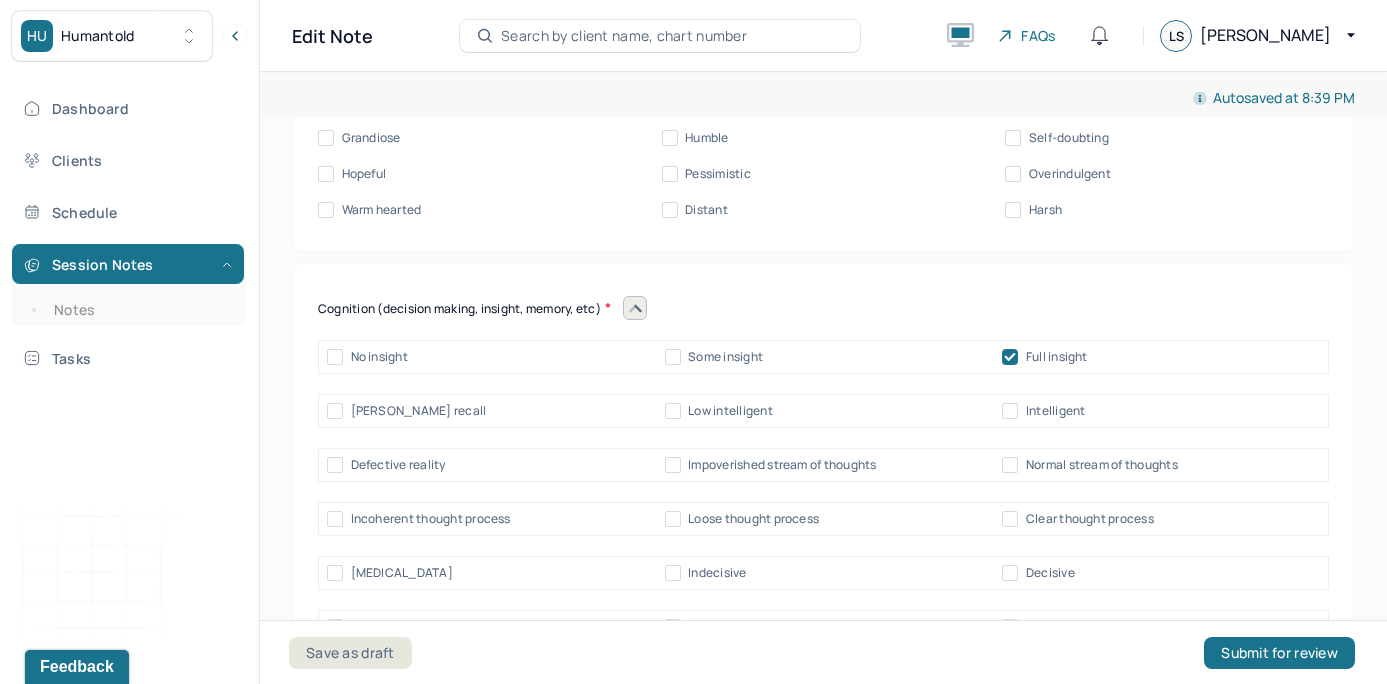 click on "Clear thought process" at bounding box center [1010, 519] 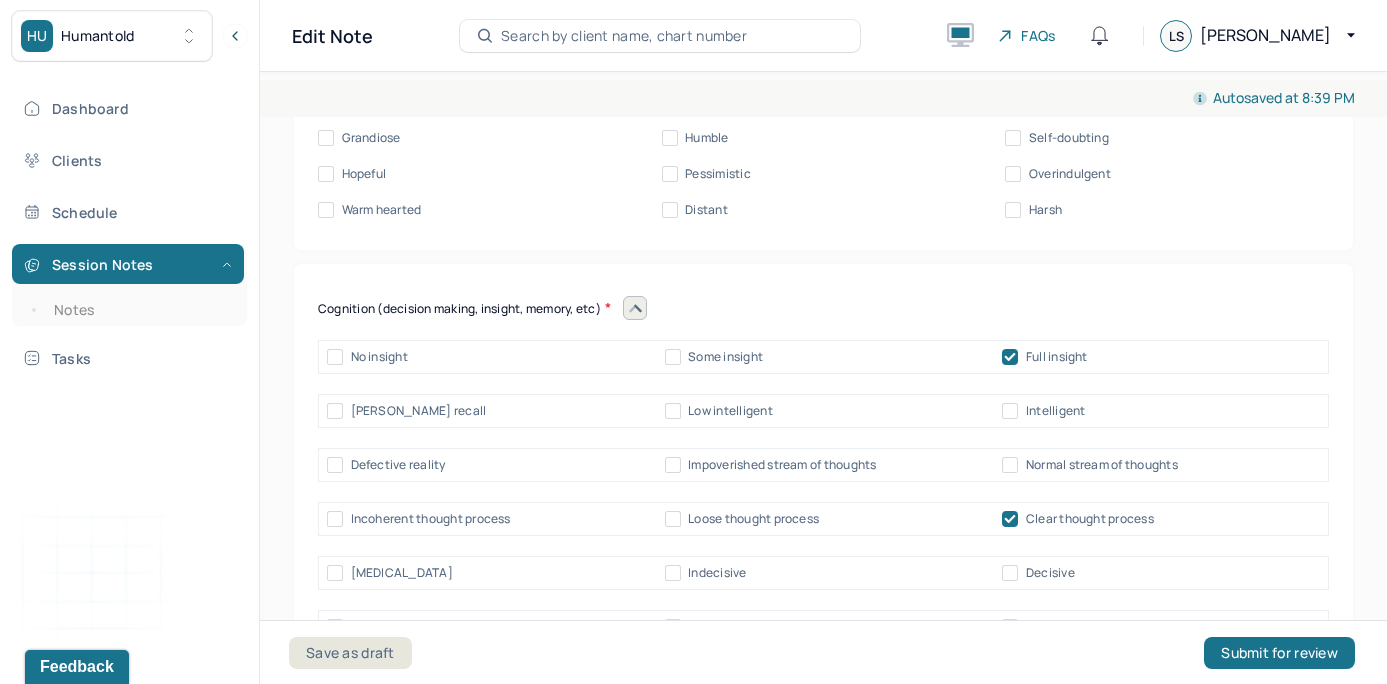click on "Normal stream of thoughts" at bounding box center (1010, 465) 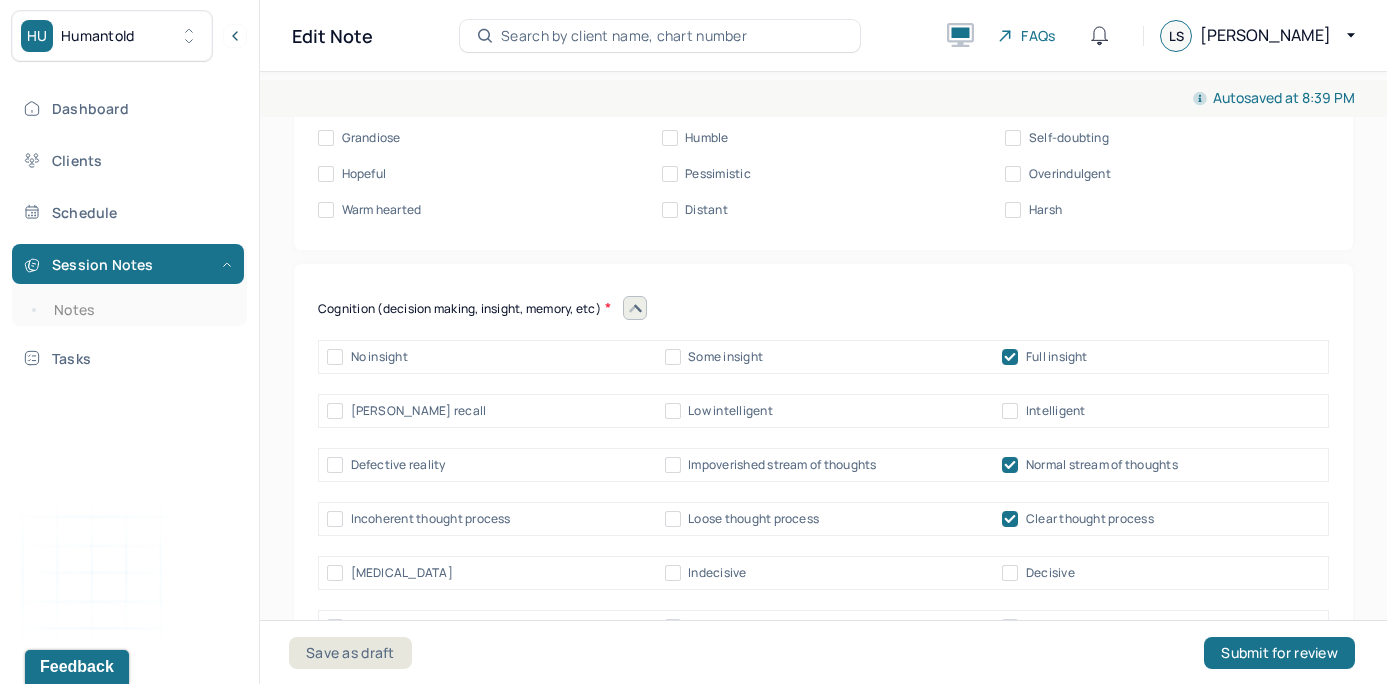 click on "Cognition (decision making, insight, memory, etc) No insight Some insight Full insight Sluggish recall Low intelligent Intelligent Defective reality Impoverished stream of thoughts Normal stream of thoughts Incoherent thought process Loose thought process Clear thought process [MEDICAL_DATA] Indecisive Decisive Lack of common sense Forgetful Follows through Faulty reasoning Easily confused Normal abstraction Procrastinates Confuses time frames/sequence Normal memory [MEDICAL_DATA] Confused present location/date/persons, places Good orientation Victimization Normal judgement Intact reality" at bounding box center (823, 615) 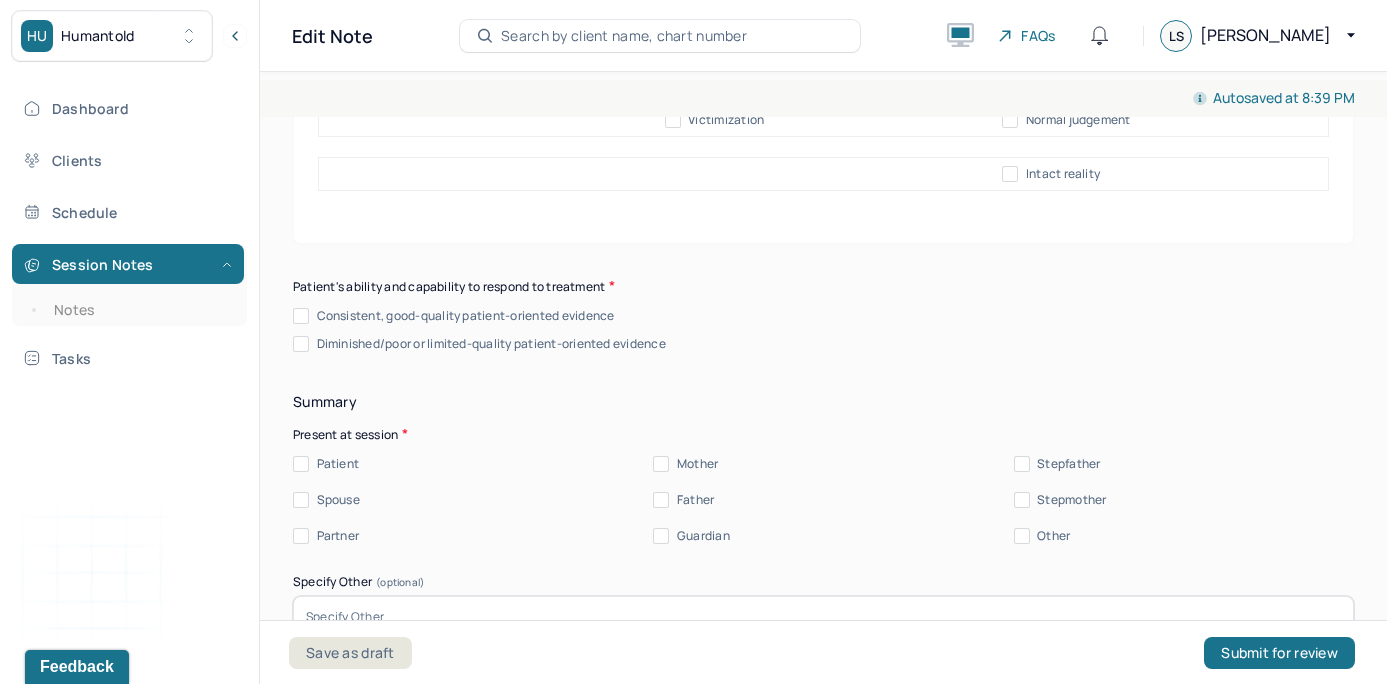 scroll, scrollTop: 10874, scrollLeft: 0, axis: vertical 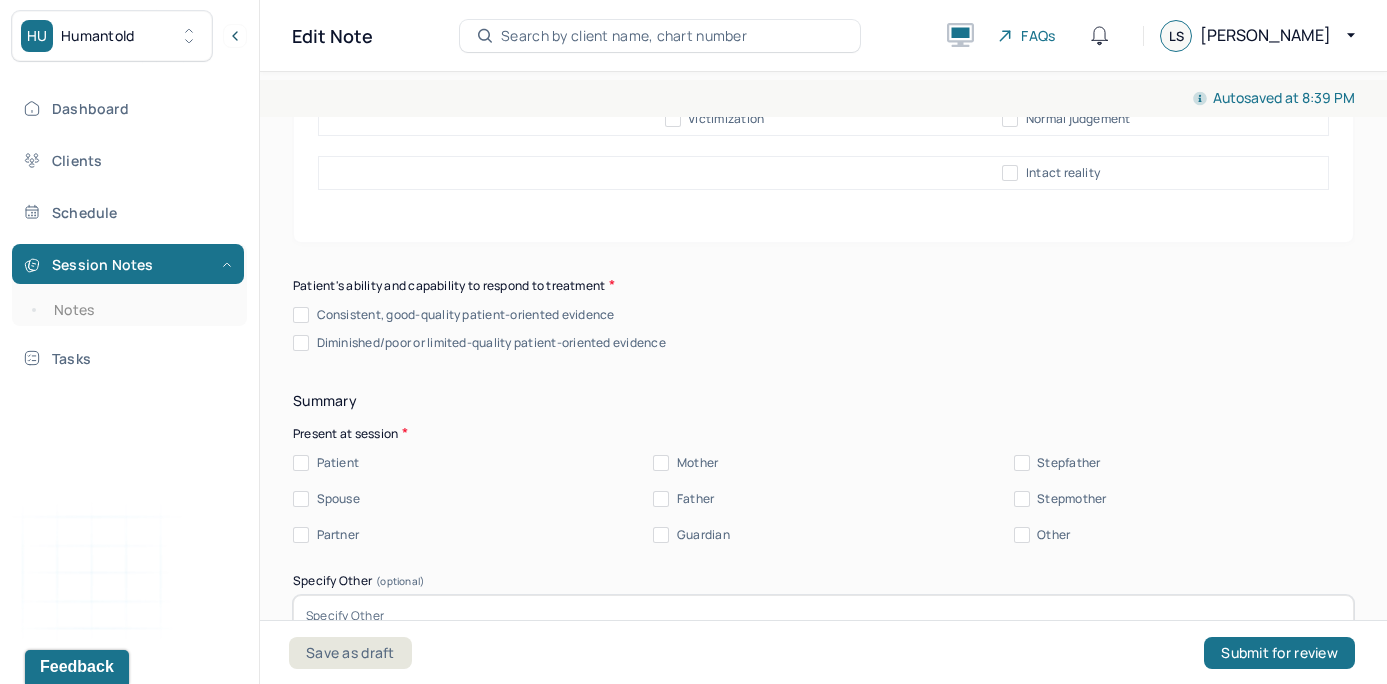 click on "Consistent, good-quality patient-oriented evidence" at bounding box center [301, 315] 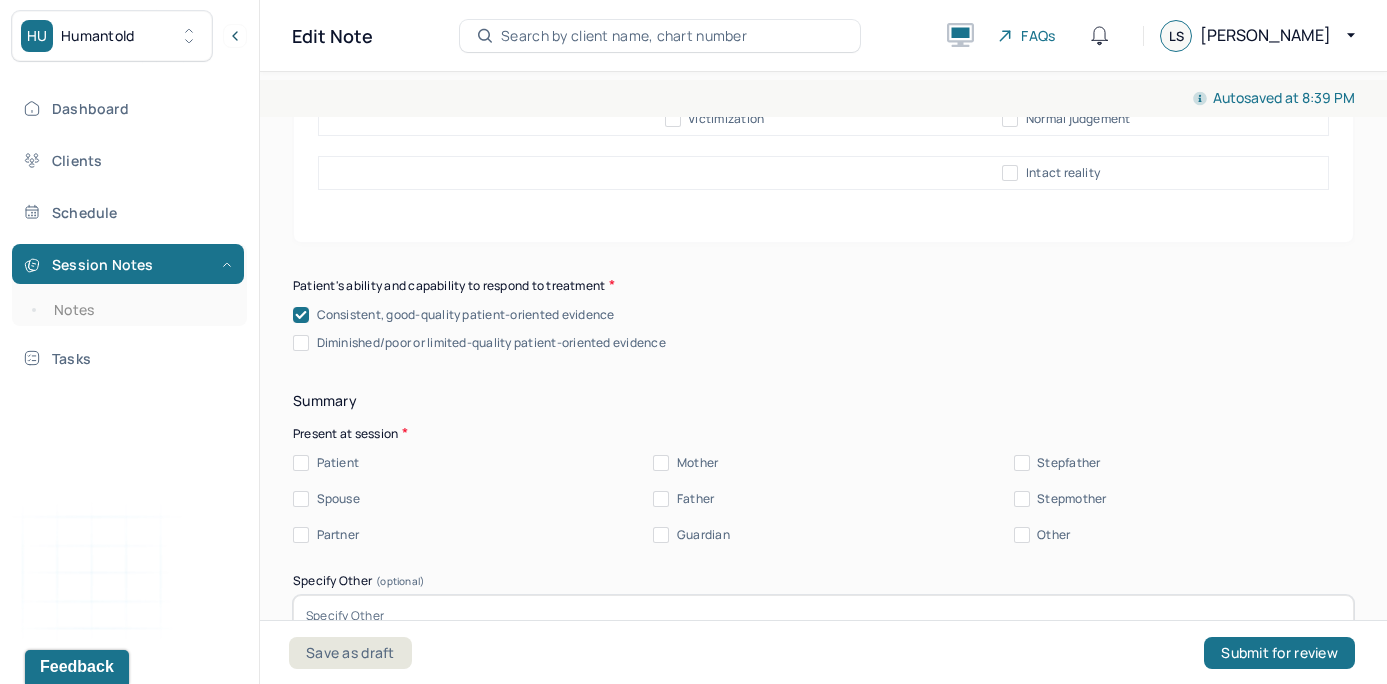 click on "Patient" at bounding box center [301, 463] 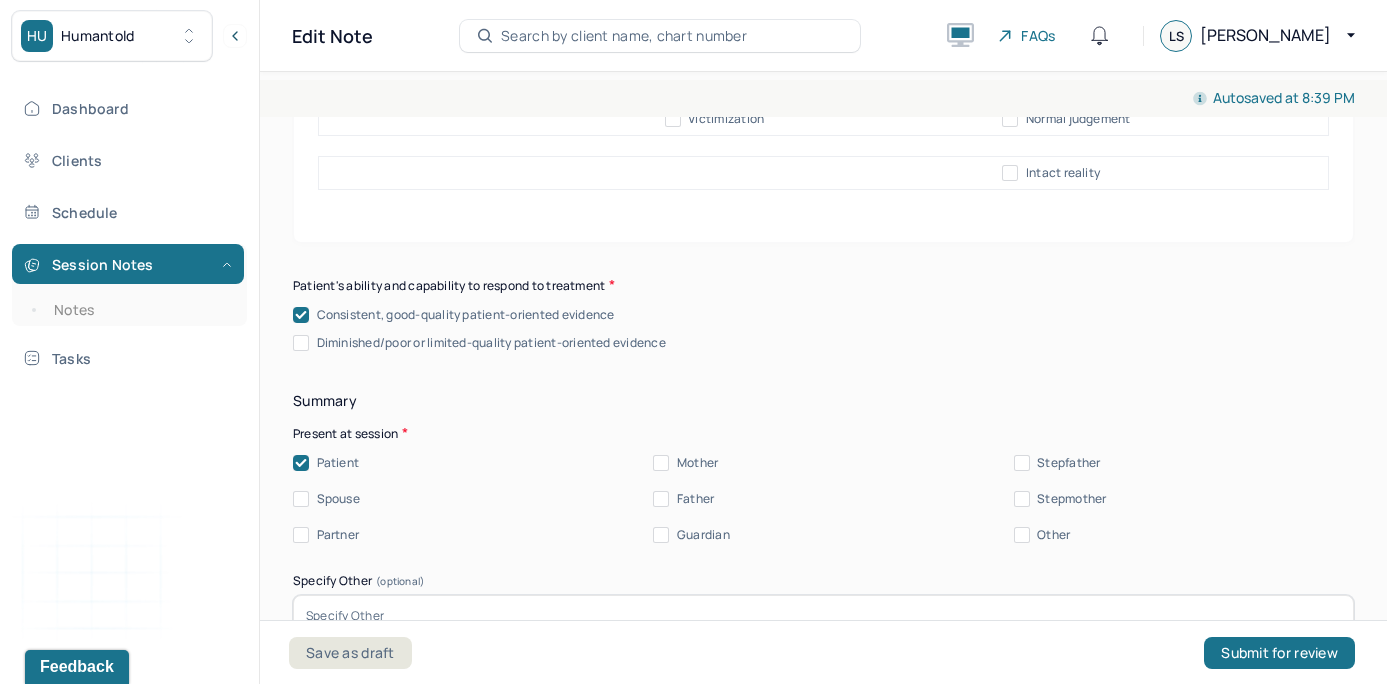 click on "Mental status exam Appearance Neat Unkempt Thin Average Overweight Pale Tanned Movement Coordinated Uncoordinated Mannerisms/oddities Good eye contact Kept eyes downcast Stared into space Speech Behavior Unintelligible Stammer/stutter Mumbles Clear Precise Strident Distant Squeaky Squeaky Soft Weak Normal Strident Hurried Loud Affect/Mood Blunted Constricted Normal Broad Inappropriate Indifferent to problems Congruent Irritated Hostile Flushing Dizziness Can't sit still Panicked Fearful Wretched Melancholy Sad Hopeless Bored Sorrow Grief [MEDICAL_DATA] Manic Hypomanic Ashamed Embarrassed Apologetic Calm Guilty Flat Attention/Concentration/effort Sluggish Flat Distractible Normal energy Eager Indifferent Scattered Baffled Perplexed Hurried Organized Rigid Pleasant Cooperative Dependent Abusive Superior Stubborn Belligerent Argumentative Hostile Demanding Resentful Surly Guarded Indifferent Presentation of self Withdrawn Threatened Vulnerable Shy Friendly Confident Grandiose Humble Self-doubting Hopeful Harsh" at bounding box center (823, -985) 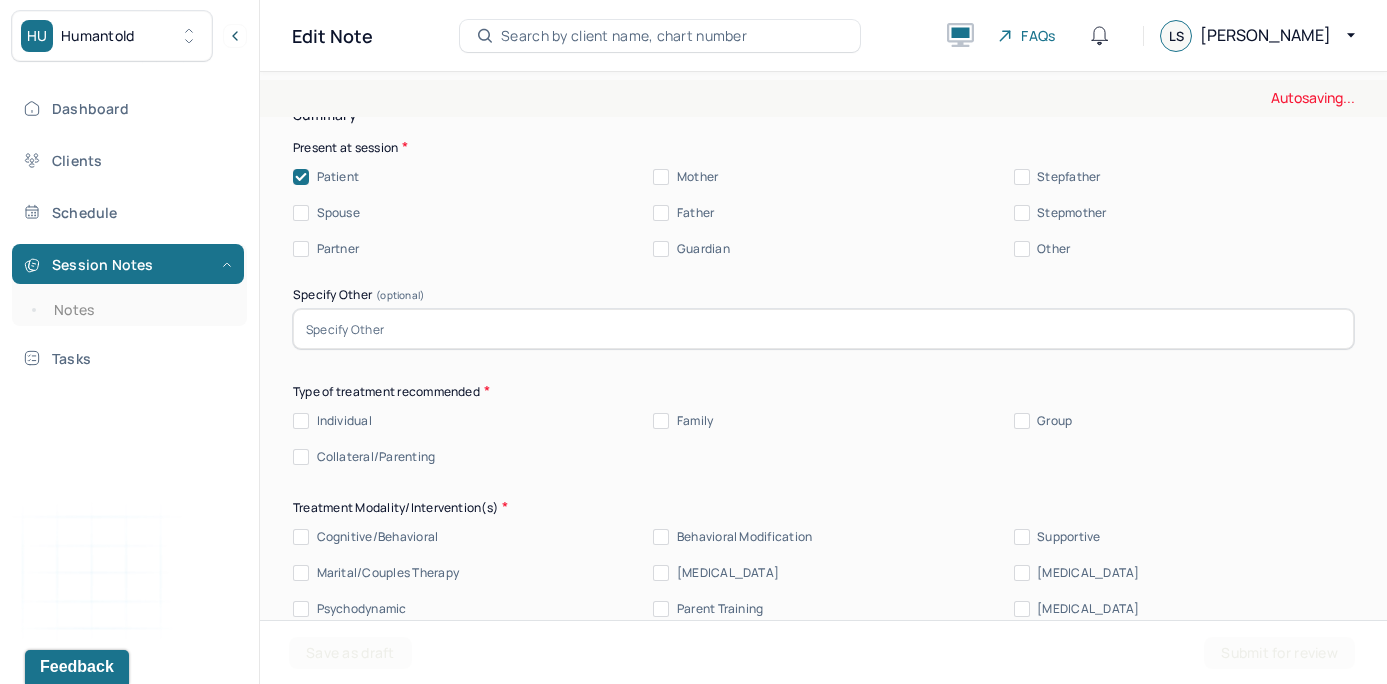 scroll, scrollTop: 11183, scrollLeft: 0, axis: vertical 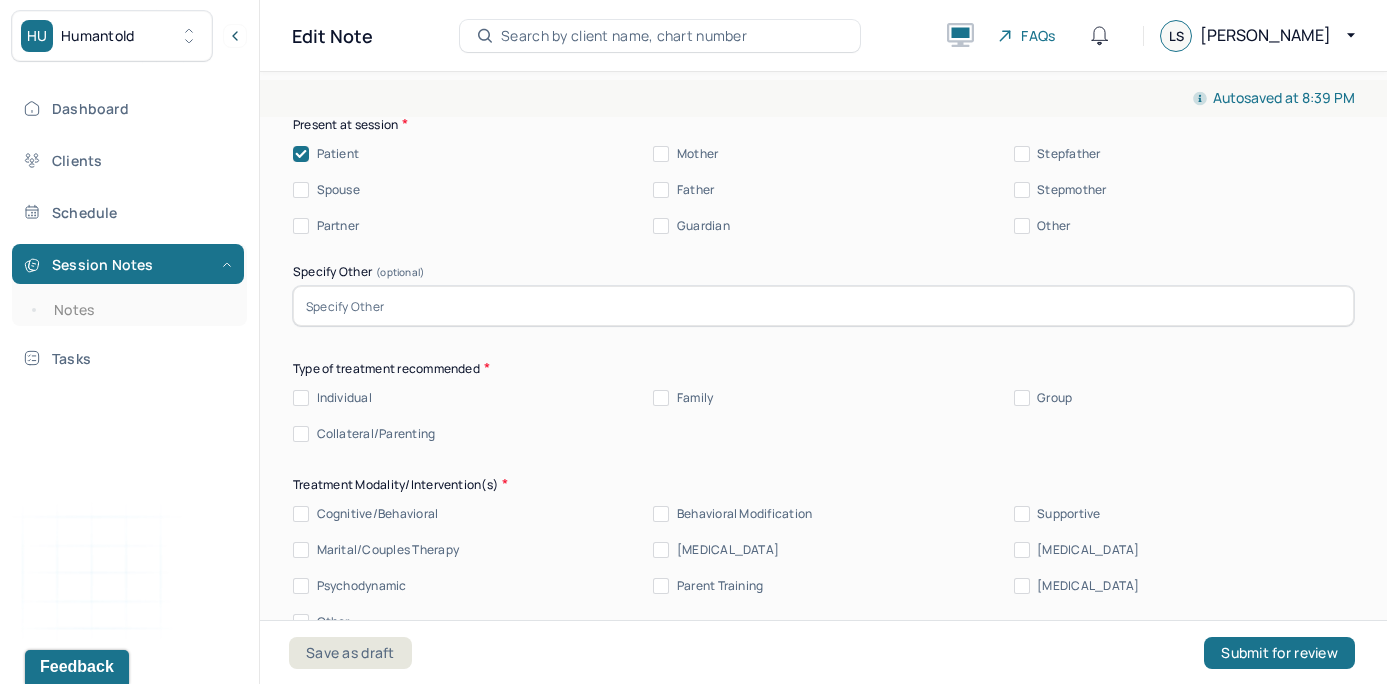 click on "Individual" at bounding box center [301, 398] 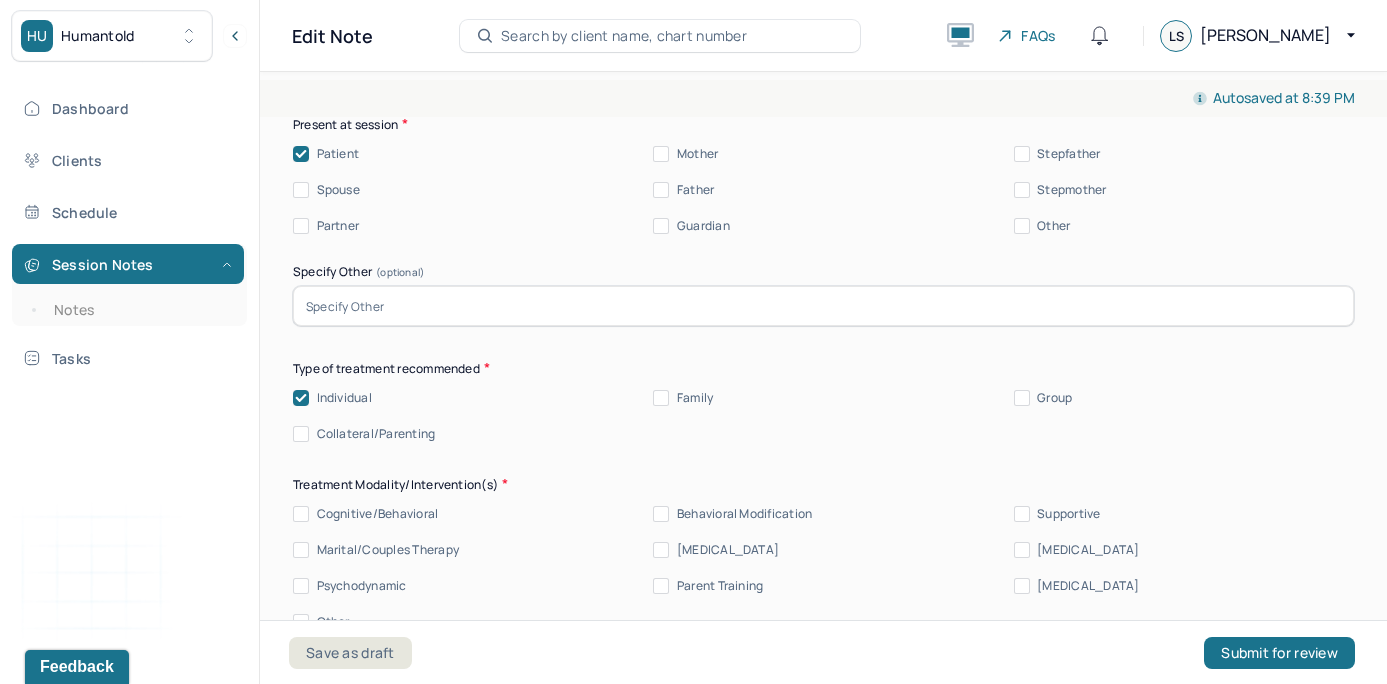 click on "Cognitive/Behavioral" at bounding box center [301, 514] 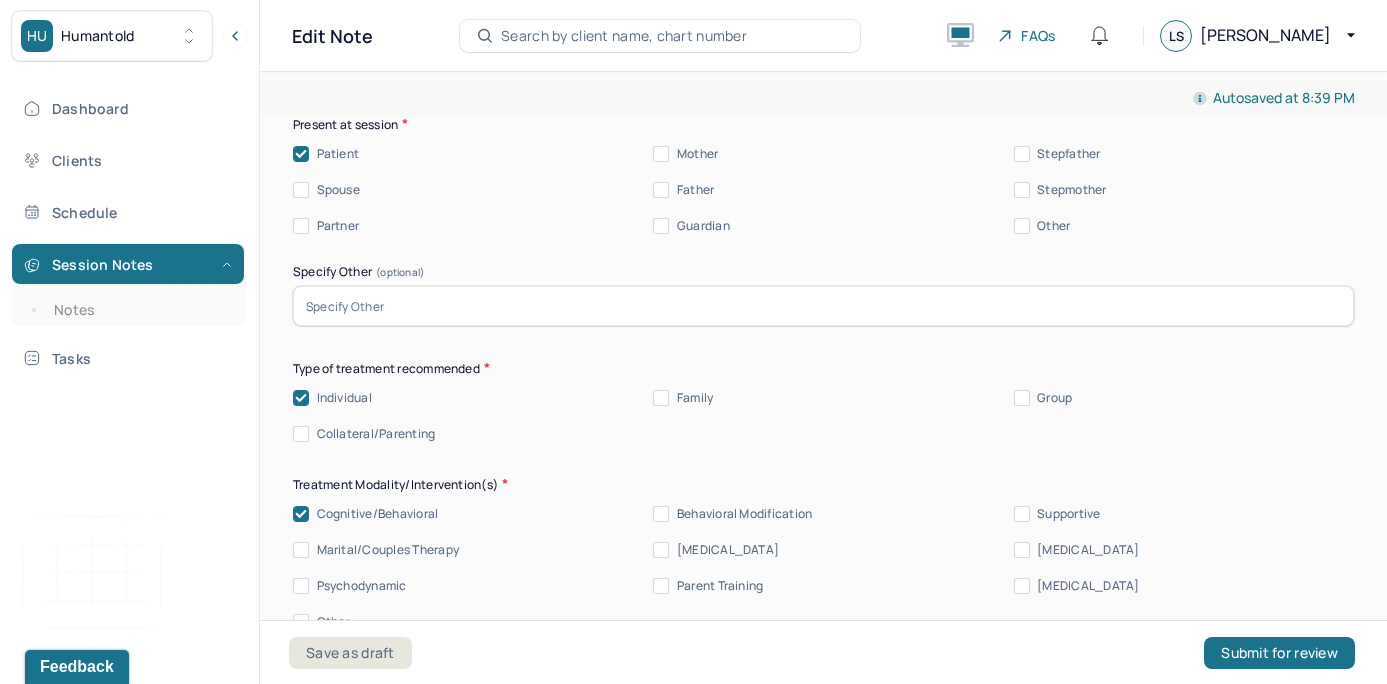 click on "[MEDICAL_DATA]" at bounding box center [1022, 586] 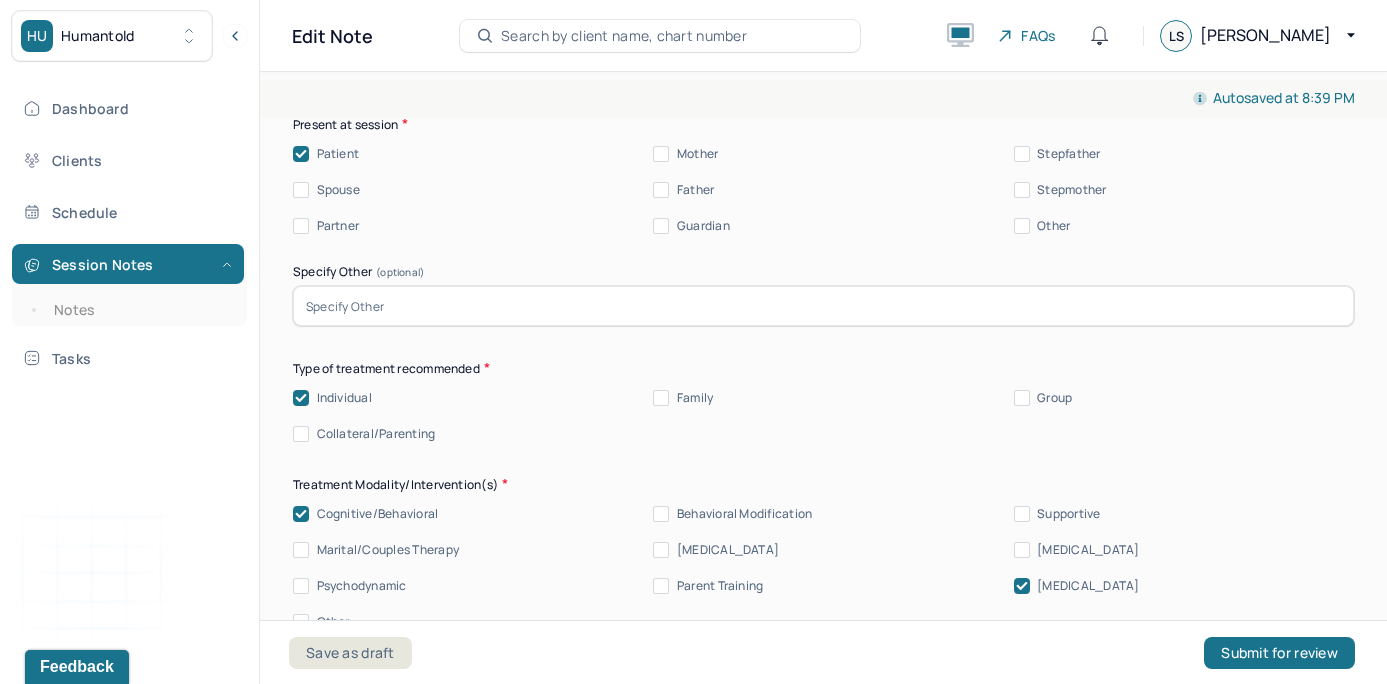click on "Cognitive/Behavioral Behavioral Modification Supportive Marital/Couples Therapy  [MEDICAL_DATA] [MEDICAL_DATA] Psychodynamic Parent Training [MEDICAL_DATA] Other" at bounding box center [823, 568] 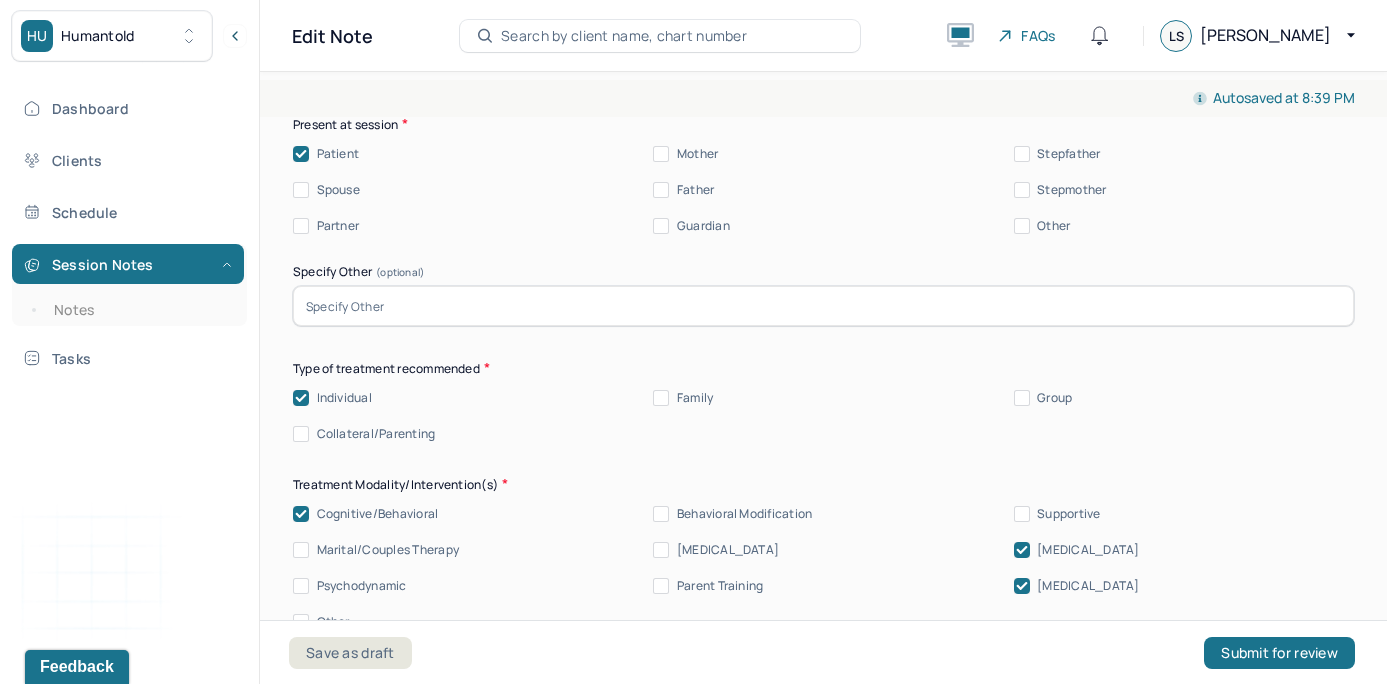 click on "Supportive" at bounding box center [1022, 514] 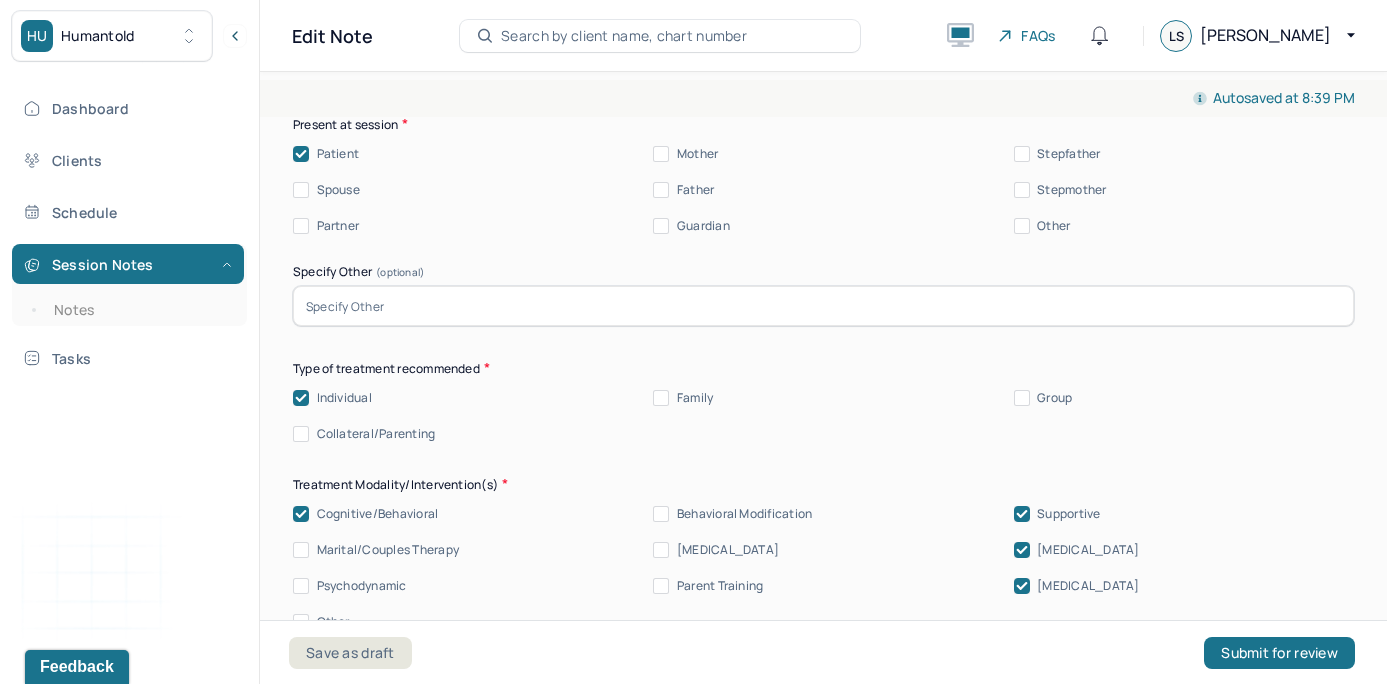 click on "[MEDICAL_DATA]" at bounding box center [1077, 586] 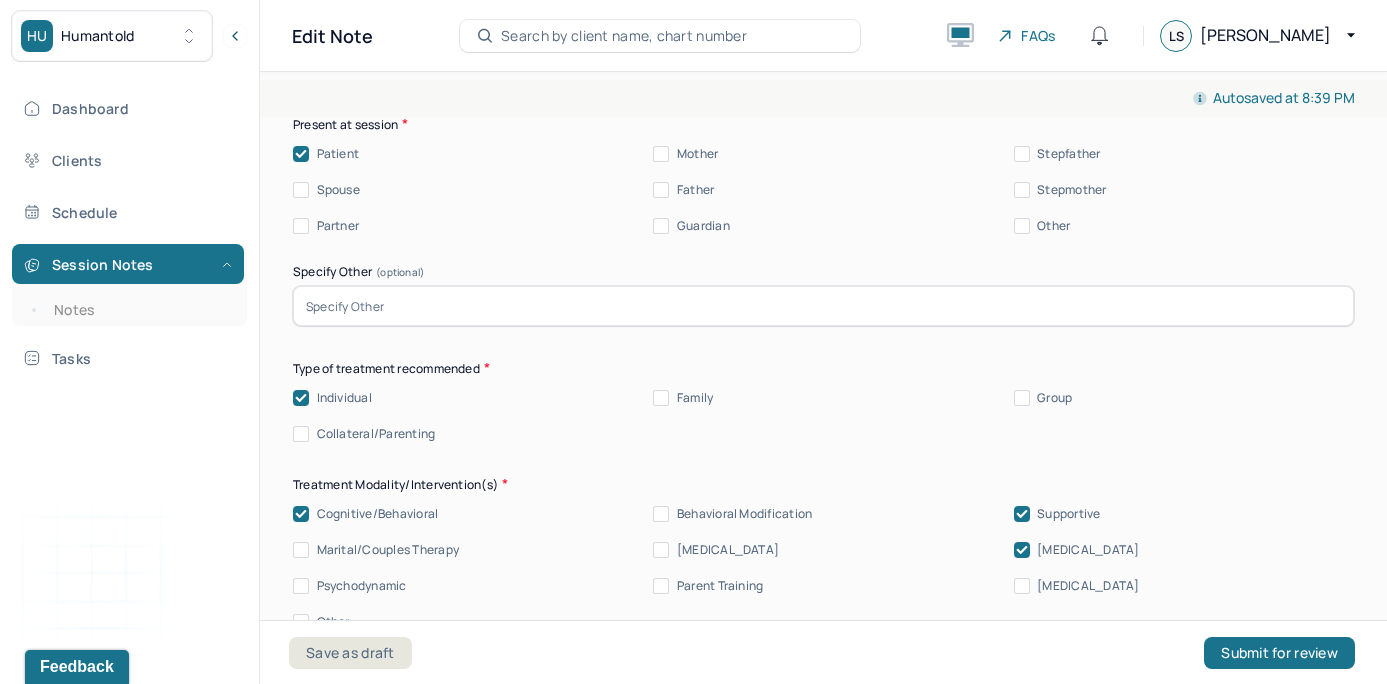 click on "Parent Training" at bounding box center [823, 586] 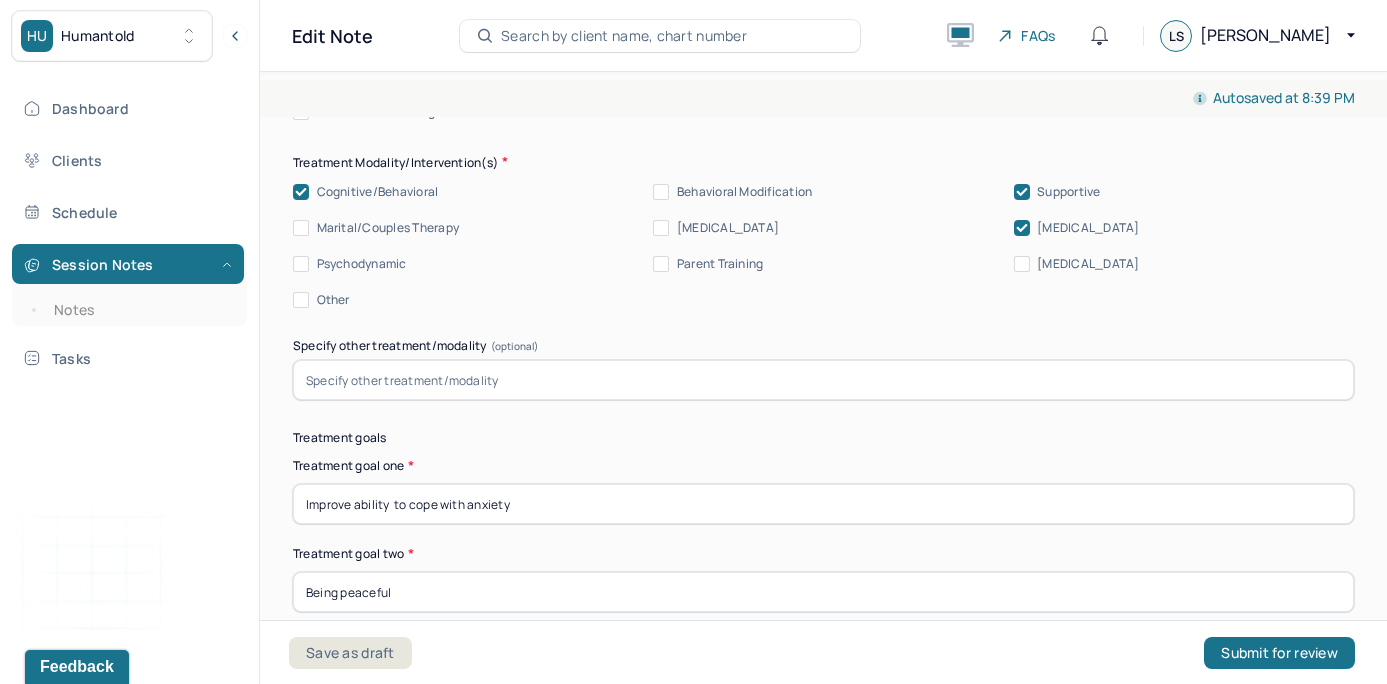 scroll, scrollTop: 11520, scrollLeft: 0, axis: vertical 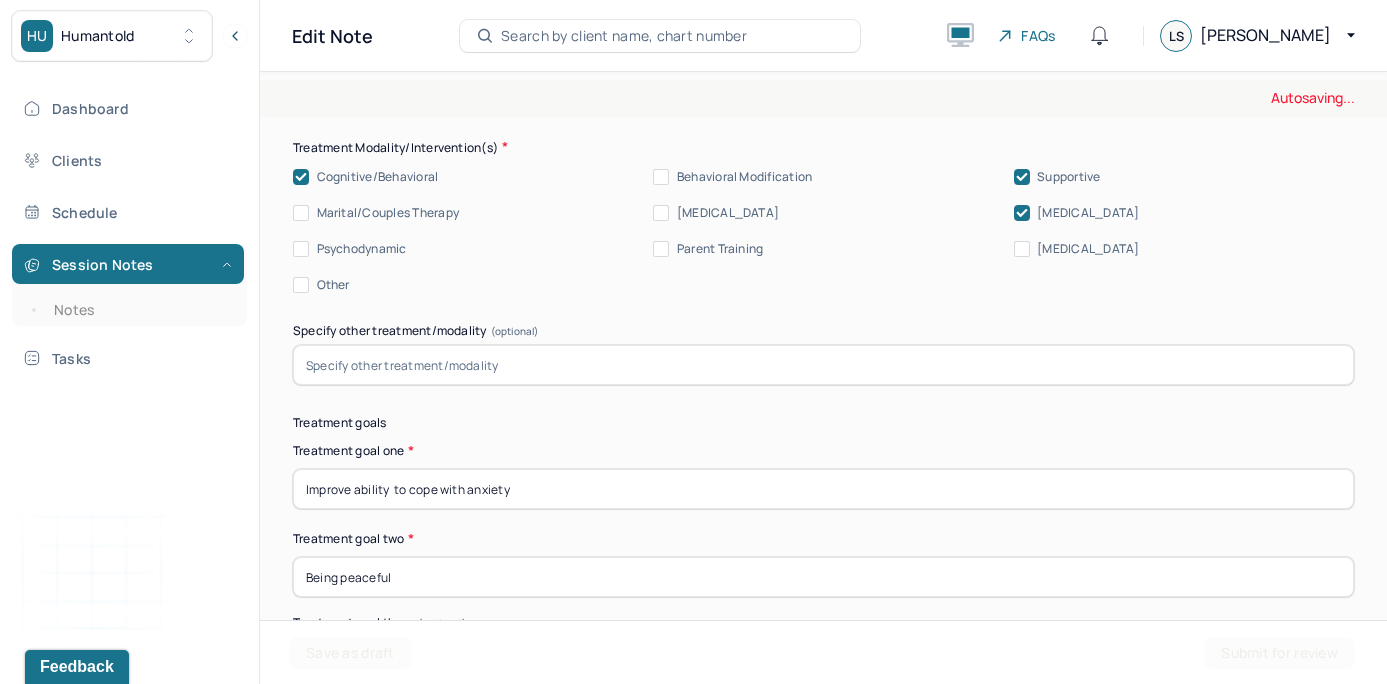click at bounding box center (823, 365) 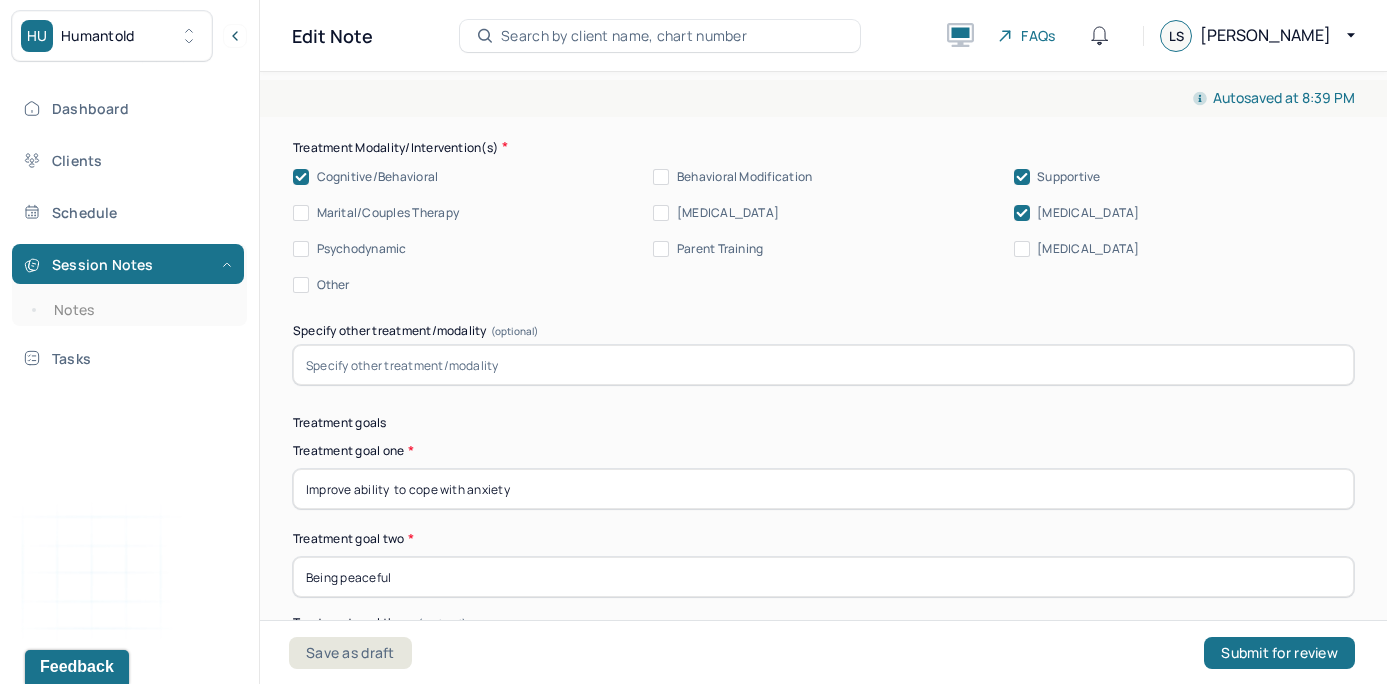 click on "Summary Present at session Patient Mother Stepfather Spouse Father Stepmother Partner Guardian Other Specify Other (optional) Type of treatment recommended Individual Family Group Collateral/Parenting Treatment Modality/Intervention(s) Cognitive/Behavioral Behavioral Modification Supportive Marital/Couples Therapy  [MEDICAL_DATA] [MEDICAL_DATA] Psychodynamic Parent Training [MEDICAL_DATA] Other Specify other treatment/modality (optional) Treatment goals Treatment goal one * Improve ability  to cope with anxiety Treatment goal two * Being peaceful Treatment goal three (optional) Frequency of sessions Weekly Bi-Weekly Monthly Other Date of next session * Subjective report Please make sure to only include what the client has reported. This should only tie back to what the client reported in the session, re; symptoms, mood/affect, ideations, interpersonal conflicts, etc. Do not include your assessment or interpretation of the clients symptoms here. Summary Prognosis" at bounding box center [823, 780] 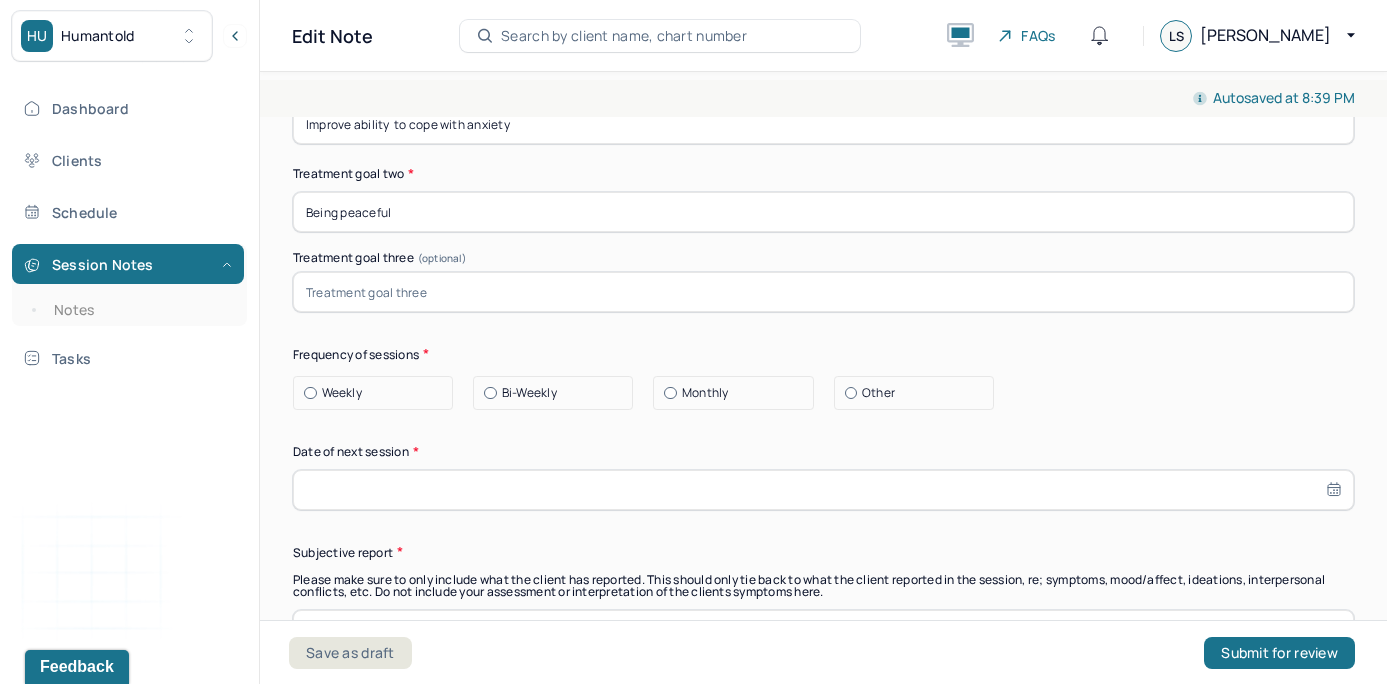 scroll, scrollTop: 11915, scrollLeft: 0, axis: vertical 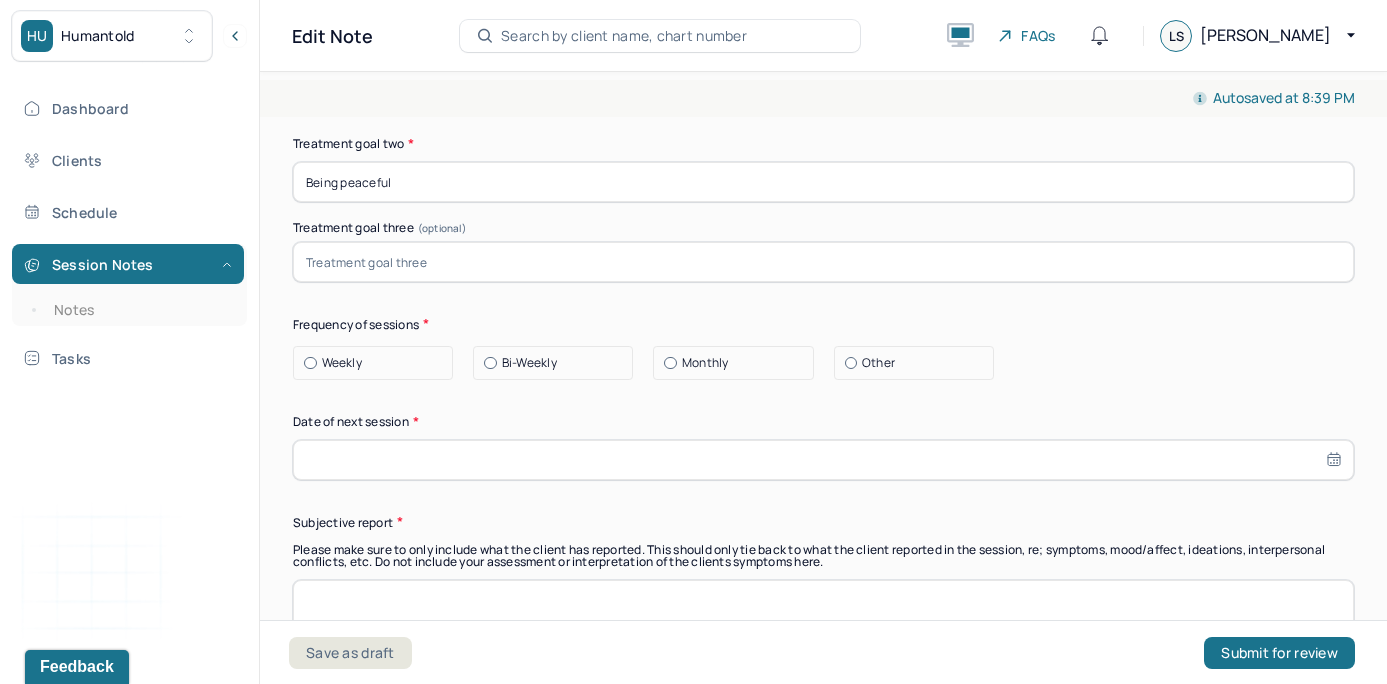 click at bounding box center [310, 363] 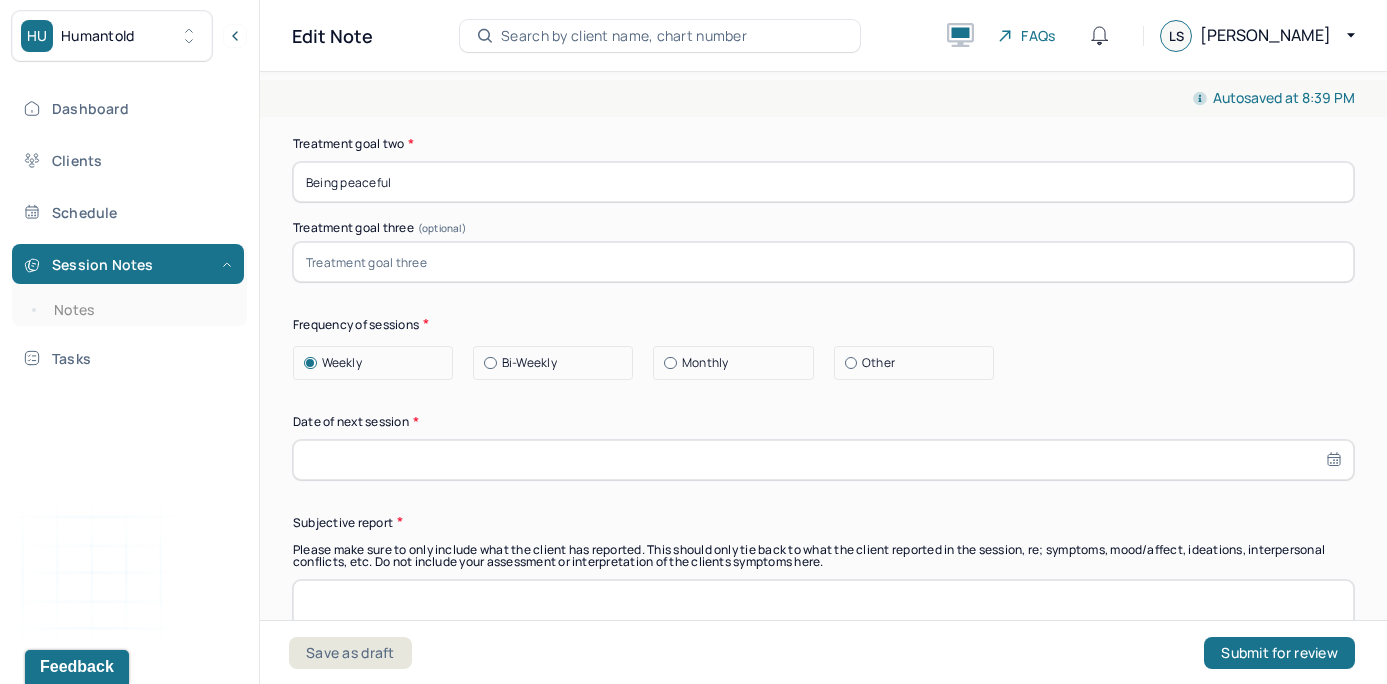 click at bounding box center (823, 460) 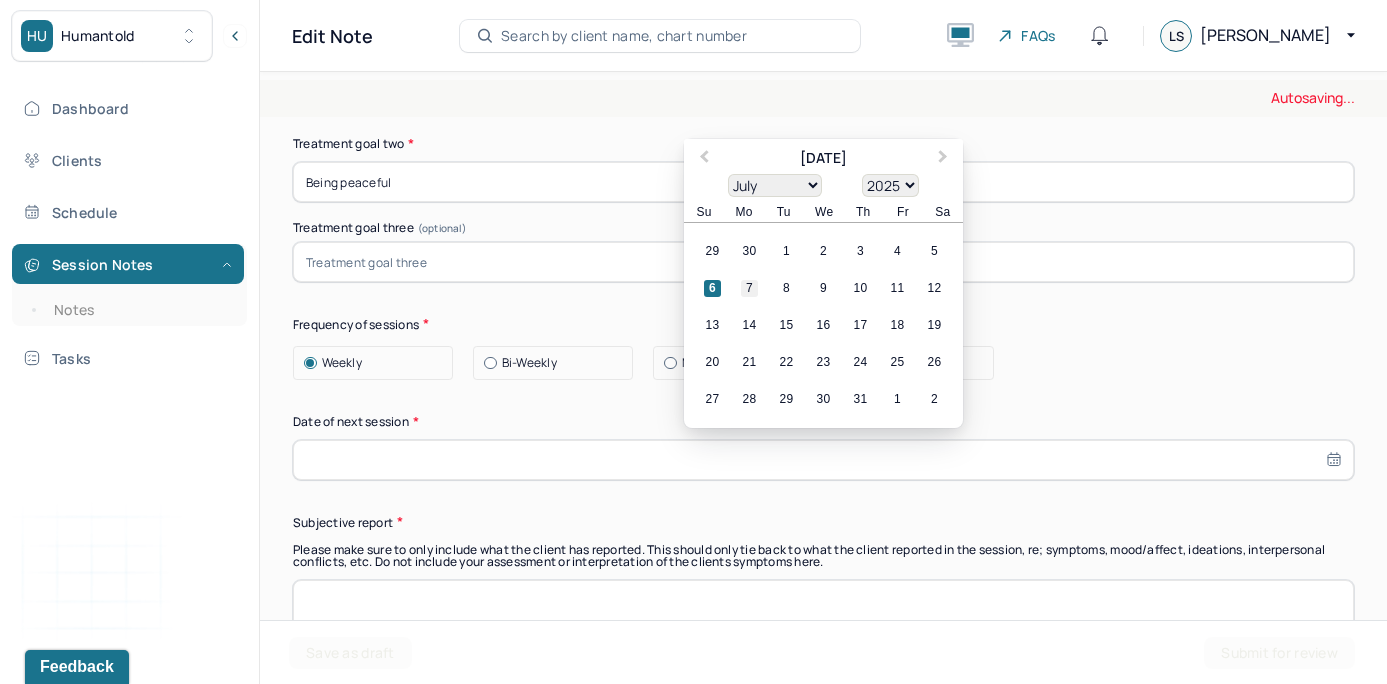 click on "7" at bounding box center [749, 288] 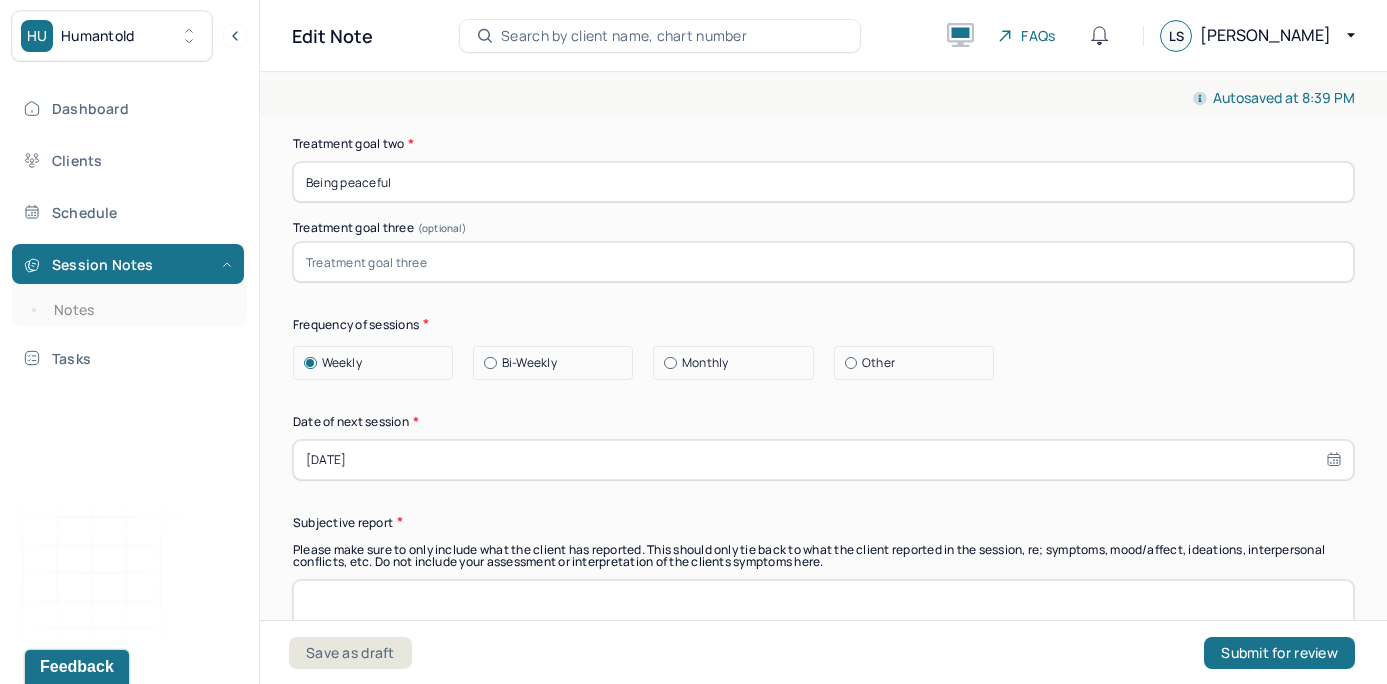click on "Date of next session *" at bounding box center [823, 422] 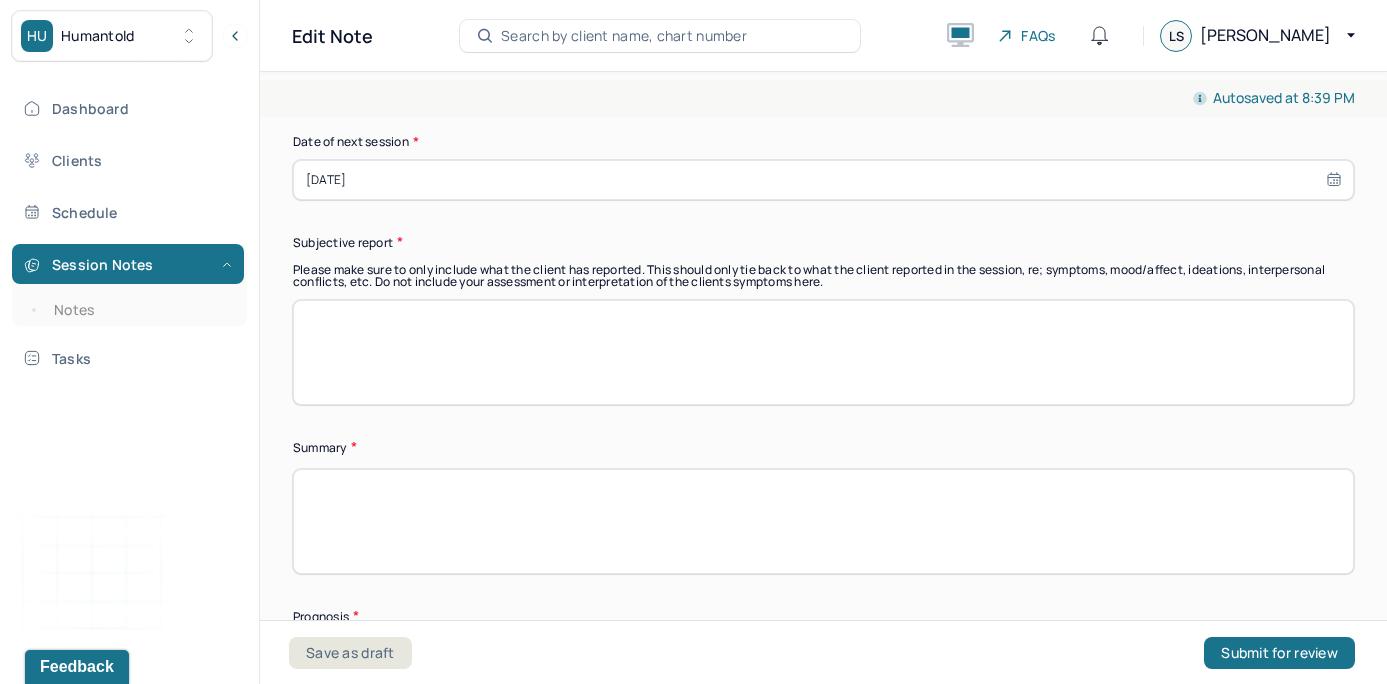 scroll, scrollTop: 12205, scrollLeft: 0, axis: vertical 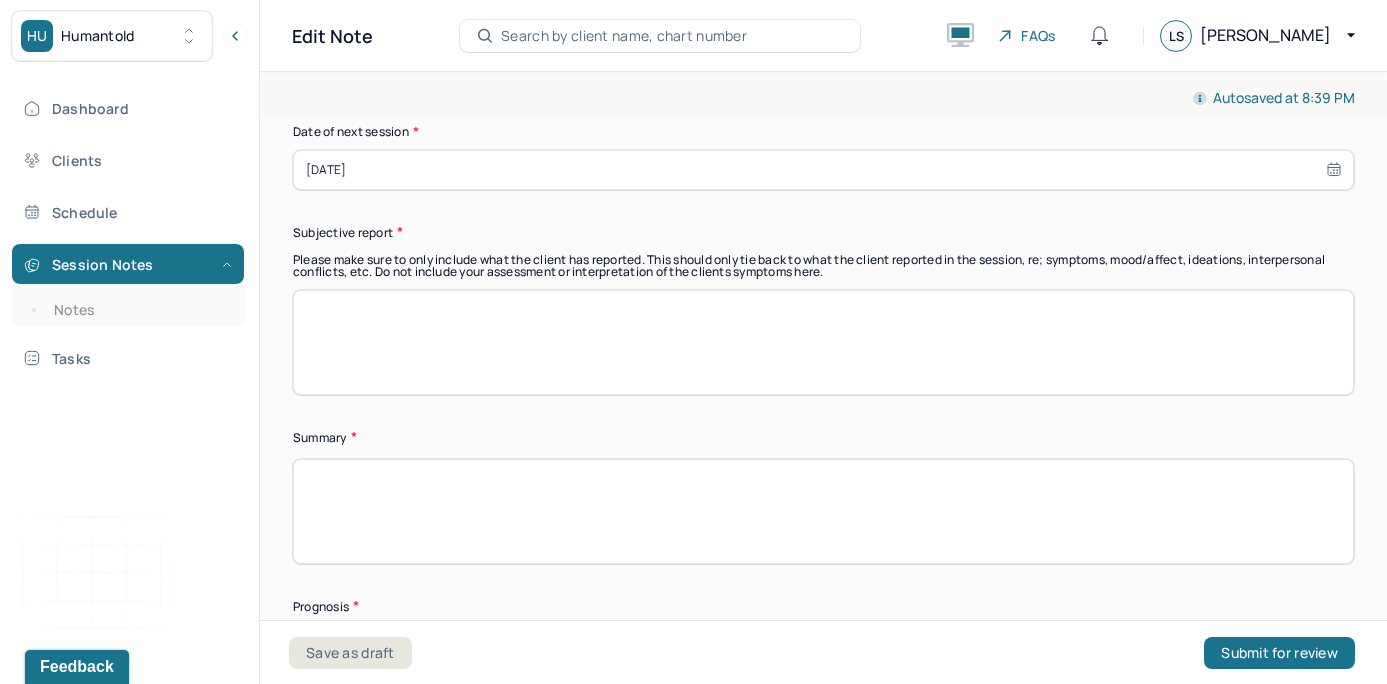 click at bounding box center (823, 342) 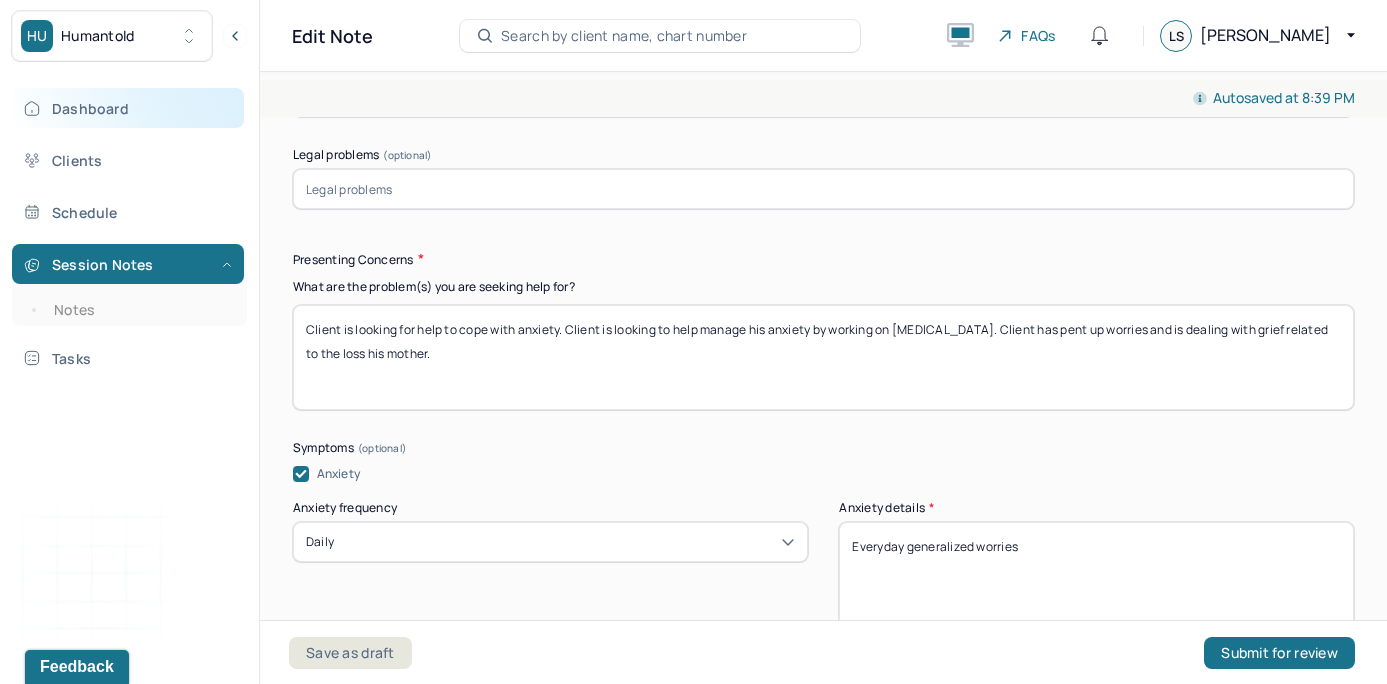 scroll, scrollTop: 2262, scrollLeft: 0, axis: vertical 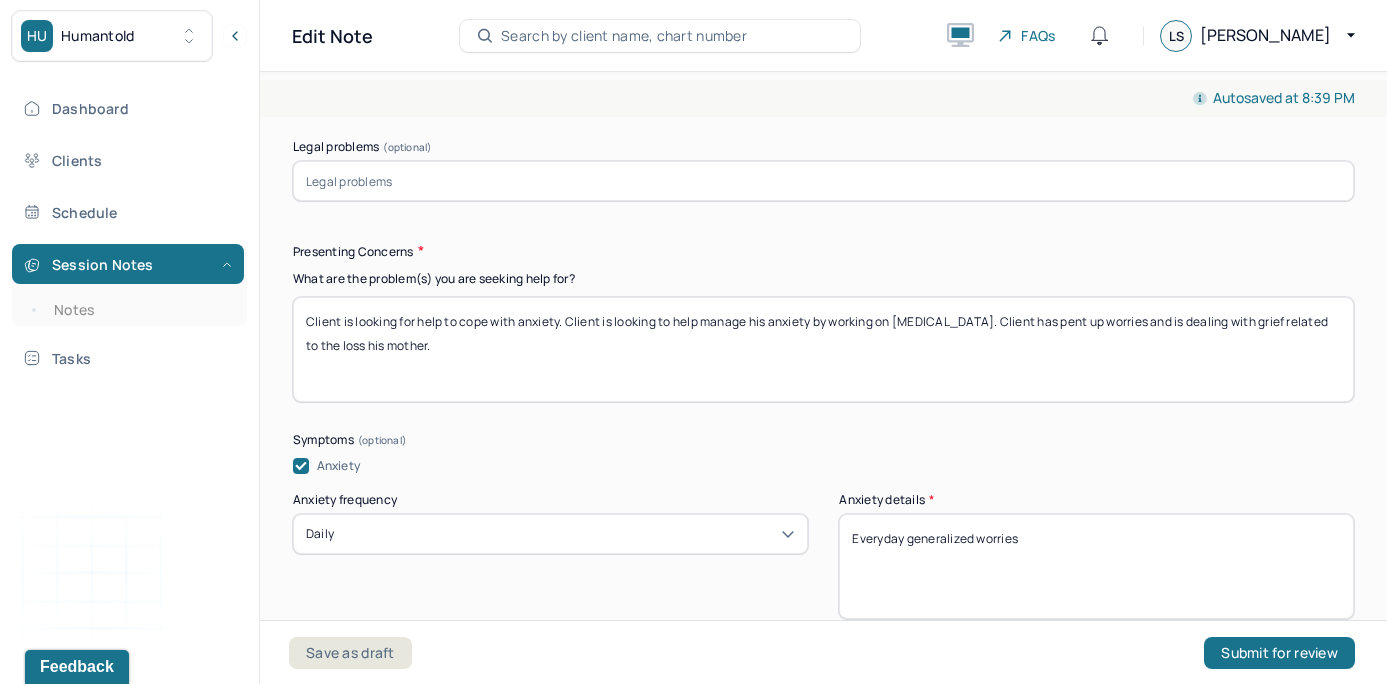 drag, startPoint x: 426, startPoint y: 350, endPoint x: 250, endPoint y: 287, distance: 186.93582 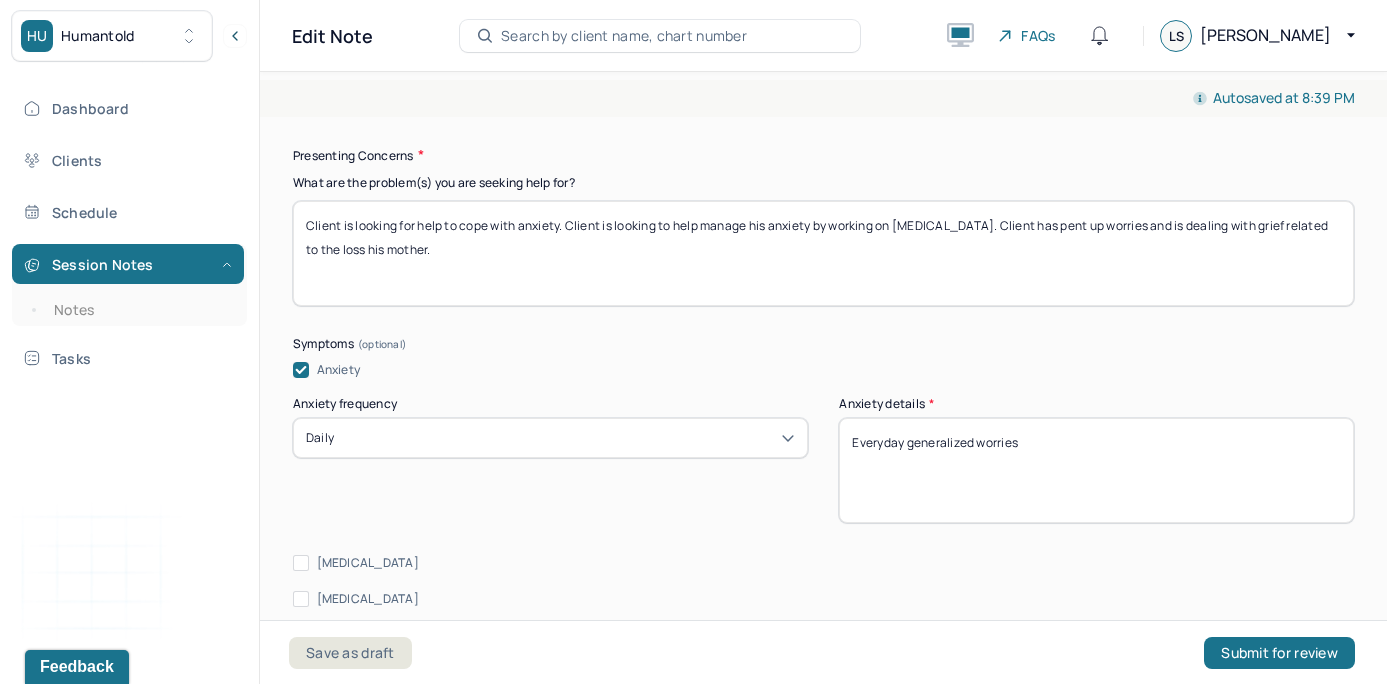 scroll, scrollTop: 2380, scrollLeft: 0, axis: vertical 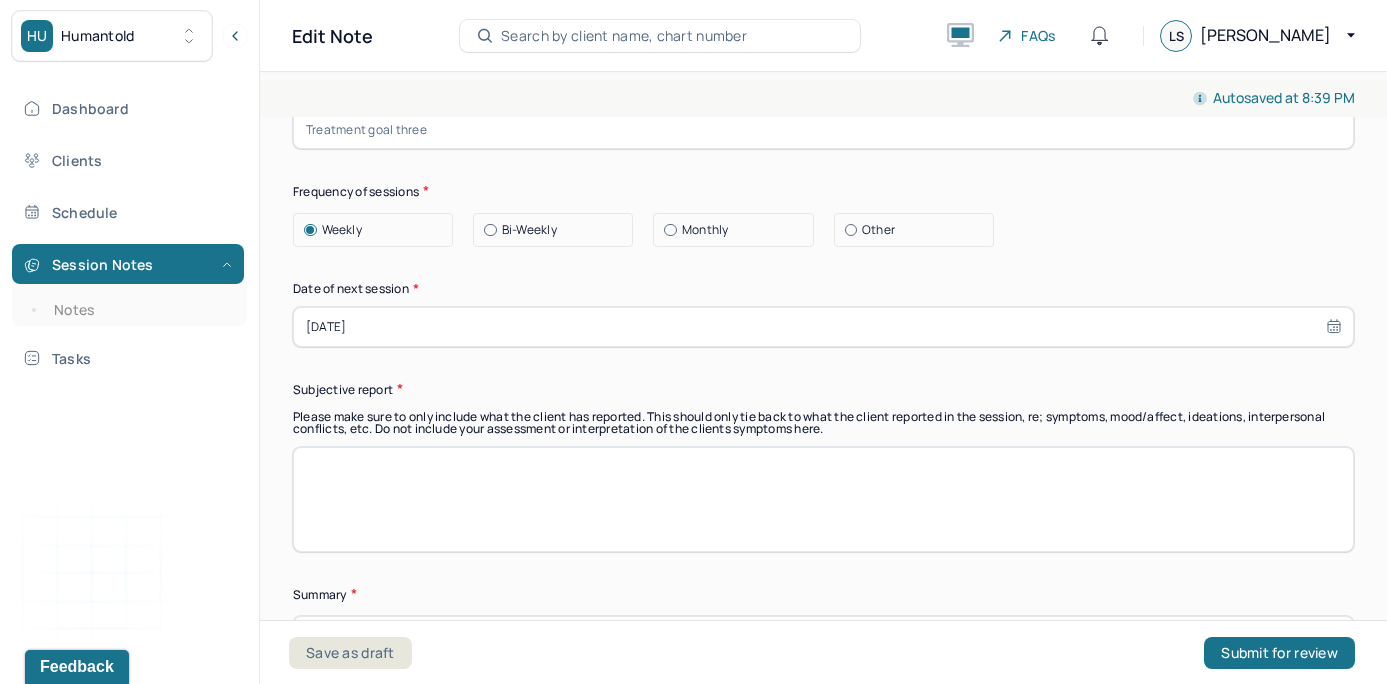 click at bounding box center (823, 499) 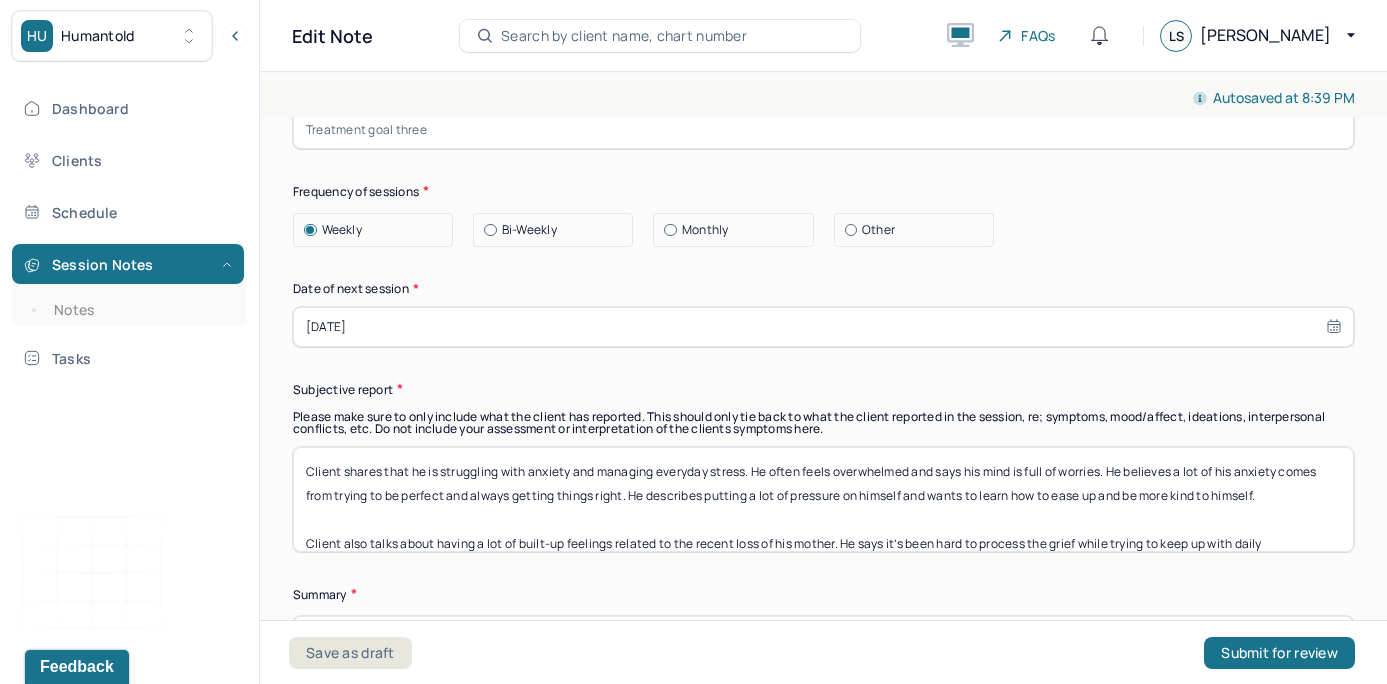 scroll, scrollTop: 64, scrollLeft: 0, axis: vertical 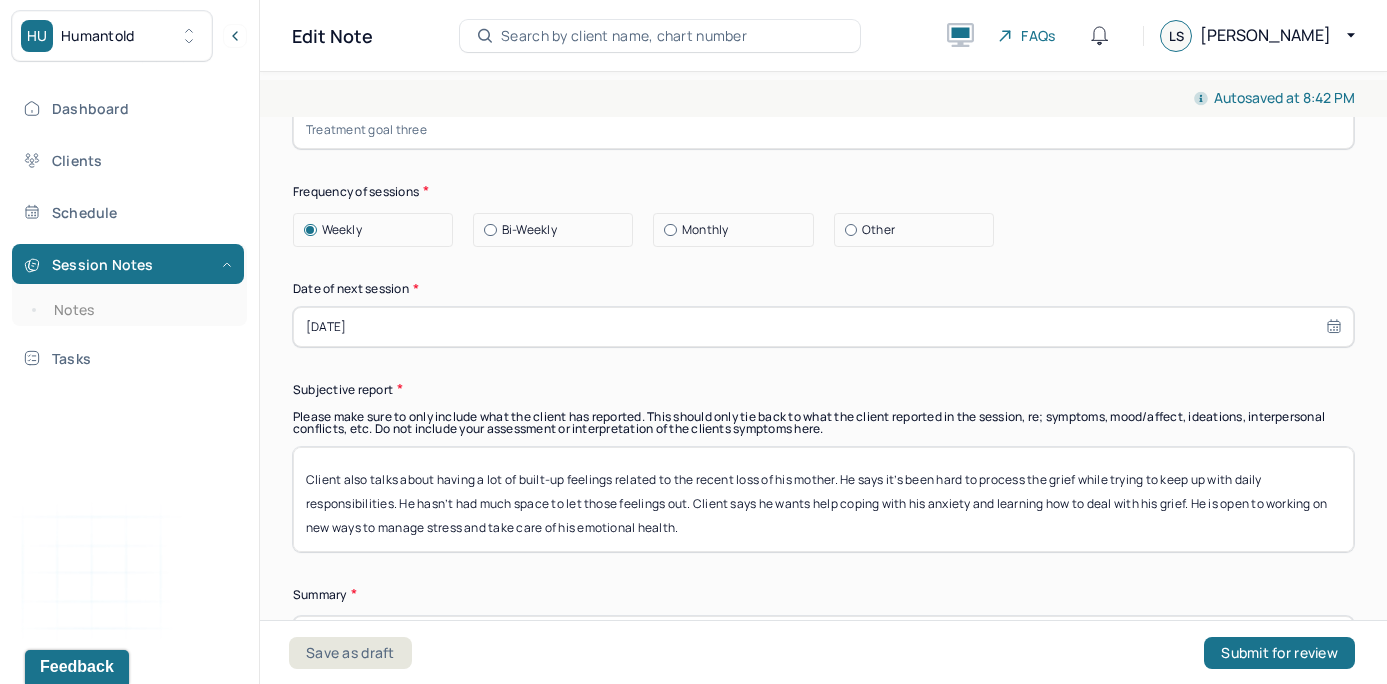 drag, startPoint x: 430, startPoint y: 459, endPoint x: 346, endPoint y: 458, distance: 84.00595 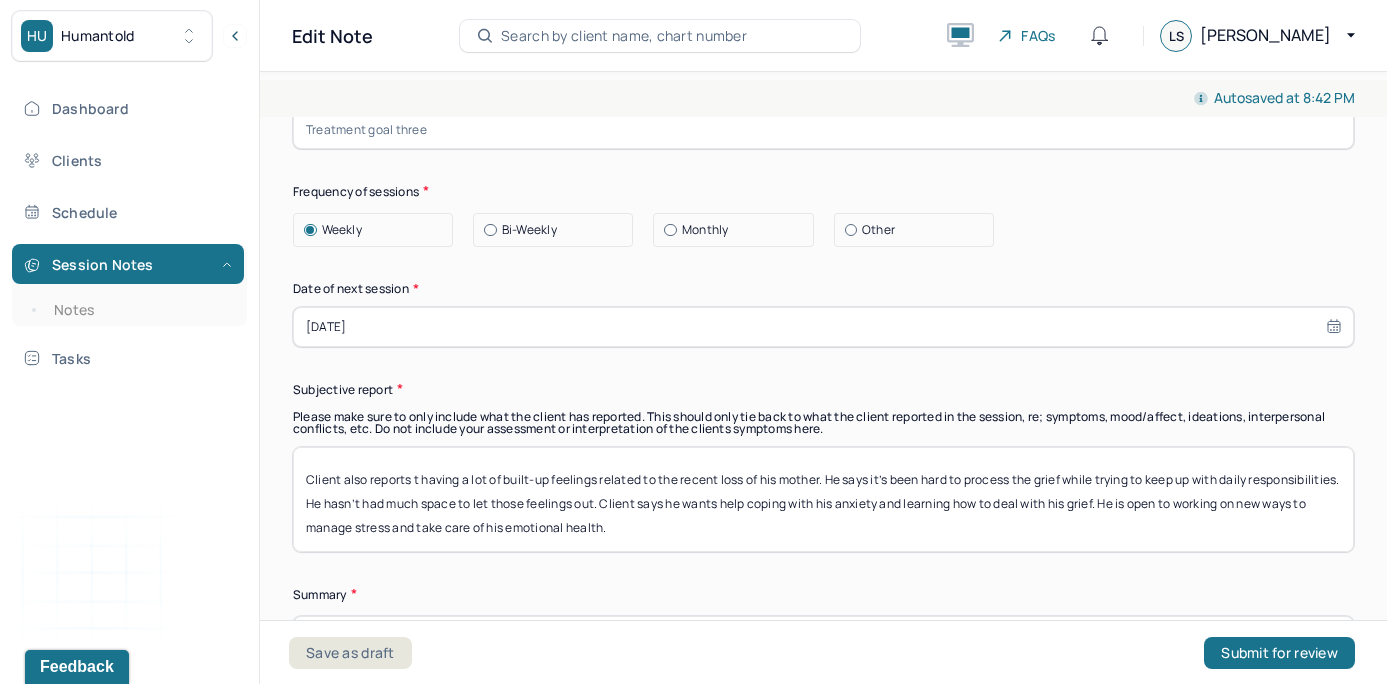 click on "Client shares that he is struggling with anxiety and managing everyday stress. He often feels overwhelmed and says his mind is full of worries. He believes a lot of his anxiety comes from trying to be perfect and always getting things right. He describes putting a lot of pressure on himself and wants to learn how to ease up and be more kind to himself.
Client also talks about having a lot of built-up feelings related to the recent loss of his mother. He says it’s been hard to process the grief while trying to keep up with daily responsibilities. He hasn’t had much space to let those feelings out. Client says he wants help coping with his anxiety and learning how to deal with his grief. He is open to working on new ways to manage stress and take care of his emotional health." at bounding box center (823, 499) 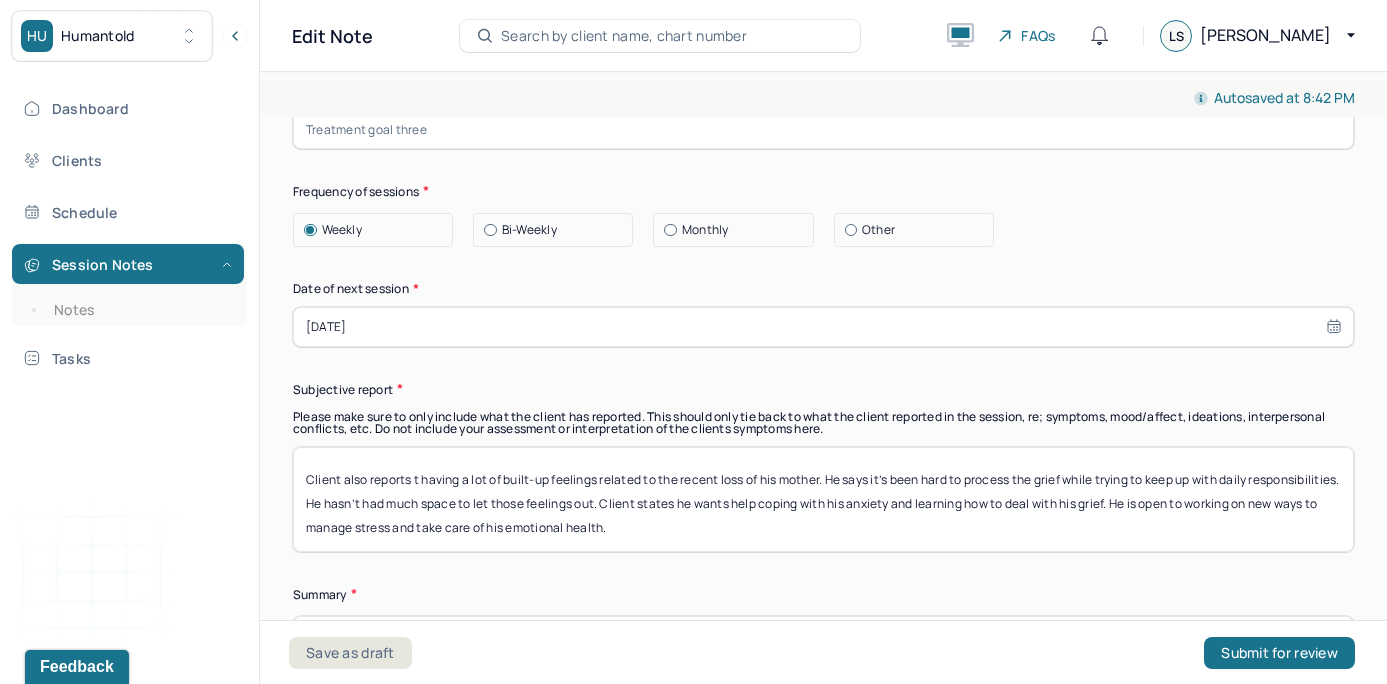 click on "Client shares that he is struggling with anxiety and managing everyday stress. He often feels overwhelmed and says his mind is full of worries. He believes a lot of his anxiety comes from trying to be perfect and always getting things right. He describes putting a lot of pressure on himself and wants to learn how to ease up and be more kind to himself.
Client also reports t having a lot of built-up feelings related to the recent loss of his mother. He says it’s been hard to process the grief while trying to keep up with daily responsibilities. He hasn’t had much space to let those feelings out. Client says he wants help coping with his anxiety and learning how to deal with his grief. He is open to working on new ways to manage stress and take care of his emotional health." at bounding box center (823, 499) 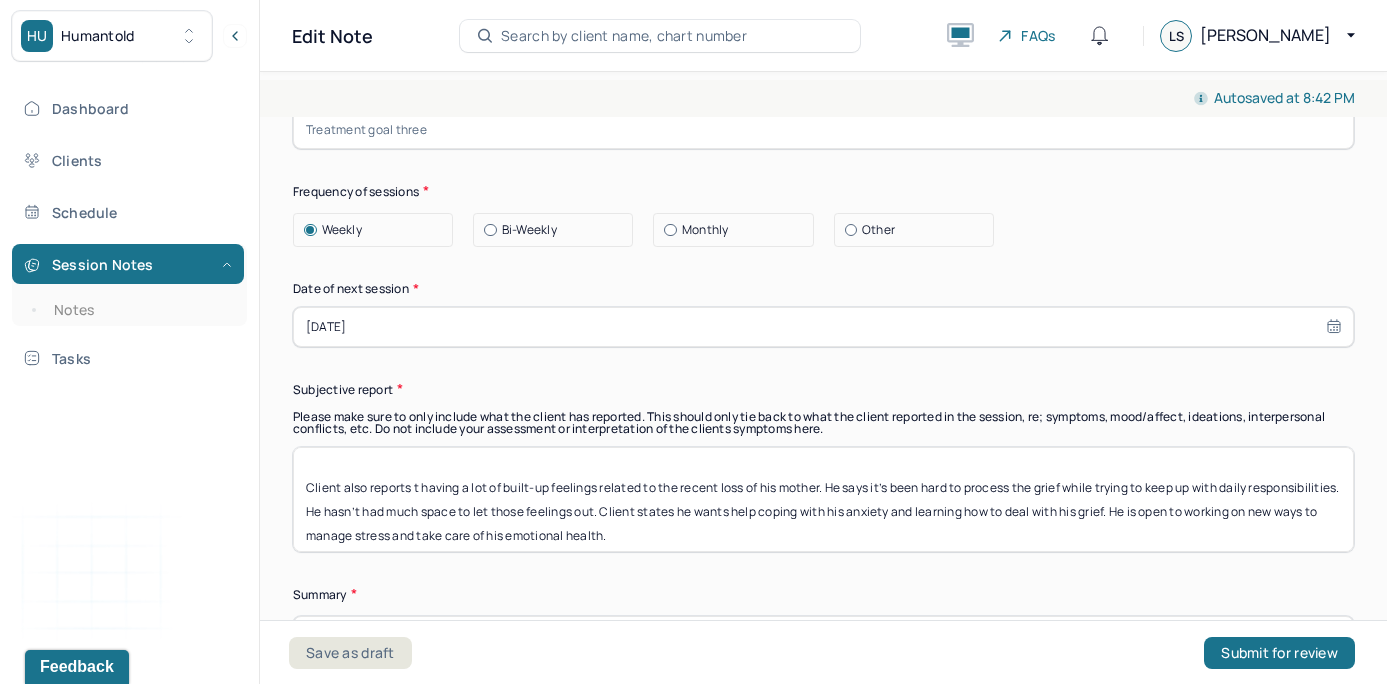 scroll, scrollTop: 0, scrollLeft: 0, axis: both 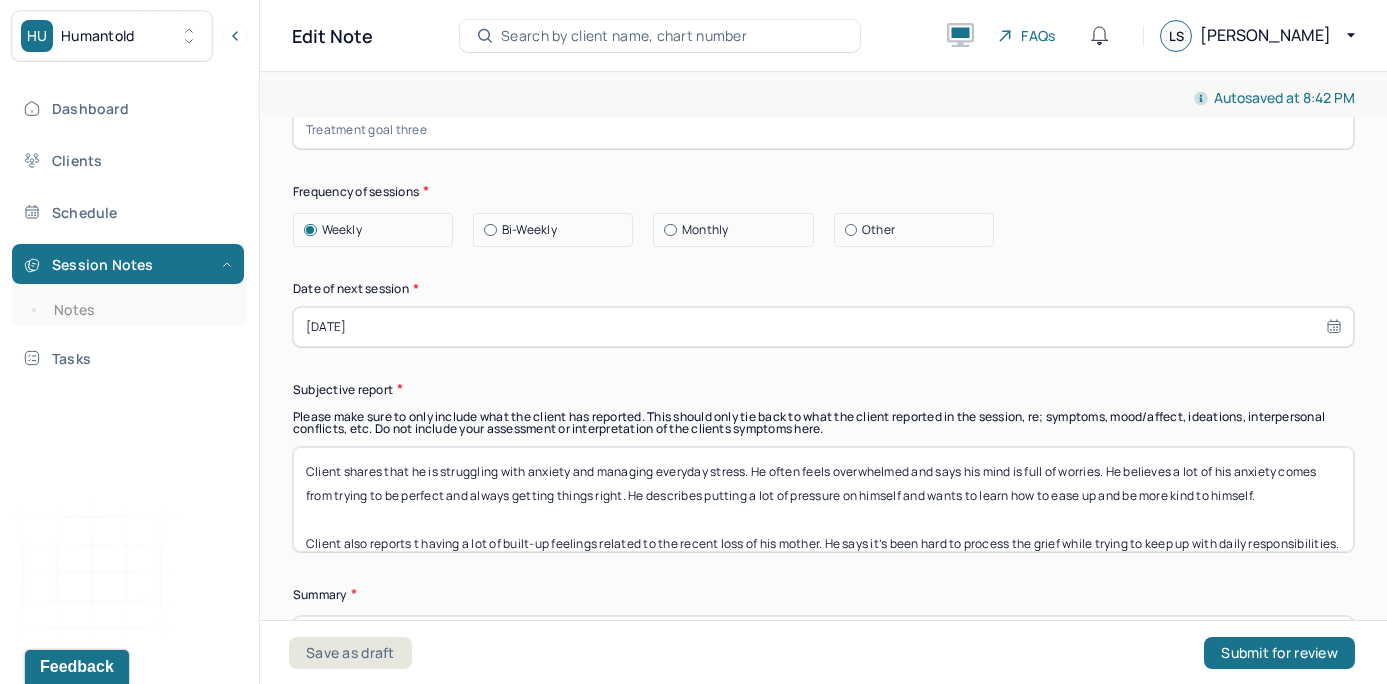 click on "Client shares that he is struggling with anxiety and managing everyday stress. He often feels overwhelmed and says his mind is full of worries. He believes a lot of his anxiety comes from trying to be perfect and always getting things right. He describes putting a lot of pressure on himself and wants to learn how to ease up and be more kind to himself.
Client also reports t having a lot of built-up feelings related to the recent loss of his mother. He says it’s been hard to process the grief while trying to keep up with daily responsibilities. He hasn’t had much space to let those feelings out. Client states he wants help coping with his anxiety and learning how to deal with his grief. He is open to working on new ways to manage stress and take care of his emotional health." at bounding box center [823, 499] 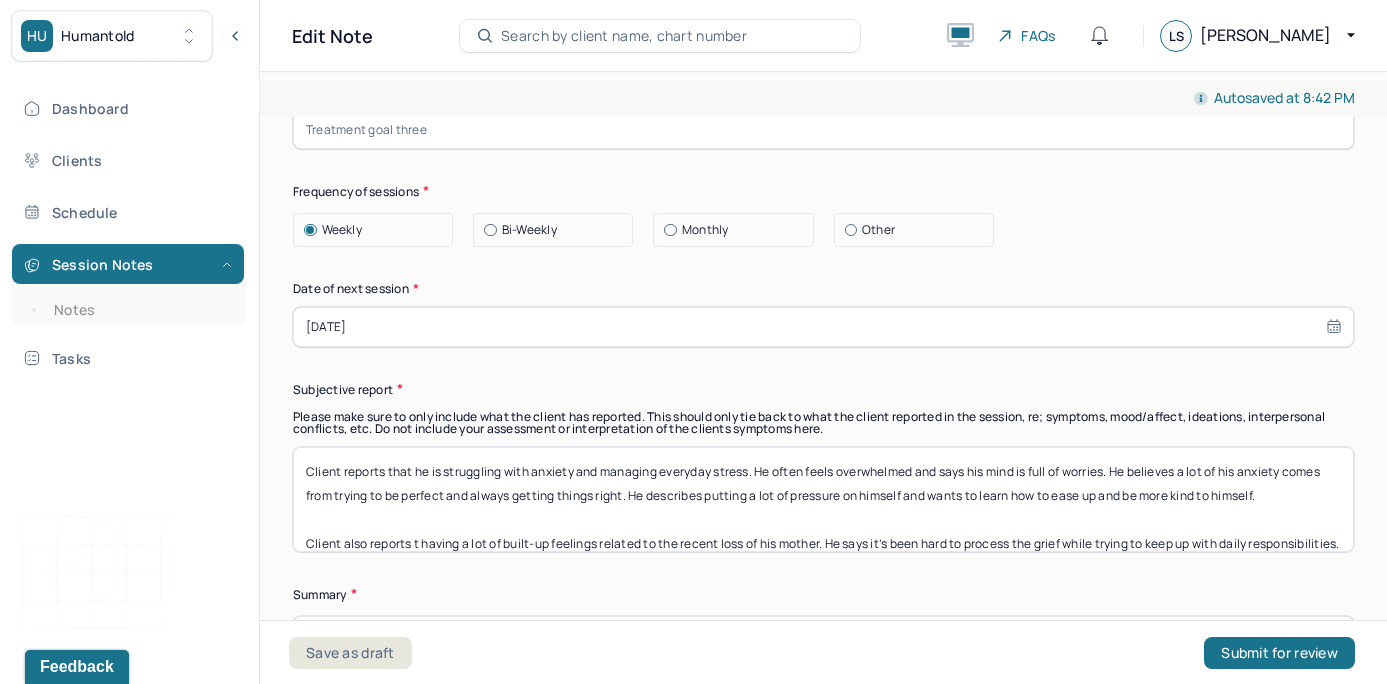 type on "Client reports that he is struggling with anxiety and managing everyday stress. He often feels overwhelmed and says his mind is full of worries. He believes a lot of his anxiety comes from trying to be perfect and always getting things right. He describes putting a lot of pressure on himself and wants to learn how to ease up and be more kind to himself.
Client also reports t having a lot of built-up feelings related to the recent loss of his mother. He says it’s been hard to process the grief while trying to keep up with daily responsibilities. He hasn’t had much space to let those feelings out. Client states he wants help coping with his anxiety and learning how to deal with his grief. He is open to working on new ways to manage stress and take care of his emotional health." 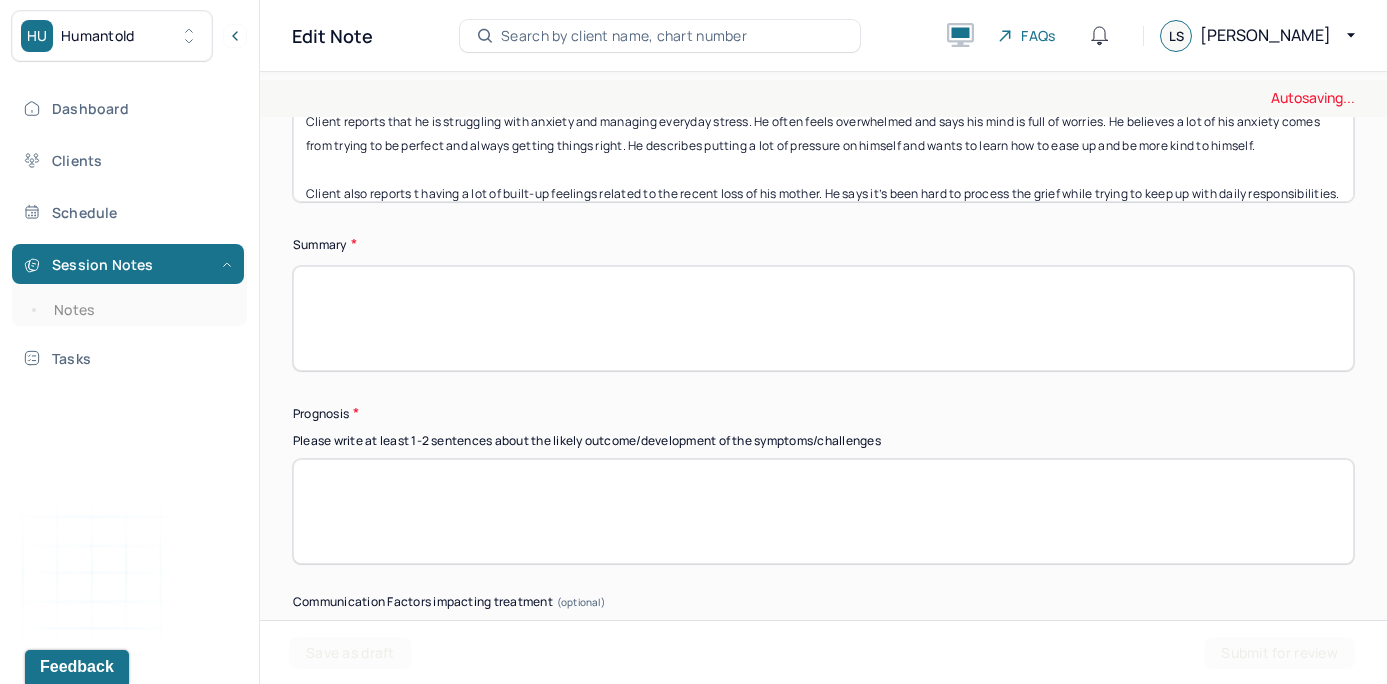 scroll, scrollTop: 12400, scrollLeft: 0, axis: vertical 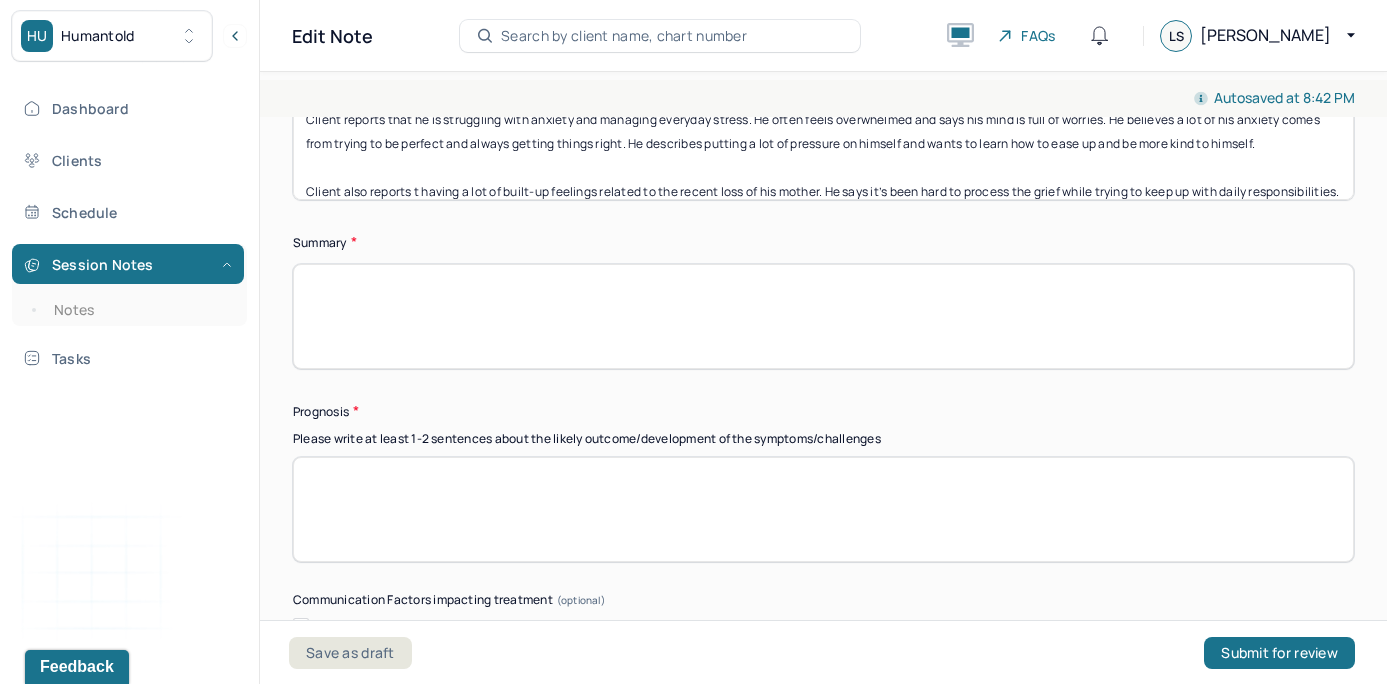 click at bounding box center (823, 316) 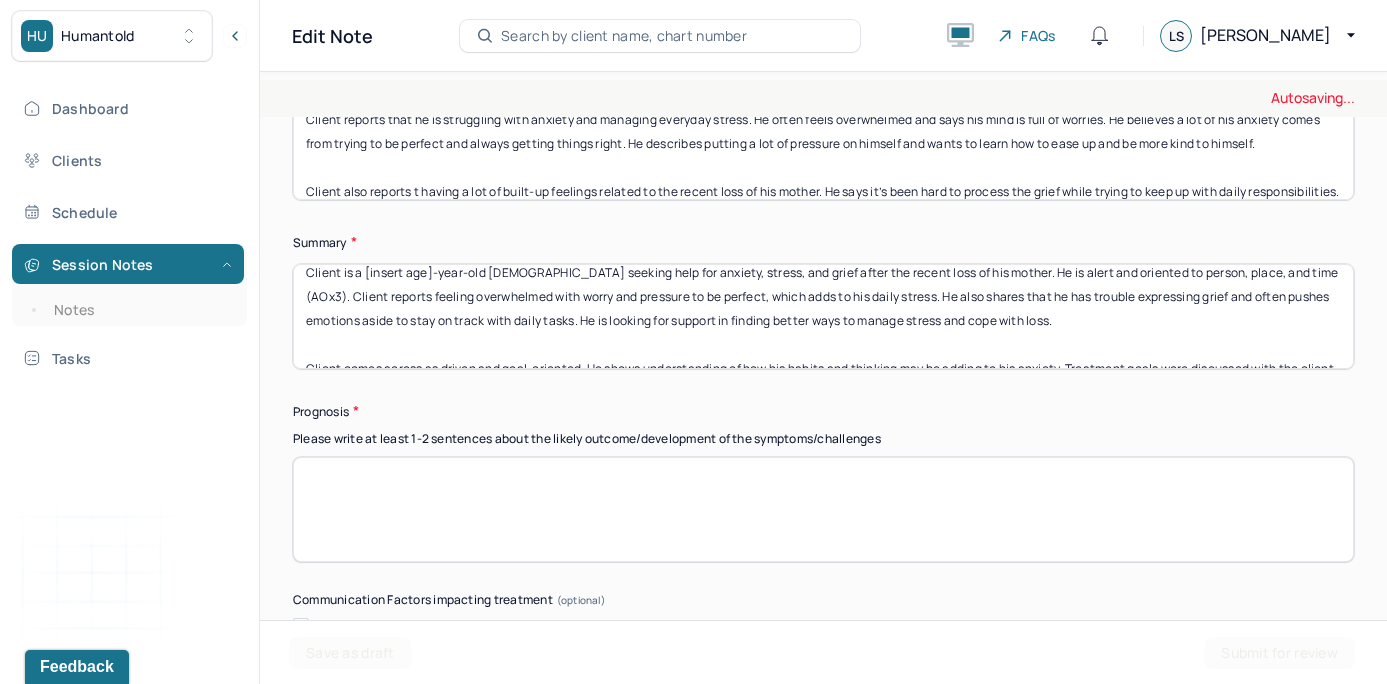 scroll, scrollTop: 15, scrollLeft: 0, axis: vertical 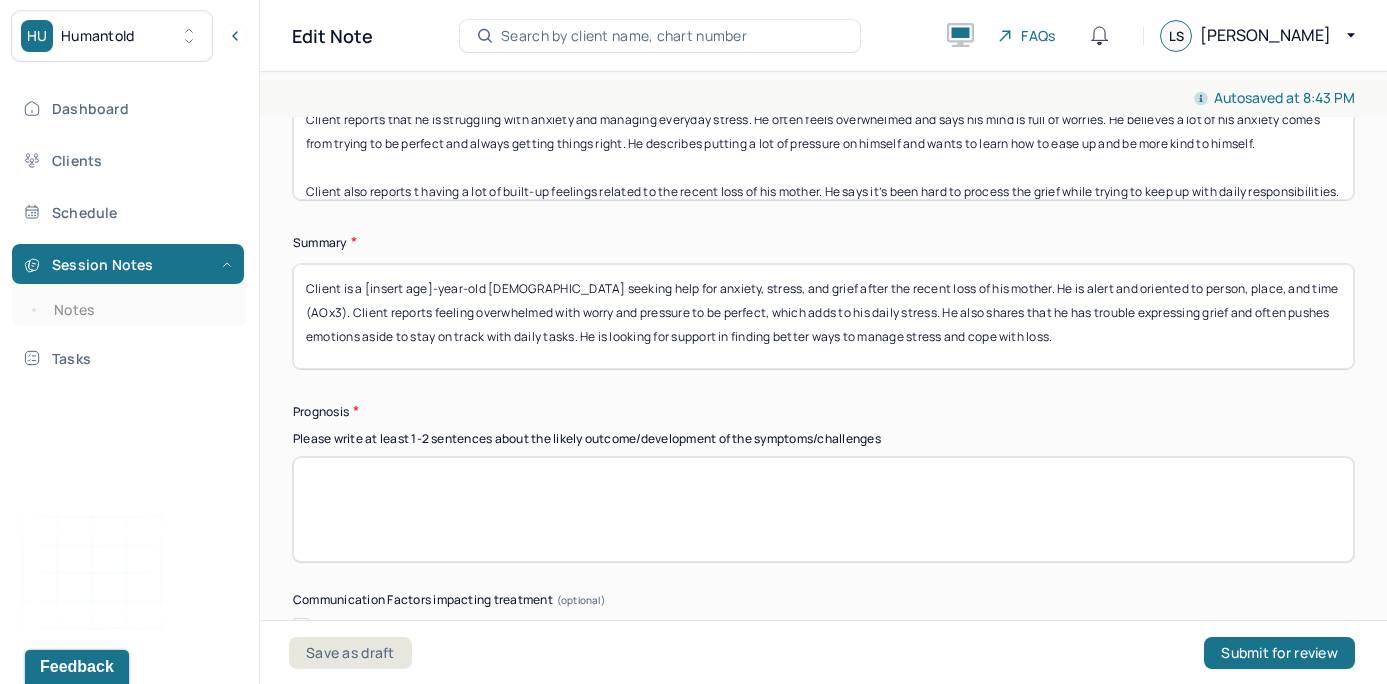 drag, startPoint x: 1286, startPoint y: 250, endPoint x: 975, endPoint y: 263, distance: 311.27158 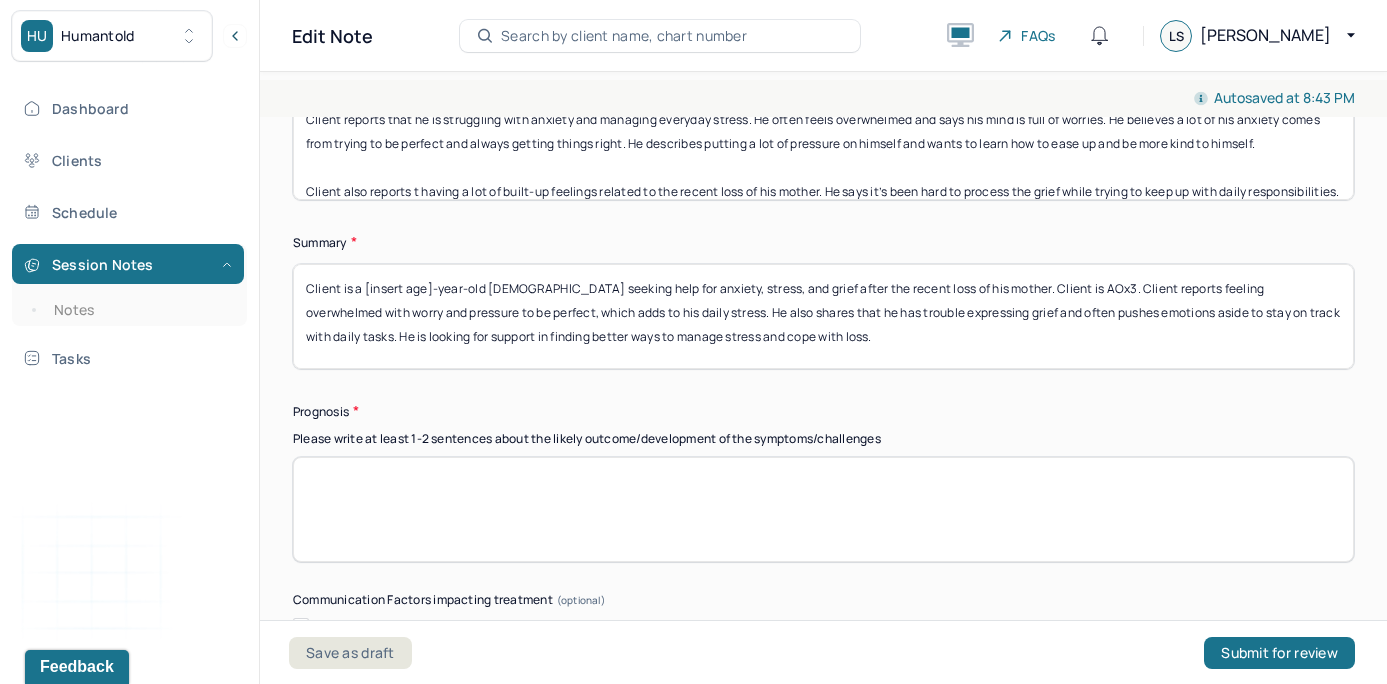 click on "Client is a [insert age]-year-old [DEMOGRAPHIC_DATA] seeking help for anxiety, stress, and grief after the recent loss of his mother. He is alert and oriented to person, place, and time (AOx3). Client reports feeling overwhelmed with worry and pressure to be perfect, which adds to his daily stress. He also shares that he has trouble expressing grief and often pushes emotions aside to stay on track with daily tasks. He is looking for support in finding better ways to manage stress and cope with loss.
Client comes across as driven and goal-oriented. He shows understanding of how his habits and thinking may be adding to his anxiety. Treatment goals were discussed with the client by the supervisor and clinician. Goals are still appropriate and focus on reducing anxiety, working on [MEDICAL_DATA], and processing grief. Client is open to support and ready to work on his emotional well-being." at bounding box center (823, 316) 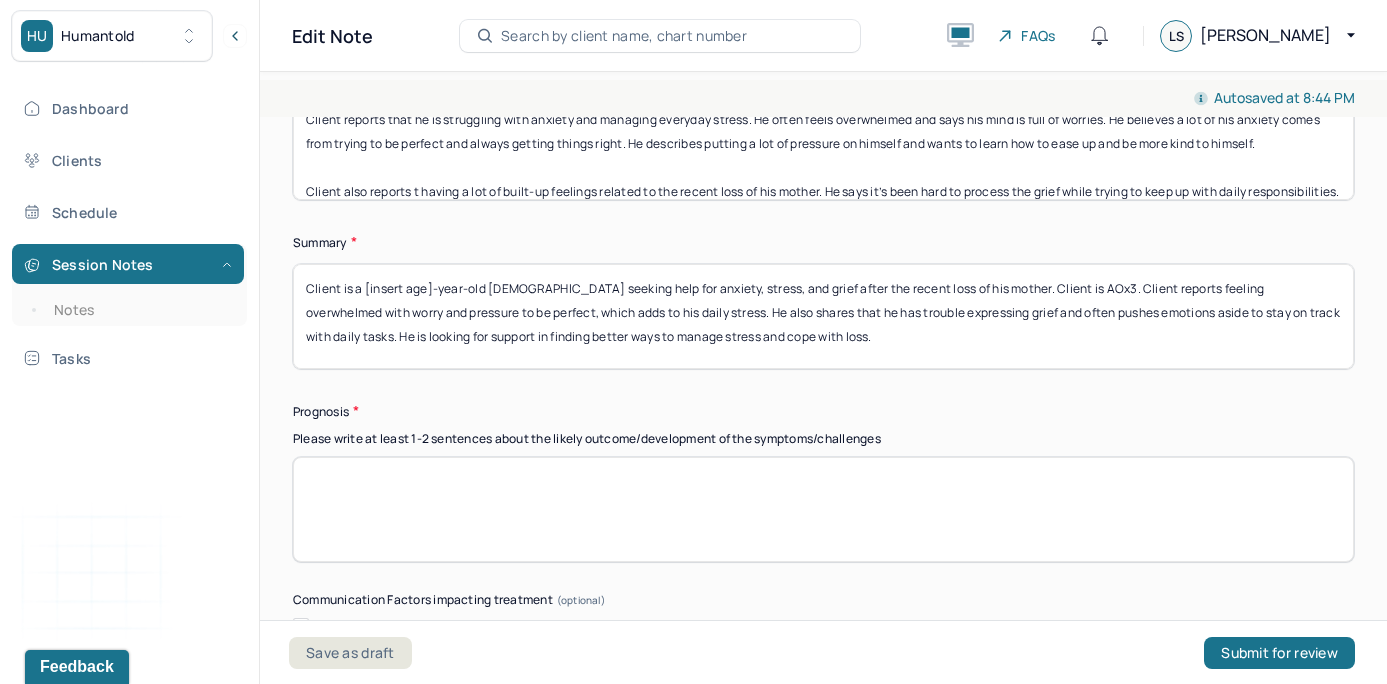 drag, startPoint x: 486, startPoint y: 268, endPoint x: 365, endPoint y: 269, distance: 121.004135 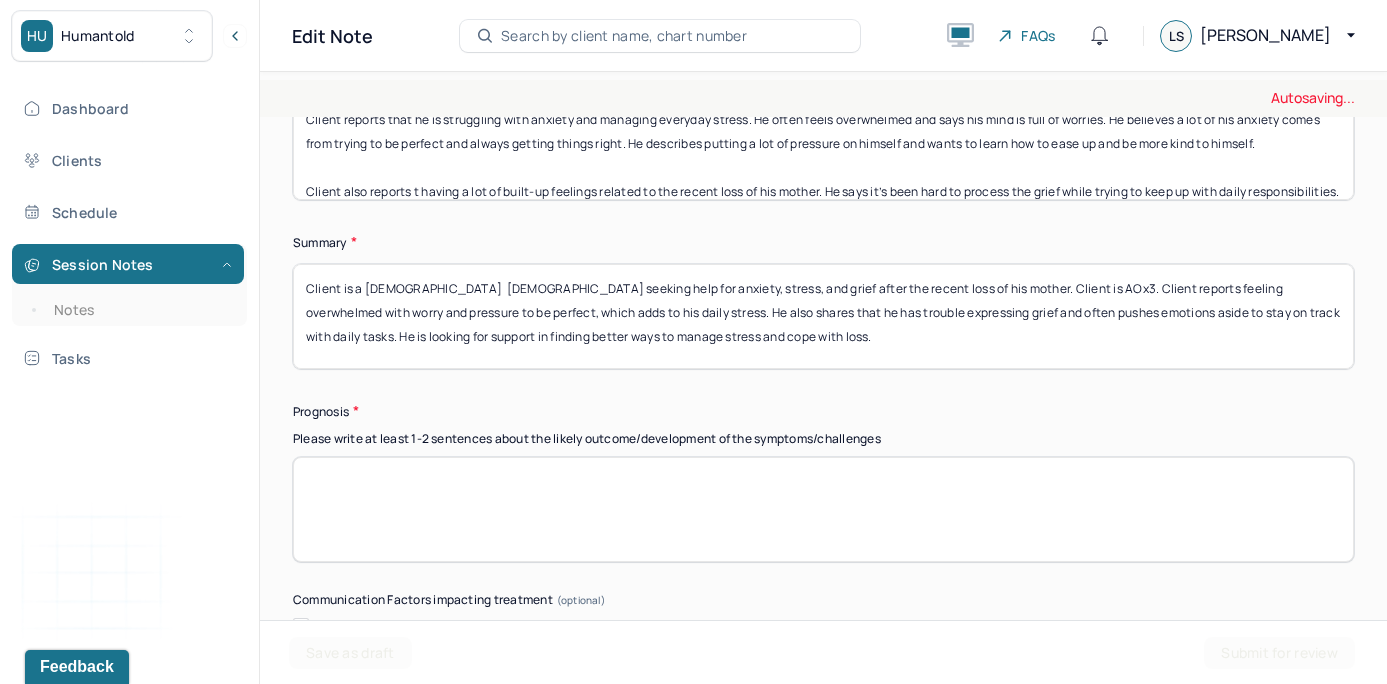 type on "Client is a [DEMOGRAPHIC_DATA]  [DEMOGRAPHIC_DATA] seeking help for anxiety, stress, and grief after the recent loss of his mother. Client is AOx3. Client reports feeling overwhelmed with worry and pressure to be perfect, which adds to his daily stress. He also shares that he has trouble expressing grief and often pushes emotions aside to stay on track with daily tasks. He is looking for support in finding better ways to manage stress and cope with loss.
Client comes across as driven and goal-oriented. He shows understanding of how his habits and thinking may be adding to his anxiety. Treatment goals were discussed with the client by the supervisor and clinician. Goals are still appropriate and focus on reducing anxiety, working on [MEDICAL_DATA], and processing grief. Client is open to support and ready to work on his emotional well-being." 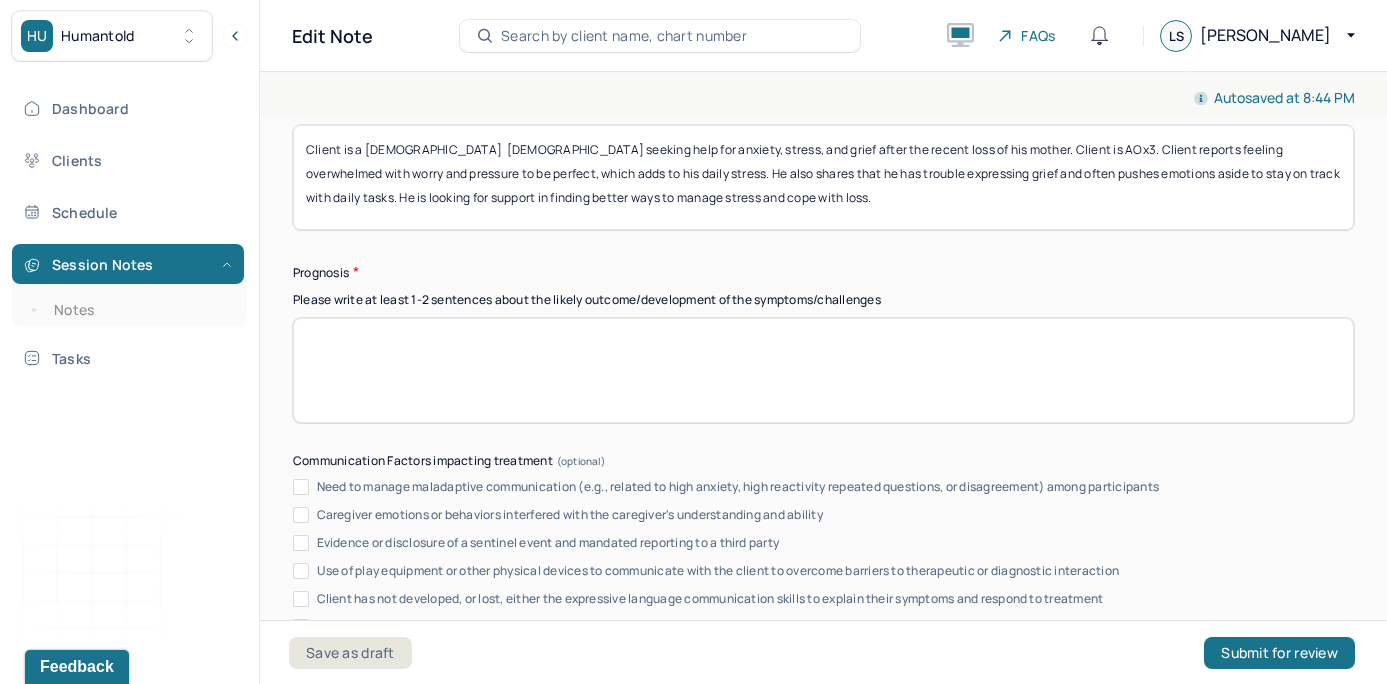 scroll, scrollTop: 12655, scrollLeft: 0, axis: vertical 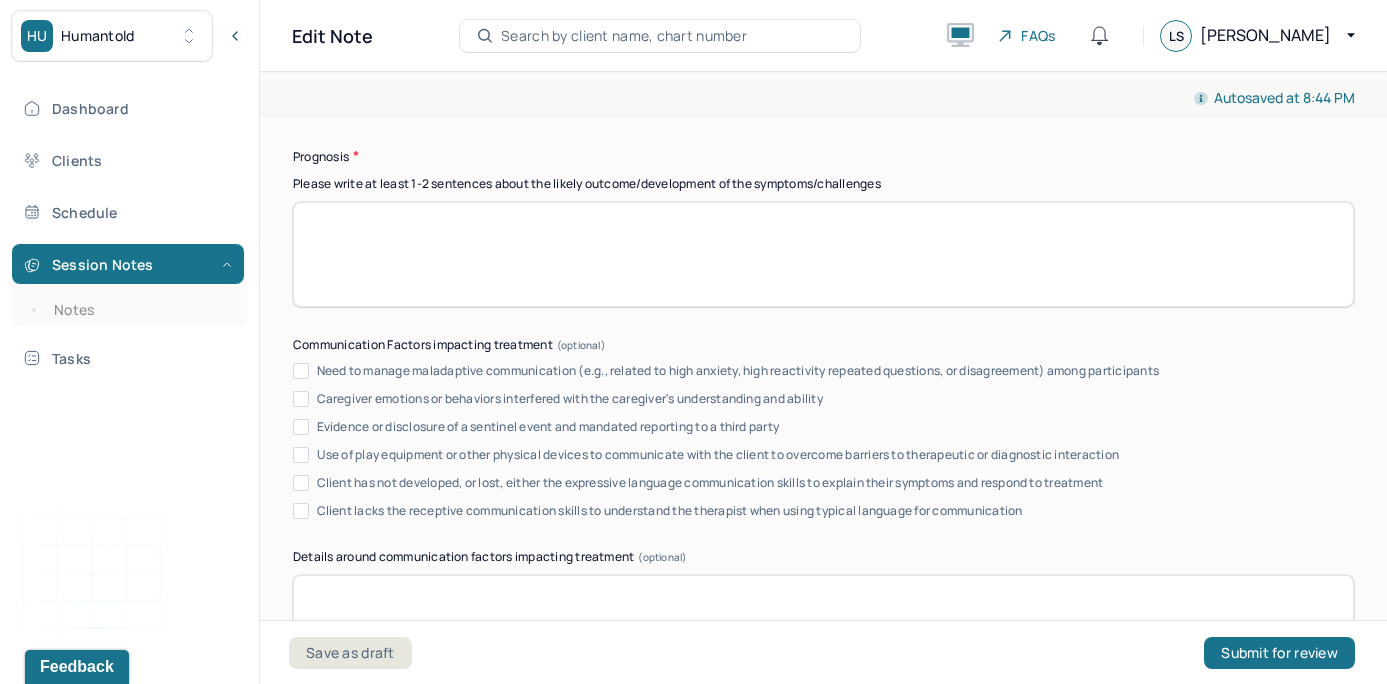 click at bounding box center [823, 254] 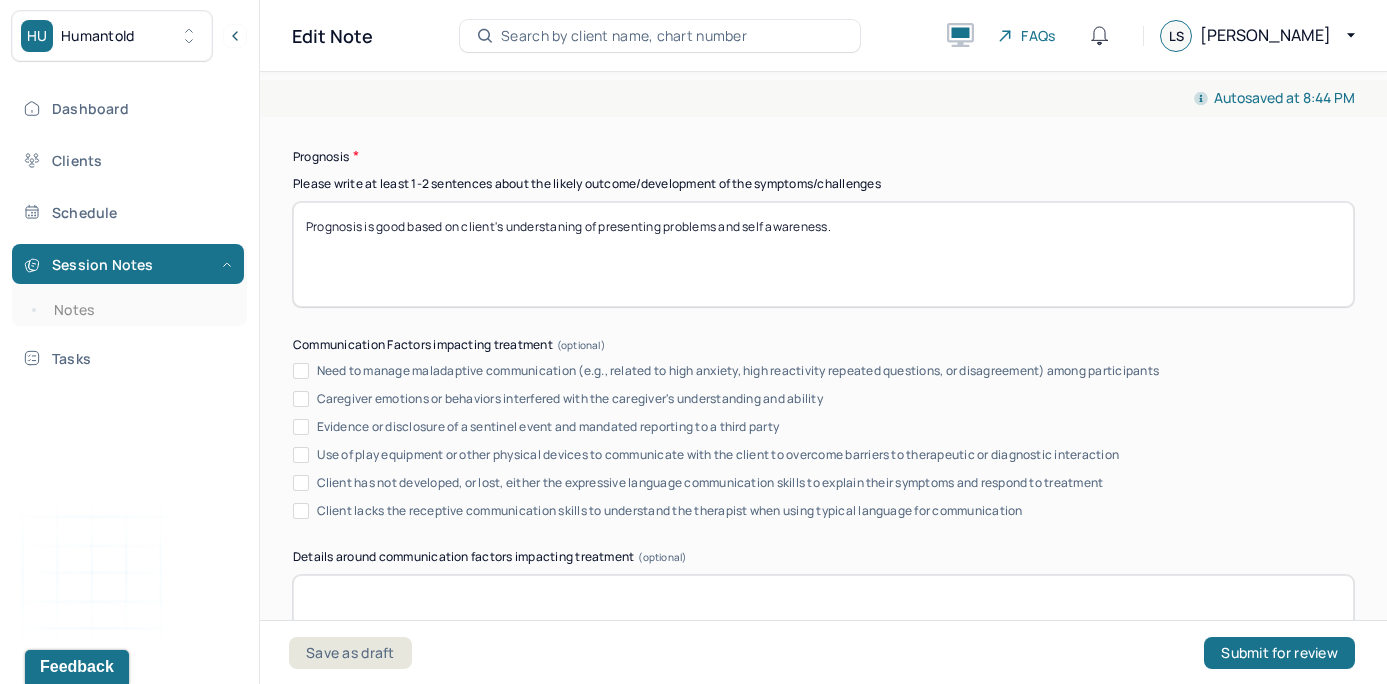 click on "Prognosis is good based on client's understaning of presenting problems and self awareness." at bounding box center [823, 254] 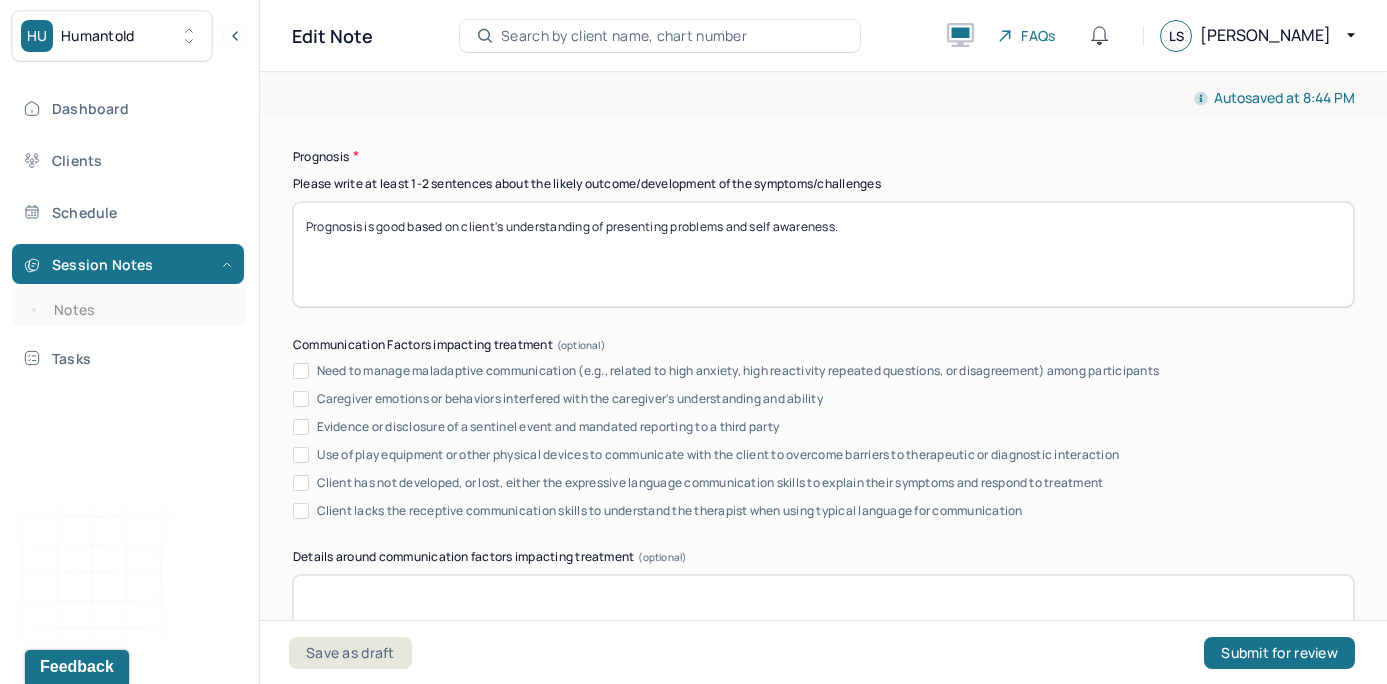type on "Prognosis is good based on client's understanding of presenting problems and self awareness." 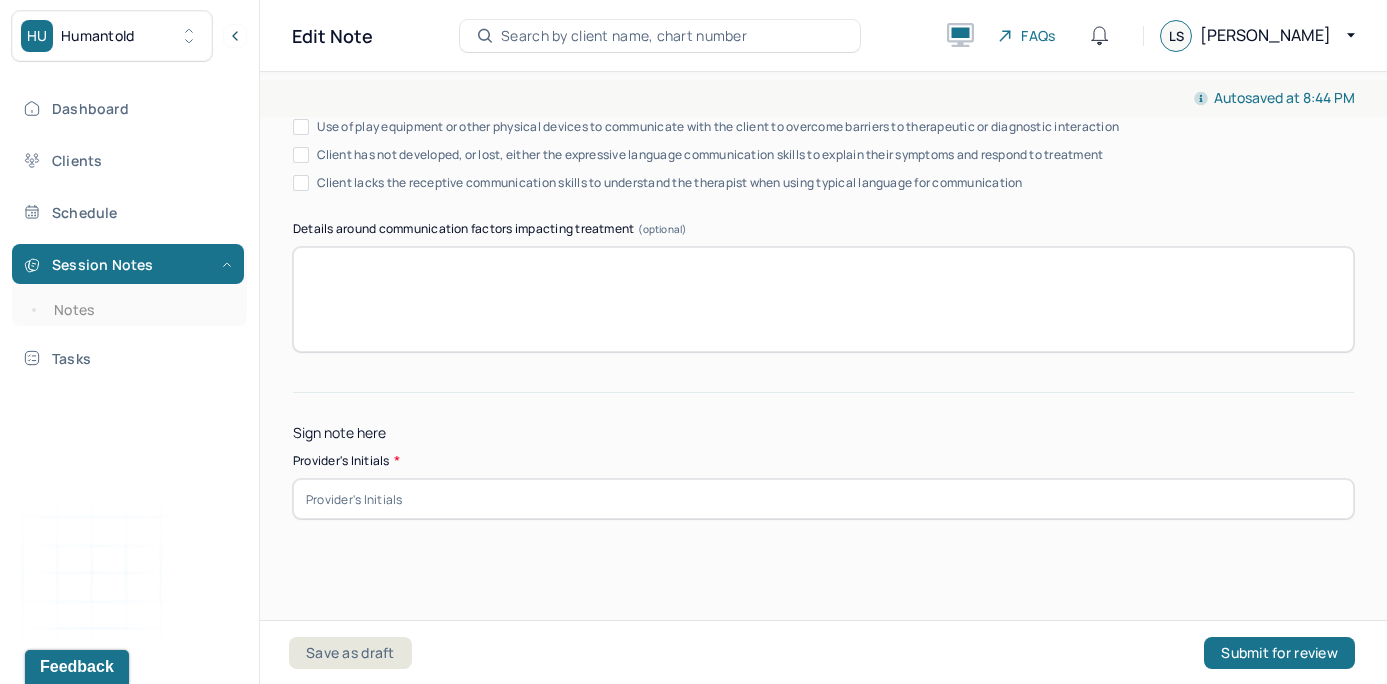 scroll, scrollTop: 12979, scrollLeft: 0, axis: vertical 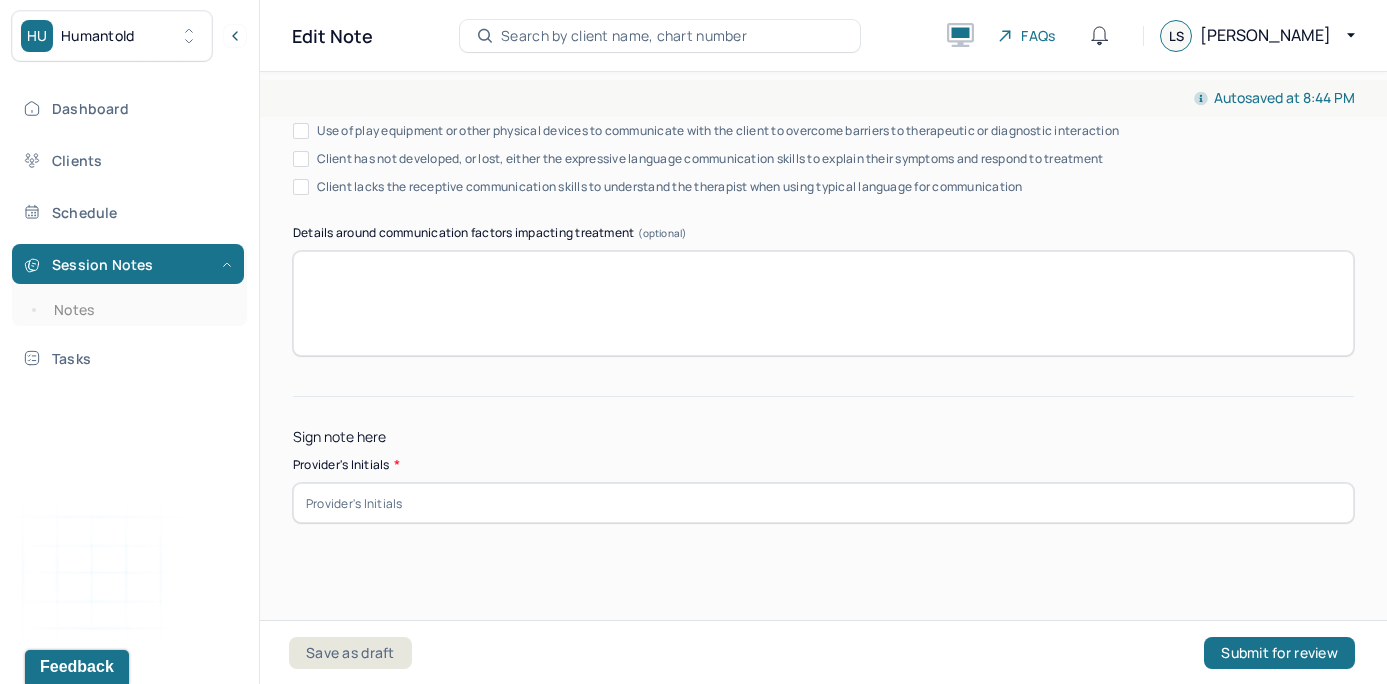 click at bounding box center [823, 503] 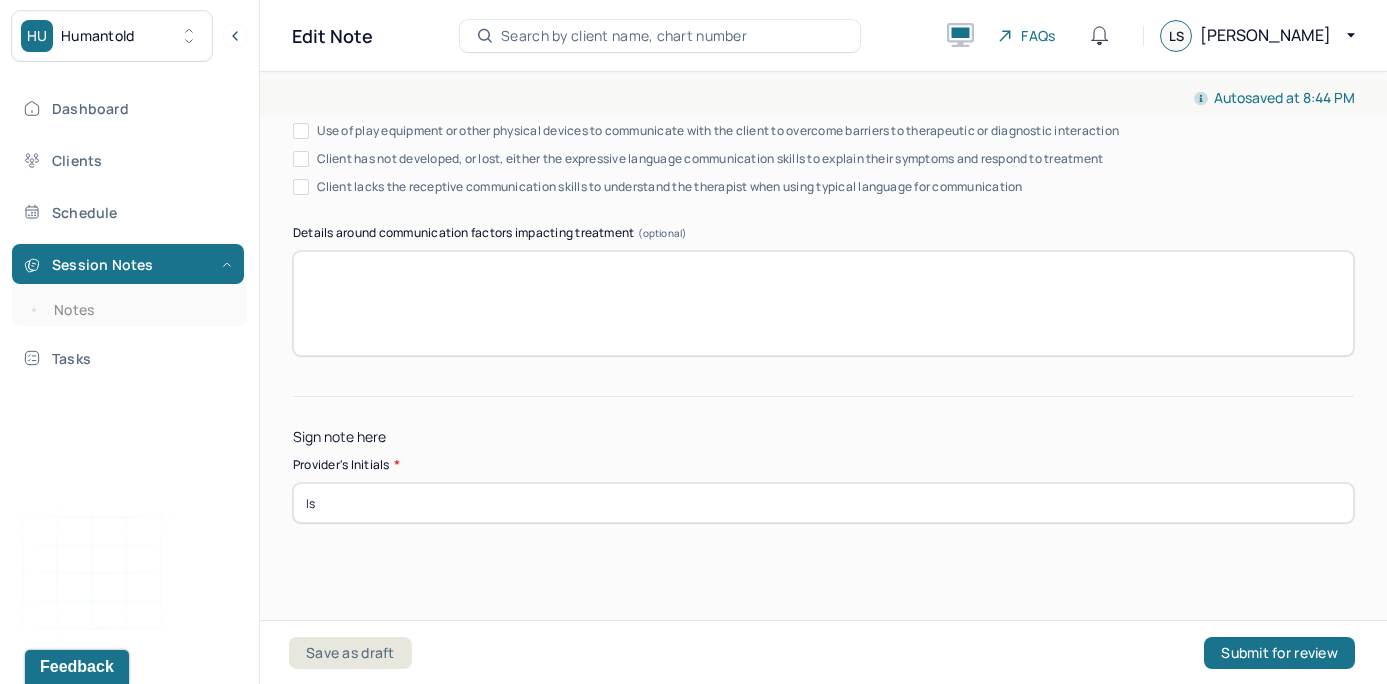 type on "ls" 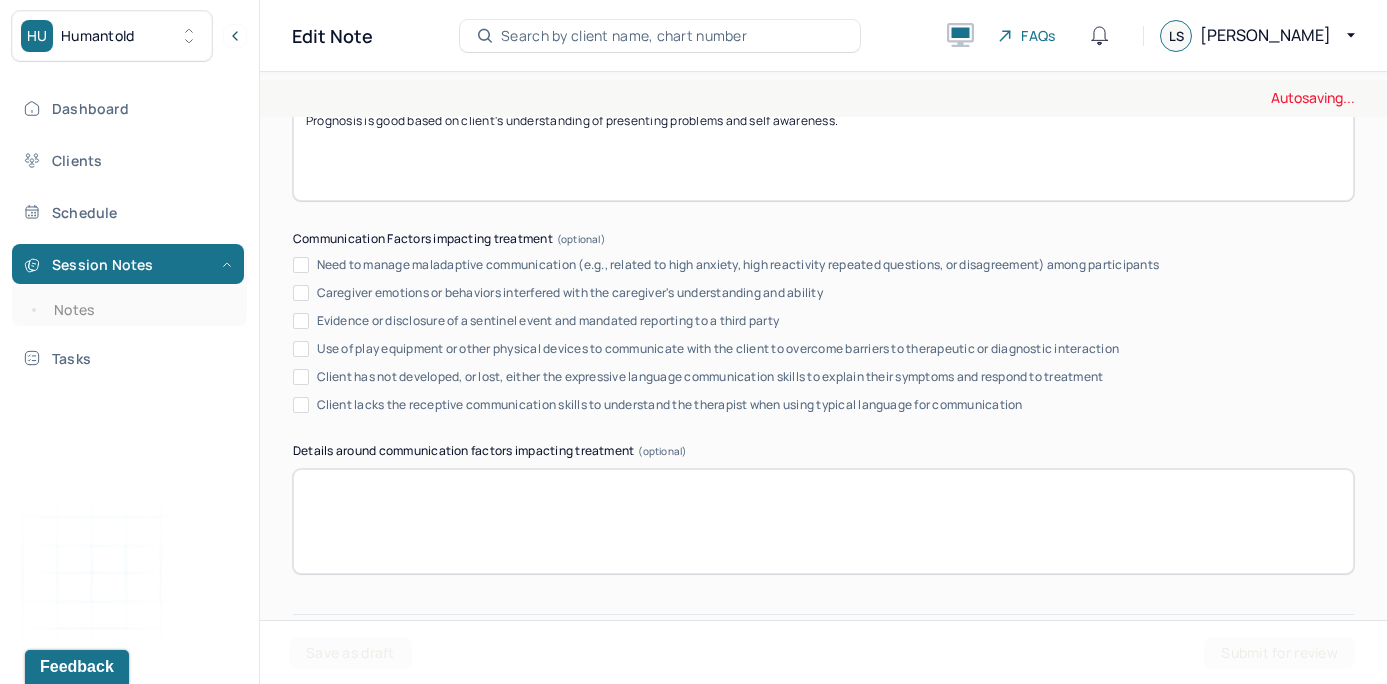 scroll, scrollTop: 12730, scrollLeft: 0, axis: vertical 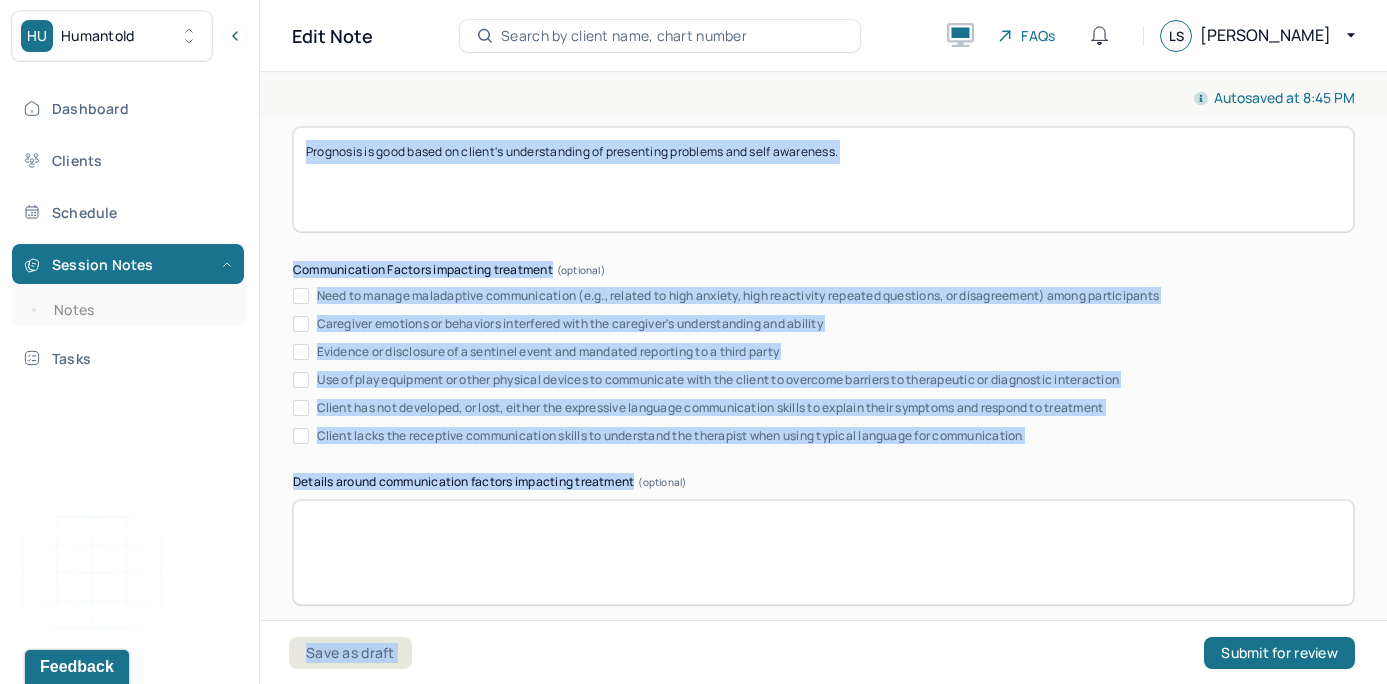 drag, startPoint x: 1348, startPoint y: 628, endPoint x: 1356, endPoint y: 133, distance: 495.06464 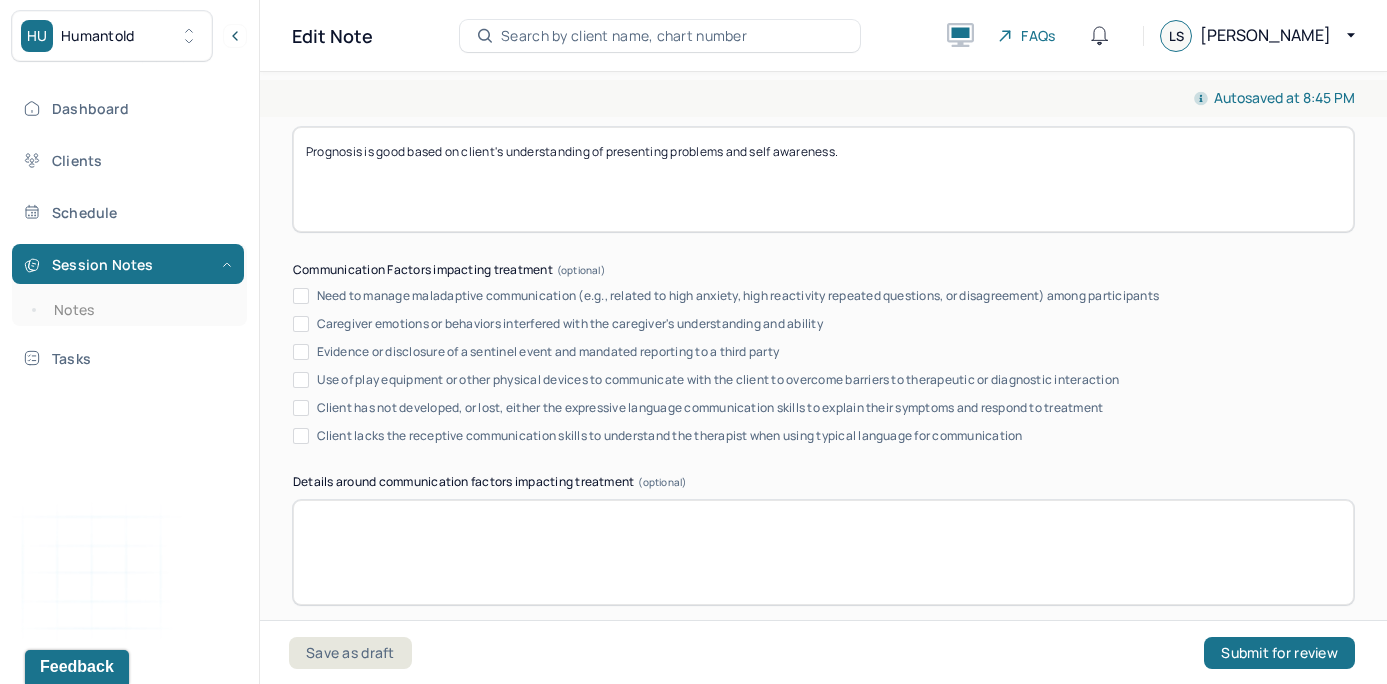 click on "Instructions The fields marked with an asterisk ( * ) are required before you can submit your notes. Before you can submit your session notes, they must be signed. You have the option to save your notes as a draft before making a submission. Appointment location * Teletherapy Client Teletherapy Location Home Office Other Provider Teletherapy Location Home Office Other Consent was received for the teletherapy session The teletherapy session was conducted via video Primary diagnosis * F43.20 [MEDICAL_DATA] Secondary diagnosis (optional) Secondary diagnosis Tertiary diagnosis (optional) Tertiary diagnosis Identity Preferred name (optional) Gender * [DEMOGRAPHIC_DATA] Pronouns (optional) Religion (optional) Religion Education (optional) Education Race (optional) Race Ethnicity (optional) Sexual orientation (optional) Sexual orientation Current employment (optional) Current employment details (optional) Relationship status (optional) Relationship status Name of partner (optional) Emergency contact information *" at bounding box center [823, -5740] 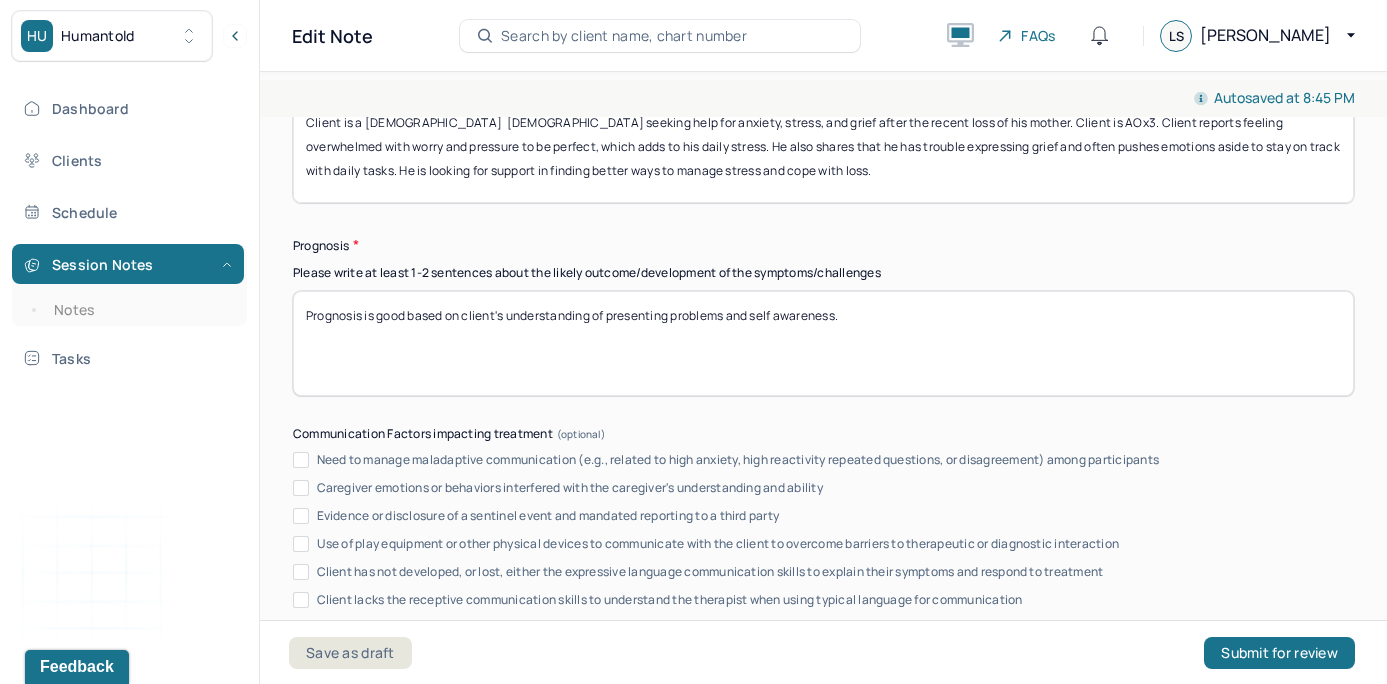 scroll, scrollTop: 12561, scrollLeft: 0, axis: vertical 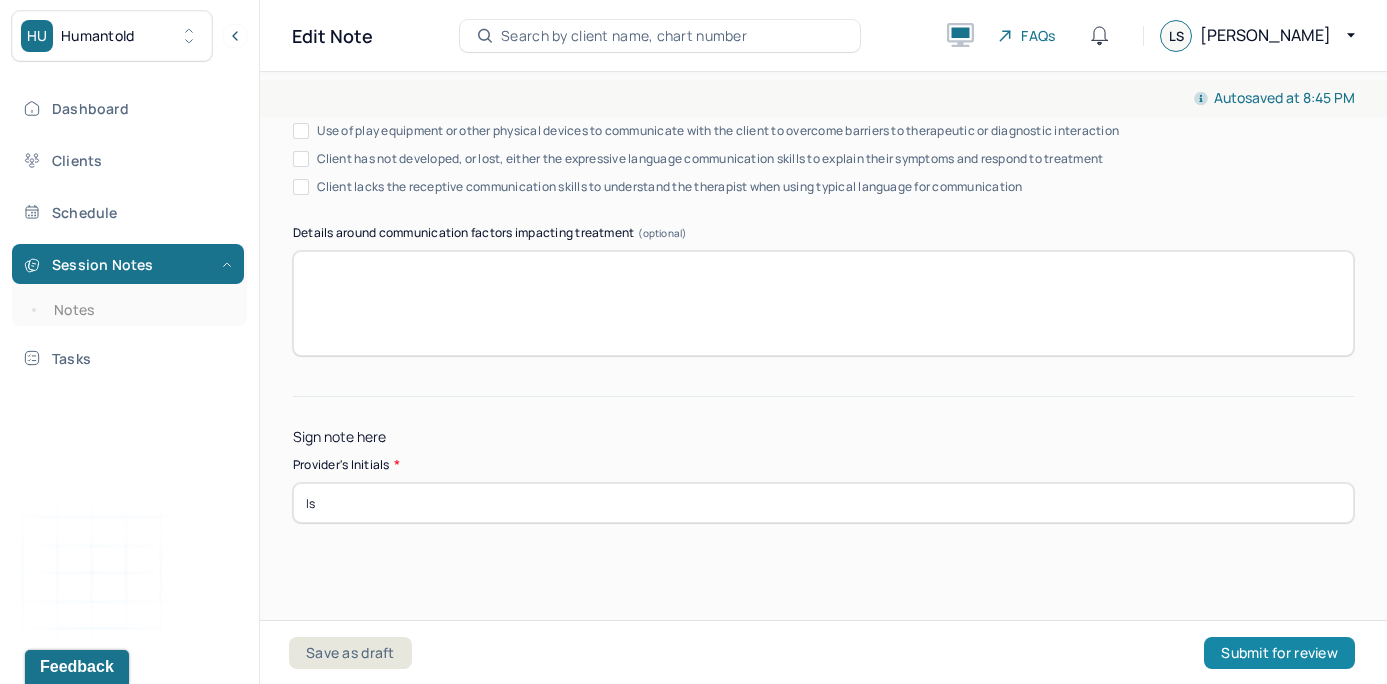 click on "Submit for review" at bounding box center [1279, 653] 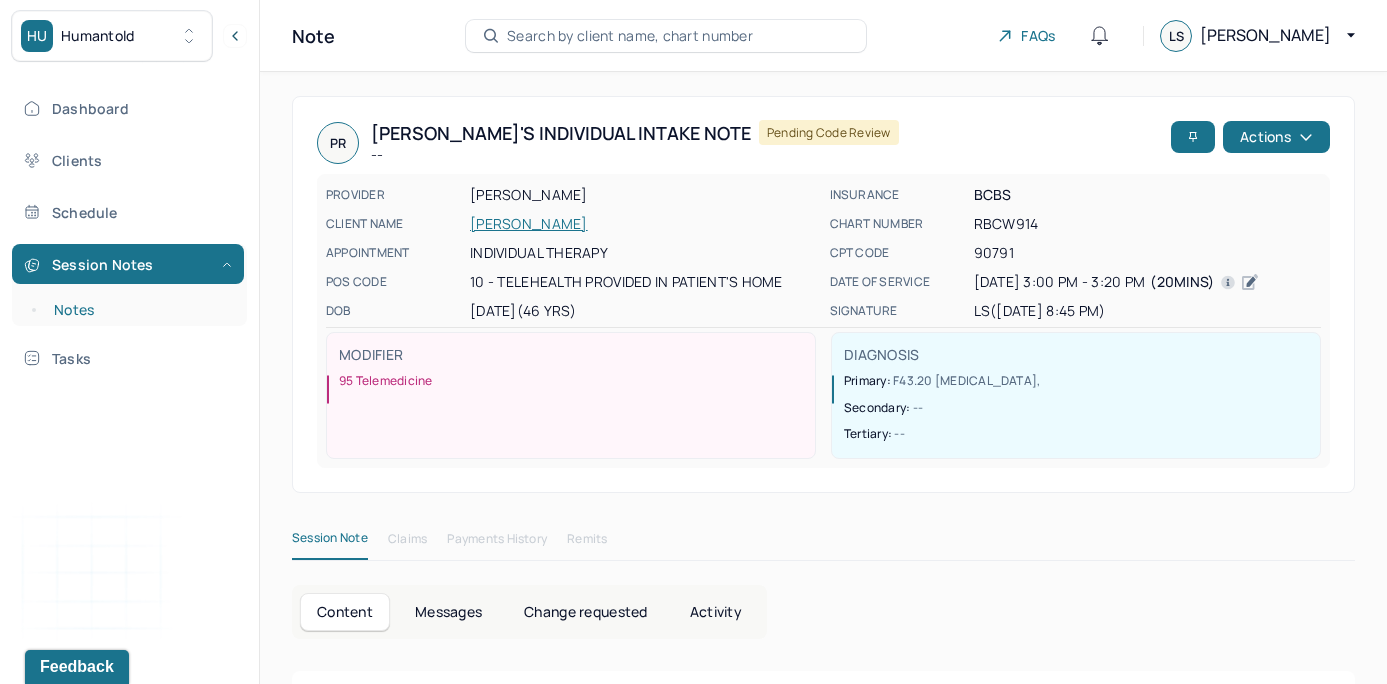 click on "Notes" at bounding box center (139, 310) 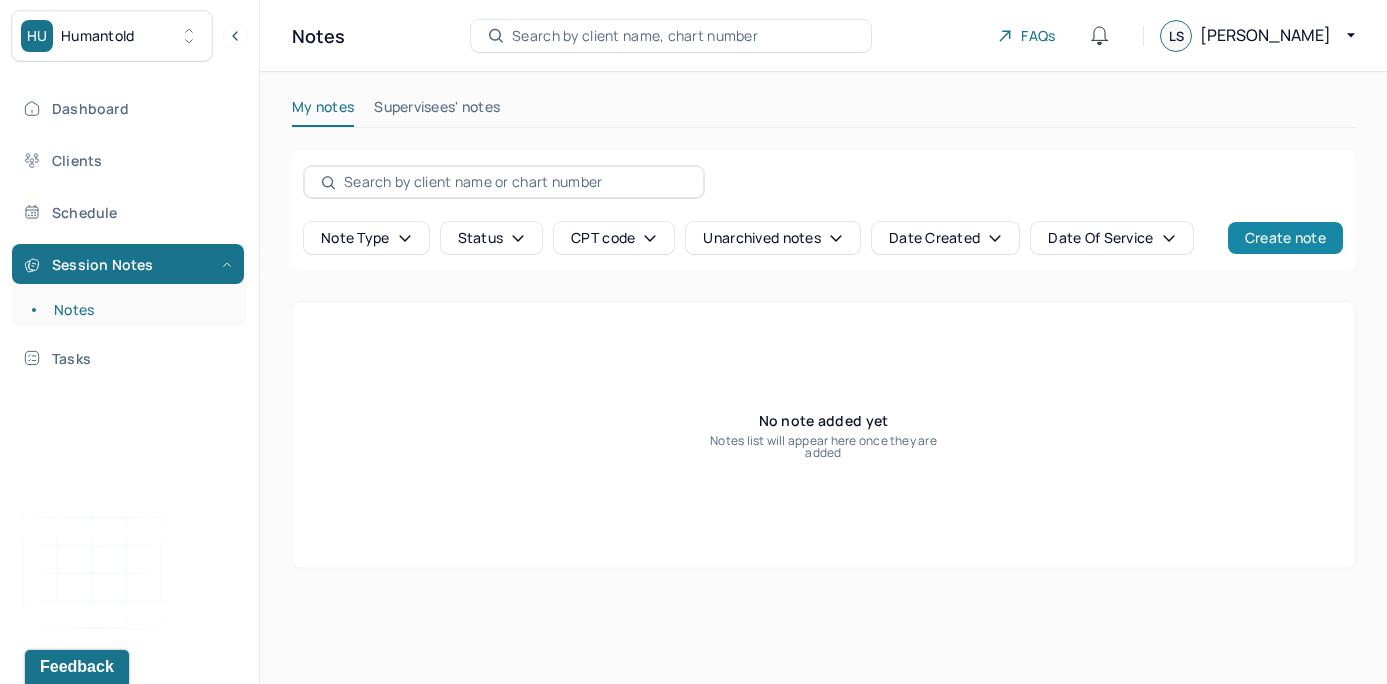 click on "Create note" at bounding box center [1285, 238] 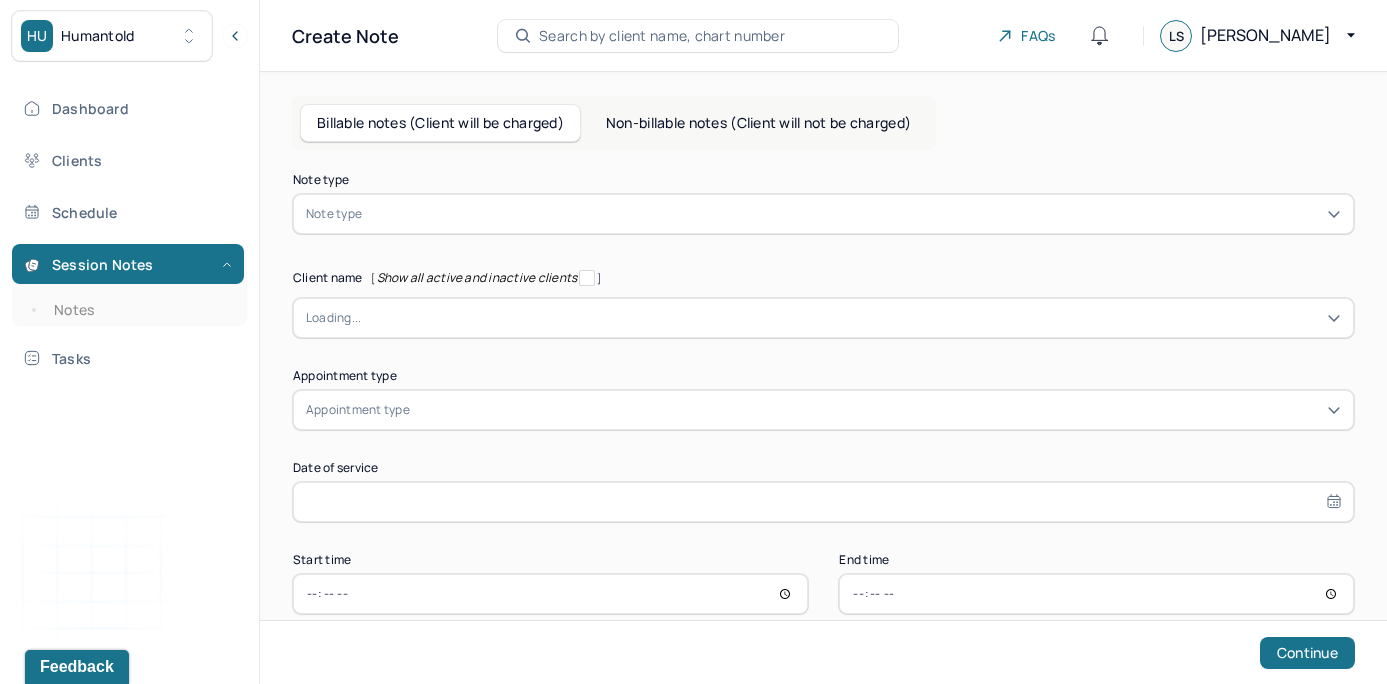 click on "Search by client name, chart number" at bounding box center (698, 36) 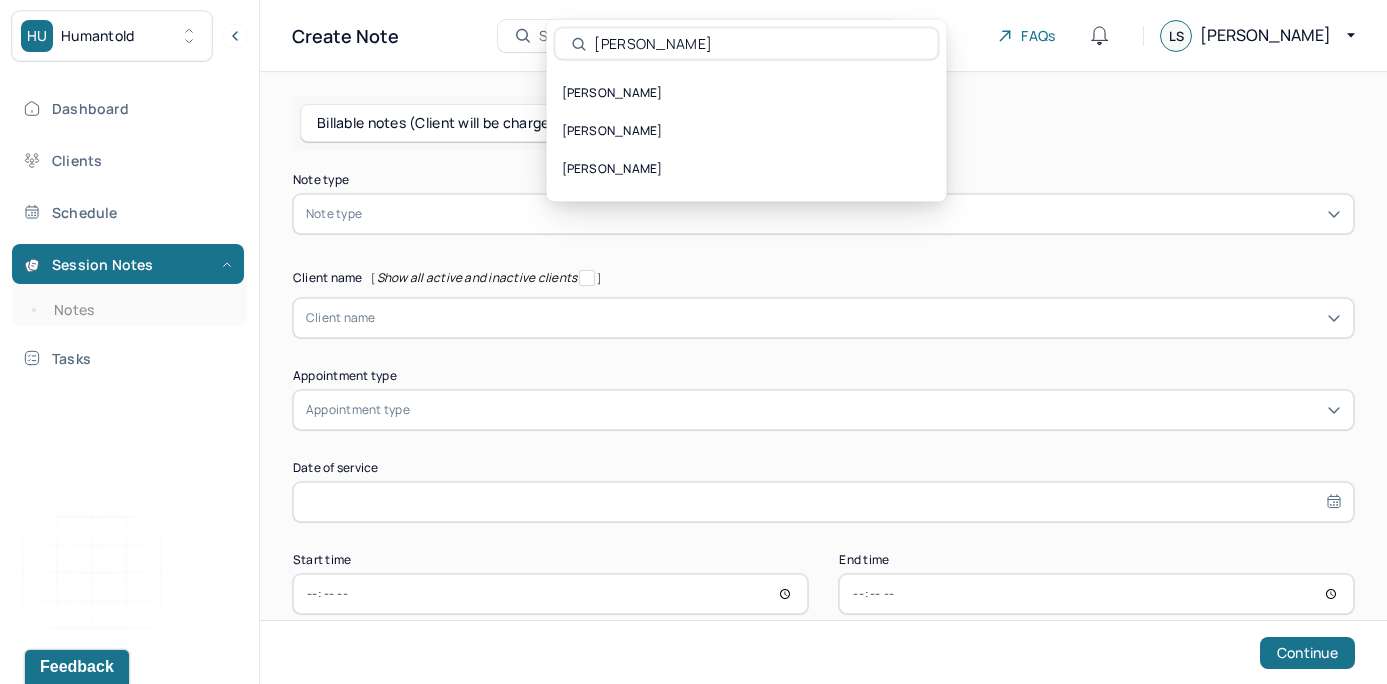 type on "[PERSON_NAME]" 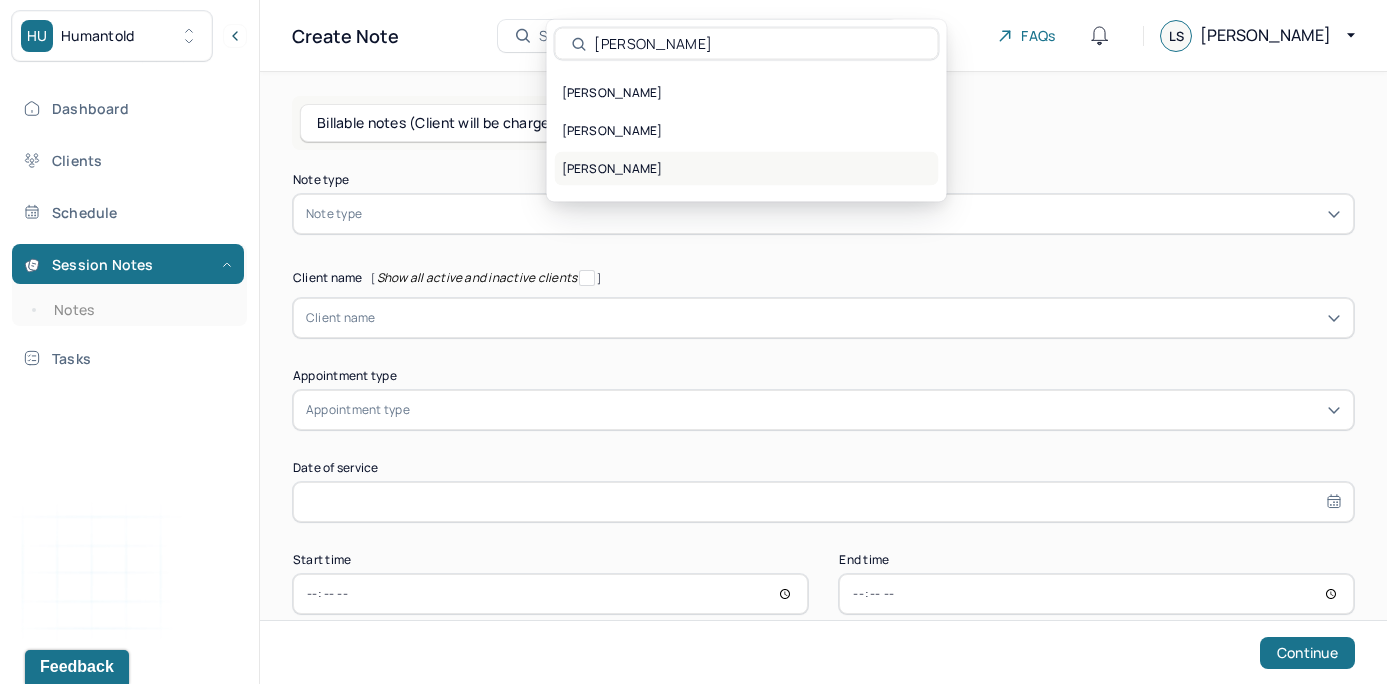 drag, startPoint x: 657, startPoint y: 33, endPoint x: 668, endPoint y: 167, distance: 134.45073 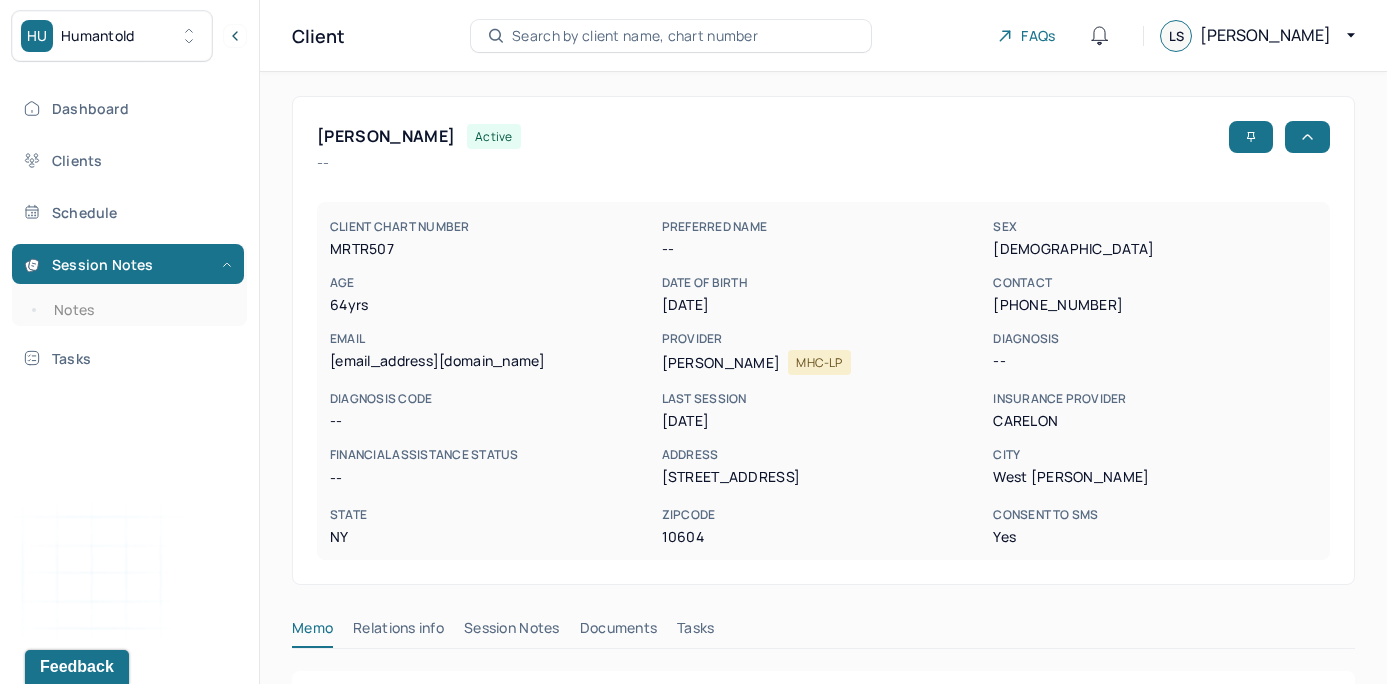 click on "[PERSON_NAME] active         -- CLIENT CHART NUMBER MRTR507 PREFERRED NAME -- SEX [DEMOGRAPHIC_DATA] AGE [DEMOGRAPHIC_DATA]  yrs DATE OF BIRTH [DEMOGRAPHIC_DATA]  CONTACT [PHONE_NUMBER] EMAIL [EMAIL_ADDRESS][DOMAIN_NAME] PROVIDER [PERSON_NAME] MHC-LP DIAGNOSIS -- DIAGNOSIS CODE -- LAST SESSION [DATE] insurance provider CARELON FINANCIAL ASSISTANCE STATUS -- Address [STREET_ADDRESS][PERSON_NAME][US_STATE] Consent to Sms Yes" at bounding box center [823, 340] 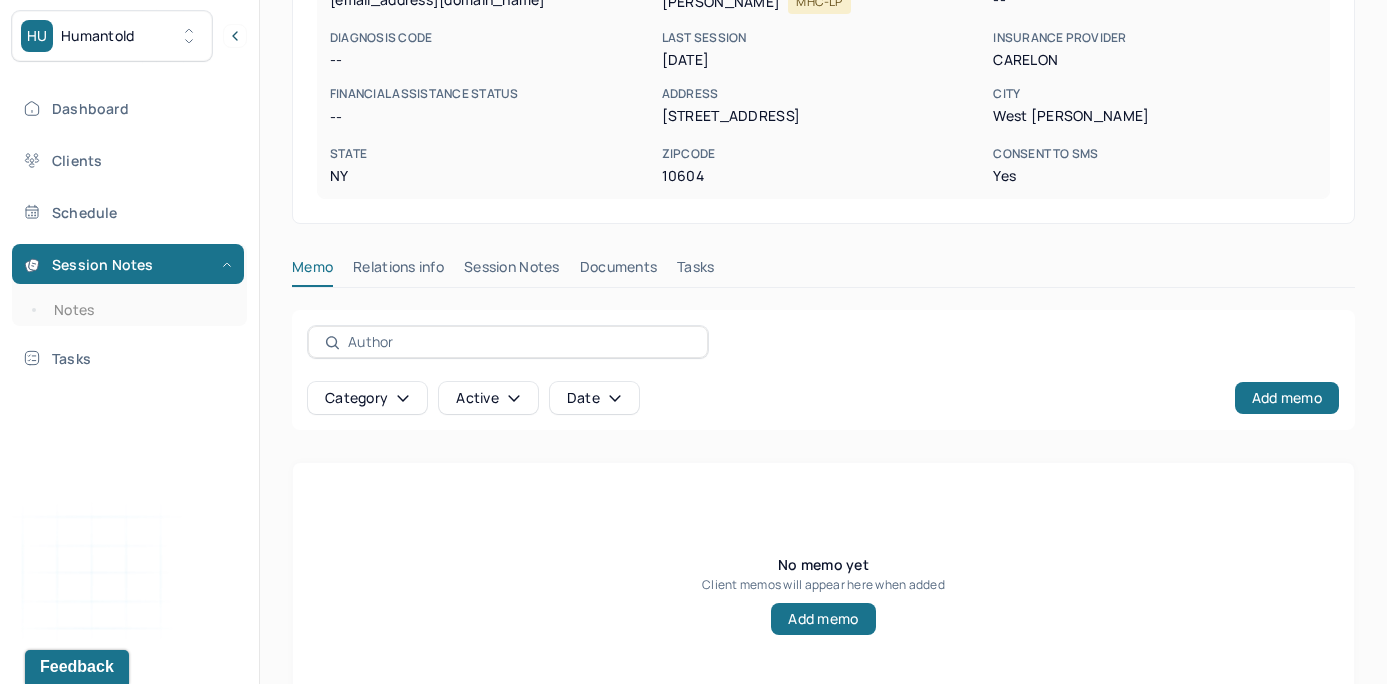 scroll, scrollTop: 368, scrollLeft: 0, axis: vertical 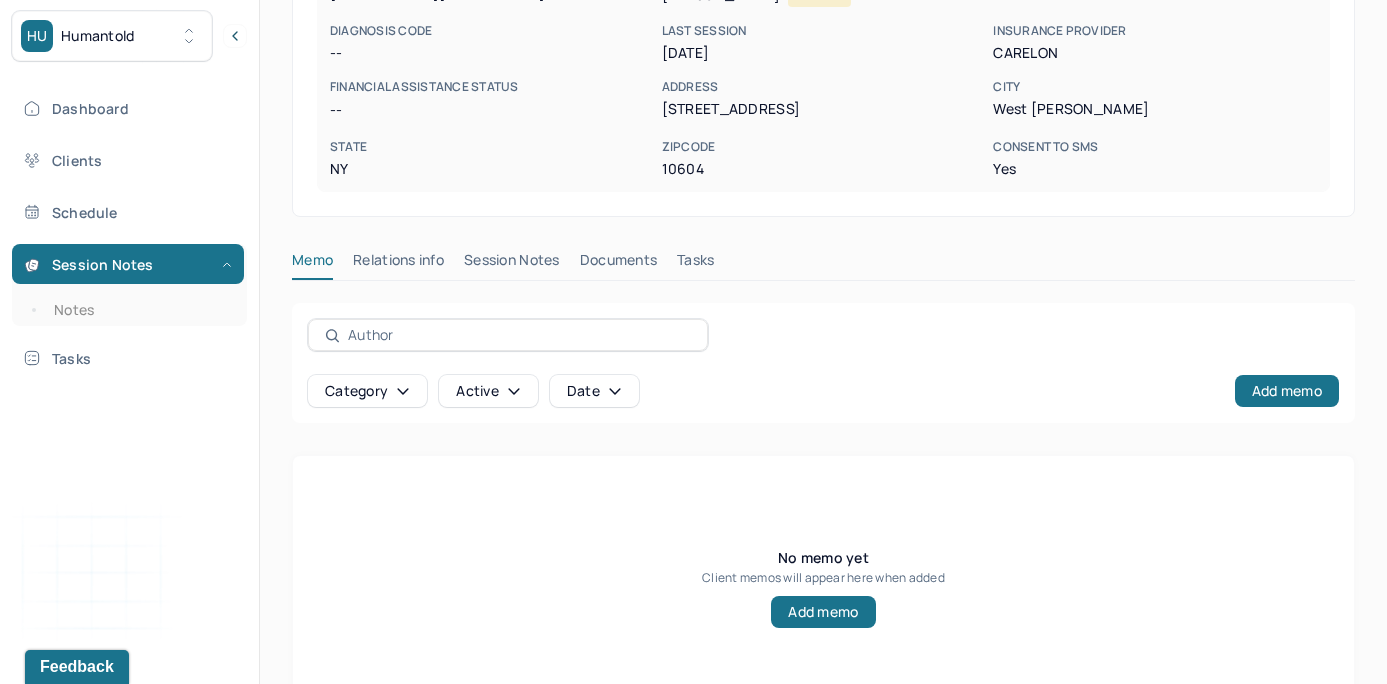 click on "Session Notes" at bounding box center (512, 264) 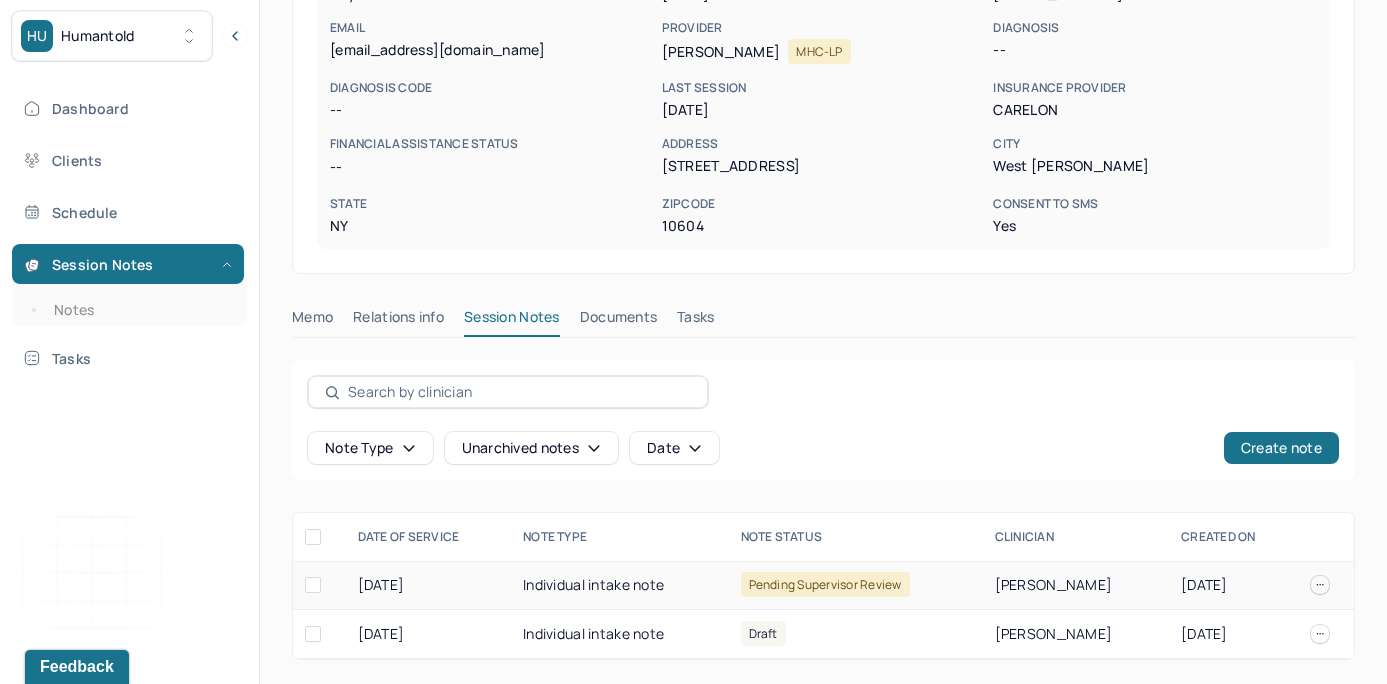 scroll, scrollTop: 312, scrollLeft: 0, axis: vertical 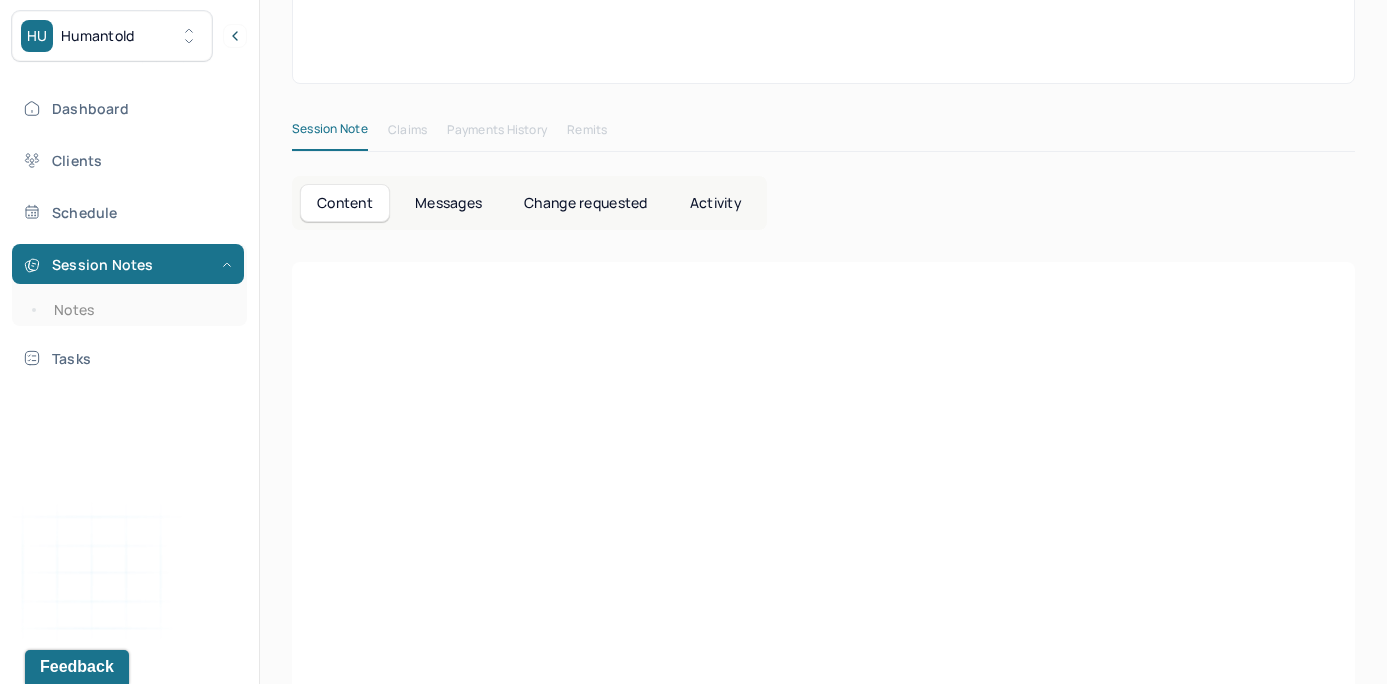 click at bounding box center (823, 586) 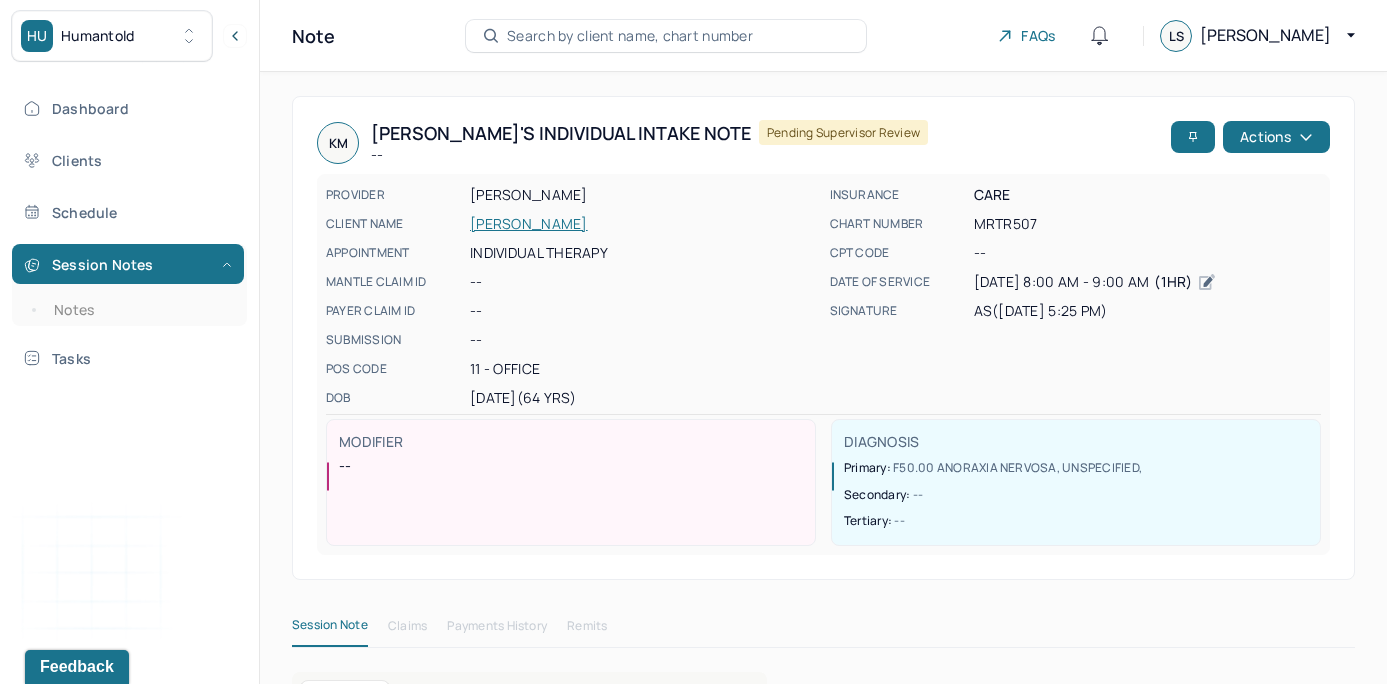 scroll, scrollTop: 0, scrollLeft: 0, axis: both 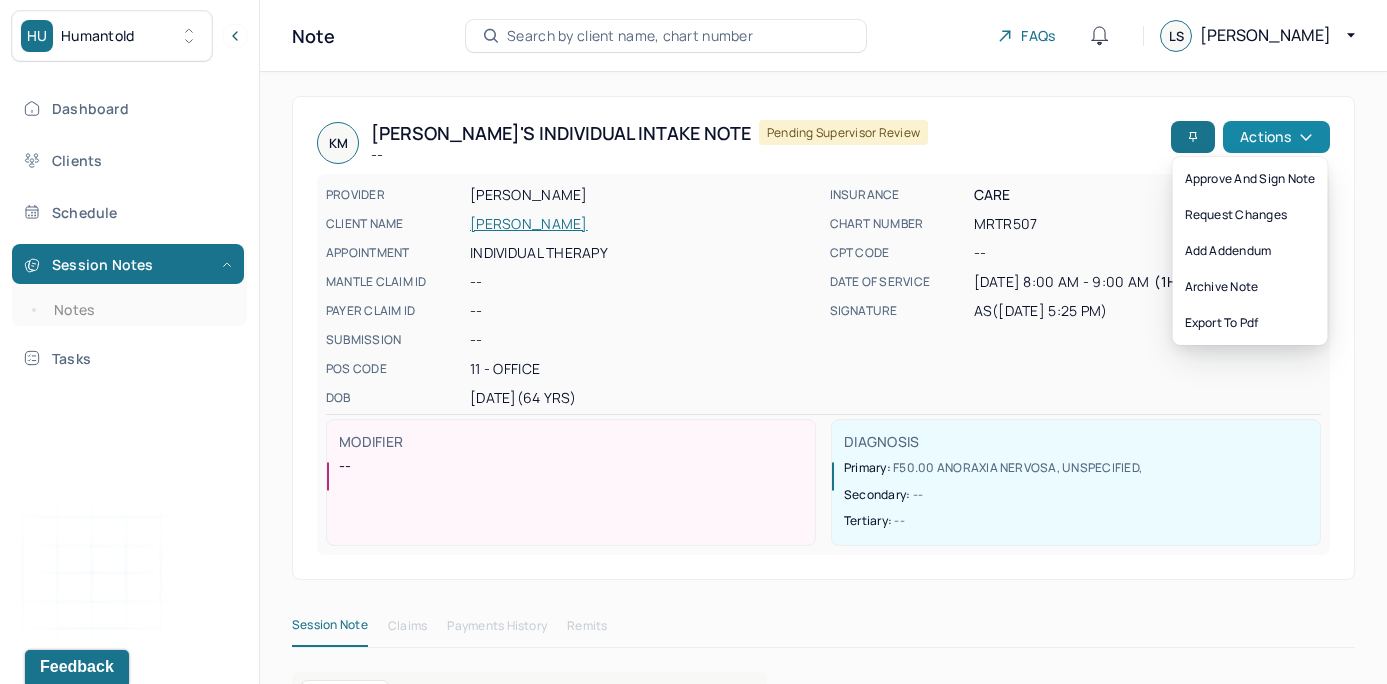 click on "Actions" at bounding box center [1276, 137] 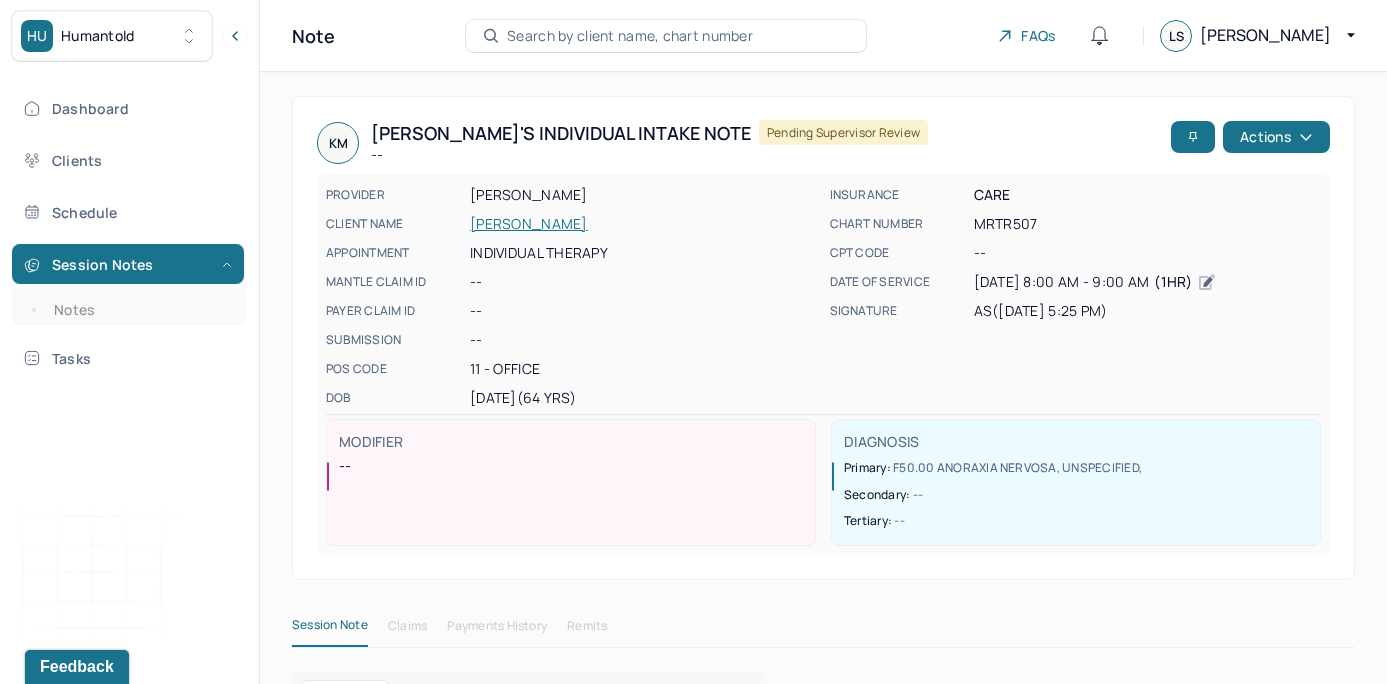 click on "Note   Search by client name, chart number     FAQs     LS [PERSON_NAME]" at bounding box center (823, 36) 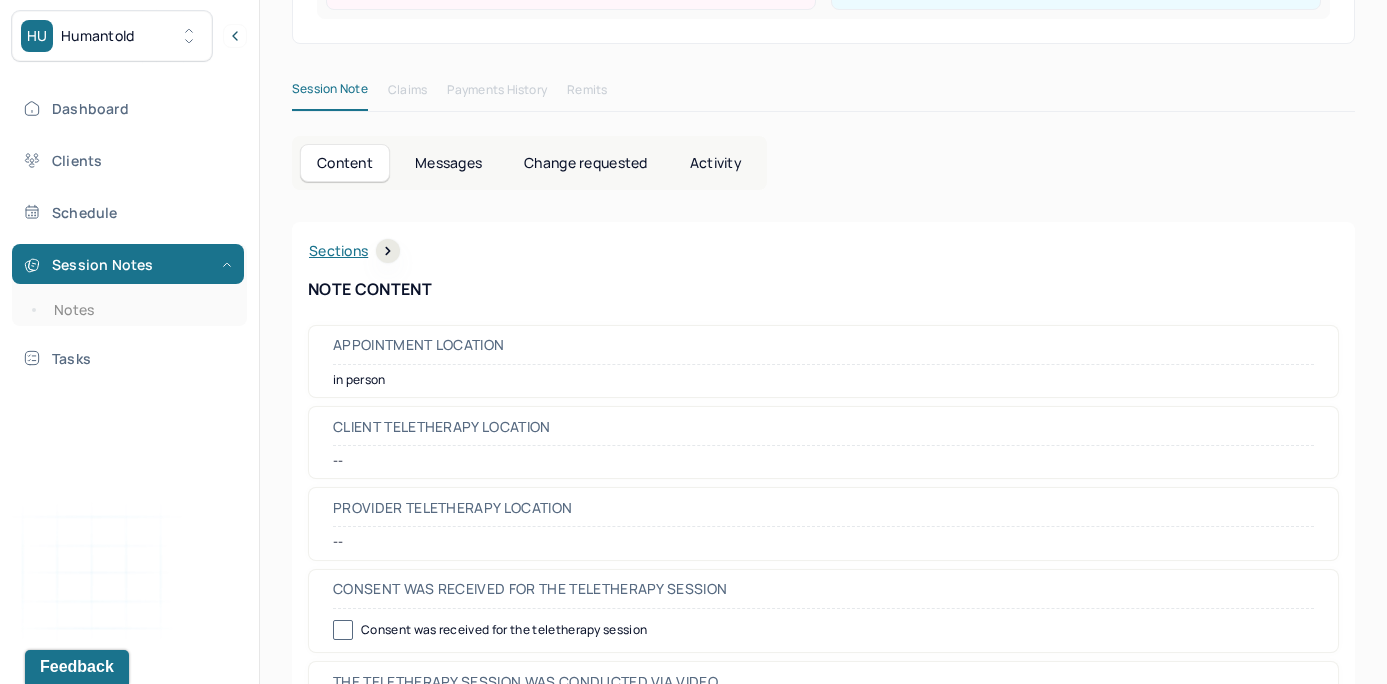 scroll, scrollTop: 539, scrollLeft: 0, axis: vertical 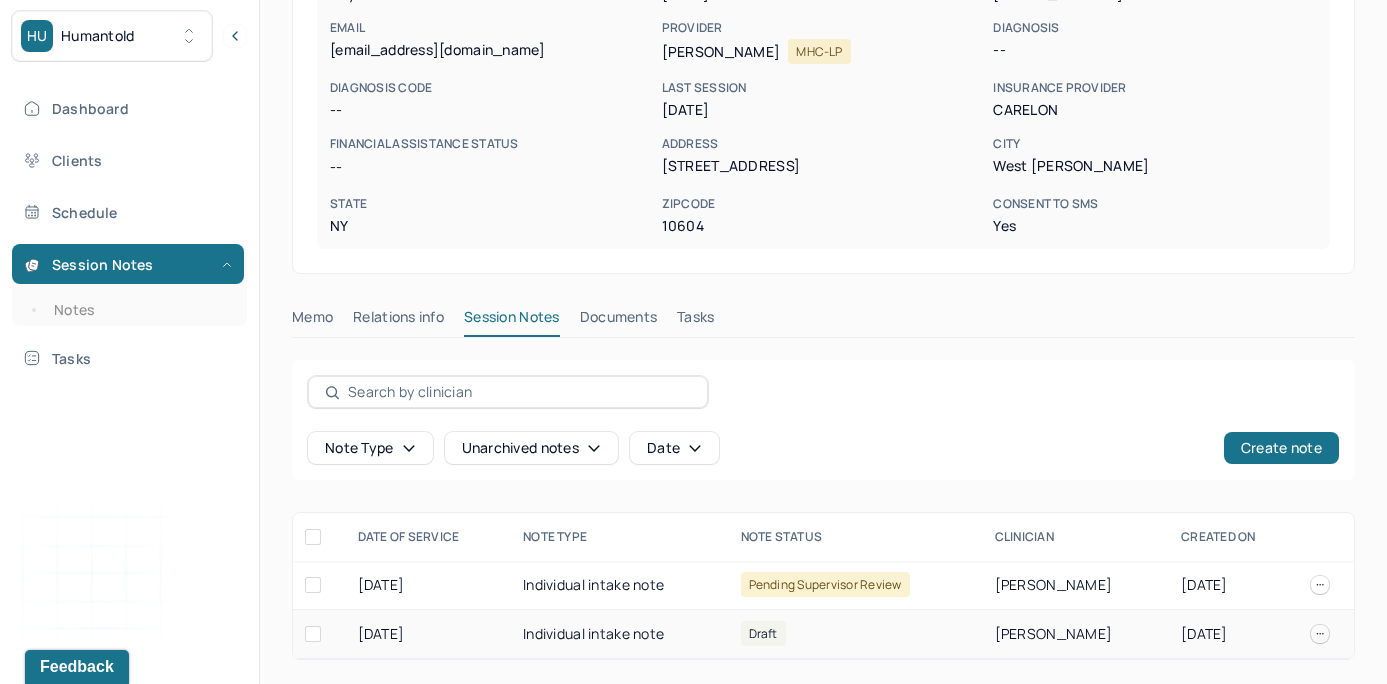 click on "Draft" at bounding box center (856, 634) 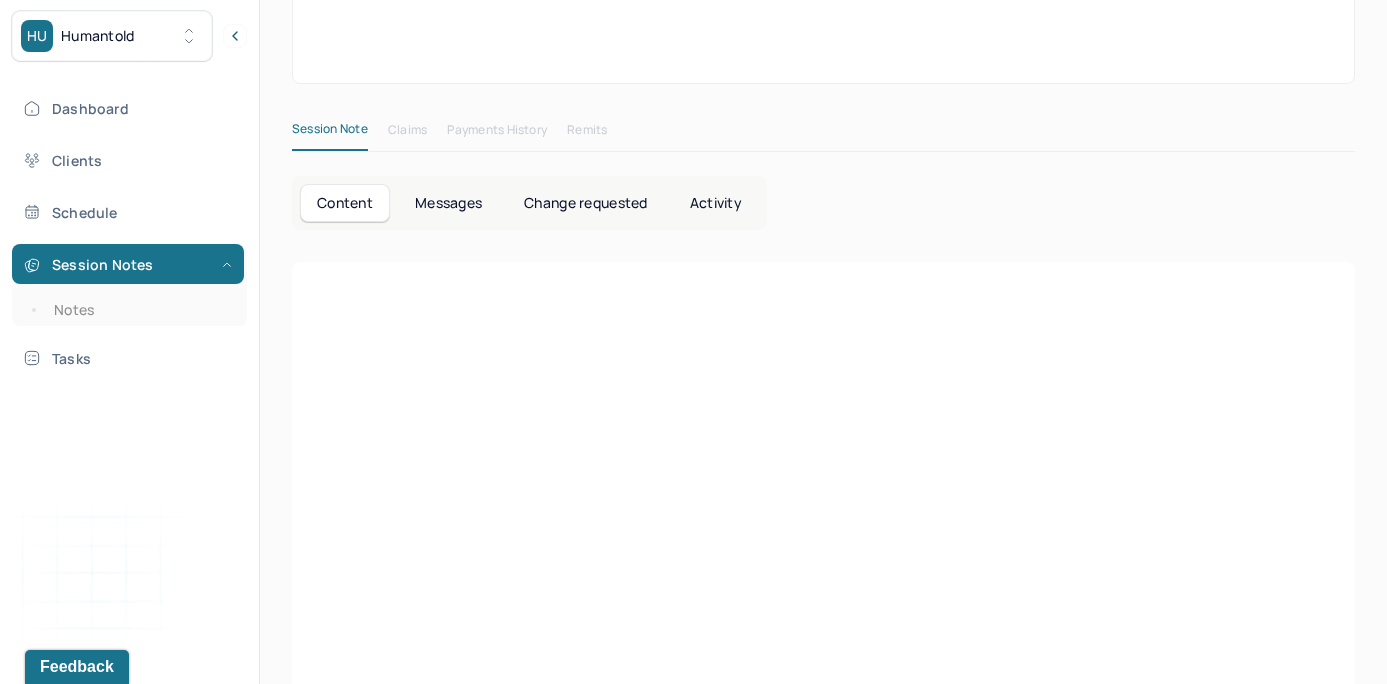 click at bounding box center [823, 674] 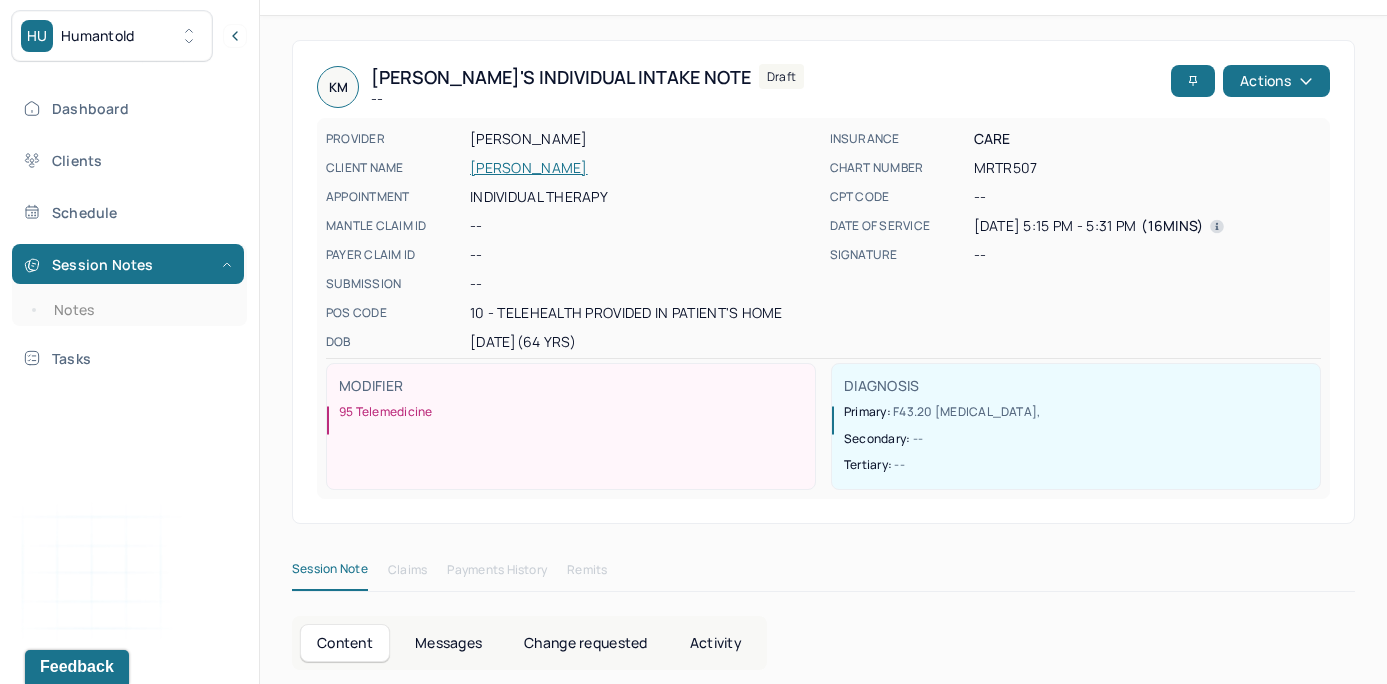 scroll, scrollTop: 55, scrollLeft: 0, axis: vertical 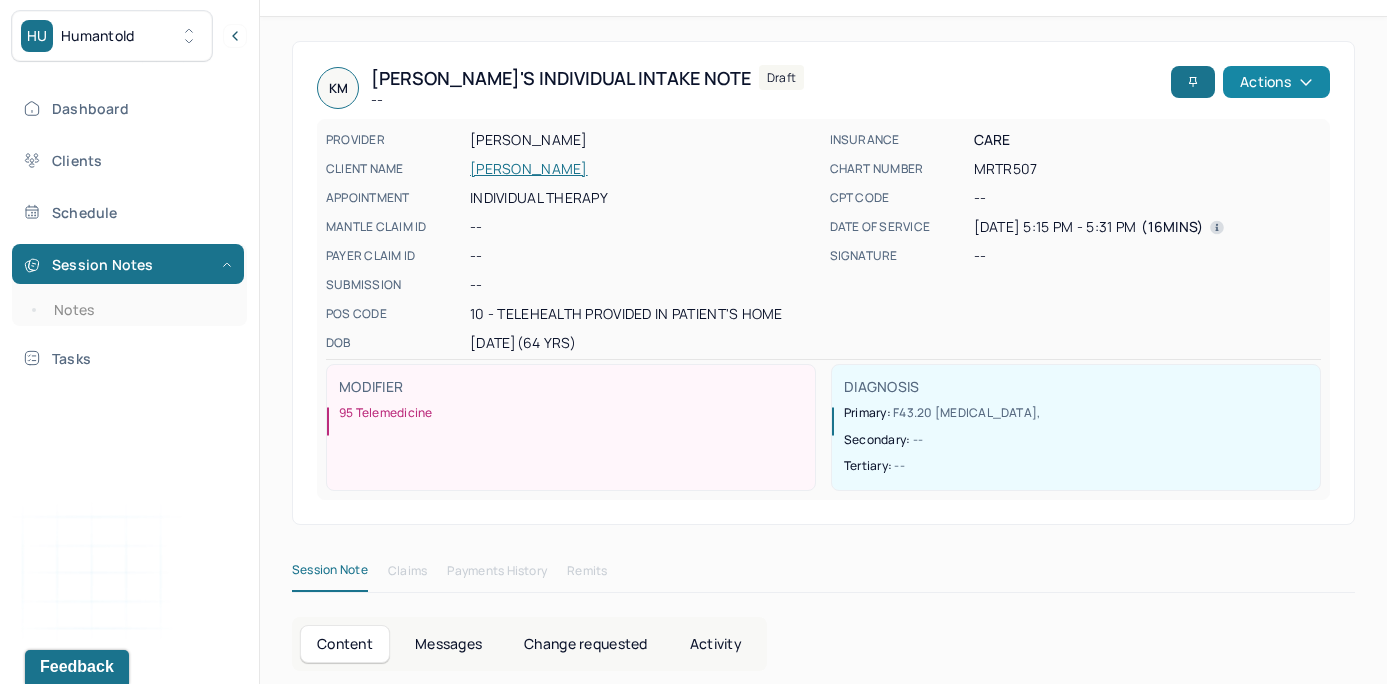 click on "Actions" at bounding box center (1276, 82) 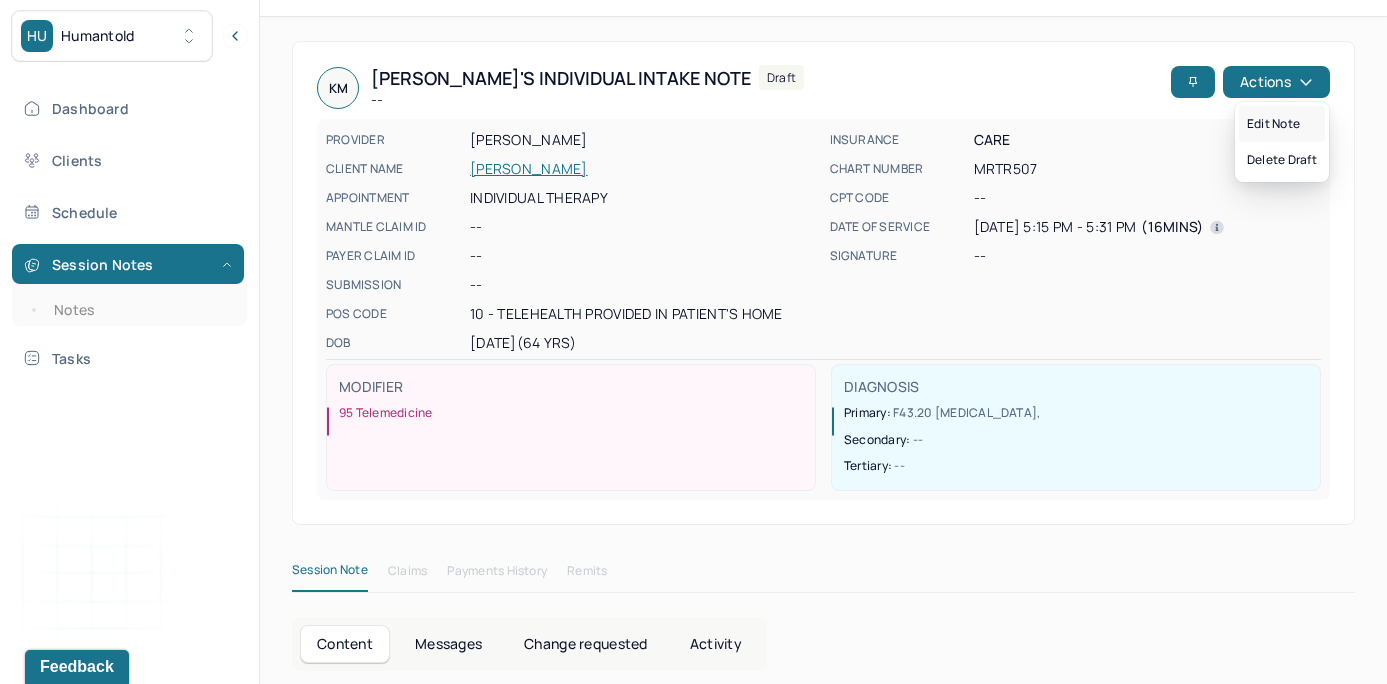 click on "Edit note" at bounding box center [1282, 124] 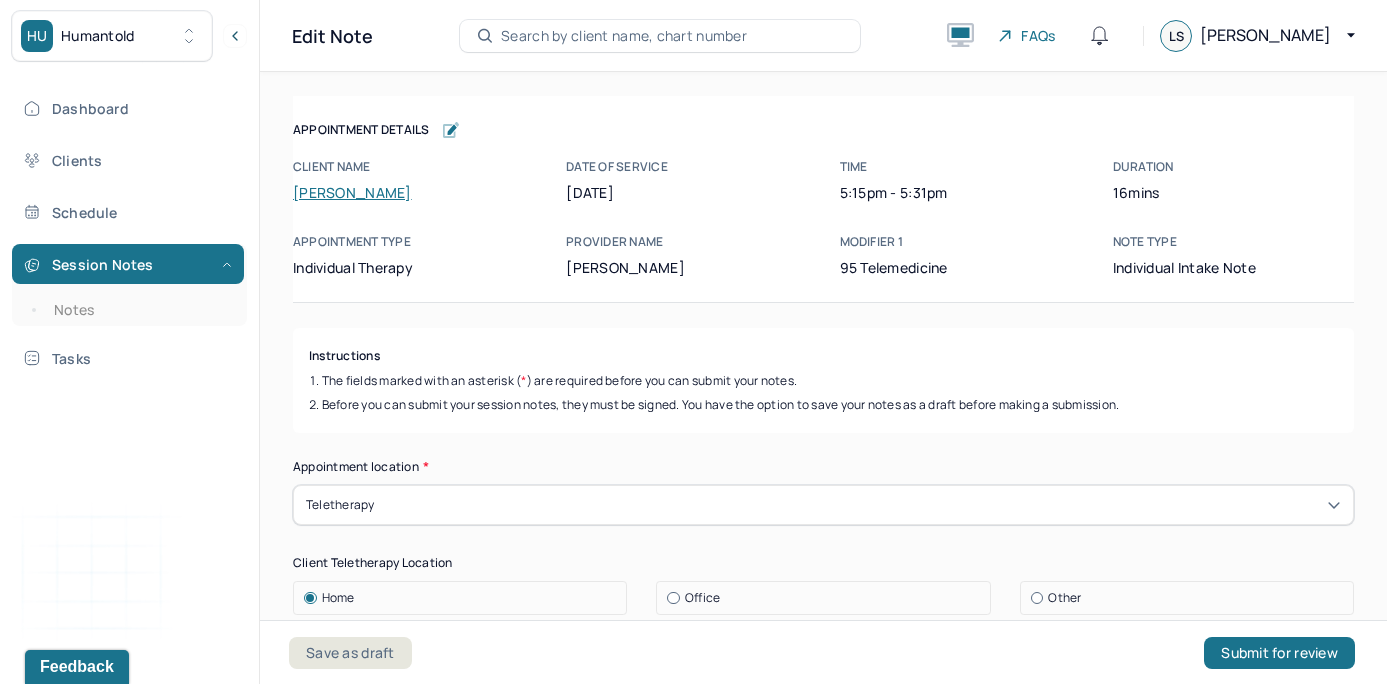scroll, scrollTop: 0, scrollLeft: 0, axis: both 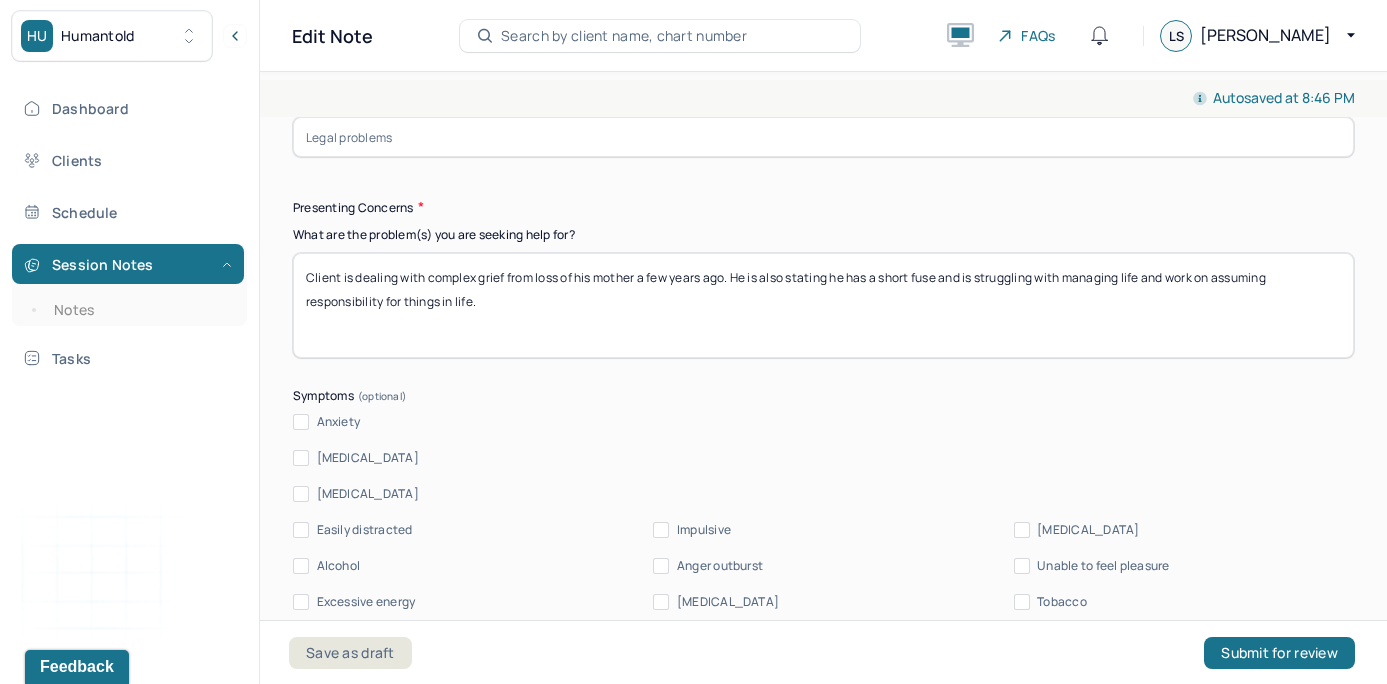 drag, startPoint x: 490, startPoint y: 296, endPoint x: 242, endPoint y: 237, distance: 254.92155 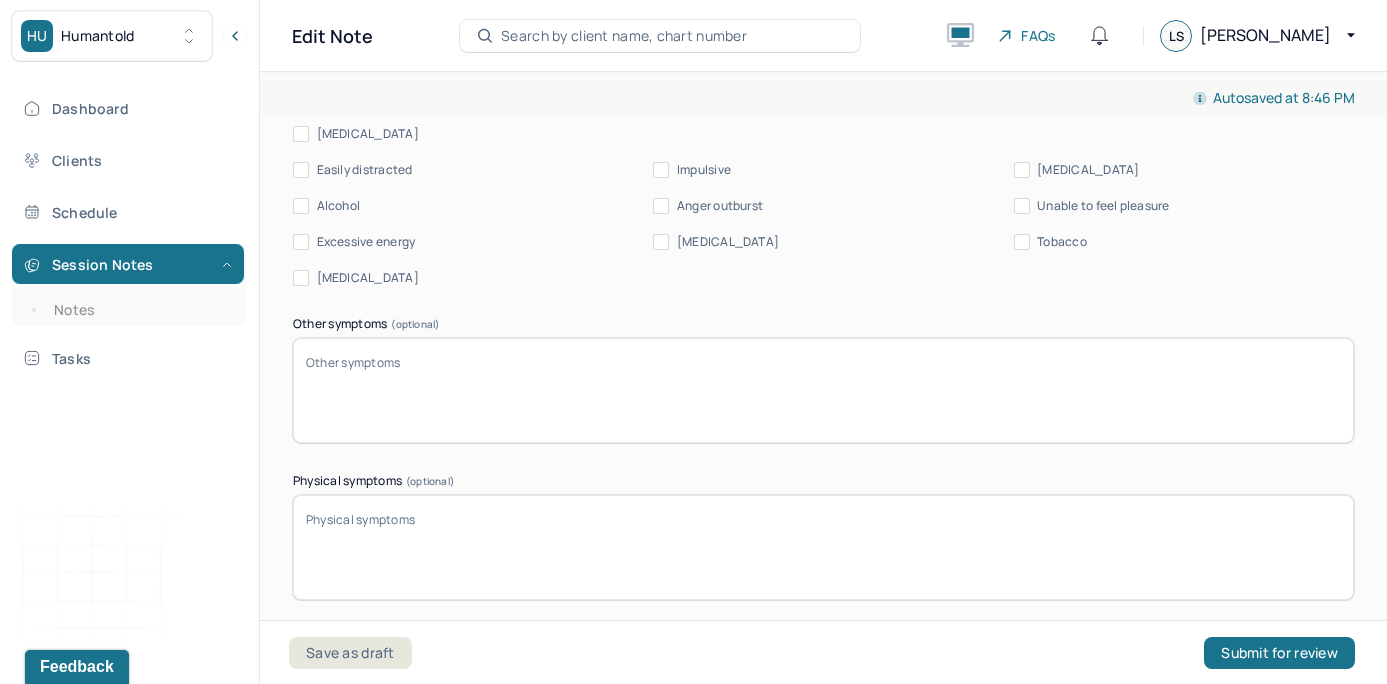 scroll, scrollTop: 2785, scrollLeft: 0, axis: vertical 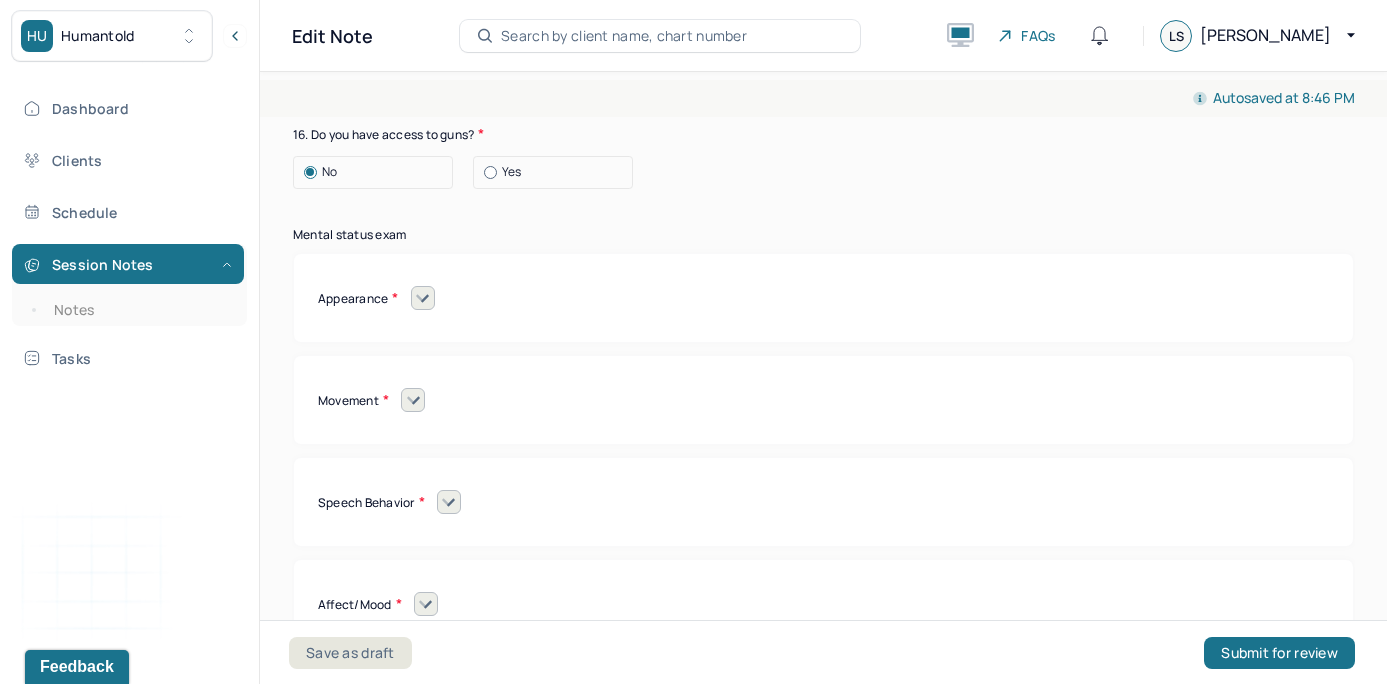 click at bounding box center [423, 298] 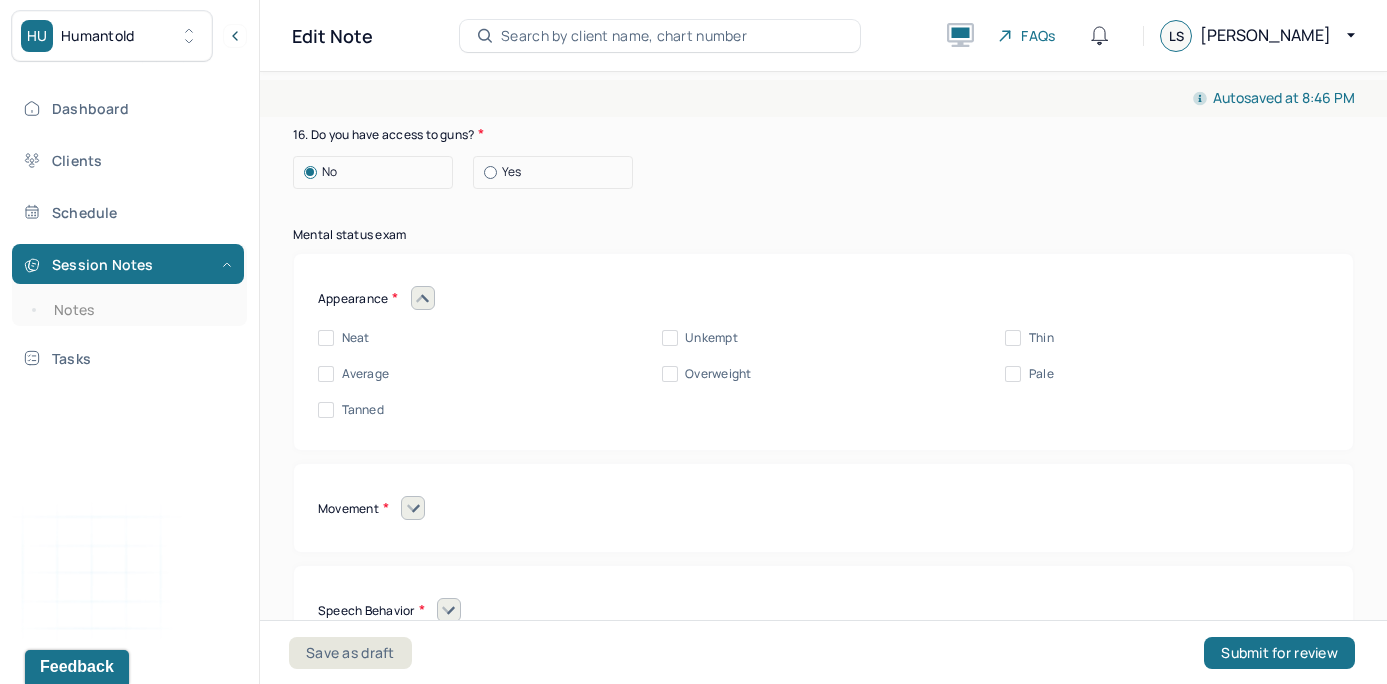 click on "Neat" at bounding box center [326, 338] 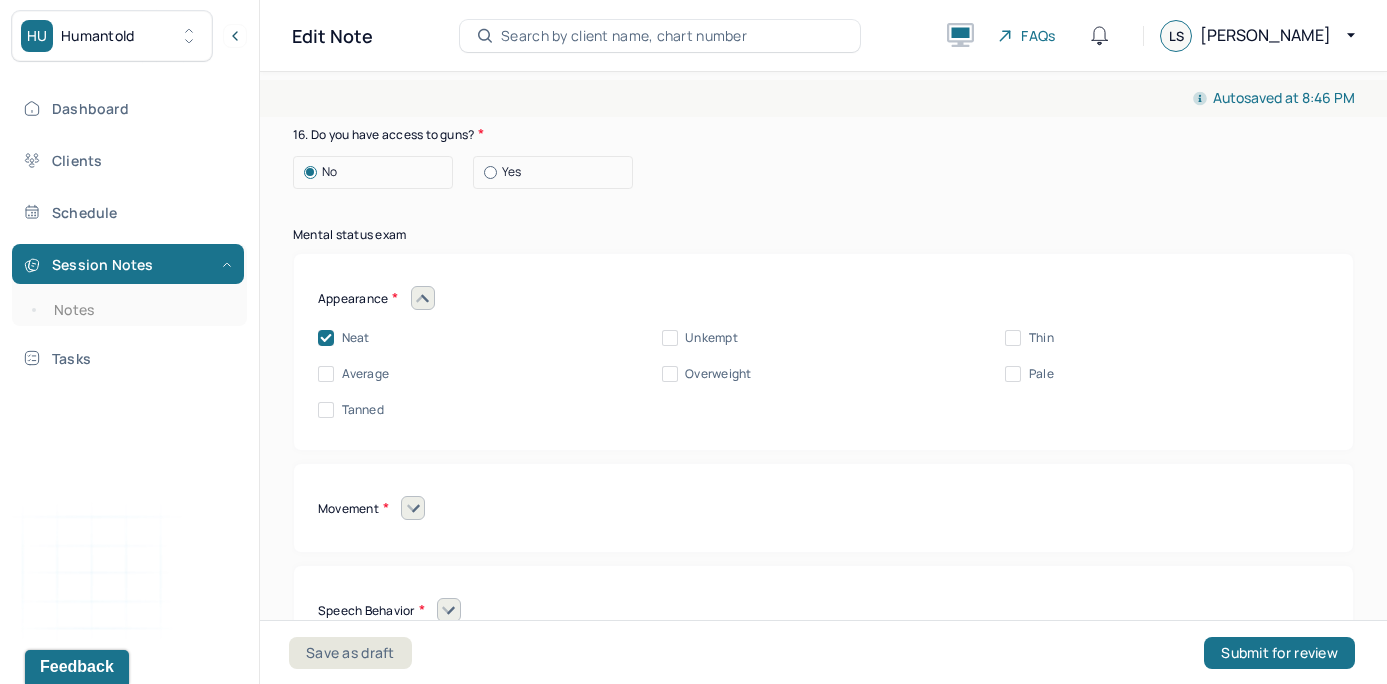click on "Appearance Neat Unkempt Thin Average Overweight Pale Tanned" at bounding box center (823, 352) 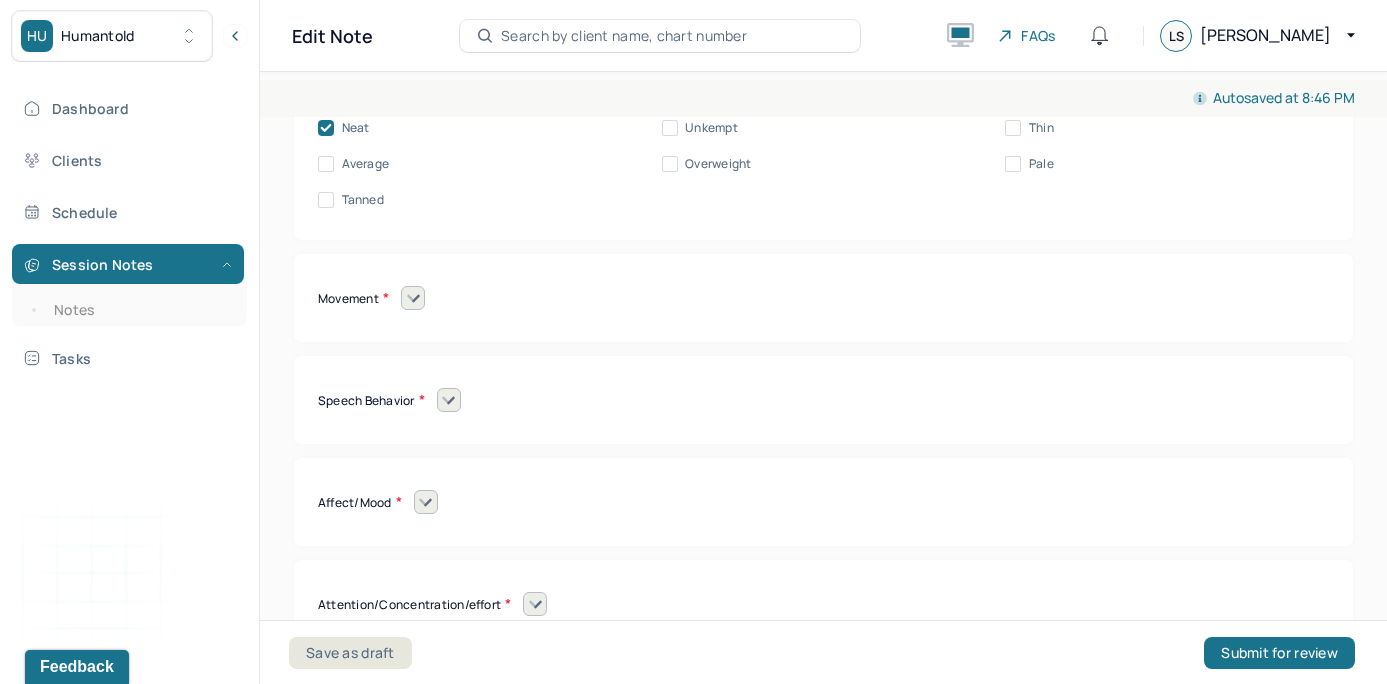 scroll, scrollTop: 8445, scrollLeft: 0, axis: vertical 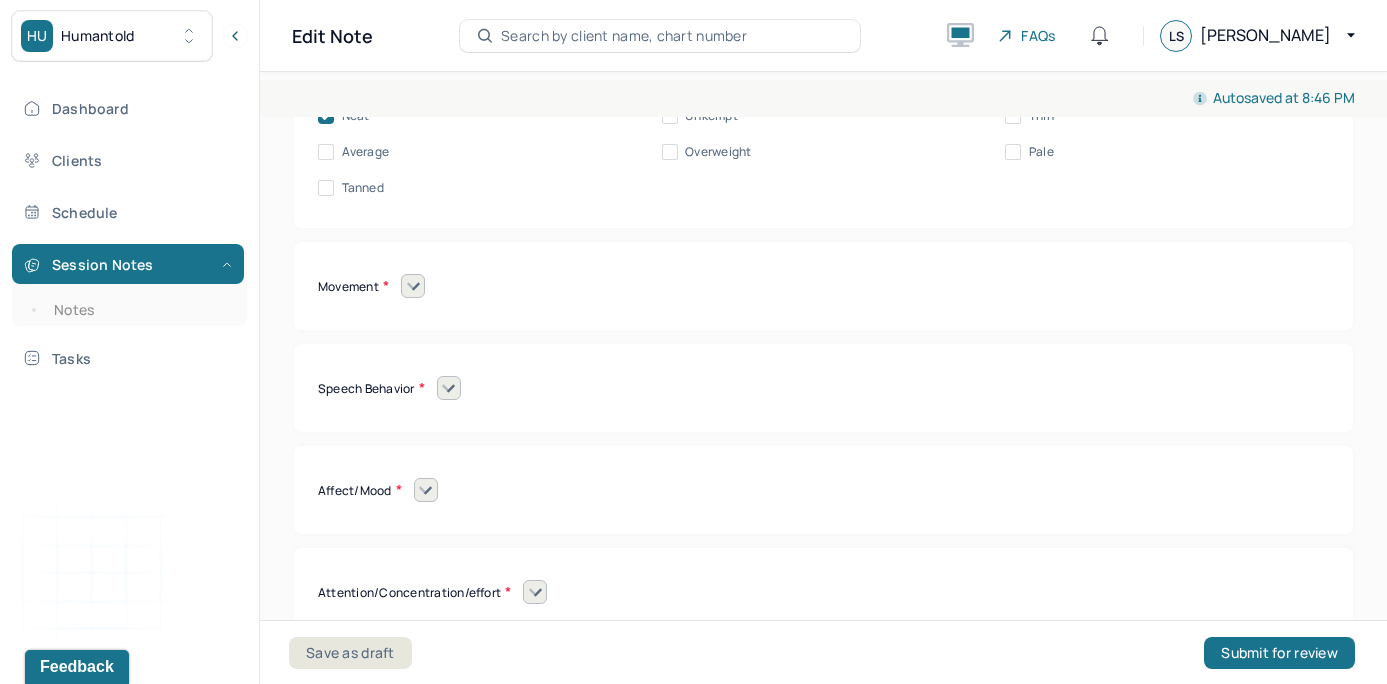 click 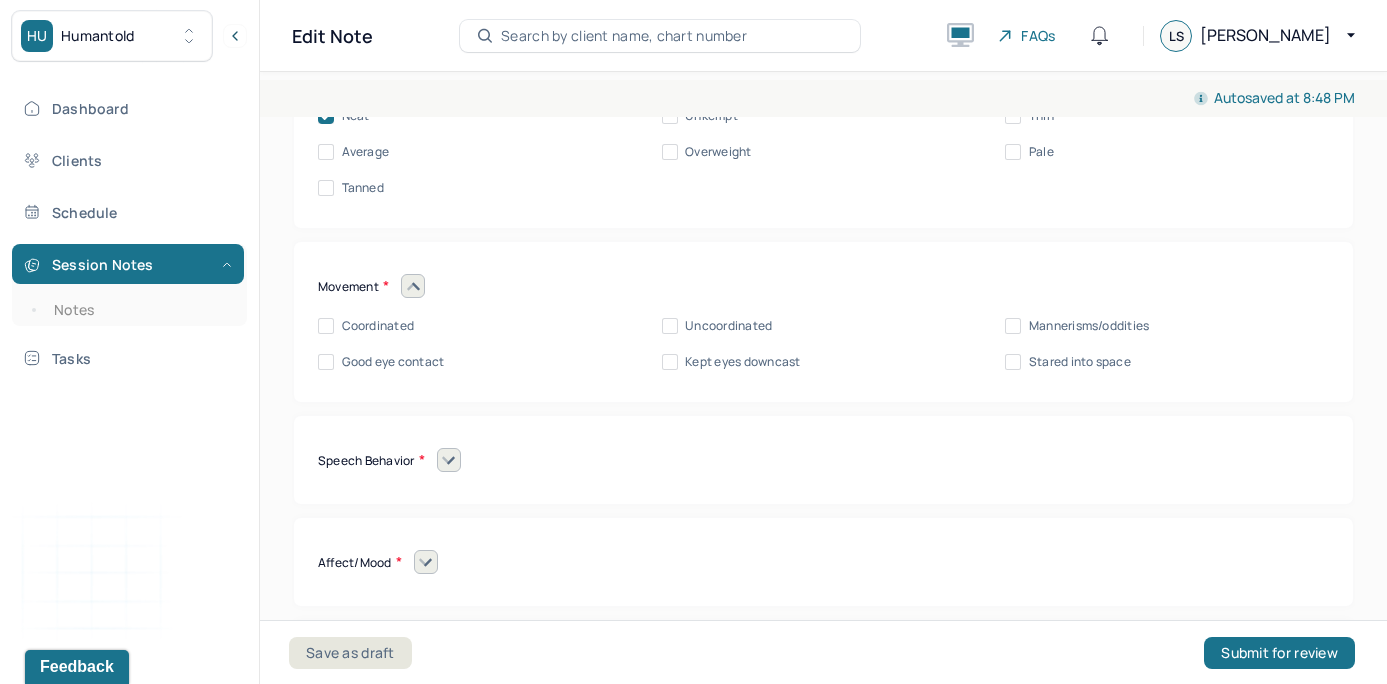 click on "Coordinated" at bounding box center [326, 326] 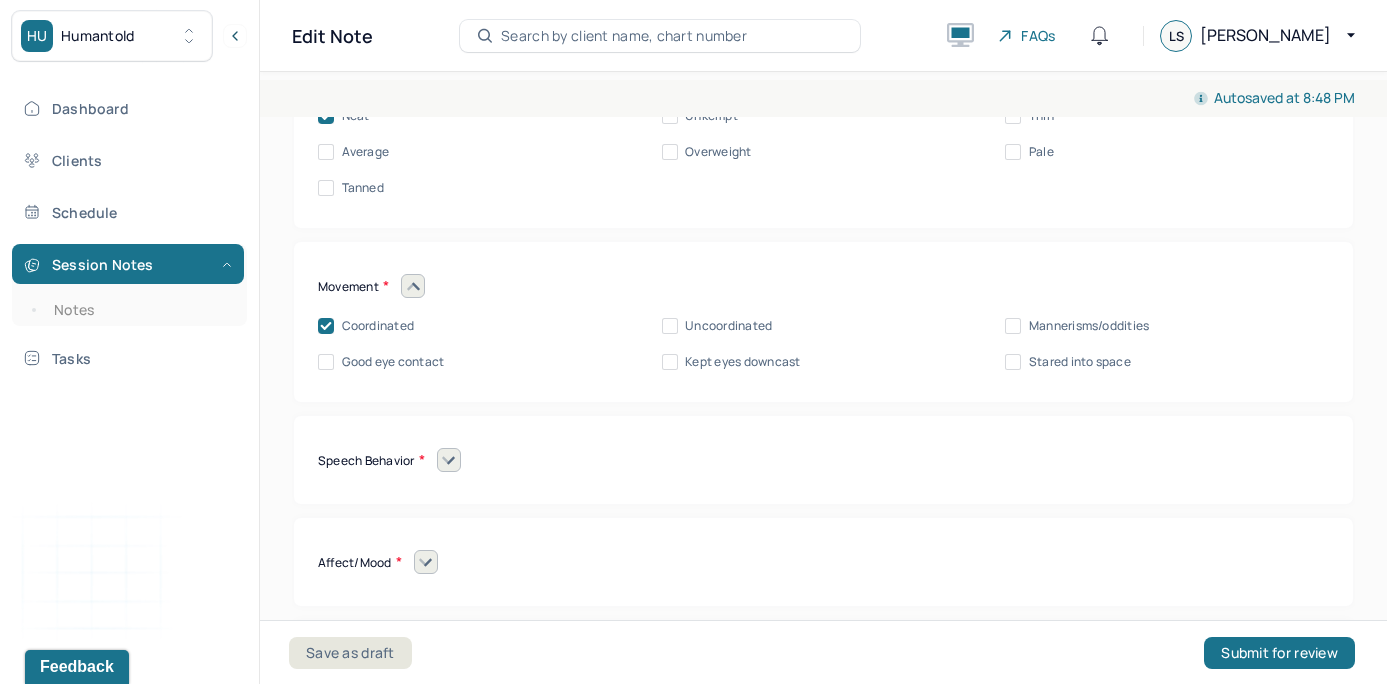 click on "Good eye contact" at bounding box center [326, 362] 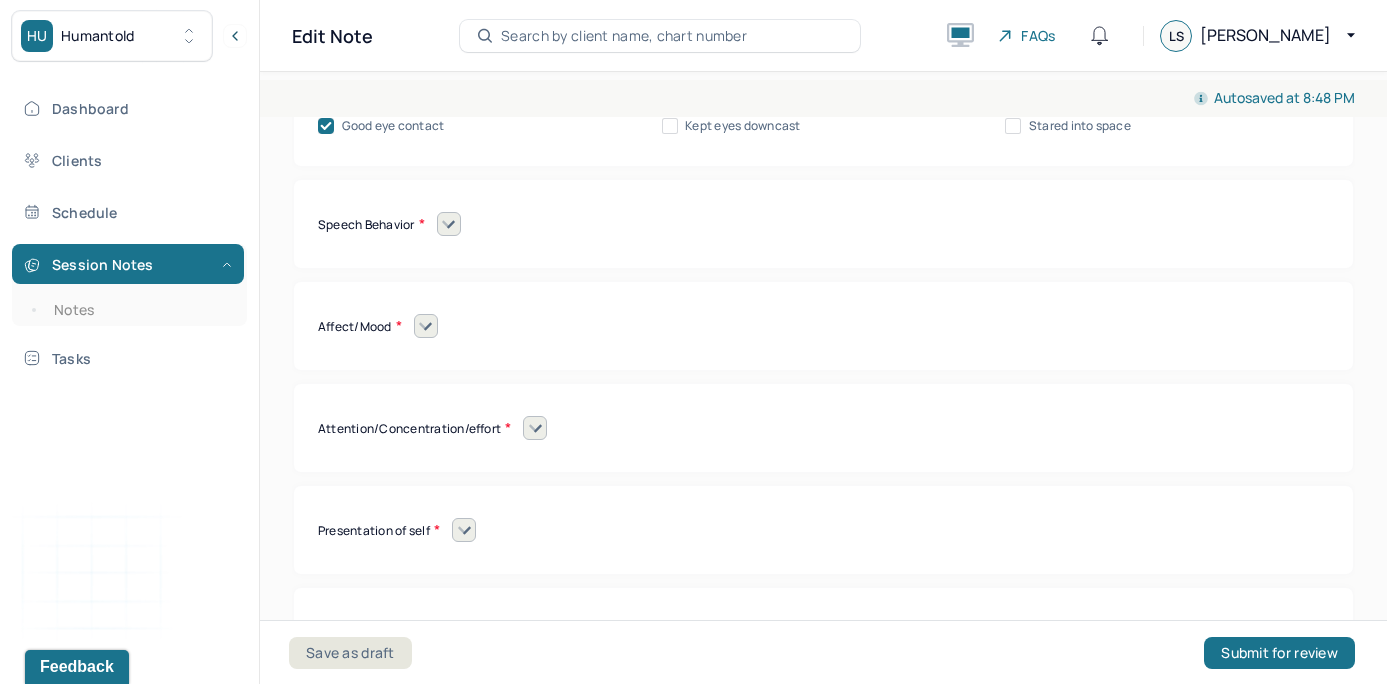 scroll, scrollTop: 8682, scrollLeft: 0, axis: vertical 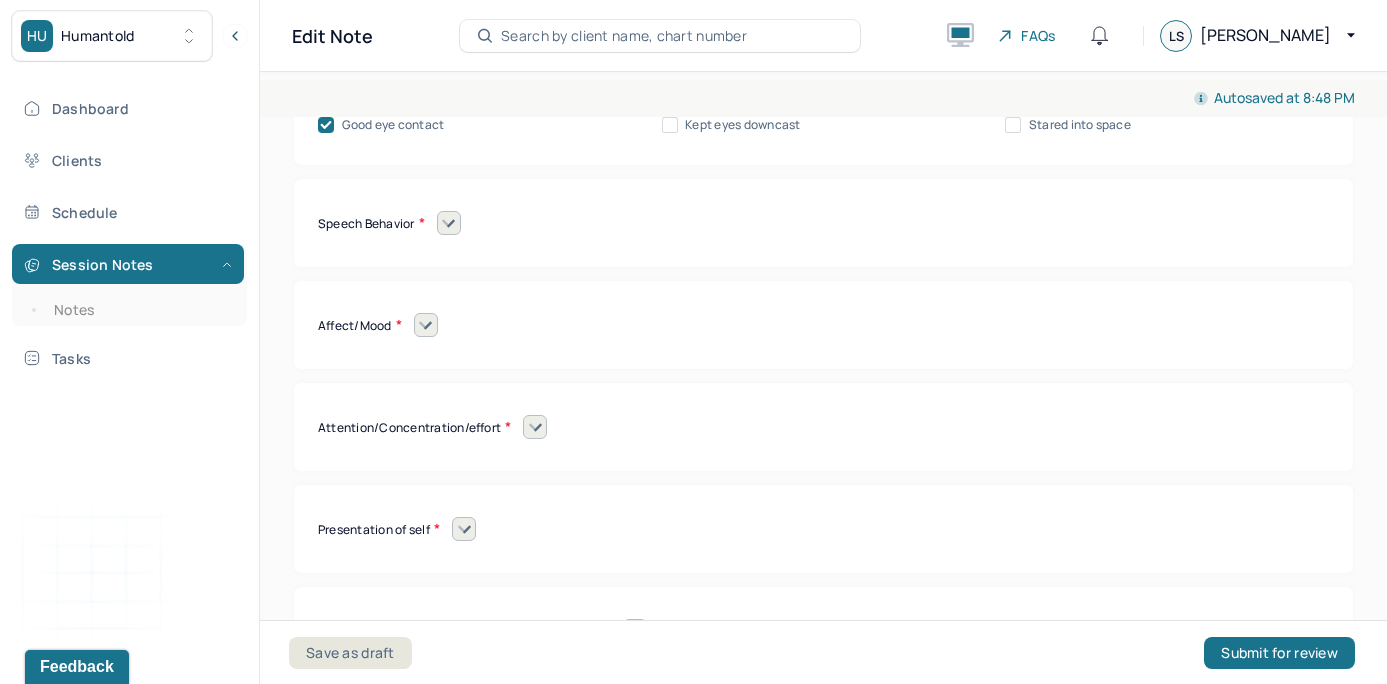 click 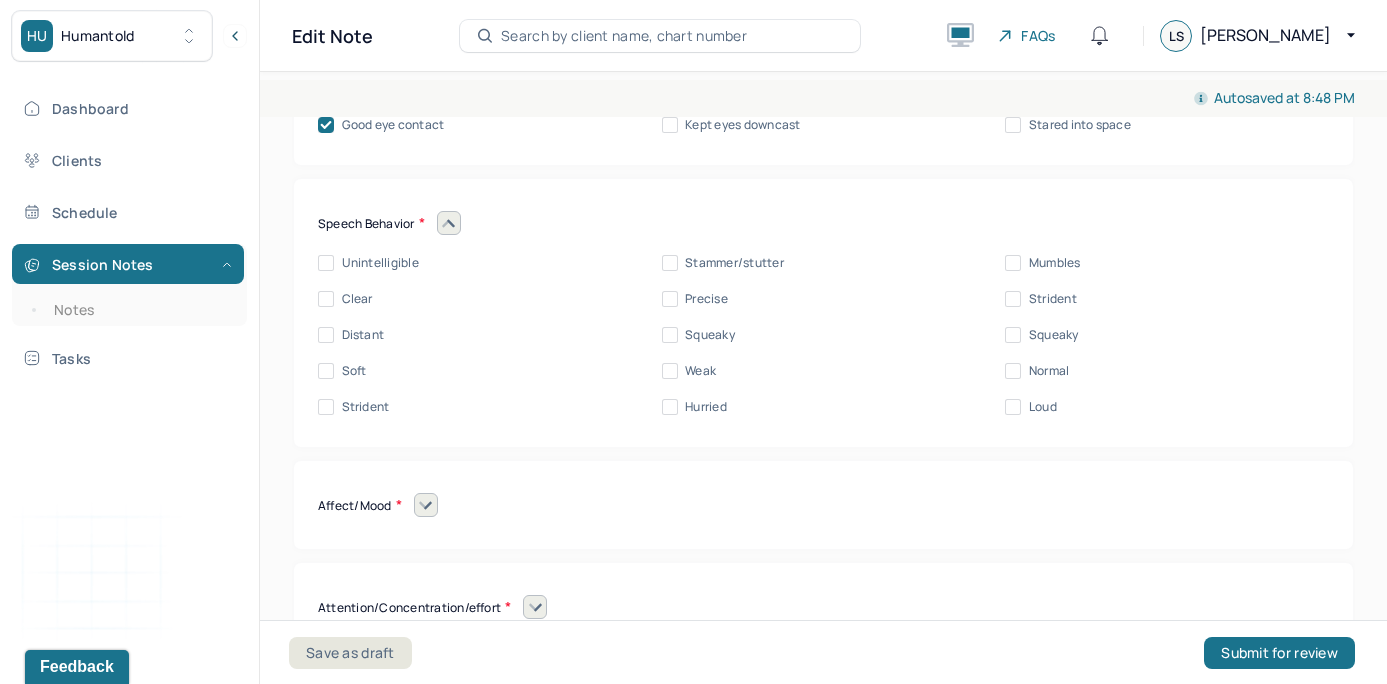 click on "Clear" at bounding box center (326, 299) 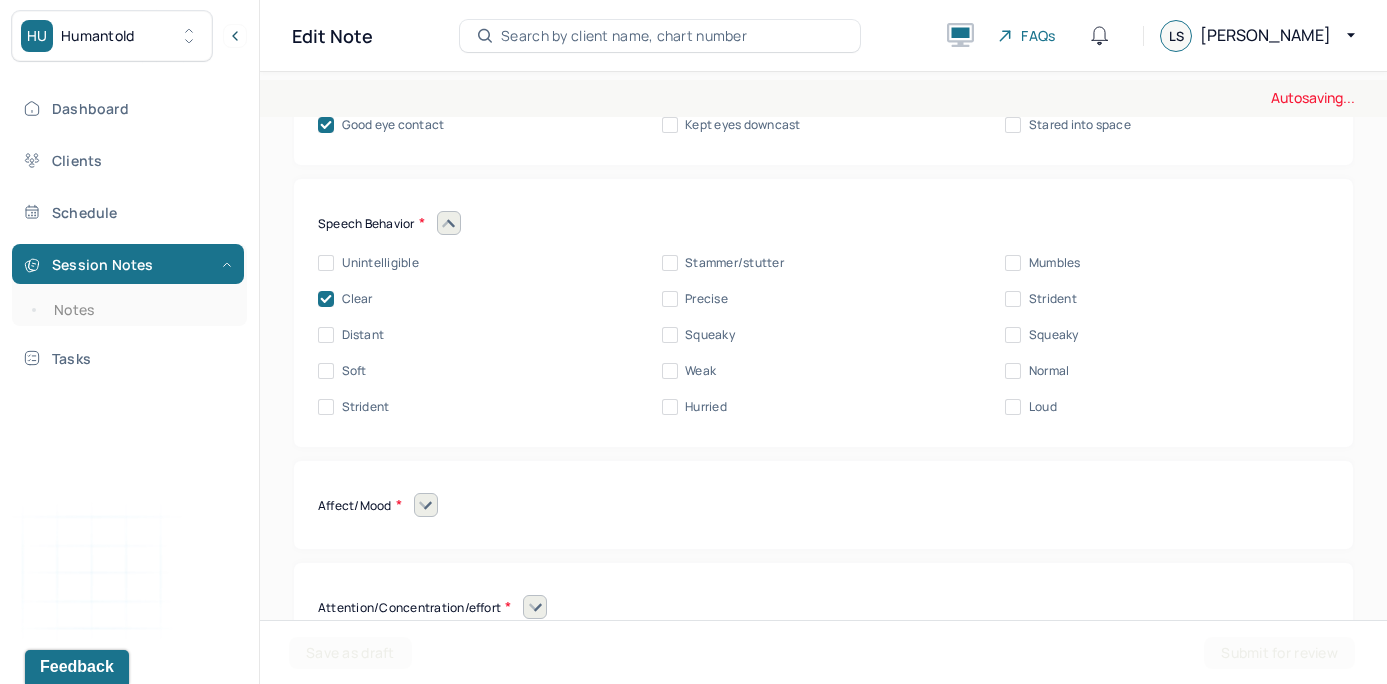 click on "Normal" at bounding box center [1013, 371] 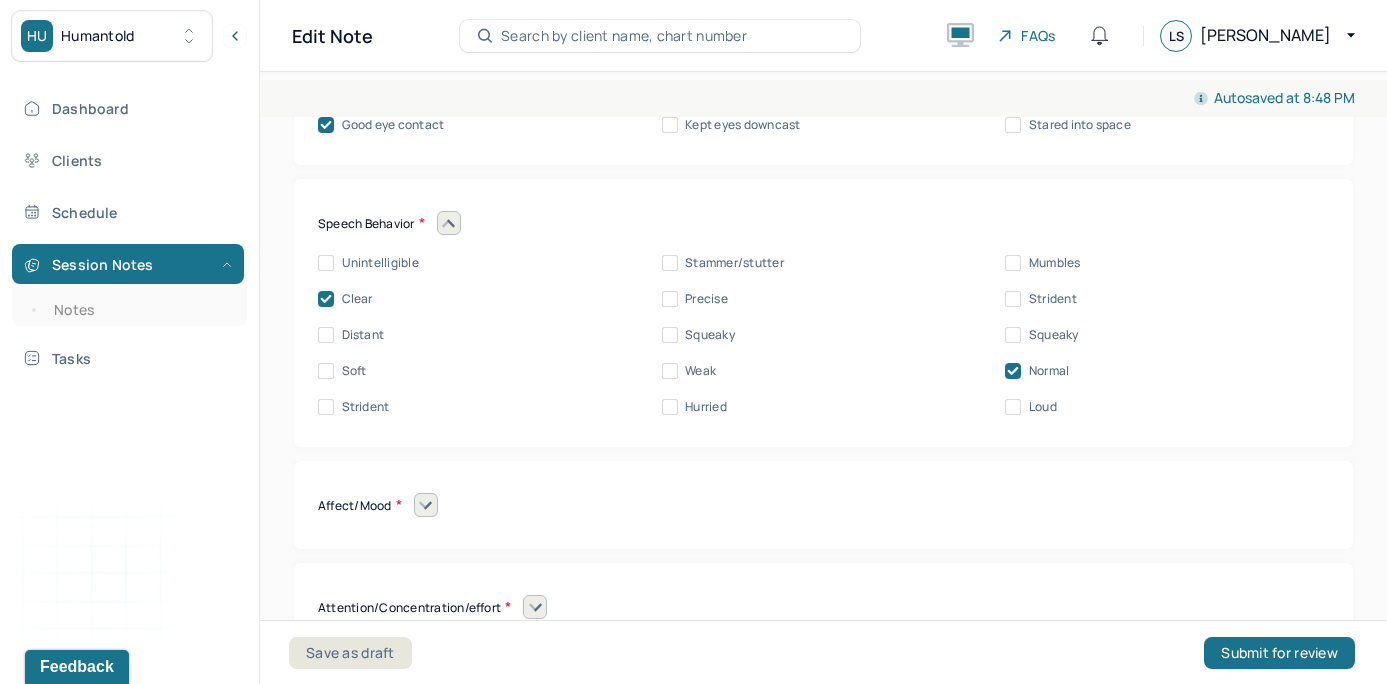 click on "Mental status exam Appearance Neat Unkempt Thin Average Overweight Pale Tanned Movement Coordinated Uncoordinated Mannerisms/oddities Good eye contact Kept eyes downcast Stared into space Speech Behavior Unintelligible Stammer/stutter Mumbles Clear Precise Strident Distant Squeaky Squeaky Soft Weak Normal Strident Hurried Loud Affect/Mood Blunted Constricted Normal Broad Inappropriate Indifferent to problems Congruent Irritated Hostile Flushing Dizziness Can't sit still Panicked Fearful Wretched Melancholy Sad Hopeless Bored Sorrow Grief [MEDICAL_DATA] Manic Hypomanic Ashamed Embarrassed Apologetic Calm Guilty Flat Attention/Concentration/effort Sluggish Flat Distractible Normal energy Eager Indifferent Scattered Baffled Perplexed Hurried Organized Rigid Pleasant Cooperative Dependent Abusive Superior Stubborn Belligerent Argumentative Hostile Demanding Resentful Surly Guarded Indifferent Presentation of self Withdrawn Threatened Vulnerable Shy Friendly Confident Grandiose Humble Self-doubting Hopeful Harsh" at bounding box center [823, 367] 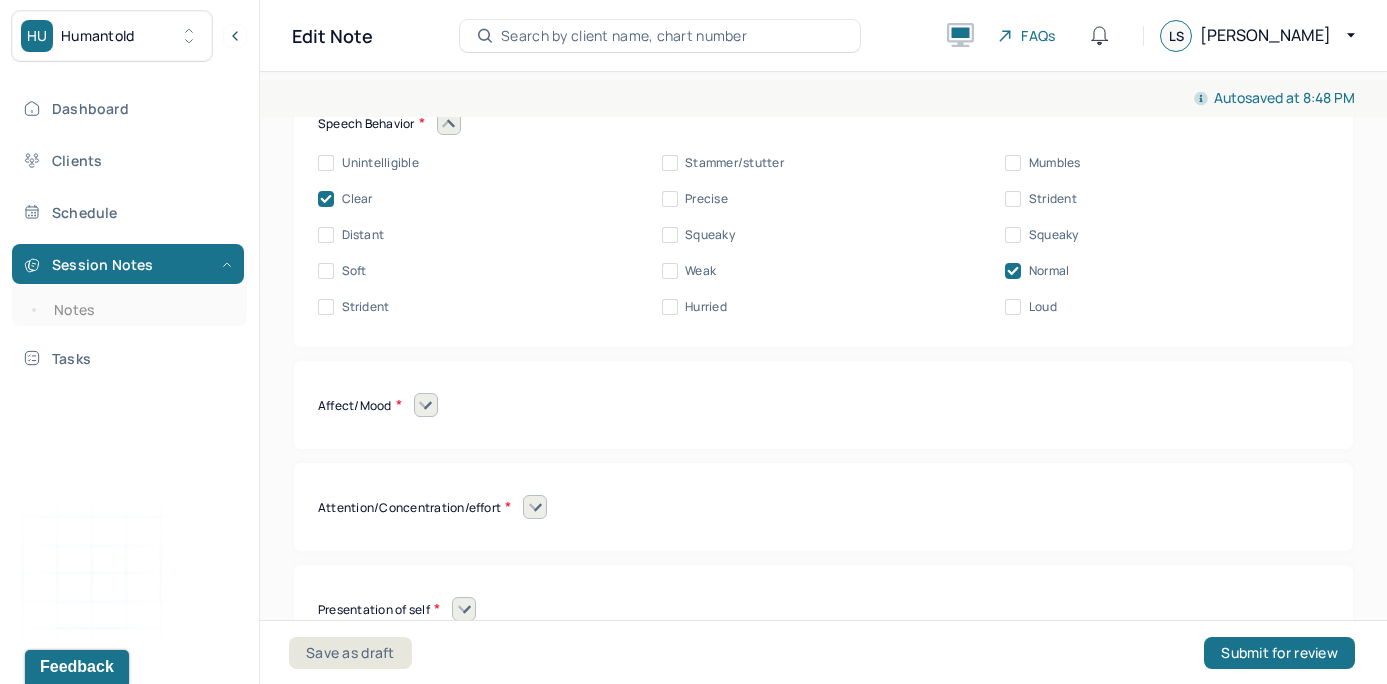 scroll, scrollTop: 8798, scrollLeft: 0, axis: vertical 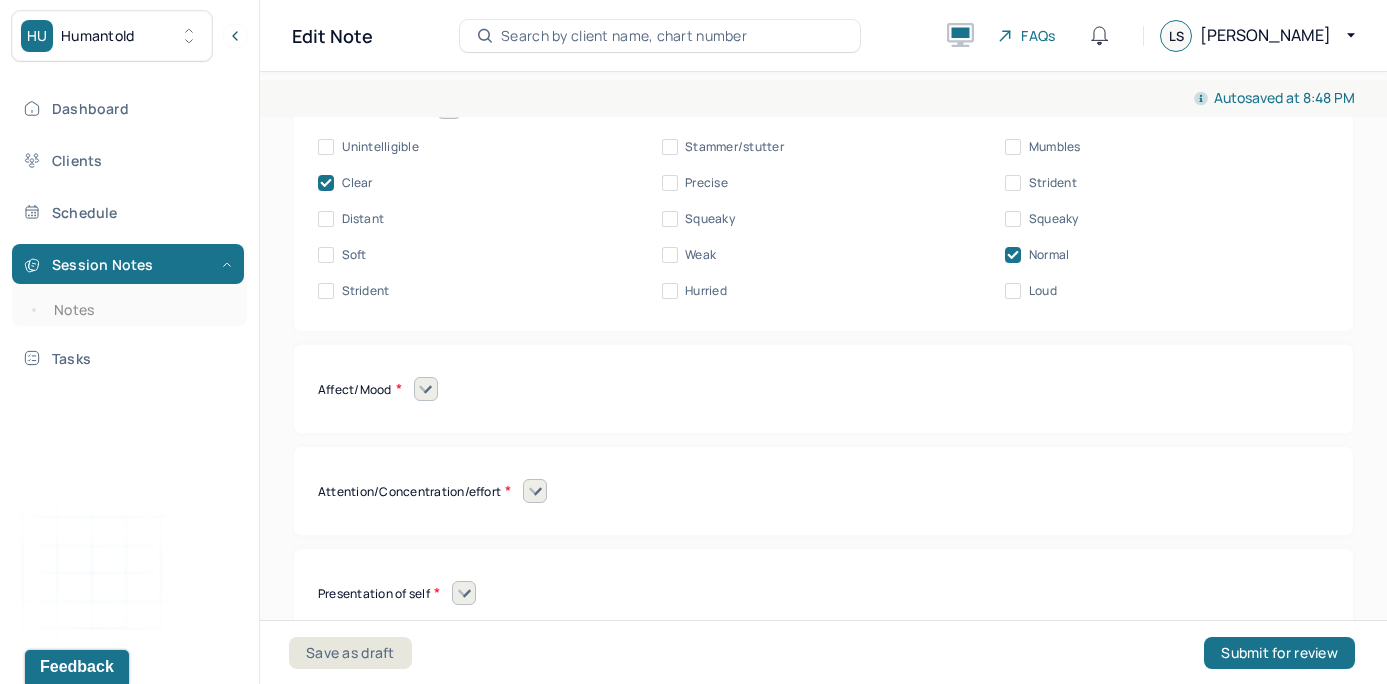 click 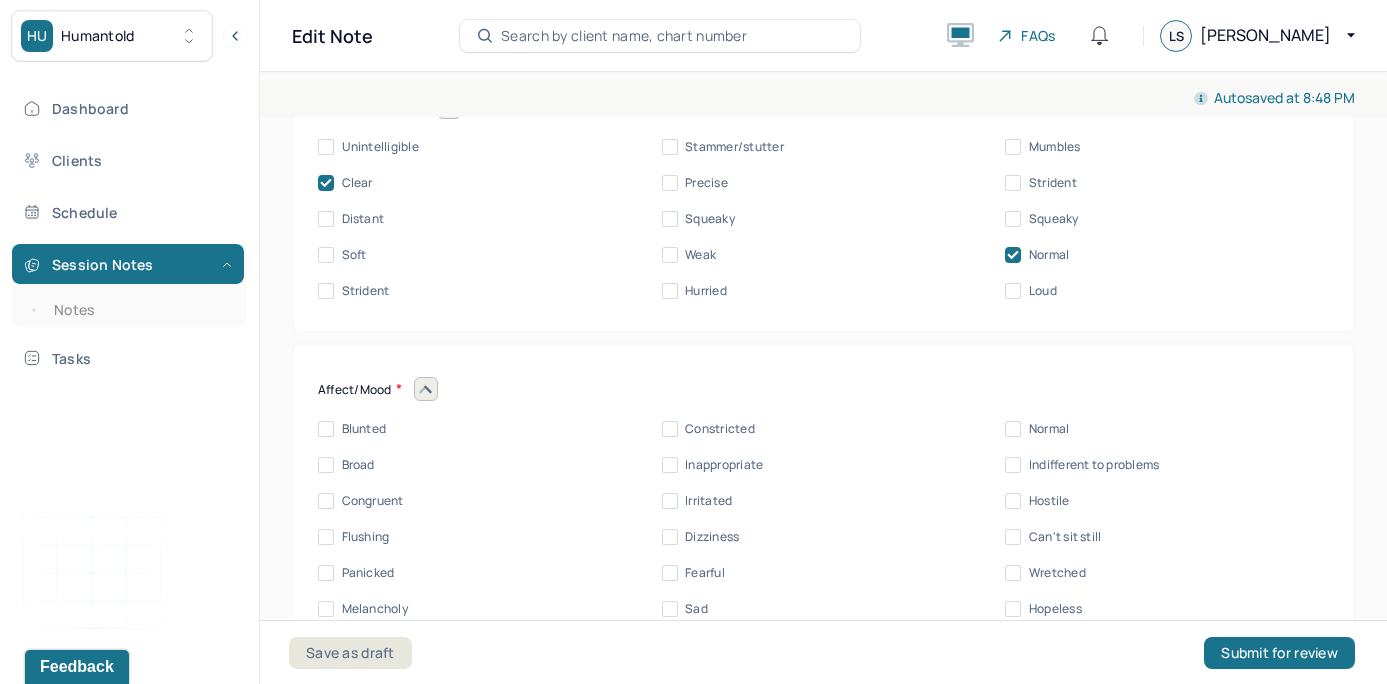 click on "Normal" at bounding box center [1013, 429] 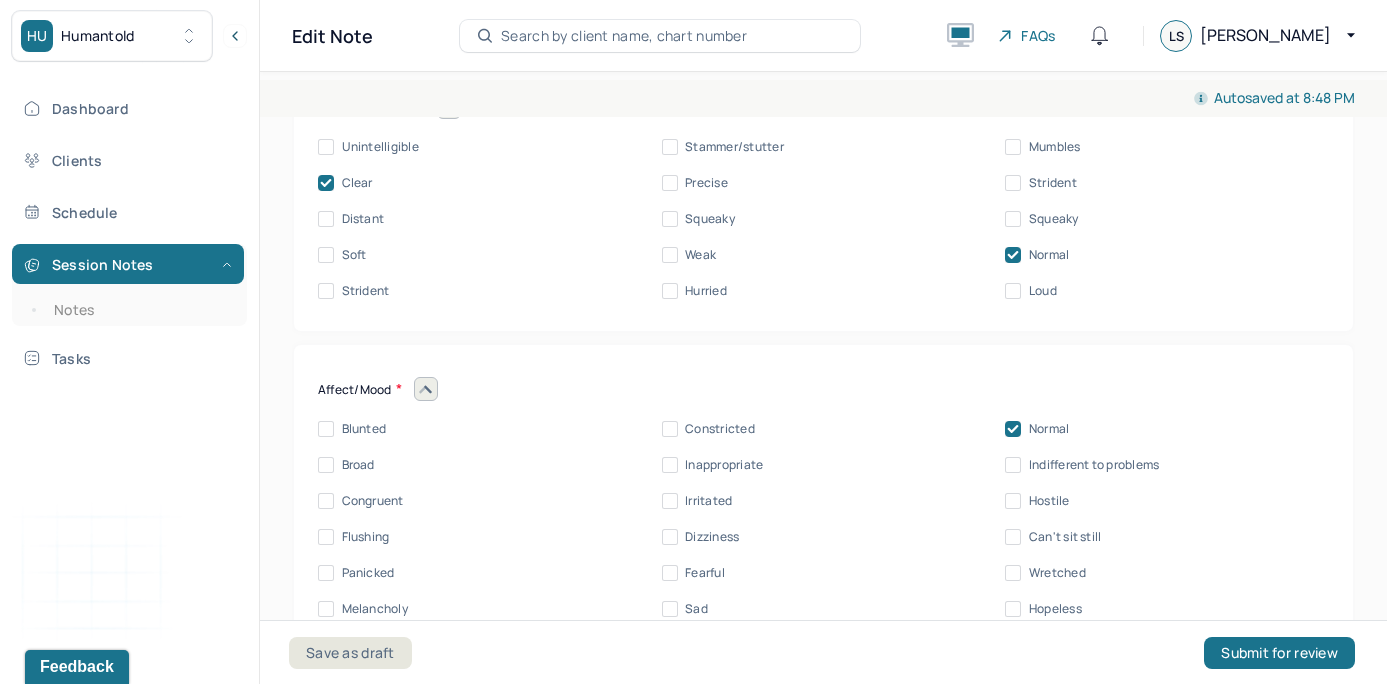 click on "Save as draft     Submit for review" at bounding box center [822, 652] 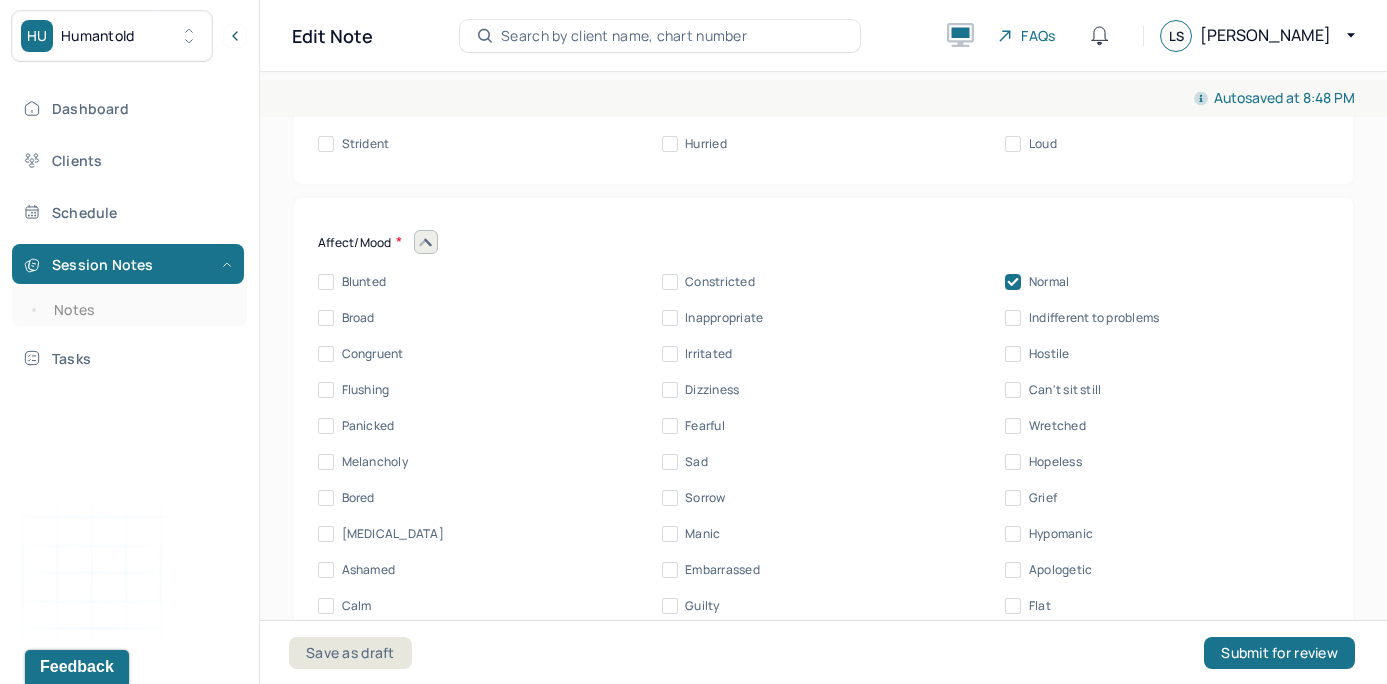 scroll, scrollTop: 9023, scrollLeft: 0, axis: vertical 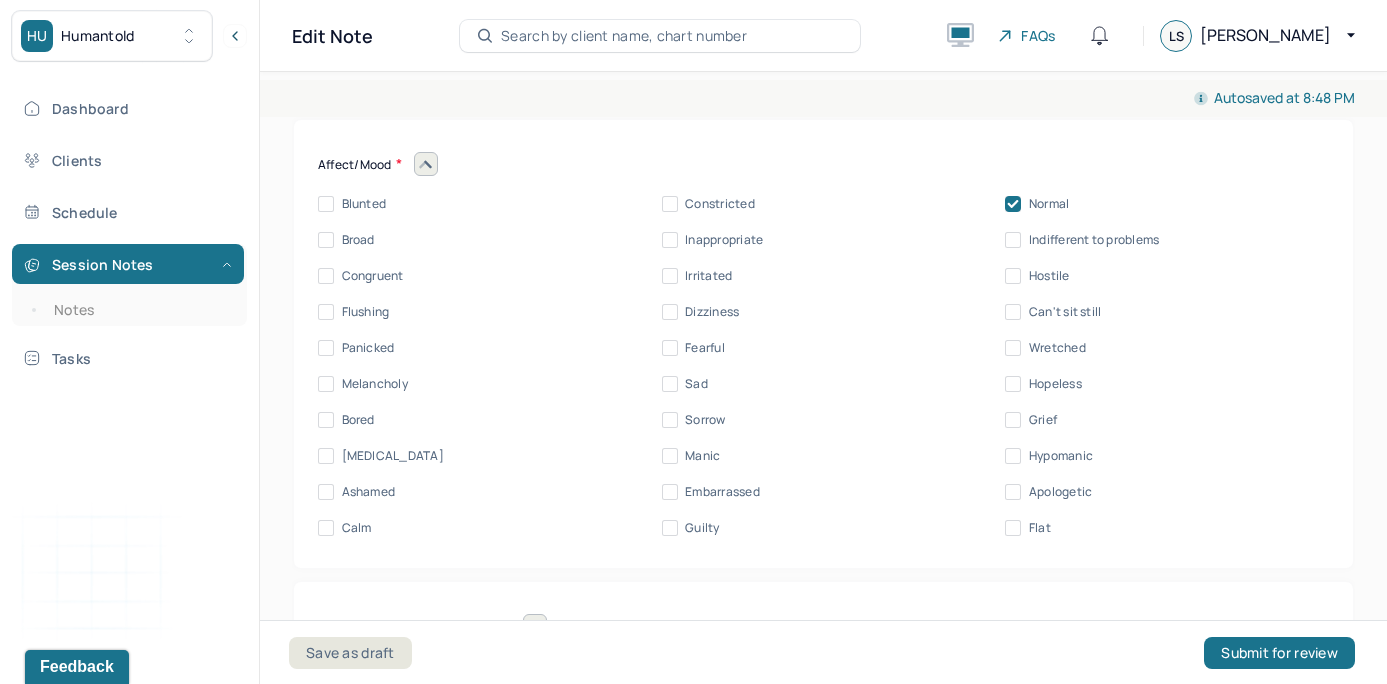 click on "Calm" at bounding box center [326, 528] 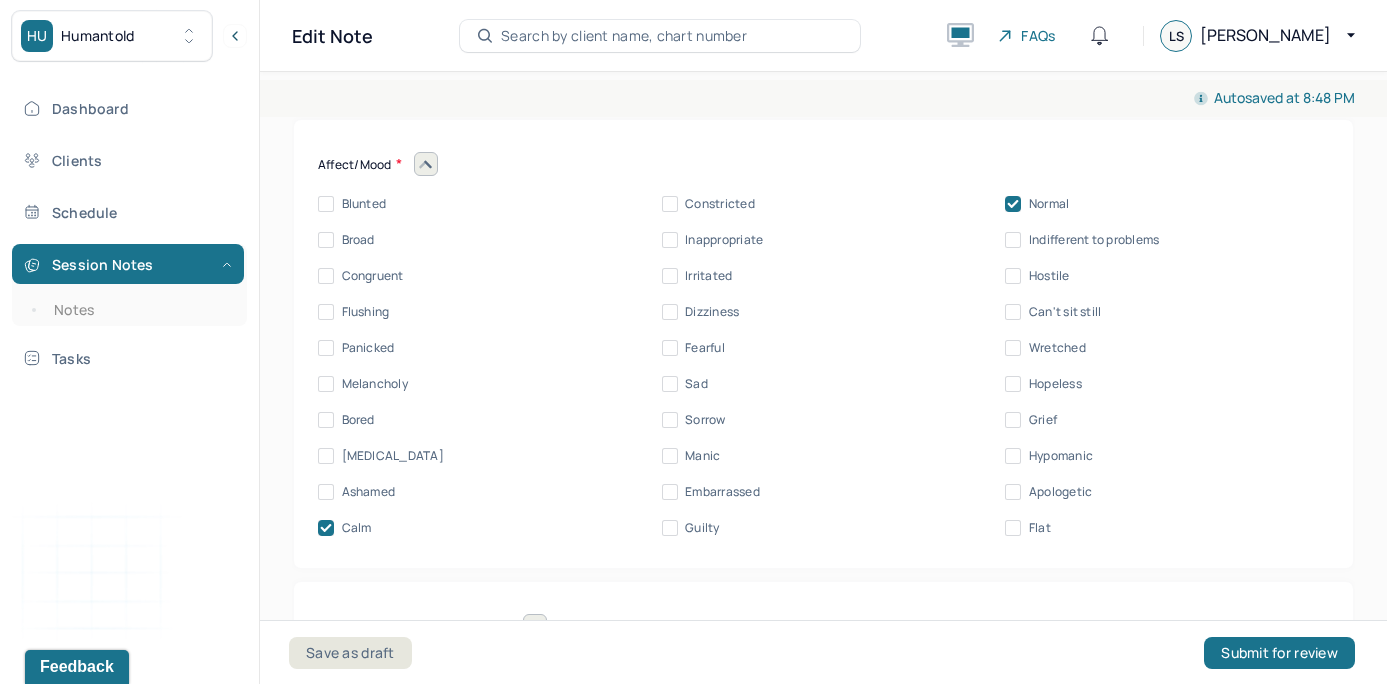click on "Mental status exam Appearance Neat Unkempt Thin Average Overweight Pale Tanned Movement Coordinated Uncoordinated Mannerisms/oddities Good eye contact Kept eyes downcast Stared into space Speech Behavior Unintelligible Stammer/stutter Mumbles Clear Precise Strident Distant Squeaky Squeaky Soft Weak Normal Strident Hurried Loud Affect/Mood Blunted Constricted Normal Broad Inappropriate Indifferent to problems Congruent Irritated Hostile Flushing Dizziness Can't sit still Panicked Fearful Wretched Melancholy Sad Hopeless Bored Sorrow Grief [MEDICAL_DATA] Manic Hypomanic Ashamed Embarrassed Apologetic Calm Guilty Flat Attention/Concentration/effort Sluggish Flat Distractible Normal energy Eager Indifferent Scattered Baffled Perplexed Hurried Organized Rigid Pleasant Cooperative Dependent Abusive Superior Stubborn Belligerent Argumentative Hostile Demanding Resentful Surly Guarded Indifferent Presentation of self Withdrawn Threatened Vulnerable Shy Friendly Confident Grandiose Humble Self-doubting Hopeful Harsh" at bounding box center [823, 206] 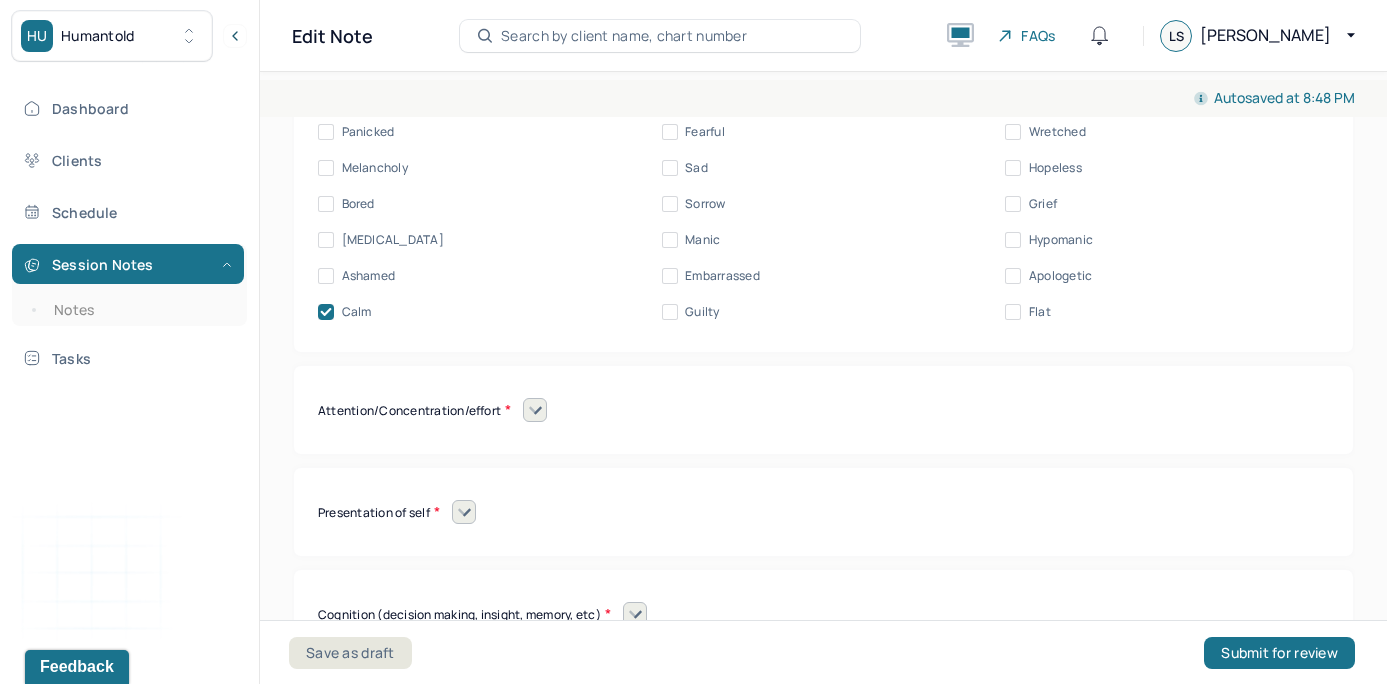 scroll, scrollTop: 9261, scrollLeft: 0, axis: vertical 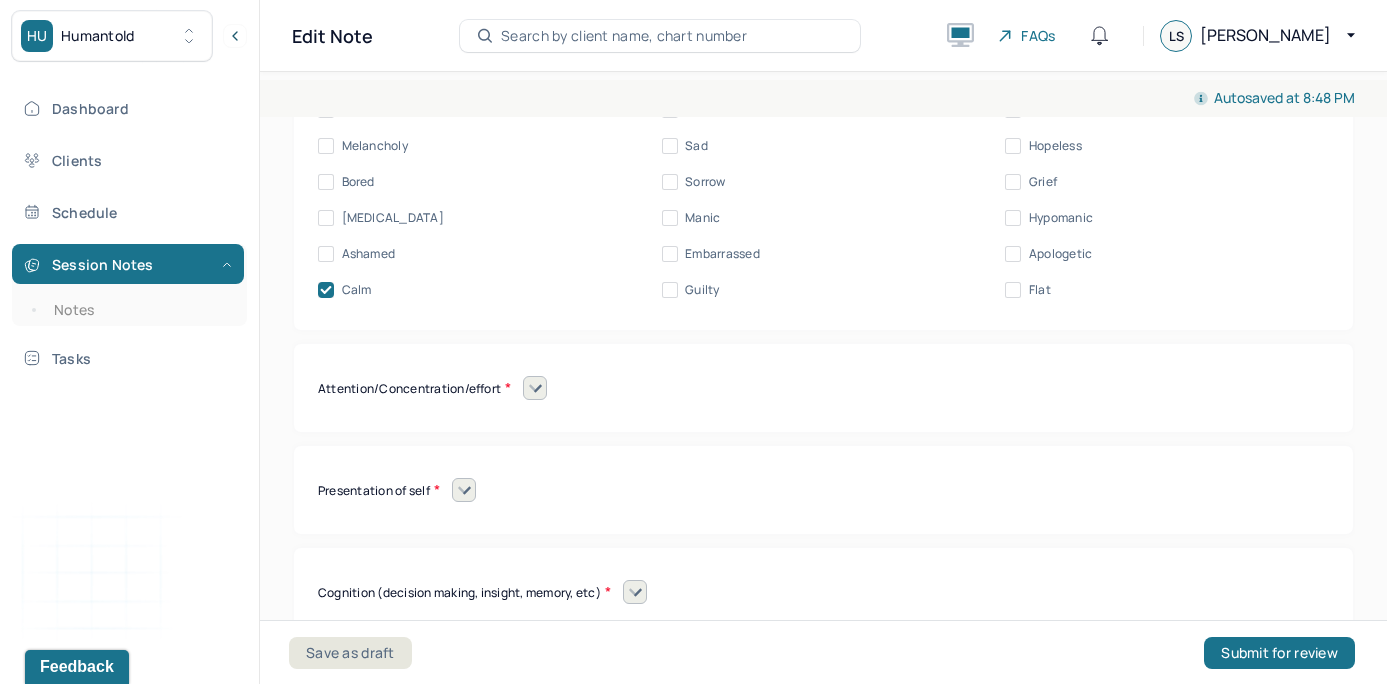 click 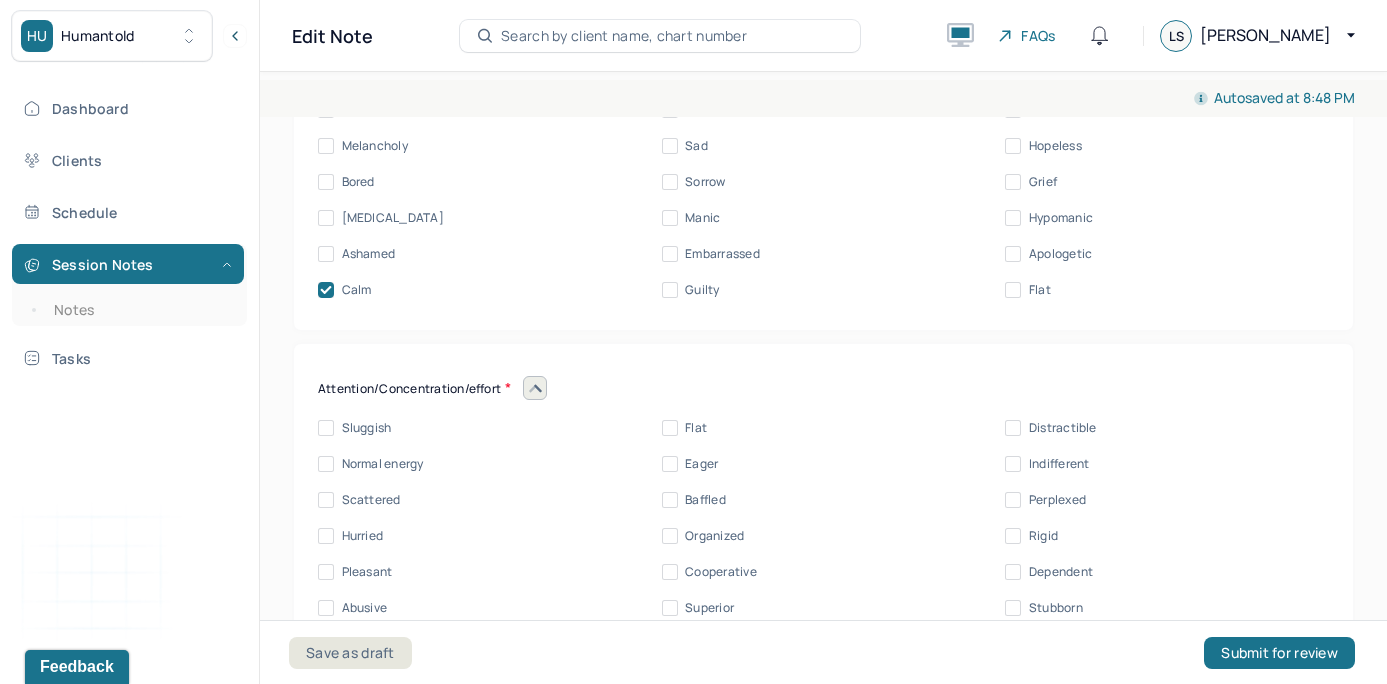 click on "Normal energy" at bounding box center [326, 464] 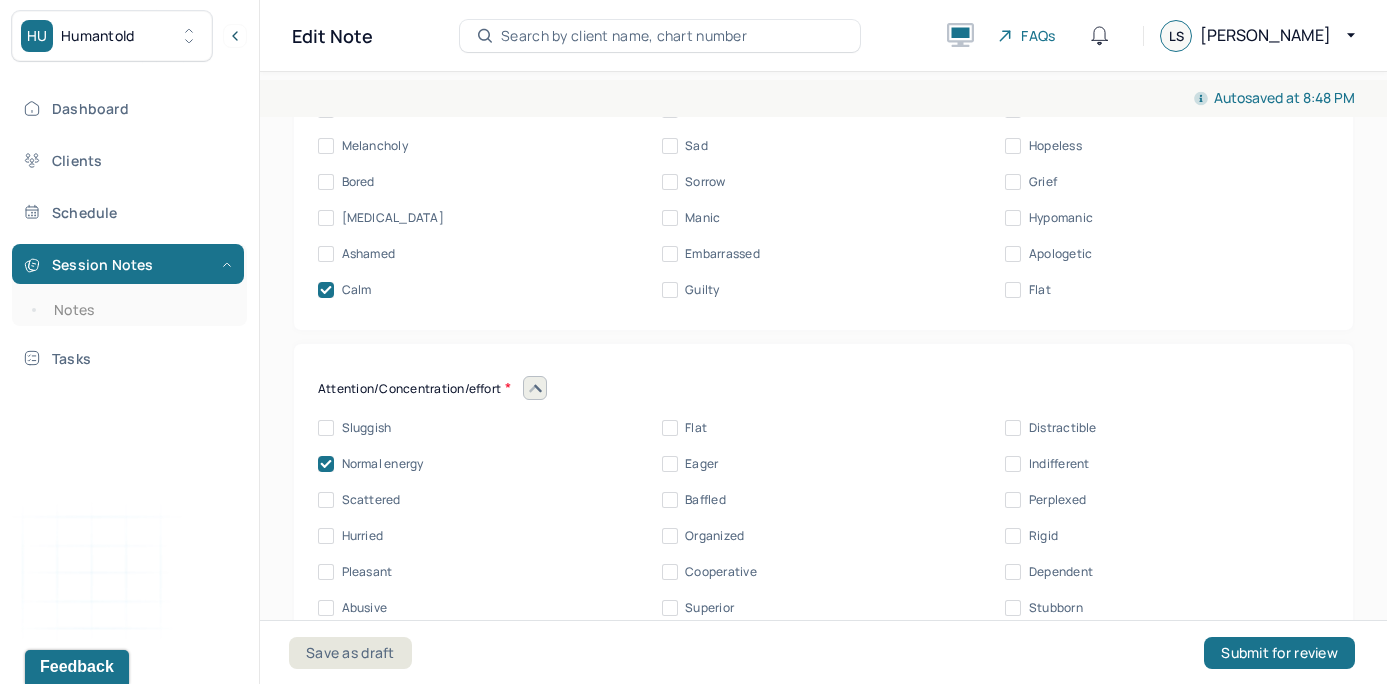 click on "Mental status exam Appearance Neat Unkempt Thin Average Overweight Pale Tanned Movement Coordinated Uncoordinated Mannerisms/oddities Good eye contact Kept eyes downcast Stared into space Speech Behavior Unintelligible Stammer/stutter Mumbles Clear Precise Strident Distant Squeaky Squeaky Soft Weak Normal Strident Hurried Loud Affect/Mood Blunted Constricted Normal Broad Inappropriate Indifferent to problems Congruent Irritated Hostile Flushing Dizziness Can't sit still Panicked Fearful Wretched Melancholy Sad Hopeless Bored Sorrow Grief [MEDICAL_DATA] Manic Hypomanic Ashamed Embarrassed Apologetic Calm Guilty Flat Attention/Concentration/effort Sluggish Flat Distractible Normal energy Eager Indifferent Scattered Baffled Perplexed Hurried Organized Rigid Pleasant Cooperative Dependent Abusive Superior Stubborn Belligerent Argumentative Hostile Demanding Resentful Surly Guarded Indifferent Presentation of self Withdrawn Threatened Vulnerable Shy Friendly Confident Grandiose Humble Self-doubting Hopeful Harsh" at bounding box center (823, 130) 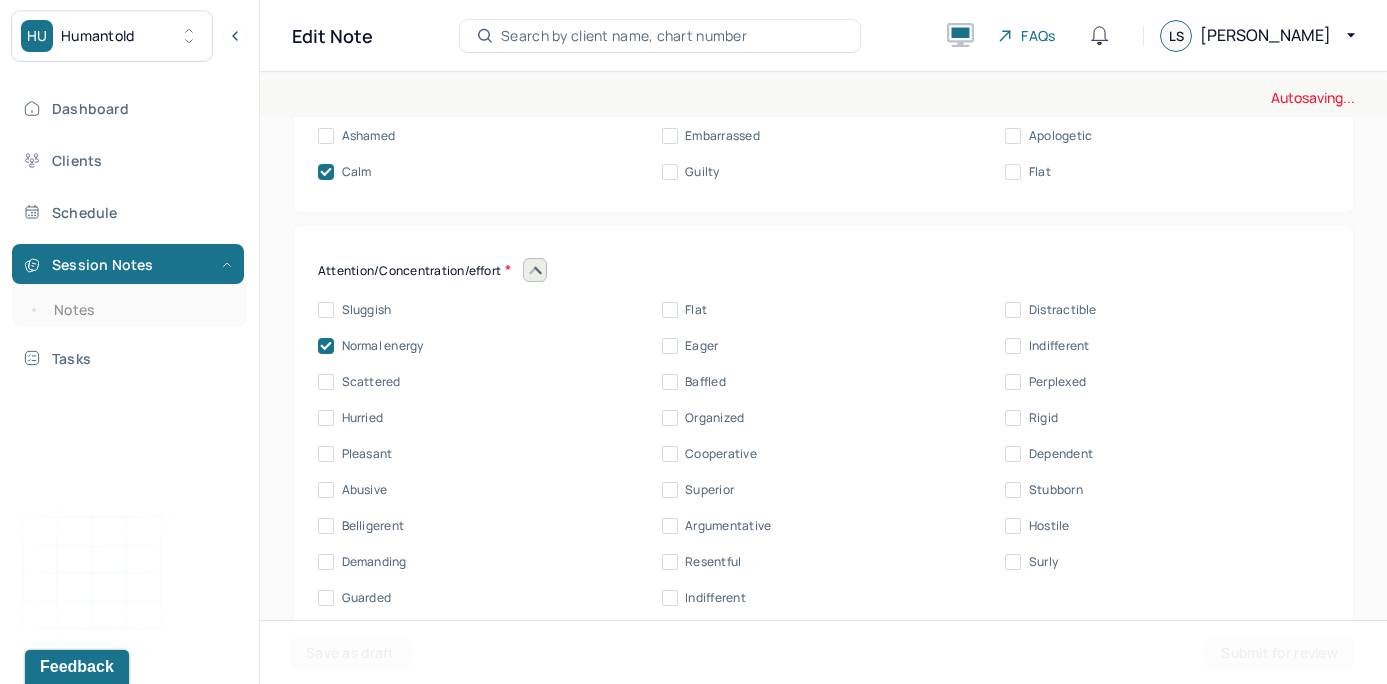 scroll, scrollTop: 9529, scrollLeft: 0, axis: vertical 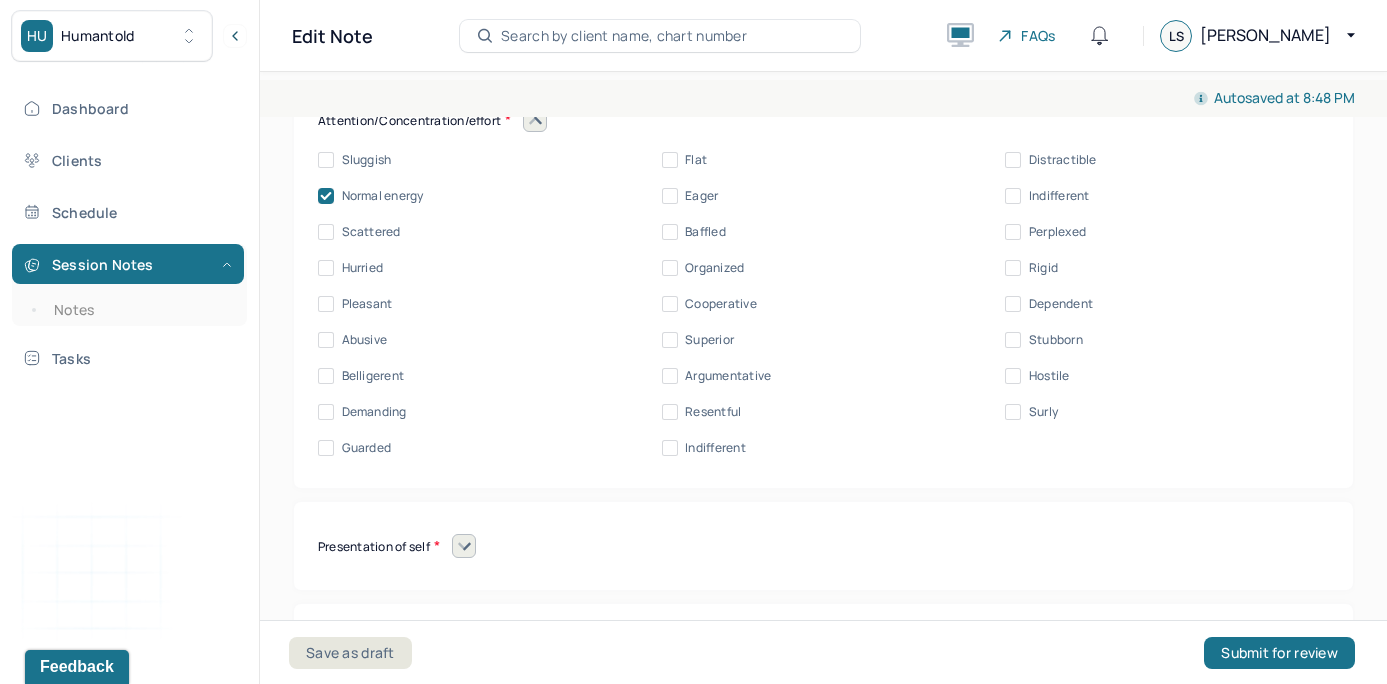 click 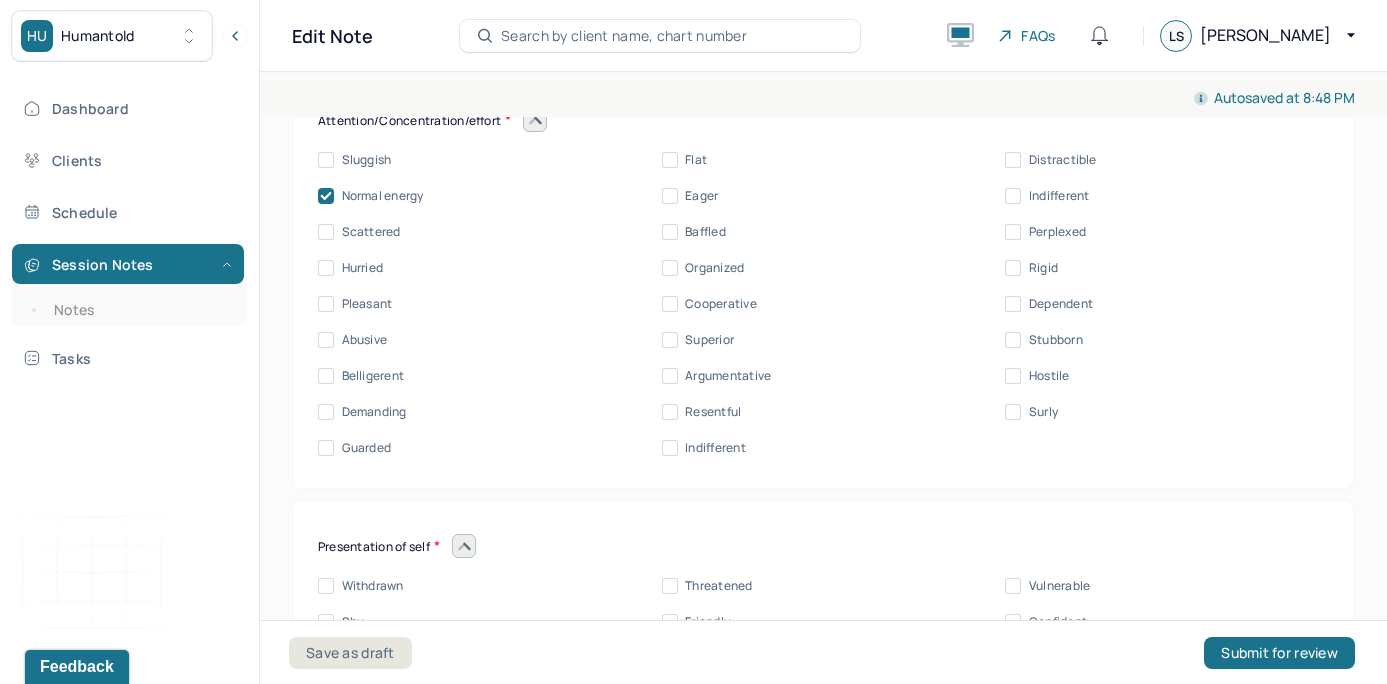 click on "Mental status exam Appearance Neat Unkempt Thin Average Overweight Pale Tanned Movement Coordinated Uncoordinated Mannerisms/oddities Good eye contact Kept eyes downcast Stared into space Speech Behavior Unintelligible Stammer/stutter Mumbles Clear Precise Strident Distant Squeaky Squeaky Soft Weak Normal Strident Hurried Loud Affect/Mood Blunted Constricted Normal Broad Inappropriate Indifferent to problems Congruent Irritated Hostile Flushing Dizziness Can't sit still Panicked Fearful Wretched Melancholy Sad Hopeless Bored Sorrow Grief [MEDICAL_DATA] Manic Hypomanic Ashamed Embarrassed Apologetic Calm Guilty Flat Attention/Concentration/effort Sluggish Flat Distractible Normal energy Eager Indifferent Scattered Baffled Perplexed Hurried Organized Rigid Pleasant Cooperative Dependent Abusive Superior Stubborn Belligerent Argumentative Hostile Demanding Resentful Surly Guarded Indifferent Presentation of self Withdrawn Threatened Vulnerable Shy Friendly Confident Grandiose Humble Self-doubting Hopeful Harsh" at bounding box center [823, -48] 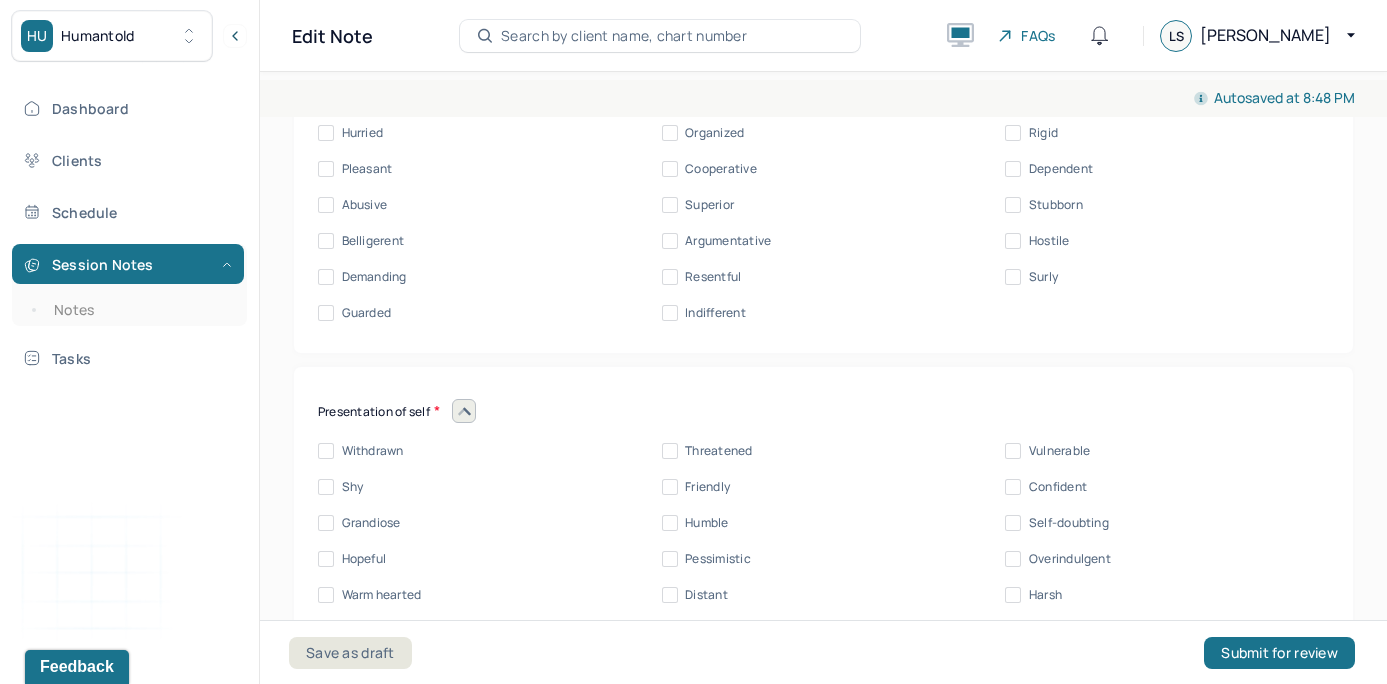 scroll, scrollTop: 9761, scrollLeft: 0, axis: vertical 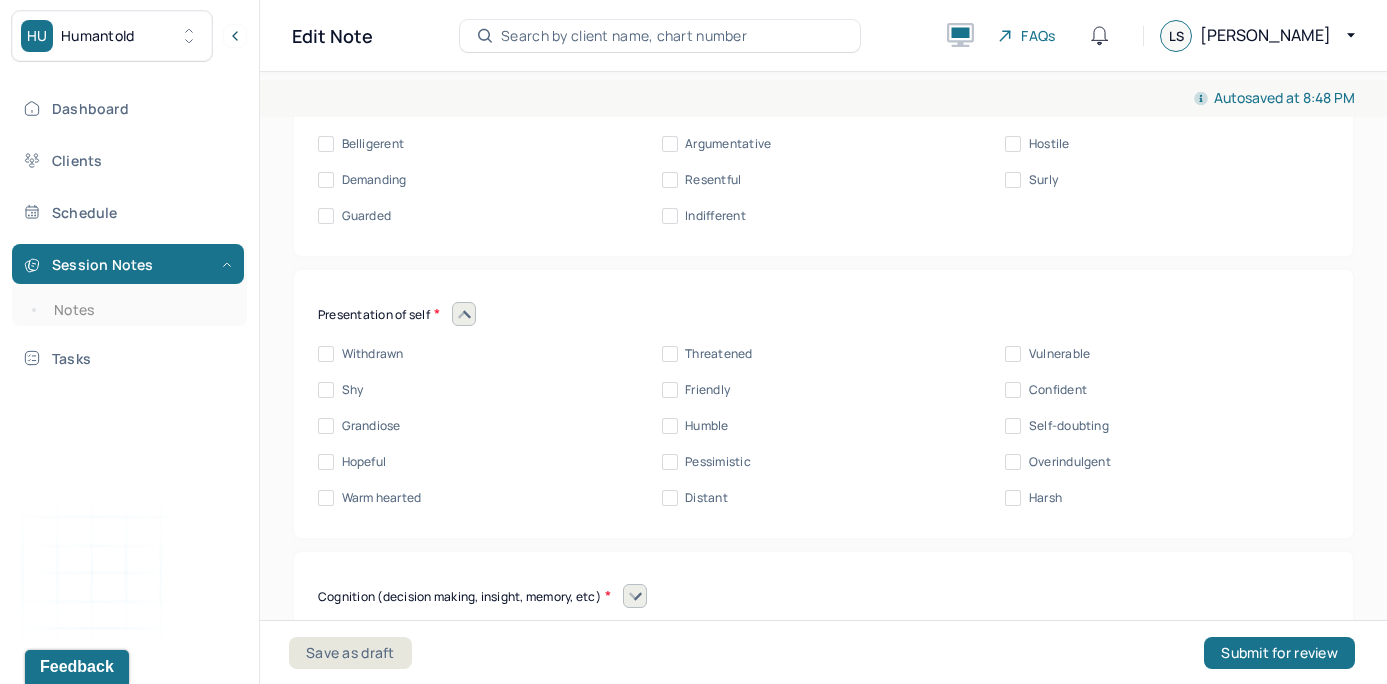 click on "Friendly" at bounding box center (670, 390) 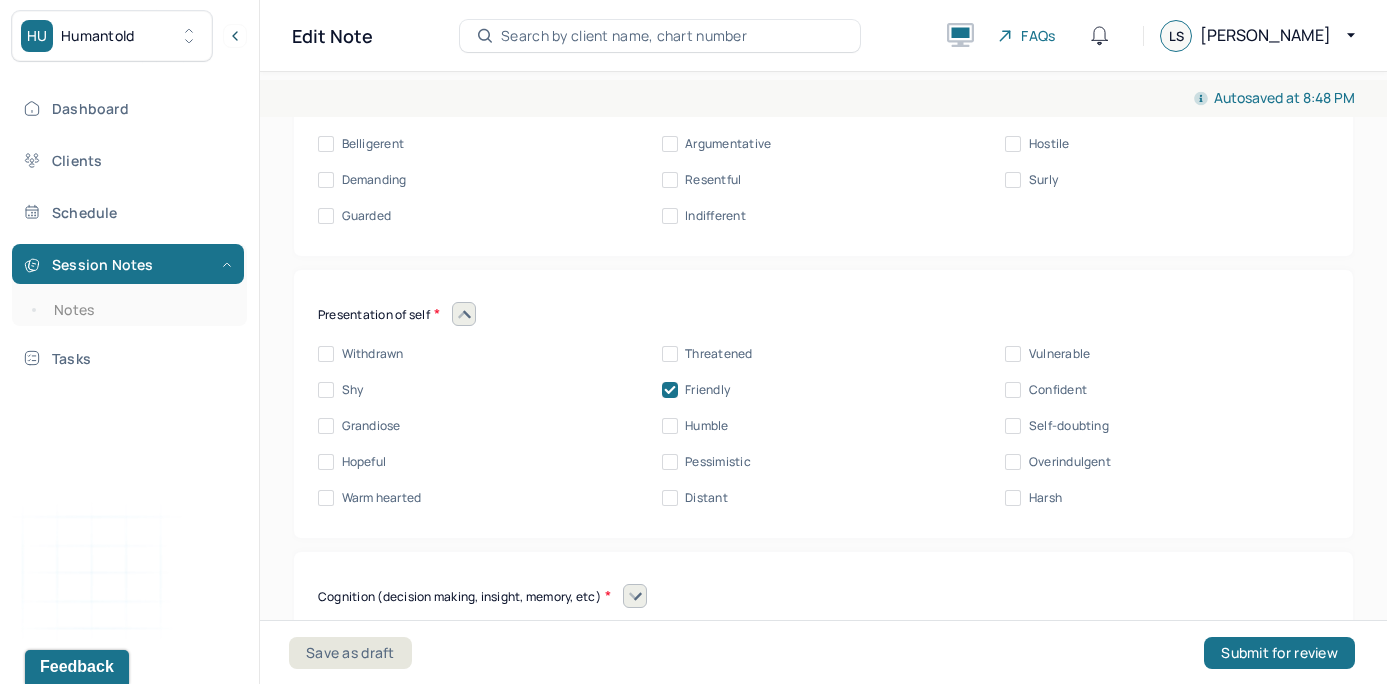 click on "Presentation of self Withdrawn Threatened Vulnerable Shy Friendly Confident Grandiose Humble Self-doubting Hopeful Pessimistic Overindulgent Warm hearted Distant Harsh" at bounding box center (823, 404) 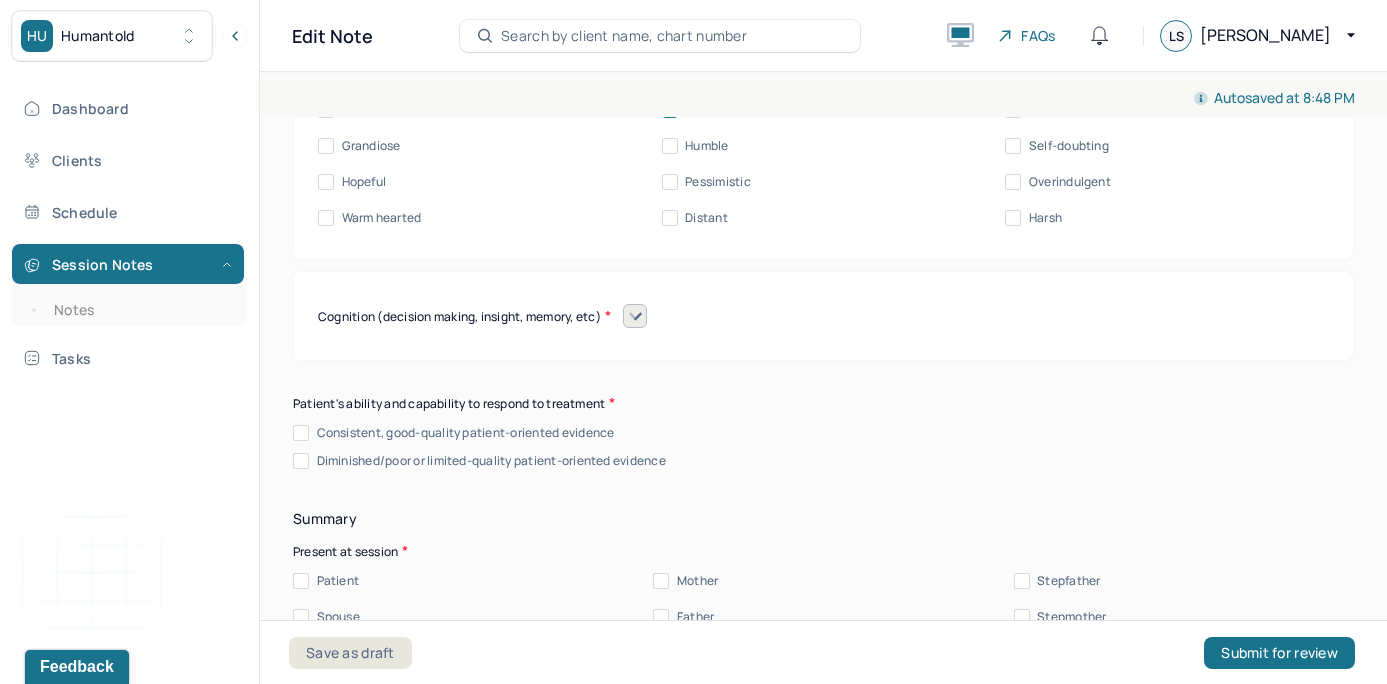scroll, scrollTop: 10048, scrollLeft: 0, axis: vertical 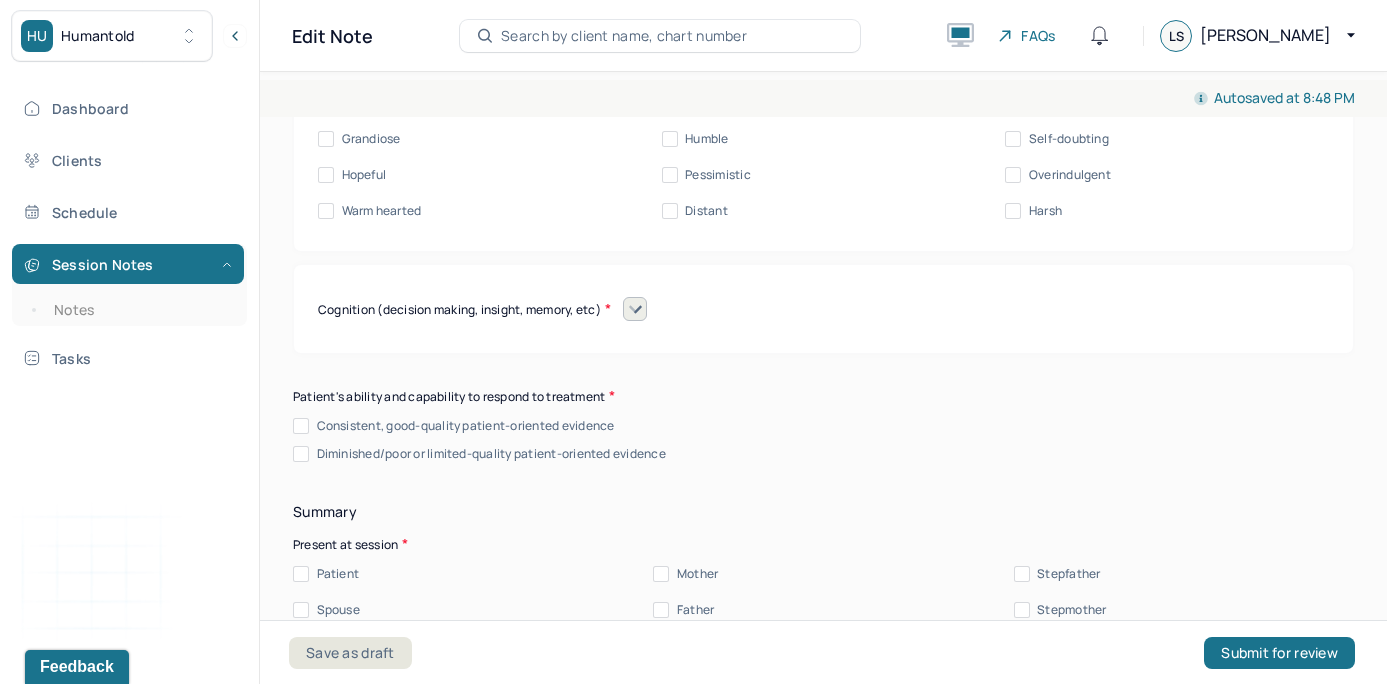 click 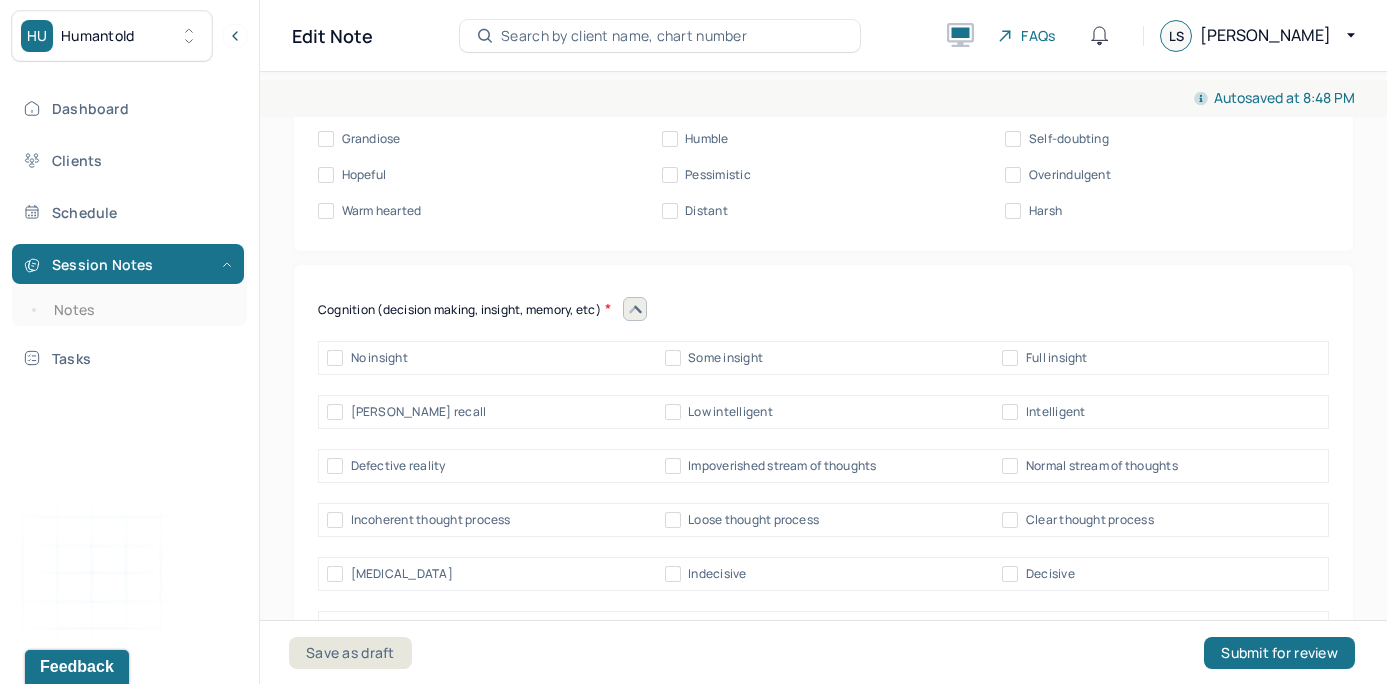 click on "Intelligent" at bounding box center (1010, 412) 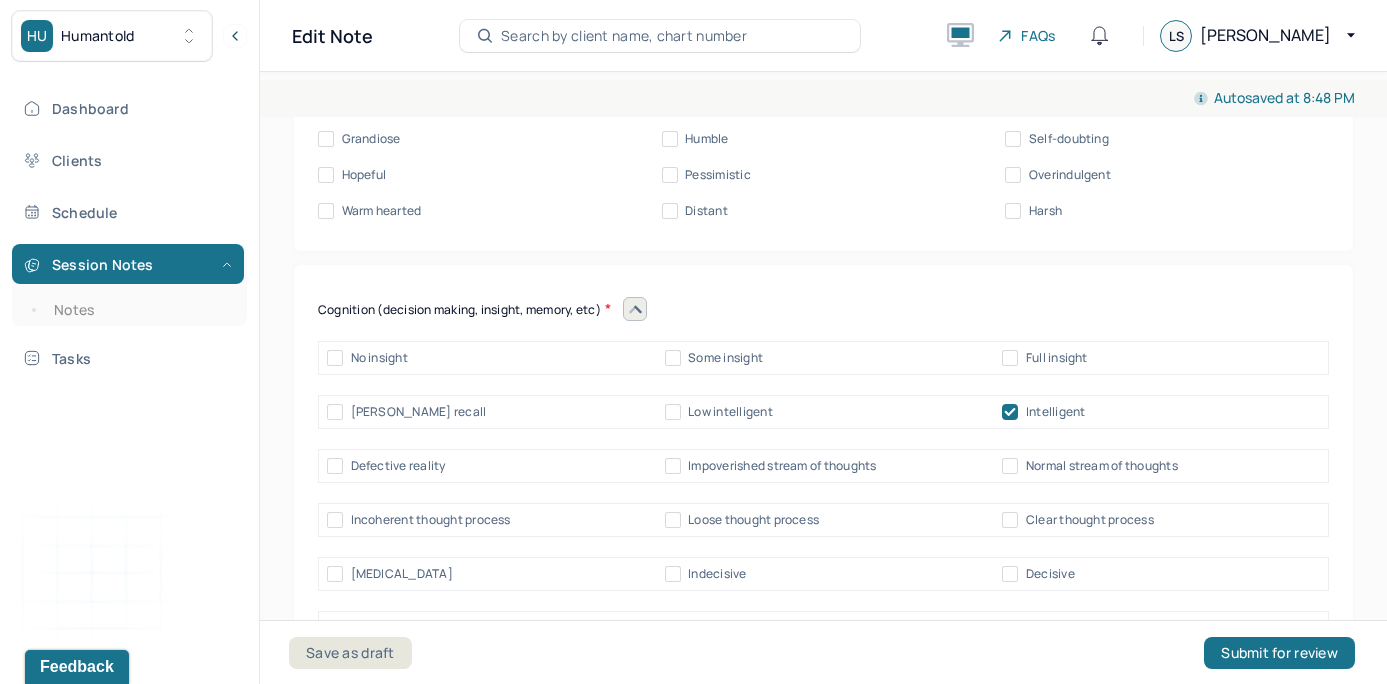 click on "Normal stream of thoughts" at bounding box center (1010, 466) 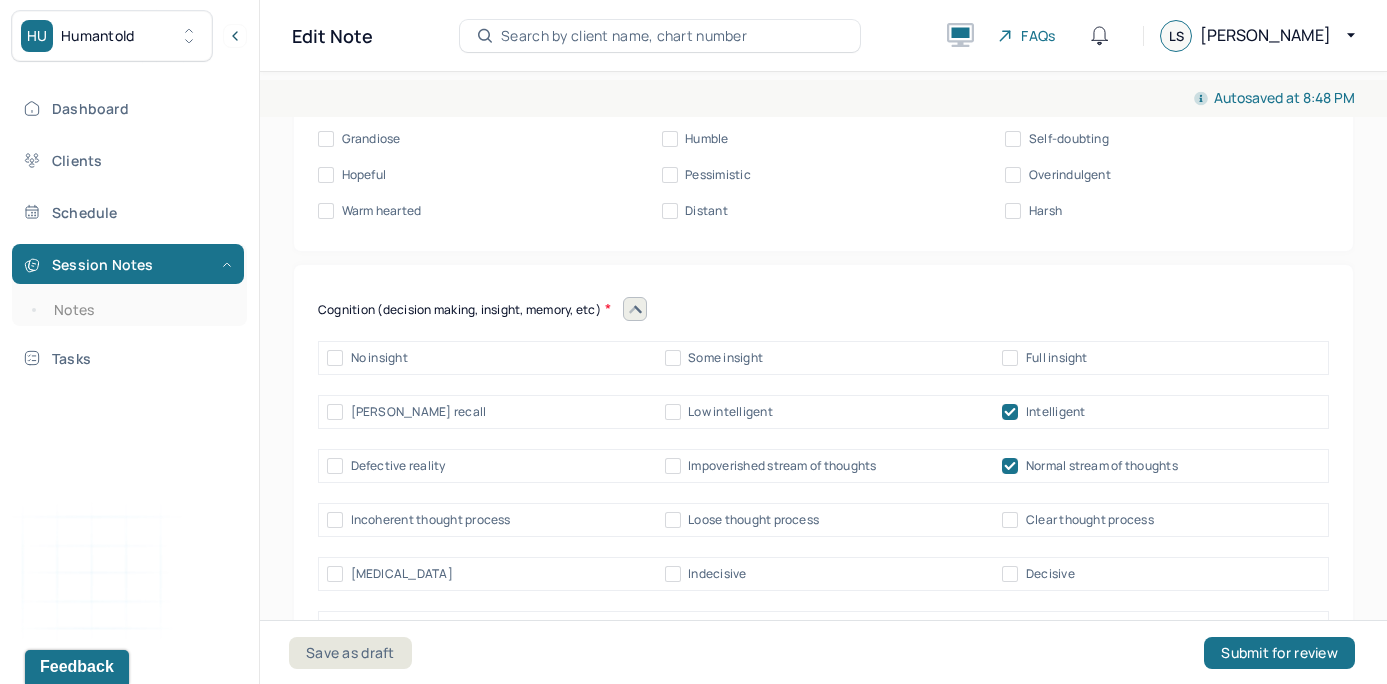 click on "Clear thought process" at bounding box center [1010, 520] 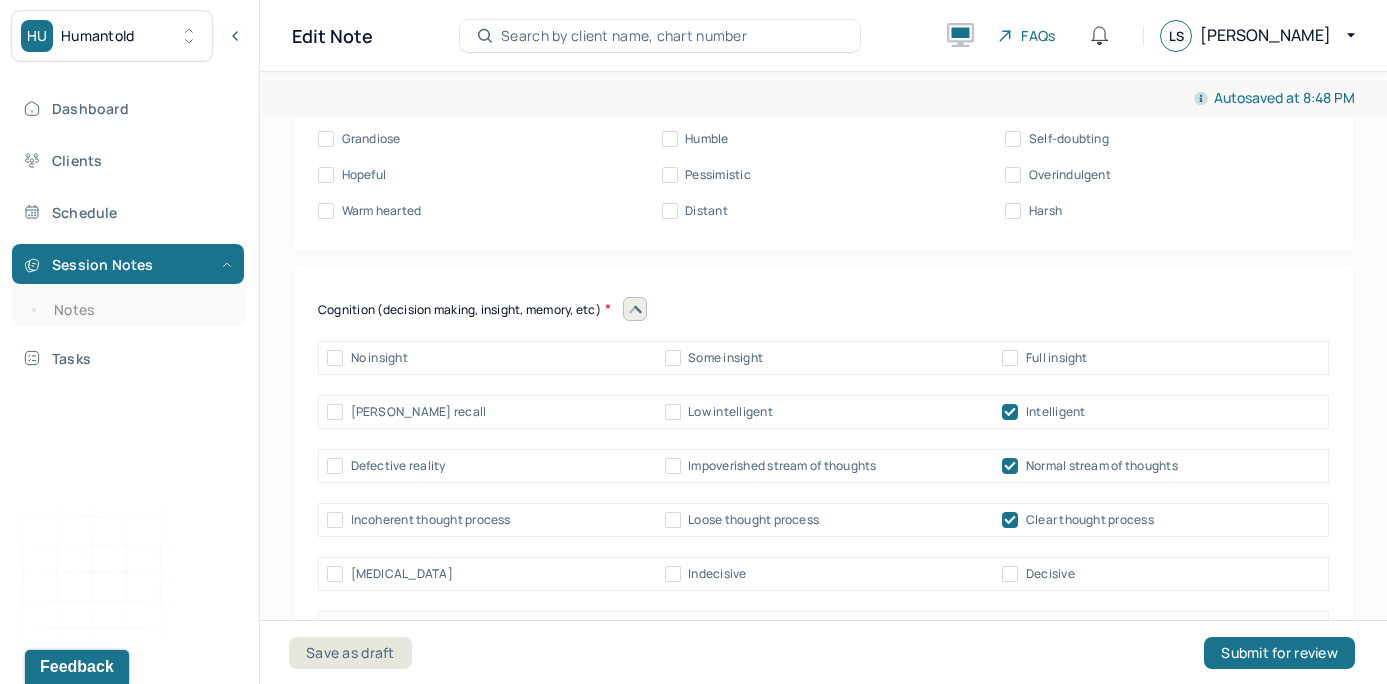 click on "Full insight" at bounding box center [1010, 358] 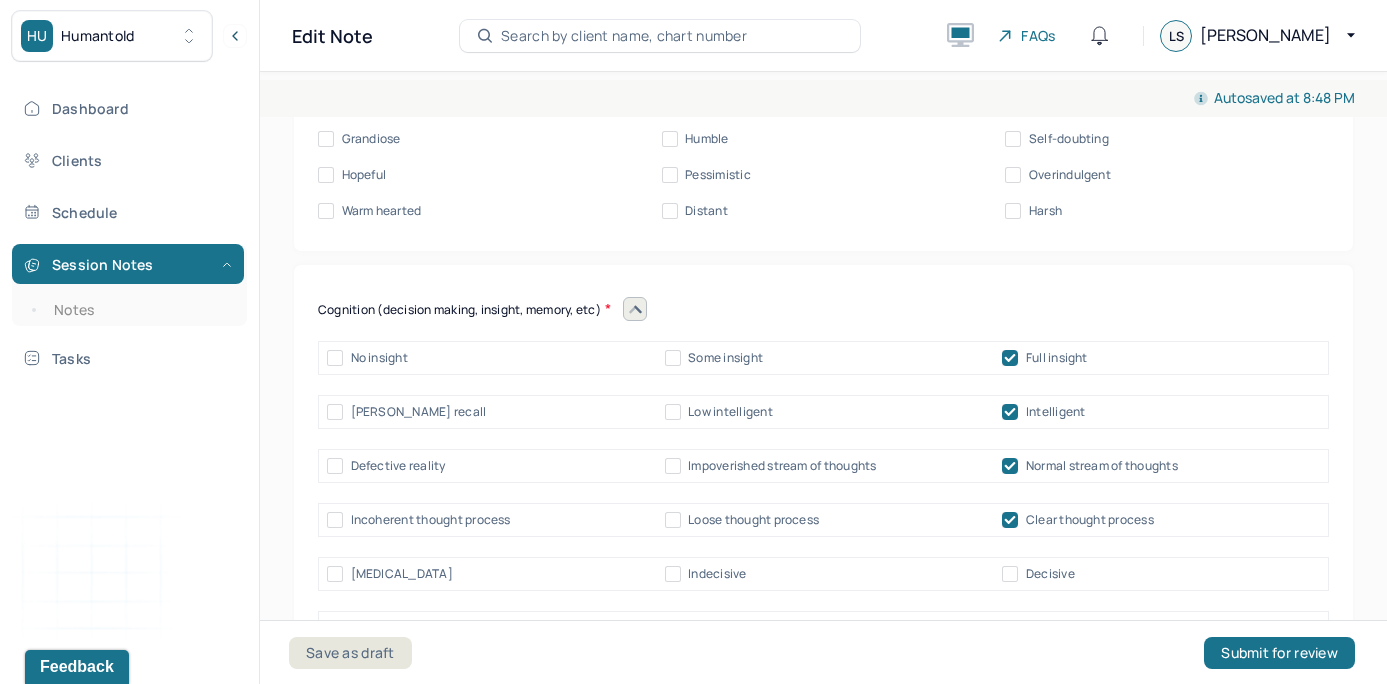 click on "Cognition (decision making, insight, memory, etc)" at bounding box center [823, 309] 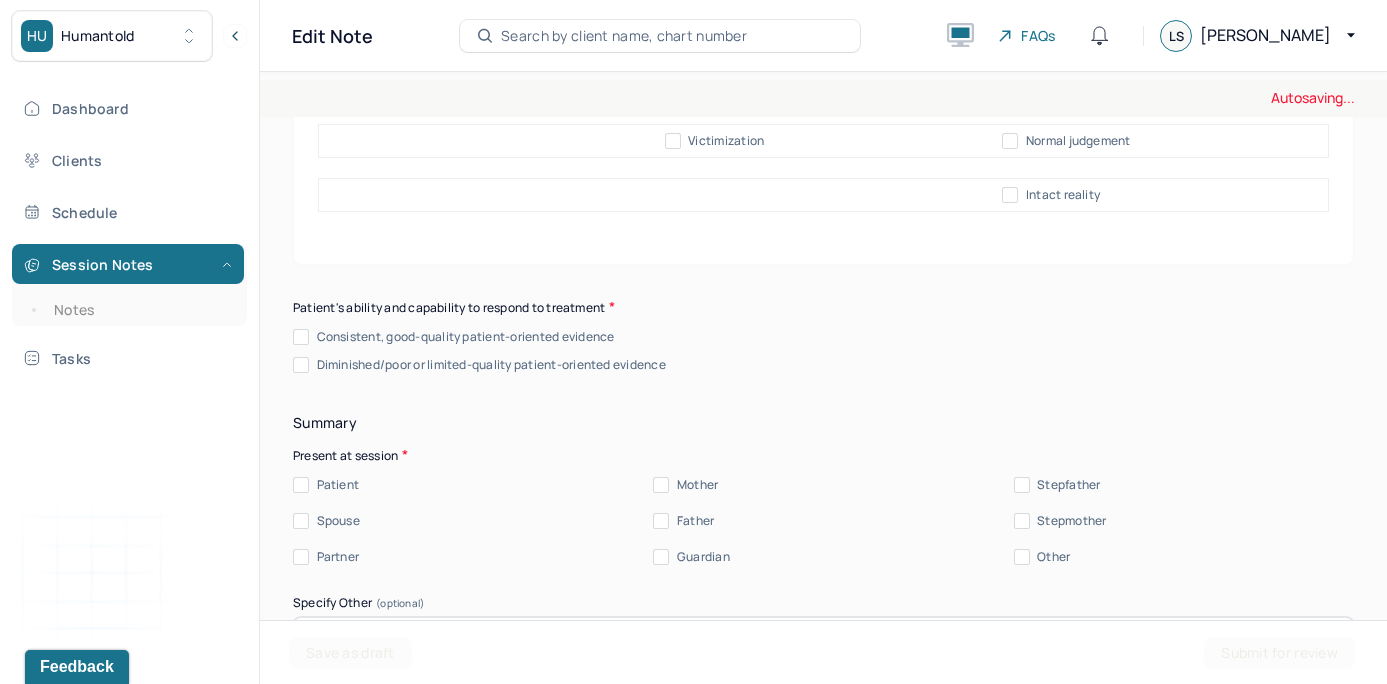 scroll, scrollTop: 10773, scrollLeft: 0, axis: vertical 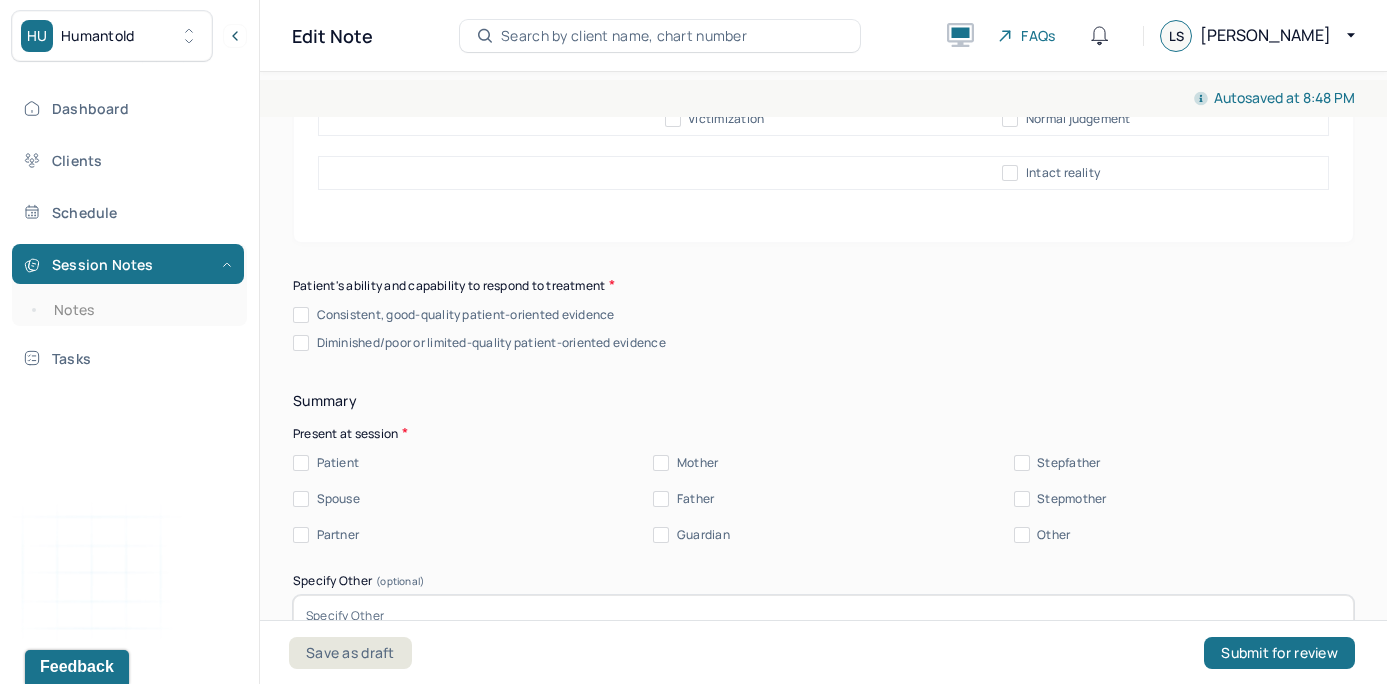 click on "Patient's ability and capability to respond to treatment Consistent, good-quality patient-oriented evidence Diminished/poor or limited-quality patient-oriented evidence" at bounding box center [823, 313] 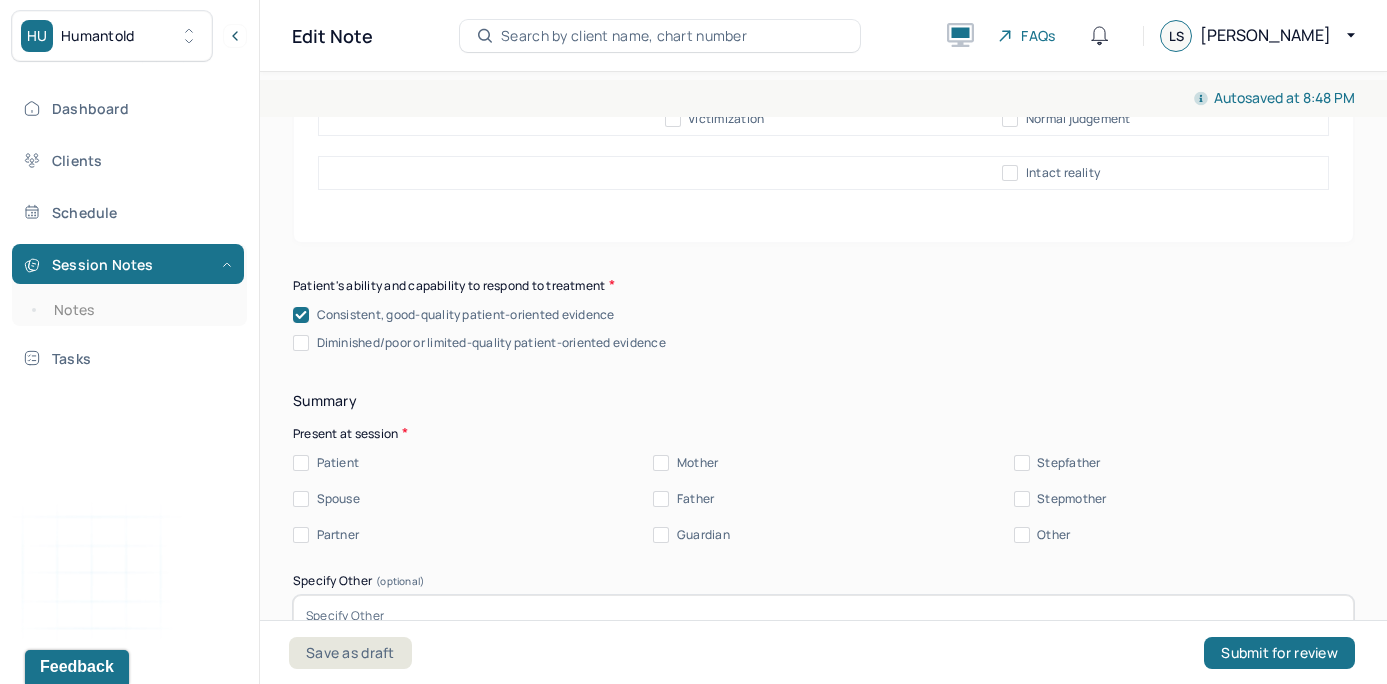 click on "Patient" at bounding box center [301, 463] 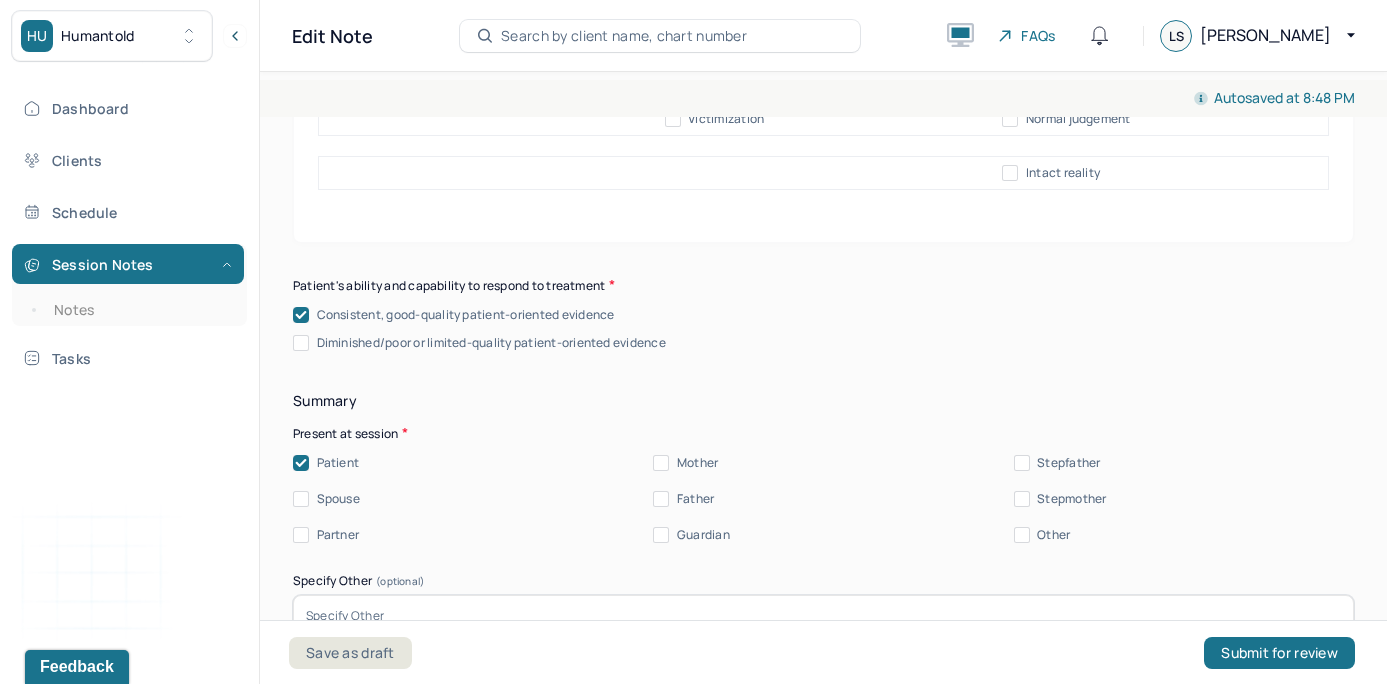 click on "Instructions The fields marked with an asterisk ( * ) are required before you can submit your notes. Before you can submit your session notes, they must be signed. You have the option to save your notes as a draft before making a submission. Appointment location * Teletherapy Client Teletherapy Location Home Office Other Provider Teletherapy Location Home Office Other Consent was received for the teletherapy session The teletherapy session was conducted via video Primary diagnosis * F43.20 [MEDICAL_DATA] Secondary diagnosis (optional) Secondary diagnosis Tertiary diagnosis (optional) Tertiary diagnosis Identity Preferred name (optional) Gender * [DEMOGRAPHIC_DATA] Pronouns (optional) Religion (optional) Religion Education (optional) Education Race (optional) Race Ethnicity (optional) Sexual orientation (optional) Sexual orientation Current employment (optional) Current employment details (optional) Relationship status (optional) Relationship status Name of partner (optional) Emergency contact information *" at bounding box center (823, -3806) 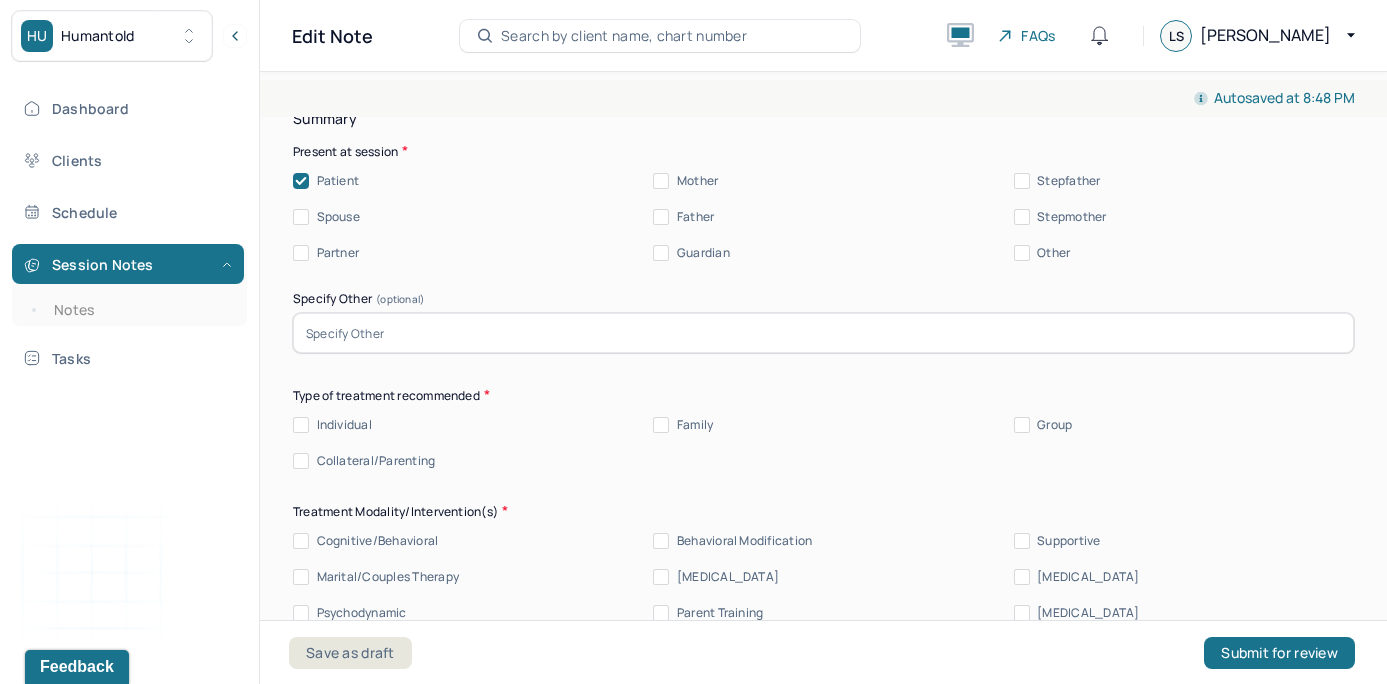 scroll, scrollTop: 11058, scrollLeft: 0, axis: vertical 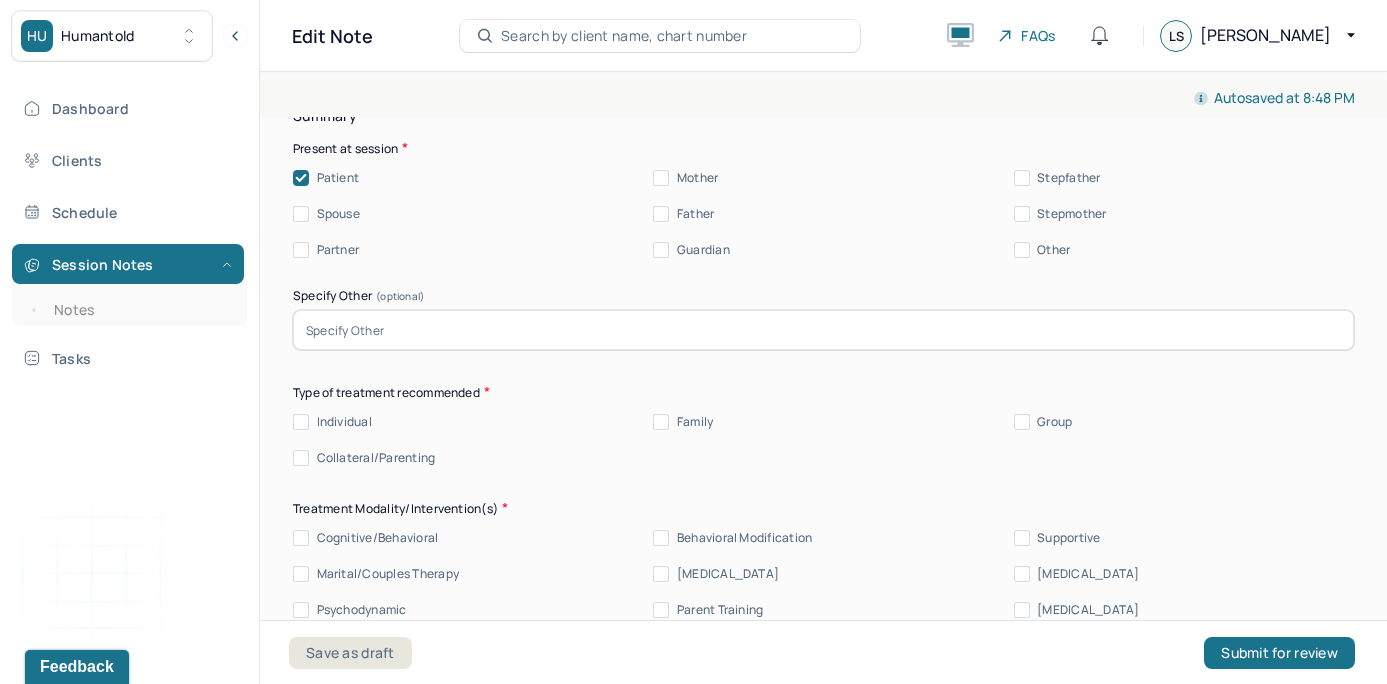 click on "Individual" at bounding box center [301, 422] 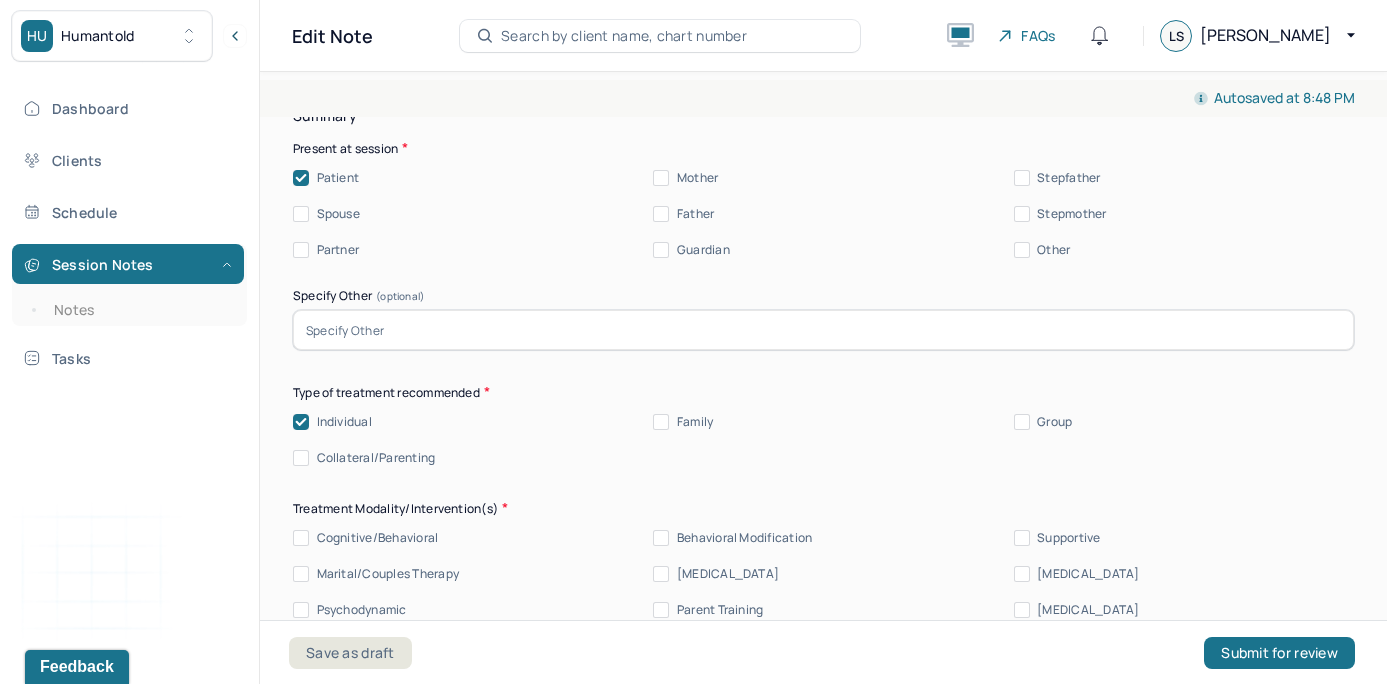 click on "Summary Present at session Patient Mother Stepfather Spouse Father Stepmother Partner Guardian Other Specify Other (optional) Type of treatment recommended Individual Family Group Collateral/Parenting Treatment Modality/Intervention(s) Cognitive/Behavioral Behavioral Modification Supportive Marital/Couples Therapy  [MEDICAL_DATA] [MEDICAL_DATA] Psychodynamic Parent Training [MEDICAL_DATA] Other Specify other treatment/modality (optional) Treatment goals Treatment goal one * Managing anxiety Treatment goal two * Improve relationships Treatment goal three (optional) Manage grief Frequency of sessions Weekly Bi-Weekly Monthly Other Date of next session * Subjective report Please make sure to only include what the client has reported. This should only tie back to what the client reported in the session, re; symptoms, mood/affect, ideations, interpersonal conflicts, etc. Do not include your assessment or interpretation of the clients symptoms here. Summary Prognosis" at bounding box center [823, 1141] 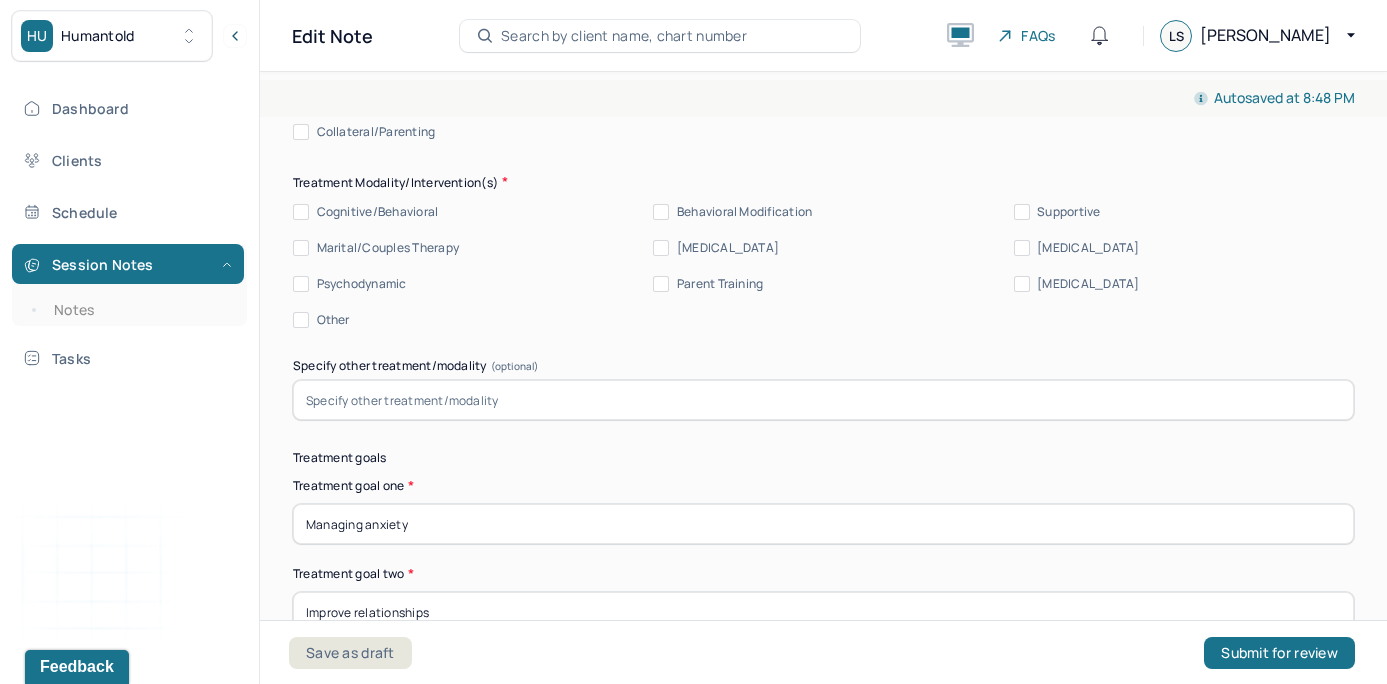 scroll, scrollTop: 11400, scrollLeft: 0, axis: vertical 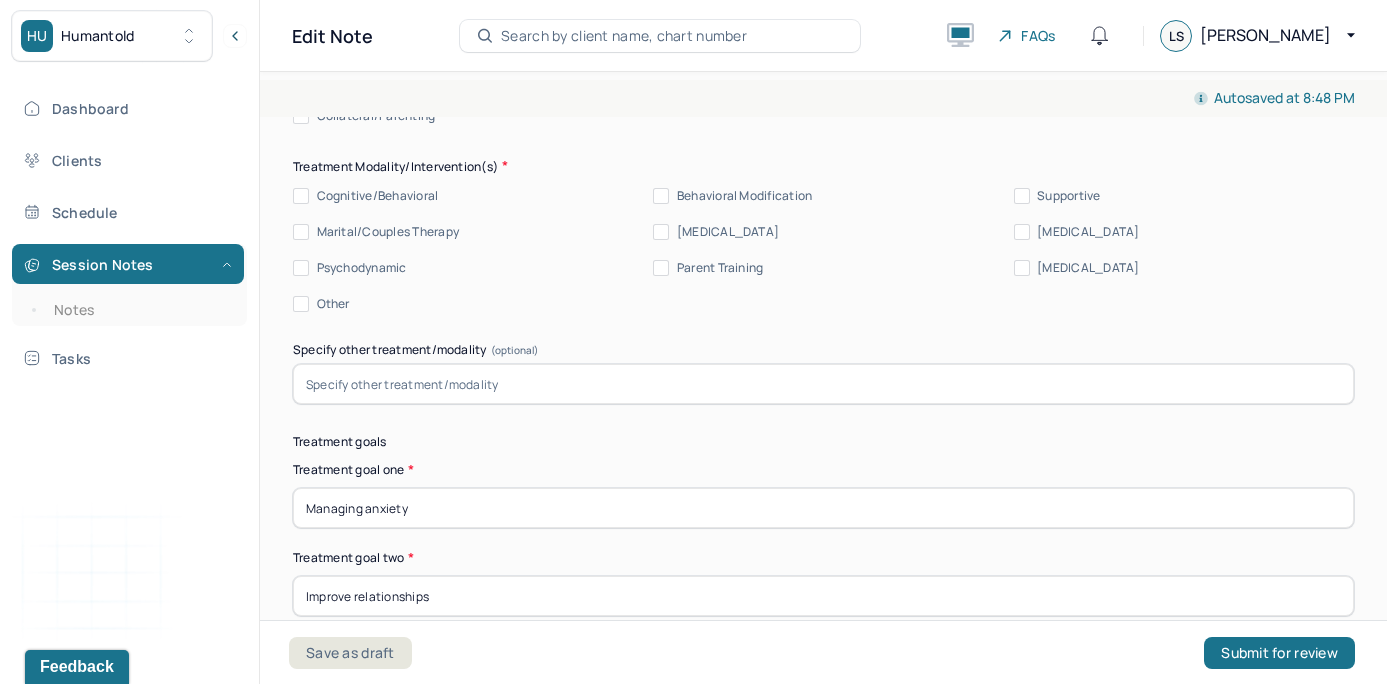 click on "Cognitive/Behavioral" at bounding box center [301, 196] 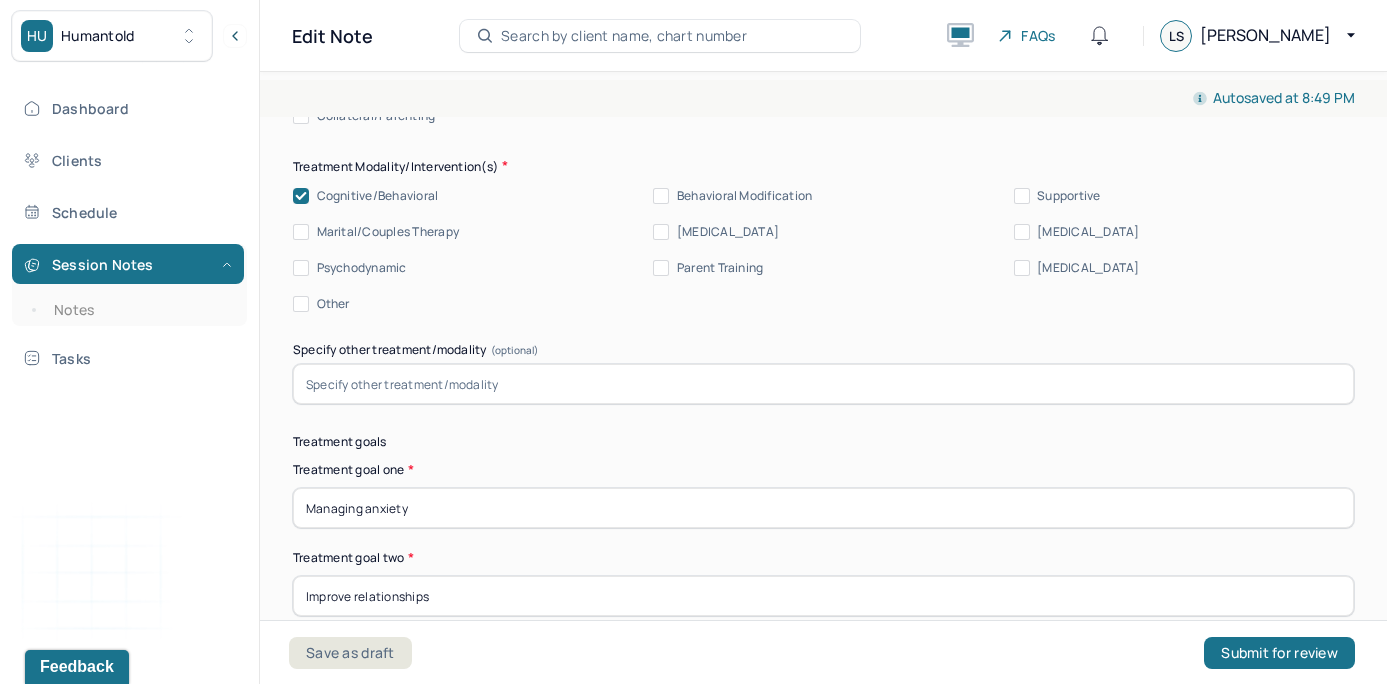click on "Supportive" at bounding box center (1022, 196) 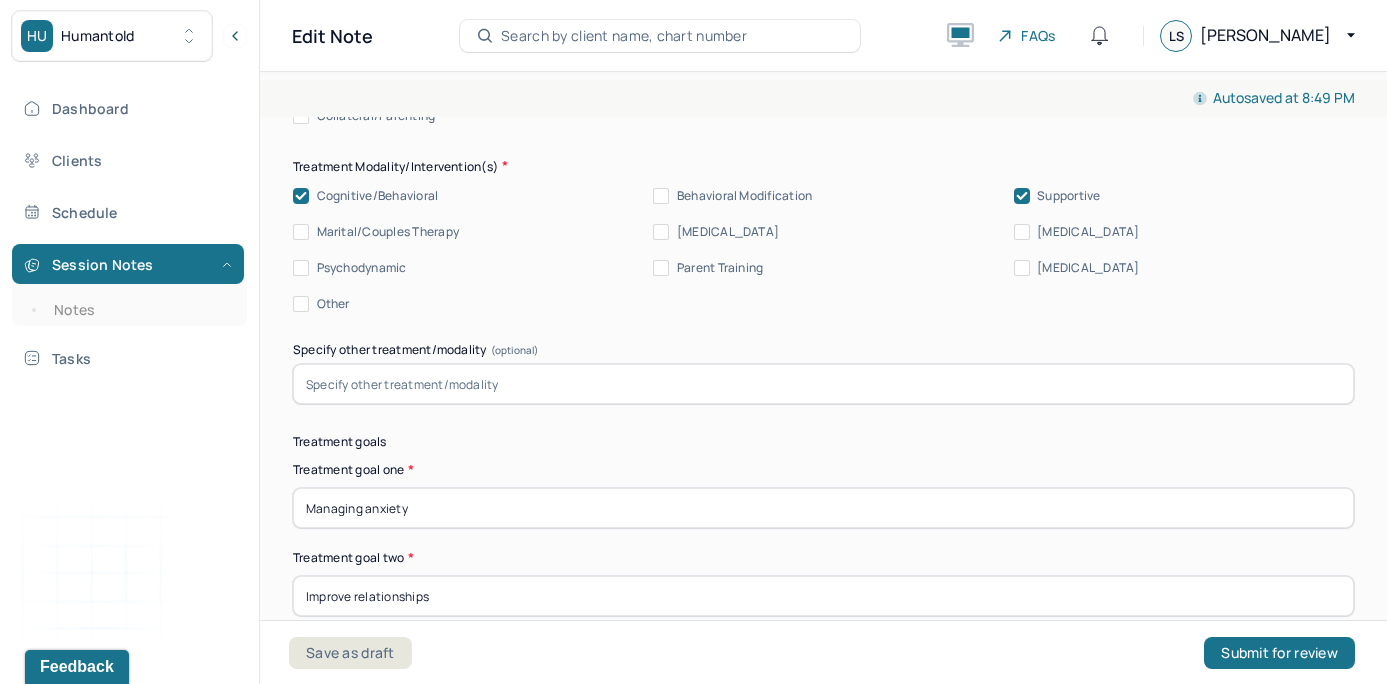 click on "[MEDICAL_DATA]" at bounding box center (1022, 232) 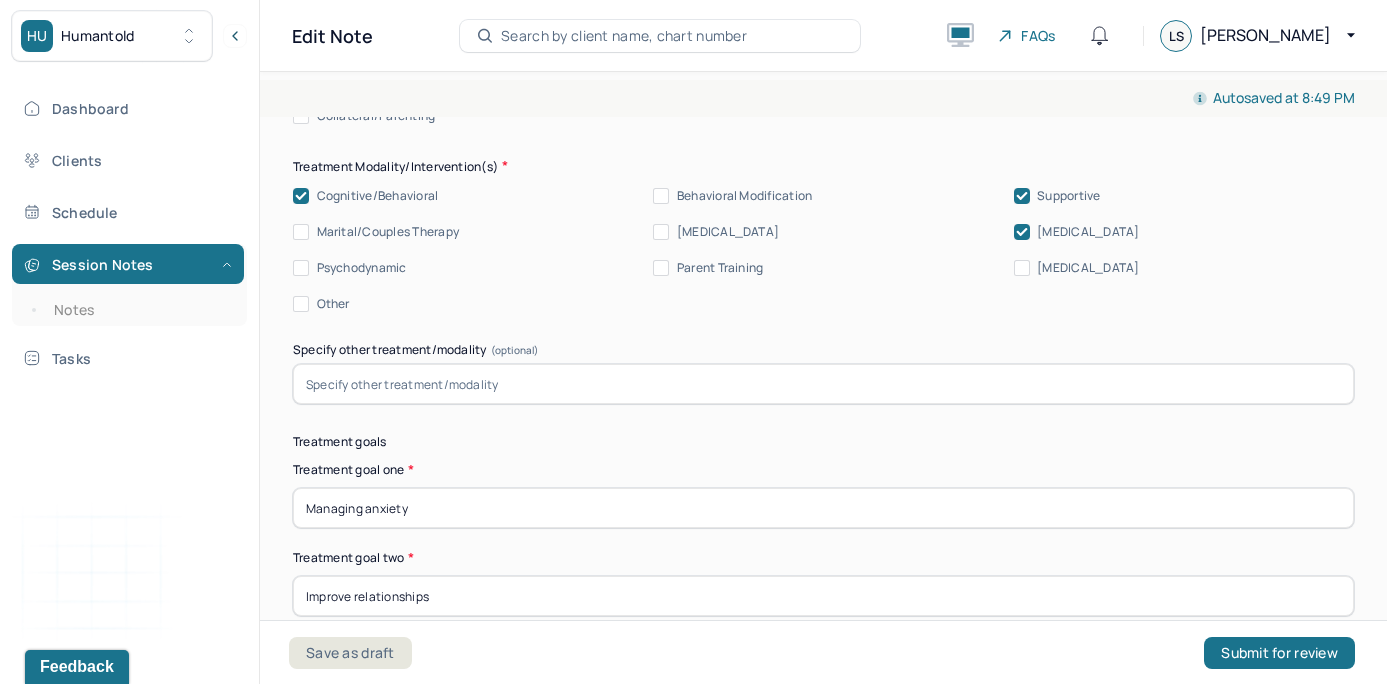 click on "Cognitive/Behavioral Behavioral Modification Supportive Marital/Couples Therapy  [MEDICAL_DATA] [MEDICAL_DATA] Psychodynamic Parent Training [MEDICAL_DATA] Other" at bounding box center (823, 250) 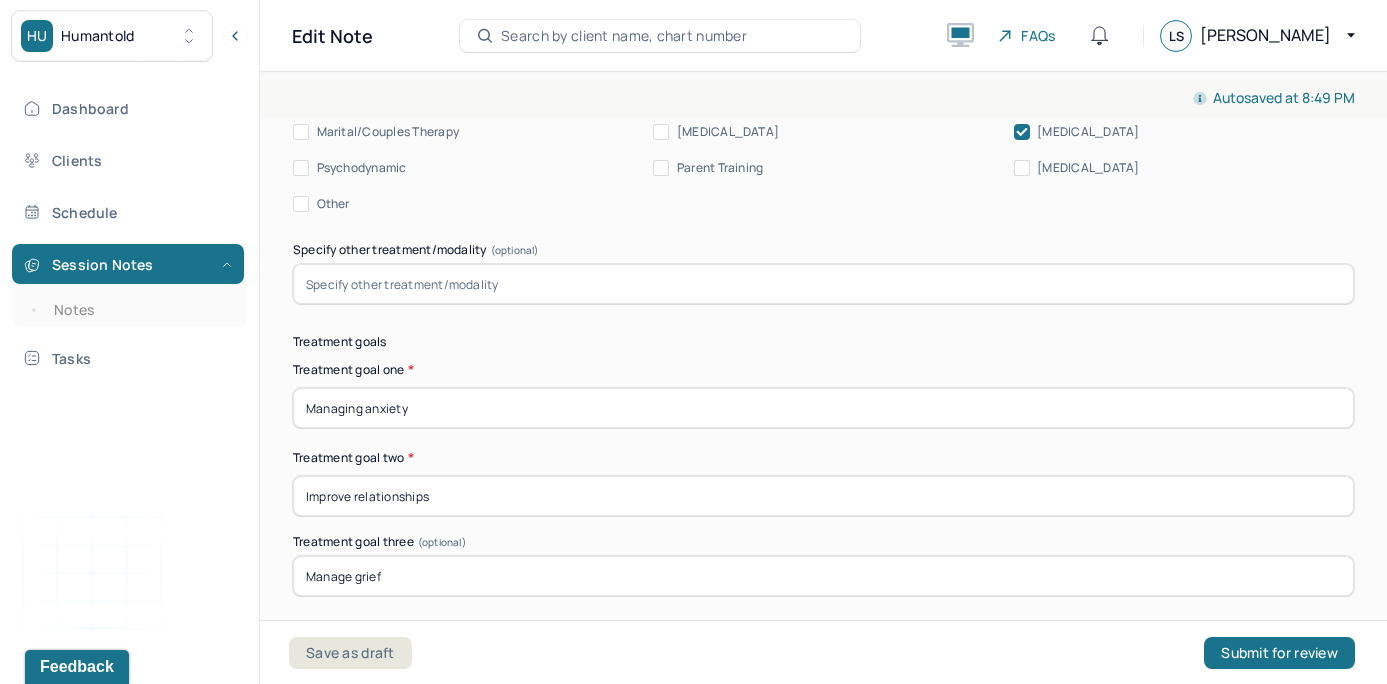 scroll, scrollTop: 11574, scrollLeft: 0, axis: vertical 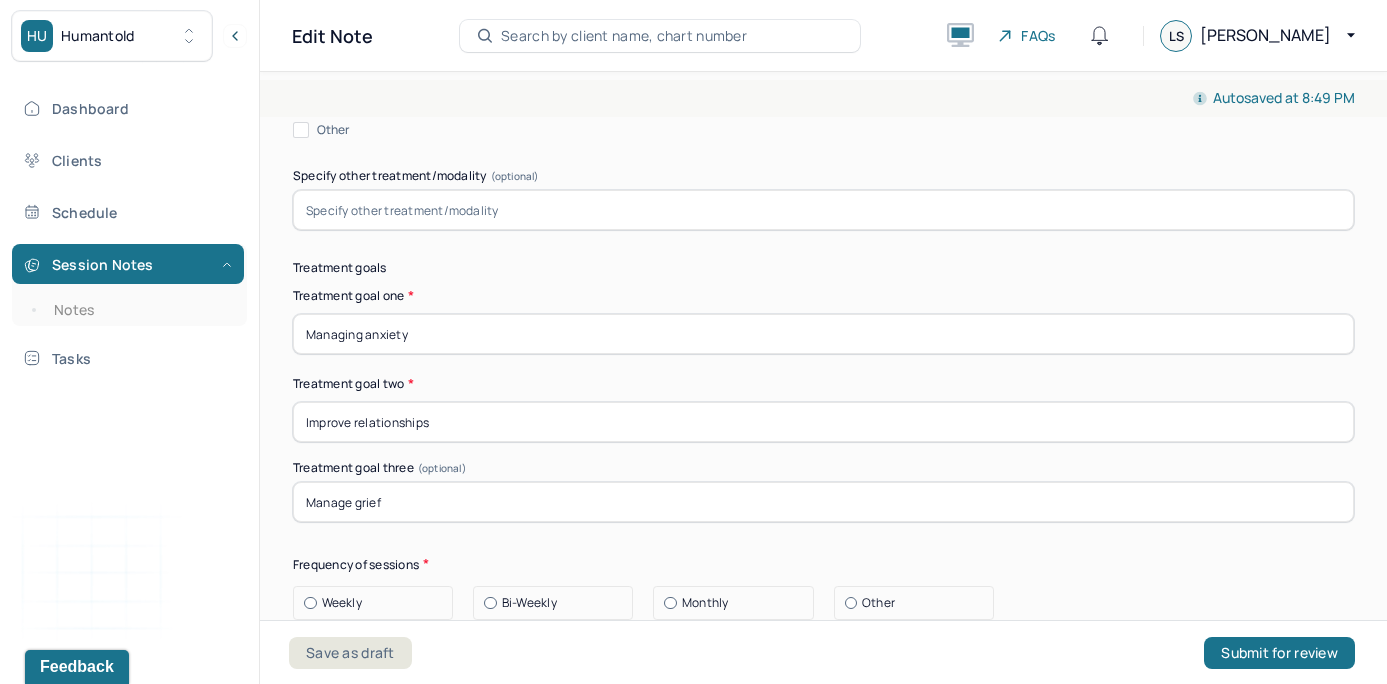 click on "Treatment goal one * Managing anxiety Treatment goal two * Improve relationships Treatment goal three (optional) Manage grief" at bounding box center [823, 404] 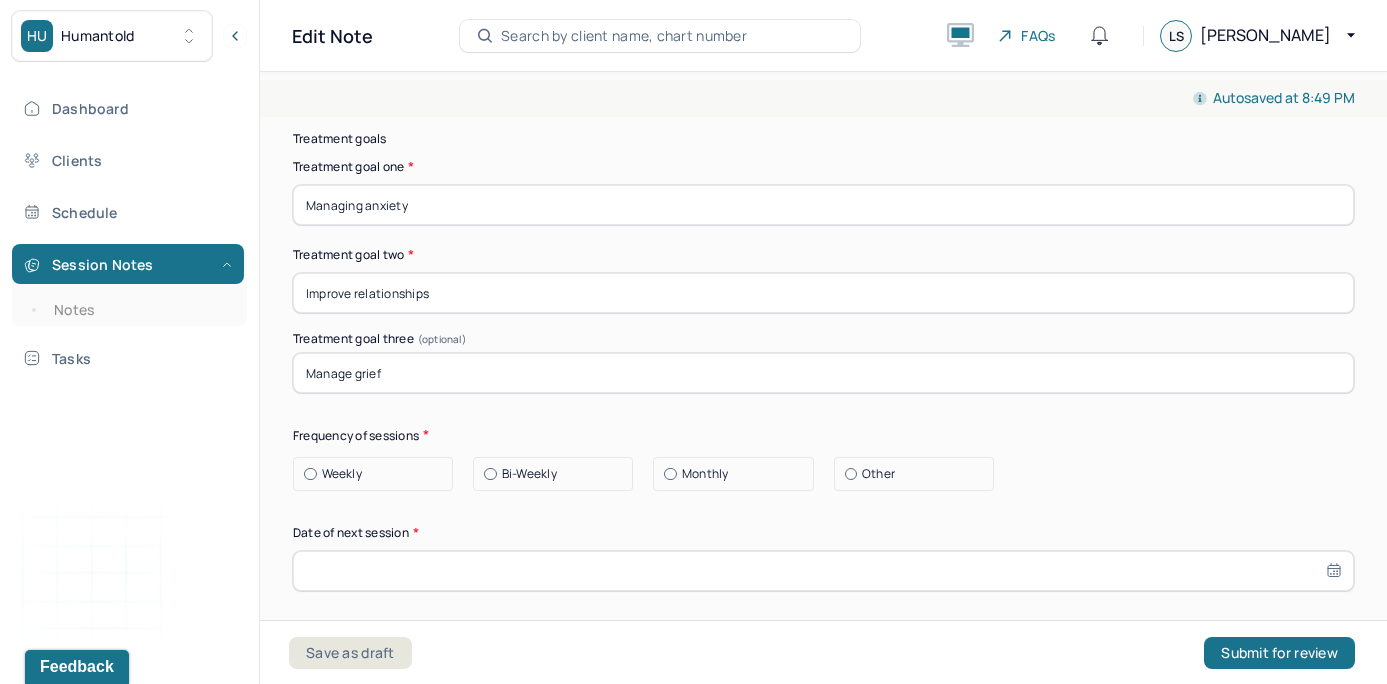 scroll, scrollTop: 11767, scrollLeft: 0, axis: vertical 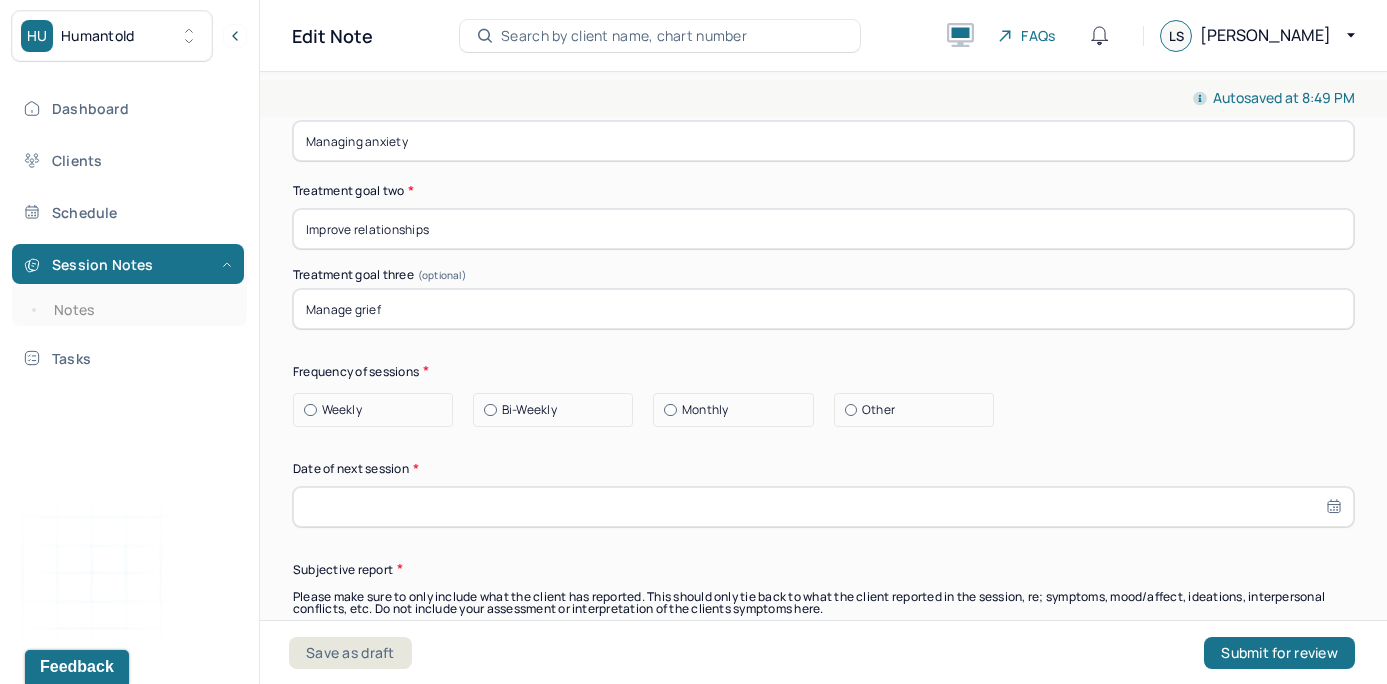 click at bounding box center (310, 410) 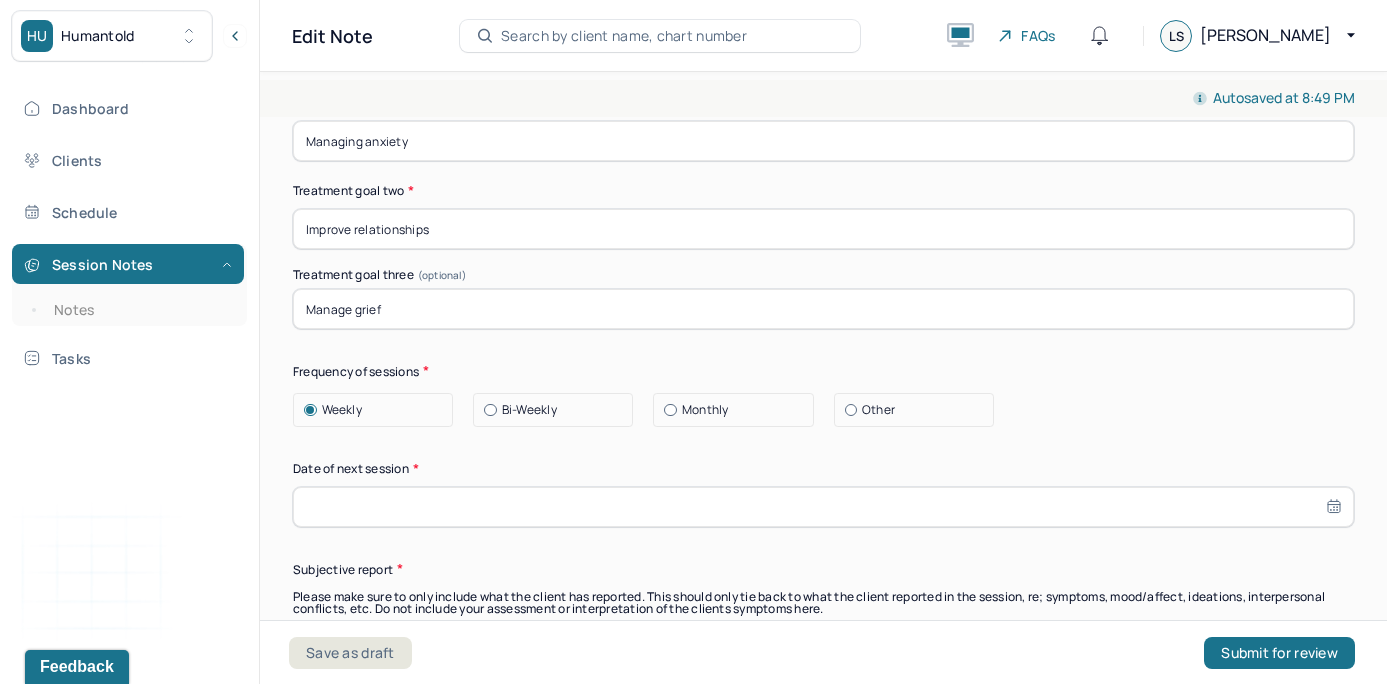 click at bounding box center (823, 507) 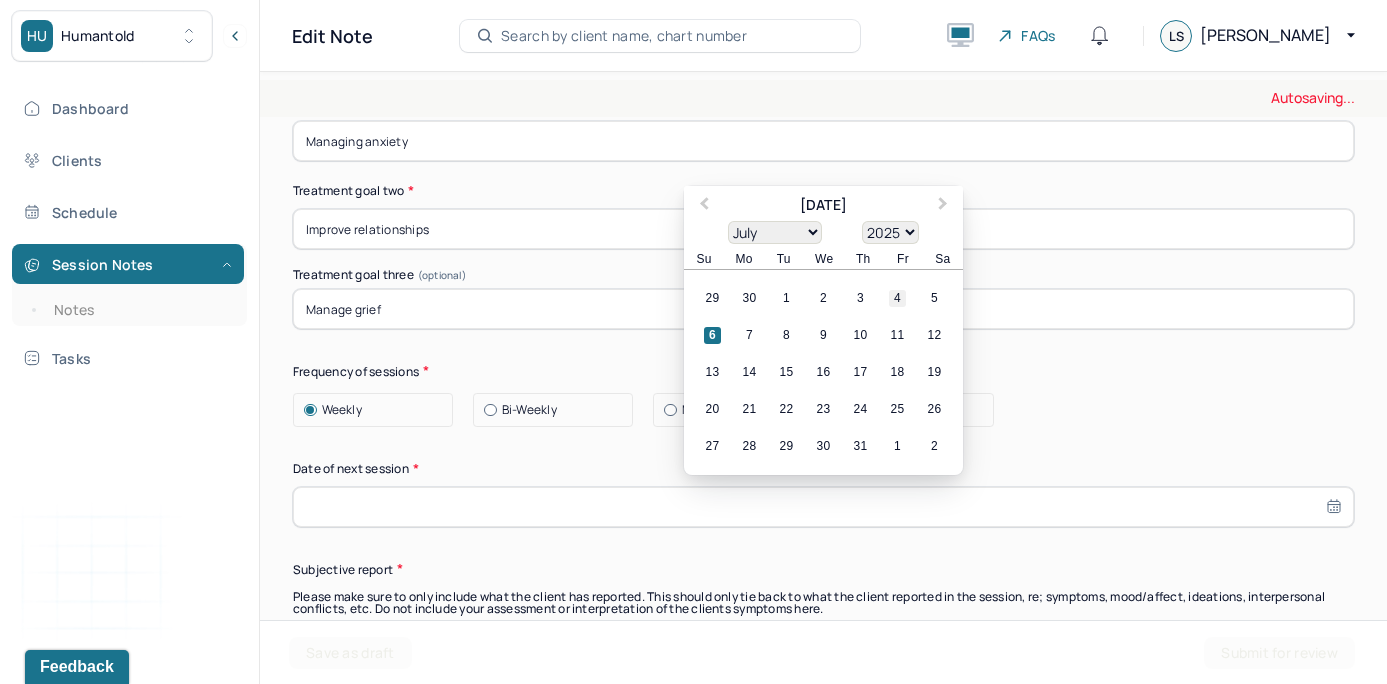 click on "4" at bounding box center (897, 298) 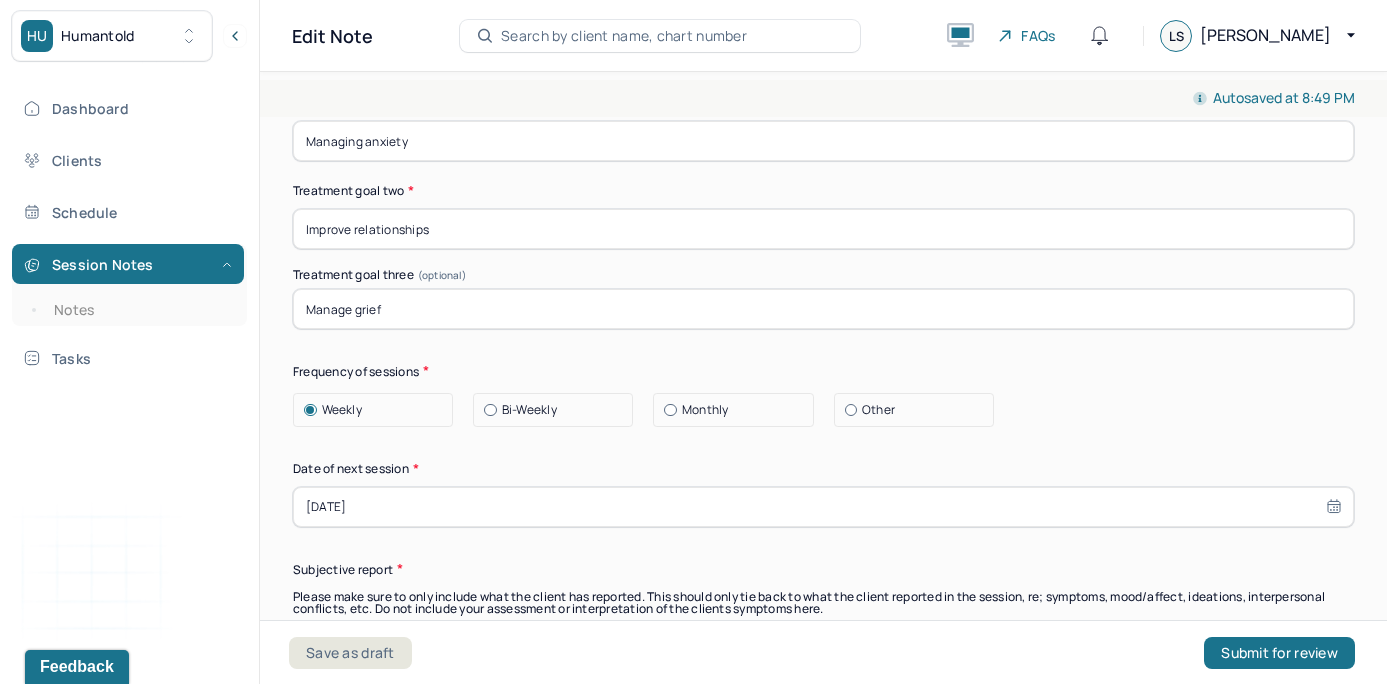 click on "Frequency of sessions" at bounding box center [823, 371] 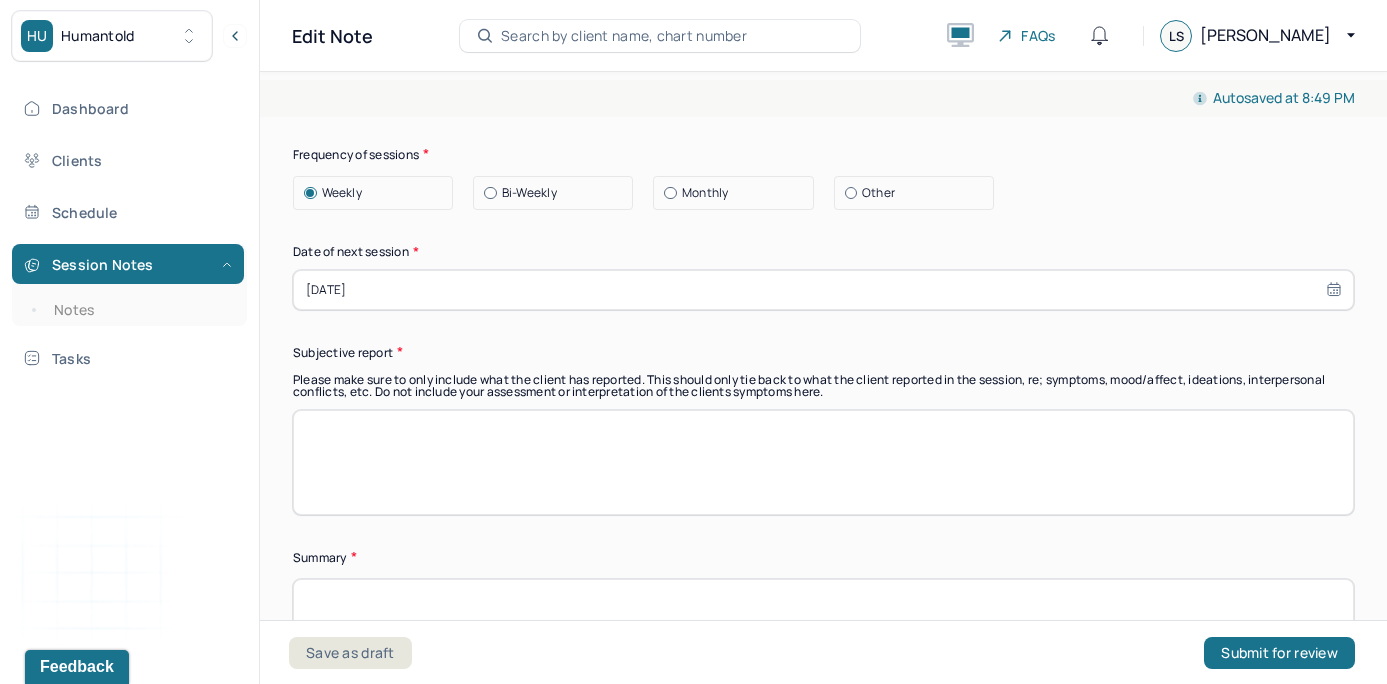 scroll, scrollTop: 12007, scrollLeft: 0, axis: vertical 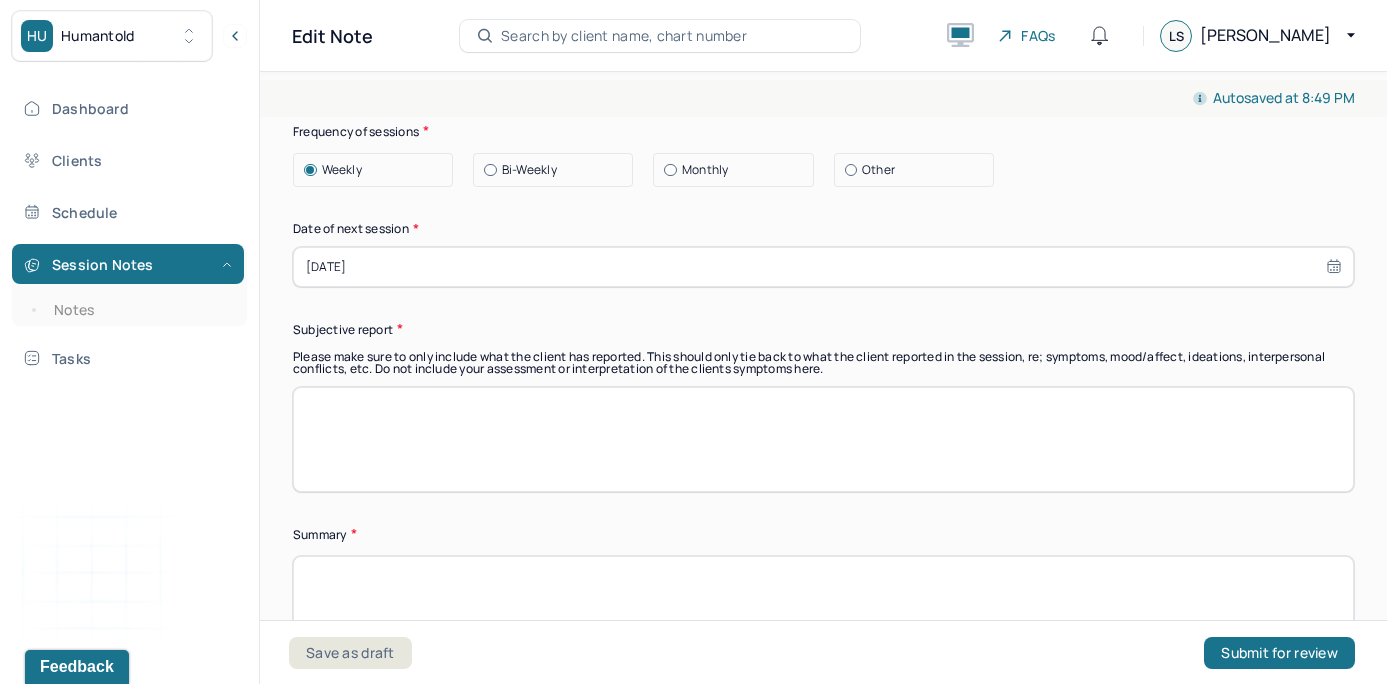 click at bounding box center [823, 439] 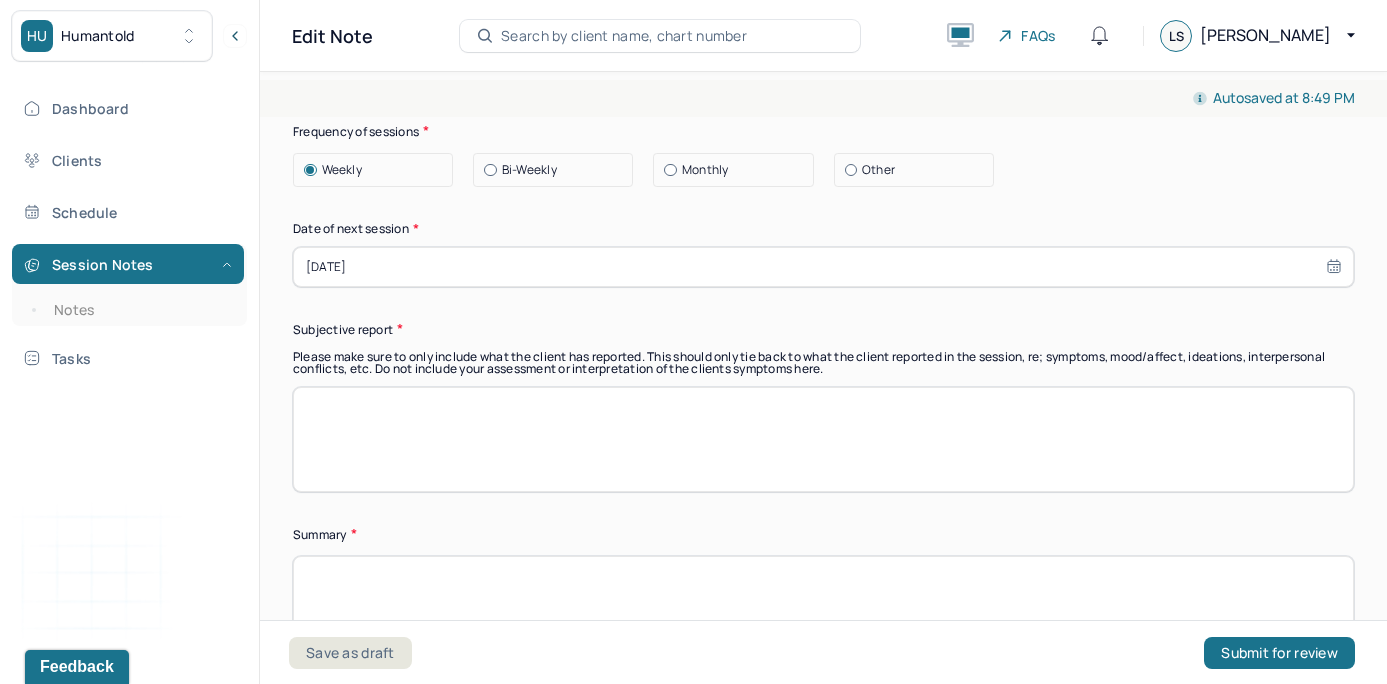 paste on "Client reports ongoing emotional difficulty related to the loss of his mother a few years ago. He describes this grief as complex and says it still affects him deeply. He shares that he hasn’t fully processed the loss and often pushes his feelings aside to keep moving forward. Client also reports having a short fuse and becoming easily frustrated, especially when he feels overwhelmed by responsibilities at work and in his personal life. He says he is struggling to manage everything and often feels like he is under pressure to take care of things without enough support. He expresses that it’s hard for him to slow down or ask for help, which adds to his stress and irritability. Client recognizes that these issues are affecting his emotional well-being and says he is looking for support in coping with his grief and learning how to better manage stress, emotions, and responsibilities." 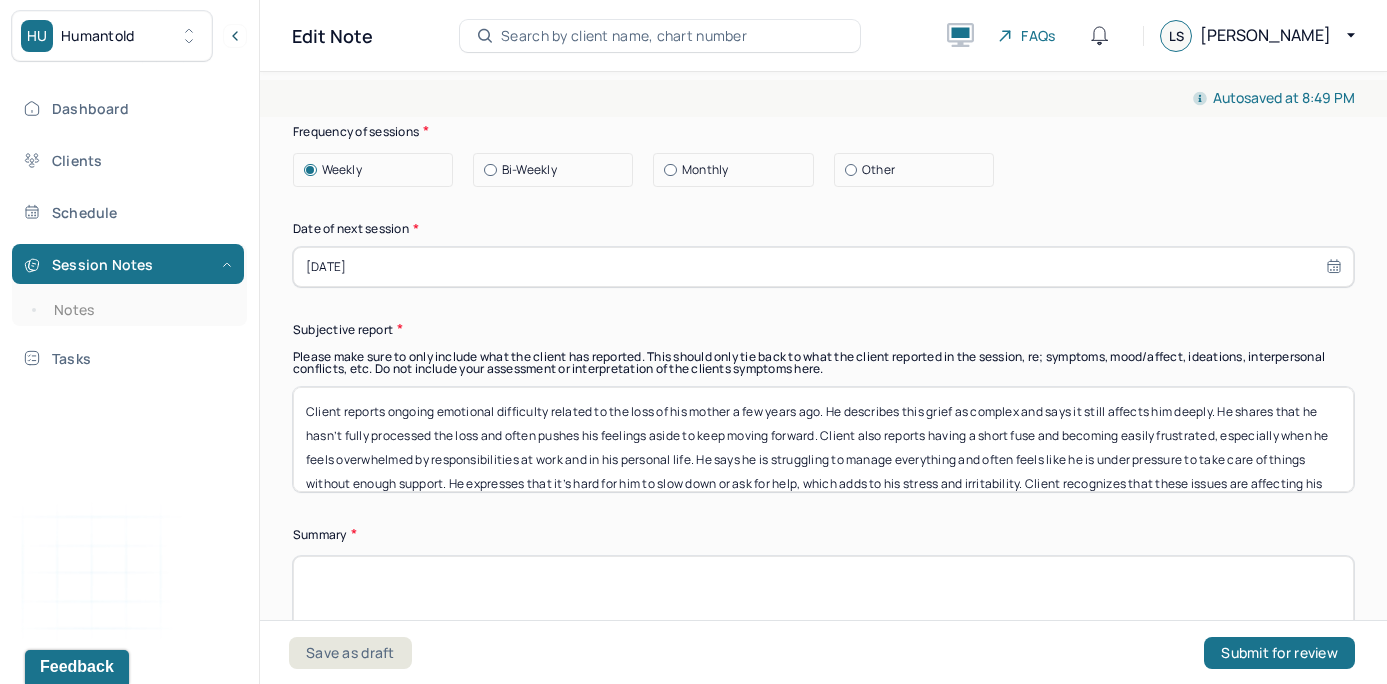 scroll, scrollTop: 40, scrollLeft: 0, axis: vertical 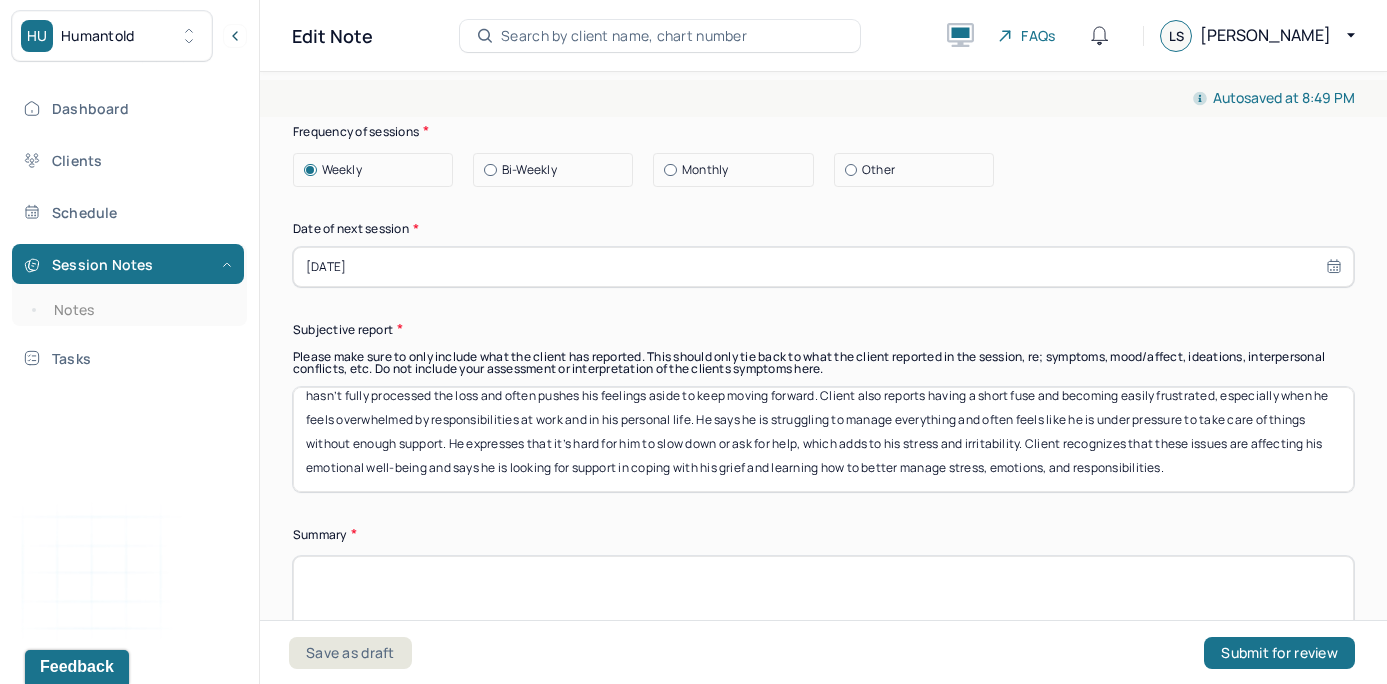 type on "Client reports ongoing emotional difficulty related to the loss of his mother a few years ago. He describes this grief as complex and says it still affects him deeply. He shares that he hasn’t fully processed the loss and often pushes his feelings aside to keep moving forward. Client also reports having a short fuse and becoming easily frustrated, especially when he feels overwhelmed by responsibilities at work and in his personal life. He says he is struggling to manage everything and often feels like he is under pressure to take care of things without enough support. He expresses that it’s hard for him to slow down or ask for help, which adds to his stress and irritability. Client recognizes that these issues are affecting his emotional well-being and says he is looking for support in coping with his grief and learning how to better manage stress, emotions, and responsibilities." 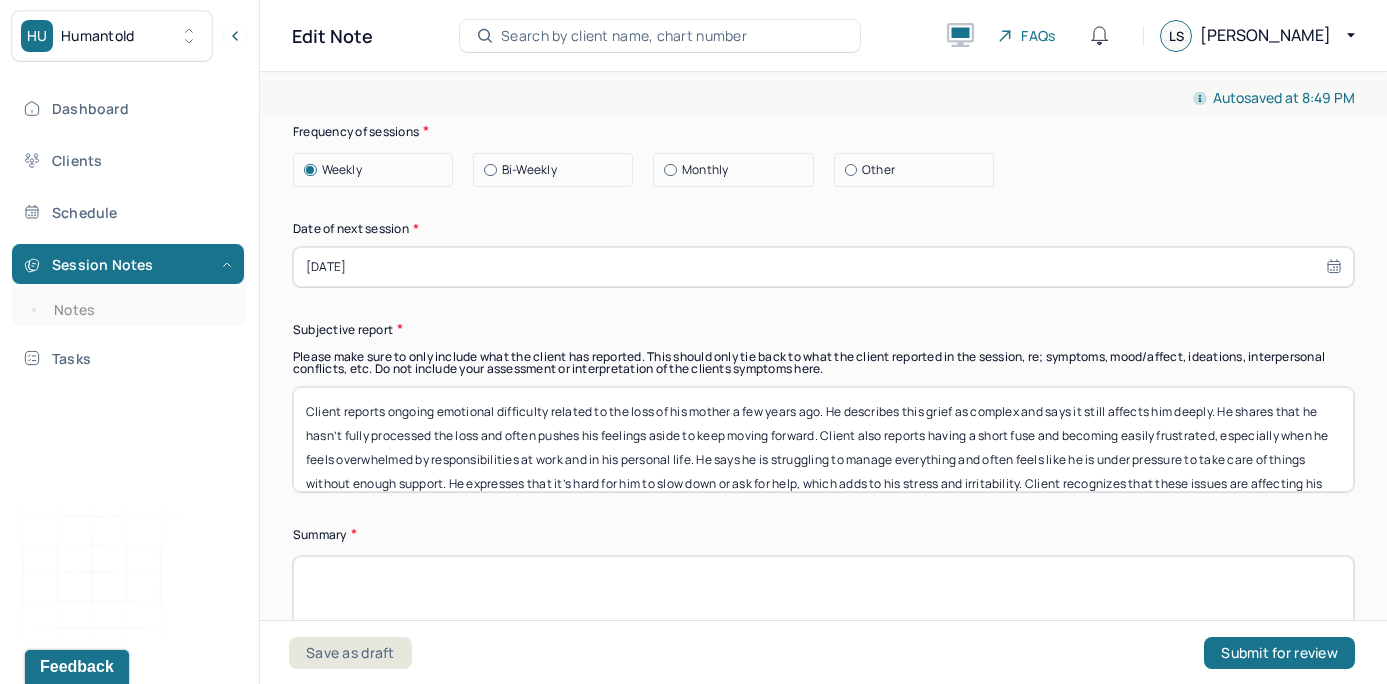 scroll, scrollTop: 40, scrollLeft: 0, axis: vertical 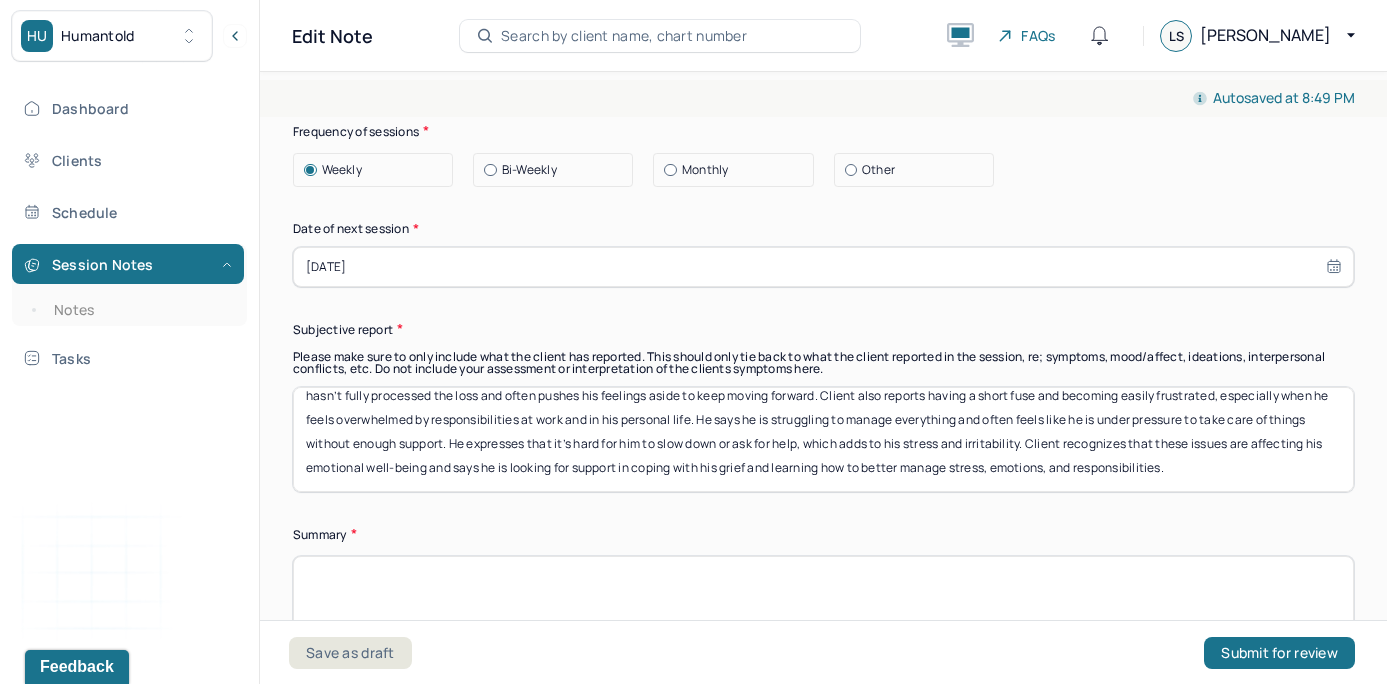 click on "Client reports ongoing emotional difficulty related to the loss of his mother a few years ago. He describes this grief as complex and says it still affects him deeply. He shares that he hasn’t fully processed the loss and often pushes his feelings aside to keep moving forward. Client also reports having a short fuse and becoming easily frustrated, especially when he feels overwhelmed by responsibilities at work and in his personal life. He says he is struggling to manage everything and often feels like he is under pressure to take care of things without enough support. He expresses that it’s hard for him to slow down or ask for help, which adds to his stress and irritability. Client recognizes that these issues are affecting his emotional well-being and says he is looking for support in coping with his grief and learning how to better manage stress, emotions, and responsibilities." at bounding box center (823, 439) 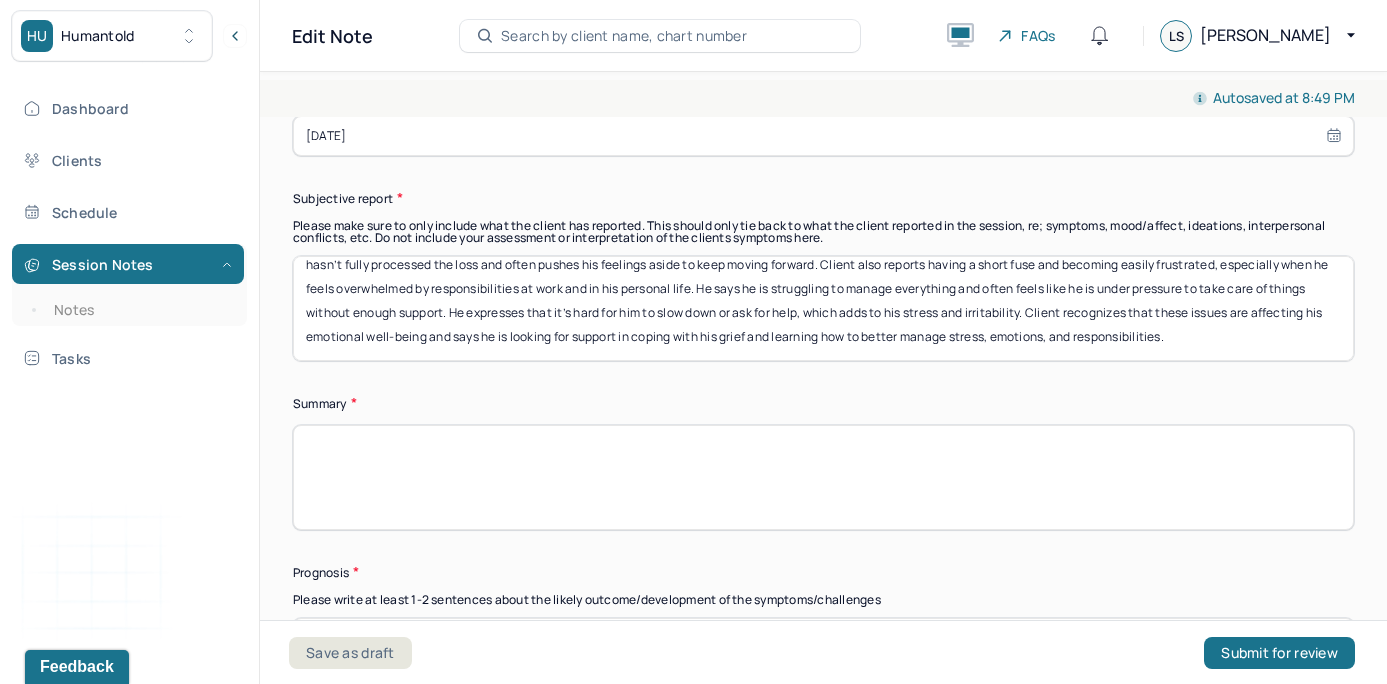 scroll, scrollTop: 12234, scrollLeft: 0, axis: vertical 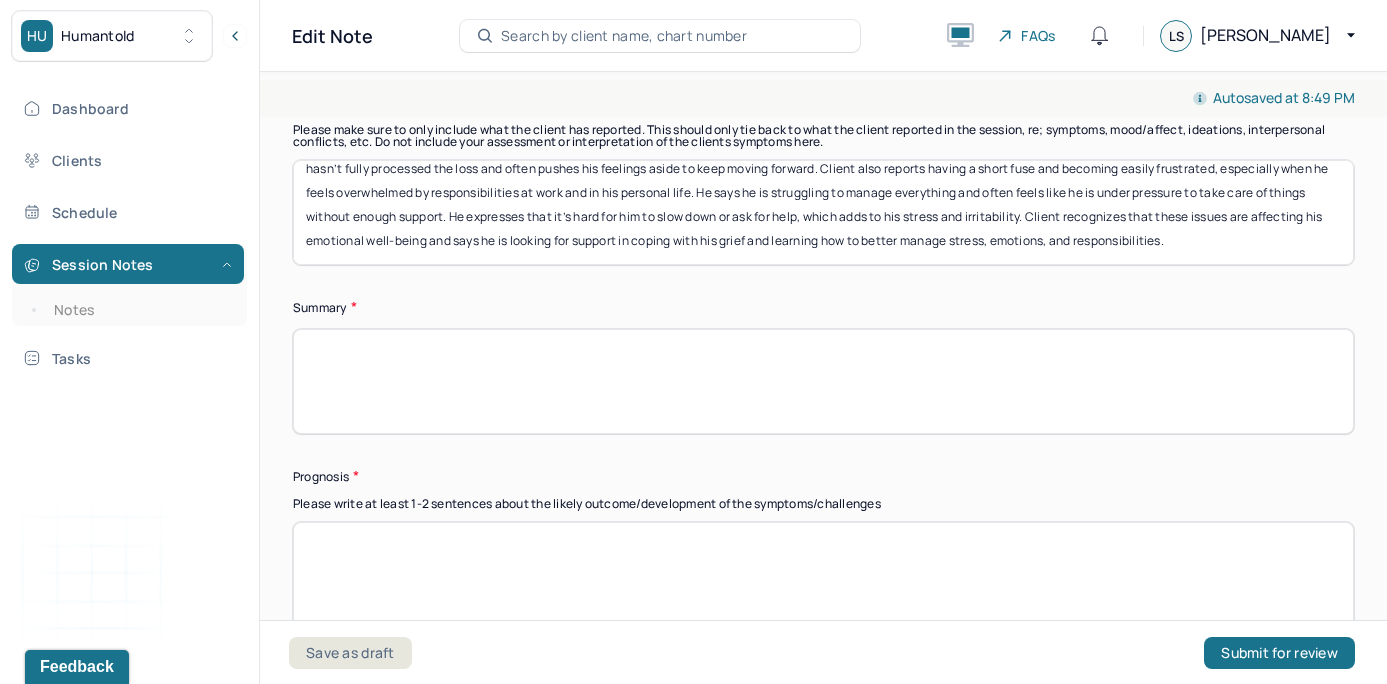 click at bounding box center (823, 381) 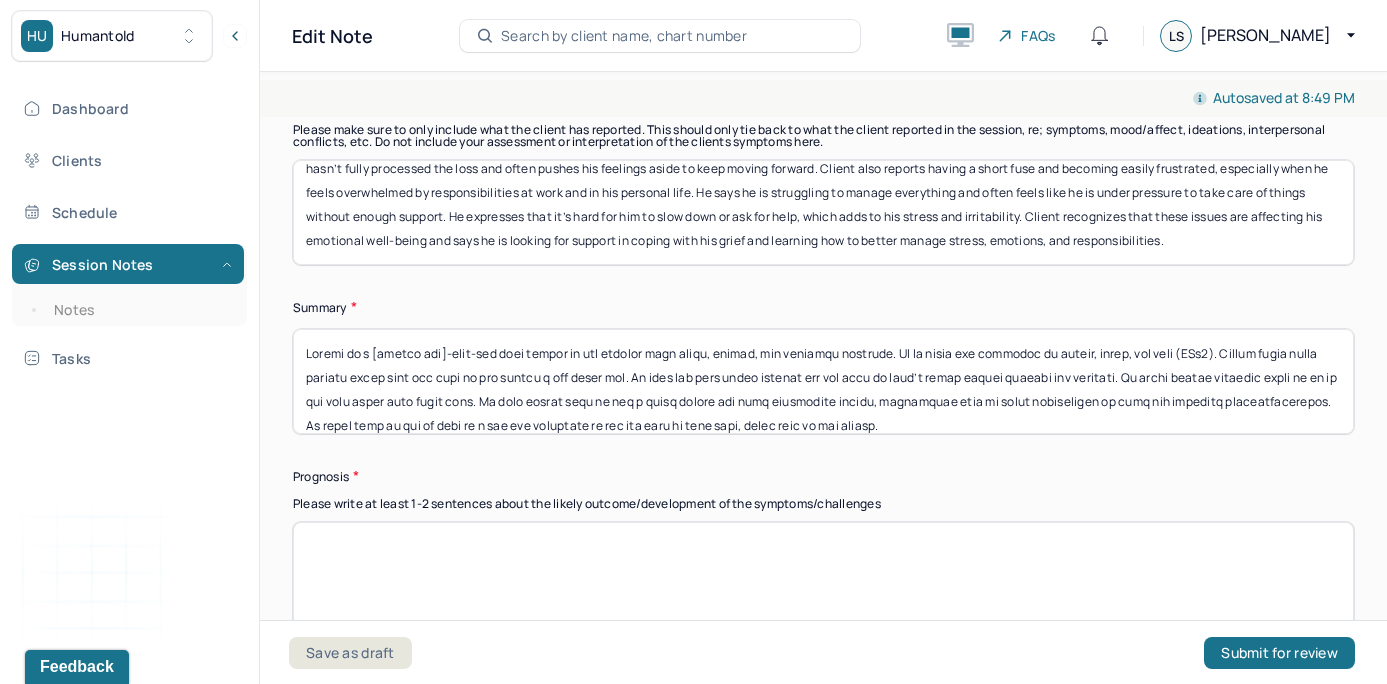 scroll, scrollTop: 112, scrollLeft: 0, axis: vertical 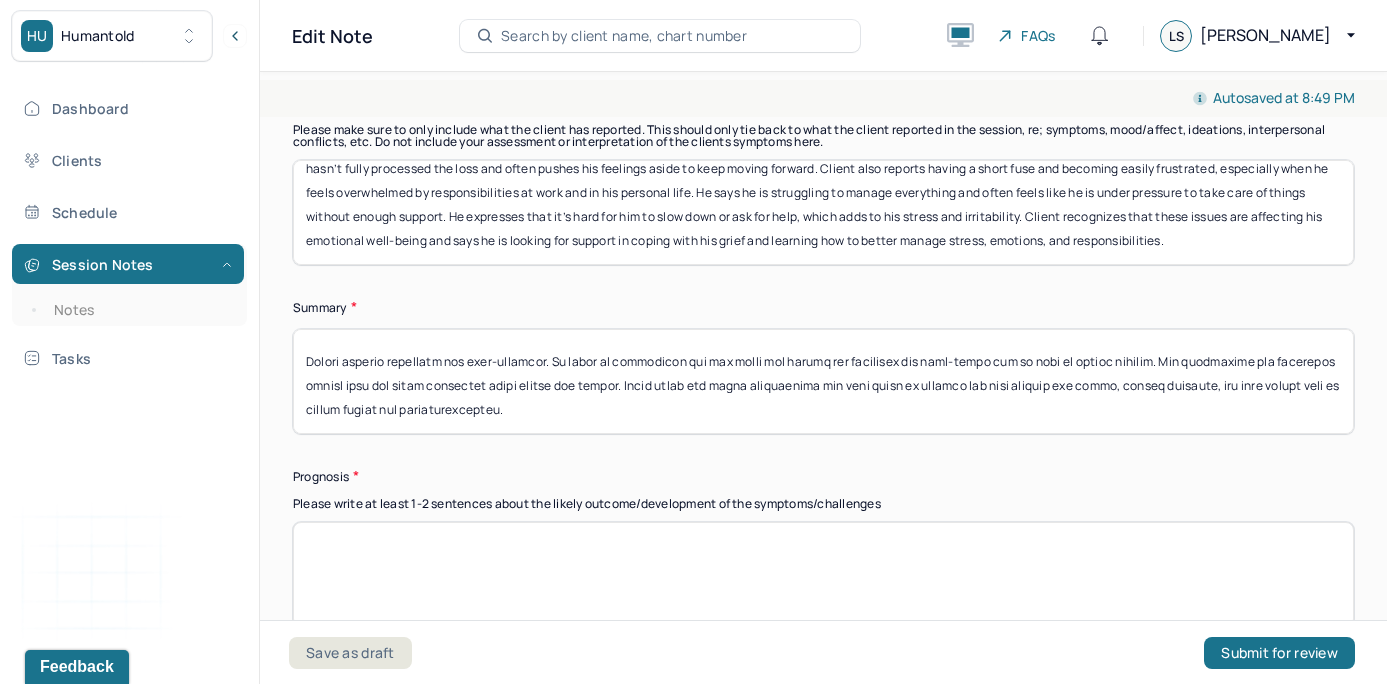 click at bounding box center [823, 381] 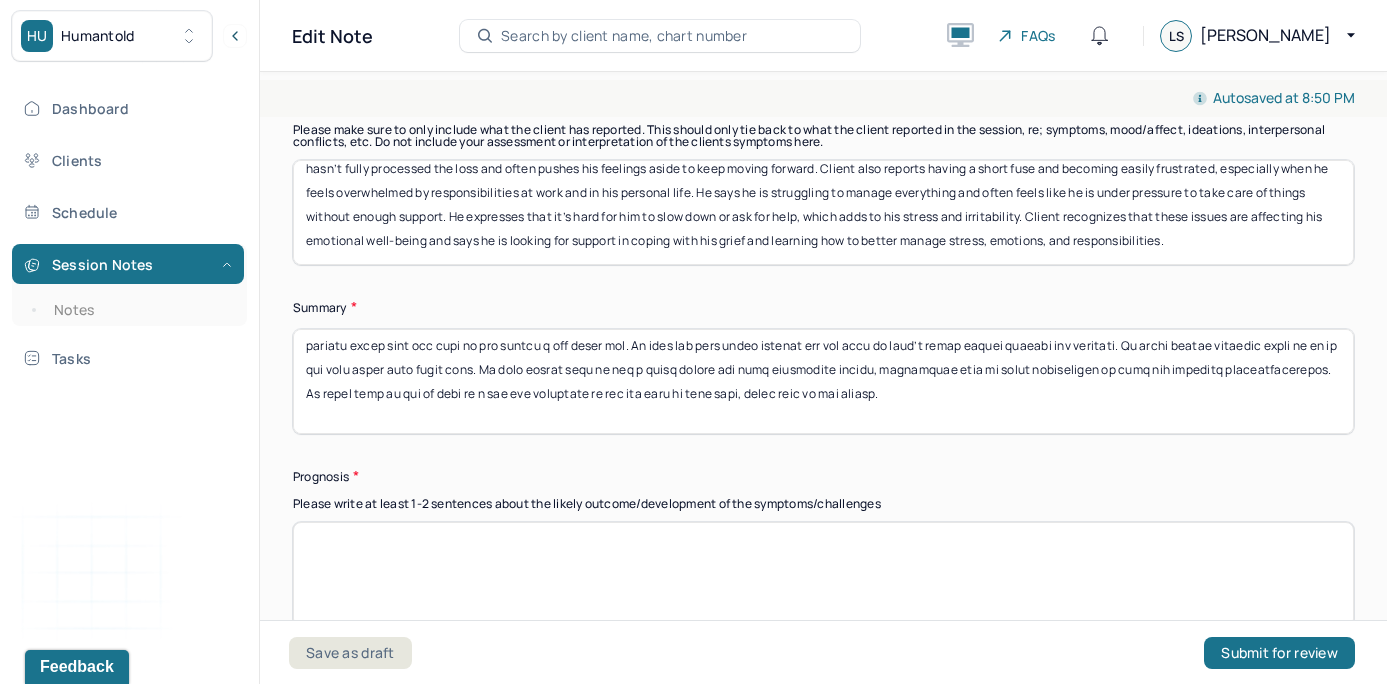 scroll, scrollTop: 0, scrollLeft: 0, axis: both 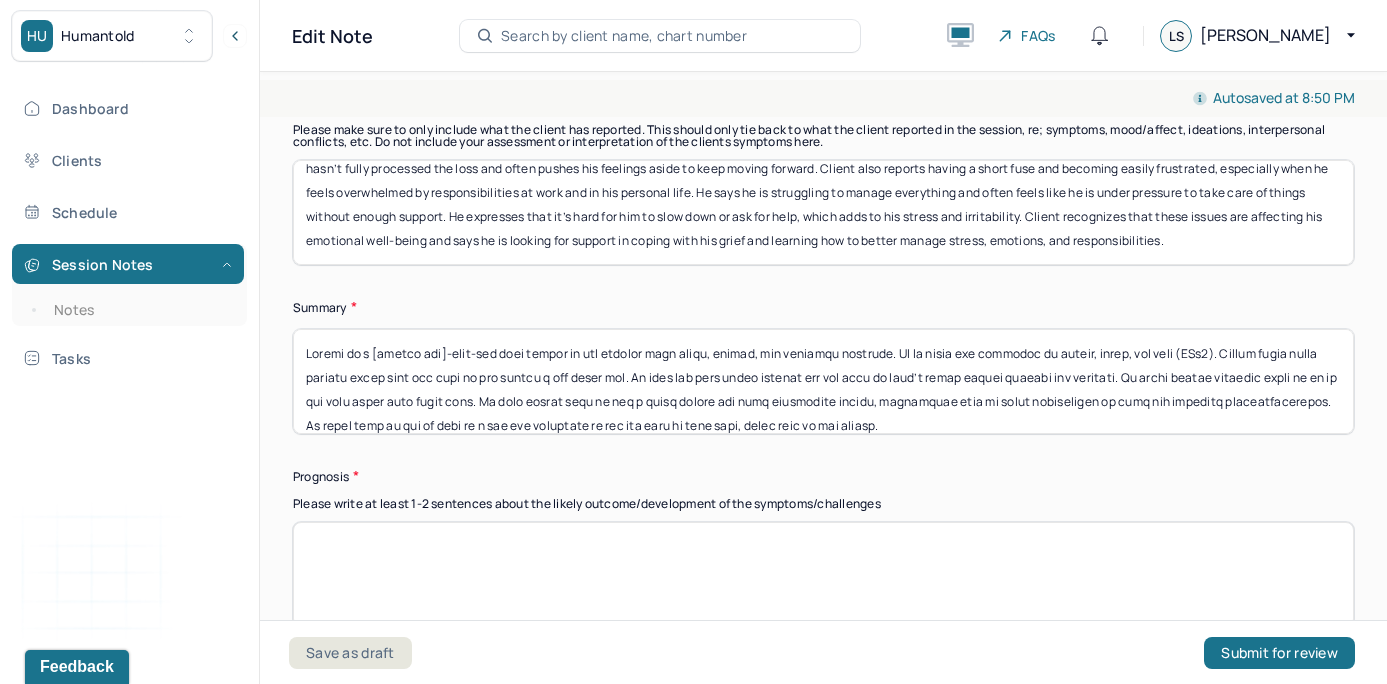 drag, startPoint x: 1219, startPoint y: 328, endPoint x: 921, endPoint y: 323, distance: 298.04193 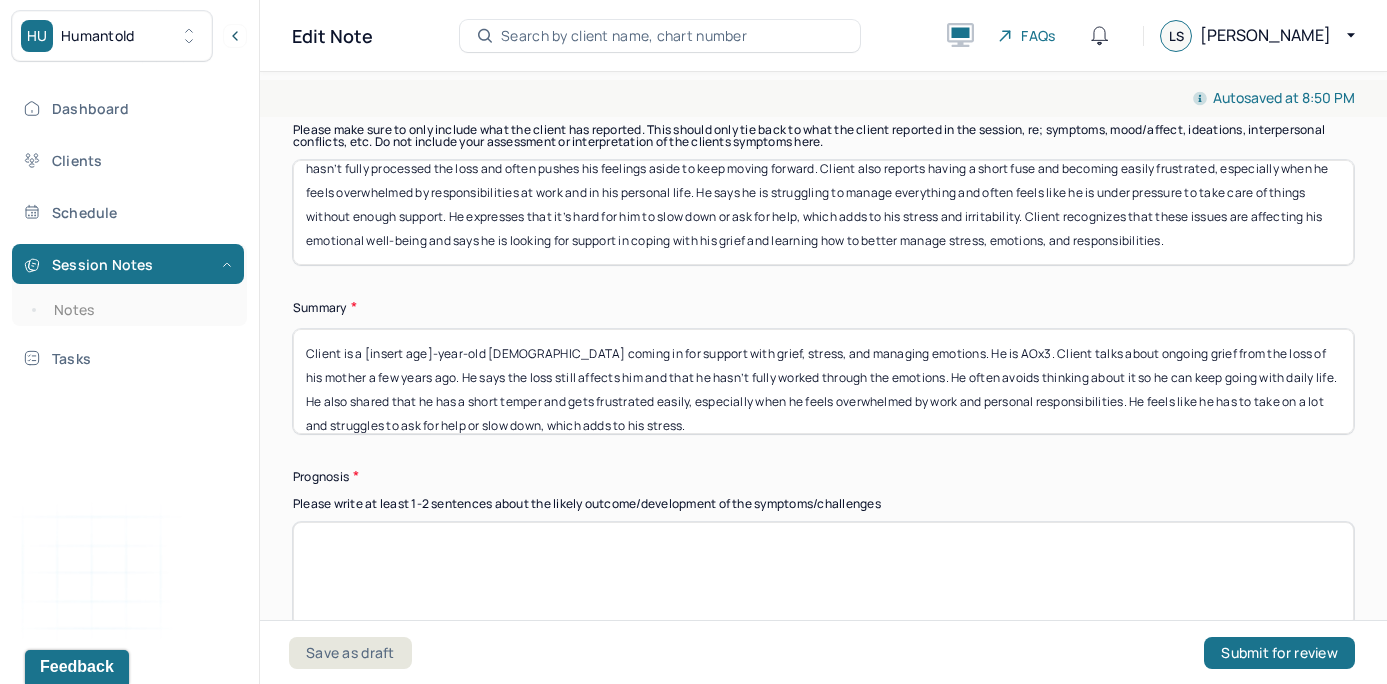 type on "Client is a [insert age]-year-old [DEMOGRAPHIC_DATA] coming in for support with grief, stress, and managing emotions. He is AOx3. Client talks about ongoing grief from the loss of his mother a few years ago. He says the loss still affects him and that he hasn’t fully worked through the emotions. He often avoids thinking about it so he can keep going with daily life. He also shared that he has a short temper and gets frustrated easily, especially when he feels overwhelmed by work and personal responsibilities. He feels like he has to take on a lot and struggles to ask for help or slow down, which adds to his stress.
Client appears motivated and goal-oriented. He seems to understand how his grief and stress are impacting his well-being and is open to making changes. The supervisor and clinician talked with him about treatment goals during the intake. These goals are still appropriate and will focus on helping him work through his grief, manage emotions, and find better ways to handle stress and responsibilities." 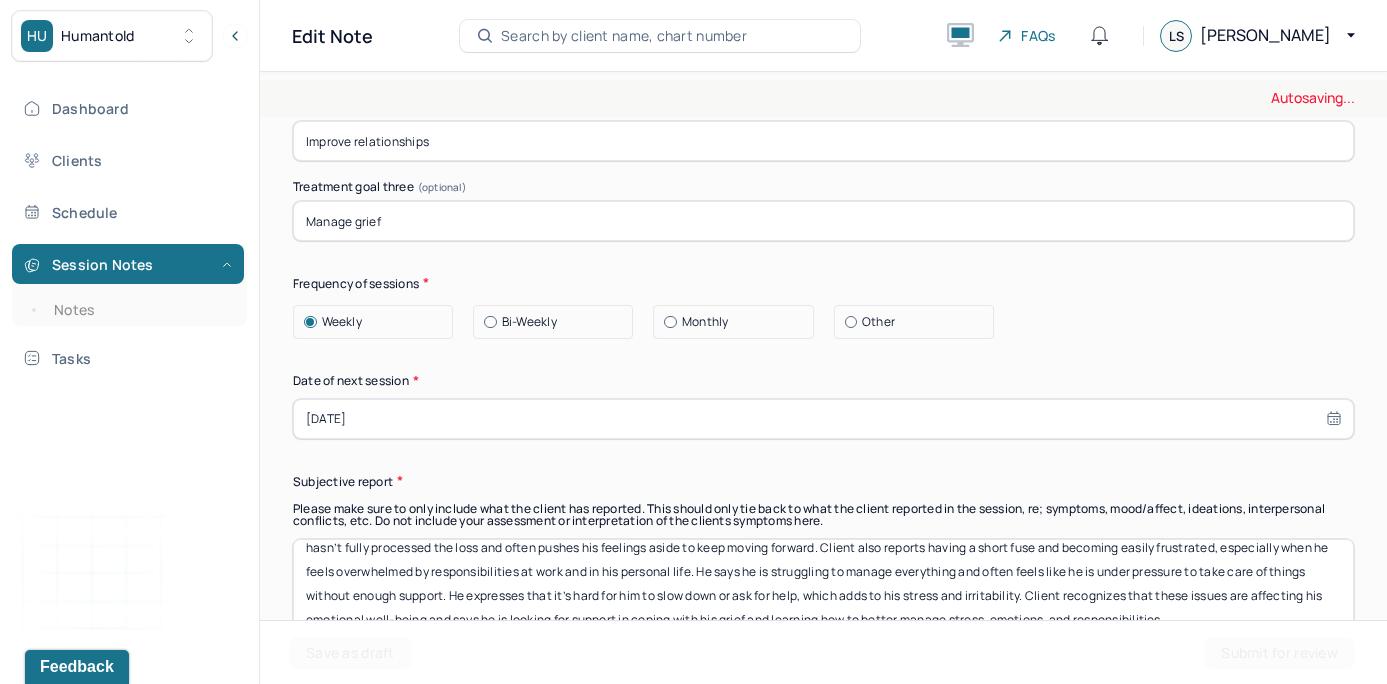 scroll, scrollTop: 11723, scrollLeft: 0, axis: vertical 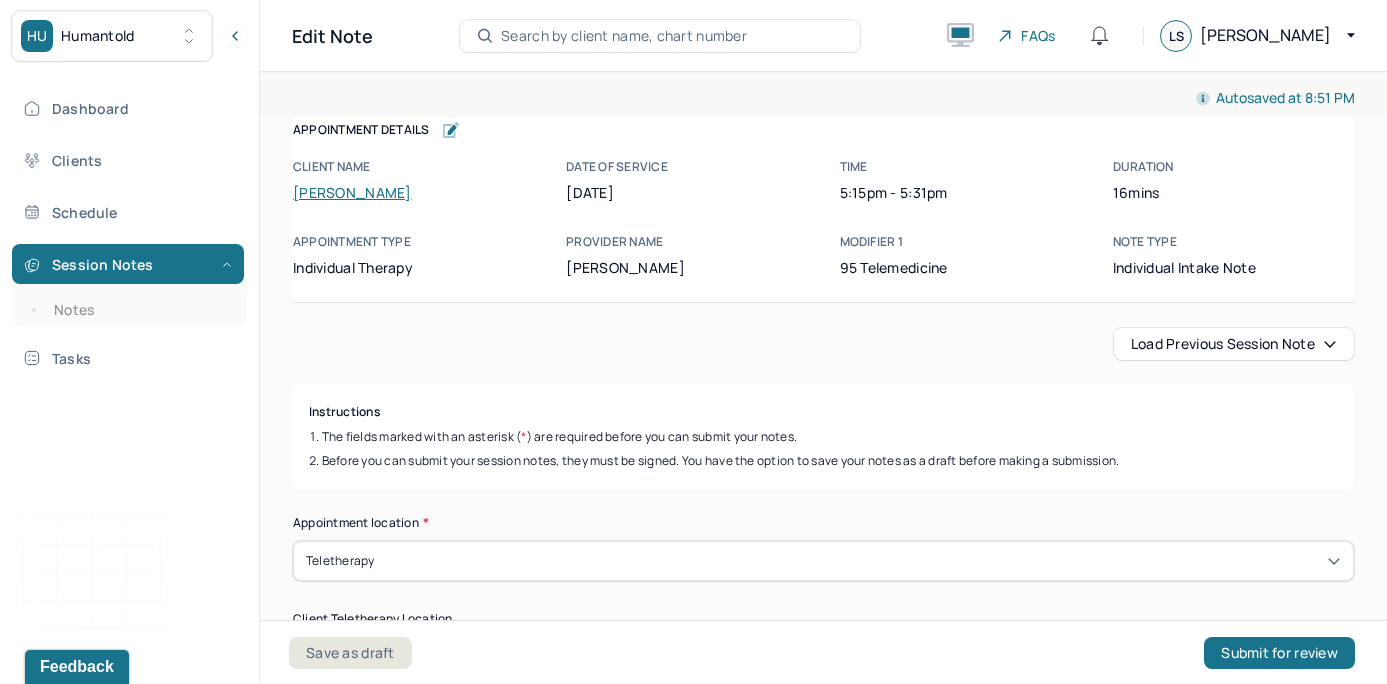 click on "[PERSON_NAME]" at bounding box center (352, 192) 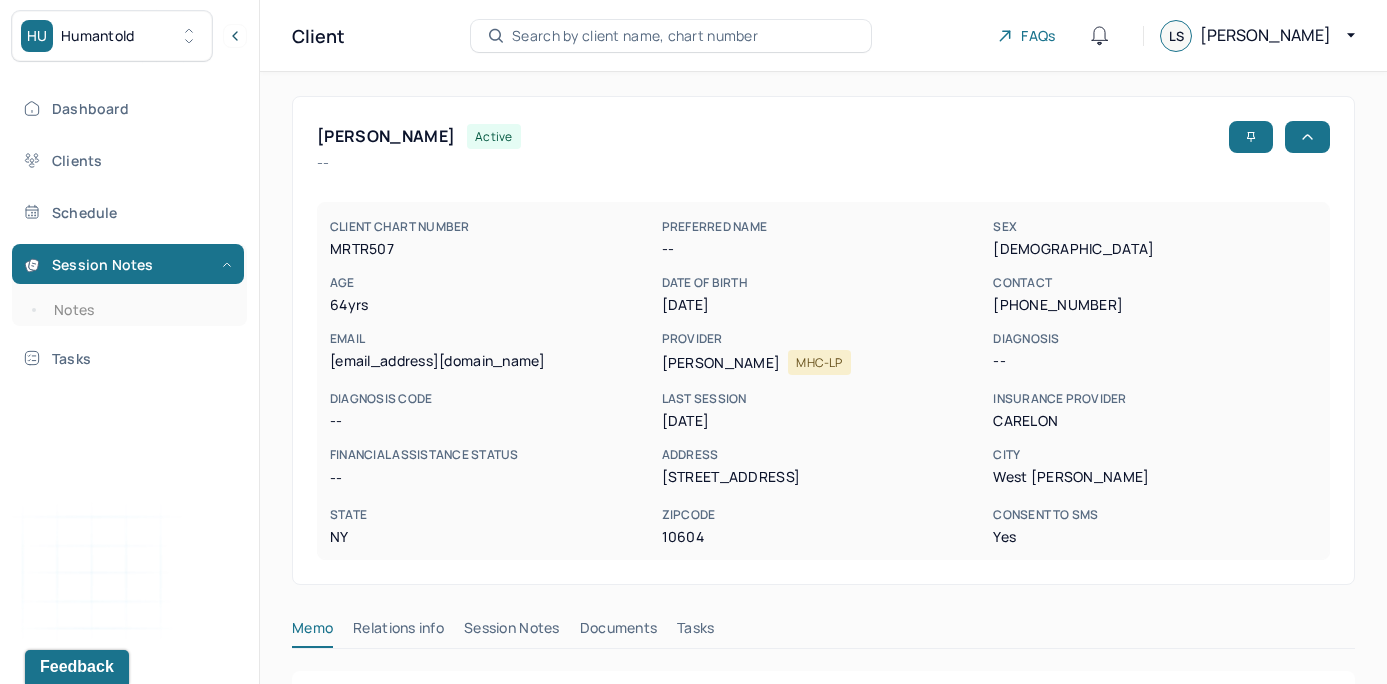 click on "[PERSON_NAME] active         -- CLIENT CHART NUMBER MRTR507 PREFERRED NAME -- SEX [DEMOGRAPHIC_DATA] AGE [DEMOGRAPHIC_DATA]  yrs DATE OF BIRTH [DEMOGRAPHIC_DATA]  CONTACT [PHONE_NUMBER] EMAIL [EMAIL_ADDRESS][DOMAIN_NAME] PROVIDER [PERSON_NAME] MHC-LP DIAGNOSIS -- DIAGNOSIS CODE -- LAST SESSION [DATE] insurance provider CARELON FINANCIAL ASSISTANCE STATUS -- Address [STREET_ADDRESS][PERSON_NAME][US_STATE] Consent to Sms Yes   Memo     Relations info     Session Notes     Documents     Tasks     Category     active     Date     Add memo   No memo yet Client memos will appear here when added   Add memo" at bounding box center [823, 592] 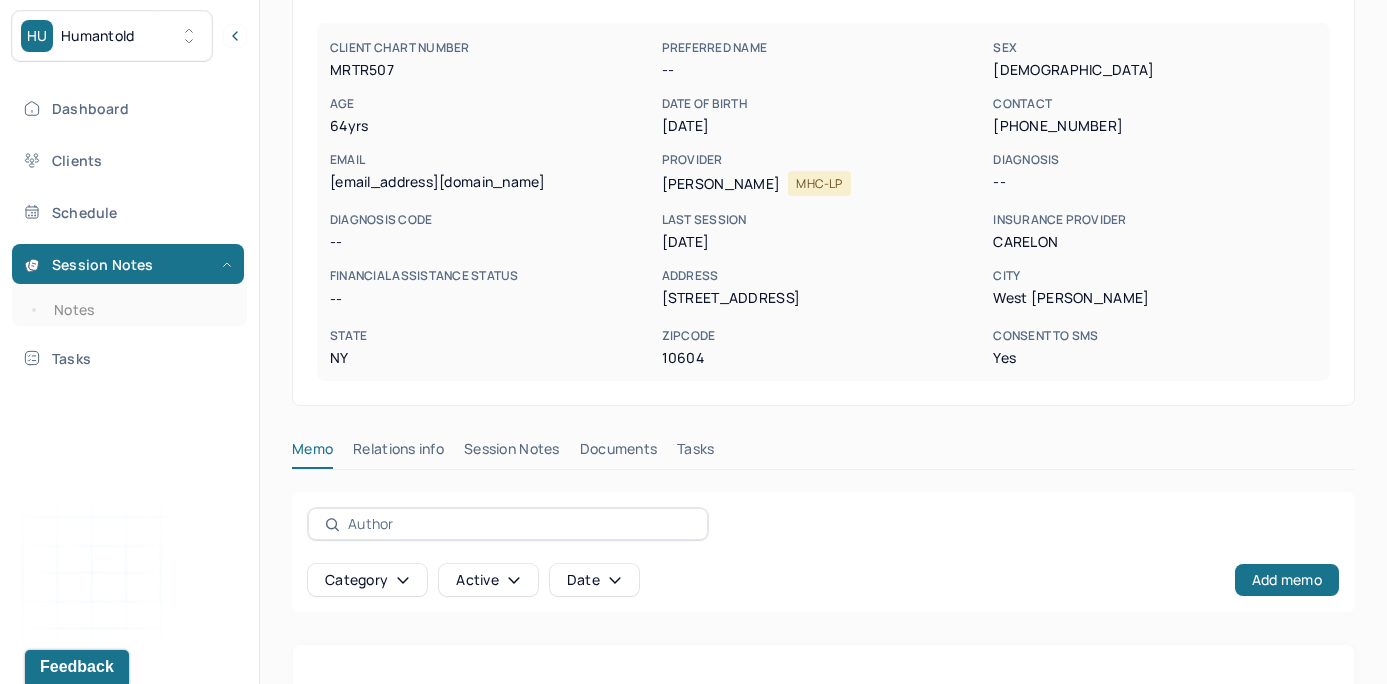 scroll, scrollTop: 174, scrollLeft: 0, axis: vertical 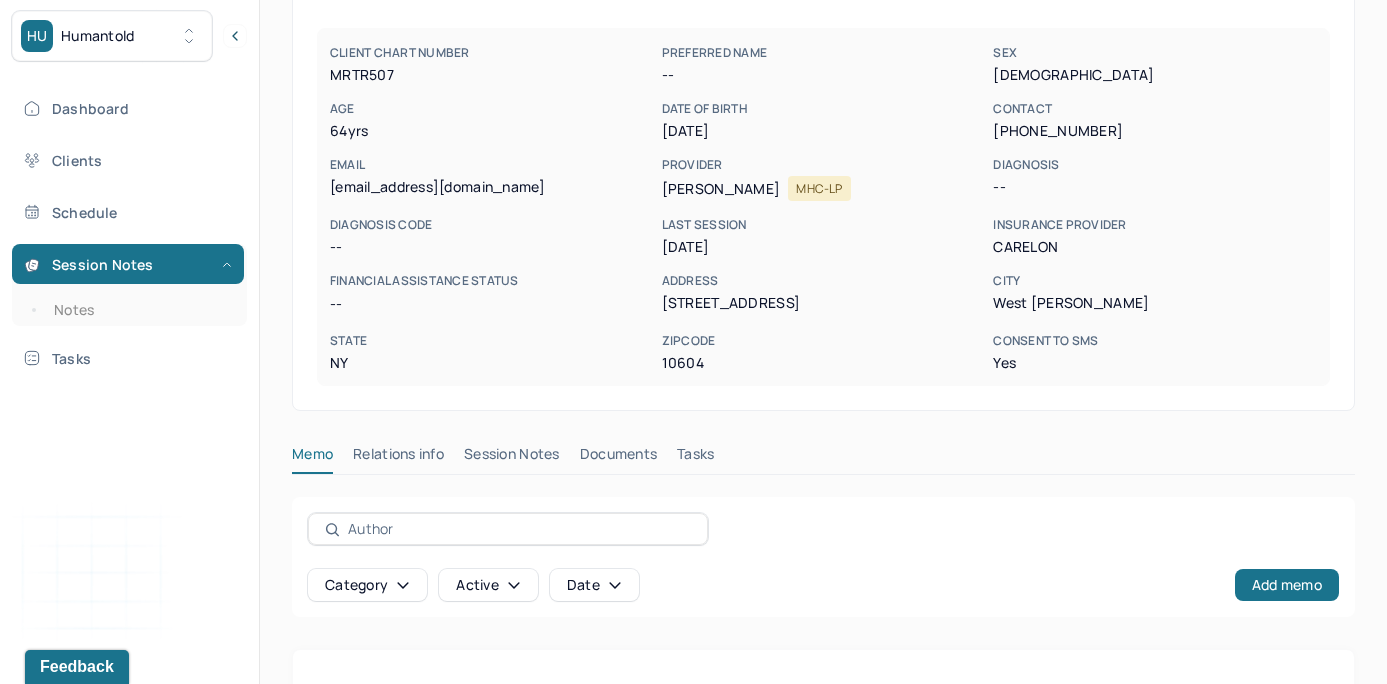 click on "Session Notes" at bounding box center (512, 458) 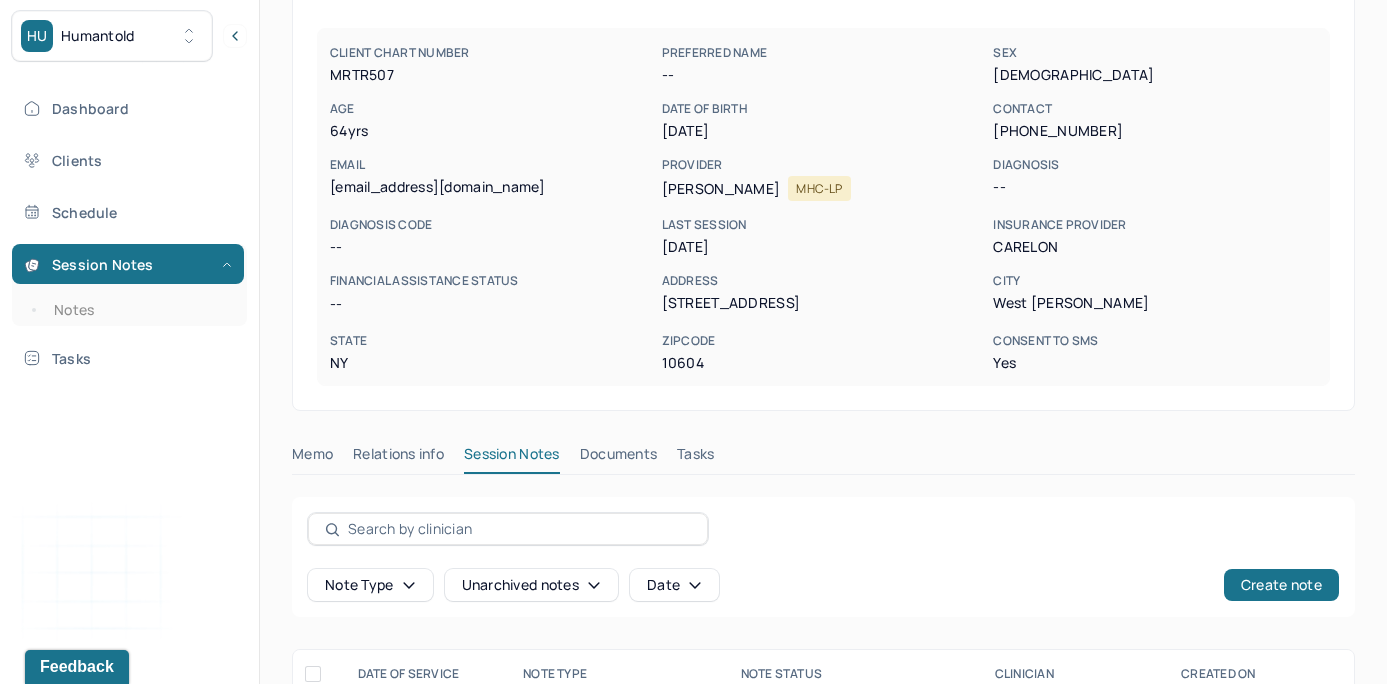 click on "Note type     Unarchived notes     Date     Create note" at bounding box center (823, 557) 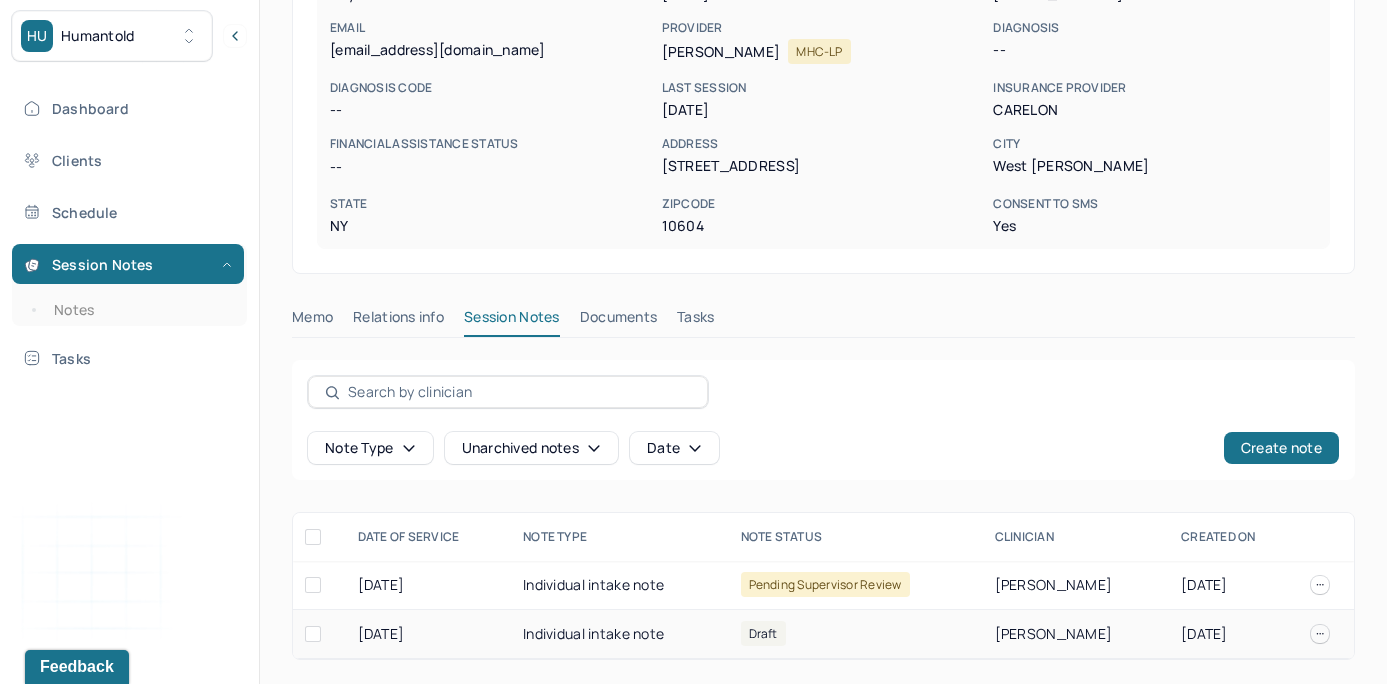 scroll, scrollTop: 312, scrollLeft: 0, axis: vertical 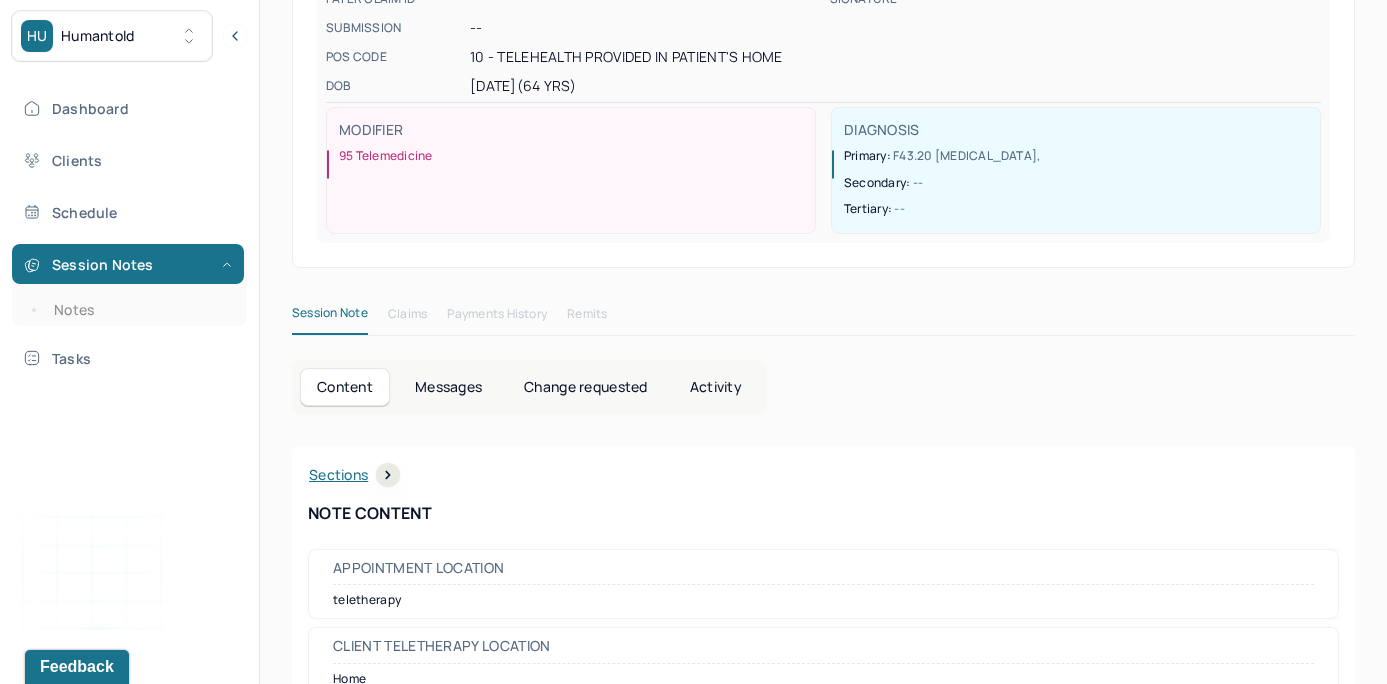 click on "Content     Messages     Change requested     Activity       Sections Identity Presenting concerns Symptoms Family history Family psychiatric history Mental health history Suicide risk assessment Mental status exam Summary Treatment goals   Sections   NOTE CONTENT Appointment location teletherapy Client Teletherapy Location Home Provider Teletherapy Location Home Consent was received for the teletherapy session Consent was received for the teletherapy session The teletherapy session was conducted via video The teletherapy session was conducted via video Primary diagnosis F43.20 [MEDICAL_DATA] Secondary diagnosis -- Tertiary diagnosis -- Identity Preferred name -- Gender [DEMOGRAPHIC_DATA] Other gender -- Pronouns -- Religion -- Education -- Race -- Ethnicity -- Sexual orientation -- Other sexual orientation -- Current employment -- Current employment details -- Relationship status -- Name of partner -- Emergency contact information -- Legal problems -- Presenting Concerns Symptoms Anxiety Anxiety -- --" at bounding box center [823, 4958] 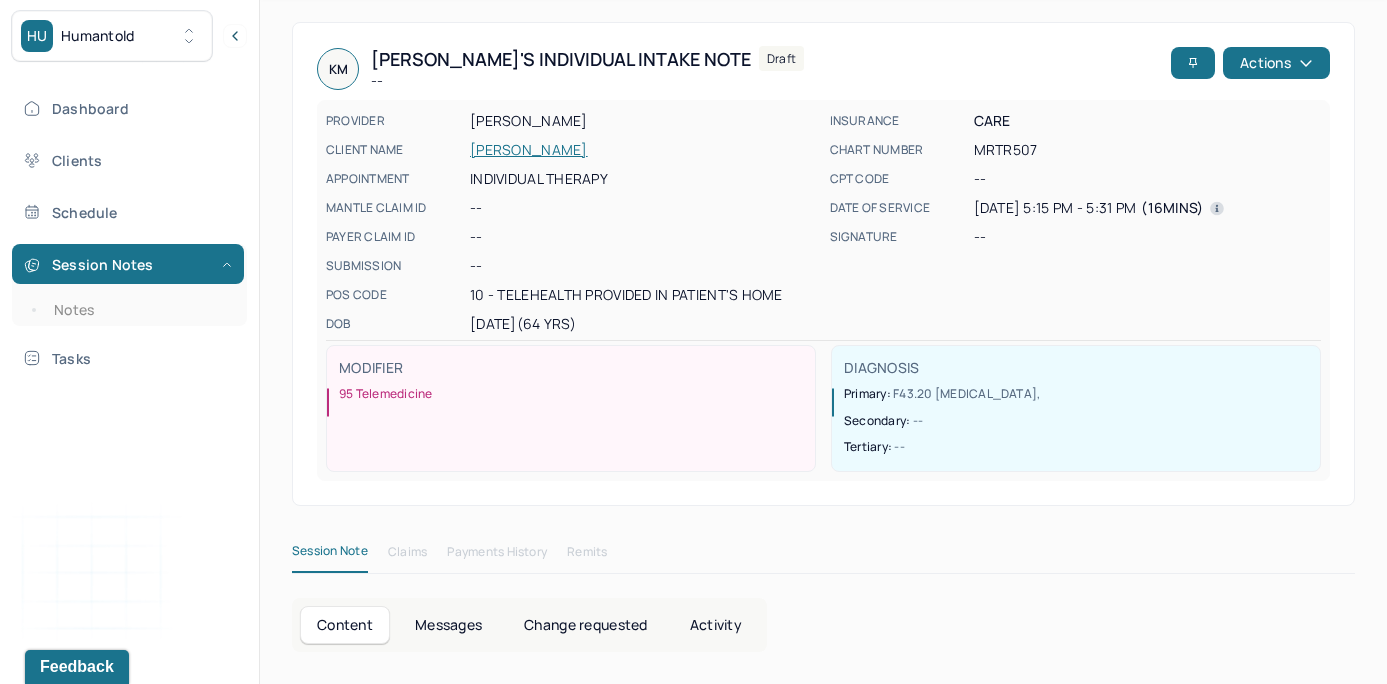 scroll, scrollTop: -2, scrollLeft: 0, axis: vertical 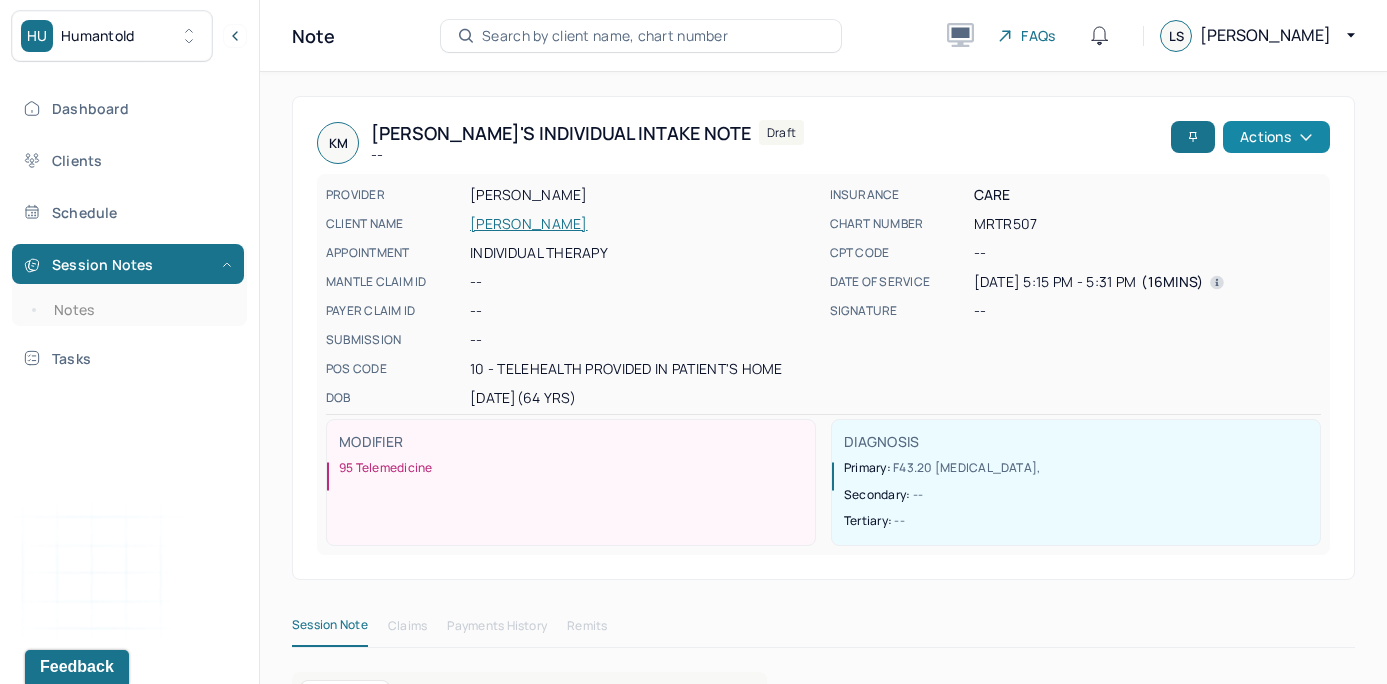 click on "KM [PERSON_NAME]'s   Individual intake note -- Draft       Actions" at bounding box center (823, 143) 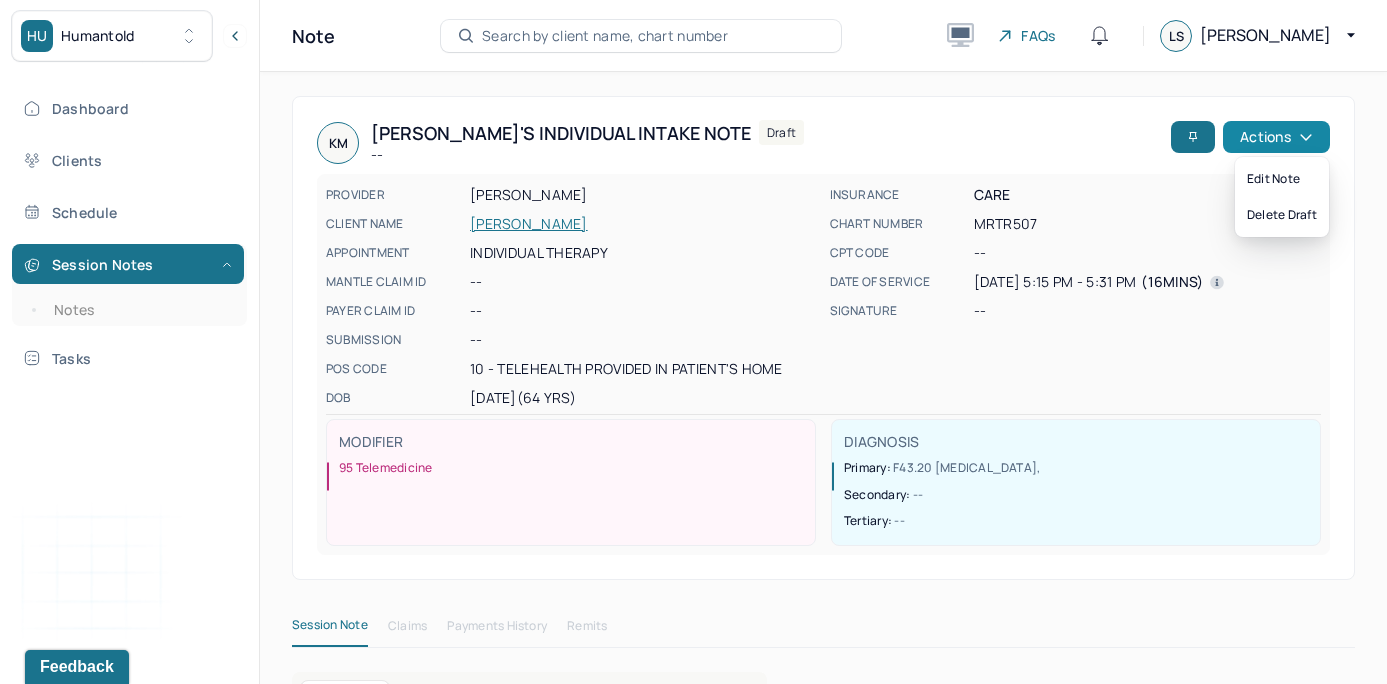 click on "Actions" at bounding box center [1276, 137] 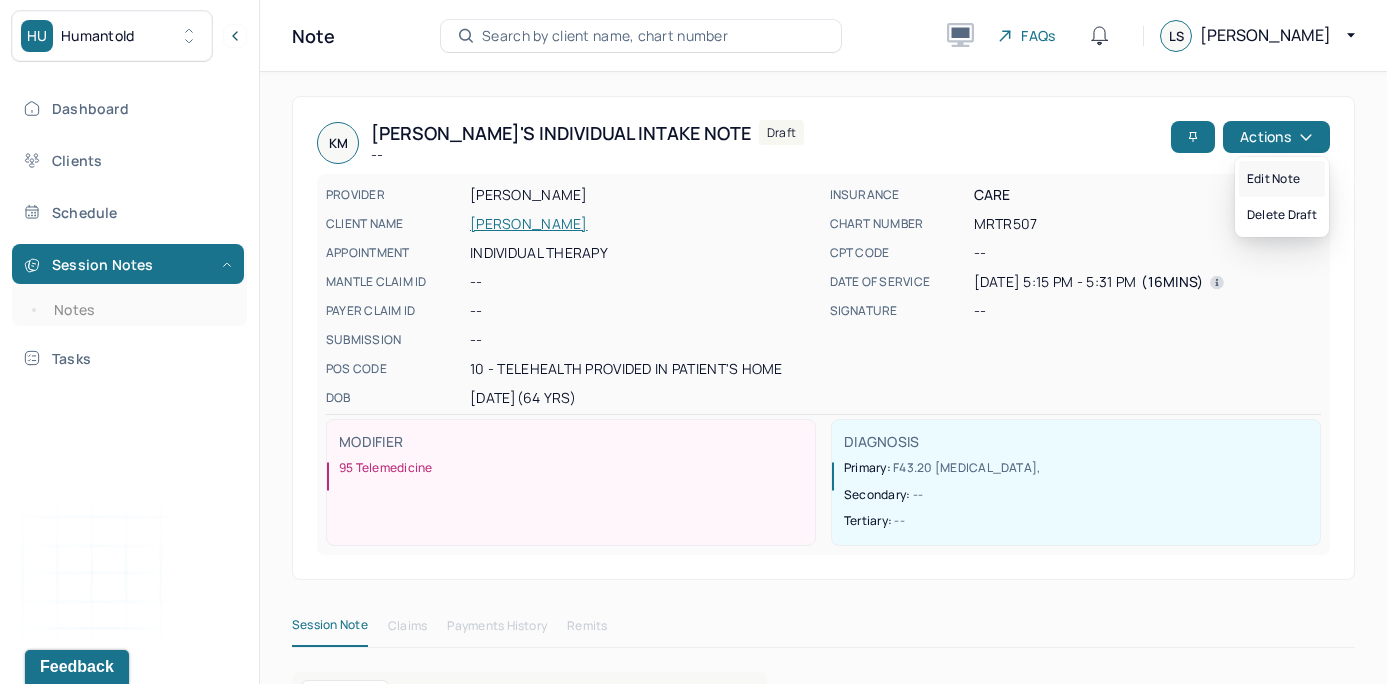 click on "Edit note" at bounding box center [1282, 179] 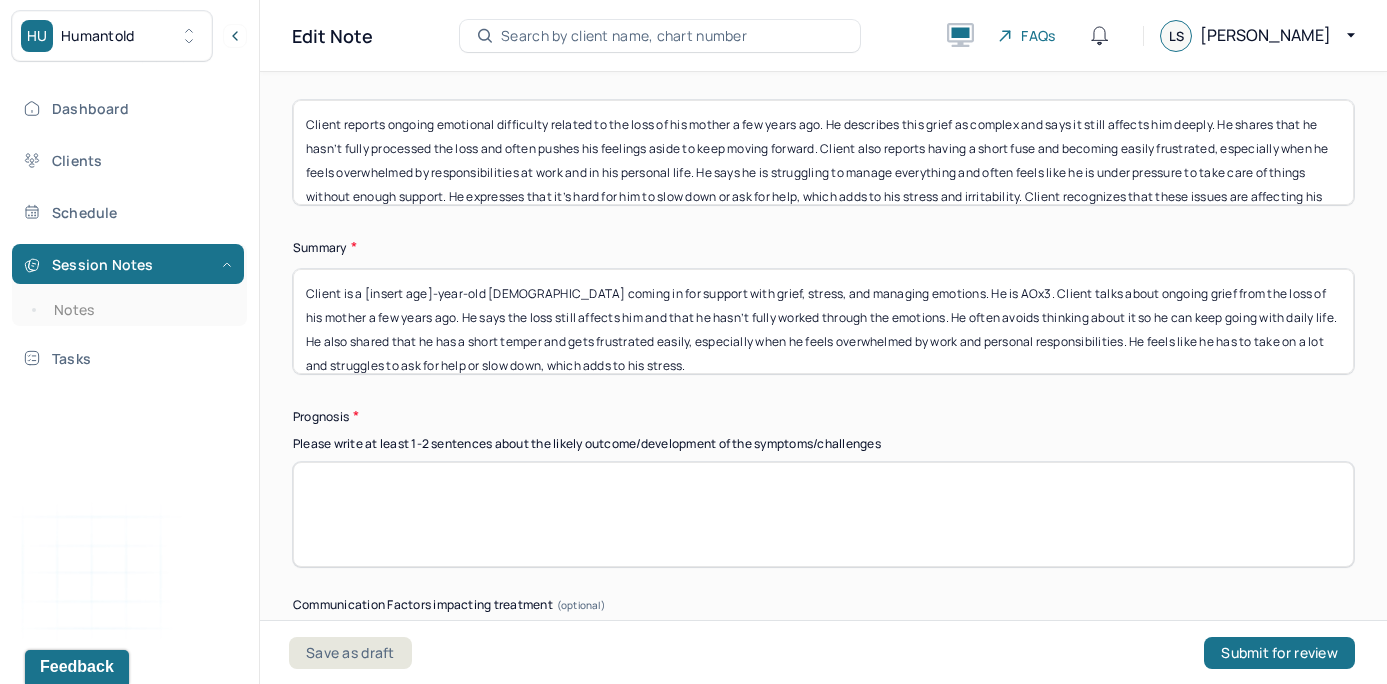 scroll, scrollTop: 10310, scrollLeft: 0, axis: vertical 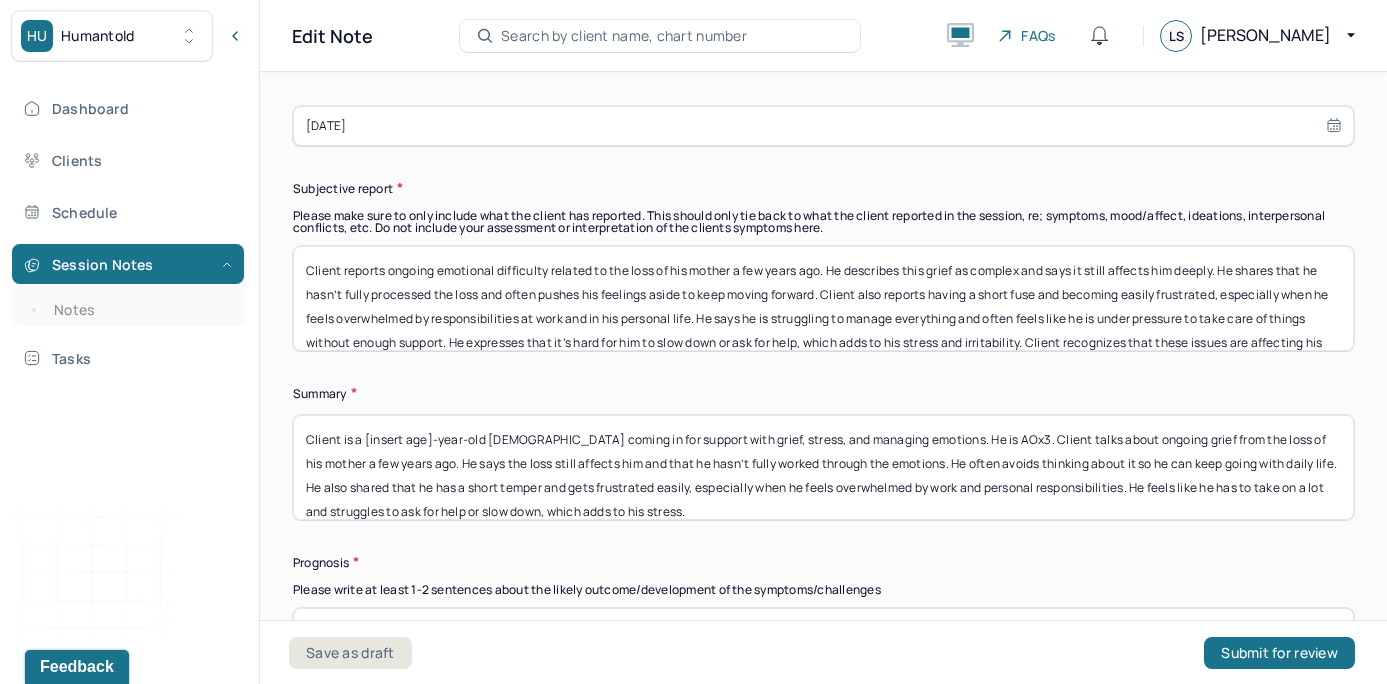 drag, startPoint x: 439, startPoint y: 421, endPoint x: 364, endPoint y: 420, distance: 75.00667 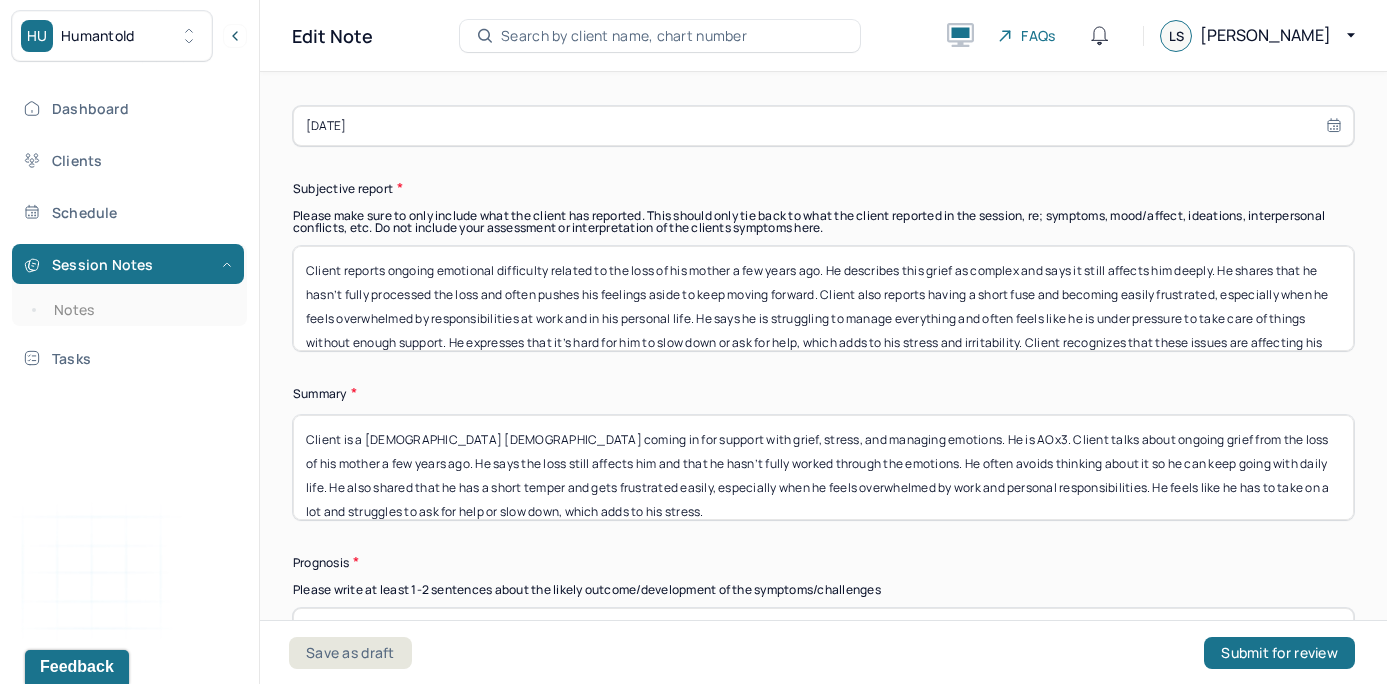 click on "Client is a [insert age]-year-old [DEMOGRAPHIC_DATA] coming in for support with grief, stress, and managing emotions. He is AOx3. Client talks about ongoing grief from the loss of his mother a few years ago. He says the loss still affects him and that he hasn’t fully worked through the emotions. He often avoids thinking about it so he can keep going with daily life. He also shared that he has a short temper and gets frustrated easily, especially when he feels overwhelmed by work and personal responsibilities. He feels like he has to take on a lot and struggles to ask for help or slow down, which adds to his stress.
Client appears motivated and goal-oriented. He seems to understand how his grief and stress are impacting his well-being and is open to making changes. The supervisor and clinician talked with him about treatment goals during the intake. These goals are still appropriate and will focus on helping him work through his grief, manage emotions, and find better ways to handle stress and responsibilities." at bounding box center (823, 467) 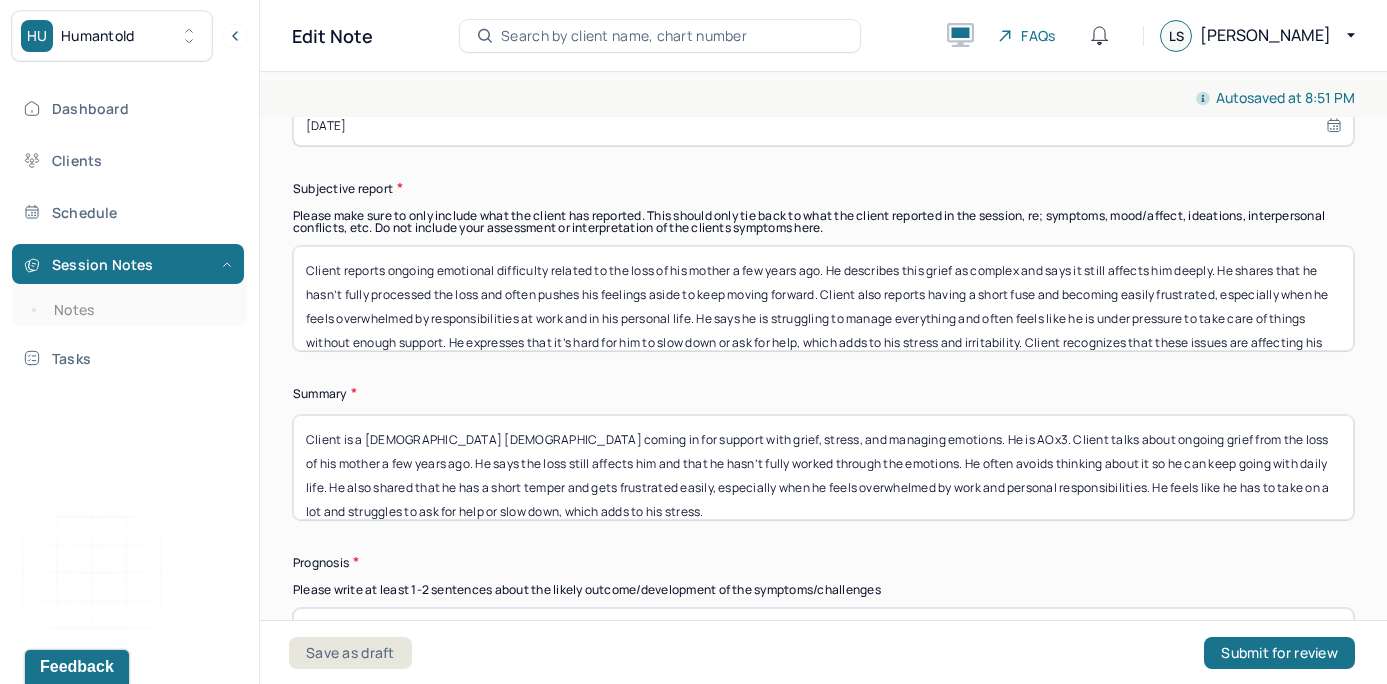 type on "Client is a [DEMOGRAPHIC_DATA] [DEMOGRAPHIC_DATA] coming in for support with grief, stress, and managing emotions. He is AOx3. Client talks about ongoing grief from the loss of his mother a few years ago. He says the loss still affects him and that he hasn’t fully worked through the emotions. He often avoids thinking about it so he can keep going with daily life. He also shared that he has a short temper and gets frustrated easily, especially when he feels overwhelmed by work and personal responsibilities. He feels like he has to take on a lot and struggles to ask for help or slow down, which adds to his stress.
Client appears motivated and goal-oriented. He seems to understand how his grief and stress are impacting his well-being and is open to making changes. The supervisor and clinician talked with him about treatment goals during the intake. These goals are still appropriate and will focus on helping him work through his grief, manage emotions, and find better ways to handle stress and responsibilities." 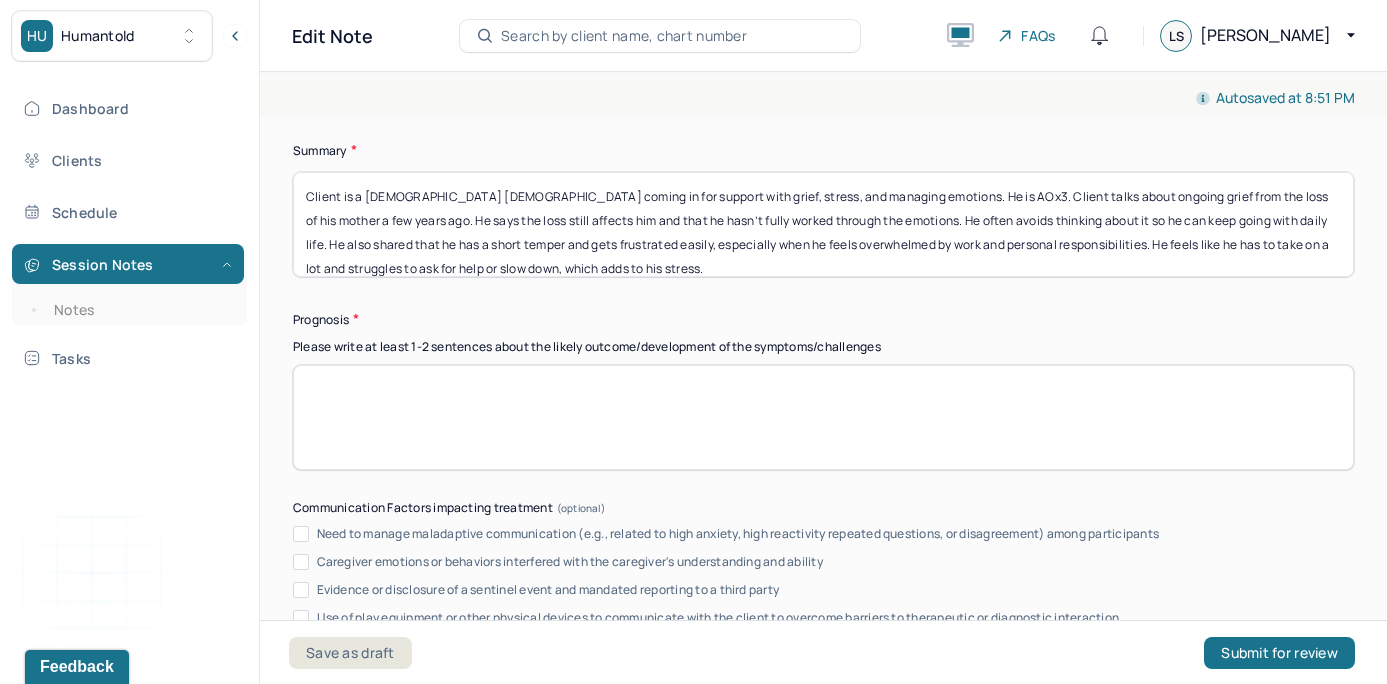 scroll, scrollTop: 10576, scrollLeft: 0, axis: vertical 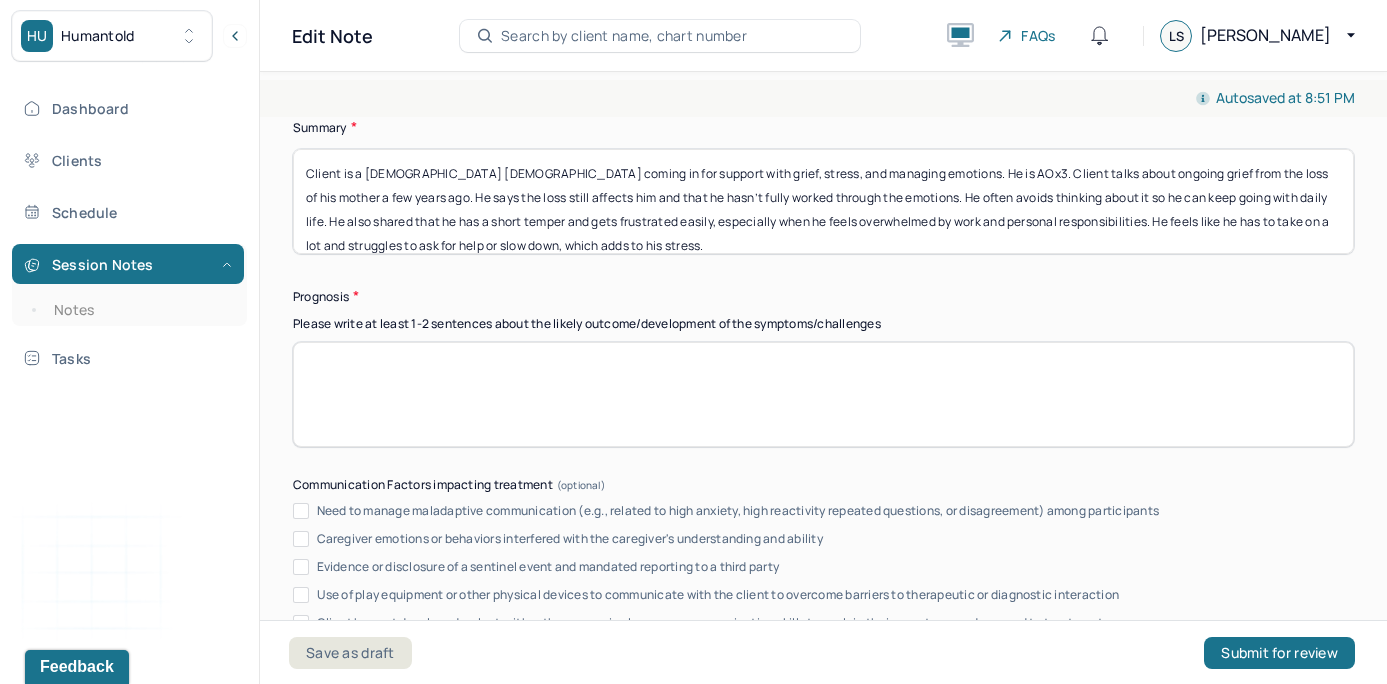 click at bounding box center (823, 394) 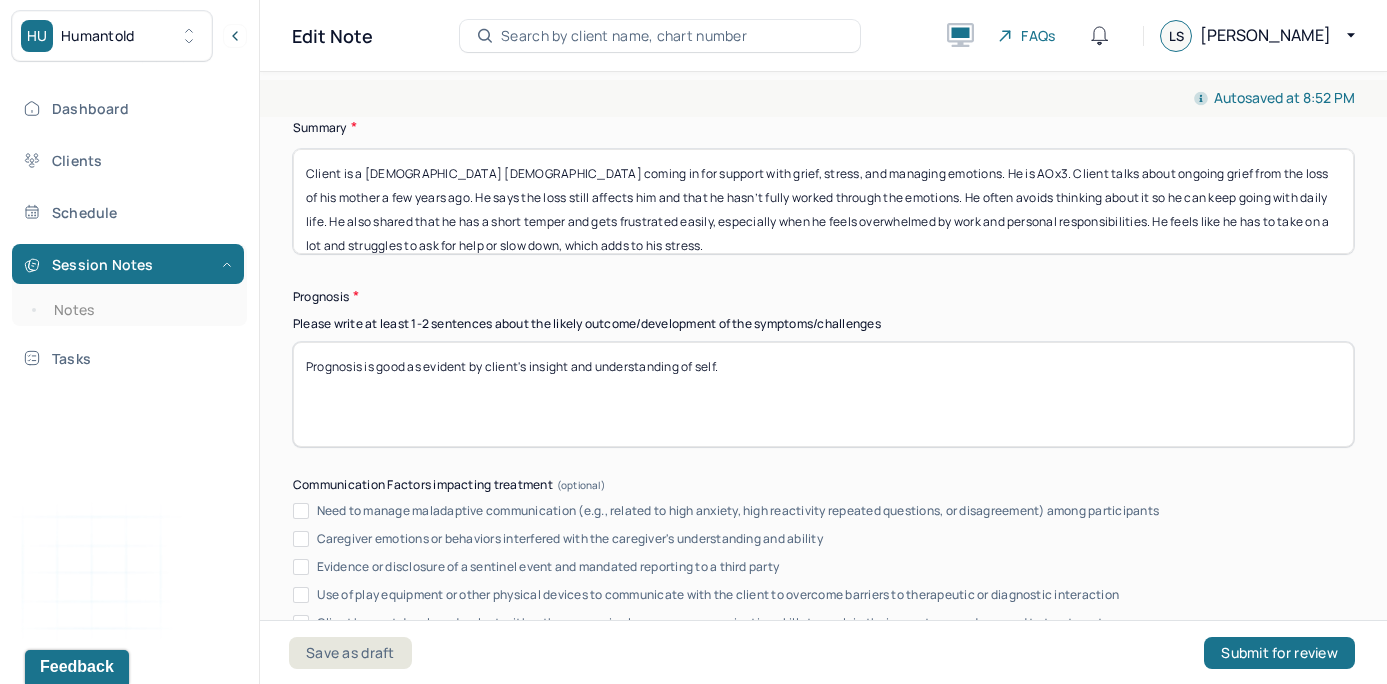 type on "Prognosis is good as evident by client's insight and understanding of self." 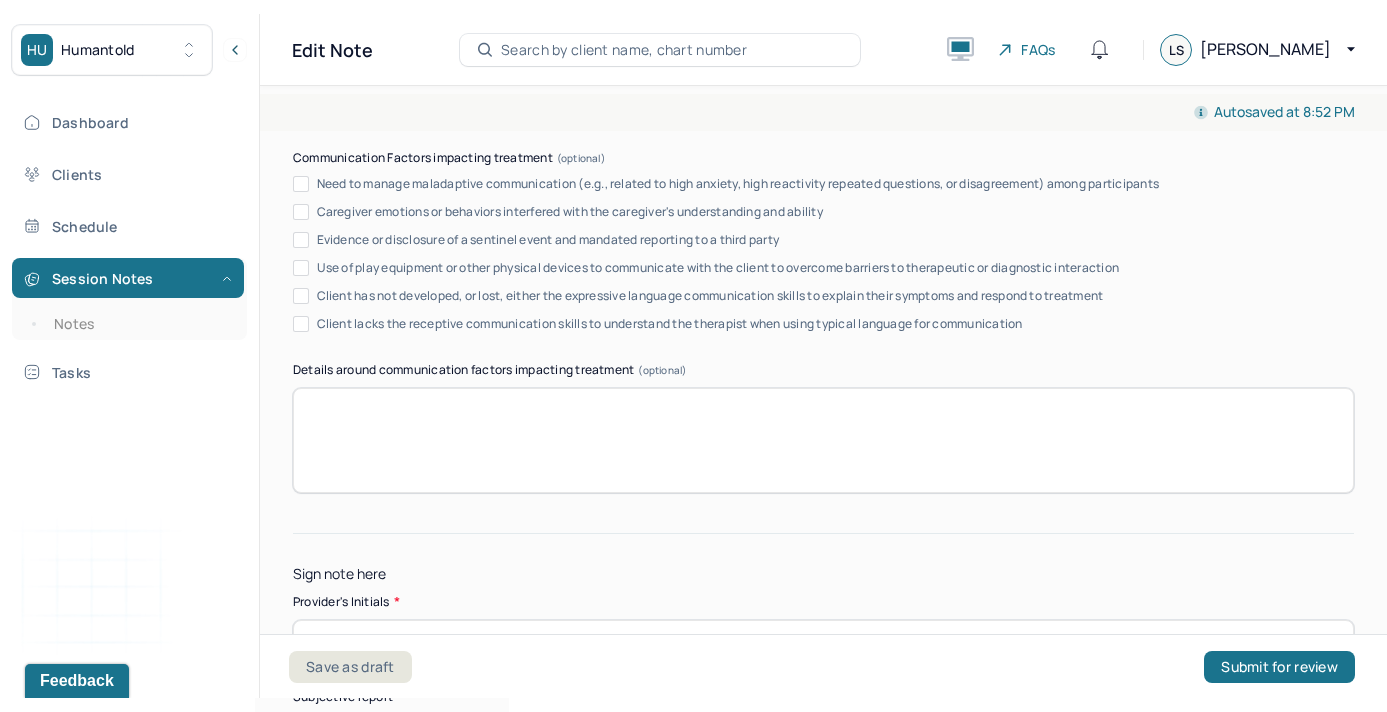 scroll, scrollTop: 10939, scrollLeft: 0, axis: vertical 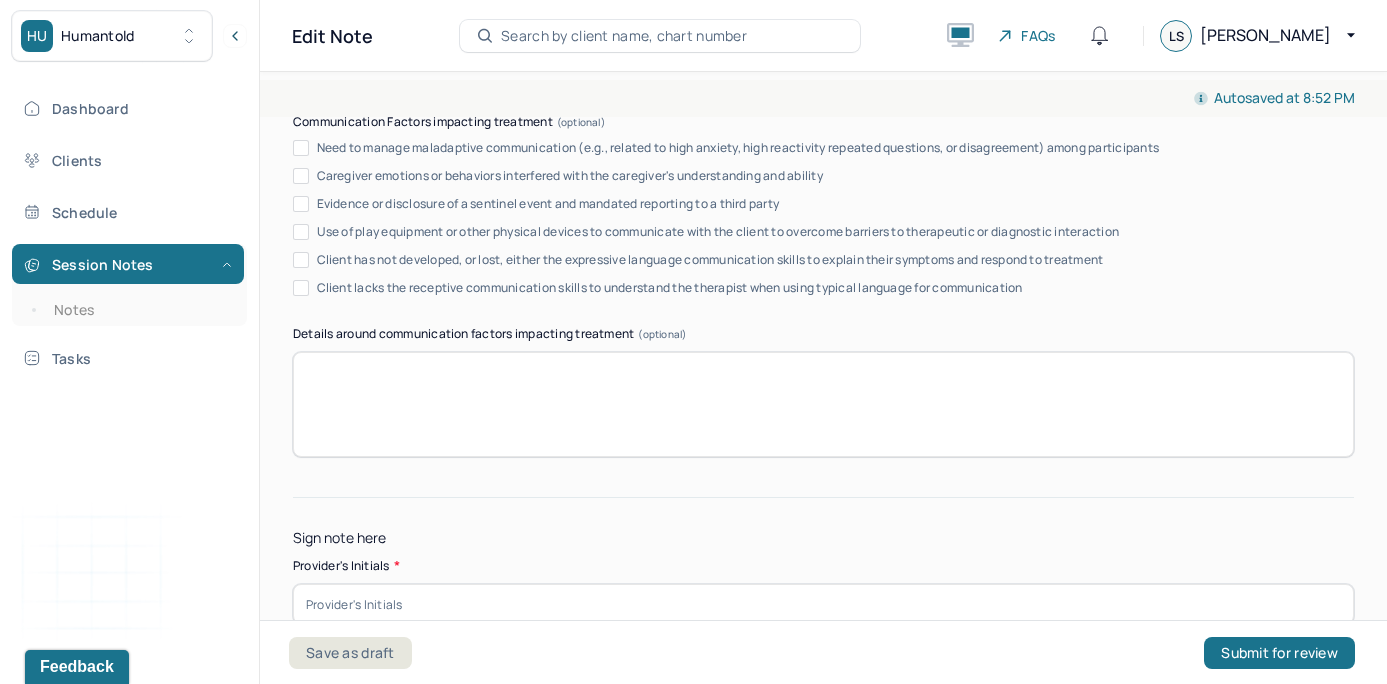 click at bounding box center [823, 604] 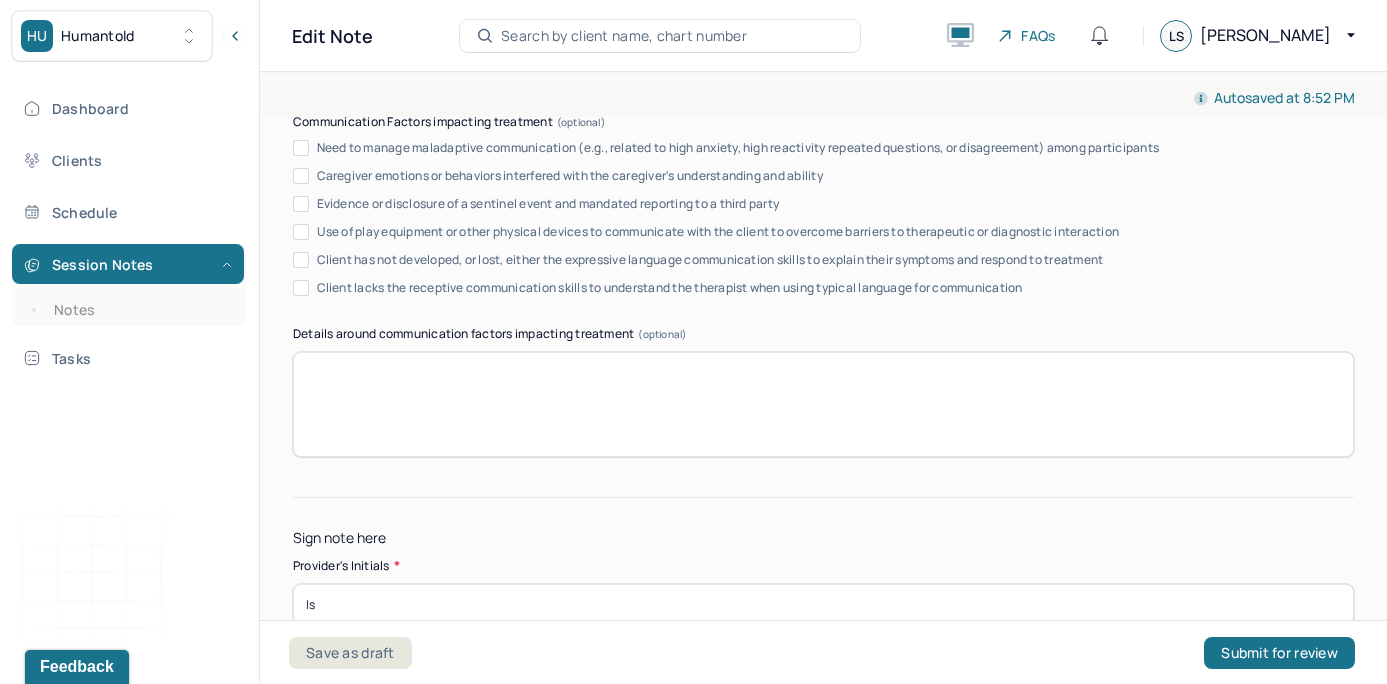 type on "ls" 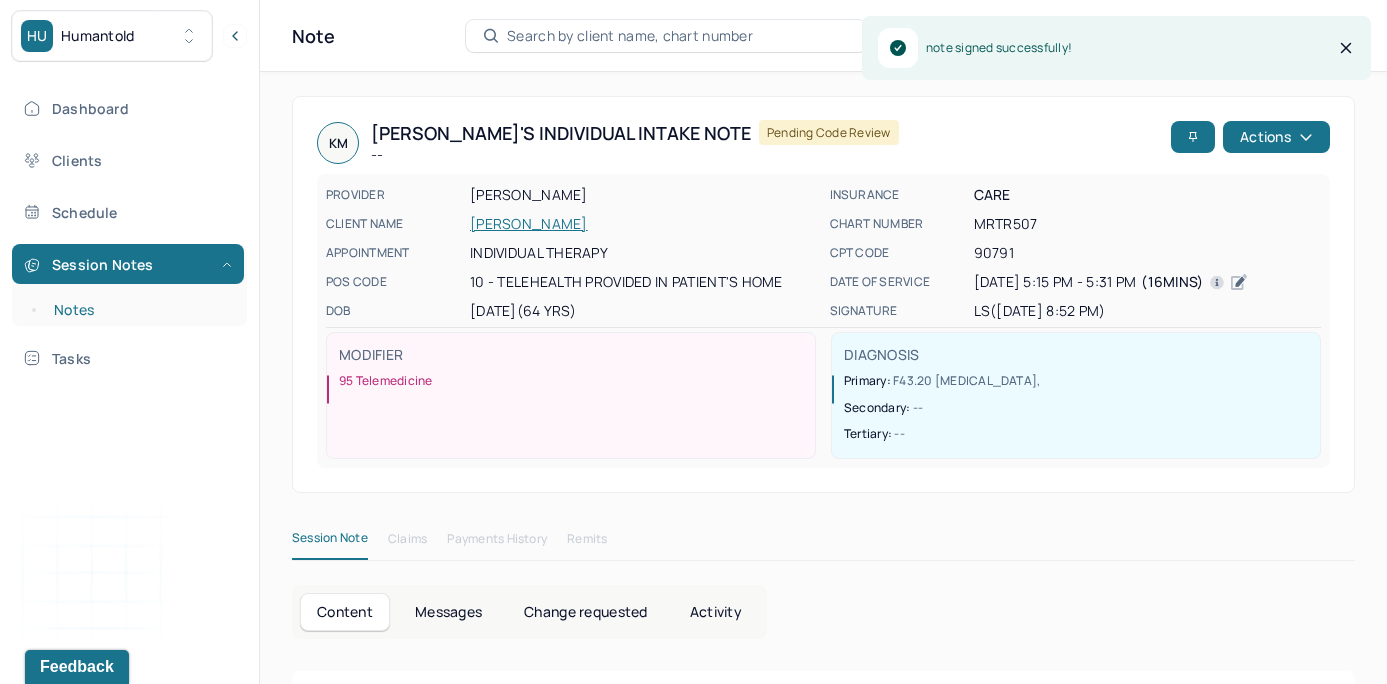 click on "Notes" at bounding box center [139, 310] 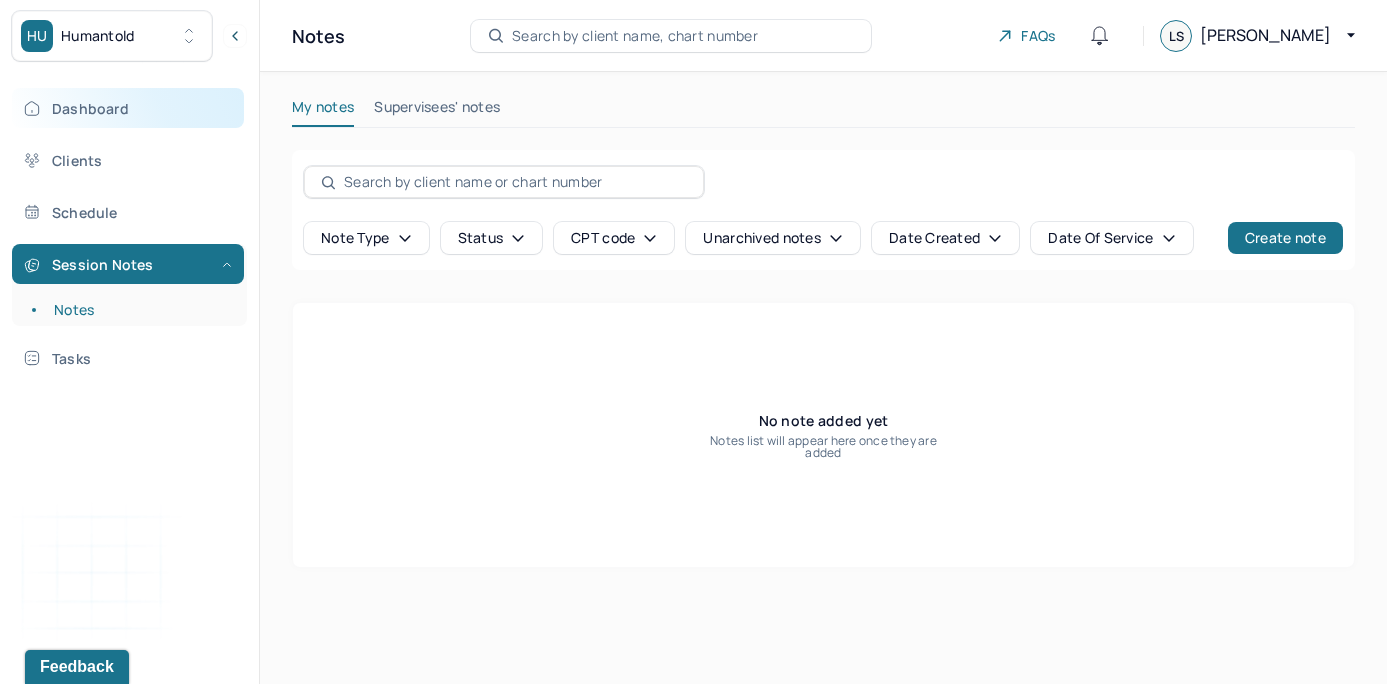 click on "Dashboard" at bounding box center [128, 108] 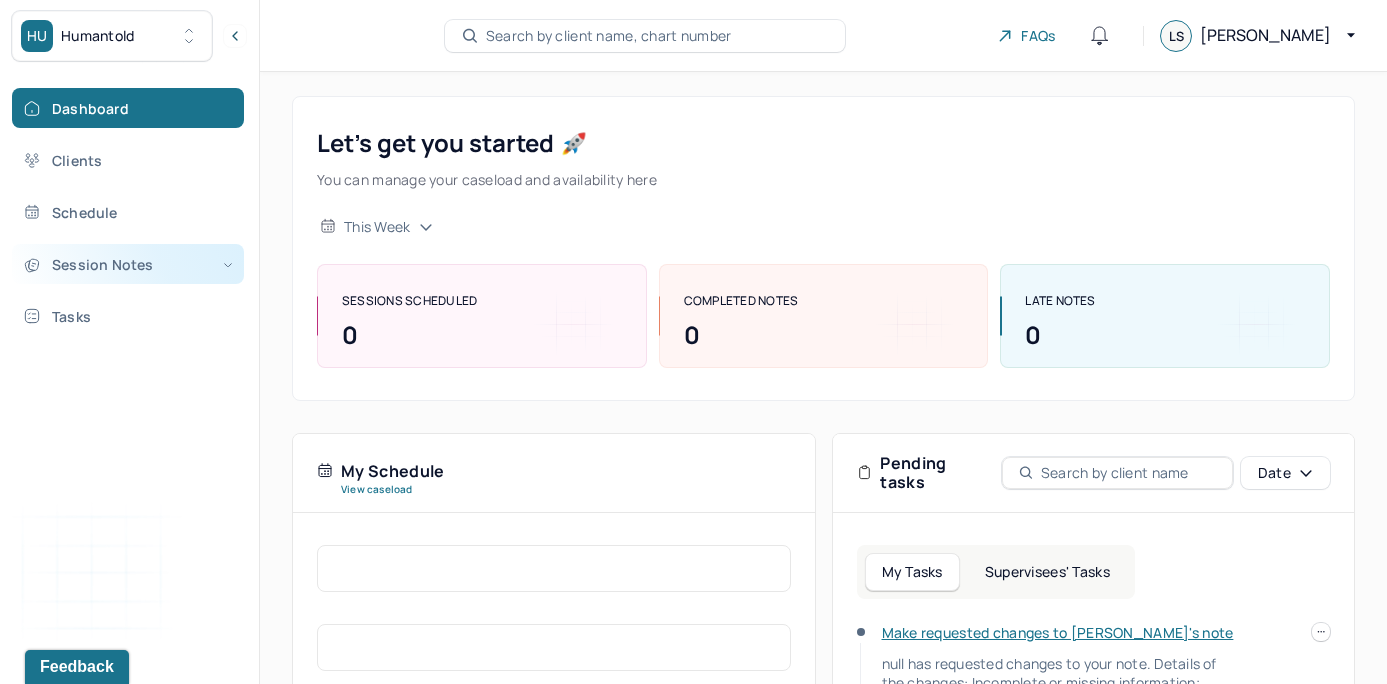 click on "Session Notes" at bounding box center [128, 264] 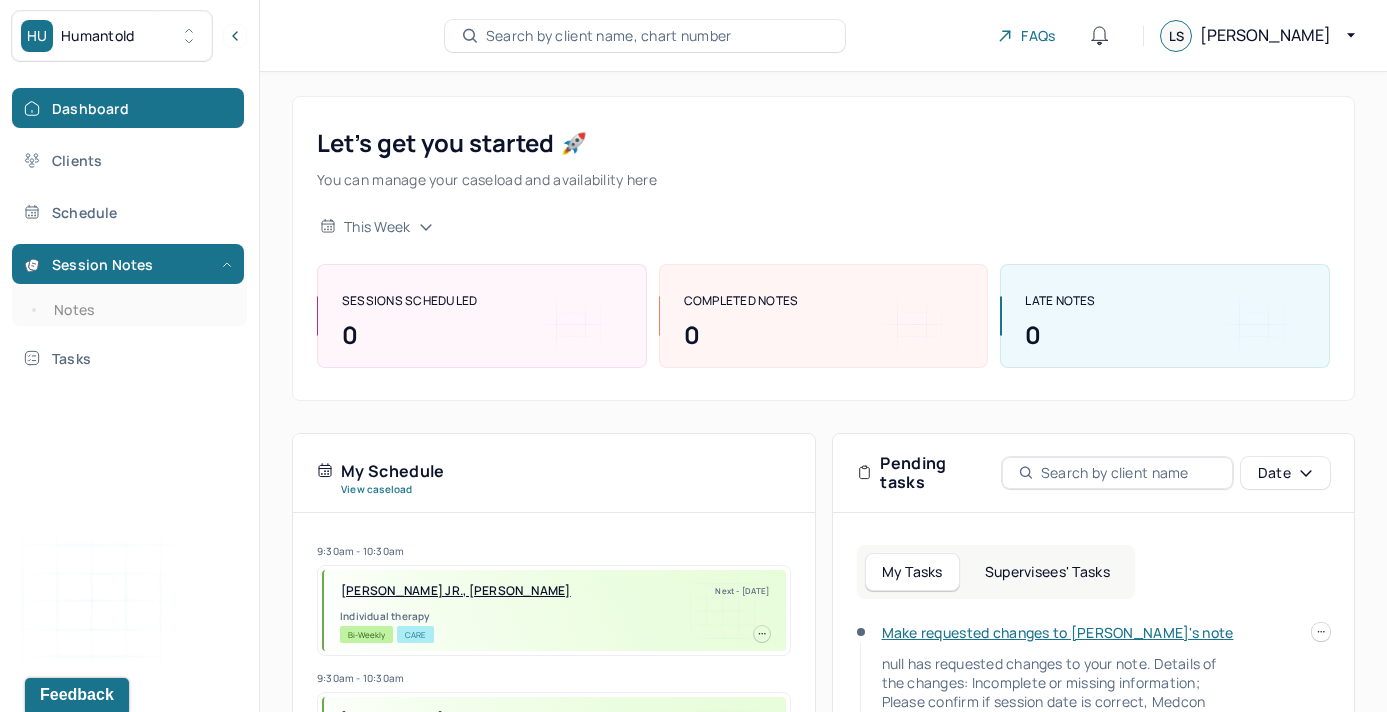 click on "Search by client name, chart number" at bounding box center (609, 36) 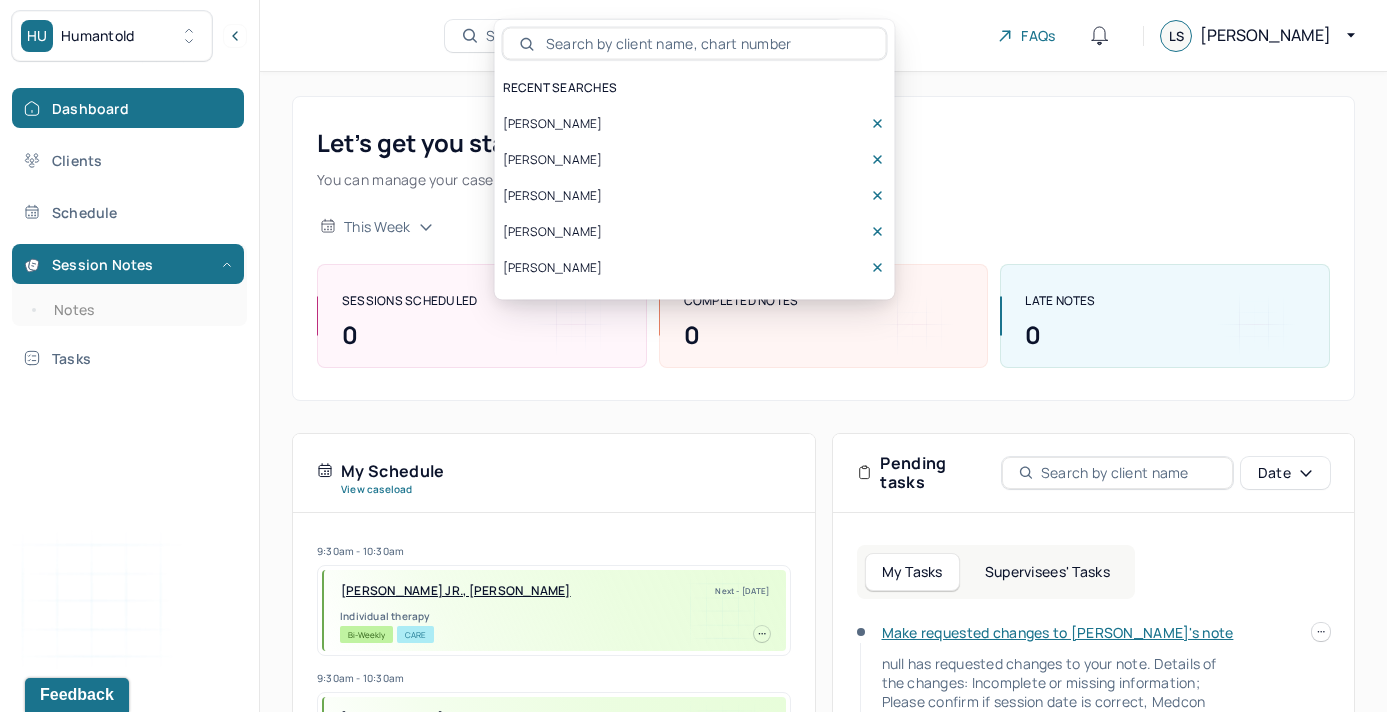 scroll, scrollTop: 0, scrollLeft: 0, axis: both 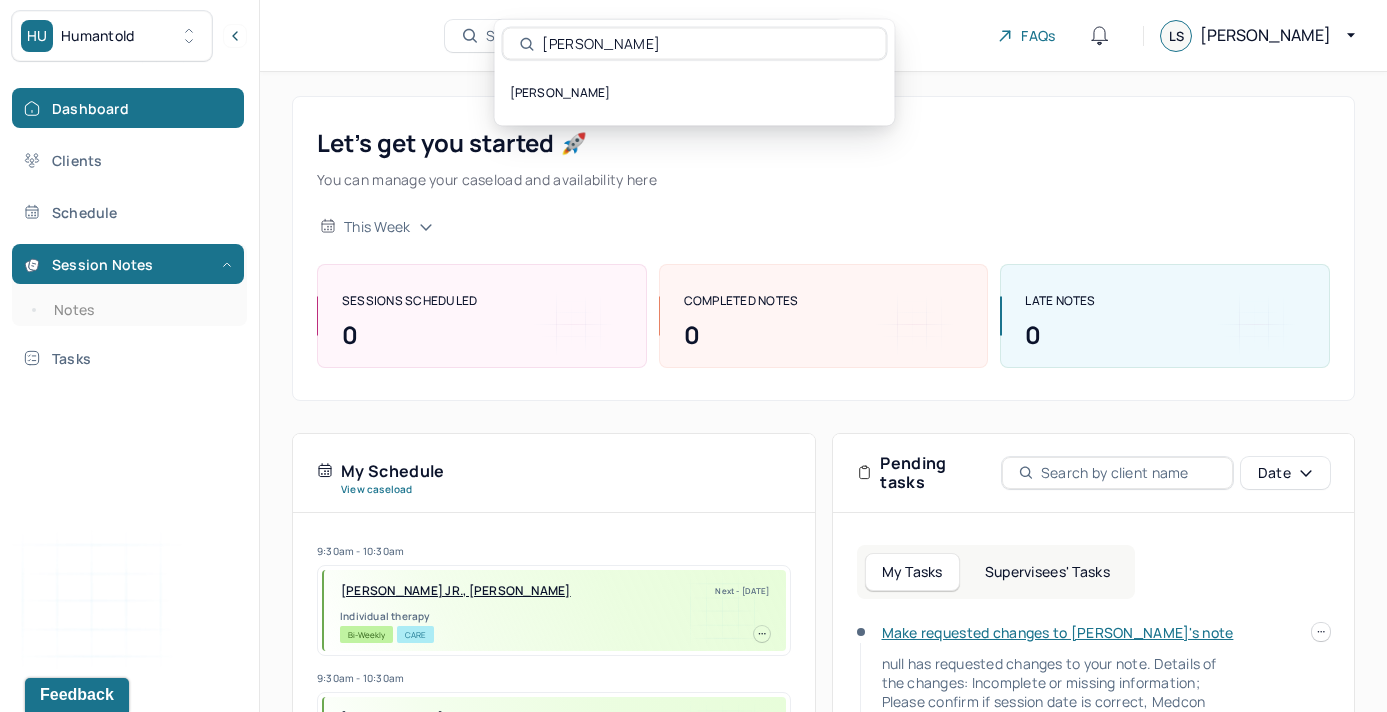 type on "[PERSON_NAME]" 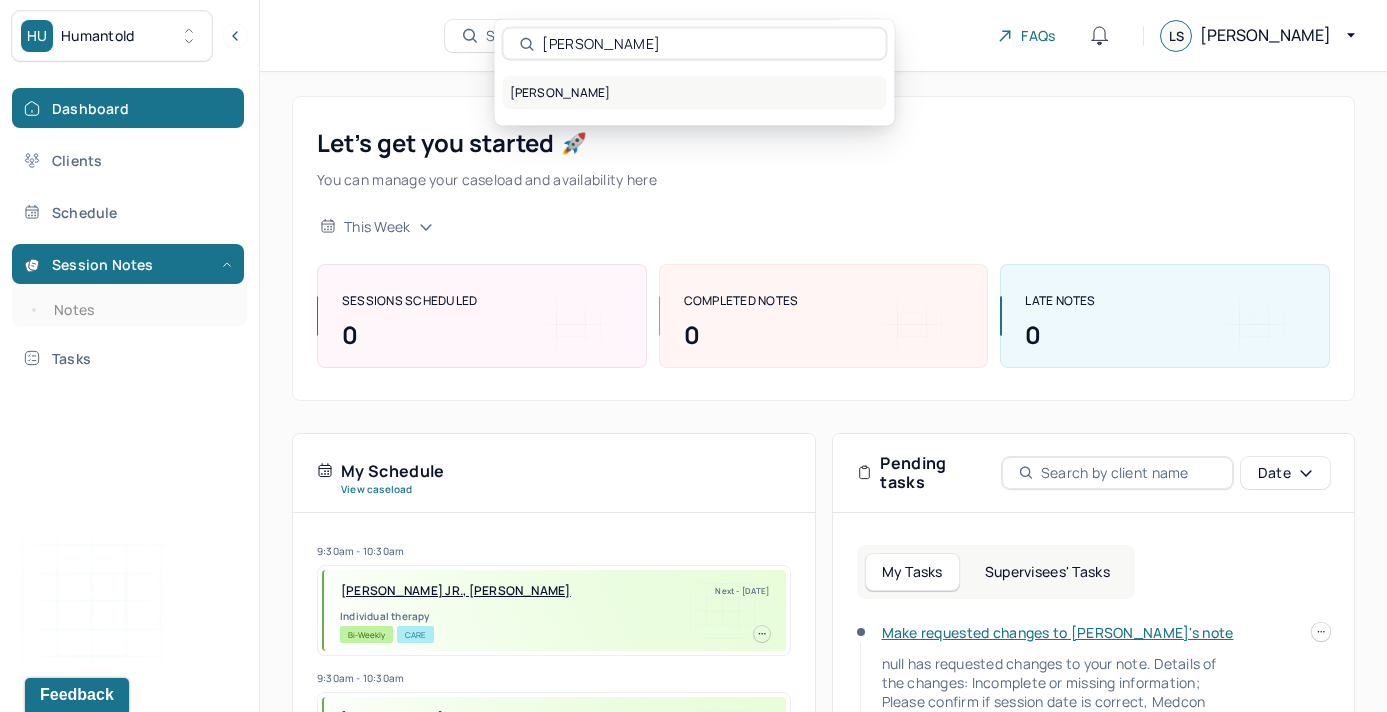 drag, startPoint x: 622, startPoint y: 31, endPoint x: 693, endPoint y: 92, distance: 93.60555 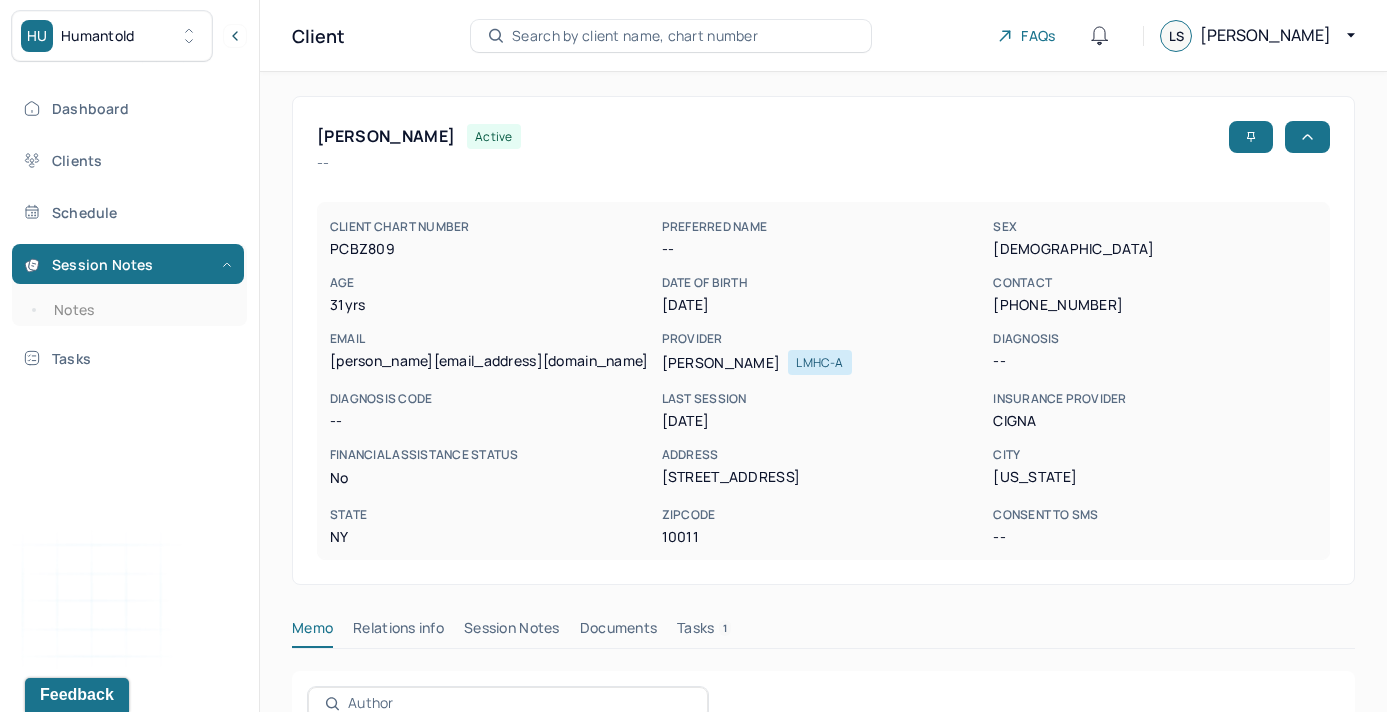 drag, startPoint x: 828, startPoint y: 137, endPoint x: 828, endPoint y: 124, distance: 13 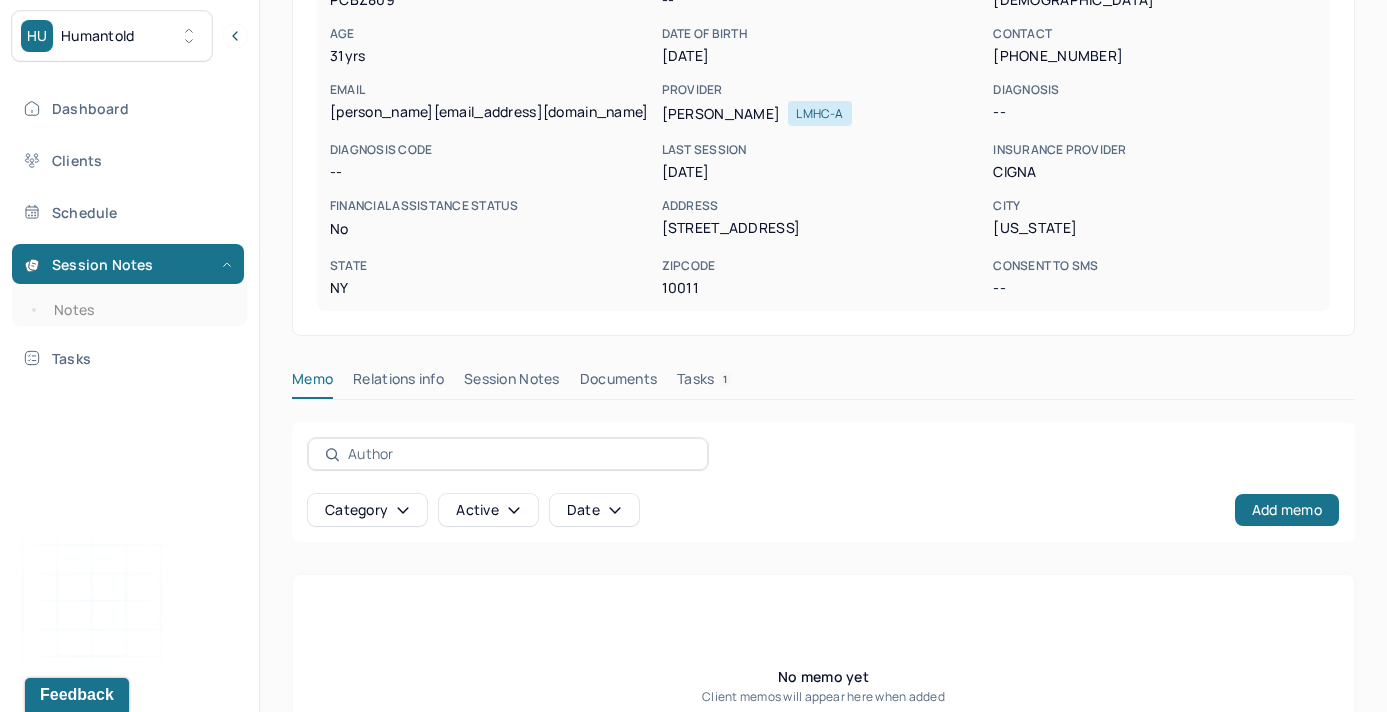 scroll, scrollTop: 252, scrollLeft: 0, axis: vertical 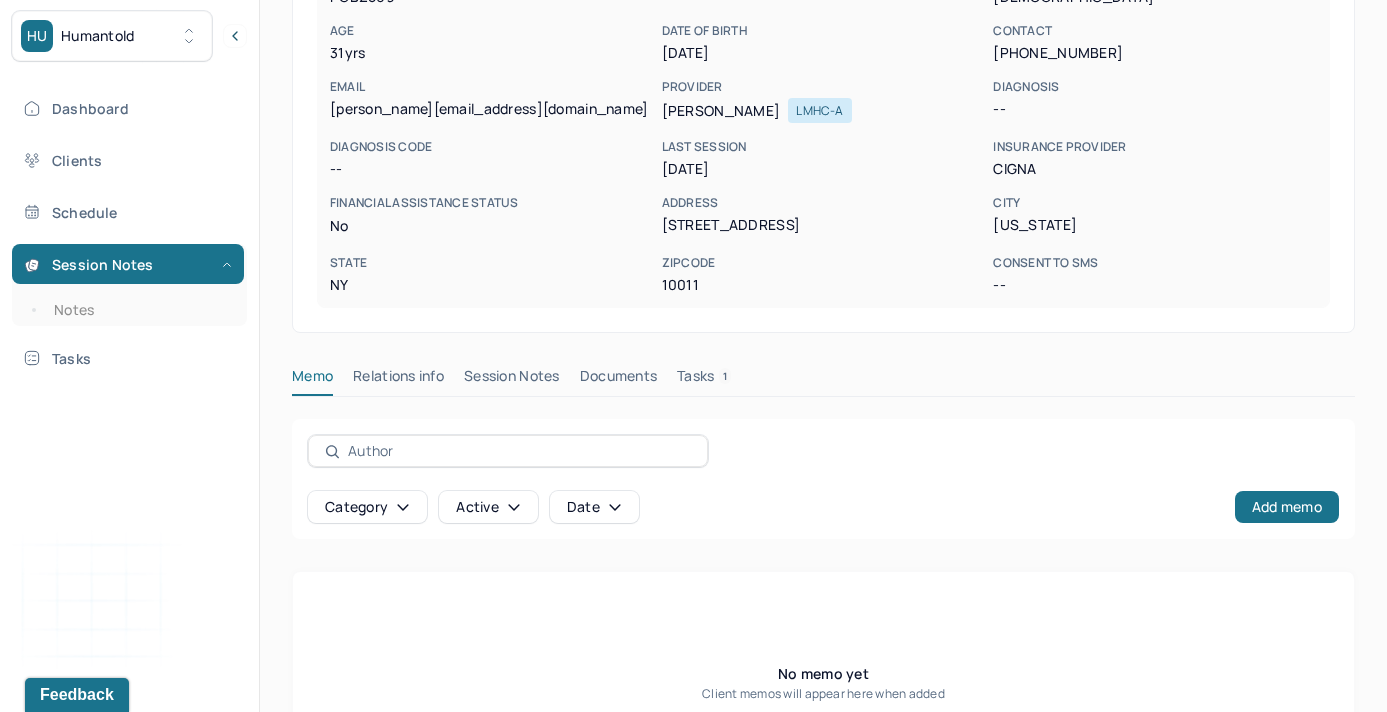 click on "Session Notes" at bounding box center [512, 380] 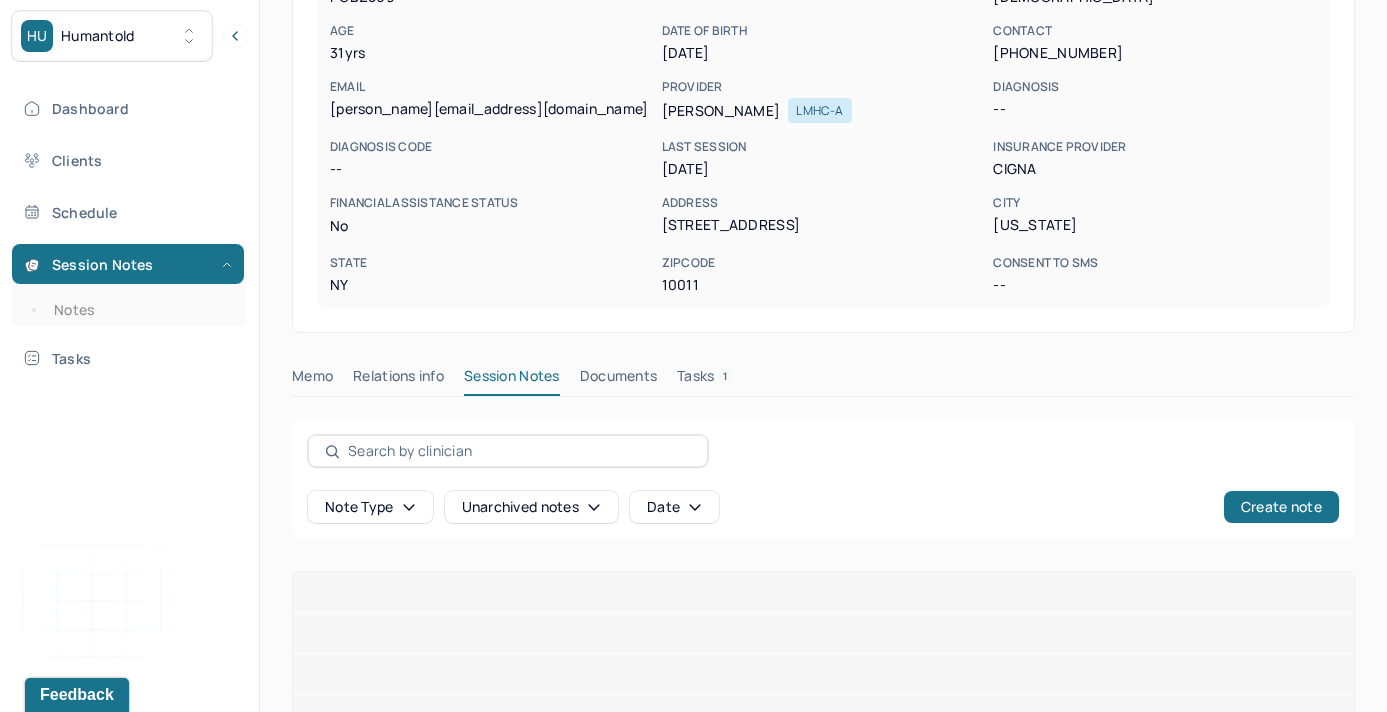 click on "Relations info" at bounding box center [398, 380] 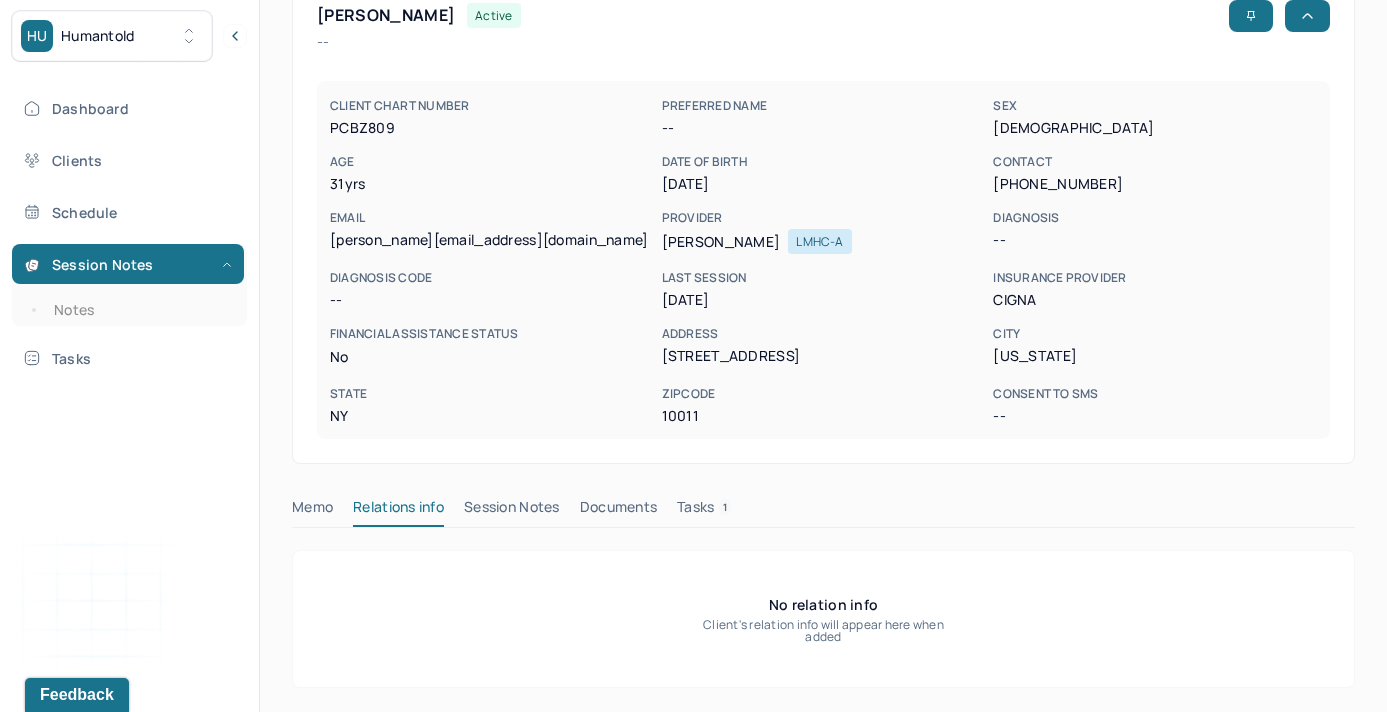 scroll, scrollTop: 121, scrollLeft: 0, axis: vertical 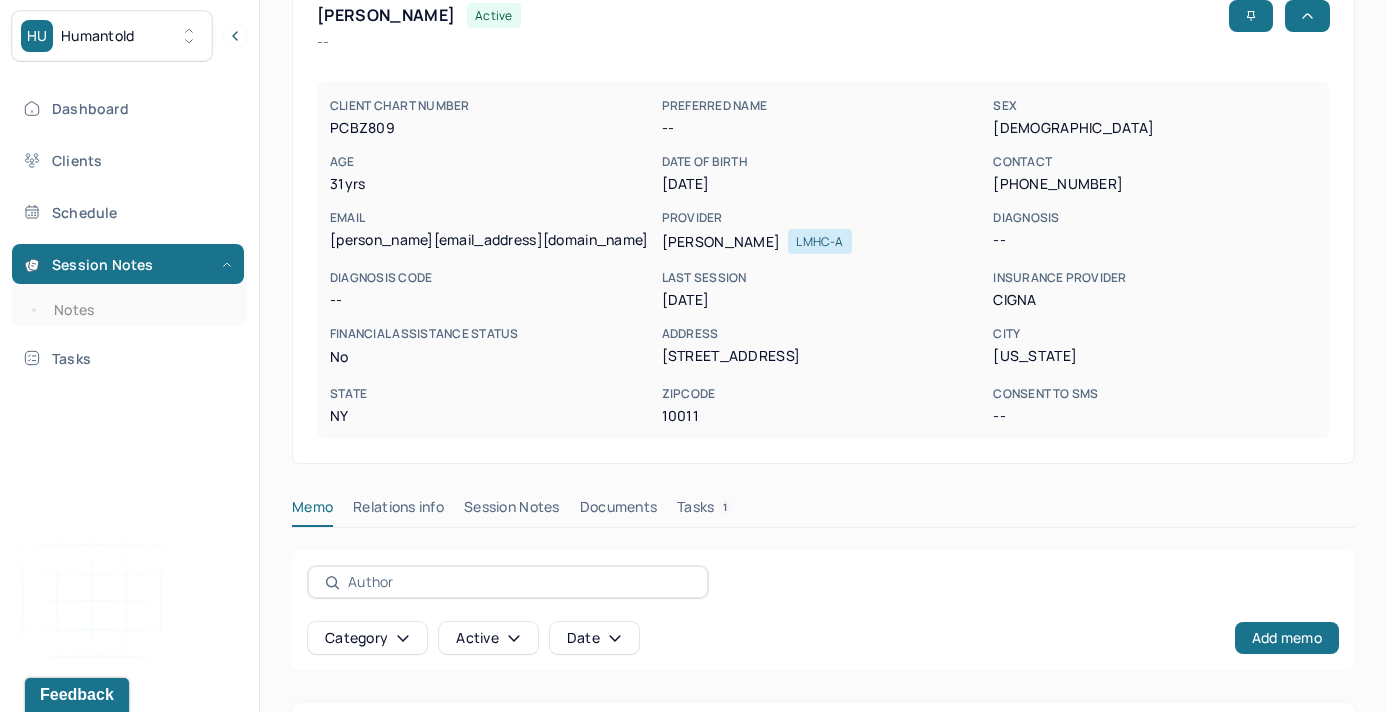 click on "Session Notes" at bounding box center [512, 511] 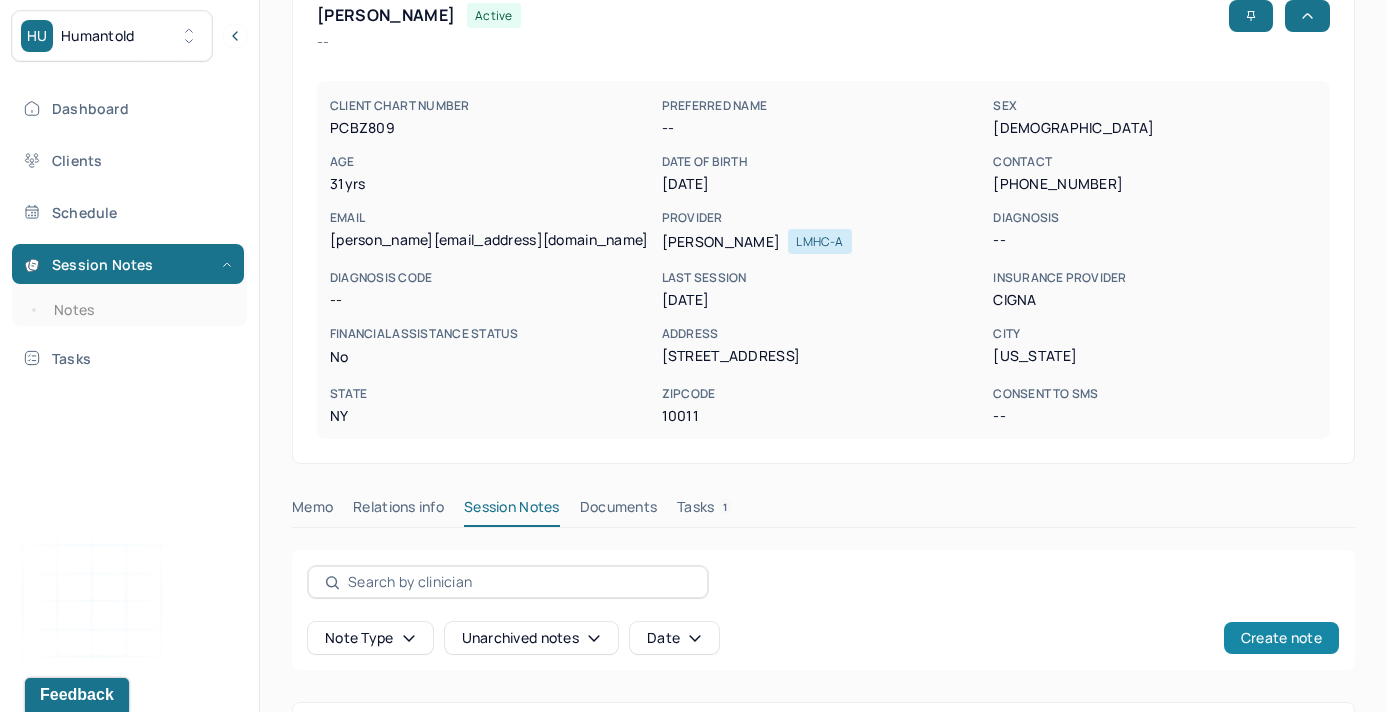 click on "Create note" at bounding box center (1281, 638) 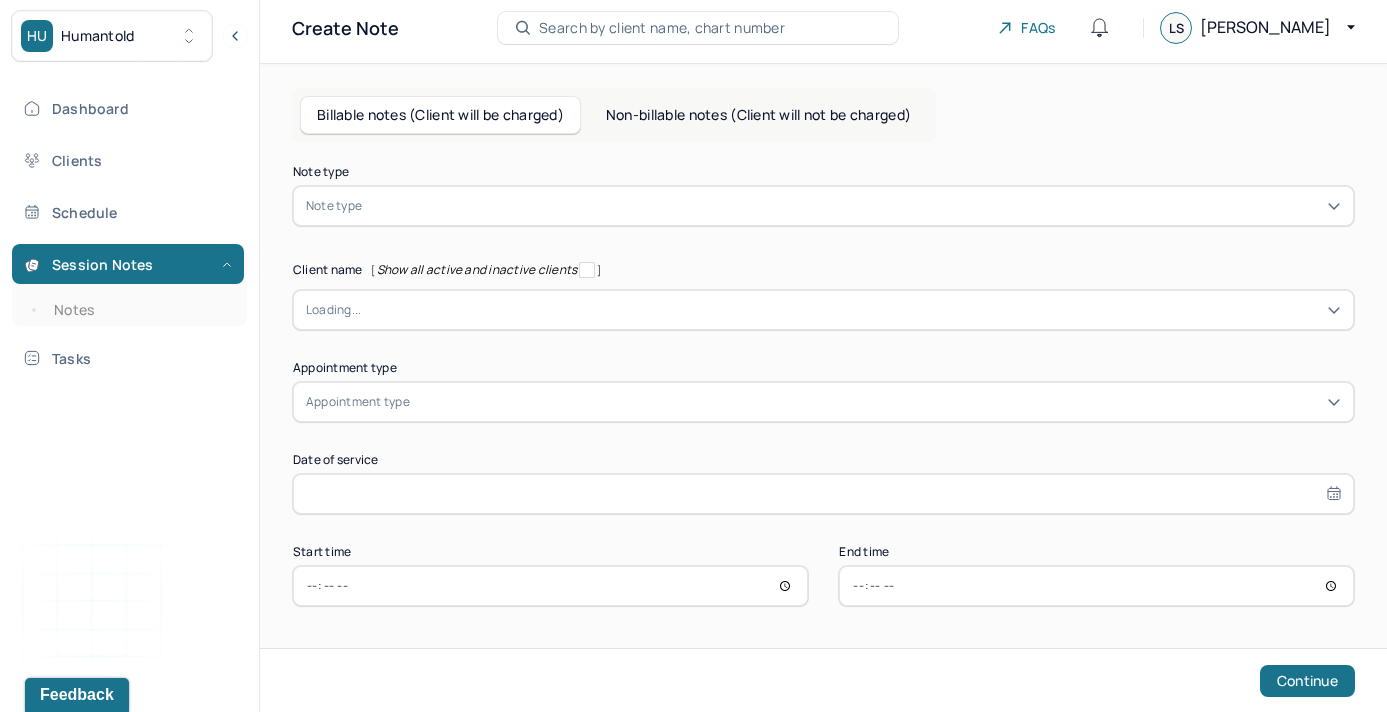 click on "Note type Note type" at bounding box center (823, 196) 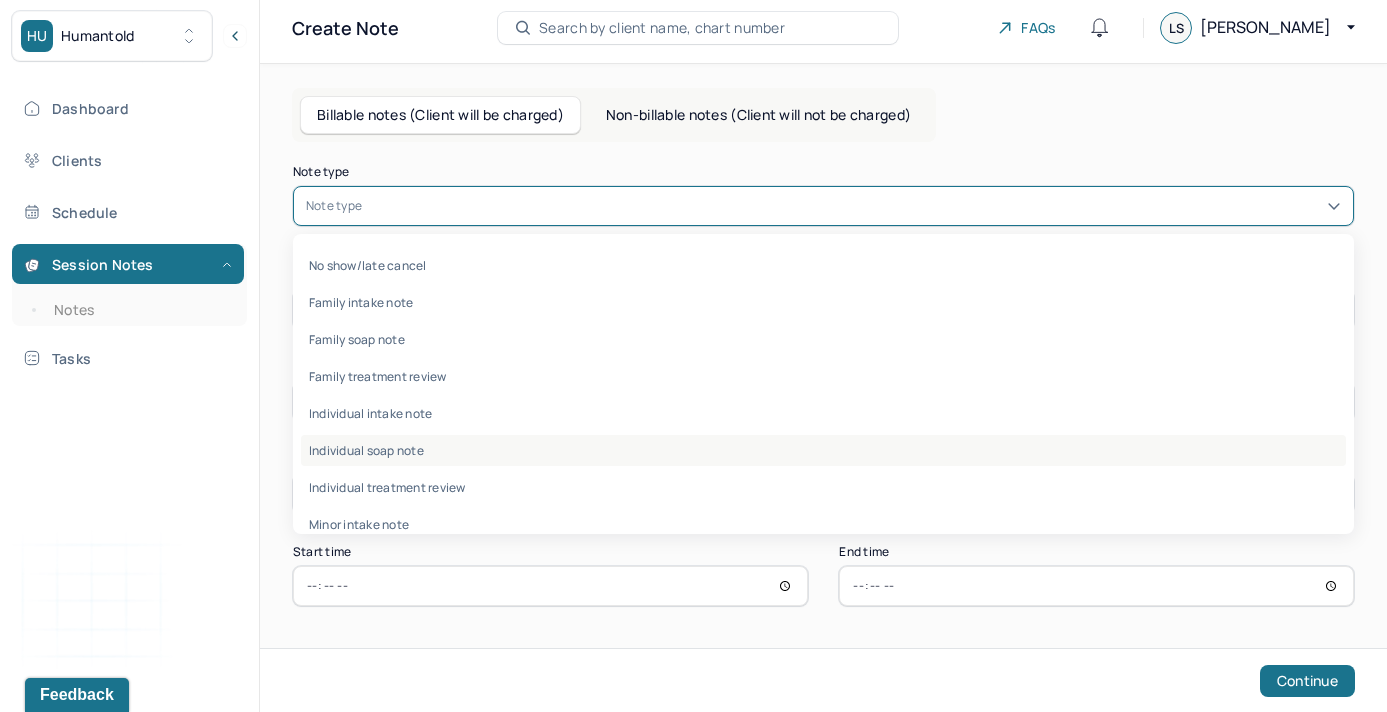 click on "Individual soap note" at bounding box center [823, 450] 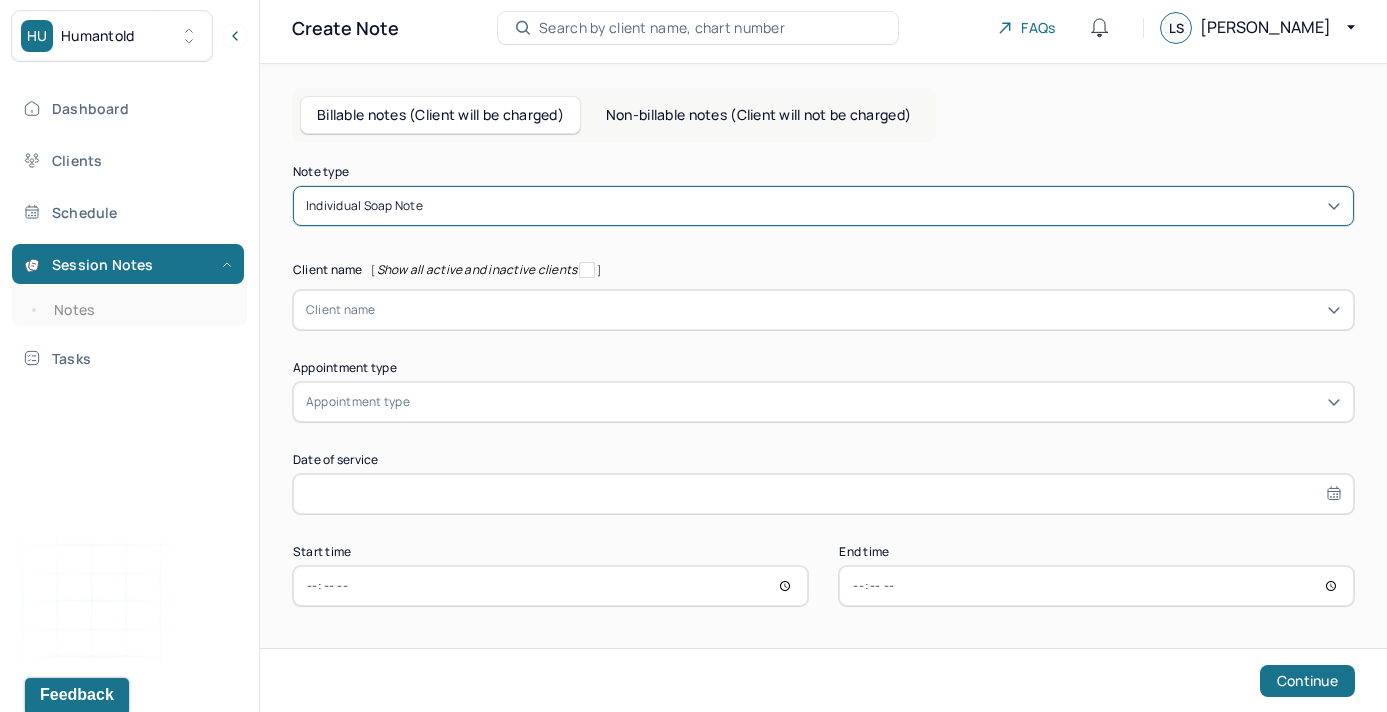 click on "Show all active and inactive clients" at bounding box center [477, 270] 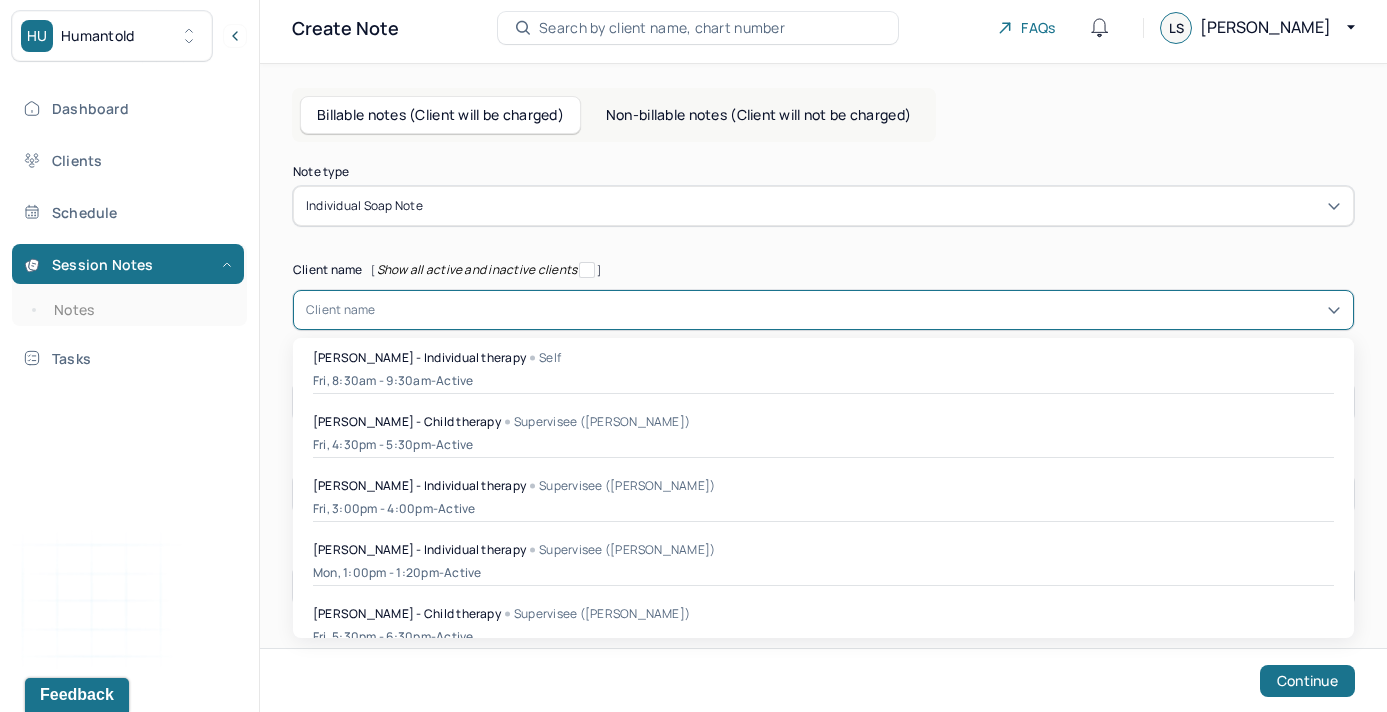 click at bounding box center [858, 310] 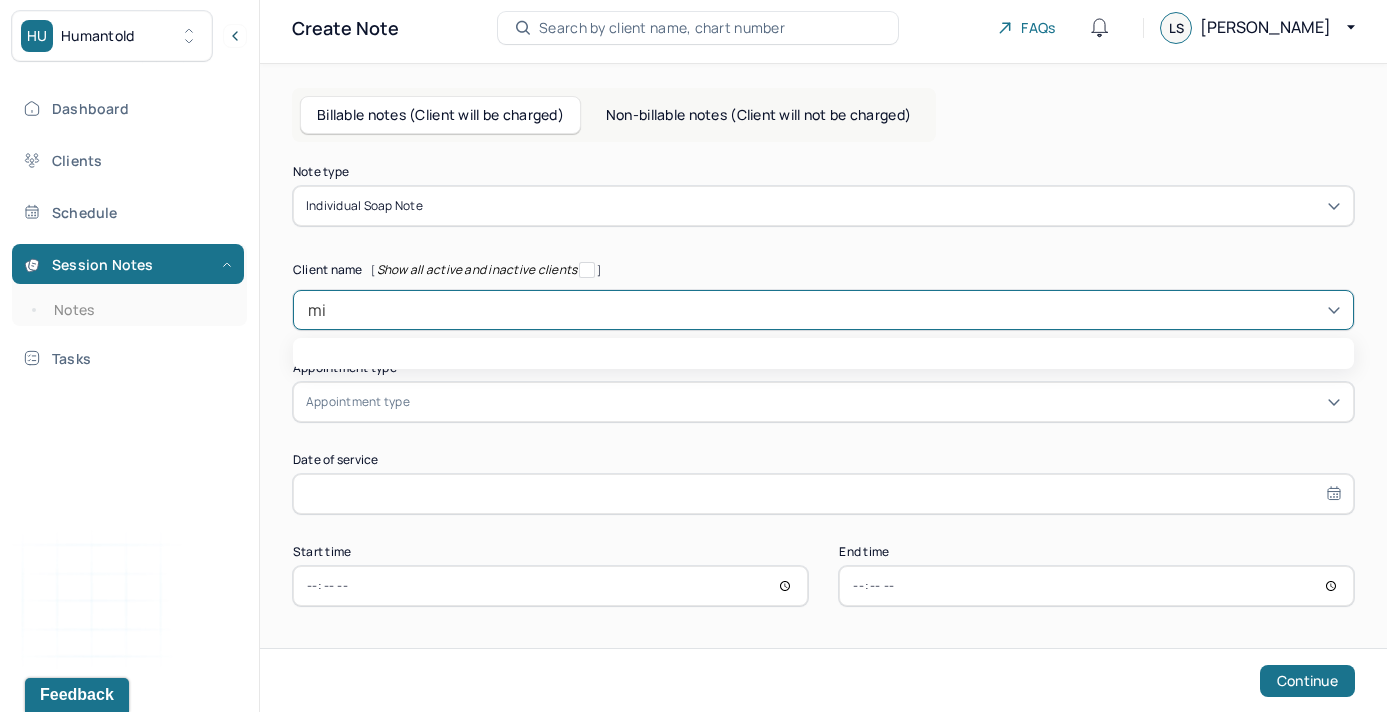 type on "mic" 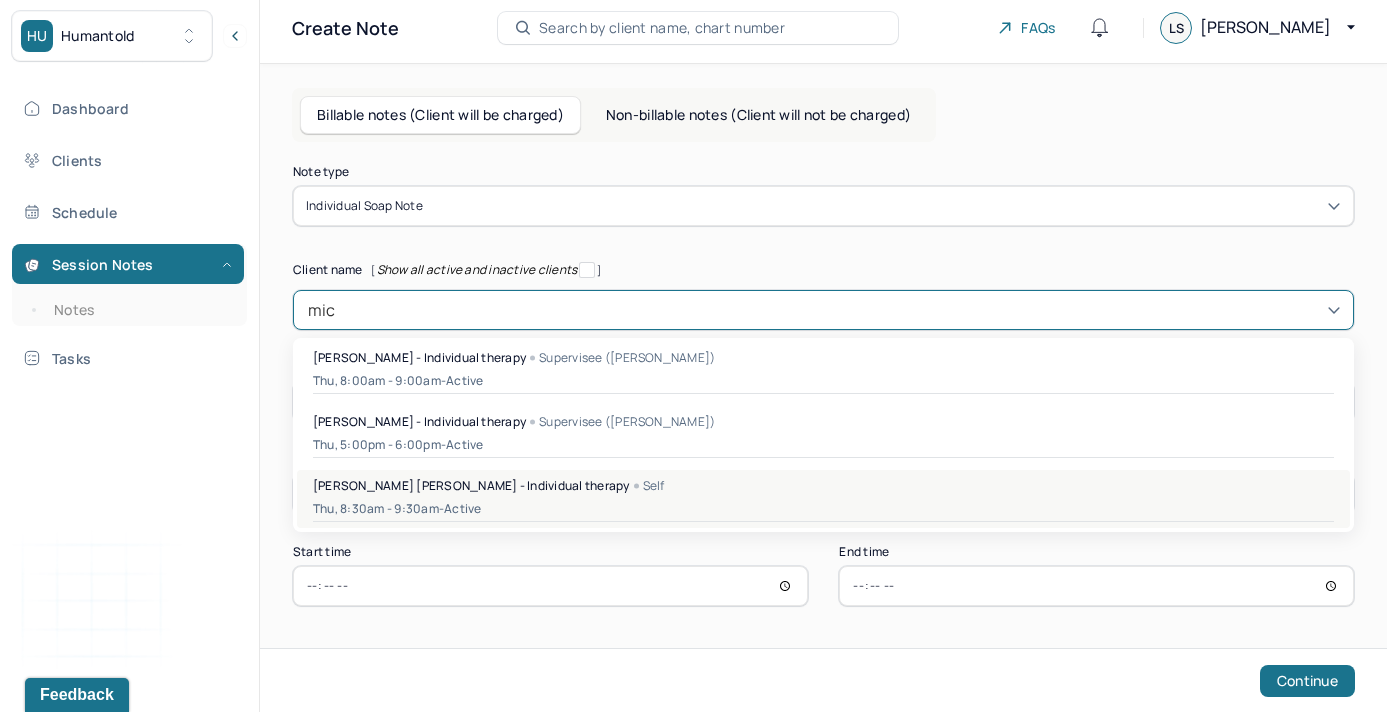 click on "[PERSON_NAME]  [PERSON_NAME] - Individual therapy" at bounding box center (471, 485) 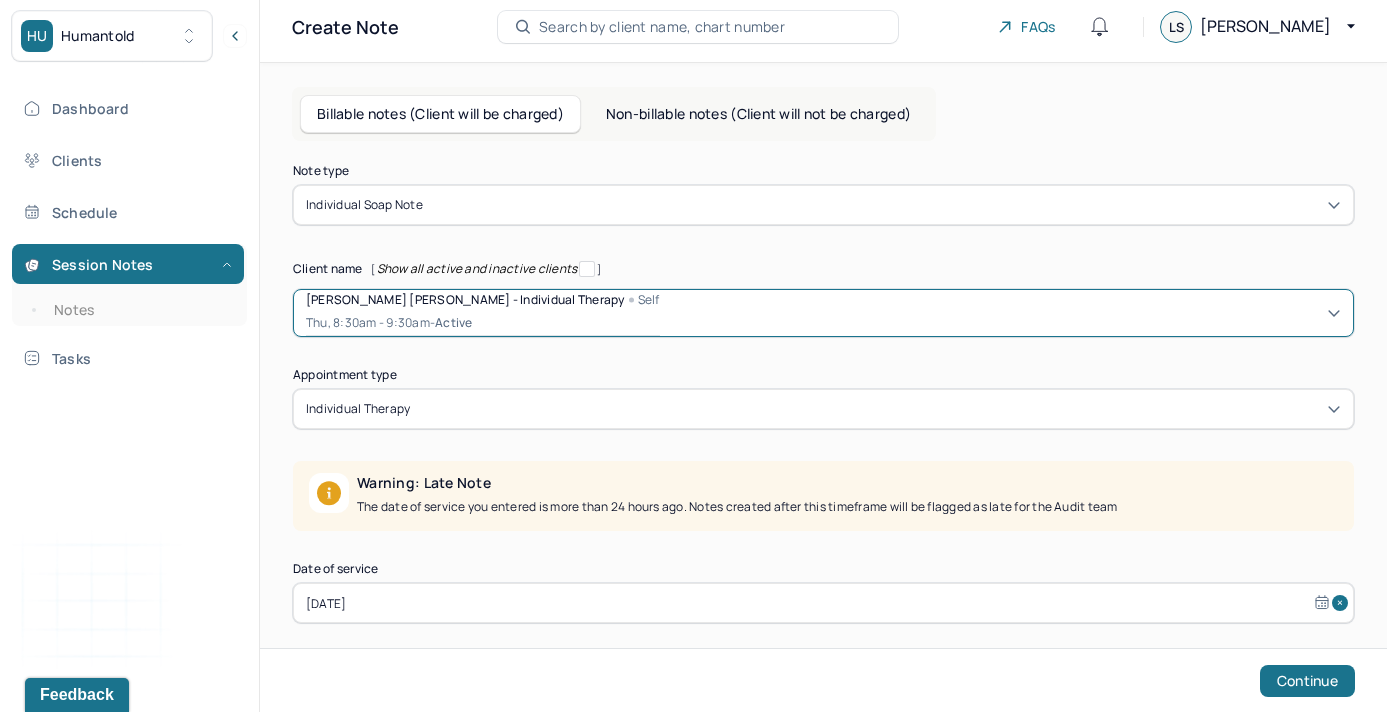 click on "Note type Individual soap note Client name [ Show all active and inactive clients ] option [object Object], selected. [PERSON_NAME]  [PERSON_NAME] - Individual therapy Self
Thu, 8:30am - 9:30am  -  active Supervisee name [PERSON_NAME] Appointment type individual therapy Warning: Late Note The date of service you entered is more than 24 hours ago. Notes created after this timeframe will be flagged as late for the Audit team Date of service [DATE] Start time 08:30 End time 09:30   Continue" at bounding box center (823, 440) 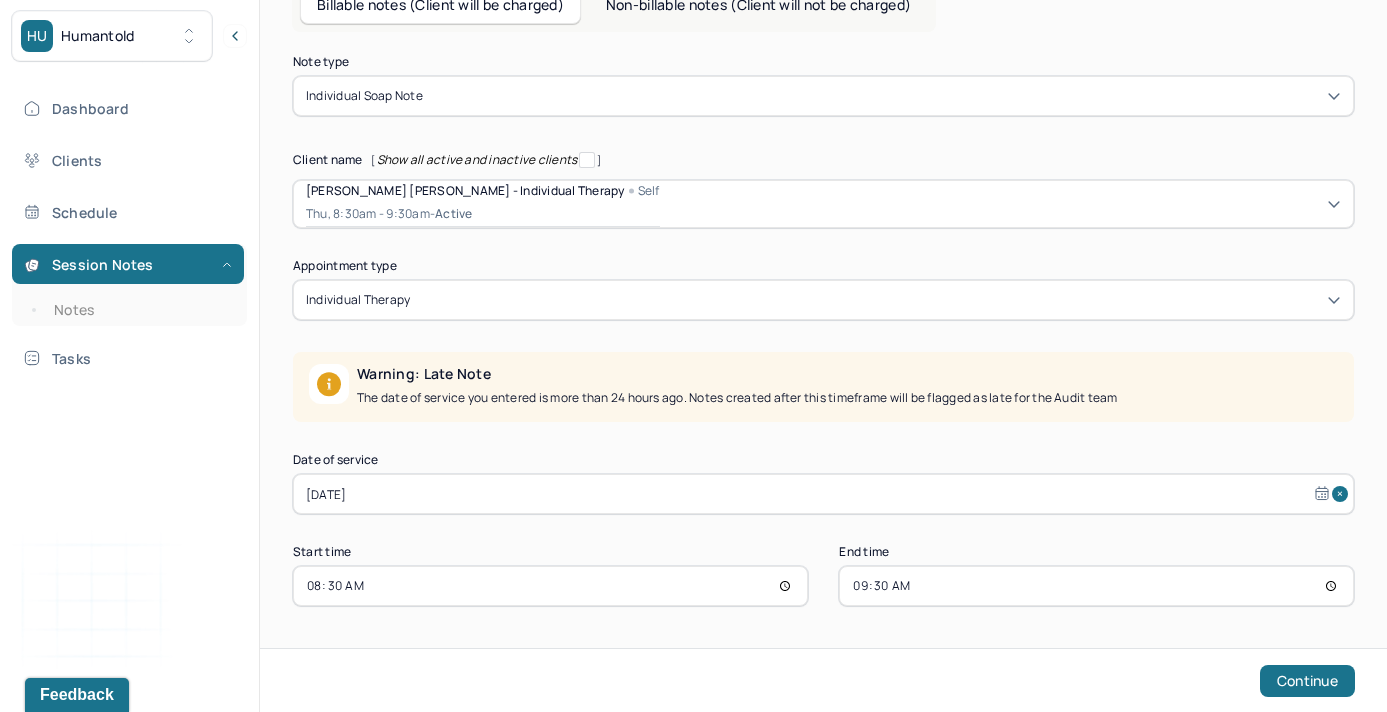 scroll, scrollTop: 118, scrollLeft: 0, axis: vertical 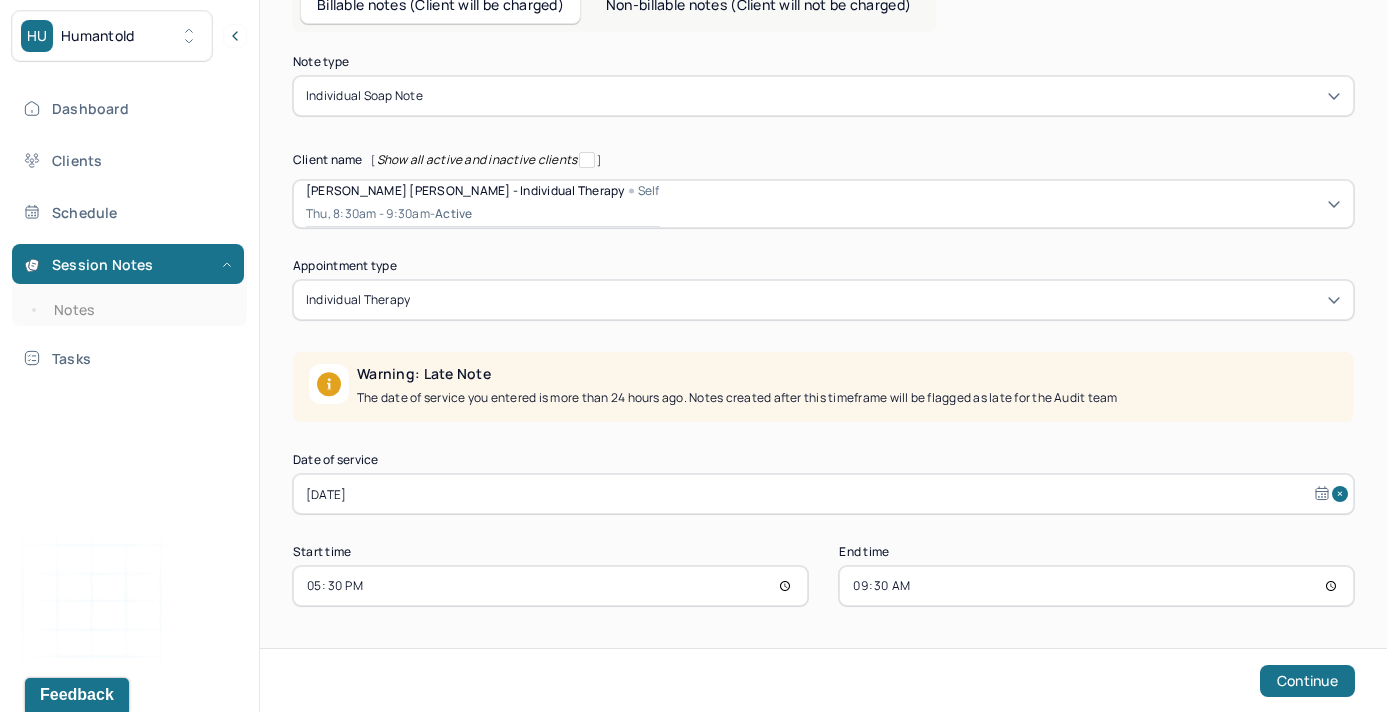 type on "17:30" 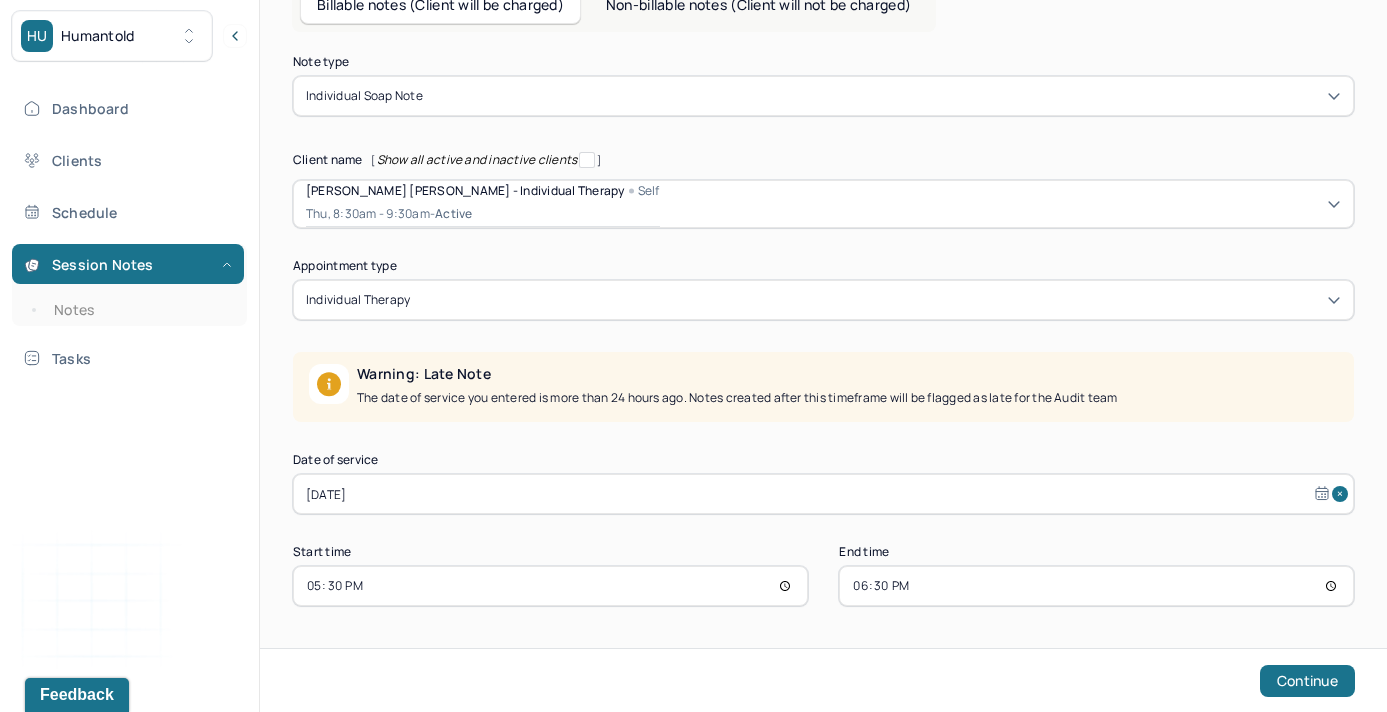 type on "18:30" 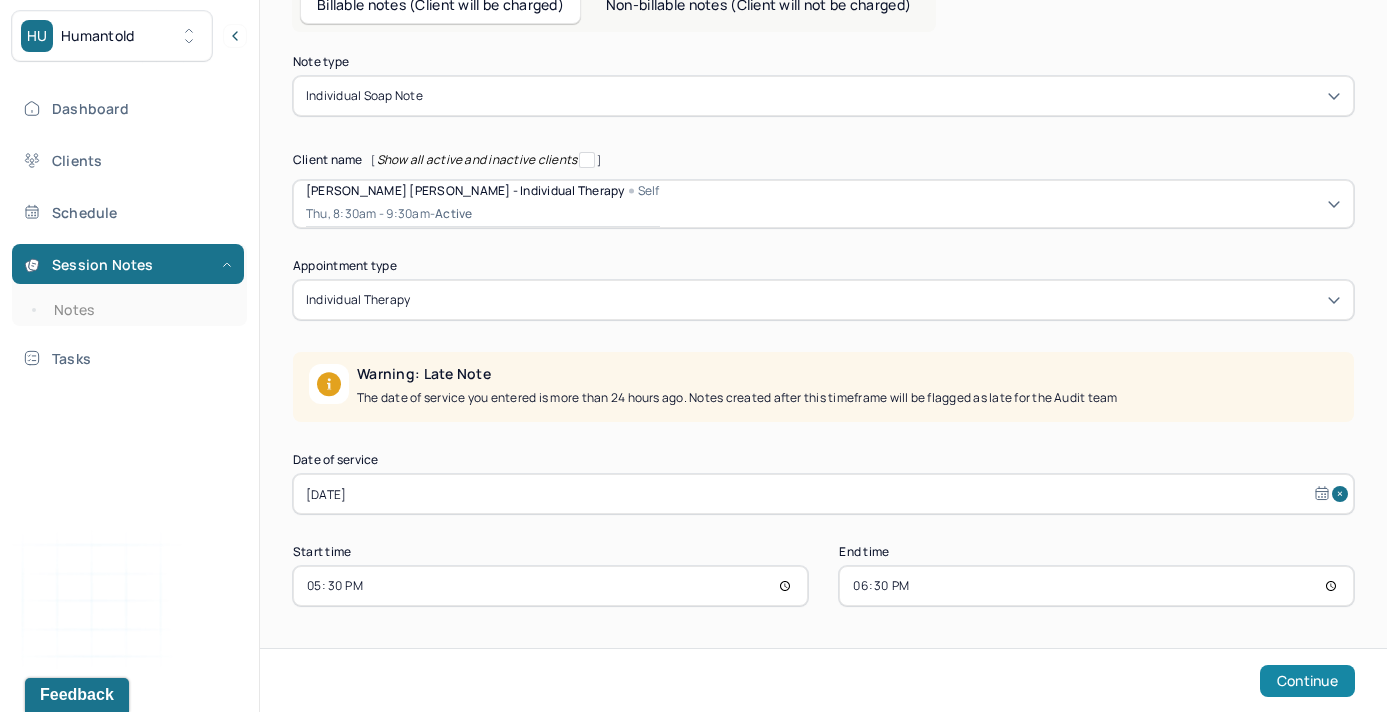 click on "Continue" at bounding box center [1307, 681] 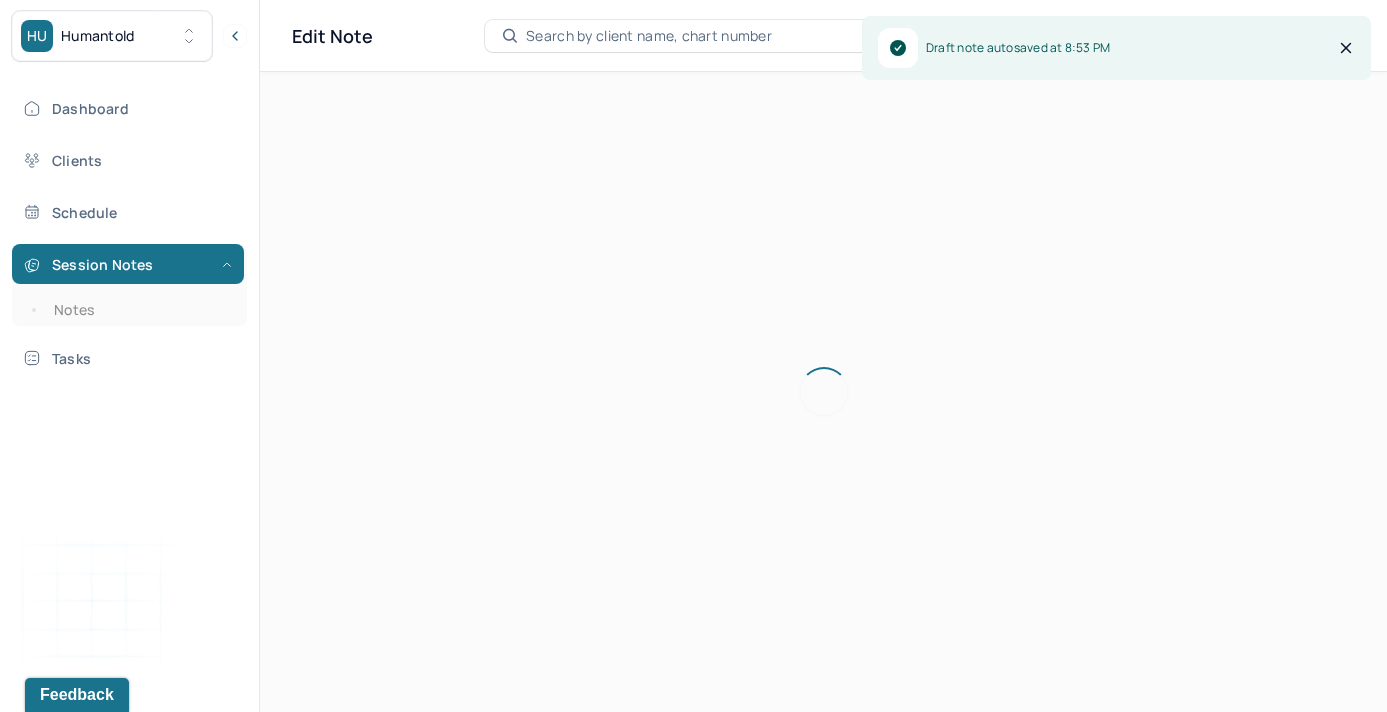 scroll, scrollTop: 0, scrollLeft: 0, axis: both 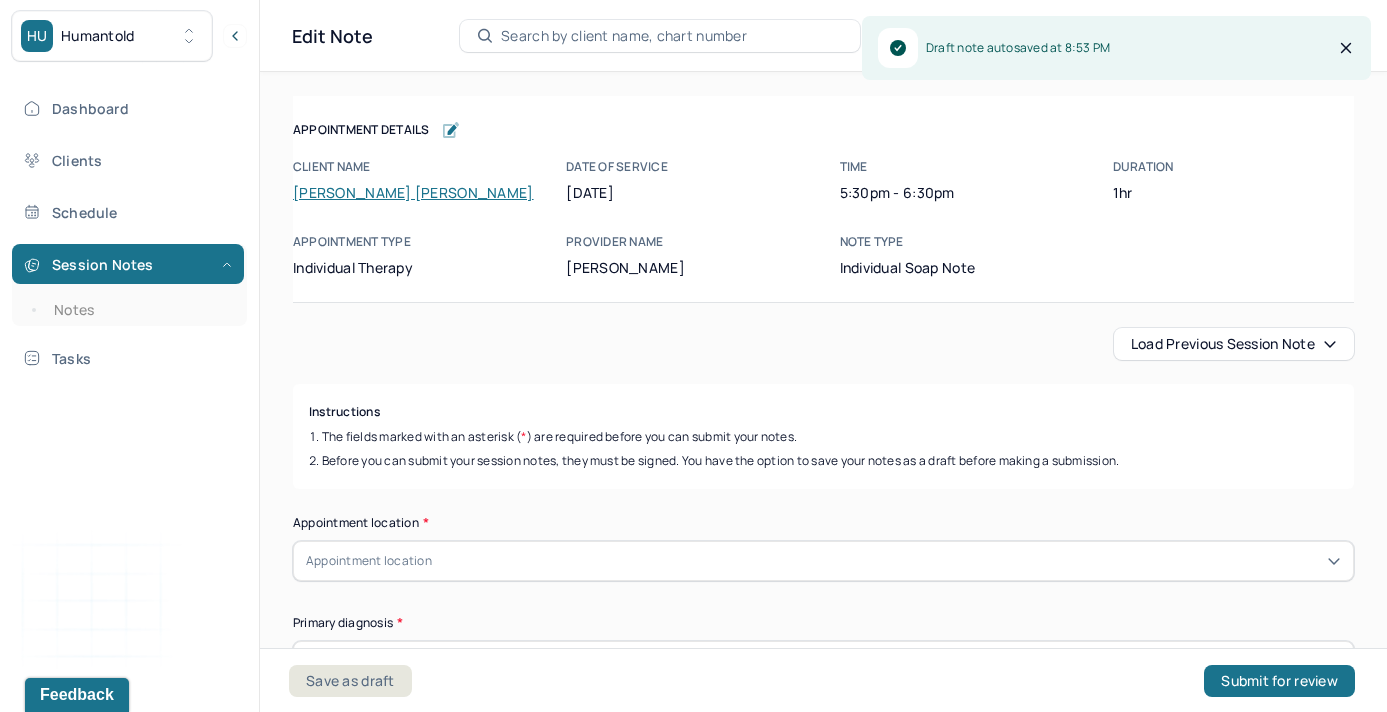 click on "Appointment Details     Client name [PERSON_NAME] [PERSON_NAME] Date of service [DATE] Time 5:30pm - 6:30pm Duration 1hr Appointment type individual therapy Provider name [PERSON_NAME] Note type Individual soap note Appointment Details     Client name [PERSON_NAME] [PERSON_NAME] Date of service [DATE] Time 5:30pm - 6:30pm Duration 1hr Appointment type individual therapy Provider name [PERSON_NAME] Note type Individual soap note   Load previous session note   Instructions The fields marked with an asterisk ( * ) are required before you can submit your notes. Before you can submit your session notes, they must be signed. You have the option to save your notes as a draft before making a submission. Appointment location * Appointment location Primary diagnosis * Primary diagnosis Secondary diagnosis (optional) Secondary diagnosis Tertiary diagnosis (optional) Tertiary diagnosis Emotional / Behavioural symptoms demonstrated * Causing * Causing Intention for Session * Intention for Session Session Note Subjective" at bounding box center [823, 2235] 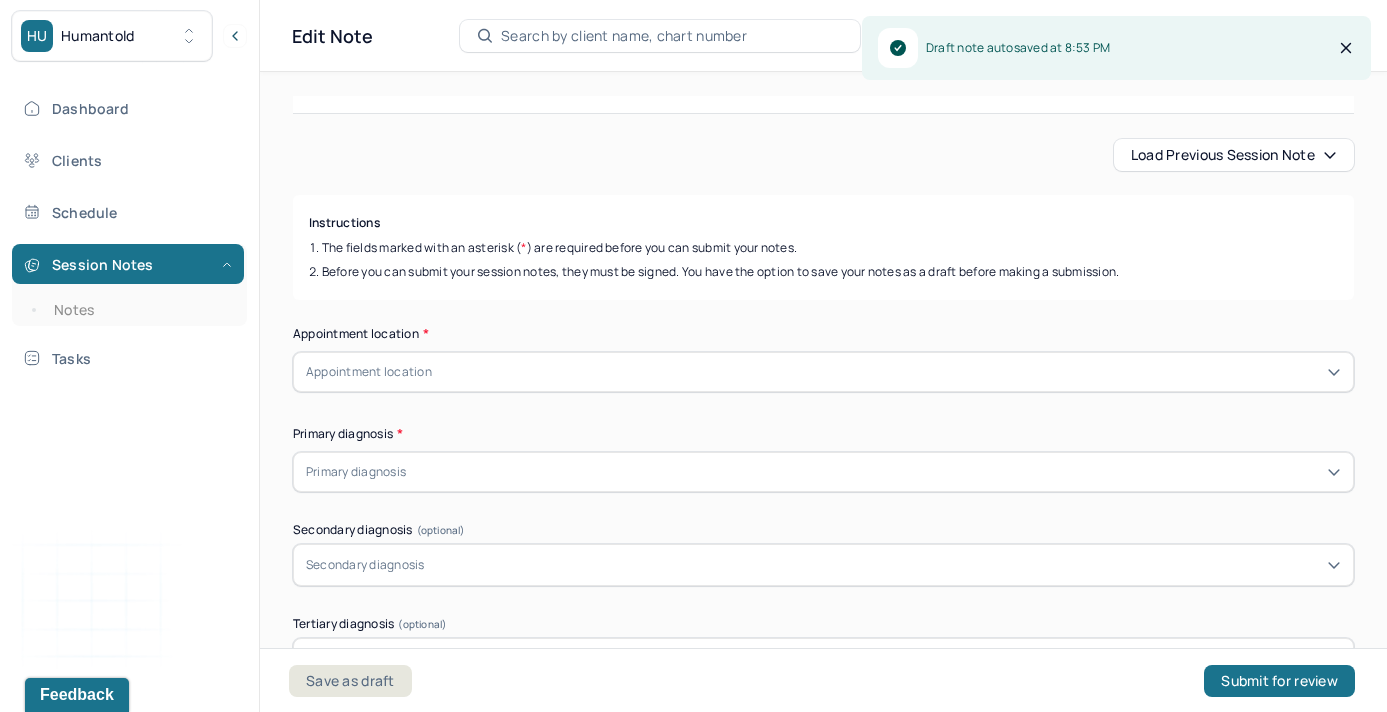 scroll, scrollTop: 211, scrollLeft: 0, axis: vertical 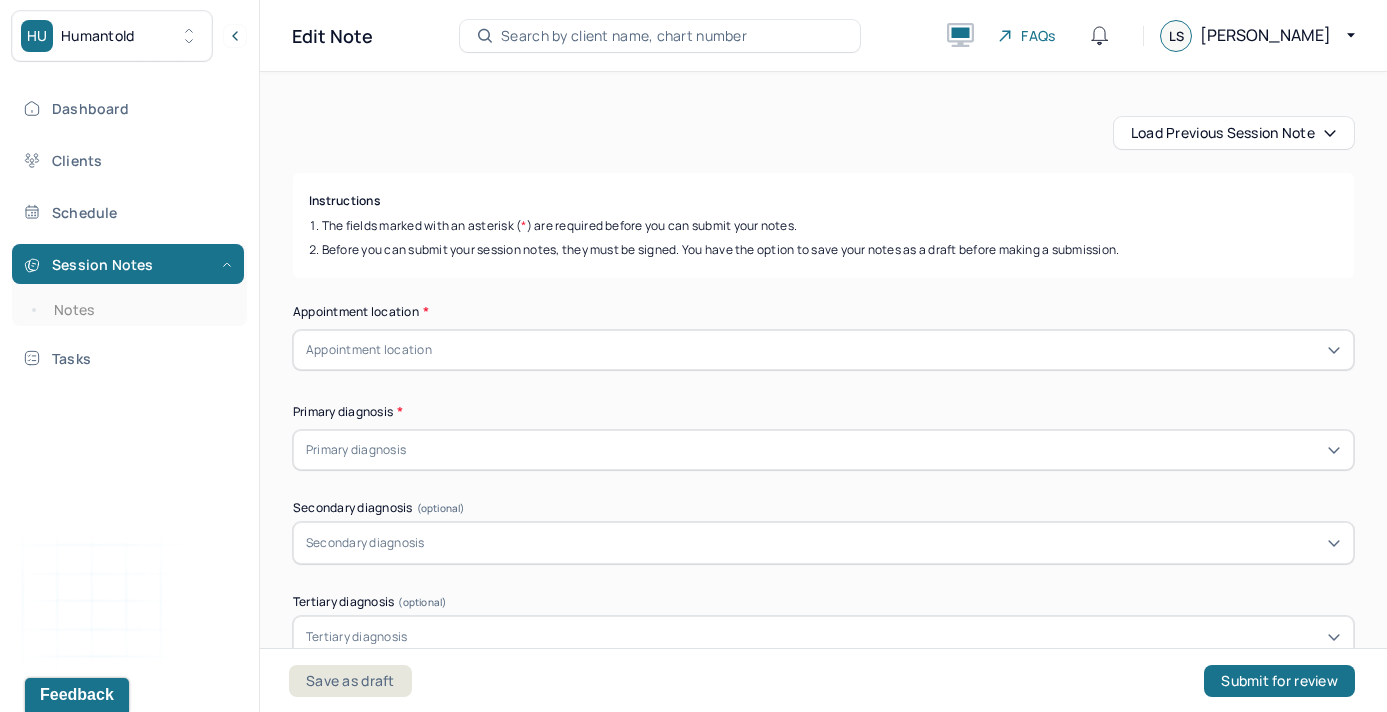 click on "Load previous session note" at bounding box center [1234, 133] 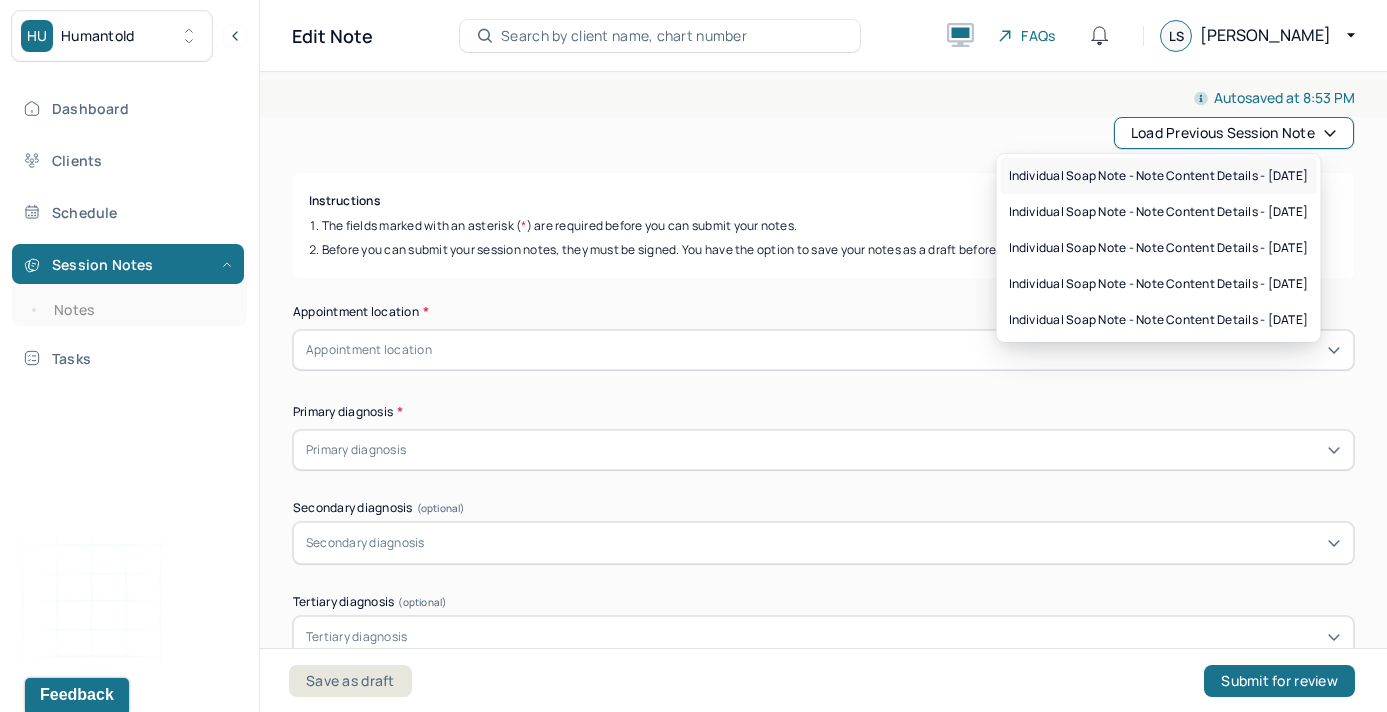 click on "Individual soap note   - Note content Details -   [DATE]" at bounding box center (1159, 176) 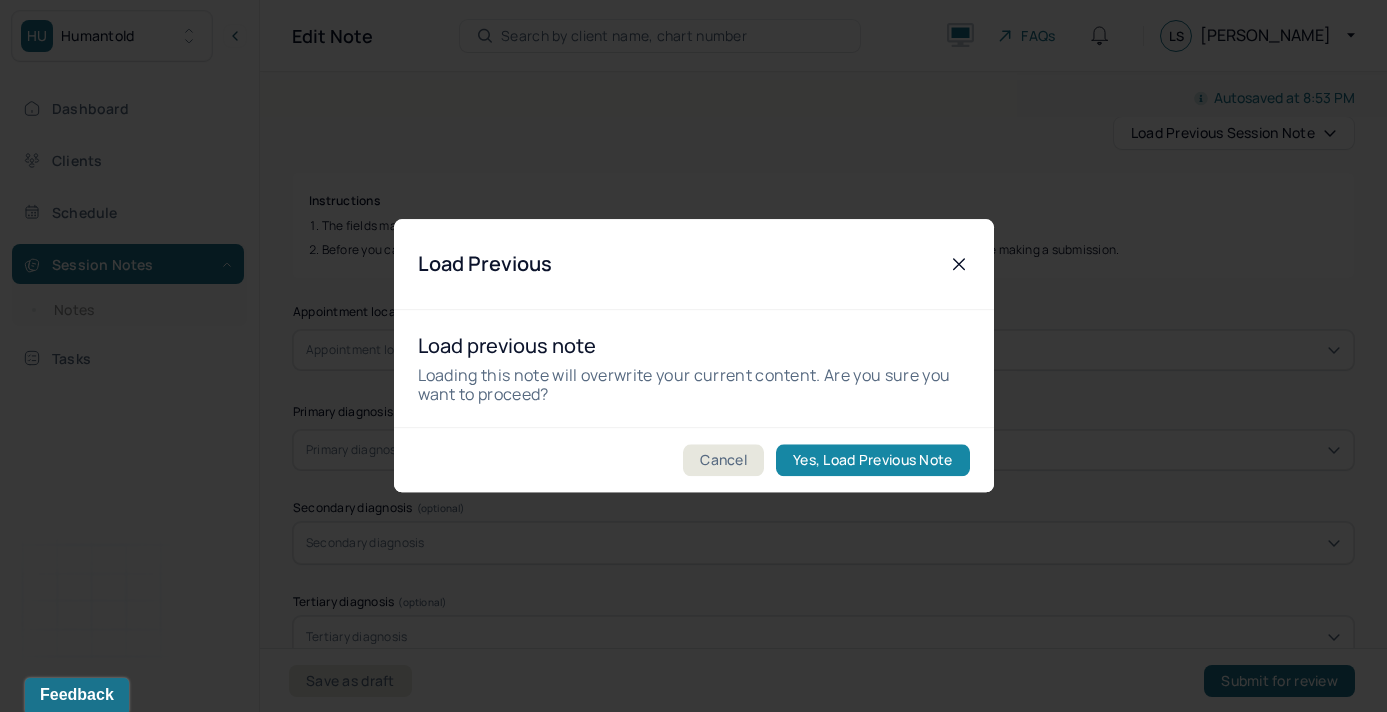 click on "Yes, Load Previous Note" at bounding box center [872, 461] 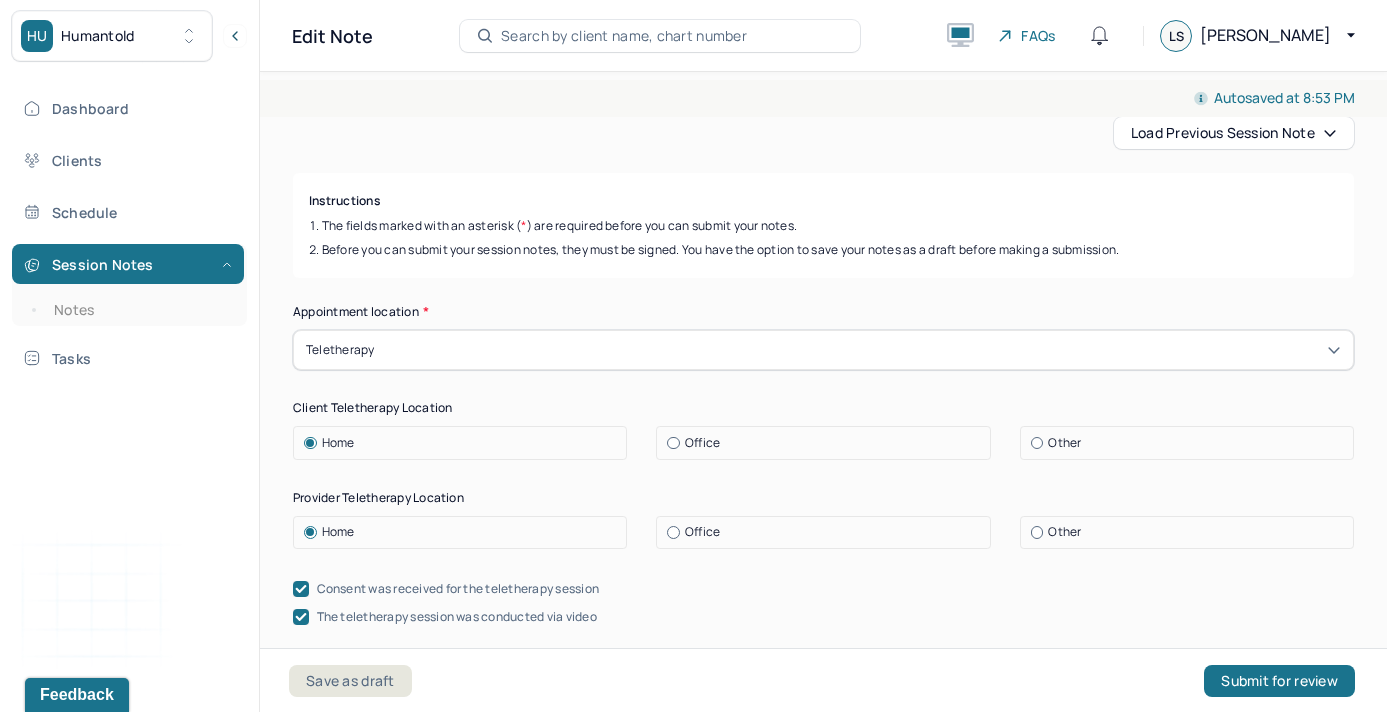 click on "Load previous session note   Instructions The fields marked with an asterisk ( * ) are required before you can submit your notes. Before you can submit your session notes, they must be signed. You have the option to save your notes as a draft before making a submission. Appointment location * Teletherapy Client Teletherapy Location Home Office Other Provider Teletherapy Location Home Office Other Consent was received for the teletherapy session The teletherapy session was conducted via video Primary diagnosis * F43.20 [MEDICAL_DATA] Secondary diagnosis (optional) Secondary diagnosis Tertiary diagnosis (optional) Tertiary diagnosis Emotional / Behavioural symptoms demonstrated * Client is experiencing some fear of change but relief due to upcoming trial separation. Causing * Maladaptive Functioning & Inappropriate Behaviour Intention for Session * Encourage personality growth and minimize maladaptive functioning Session Note Subjective Objective Assessment Therapy Intervention Techniques * *" at bounding box center (823, 2269) 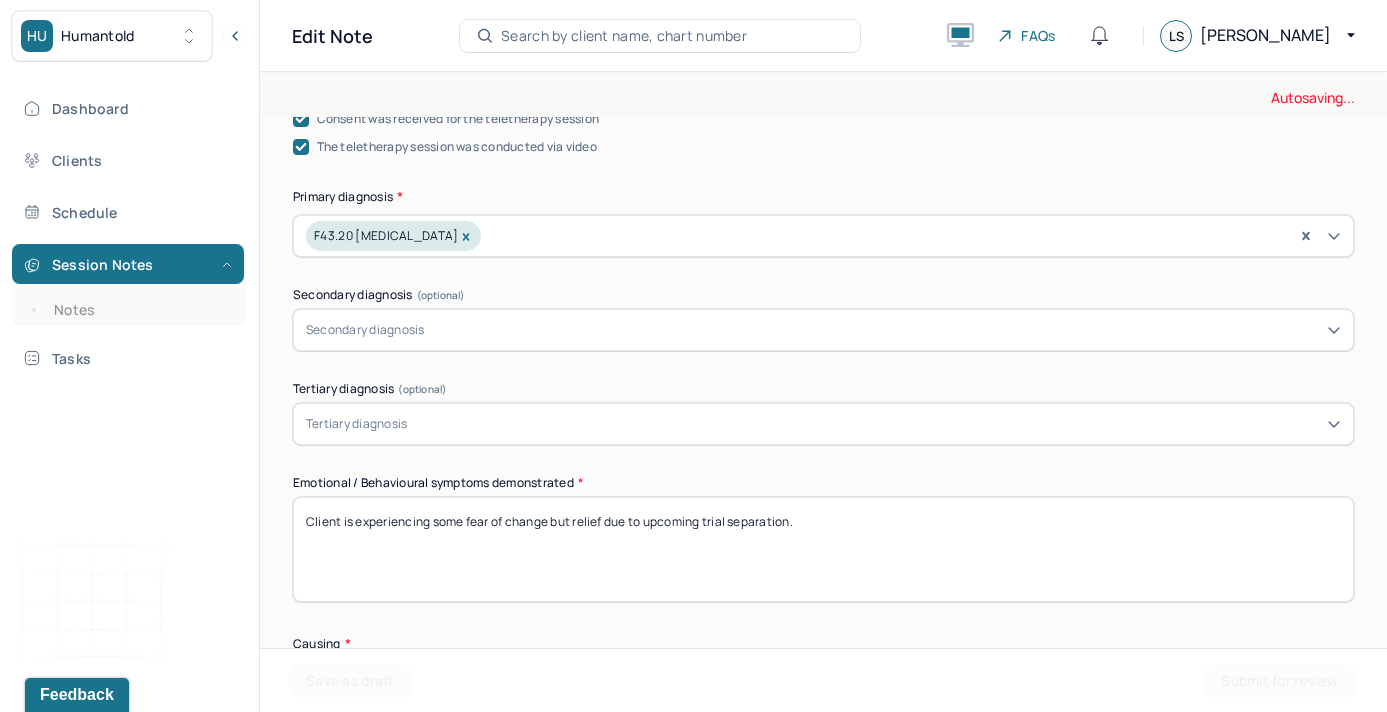 scroll, scrollTop: 730, scrollLeft: 0, axis: vertical 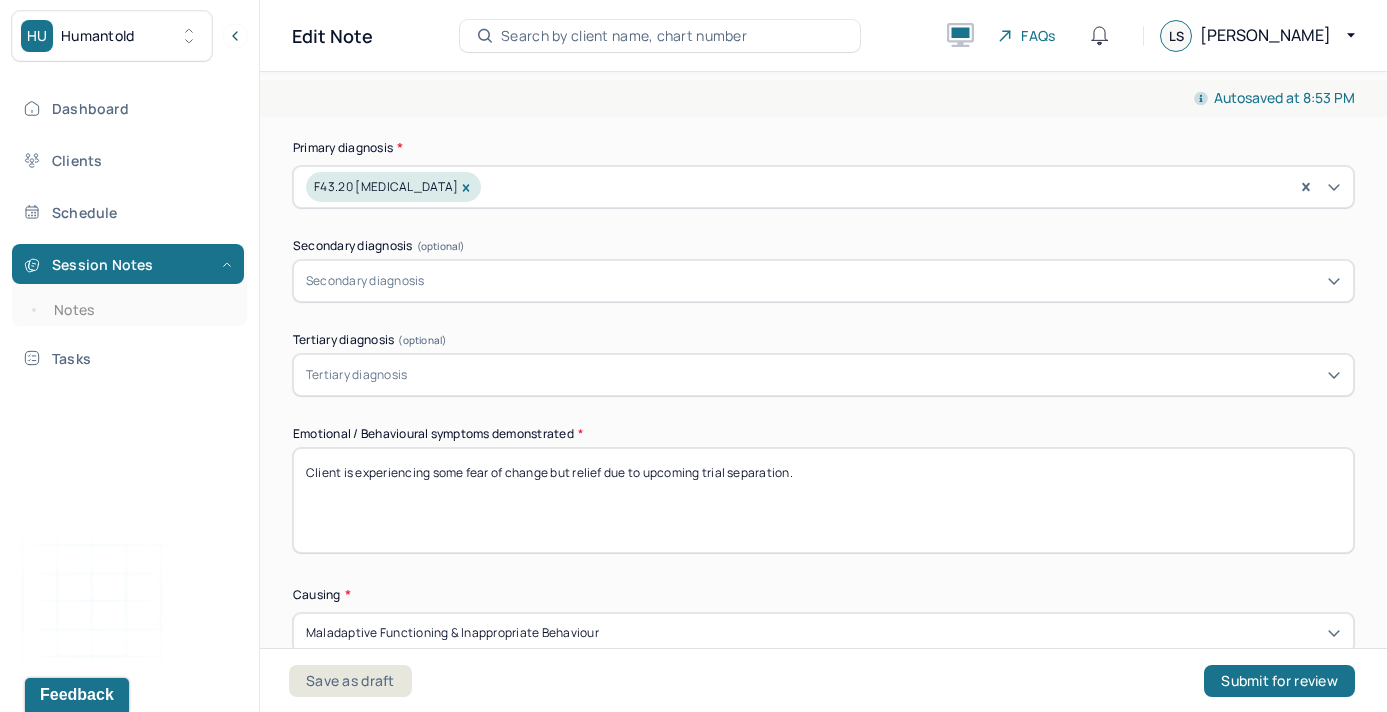 click on "Client is experiencing some fear of change but relief due to upcoming trial separation." at bounding box center [823, 500] 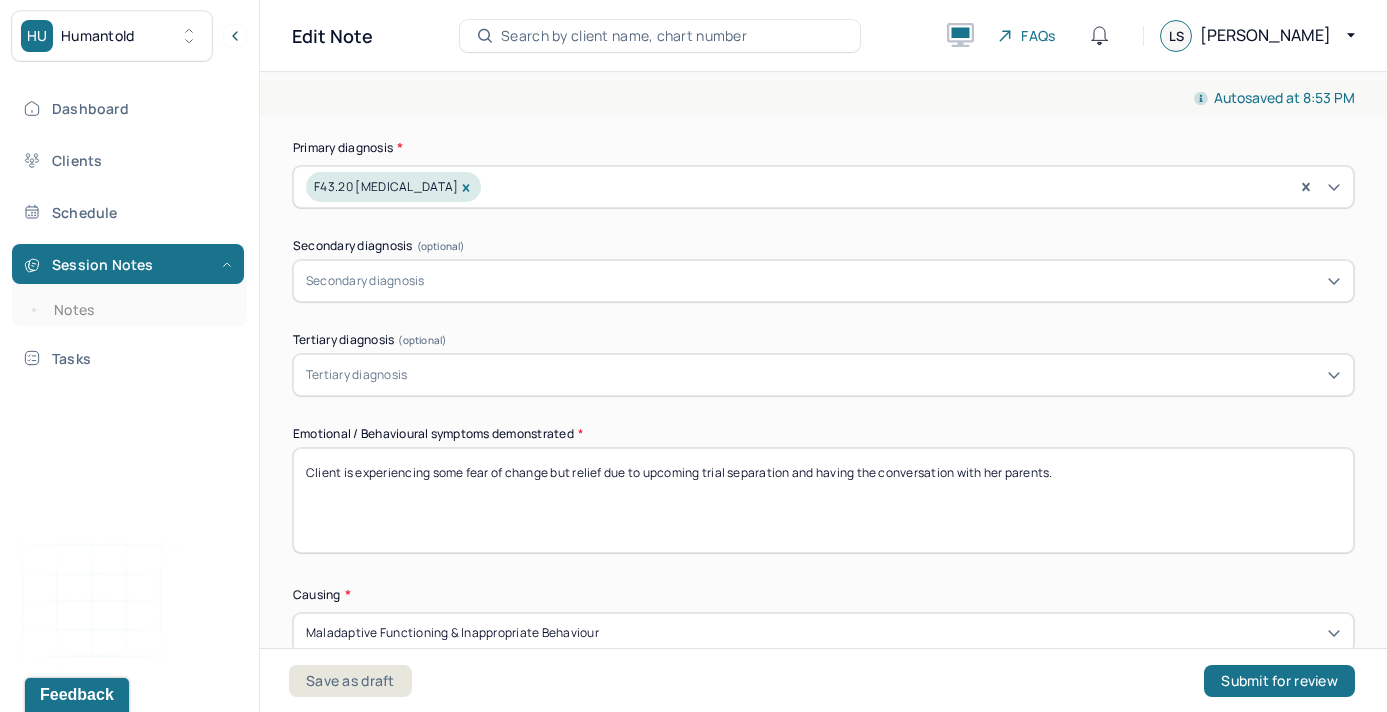 type on "Client is experiencing some fear of change but relief due to upcoming trial separation and having the conversation with her parents." 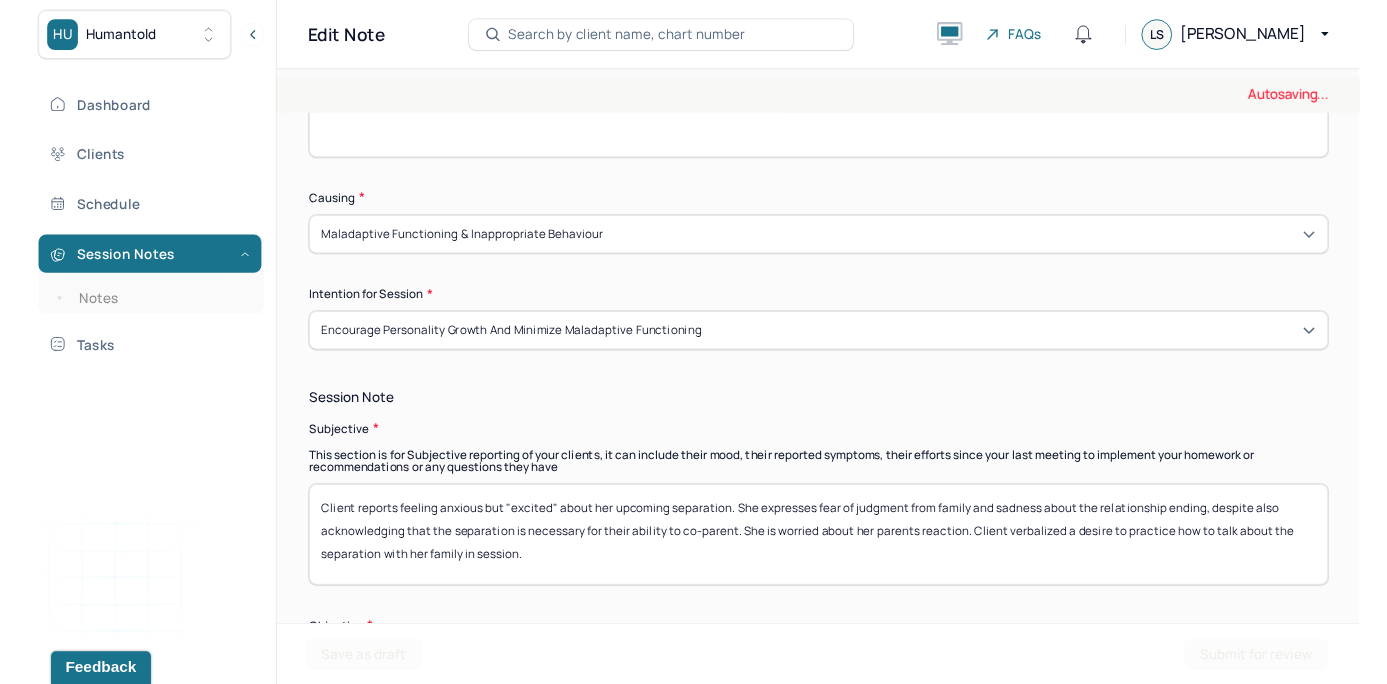 scroll, scrollTop: 1130, scrollLeft: 0, axis: vertical 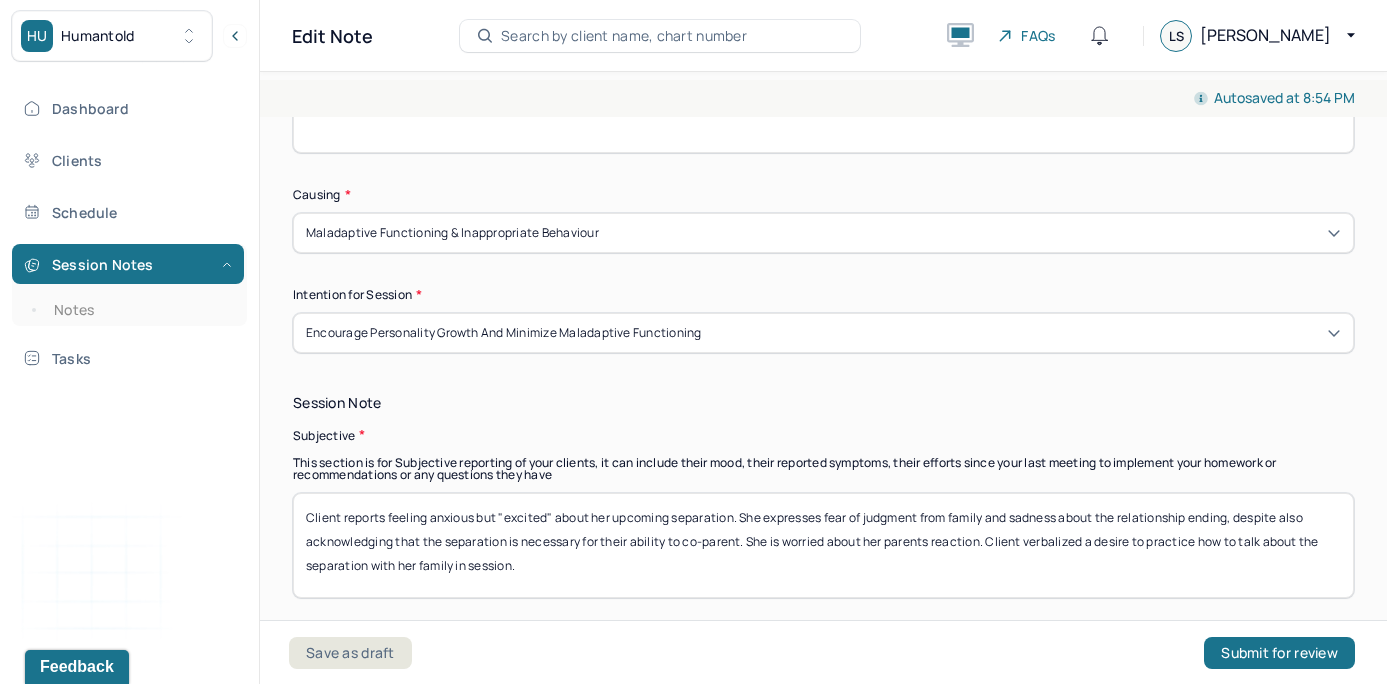 drag, startPoint x: 554, startPoint y: 564, endPoint x: 246, endPoint y: 439, distance: 332.39886 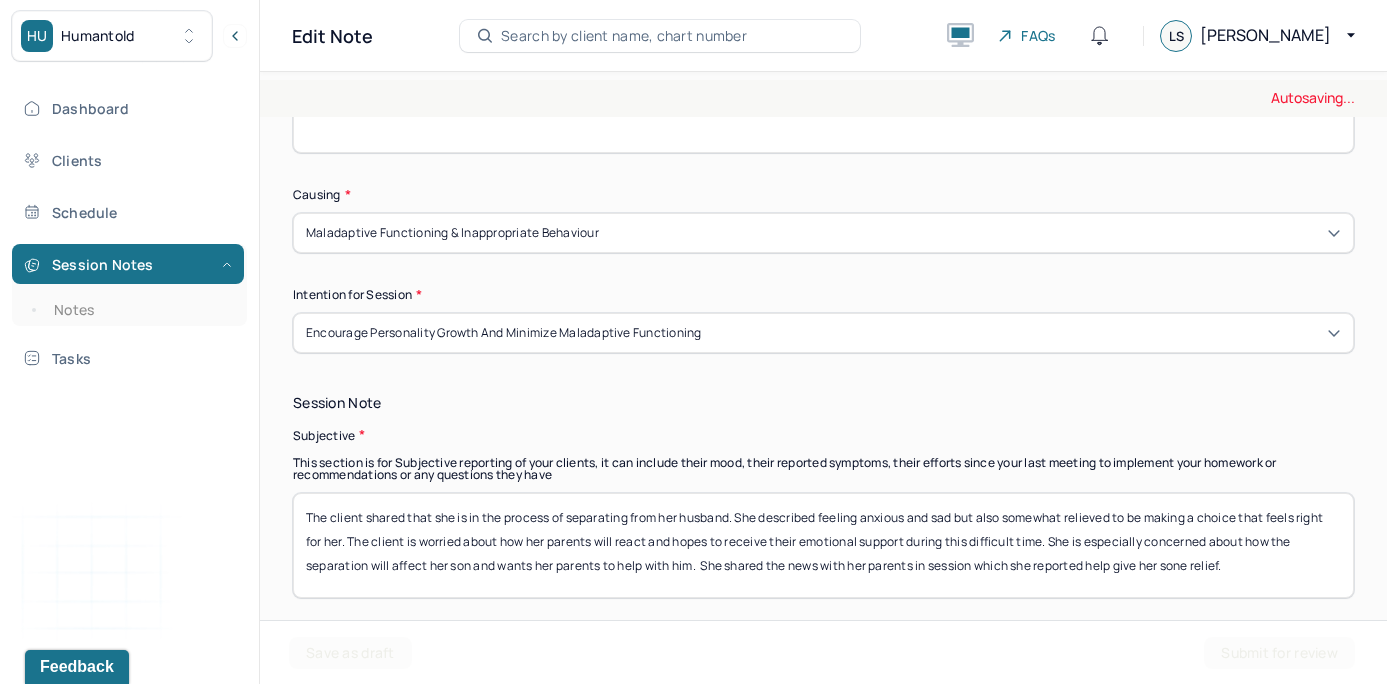 click on "The client shared that she is in the process of separating from her husband. She described feeling anxious and sad but also somewhat relieved to be making a choice that feels right for her. The client is worried about how her parents will react and hopes to receive their emotional support during this difficult time. She is especially concerned about how the separation will affect her son and wants her parents to help with him.  She shared the news with her parents in session." at bounding box center (823, 545) 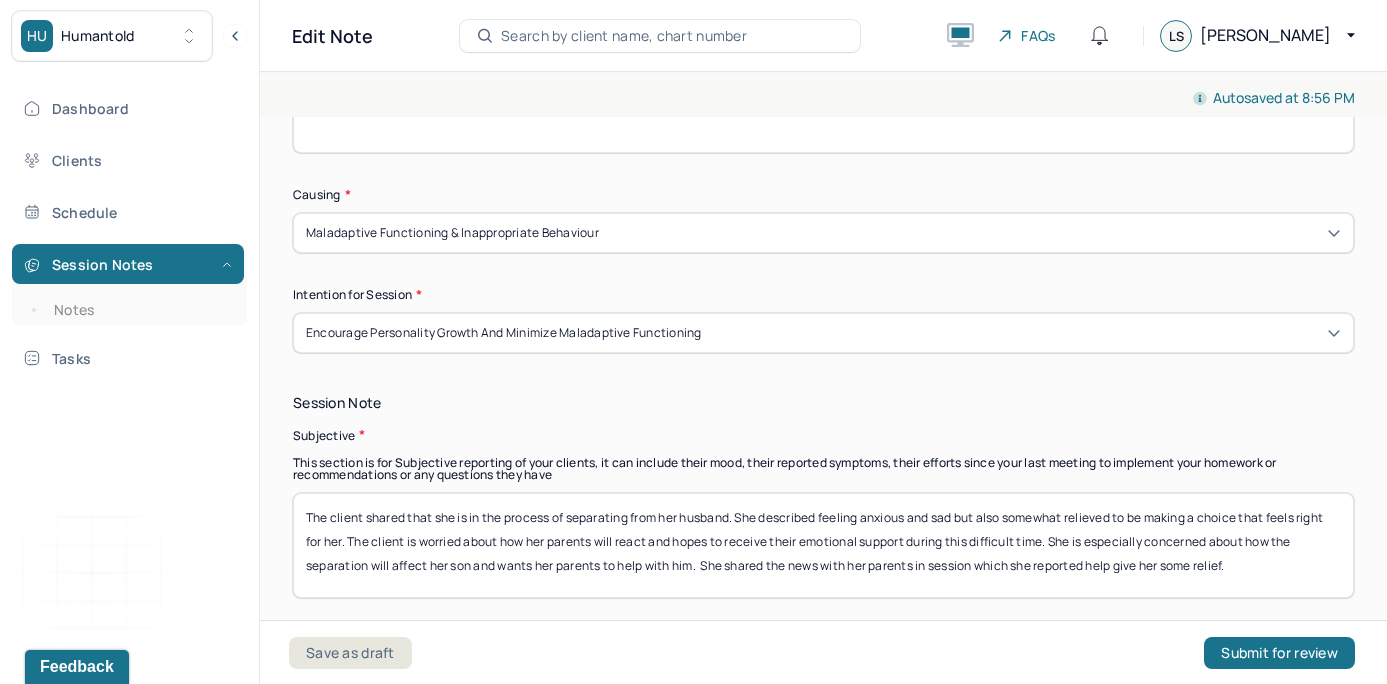 type on "The client shared that she is in the process of separating from her husband. She described feeling anxious and sad but also somewhat relieved to be making a choice that feels right for her. The client is worried about how her parents will react and hopes to receive their emotional support during this difficult time. She is especially concerned about how the separation will affect her son and wants her parents to help with him.  She shared the news with her parents in session which she reported help give her some relief." 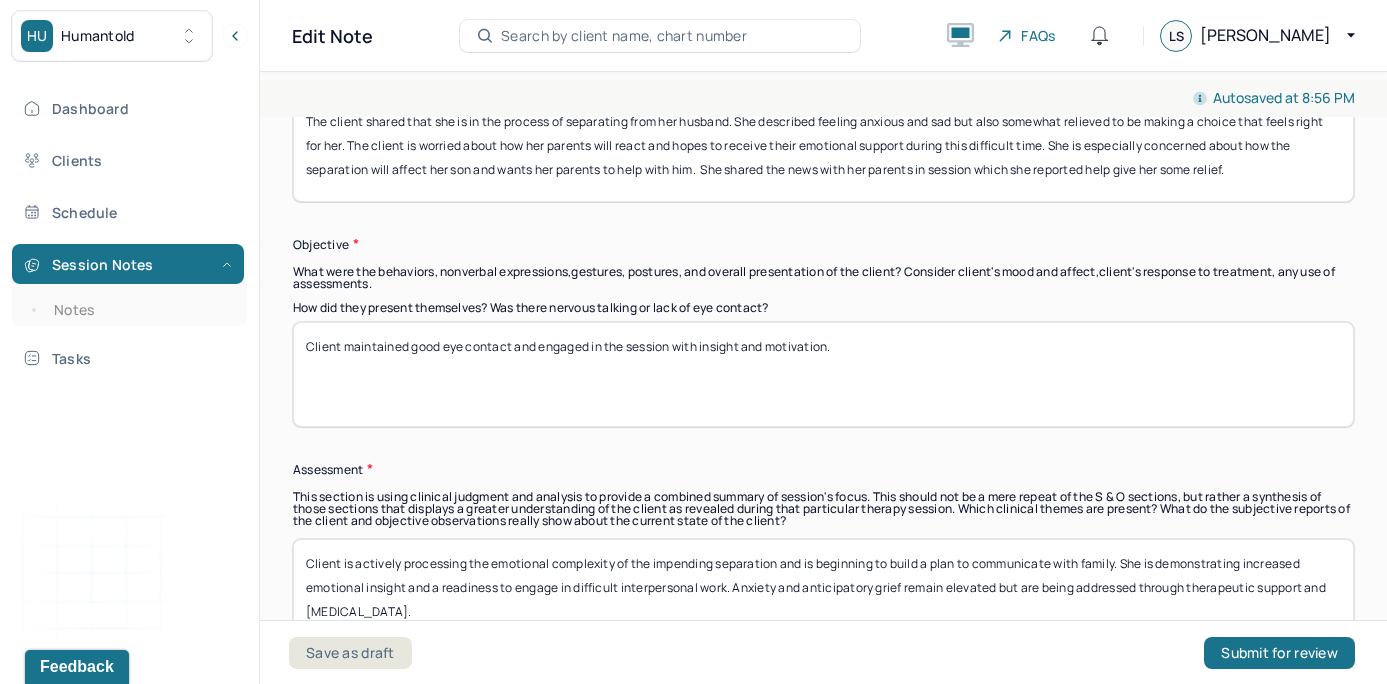 scroll, scrollTop: 1542, scrollLeft: 0, axis: vertical 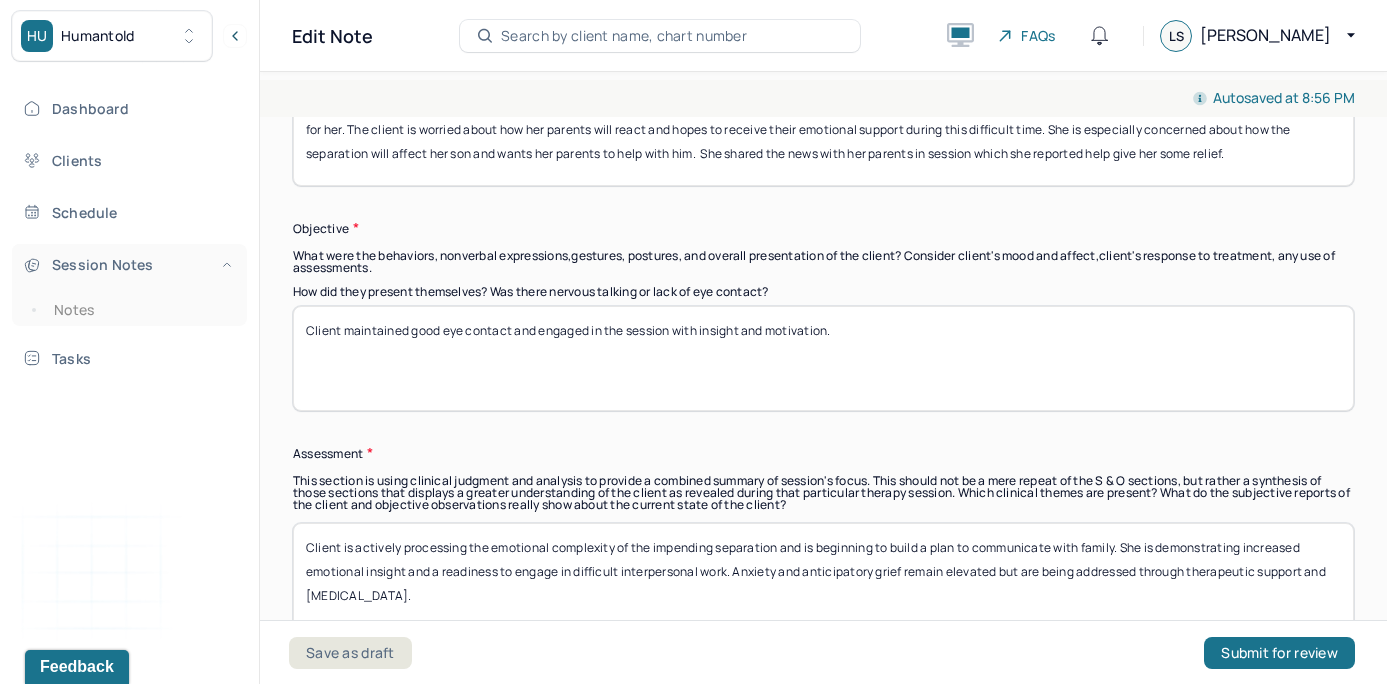 drag, startPoint x: 837, startPoint y: 320, endPoint x: 121, endPoint y: 259, distance: 718.59375 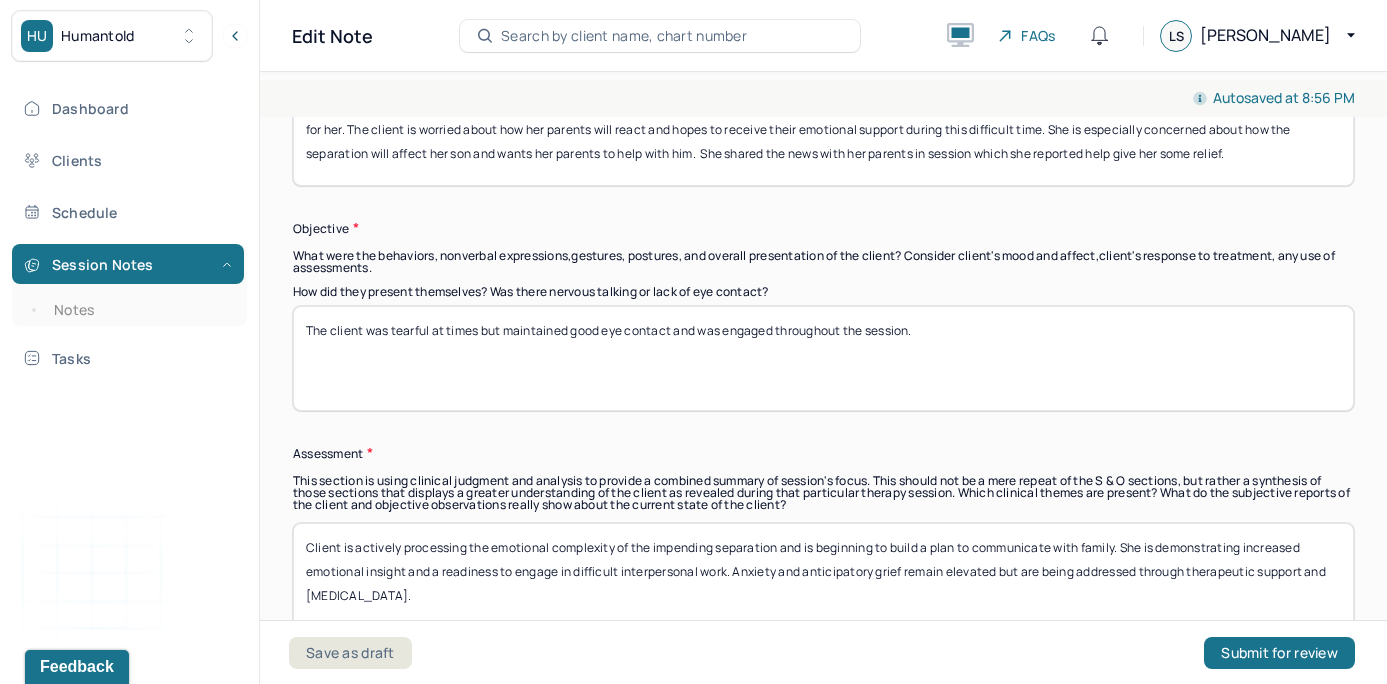type on "The client was tearful at times but maintained good eye contact and was engaged throughout the session." 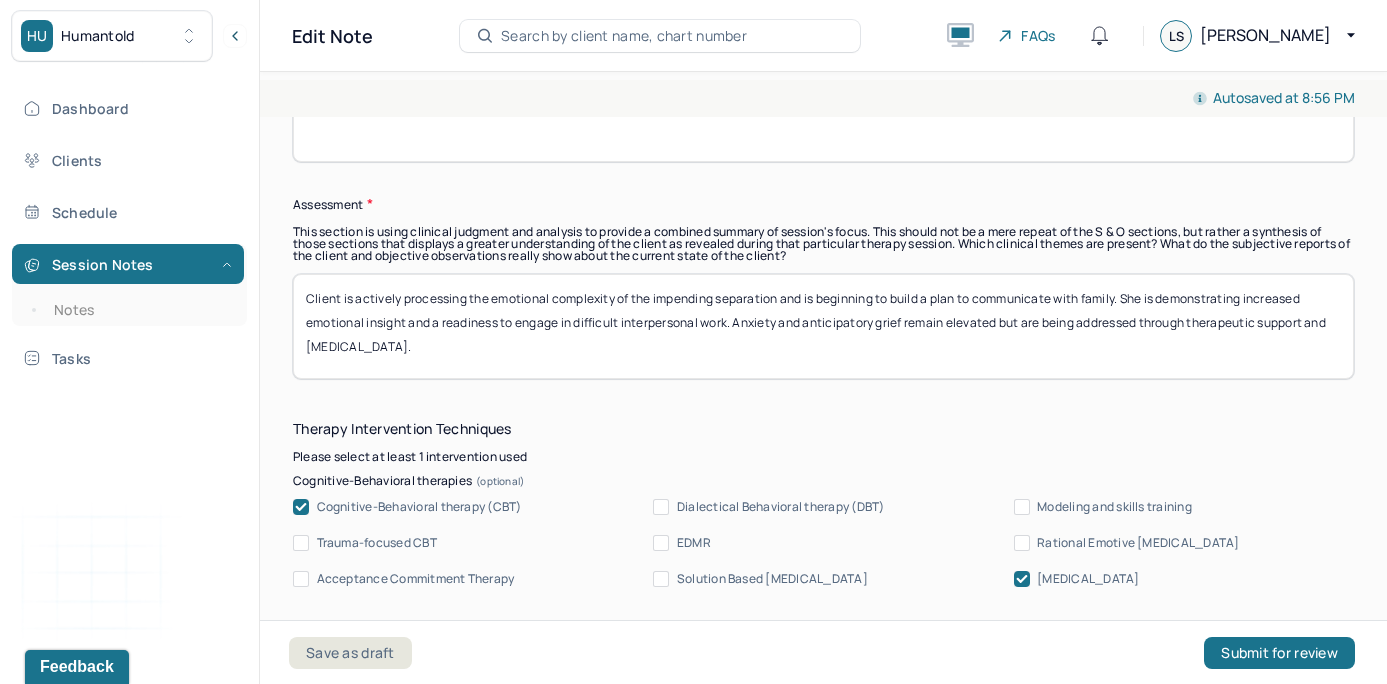 scroll, scrollTop: 1798, scrollLeft: 0, axis: vertical 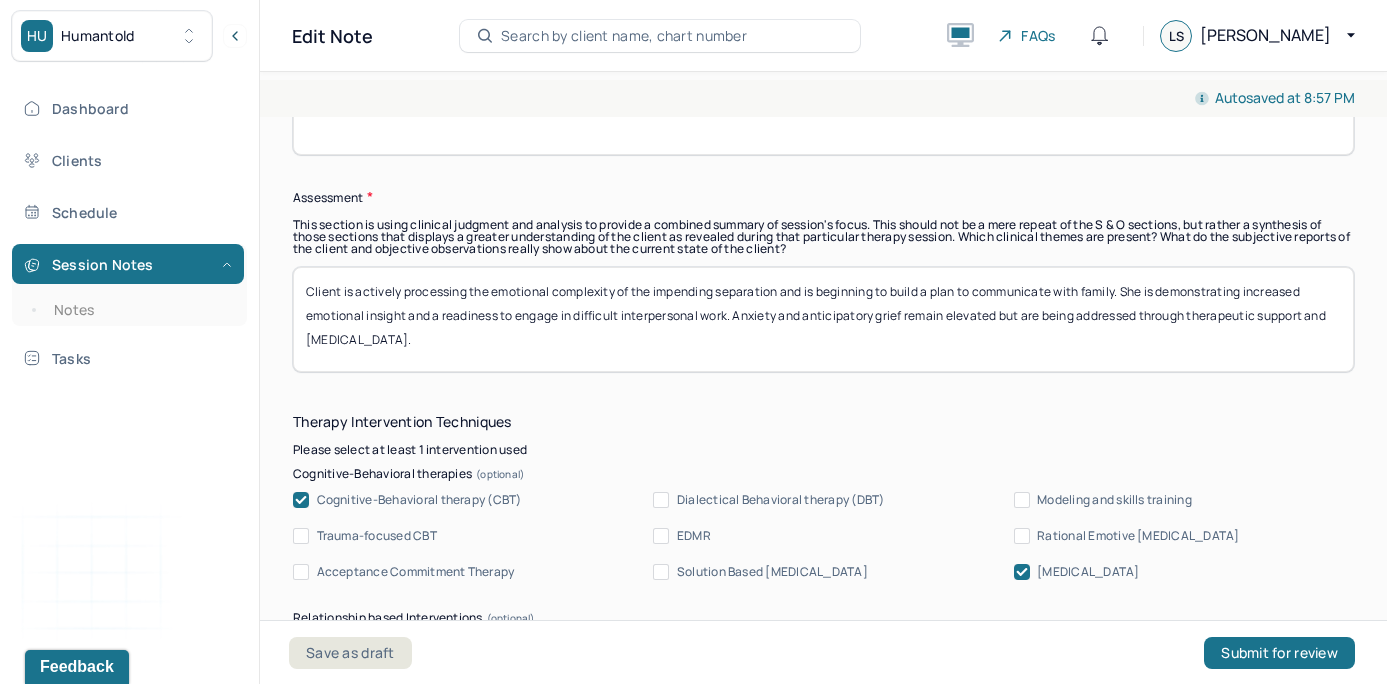 drag, startPoint x: 482, startPoint y: 337, endPoint x: 205, endPoint y: 181, distance: 317.90723 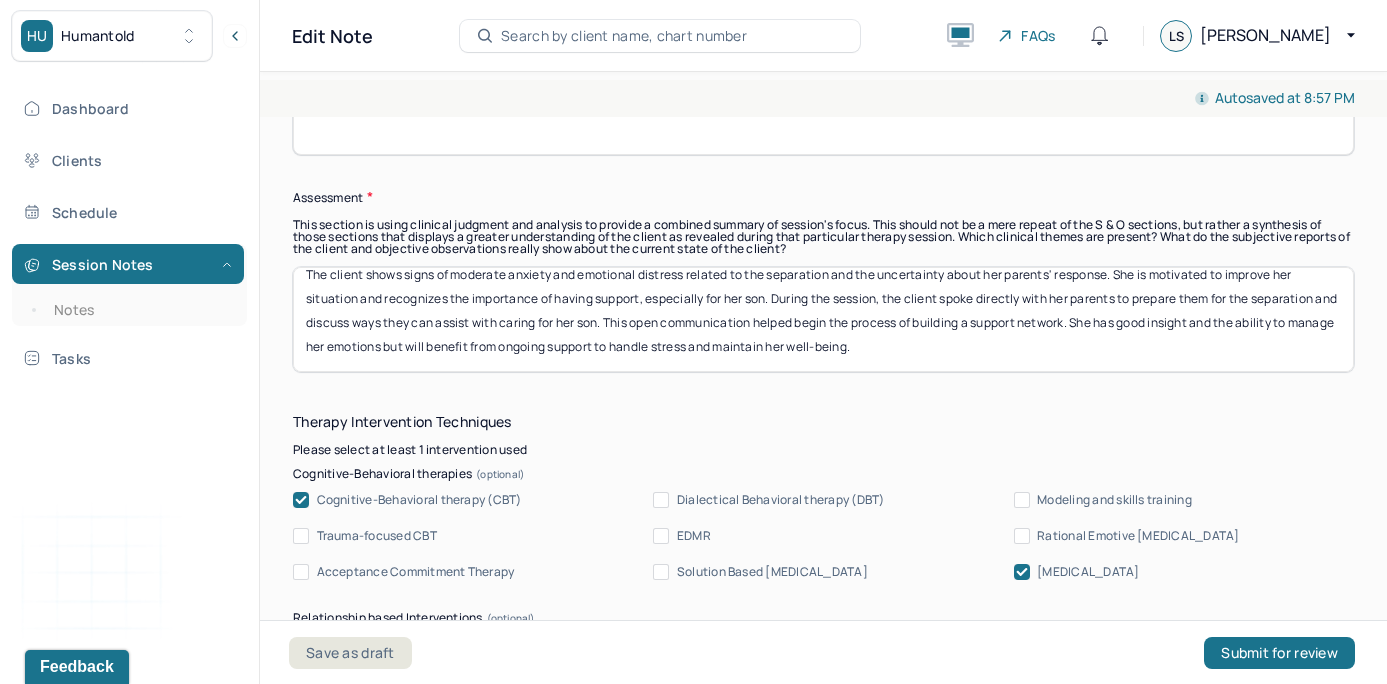 scroll, scrollTop: 16, scrollLeft: 0, axis: vertical 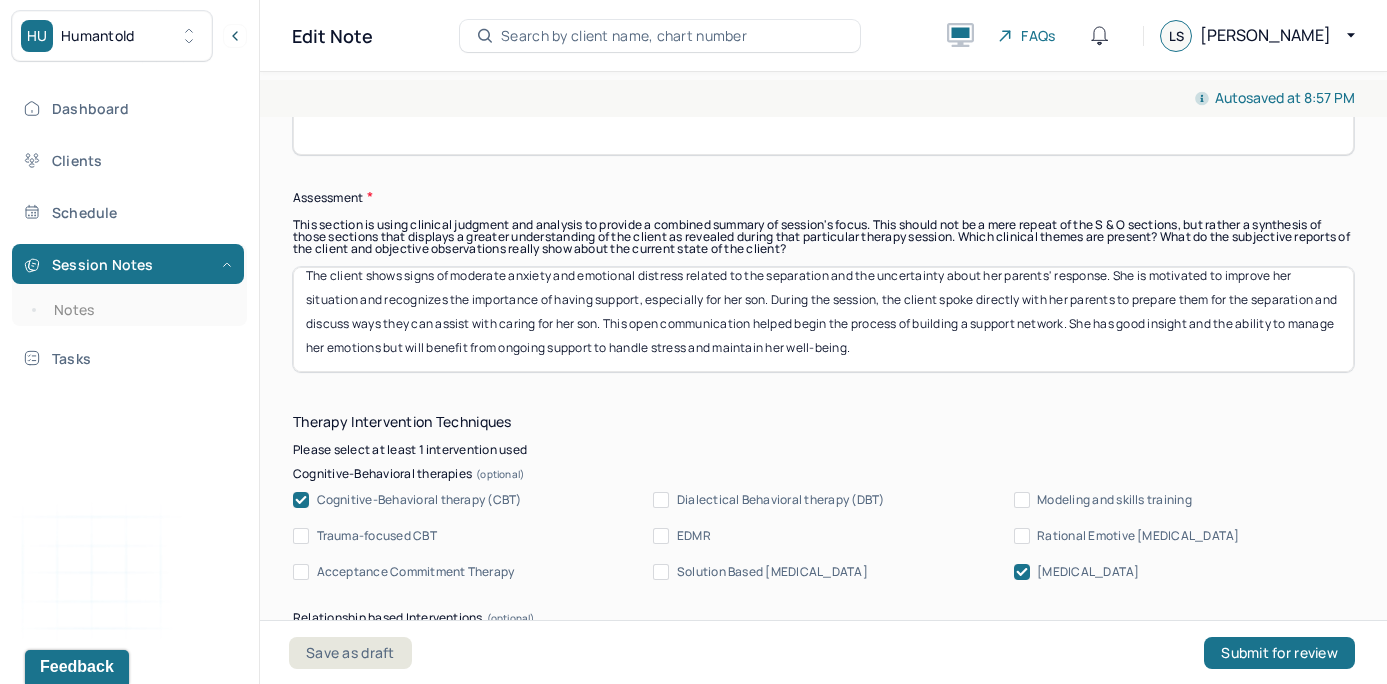 type on "The client shows signs of moderate anxiety and emotional distress related to the separation and the uncertainty about her parents' response. She is motivated to improve her situation and recognizes the importance of having support, especially for her son. During the session, the client spoke directly with her parents to prepare them for the separation and discuss ways they can assist with caring for her son. This open communication helped begin the process of building a support network. She has good insight and the ability to manage her emotions but will benefit from ongoing support to handle stress and maintain her well-being." 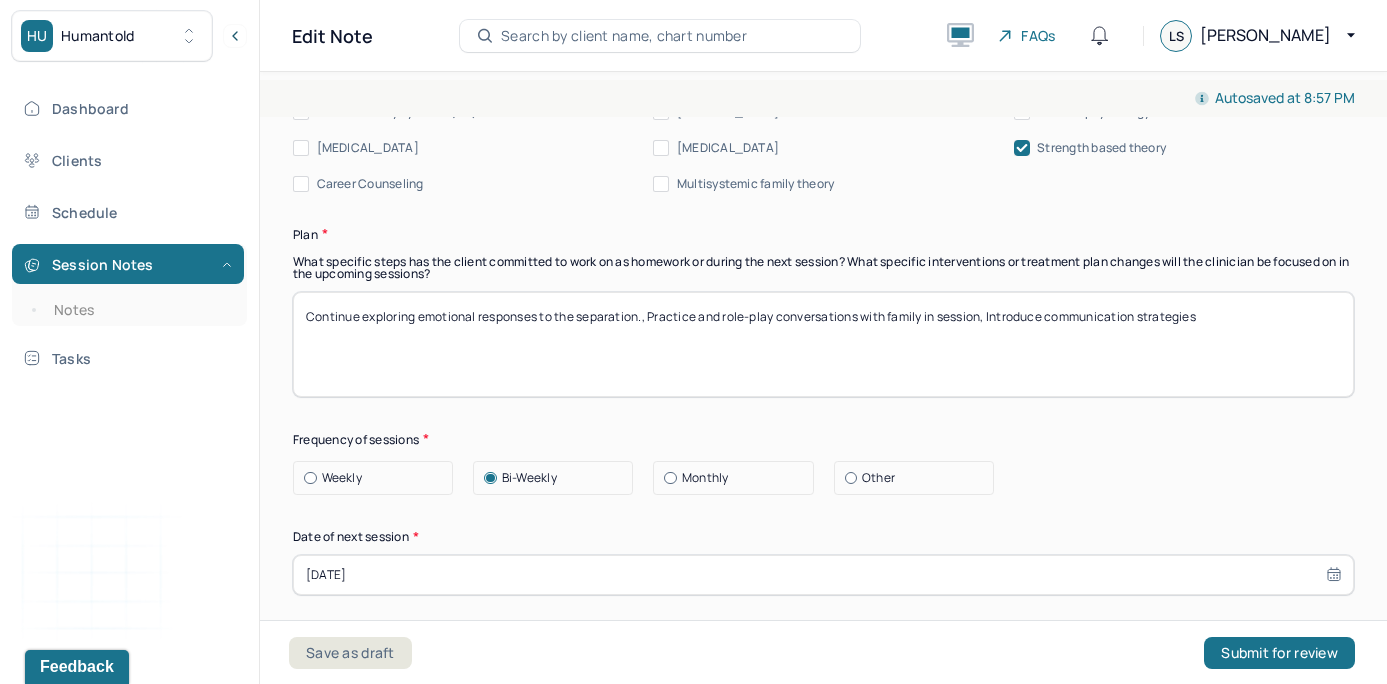 scroll, scrollTop: 2481, scrollLeft: 0, axis: vertical 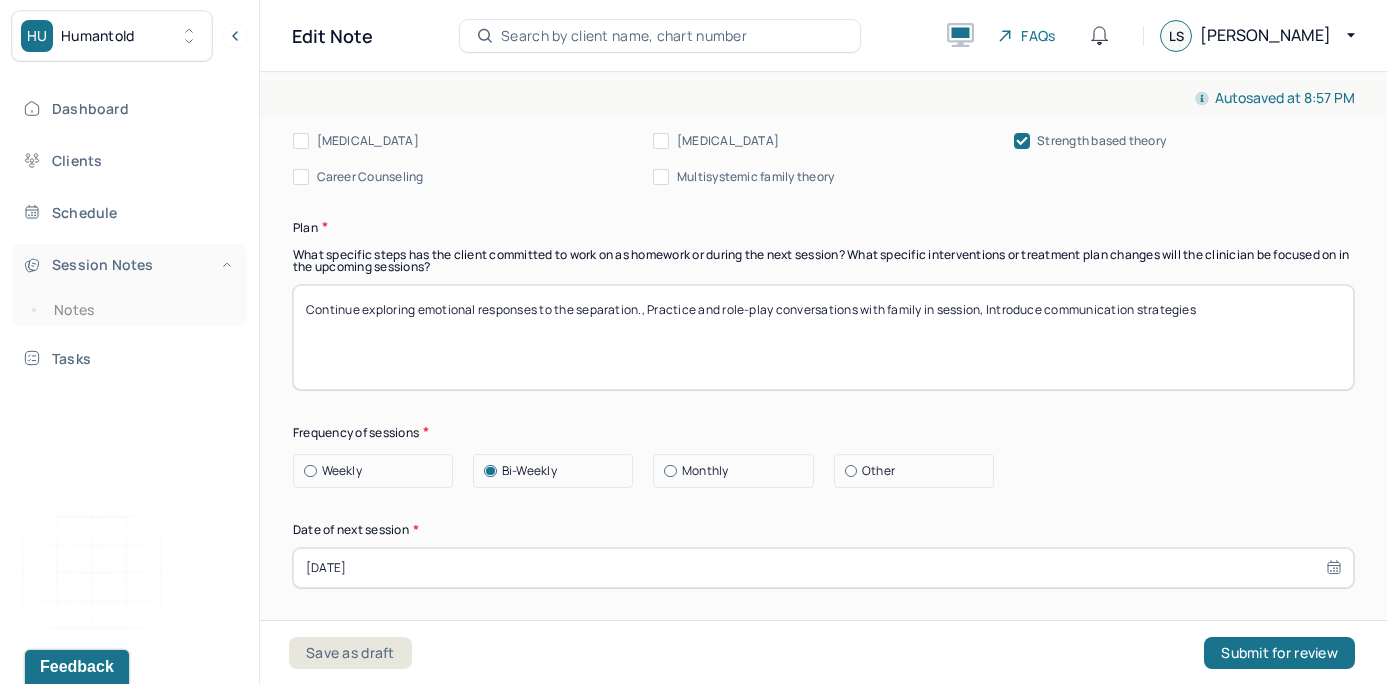 drag, startPoint x: 1169, startPoint y: 309, endPoint x: 214, endPoint y: 252, distance: 956.6995 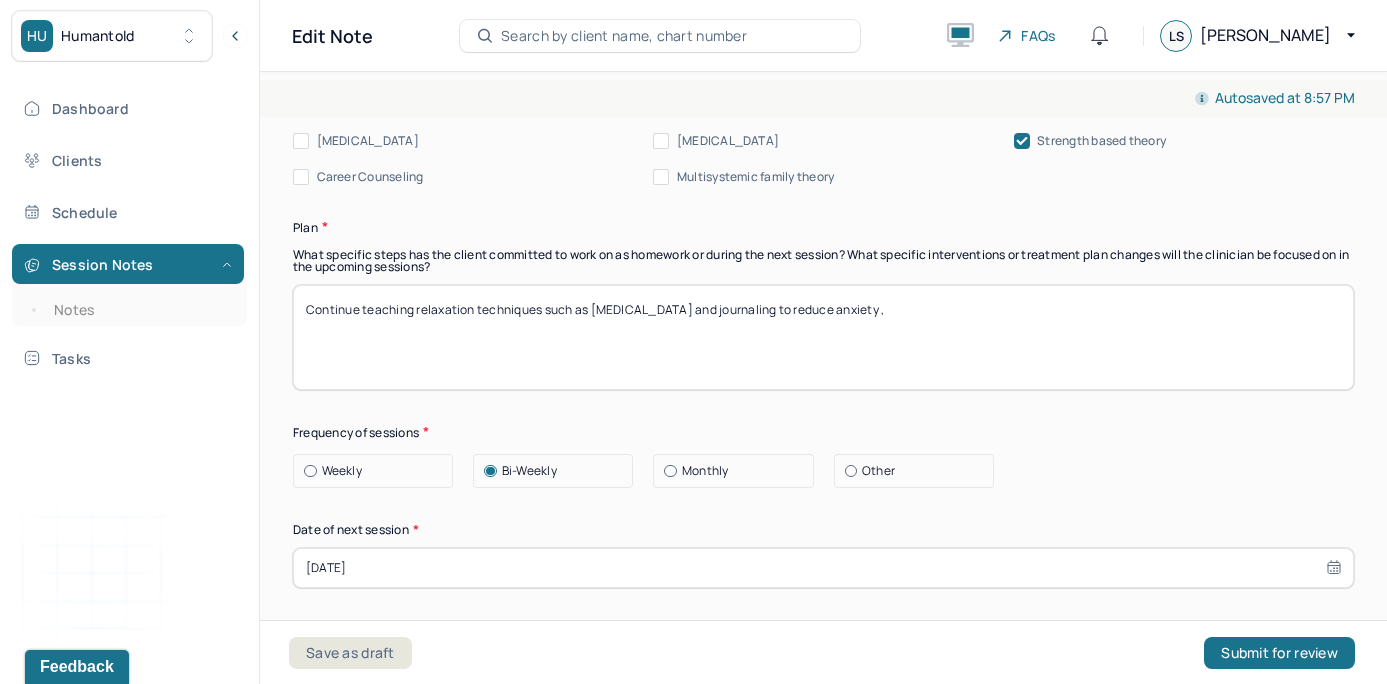 paste on "Identify and encourage other sources of support" 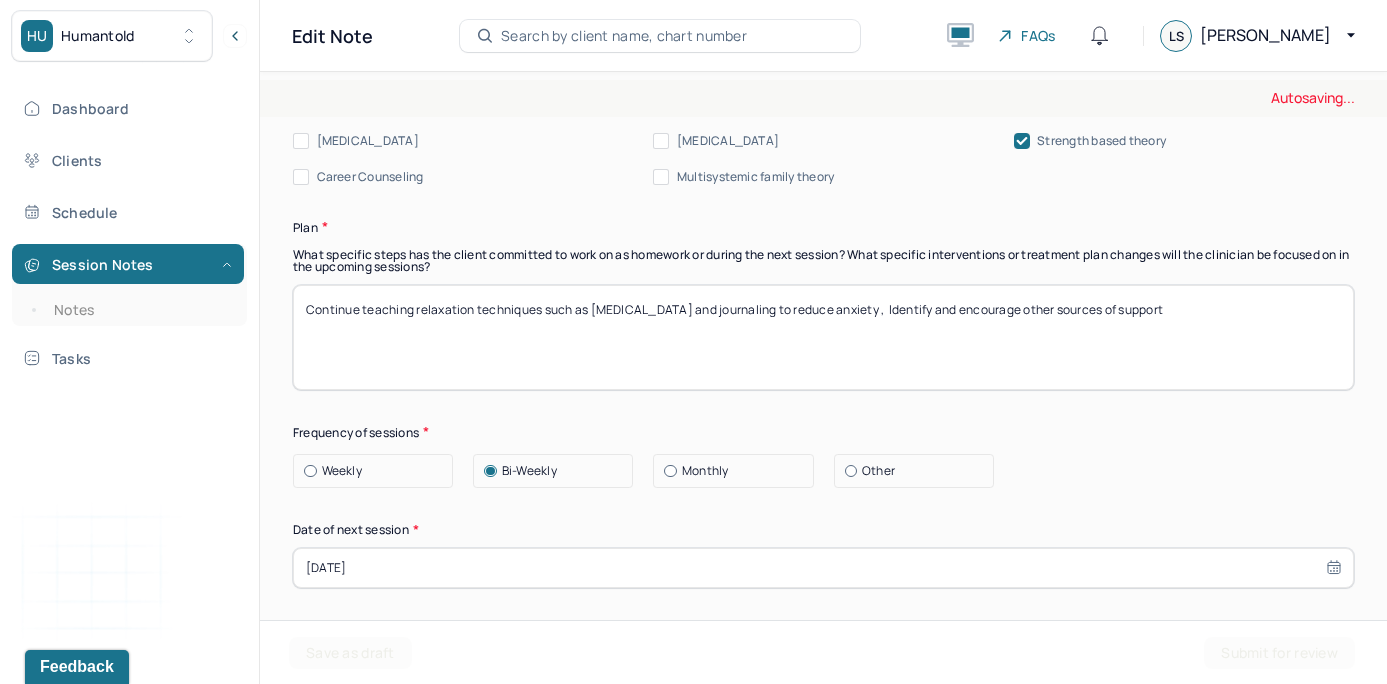 click on "Continue teaching relaxation techniques such as [MEDICAL_DATA] and journaling to reduce anxiety" at bounding box center (823, 337) 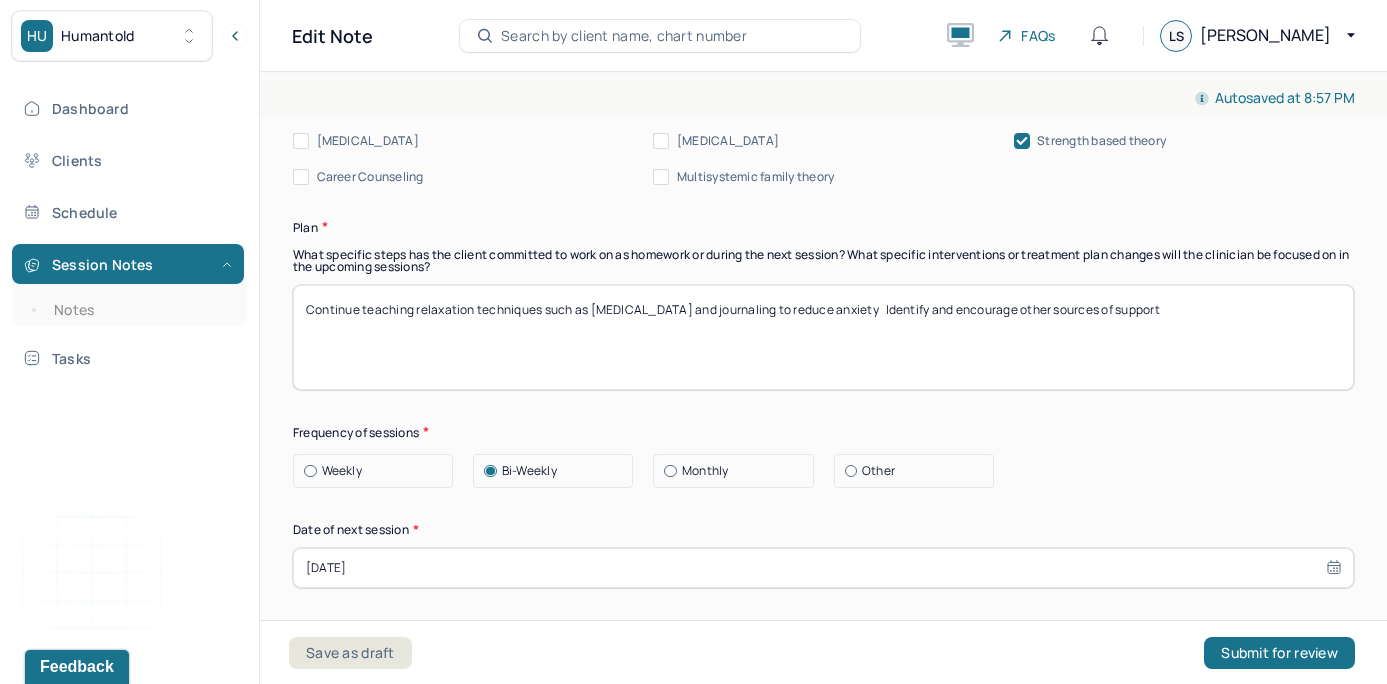 click on "Continue teaching relaxation techniques such as [MEDICAL_DATA] and journaling to reduce anxiety ,  Identify and encourage other sources of support" at bounding box center [823, 337] 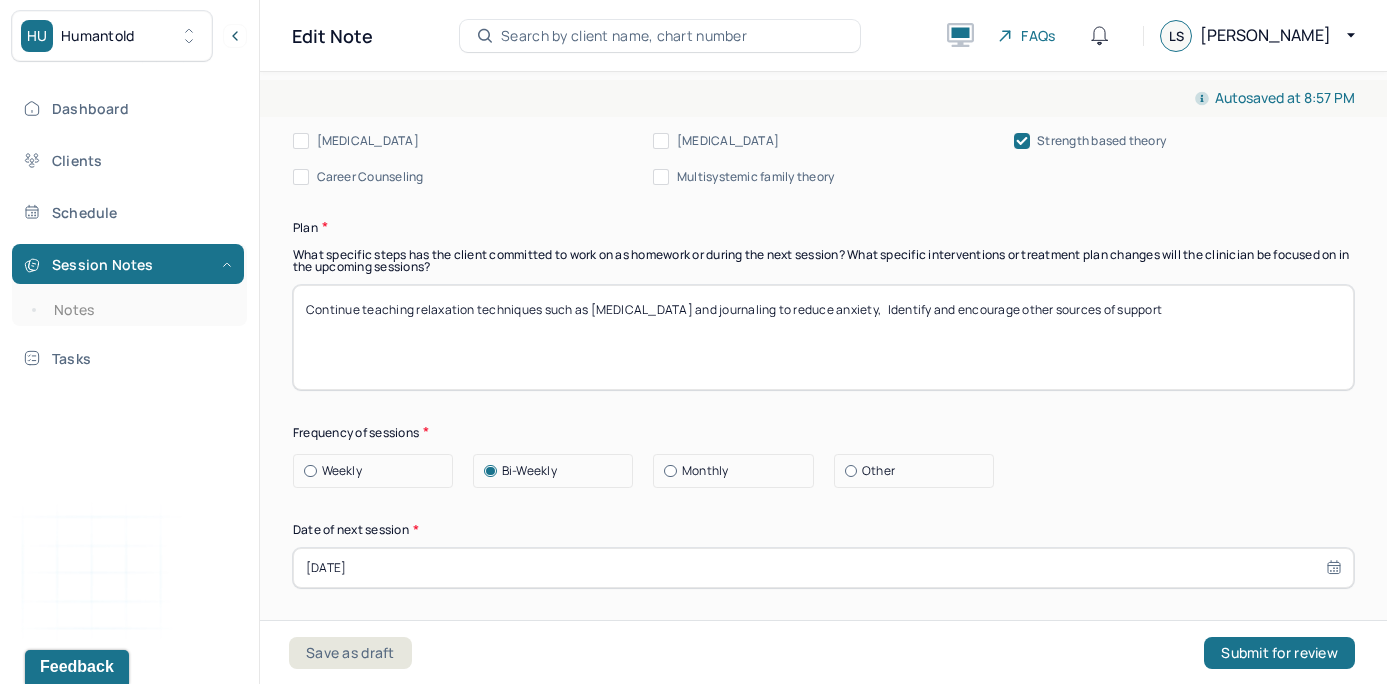 click on "Continue teaching relaxation techniques such as [MEDICAL_DATA] and journaling to reduce anxiety   Identify and encourage other sources of support" at bounding box center (823, 337) 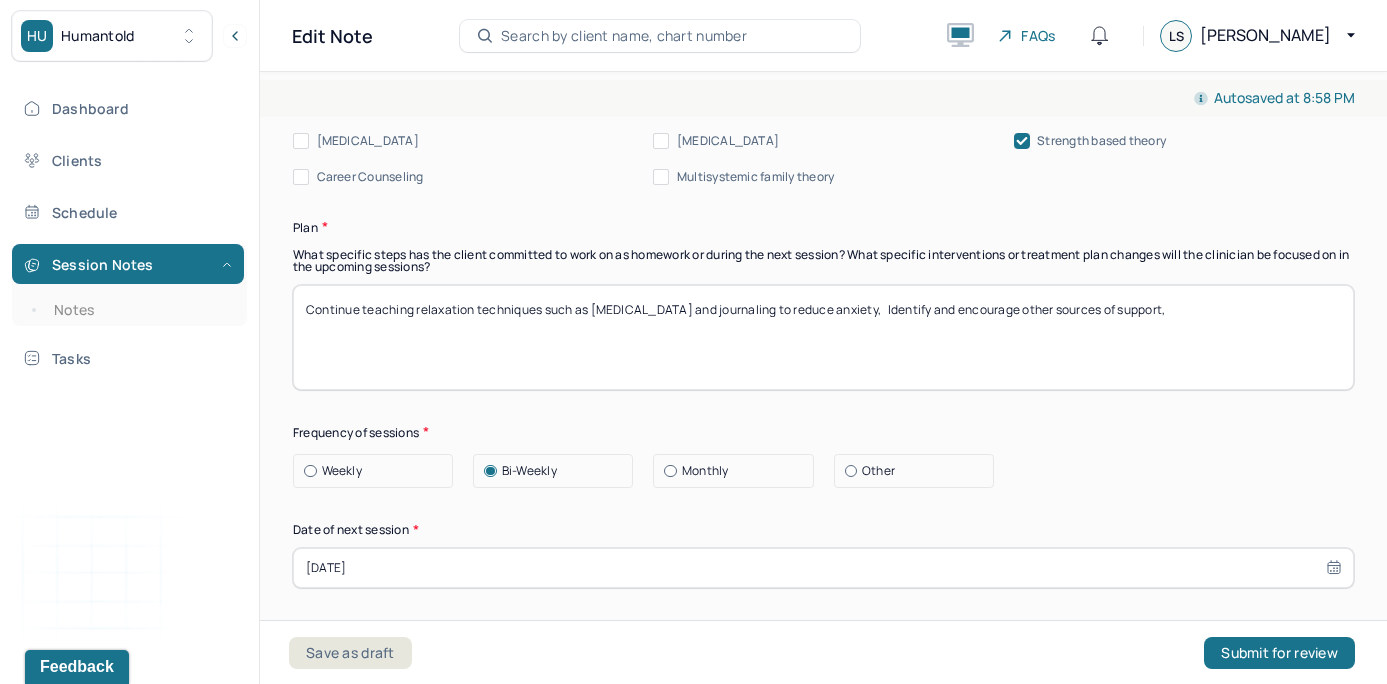 paste on "Provide education on assertive communication" 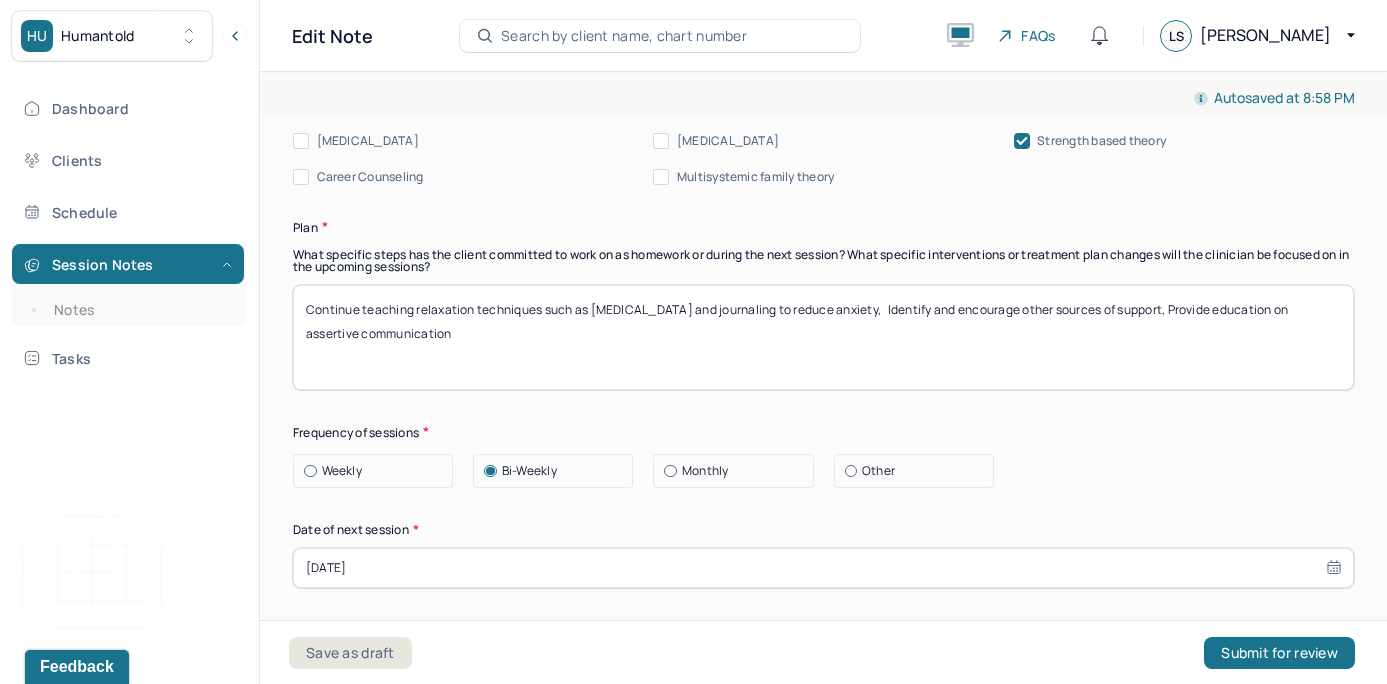 type on "Continue teaching relaxation techniques such as [MEDICAL_DATA] and journaling to reduce anxiety,   Identify and encourage other sources of support, Provide education on assertive communication" 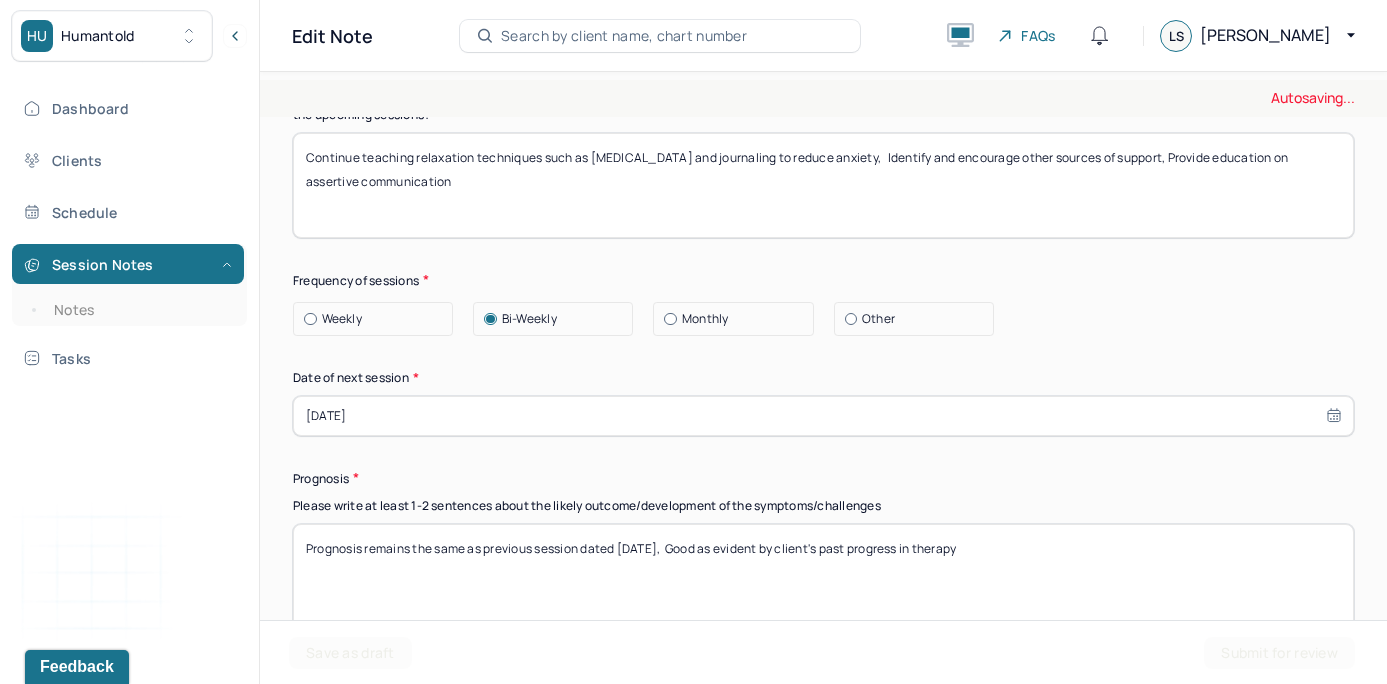 scroll, scrollTop: 2642, scrollLeft: 0, axis: vertical 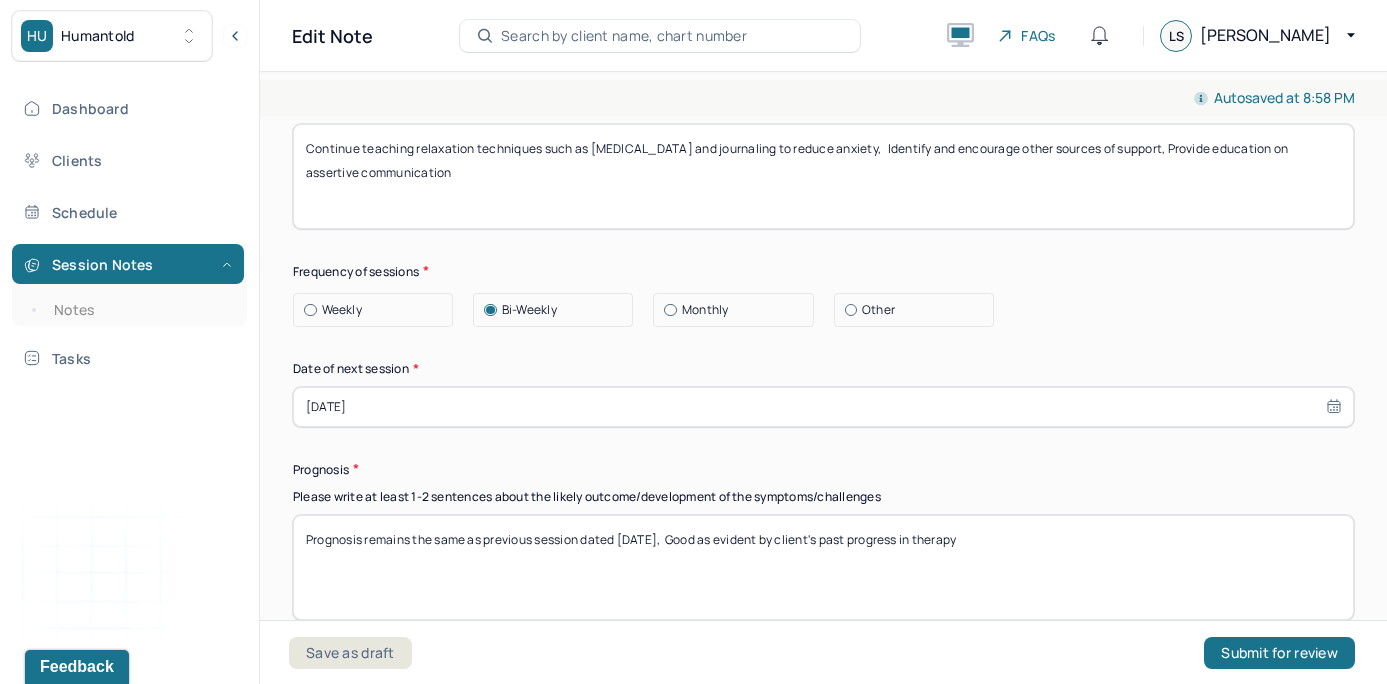 select on "6" 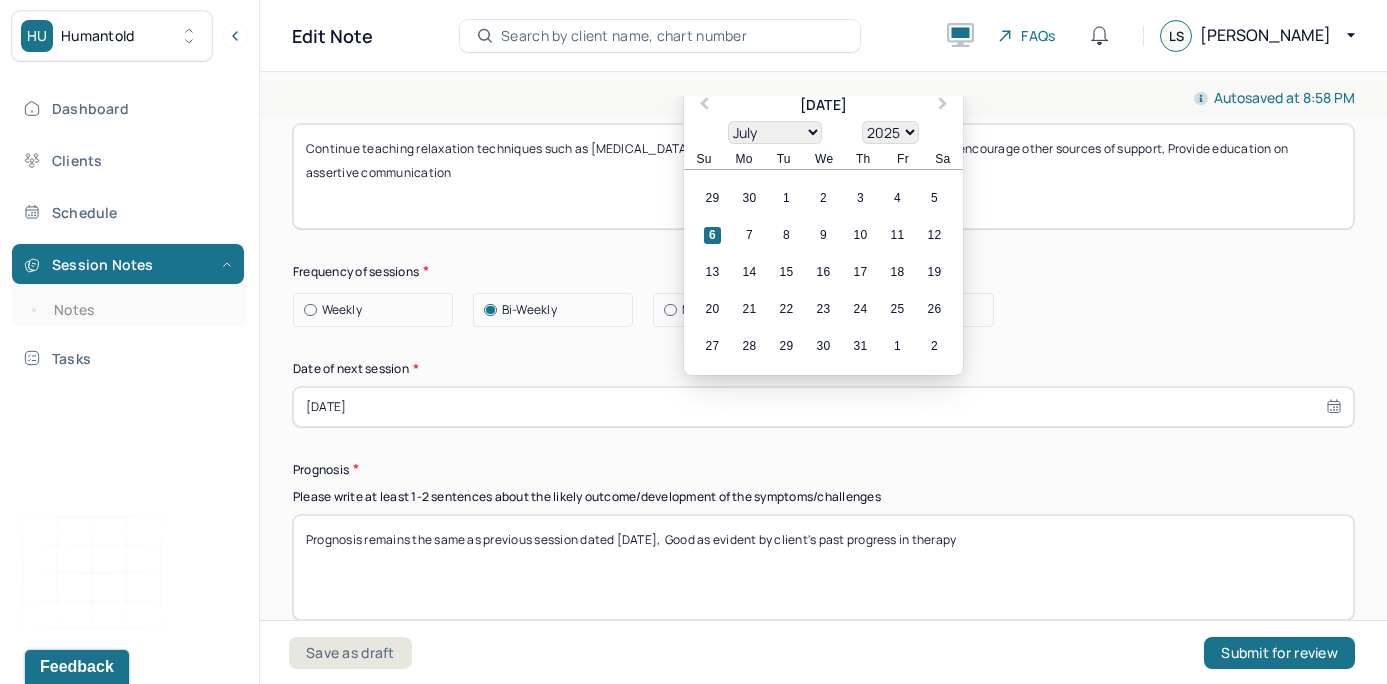 click on "[DATE]" at bounding box center [823, 407] 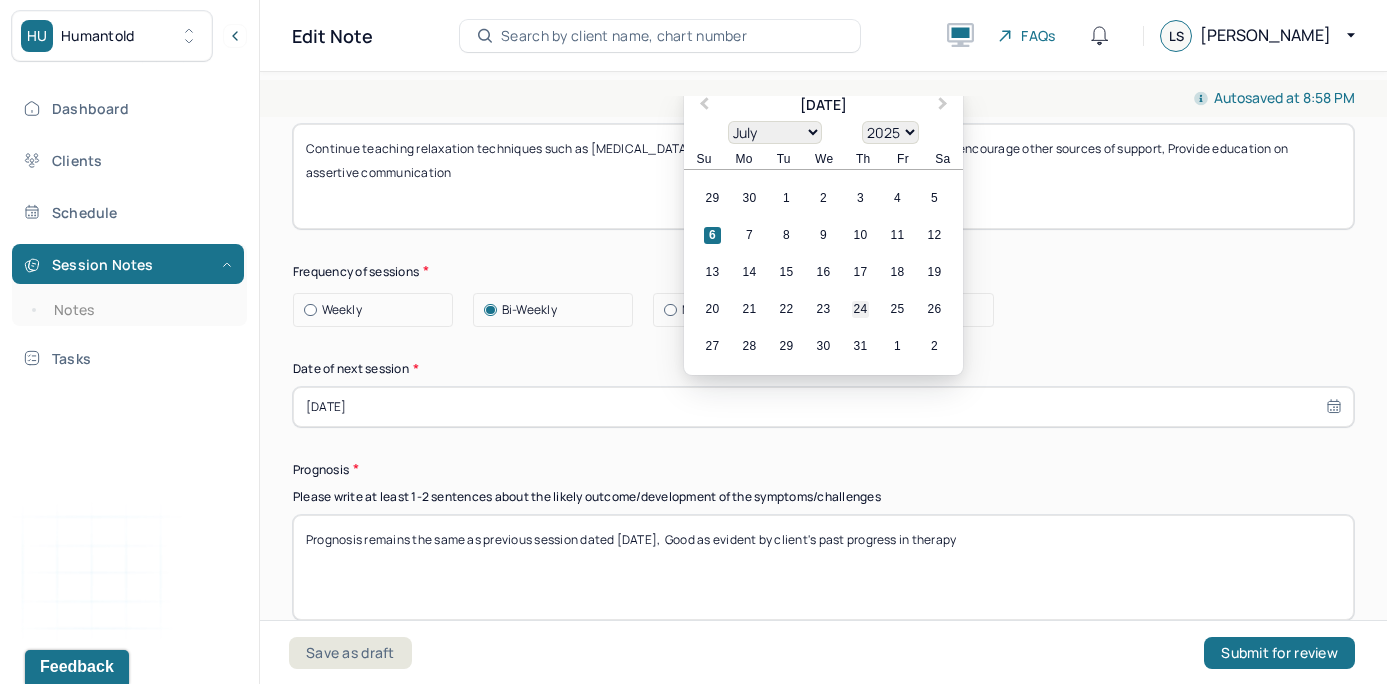 click on "24" at bounding box center [860, 309] 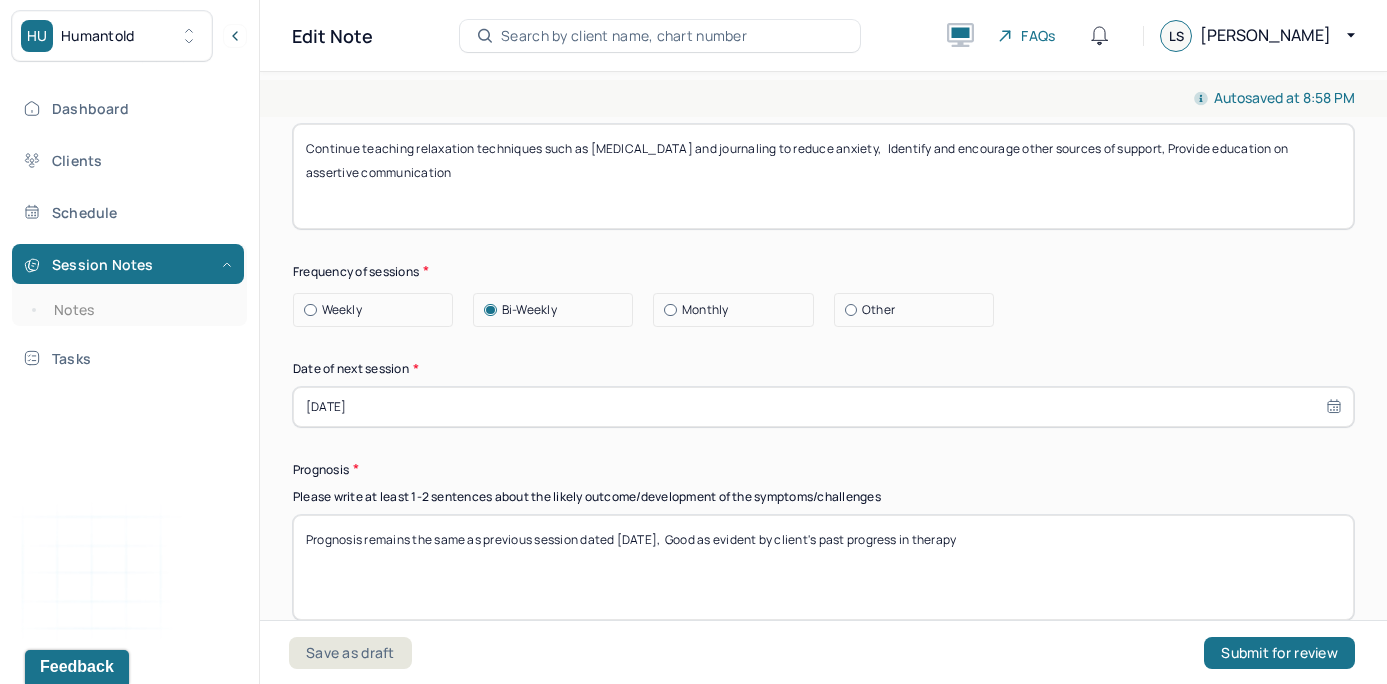 click on "Therapy Intervention Techniques Please select at least 1 intervention used Cognitive-Behavioral therapies Cognitive-Behavioral therapy (CBT) Dialectical Behavioral therapy (DBT) Modeling and skills training Trauma-focused CBT EDMR Rational Emotive [MEDICAL_DATA] Acceptance Commitment Therapy Solution Based [MEDICAL_DATA] [MEDICAL_DATA] Relationship based Interventions Attachment-oriented interventions Parent-child interaction therapy Parent interventions Other Client centered therapy/ Humanism [MEDICAL_DATA] [MEDICAL_DATA] Feminist therapy Psychodynamic therapy Grief therapy Internal family systems (IFS) [MEDICAL_DATA] Positive psychology [MEDICAL_DATA] [MEDICAL_DATA] Strength based theory Career Counseling Multisystemic family theory Plan What specific steps has the client committed to work on as homework or during the next session? What specific interventions or treatment plan changes will the clinician be focused on in the upcoming sessions? Frequency of sessions Weekly Other" at bounding box center [823, 178] 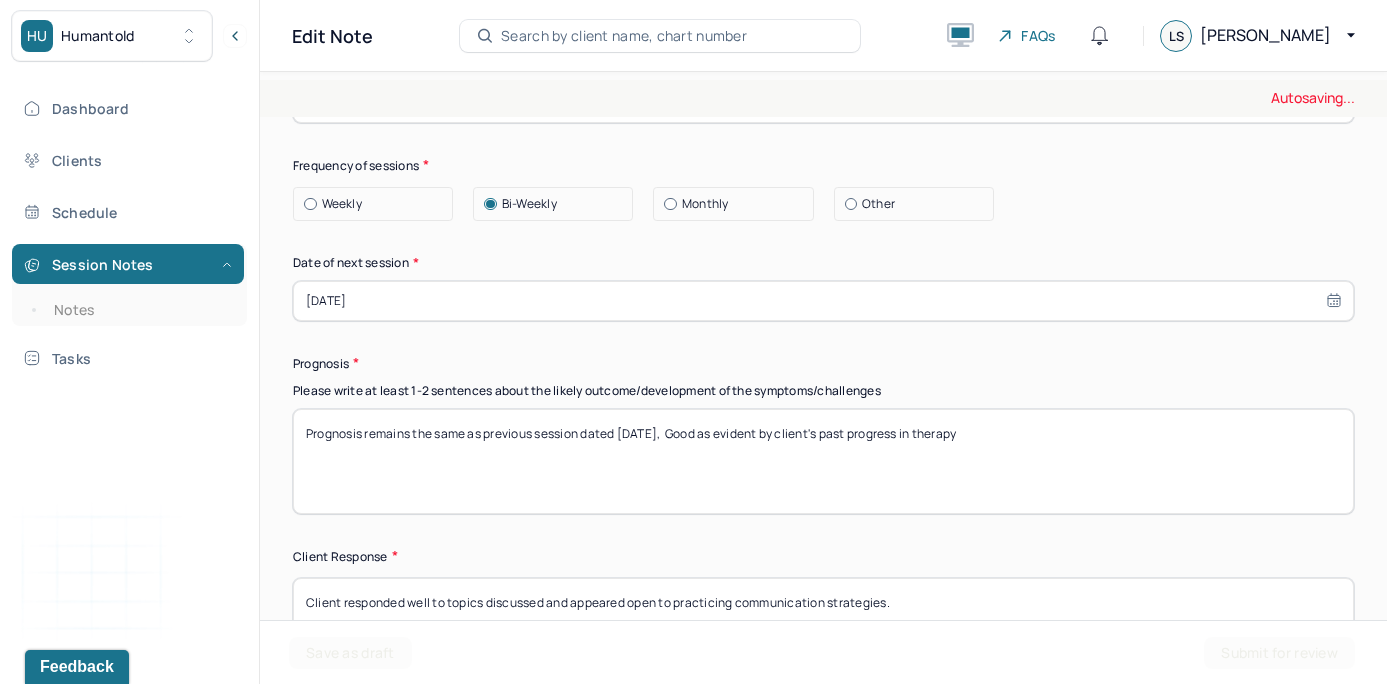 scroll, scrollTop: 2805, scrollLeft: 0, axis: vertical 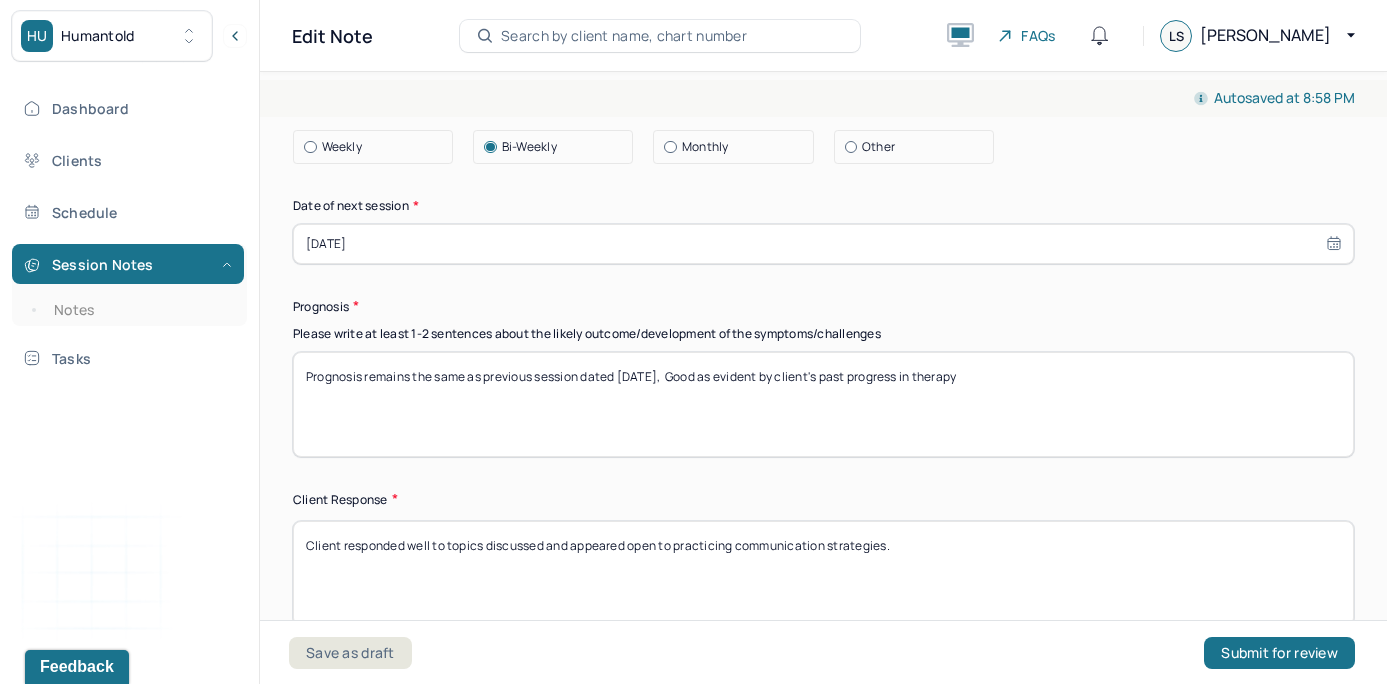 click on "Therapy Intervention Techniques Please select at least 1 intervention used Cognitive-Behavioral therapies Cognitive-Behavioral therapy (CBT) Dialectical Behavioral therapy (DBT) Modeling and skills training Trauma-focused CBT EDMR Rational Emotive [MEDICAL_DATA] Acceptance Commitment Therapy Solution Based [MEDICAL_DATA] [MEDICAL_DATA] Relationship based Interventions Attachment-oriented interventions Parent-child interaction therapy Parent interventions Other Client centered therapy/ Humanism [MEDICAL_DATA] [MEDICAL_DATA] Feminist therapy Psychodynamic therapy Grief therapy Internal family systems (IFS) [MEDICAL_DATA] Positive psychology [MEDICAL_DATA] [MEDICAL_DATA] Strength based theory Career Counseling Multisystemic family theory Plan What specific steps has the client committed to work on as homework or during the next session? What specific interventions or treatment plan changes will the clinician be focused on in the upcoming sessions? Frequency of sessions Weekly Other" at bounding box center (823, 15) 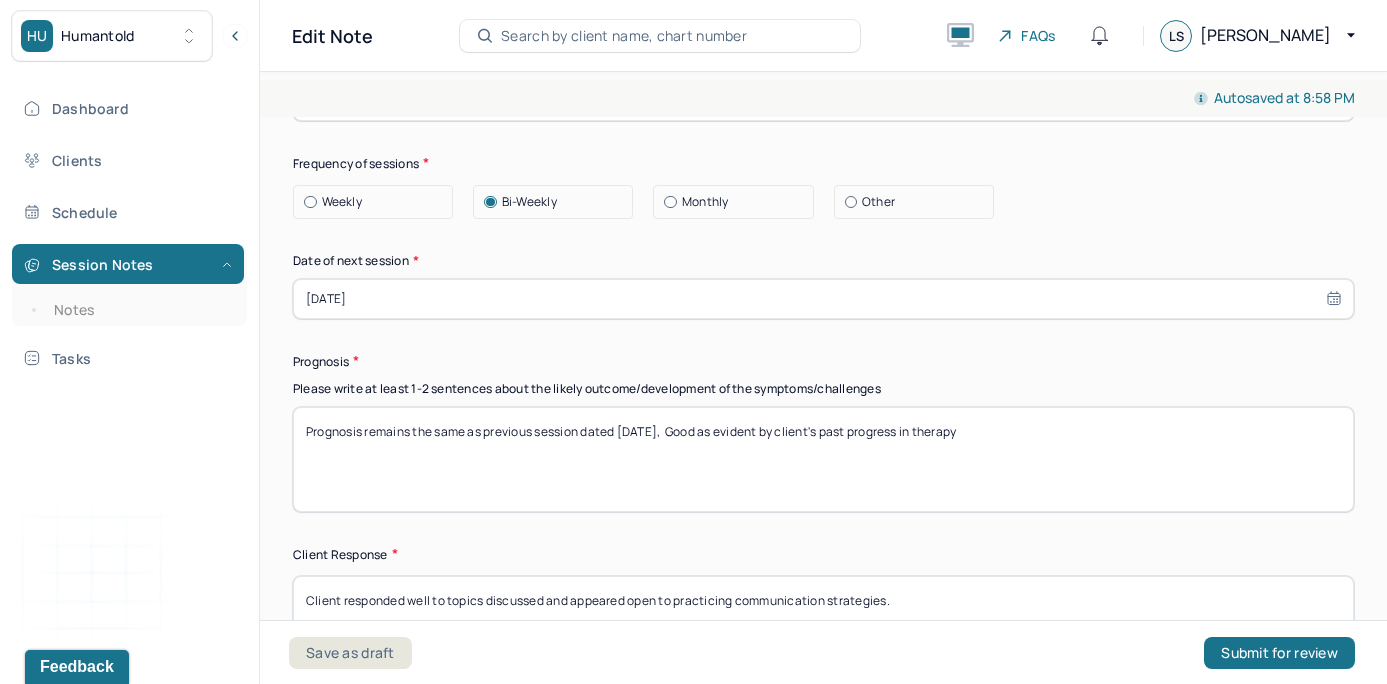 scroll, scrollTop: 2726, scrollLeft: 0, axis: vertical 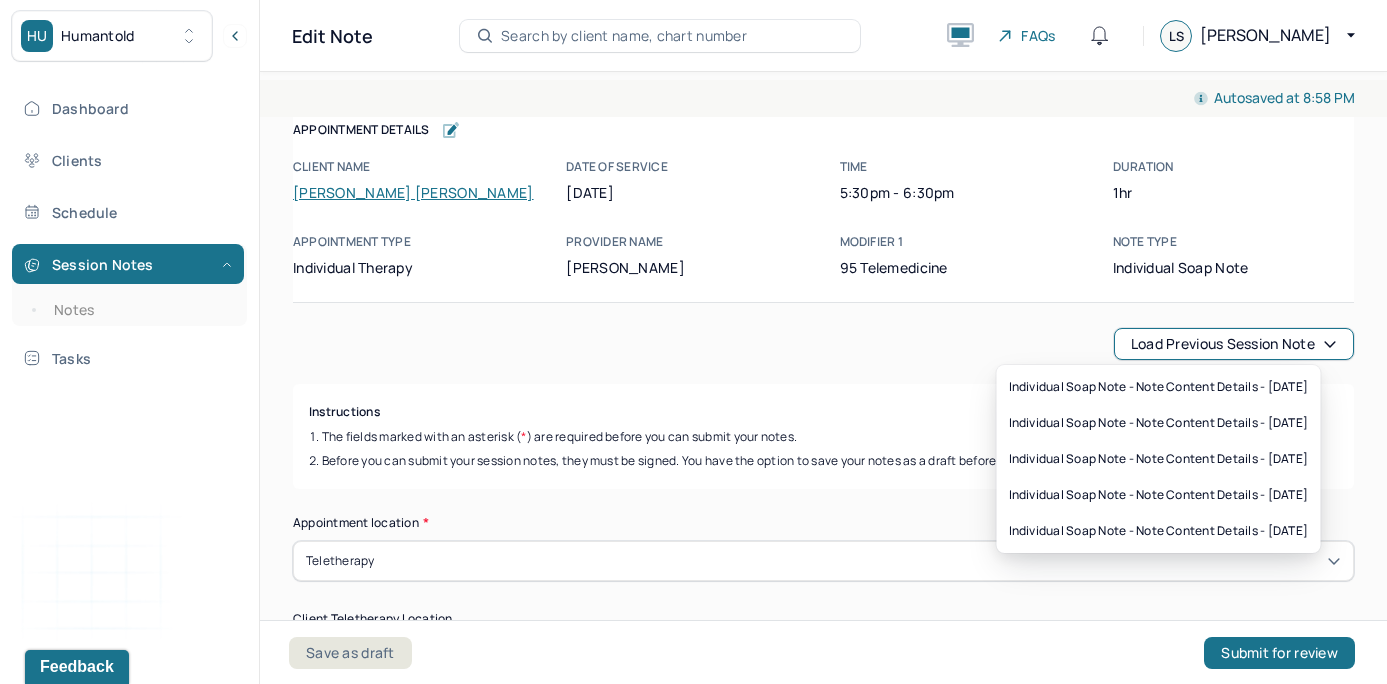 click on "Load previous session note" at bounding box center (1234, 344) 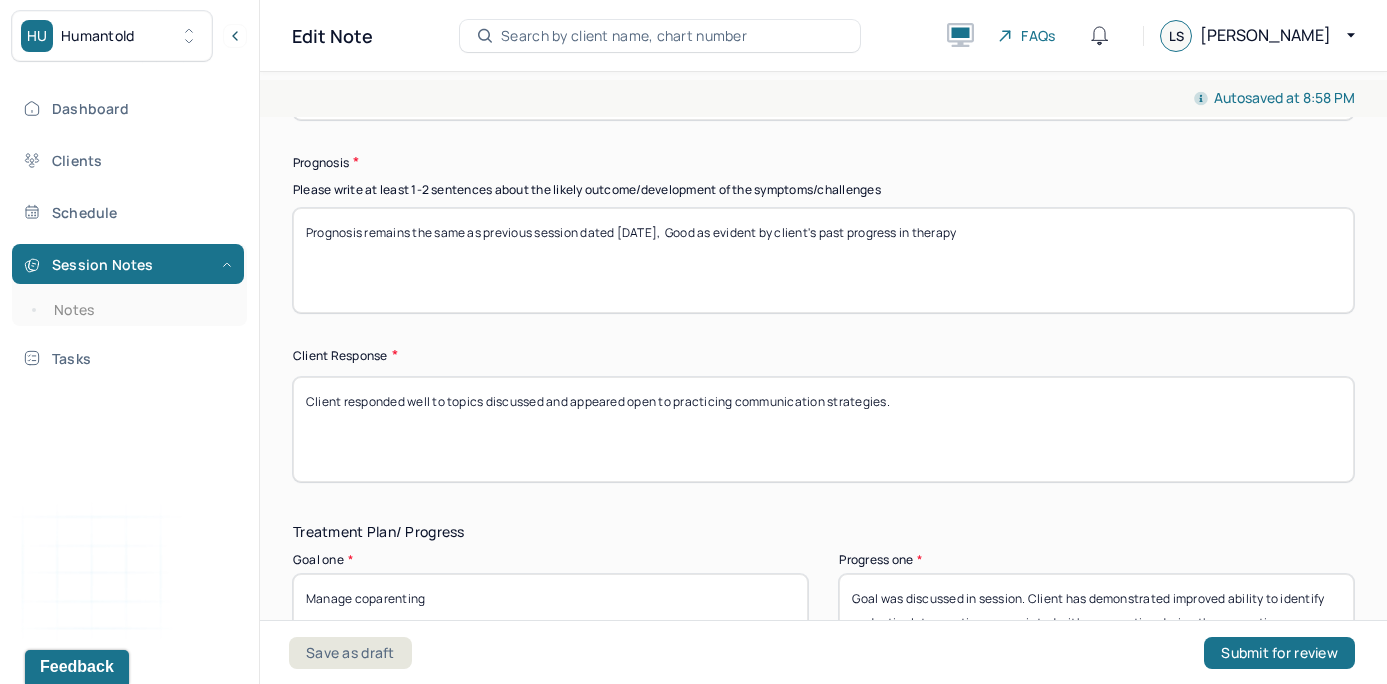 scroll, scrollTop: 2932, scrollLeft: 0, axis: vertical 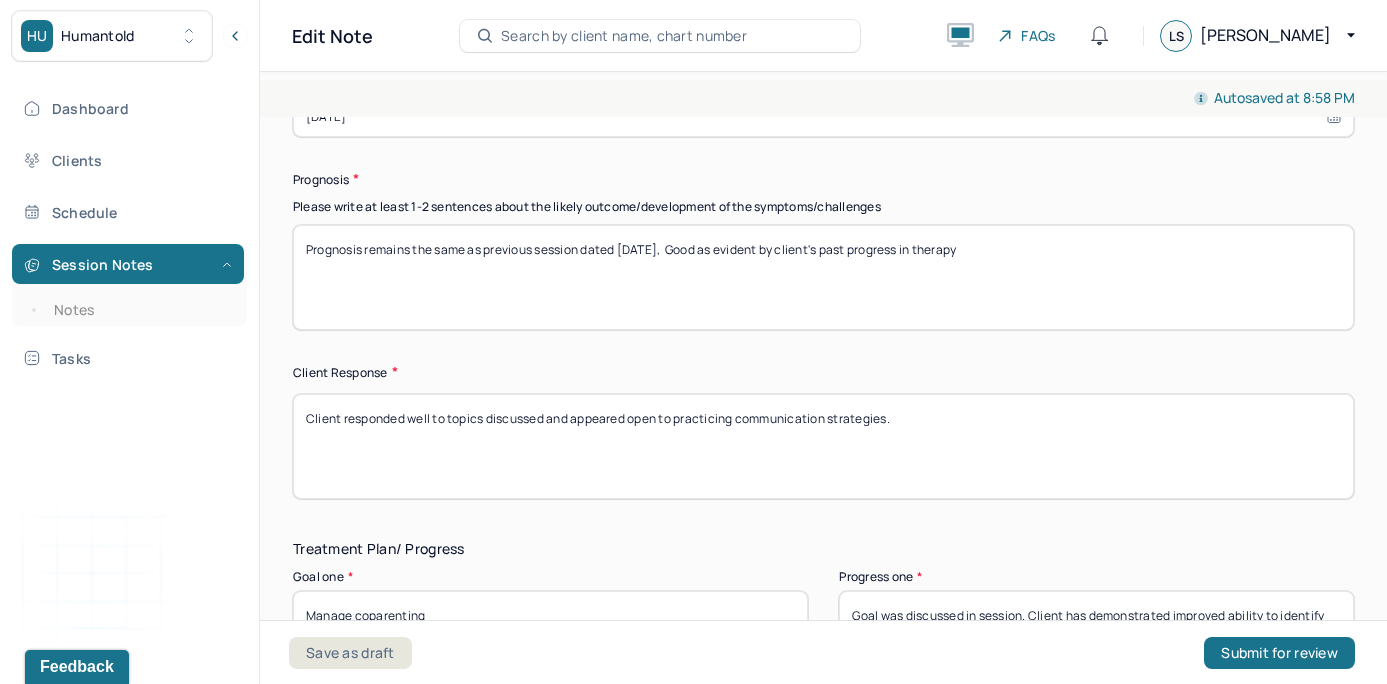 click on "Prognosis remains the same as previous session dated [DATE],  Good as evident by client's past progress in therapy" at bounding box center (823, 277) 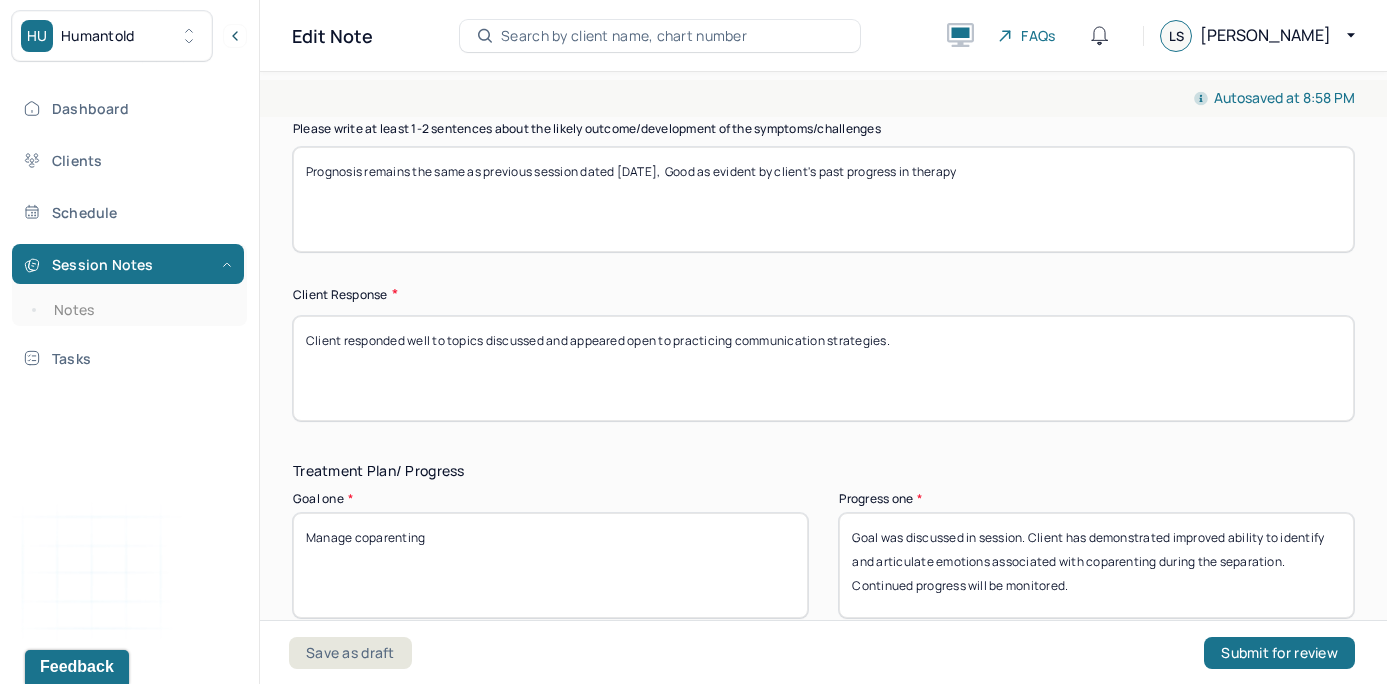 scroll, scrollTop: 3019, scrollLeft: 0, axis: vertical 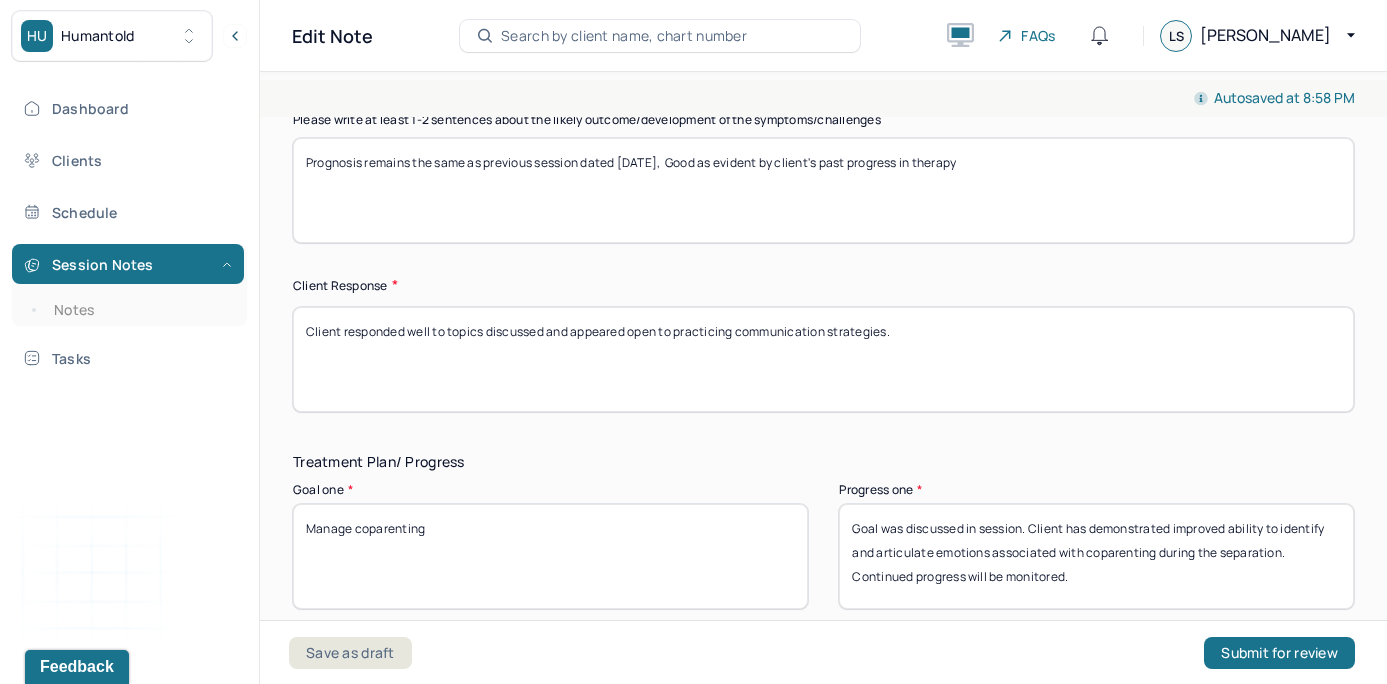 click on "Client responded well to topics discussed and appeared open to practicing communication strategies." at bounding box center [823, 359] 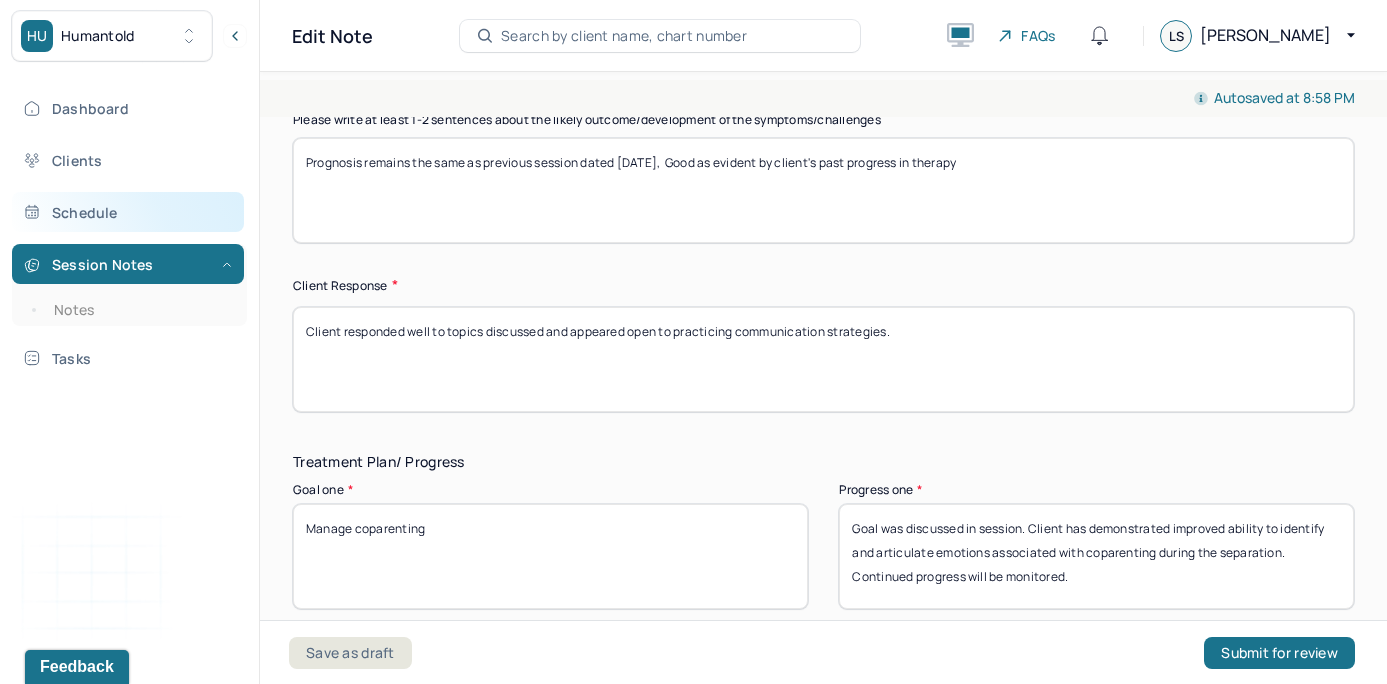 drag, startPoint x: 910, startPoint y: 338, endPoint x: 169, endPoint y: 208, distance: 752.3171 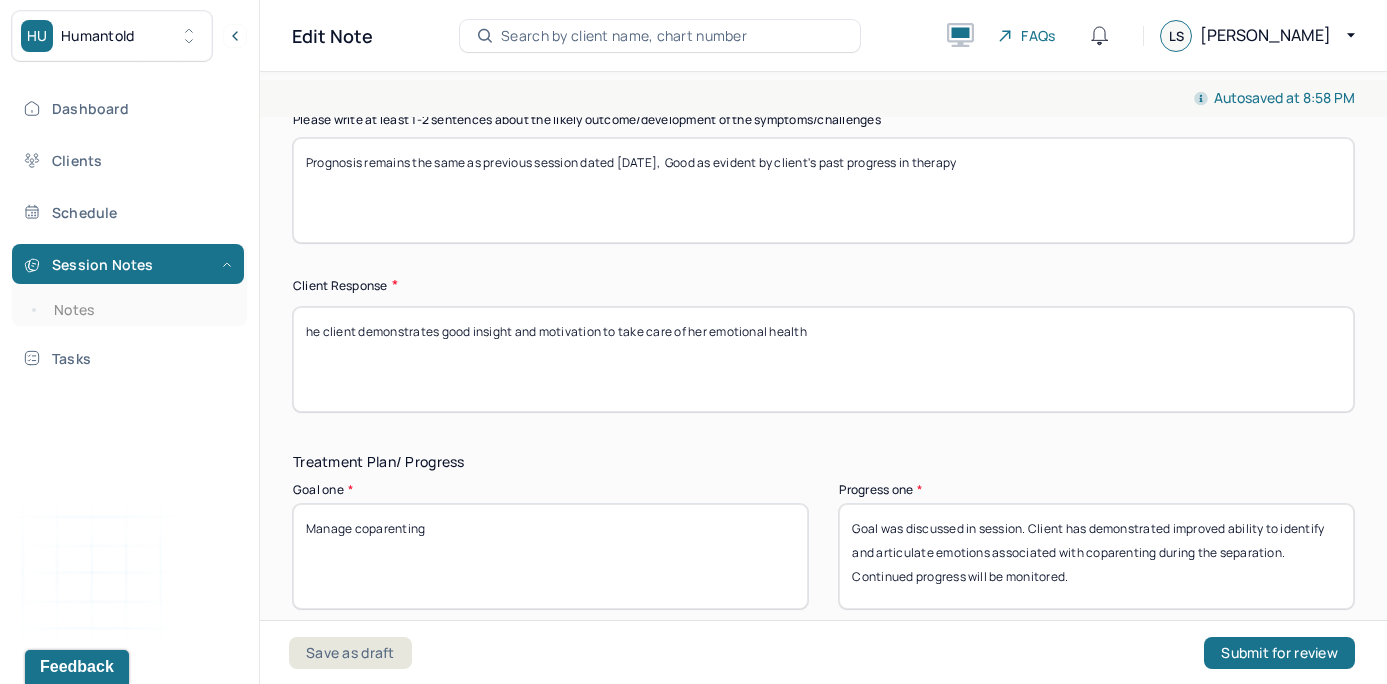 click on "Client responded well to topics discussed and appeared open to practicing communication strategies." at bounding box center [823, 359] 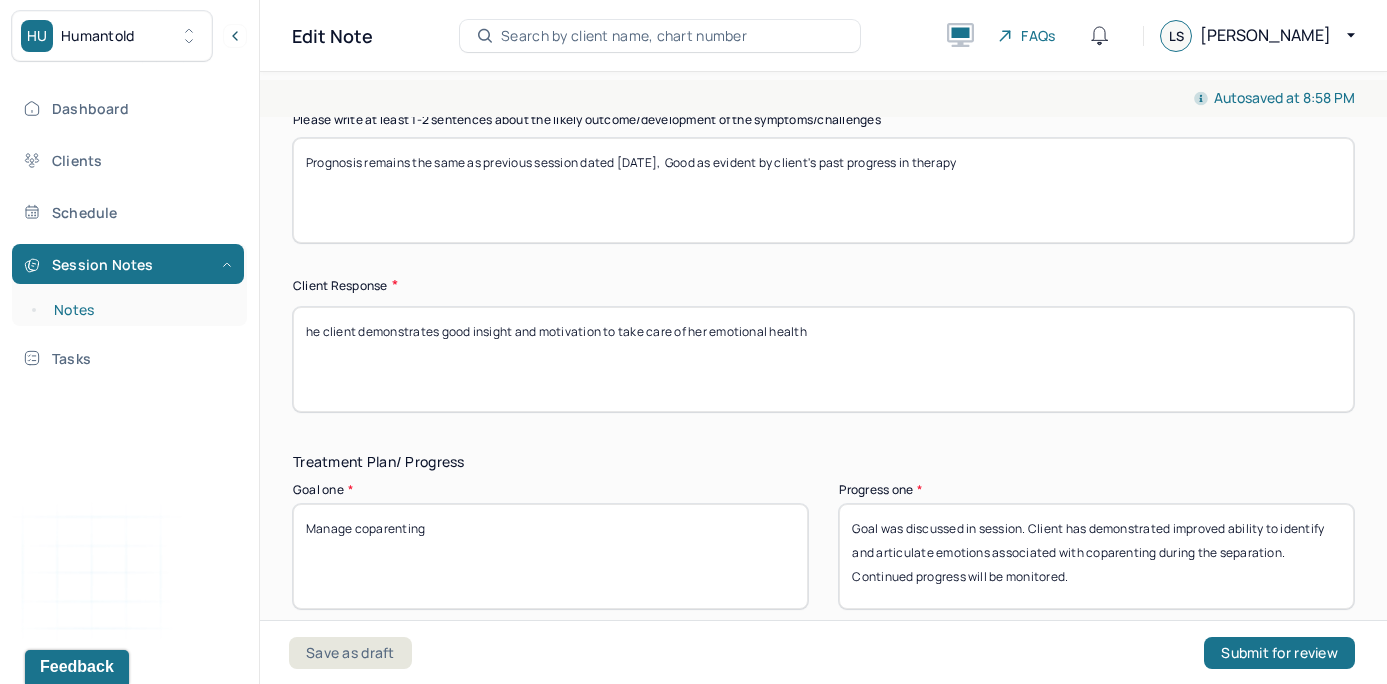 drag, startPoint x: 332, startPoint y: 328, endPoint x: 98, endPoint y: 301, distance: 235.55254 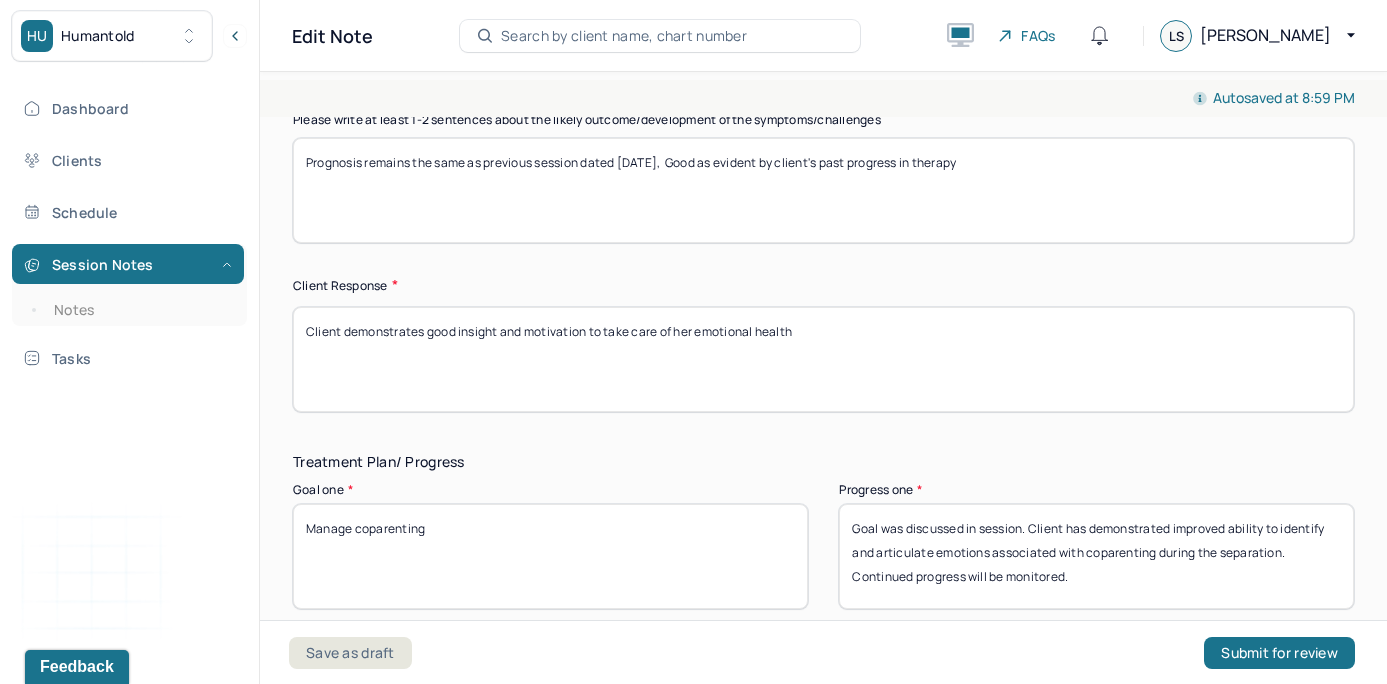 click on "Client ient demonstrates good insight and motivation to take care of her emotional health" at bounding box center (823, 359) 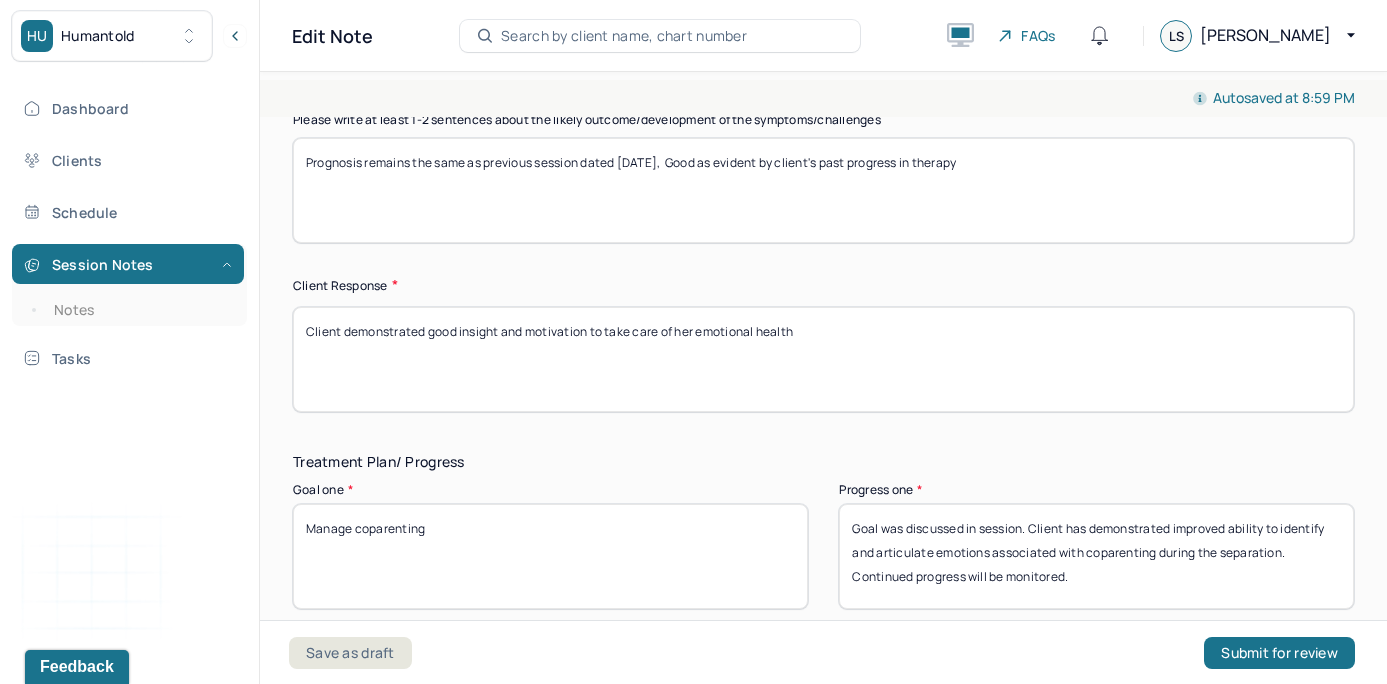 click on "Client demonstrates good insight and motivation to take care of her emotional health" at bounding box center [823, 359] 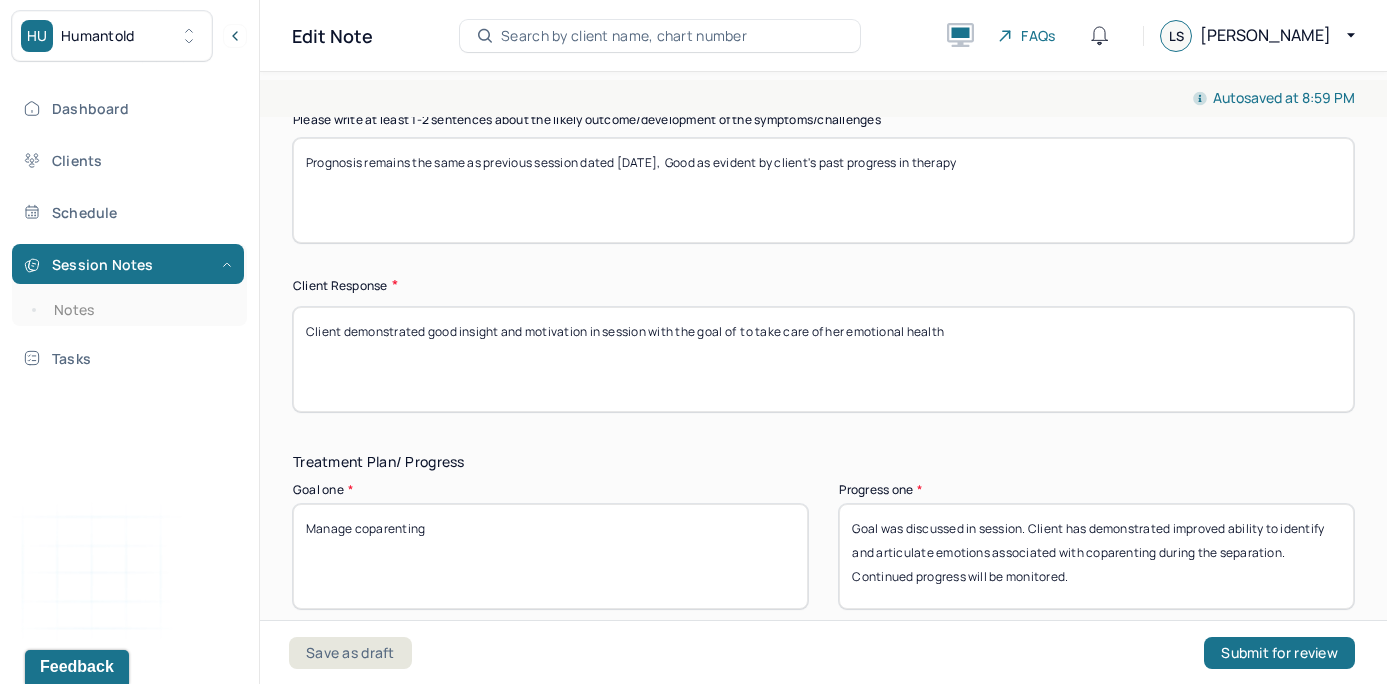drag, startPoint x: 969, startPoint y: 325, endPoint x: 748, endPoint y: 320, distance: 221.05655 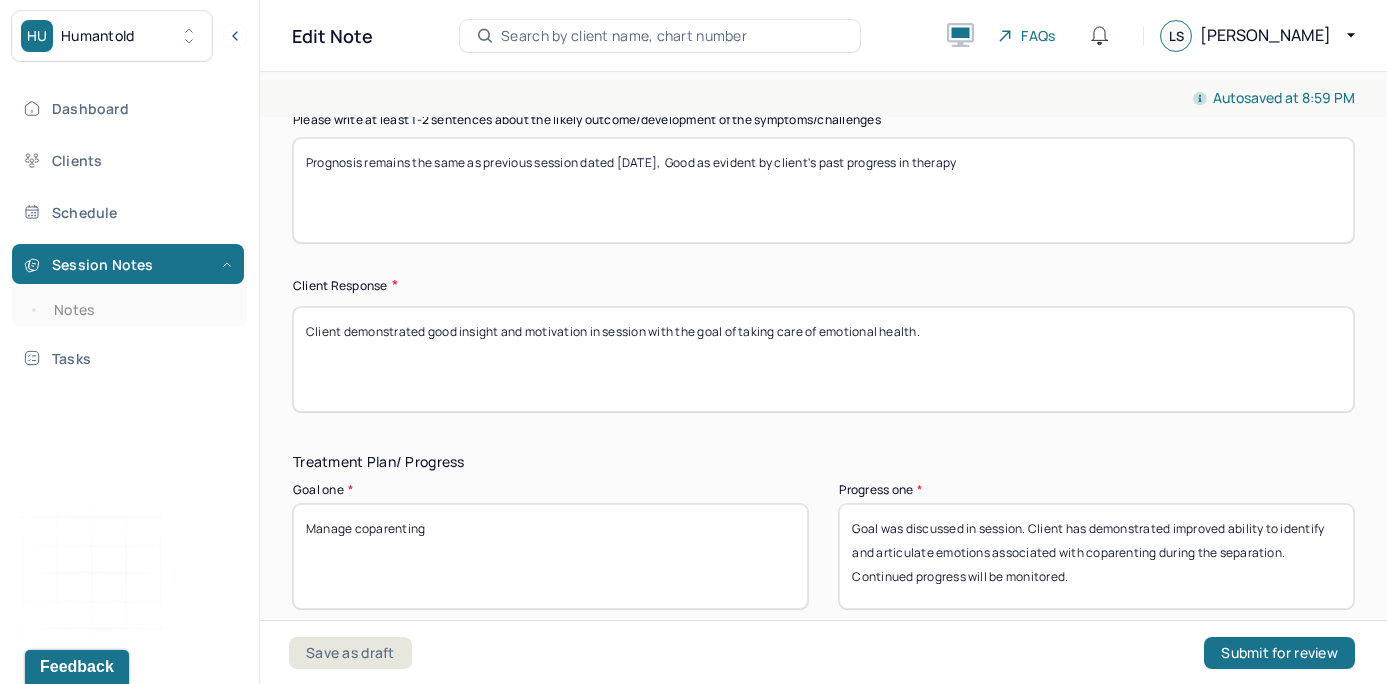 type on "Client demonstrated good insight and motivation in session with the goal of taking care of emotional health." 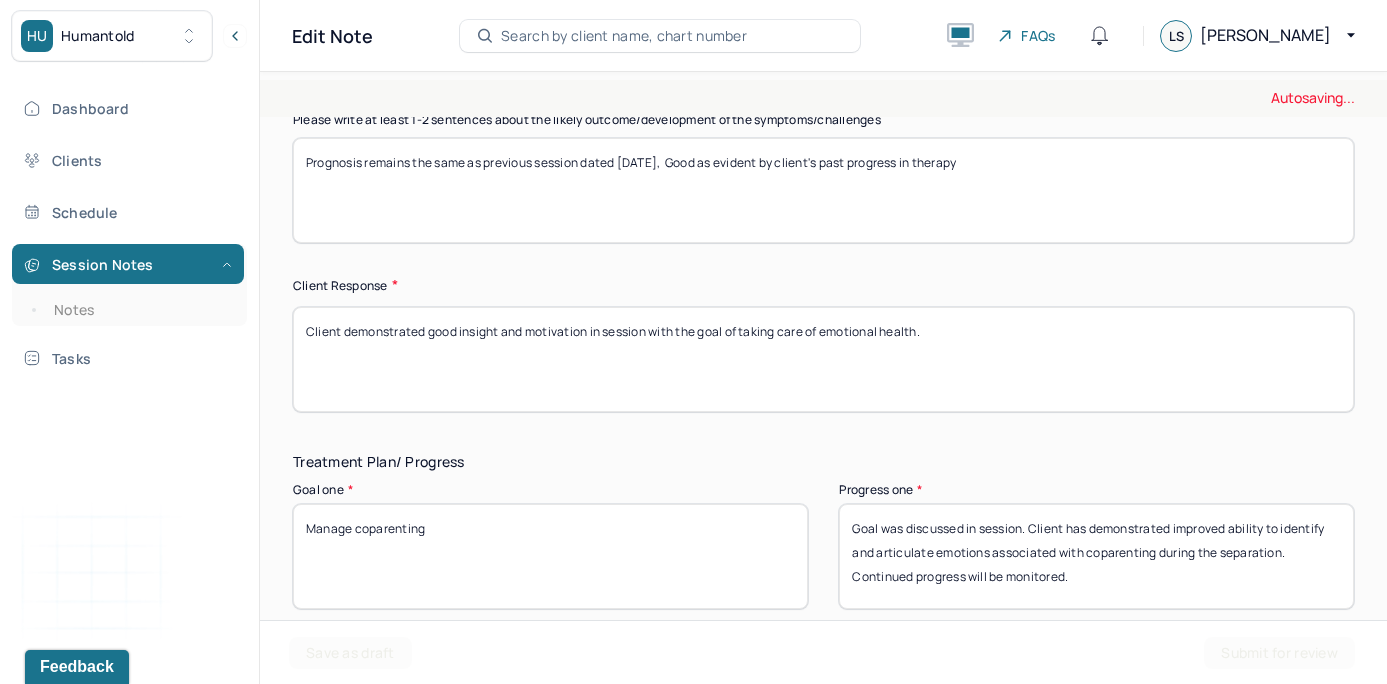 drag, startPoint x: 1080, startPoint y: 581, endPoint x: 765, endPoint y: 476, distance: 332.03915 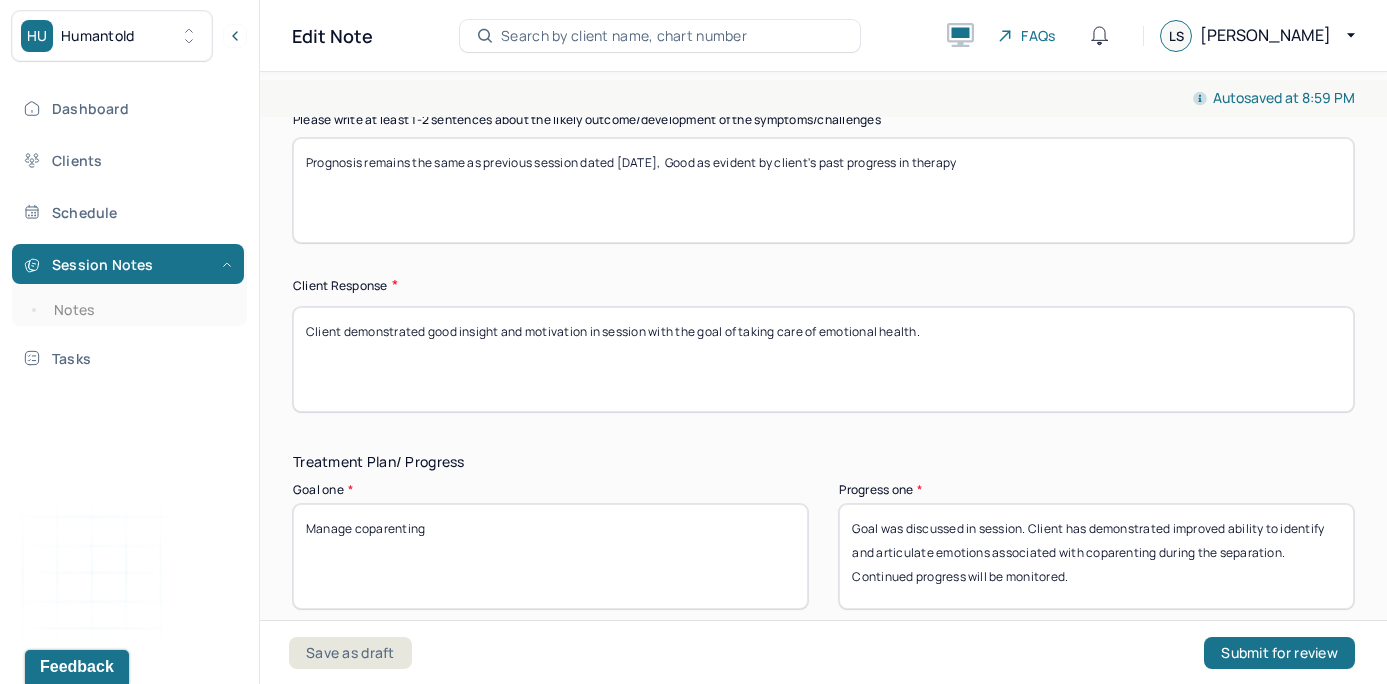 click on "Goal one * Manage coparenting" at bounding box center [550, 546] 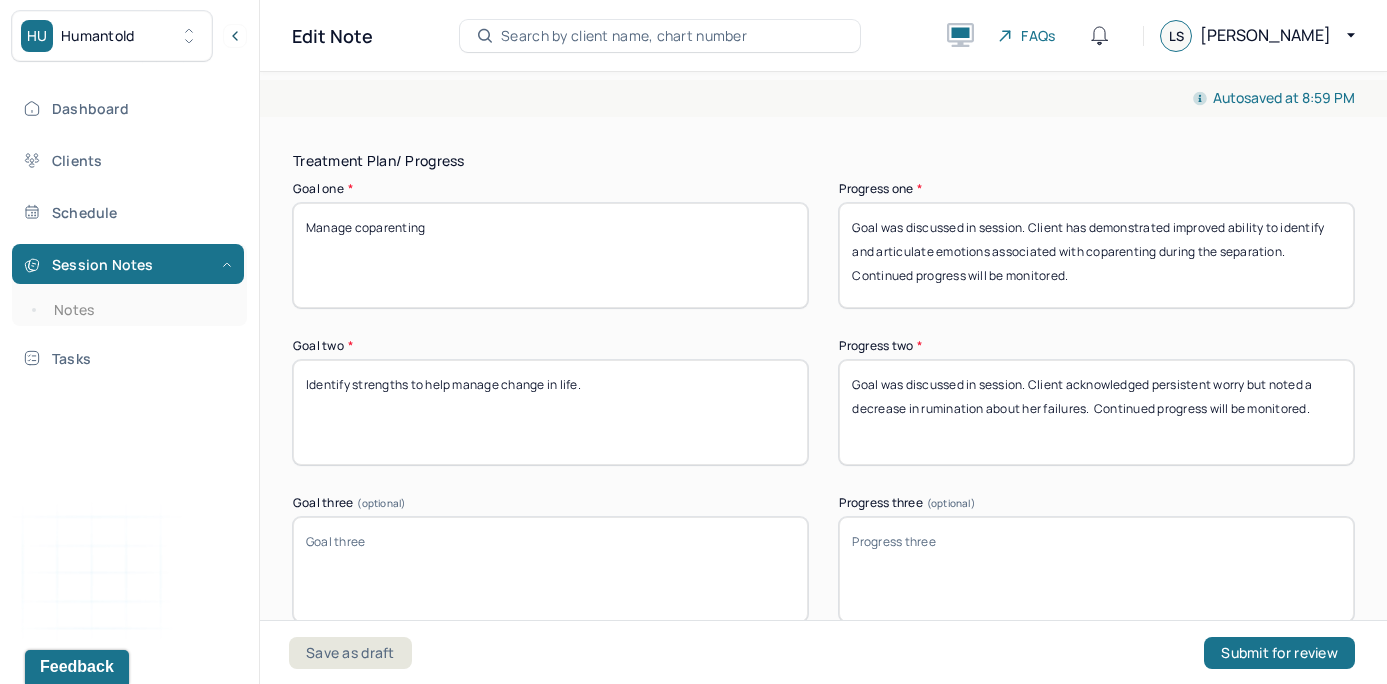 scroll, scrollTop: 3325, scrollLeft: 0, axis: vertical 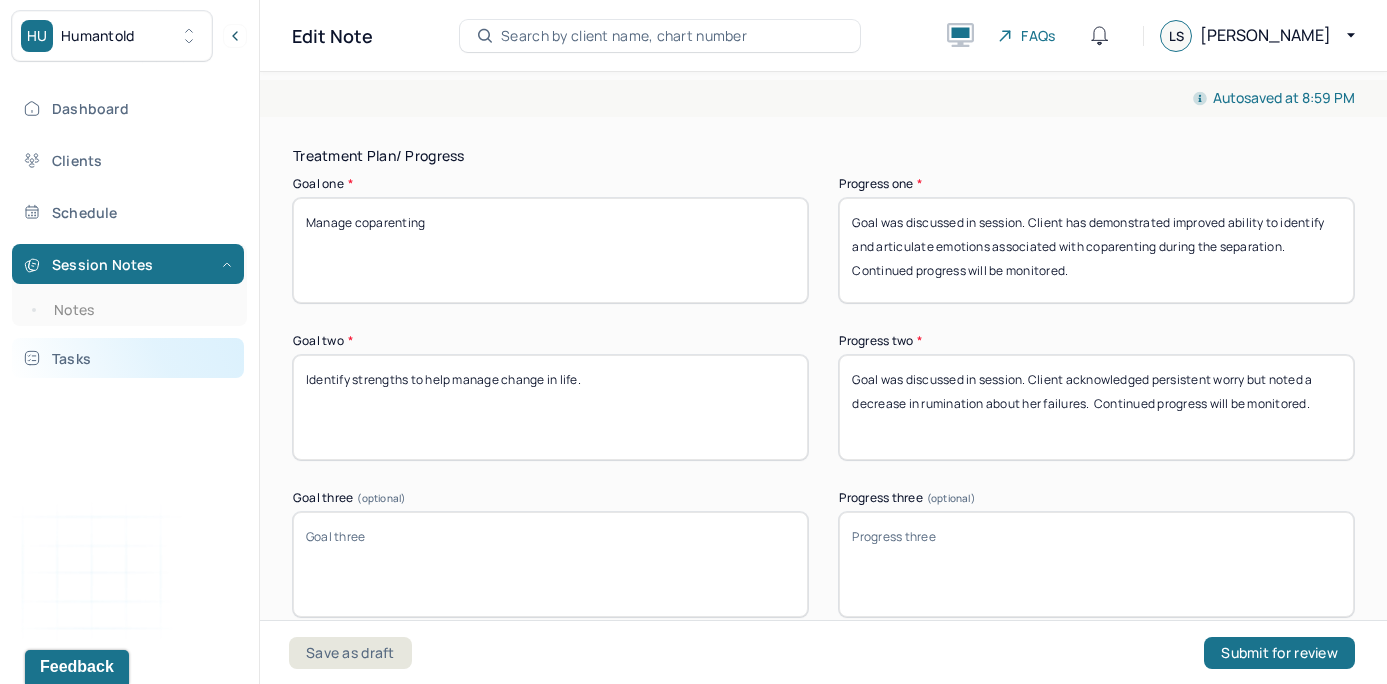 drag, startPoint x: 624, startPoint y: 387, endPoint x: 129, endPoint y: 348, distance: 496.534 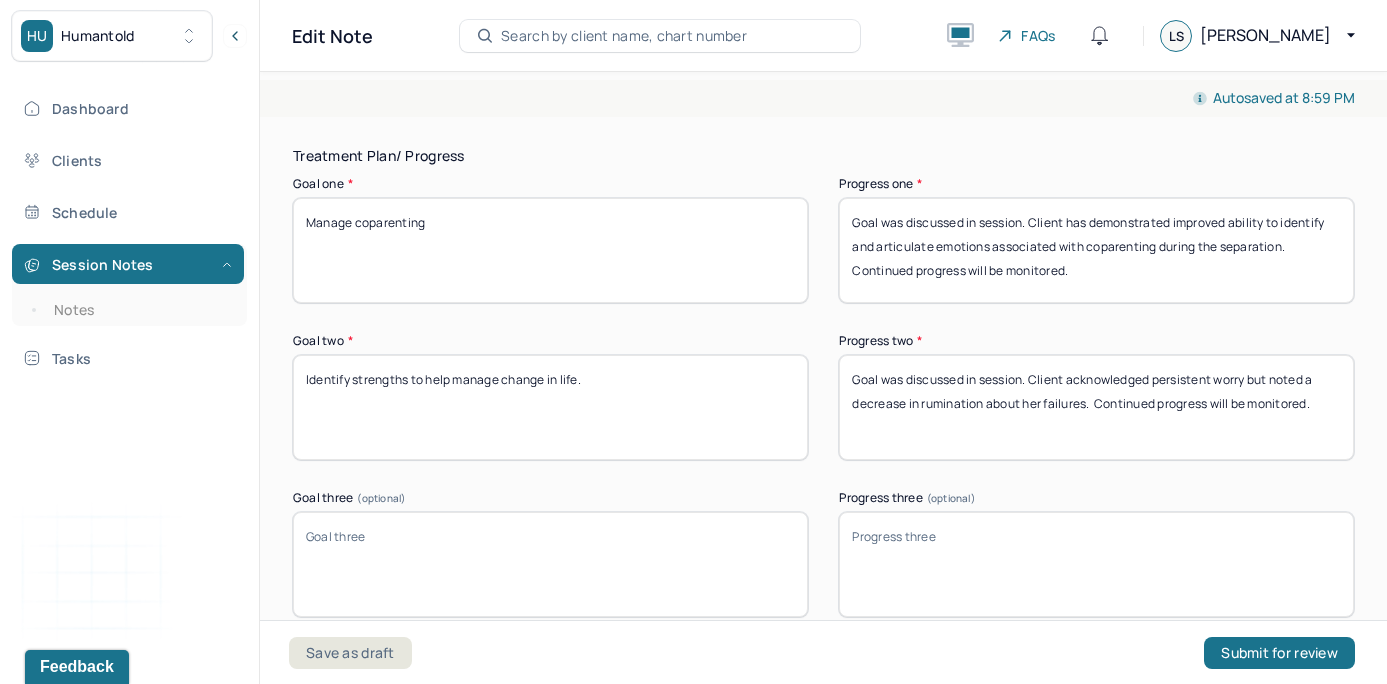 drag, startPoint x: 1316, startPoint y: 393, endPoint x: 1028, endPoint y: 365, distance: 289.3579 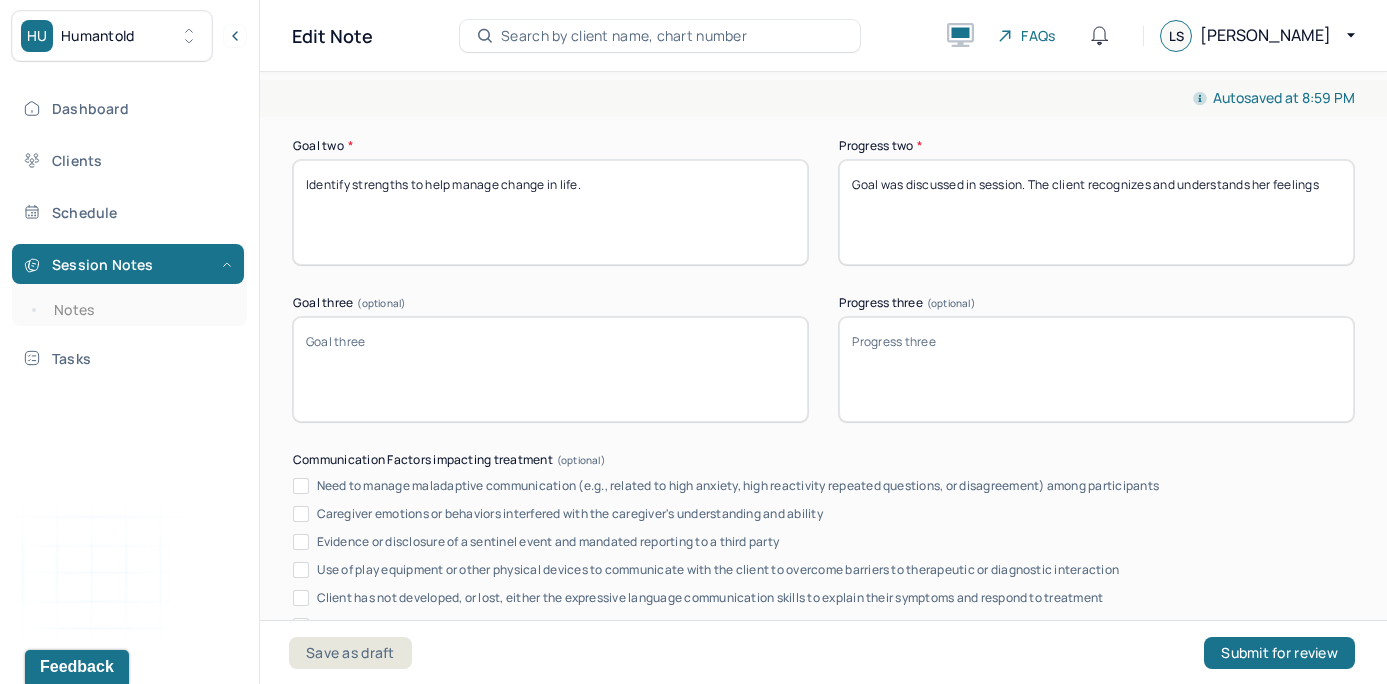 scroll, scrollTop: 3533, scrollLeft: 0, axis: vertical 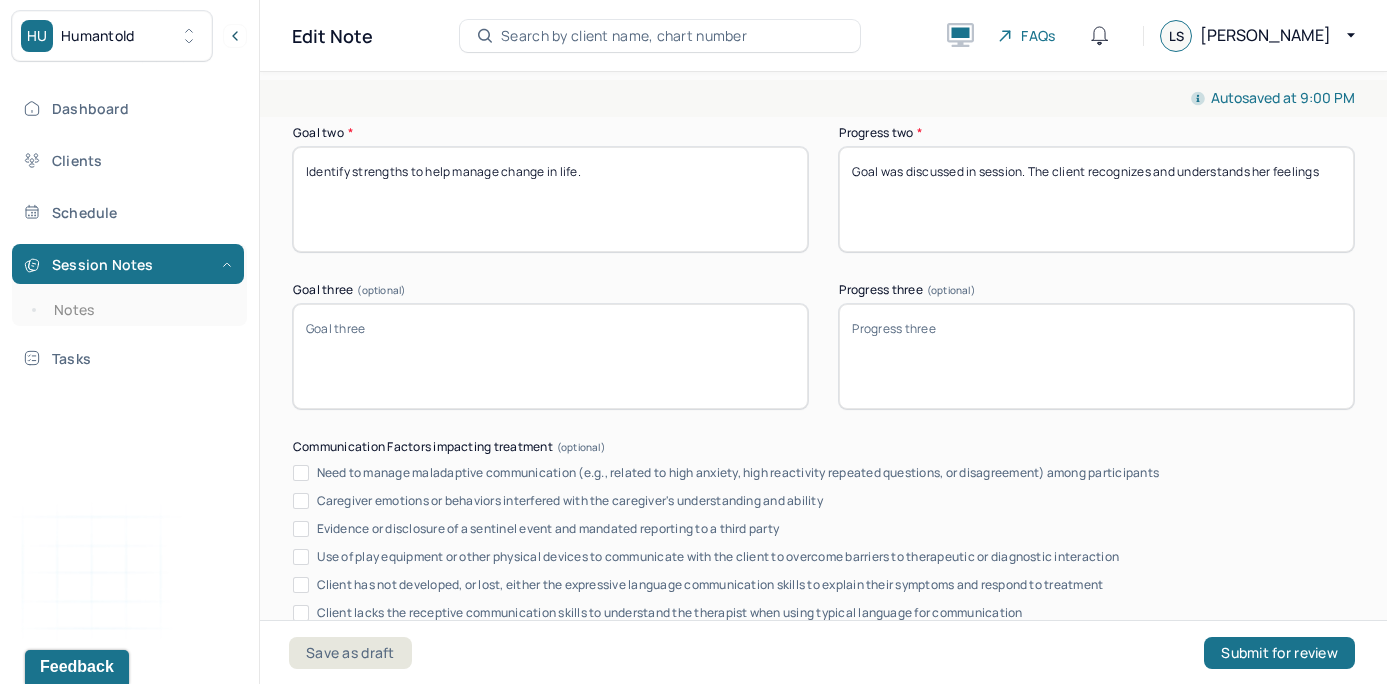 type on "Goal was discussed in session. The client recognizes and understands her feelings" 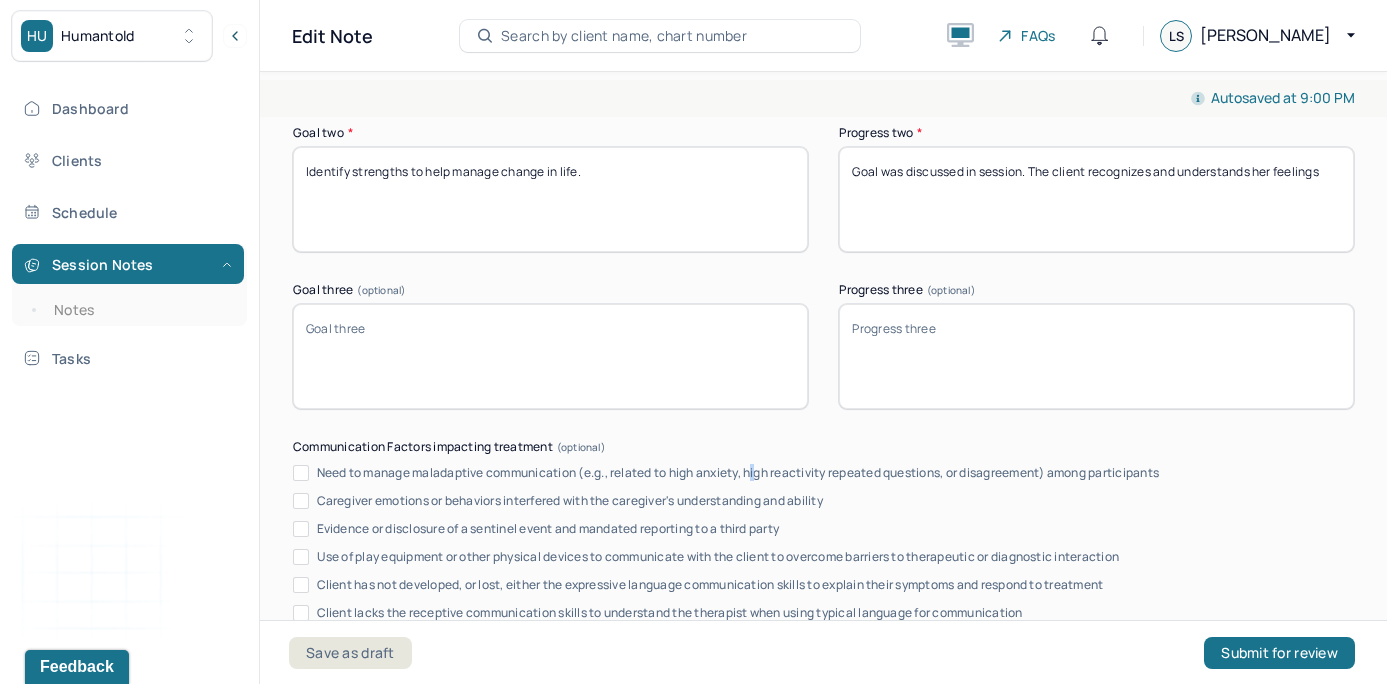 drag, startPoint x: 760, startPoint y: 475, endPoint x: 761, endPoint y: 426, distance: 49.010204 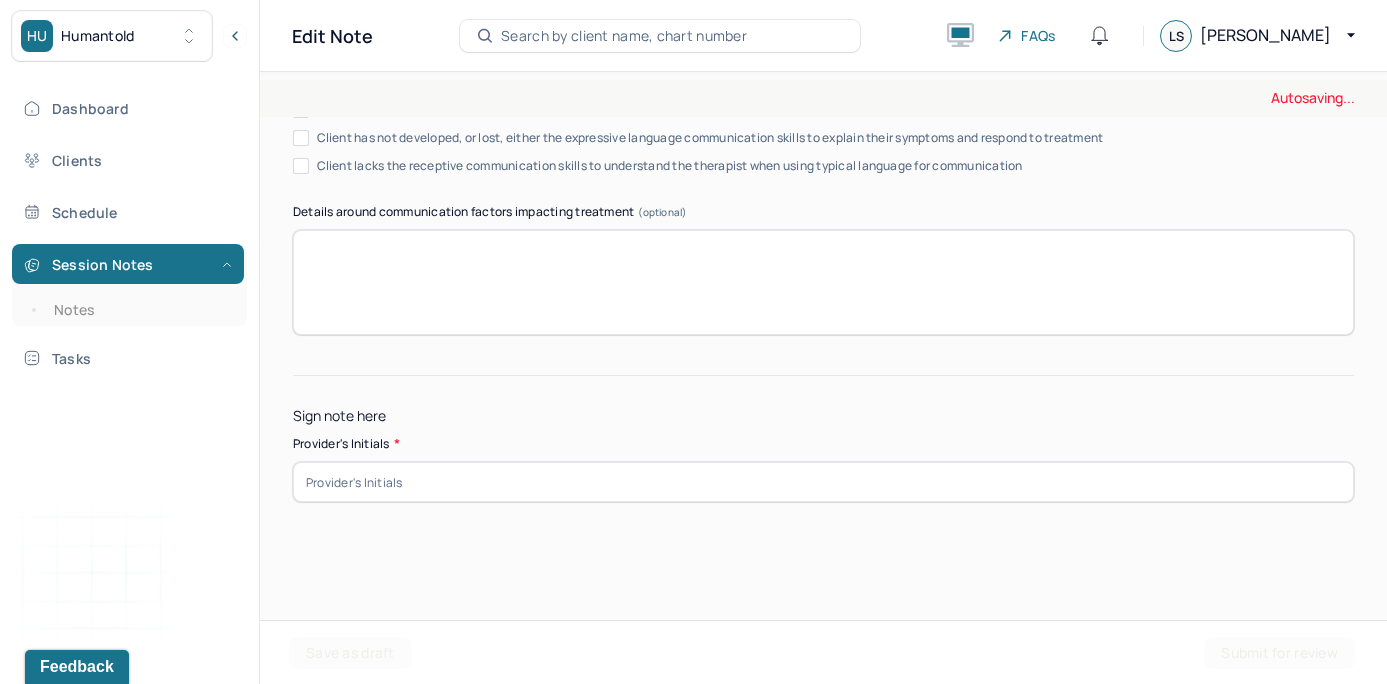 scroll, scrollTop: 3975, scrollLeft: 0, axis: vertical 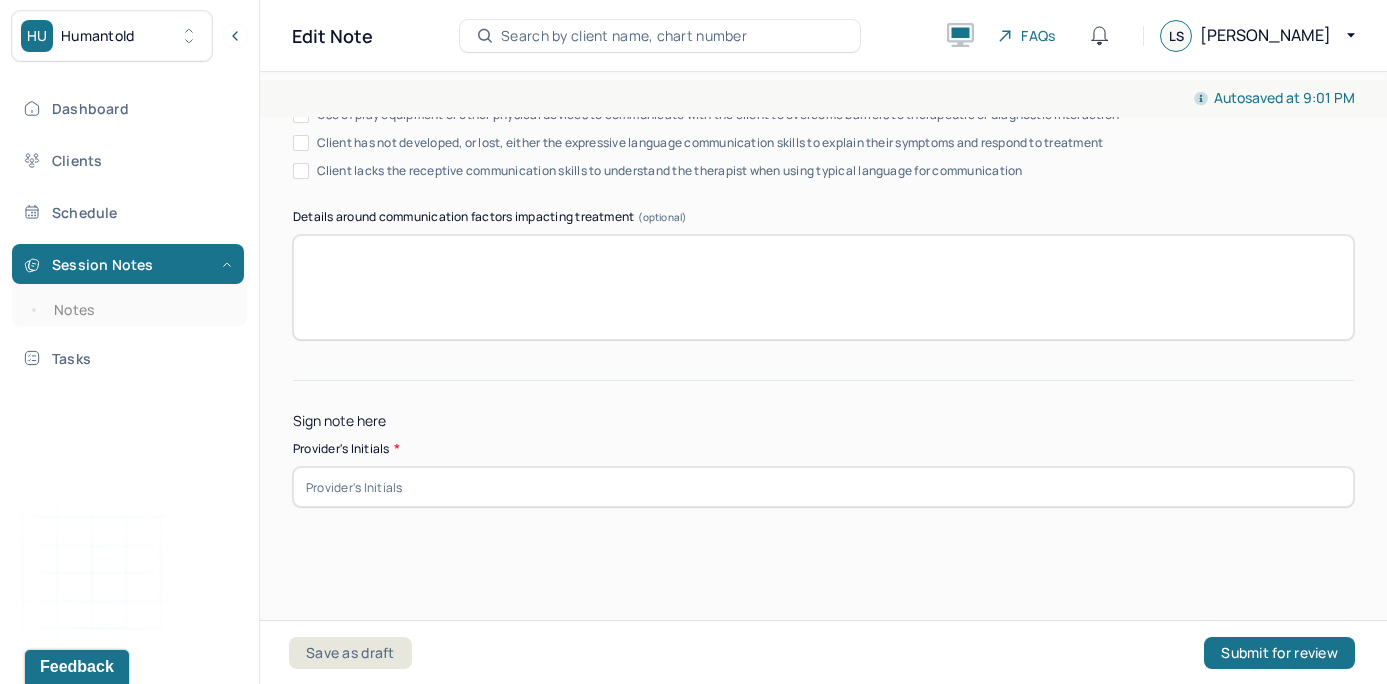click on "Sign note here Provider's Initials *" at bounding box center [823, 444] 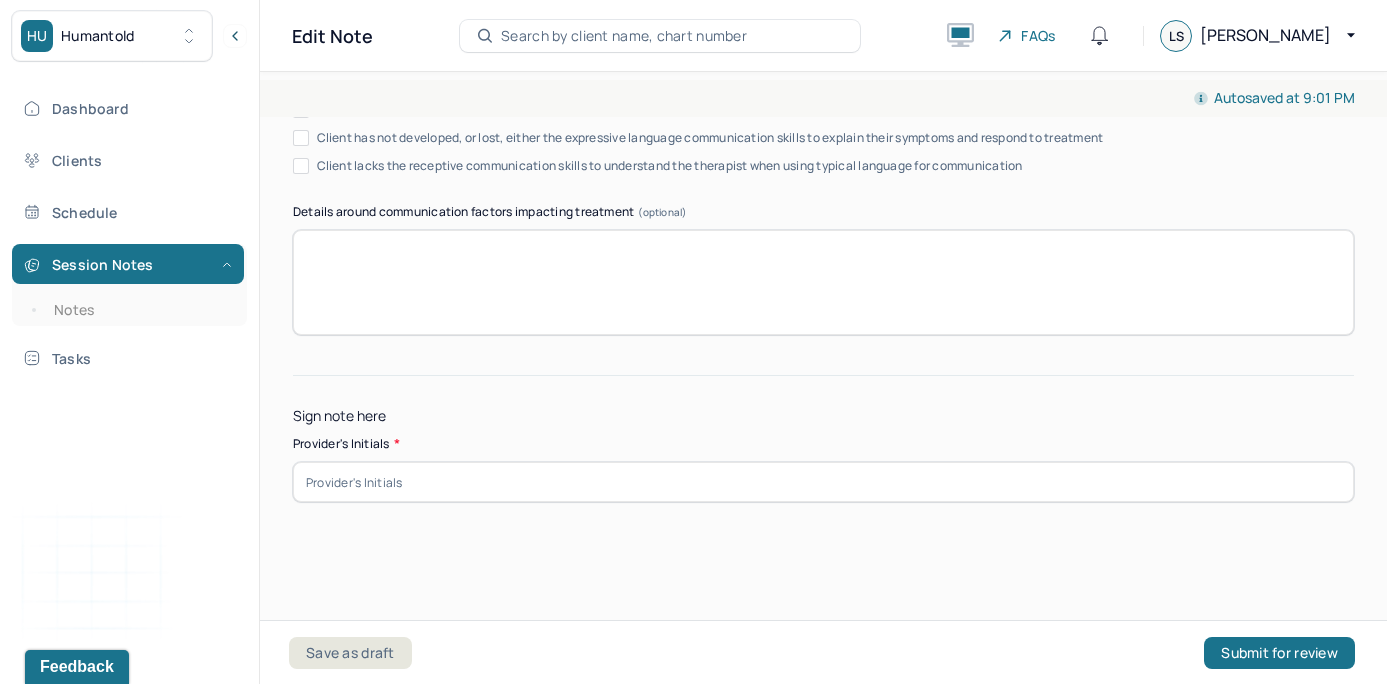 scroll, scrollTop: 3975, scrollLeft: 0, axis: vertical 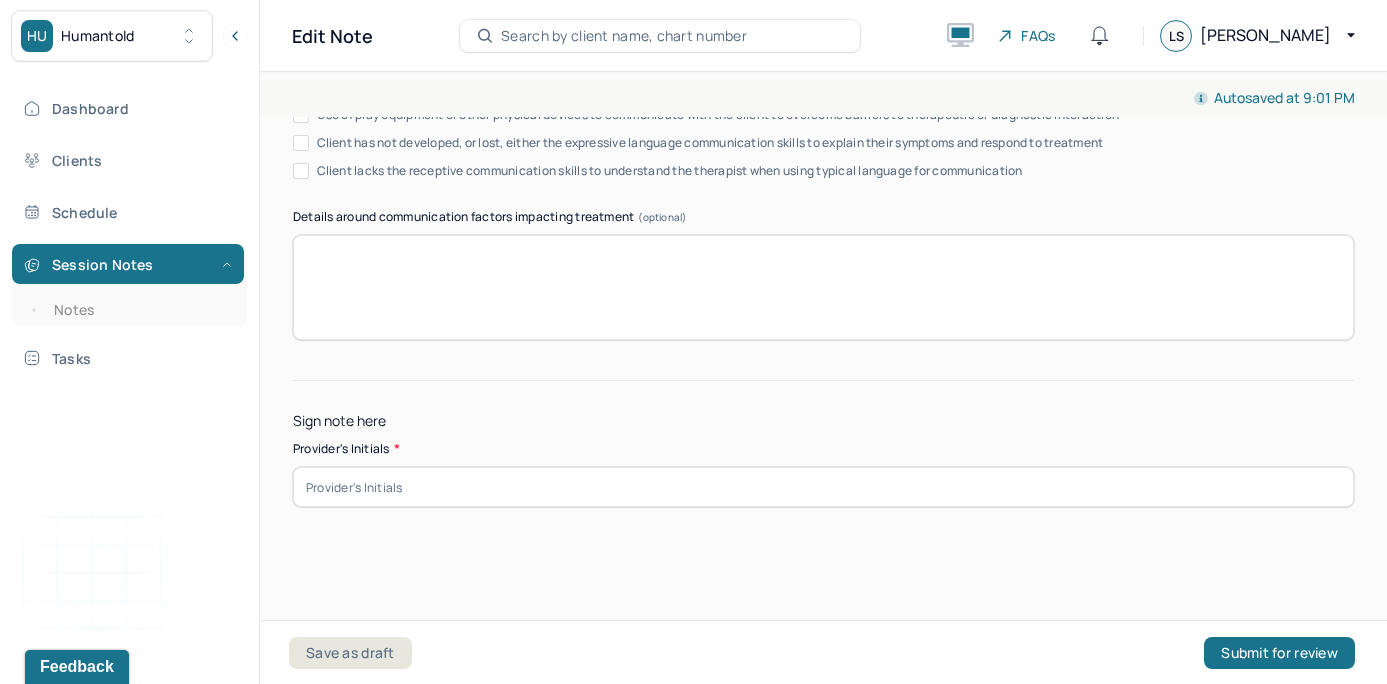 click at bounding box center (823, 487) 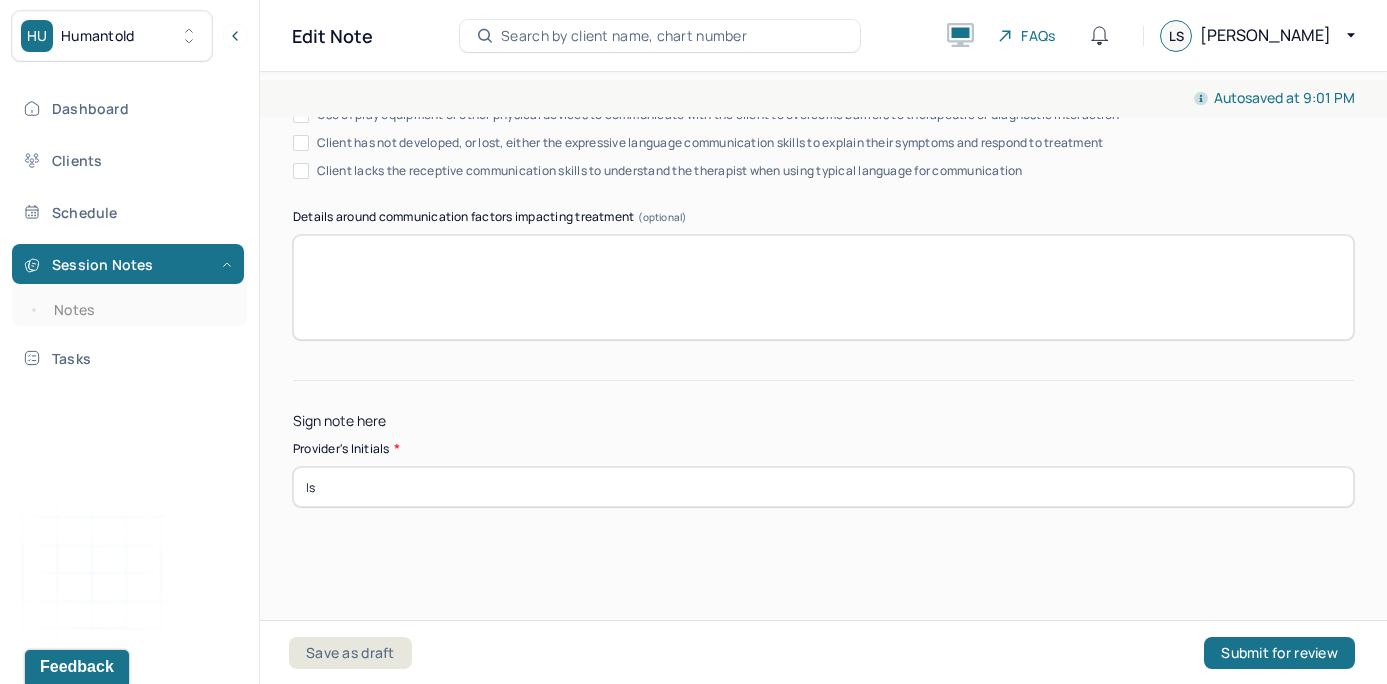 type on "ls" 